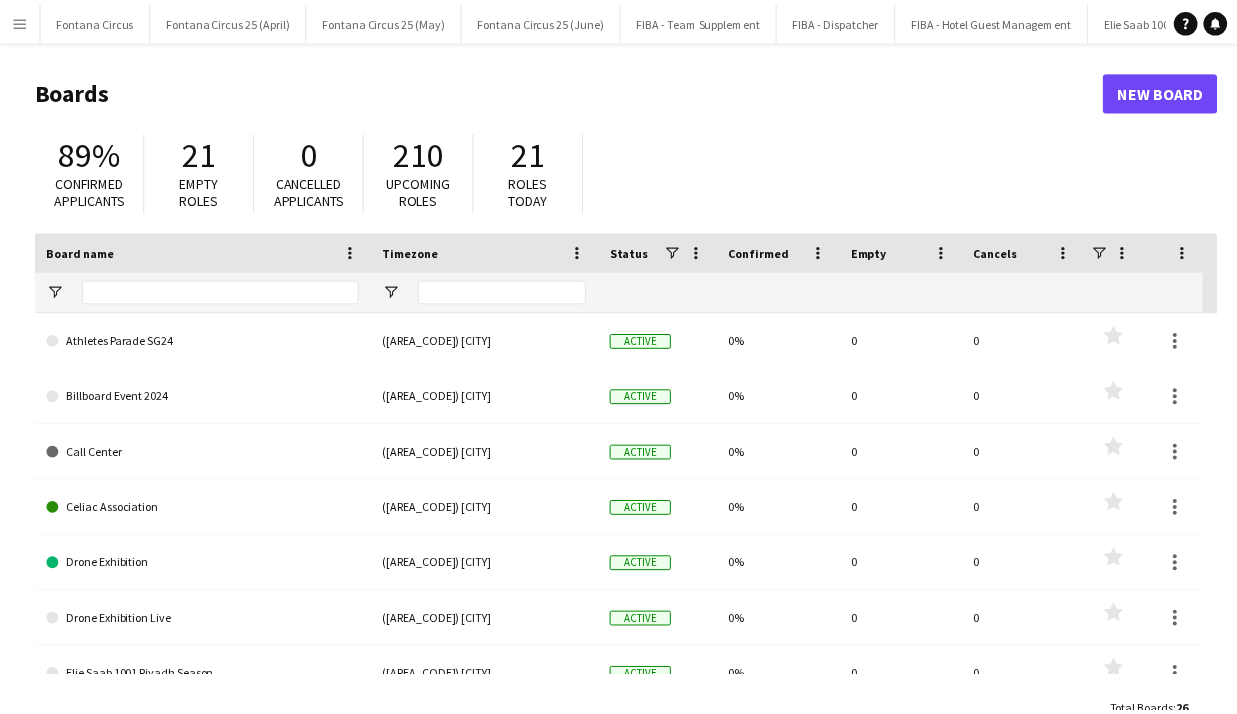 scroll, scrollTop: 0, scrollLeft: 0, axis: both 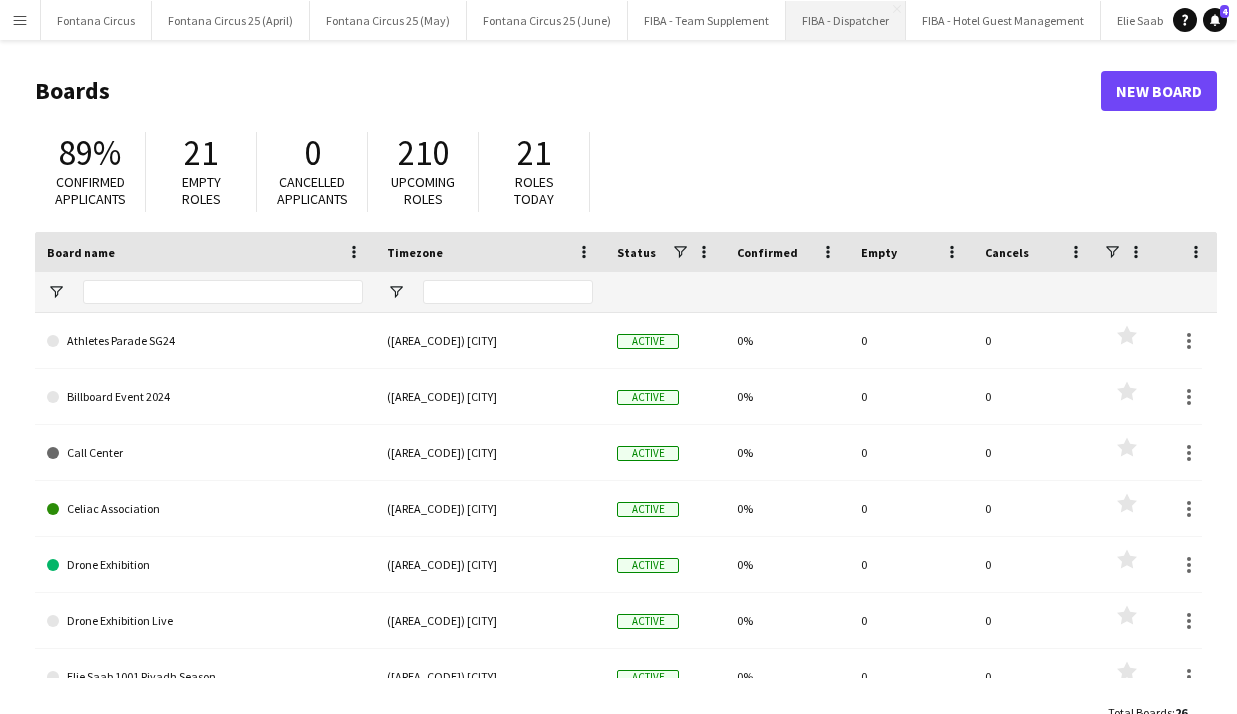 click on "FIBA - Dispatcher
Close" at bounding box center (846, 20) 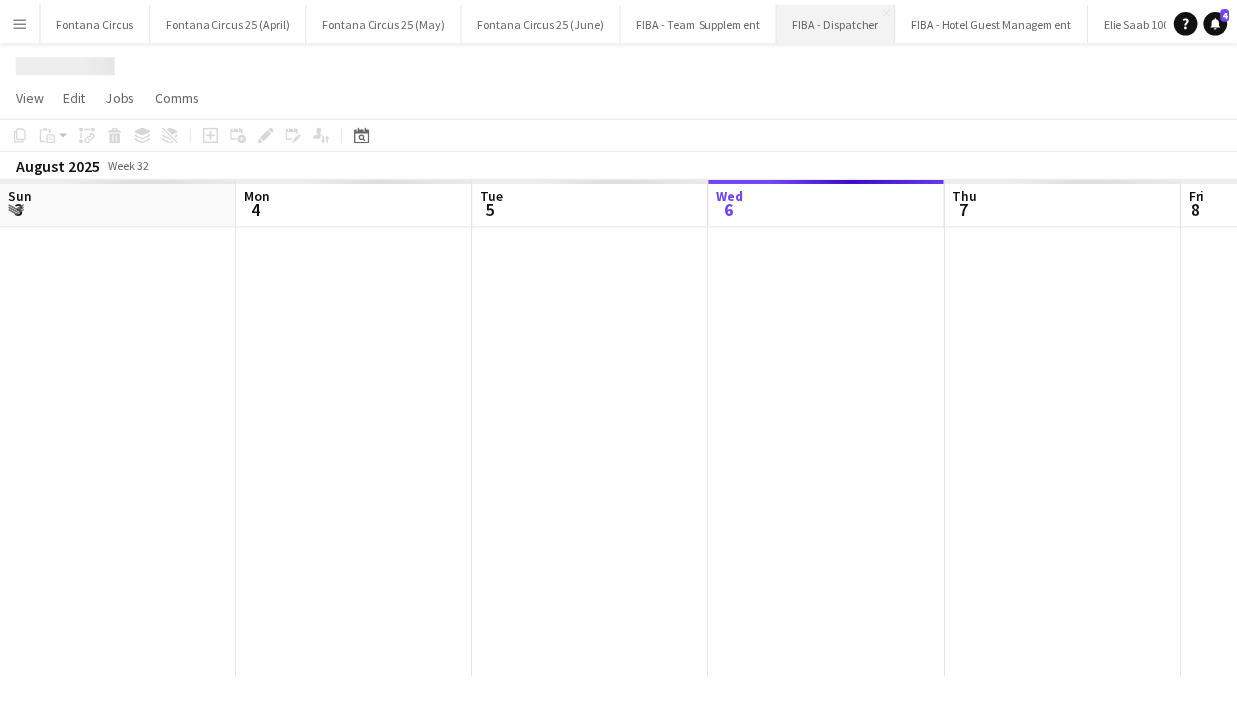 scroll, scrollTop: 0, scrollLeft: 478, axis: horizontal 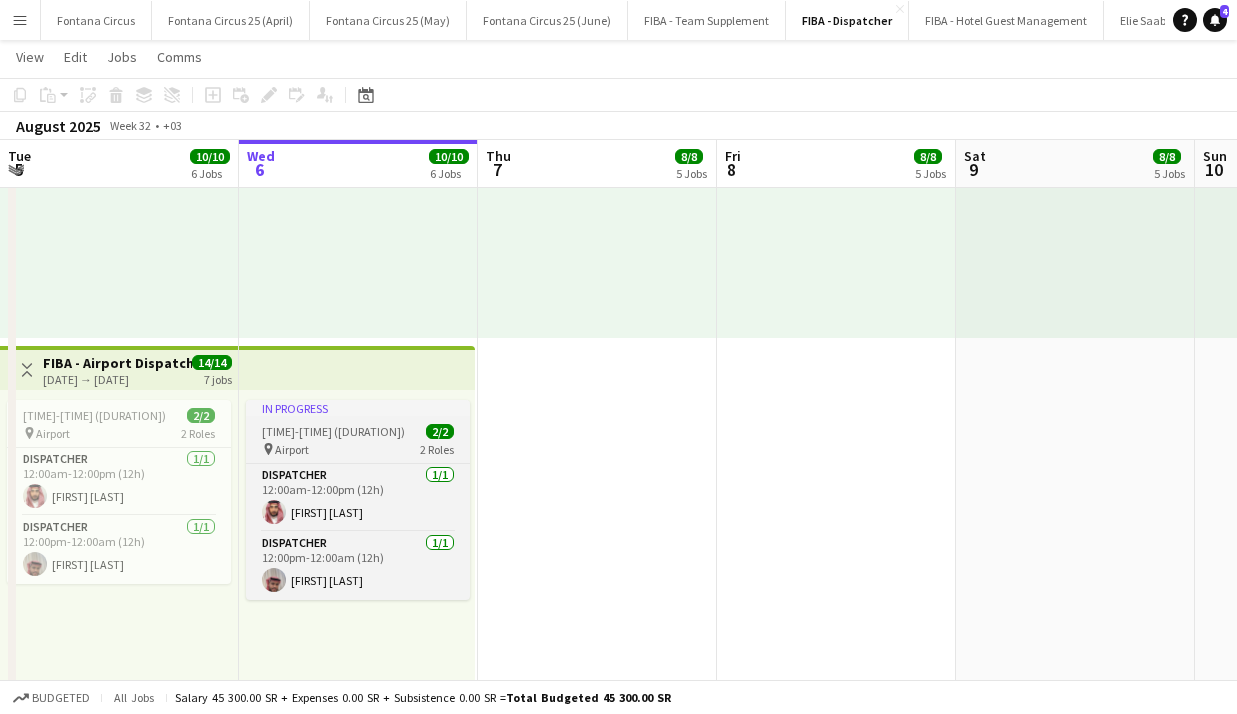 click on "In progress" at bounding box center [358, 408] 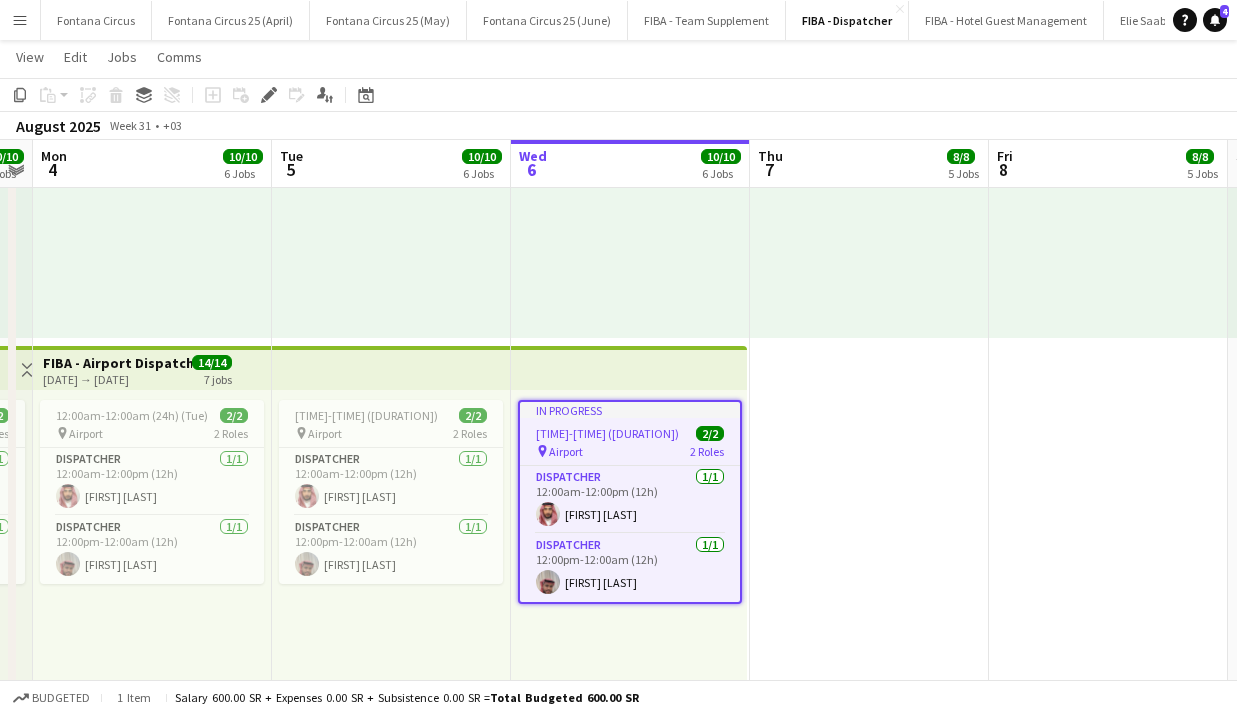 scroll, scrollTop: 0, scrollLeft: 447, axis: horizontal 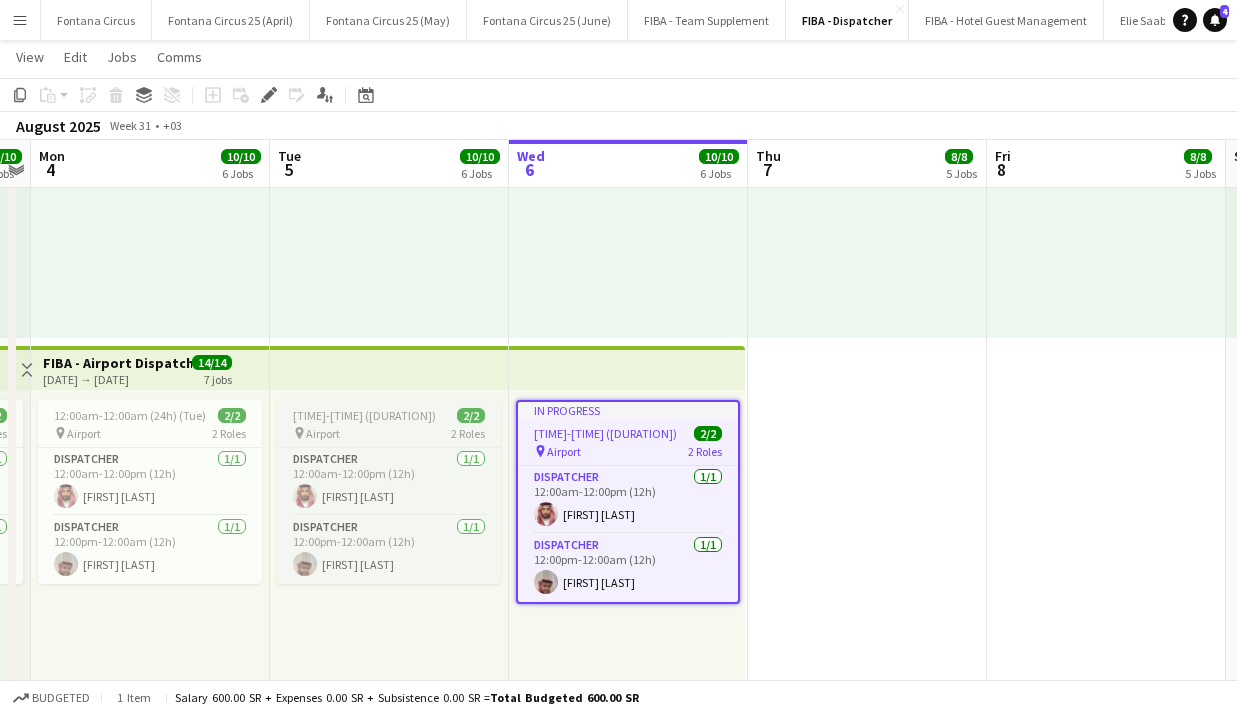 click on "[TIME]-[TIME] ([DURATION]) (Wed)" at bounding box center [375, 415] 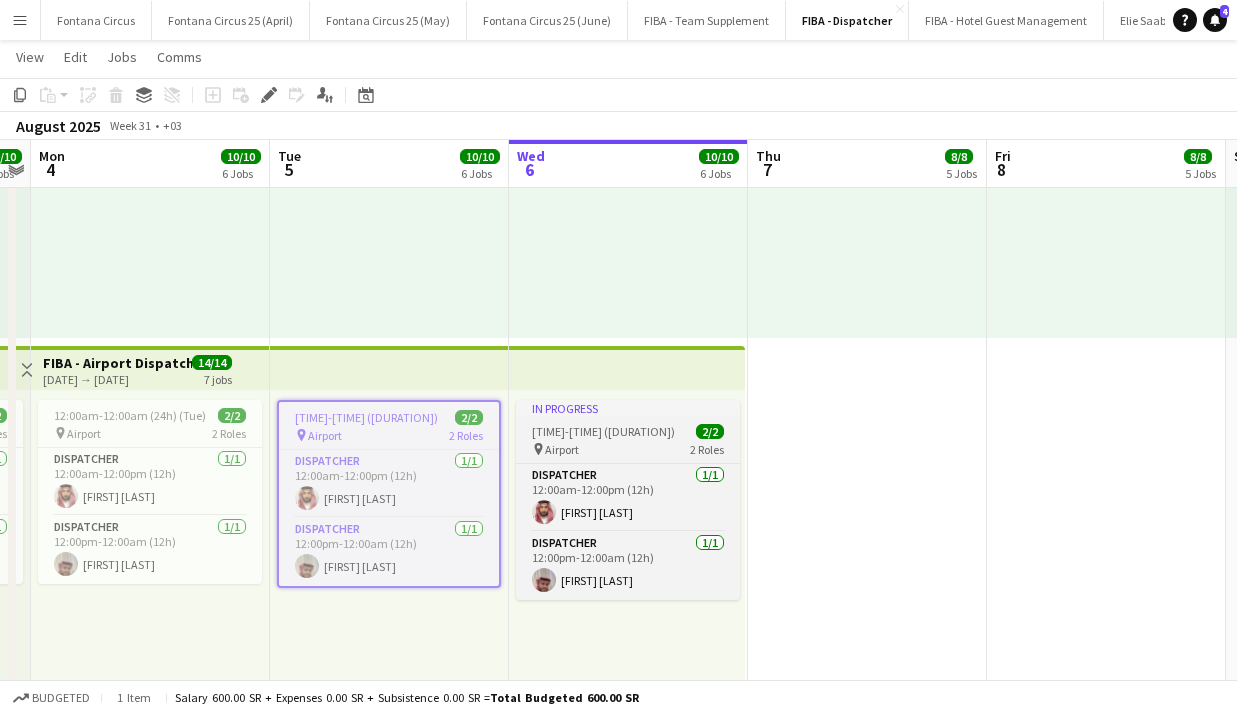 click on "[TIME]-[TIME] ([DURATION]) (Thu)" at bounding box center (614, 431) 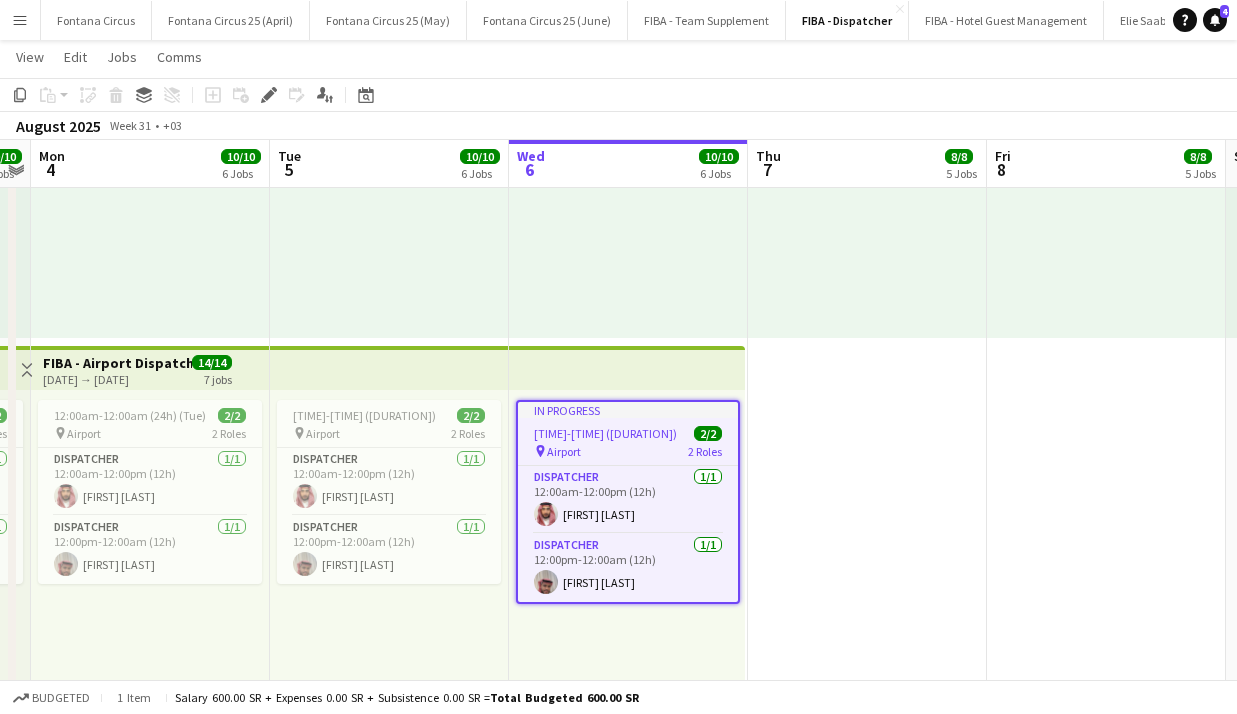 click on "In progress   12:00am-12:00am (24h) (Thu)   2/2
pin
Airport    2 Roles   Dispatcher   1/1   12:00am-12:00pm (12h)
[FIRST] [LAST]  Dispatcher   1/1   12:00pm-12:00am (12h)
[FIRST] [LAST]" at bounding box center (628, 502) 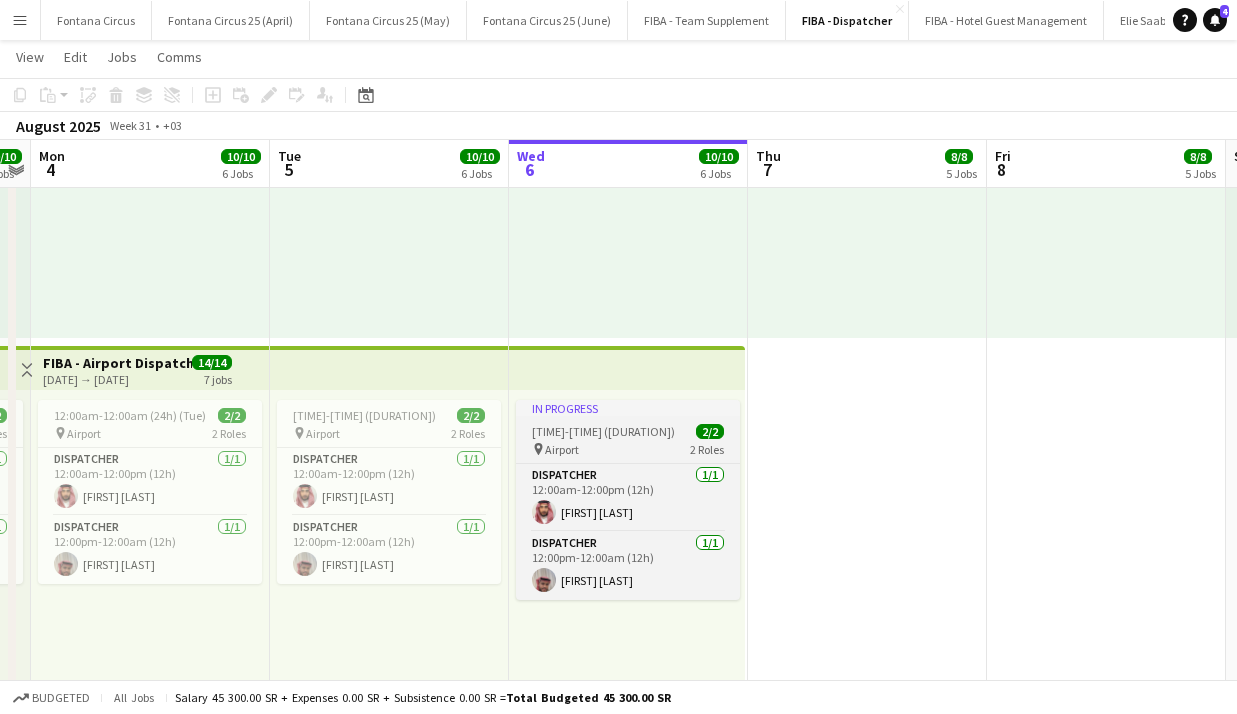 click on "pin
Airport    2 Roles" at bounding box center (628, 449) 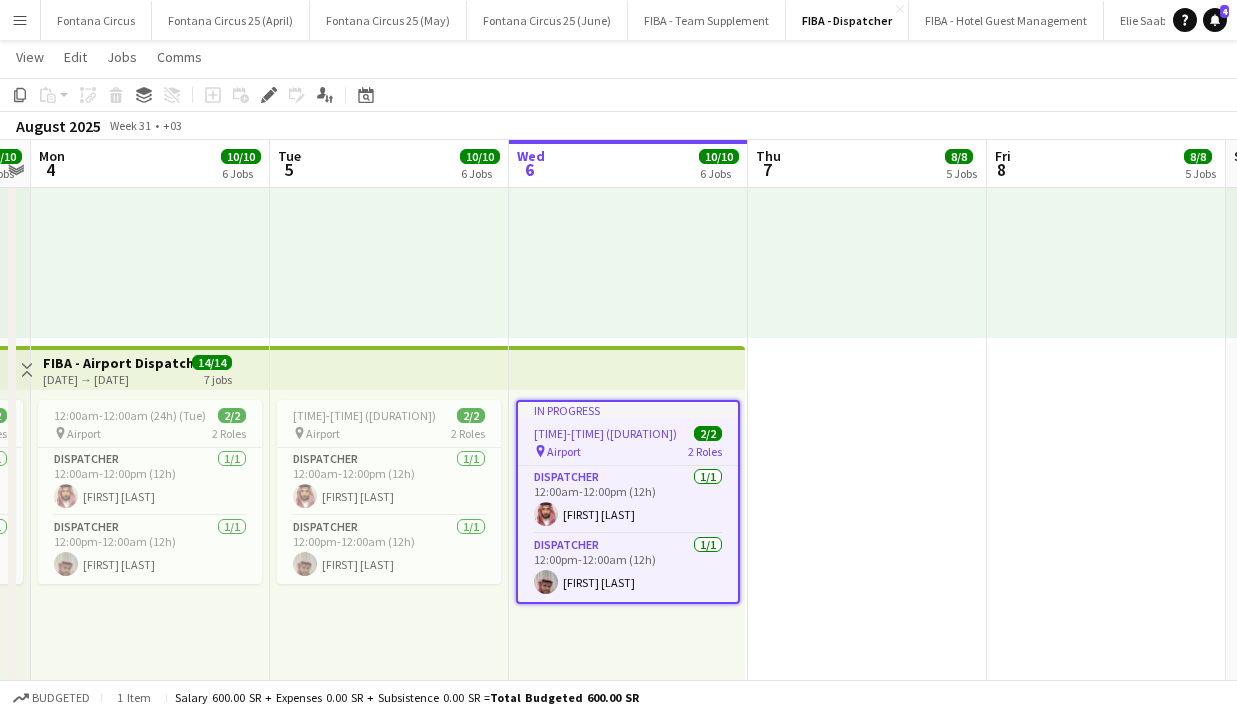 drag, startPoint x: 956, startPoint y: 457, endPoint x: 855, endPoint y: 517, distance: 117.47766 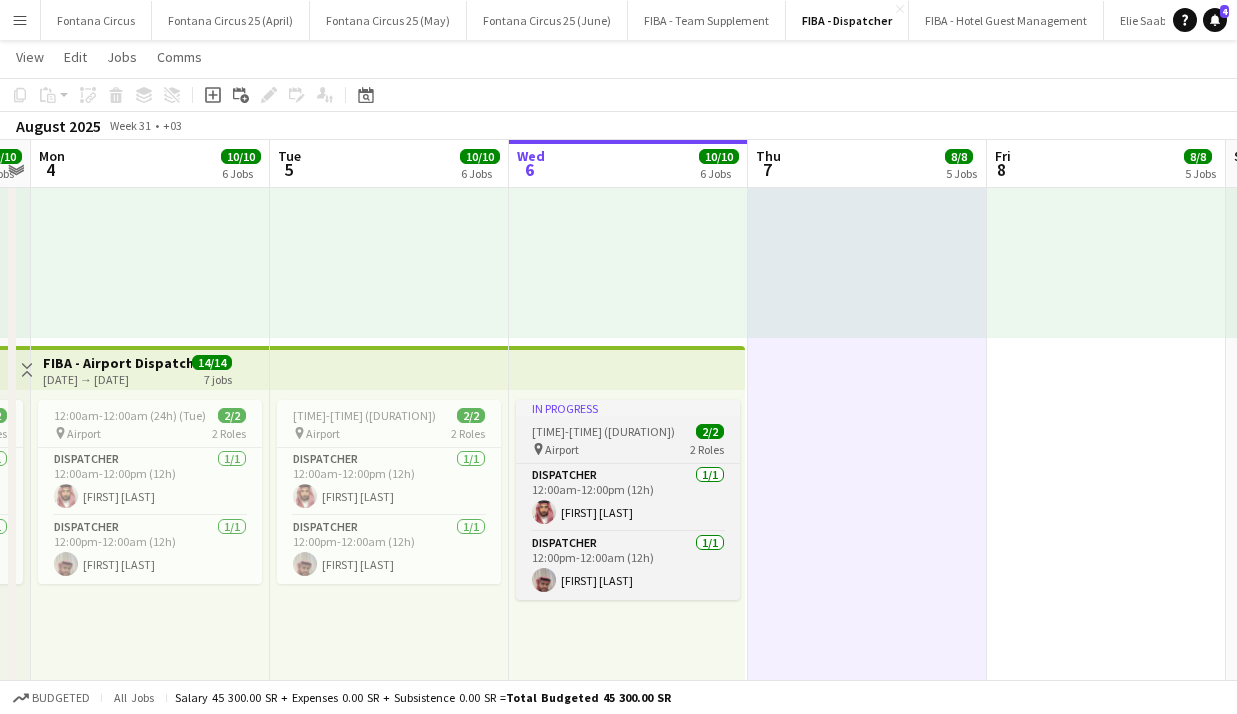 click on "In progress" at bounding box center (628, 408) 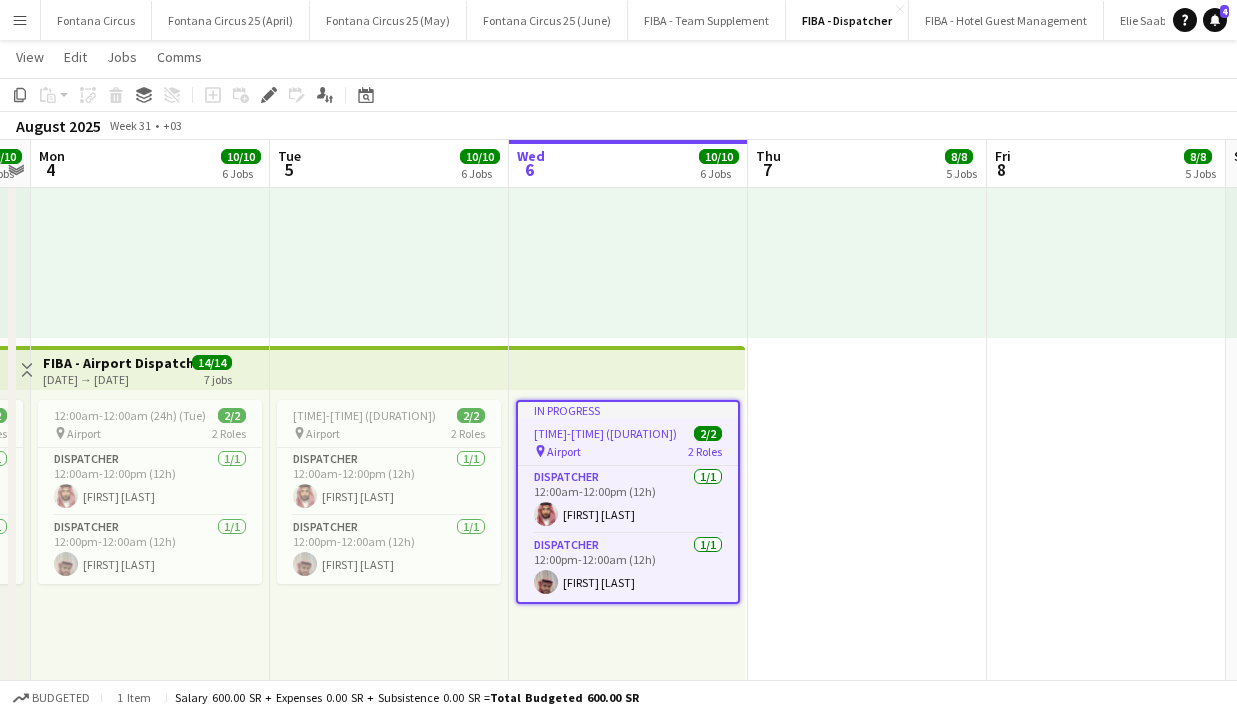 click on "FIBA - Airport Dispatcher" at bounding box center [117, 363] 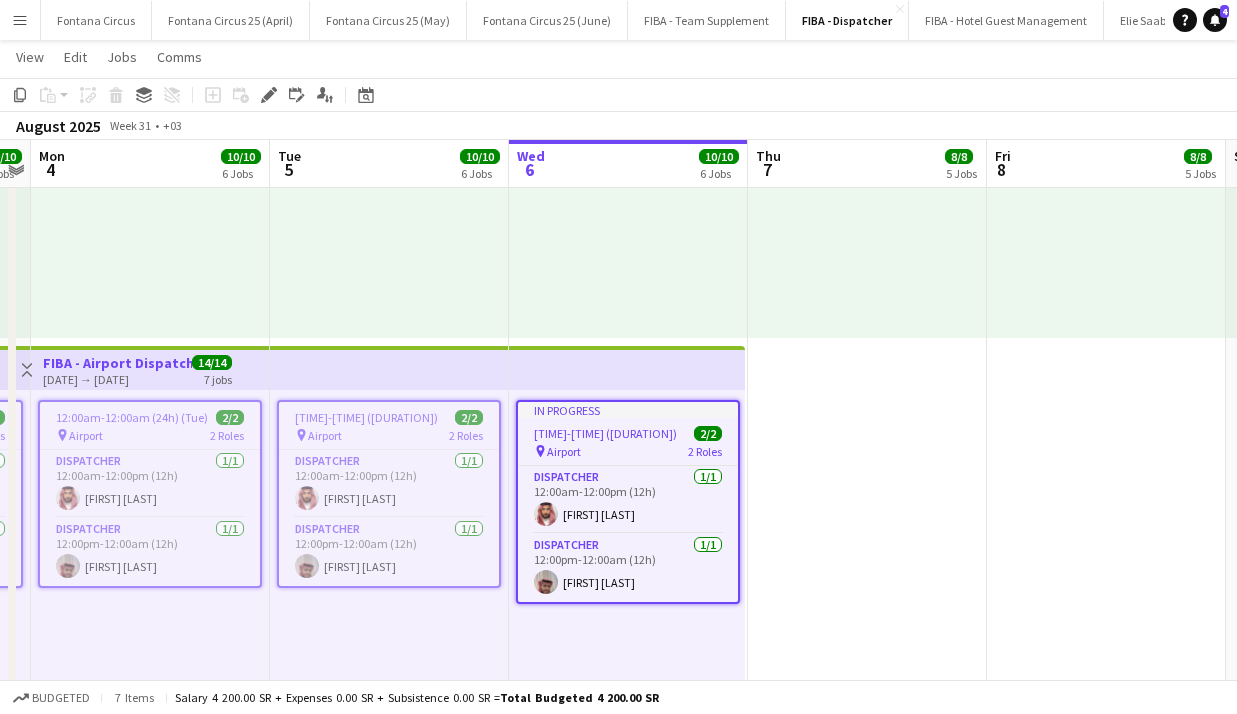 click on "[TIME]-[TIME] ([DURATION]) (Thu)" at bounding box center (614, 433) 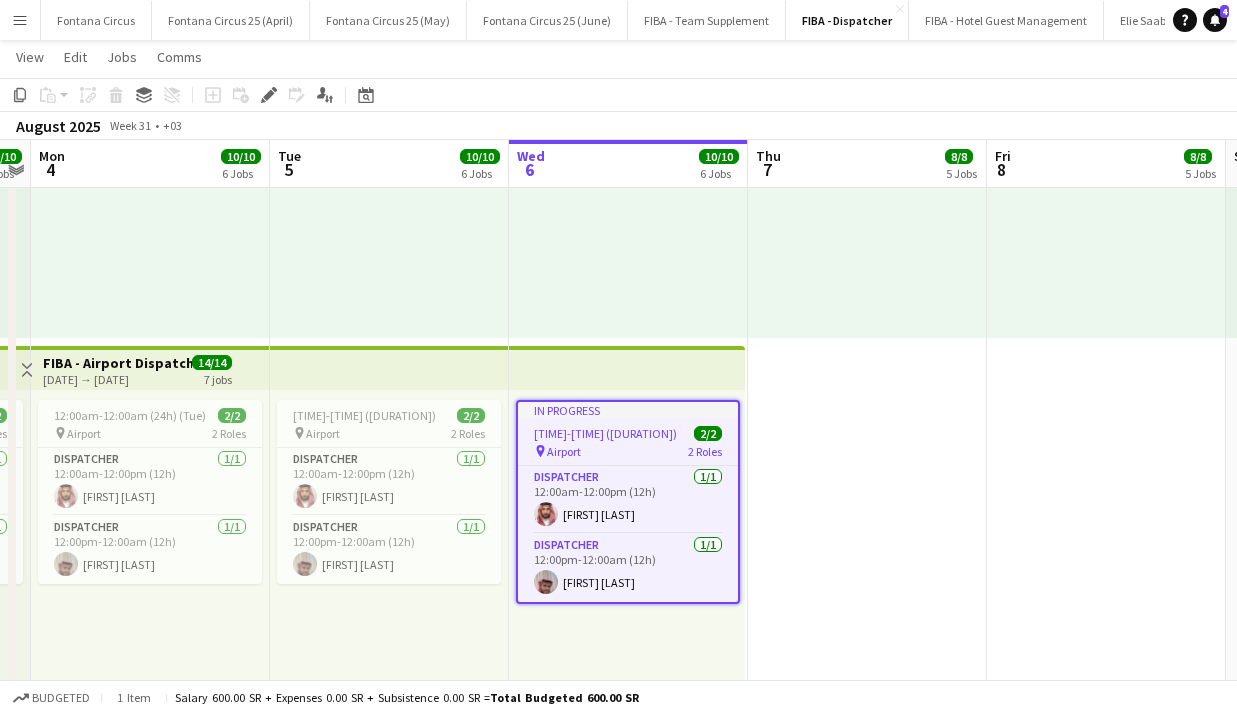 drag, startPoint x: 613, startPoint y: 432, endPoint x: 586, endPoint y: 430, distance: 27.073973 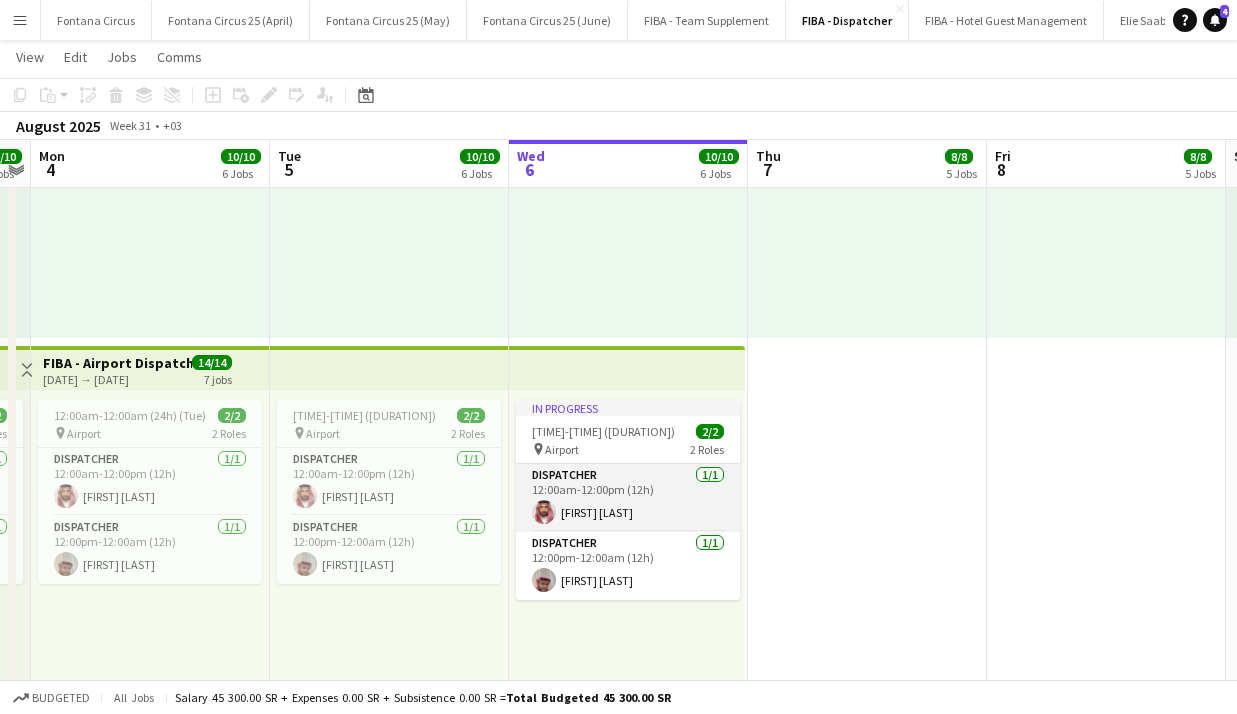 click on "Dispatcher   1/1   12:00am-12:00pm (12h)
[FIRST] [LAST]" at bounding box center [628, 498] 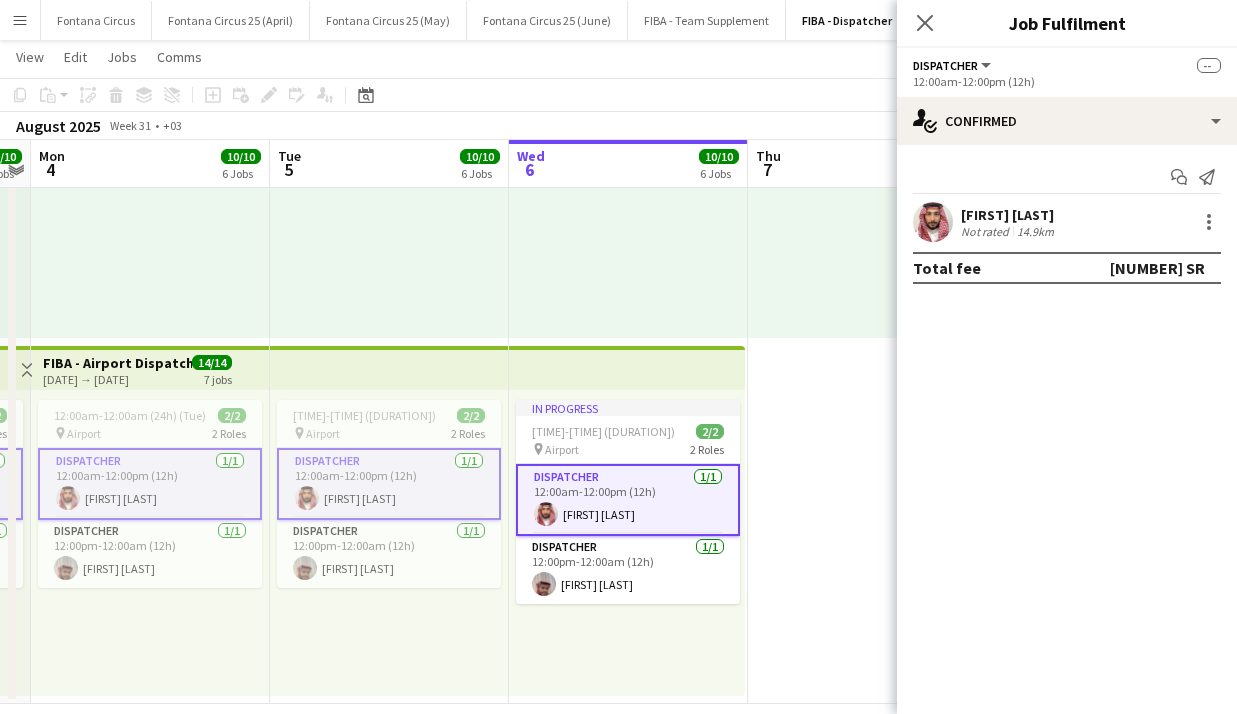 click on "Dispatcher   1/1   12:00am-12:00pm (12h)
[FIRST] [LAST]" at bounding box center (628, 500) 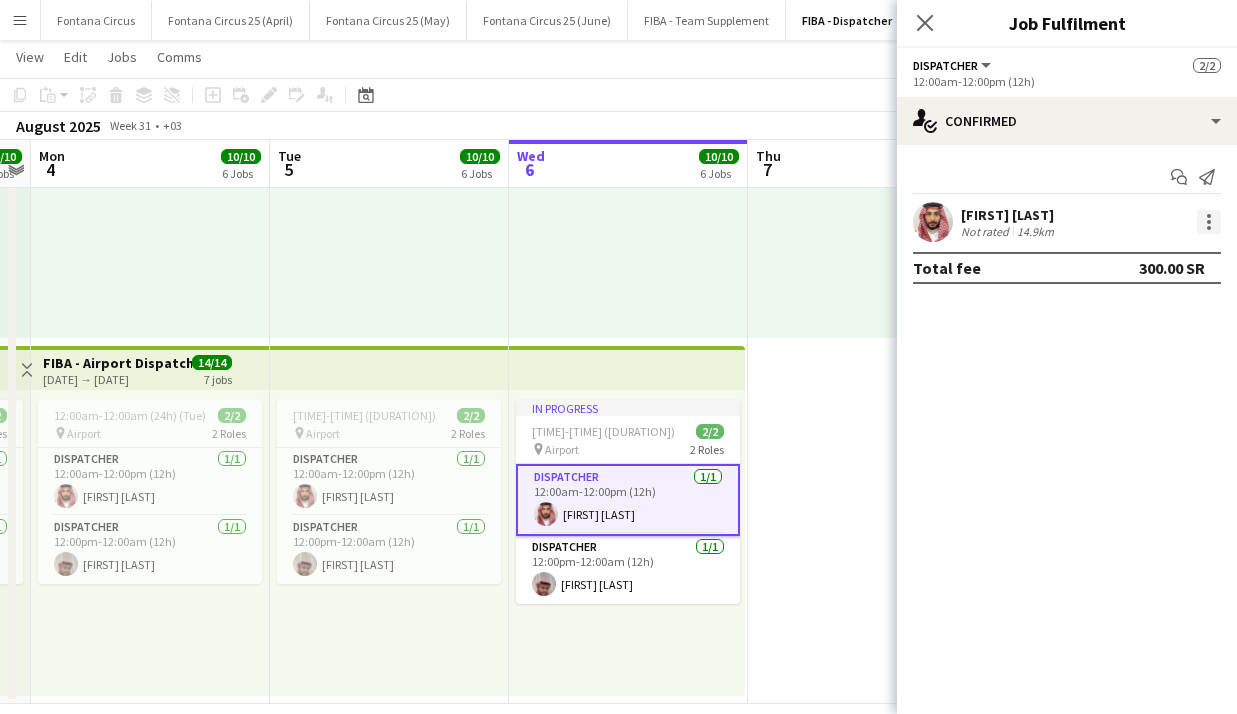 click at bounding box center [1209, 216] 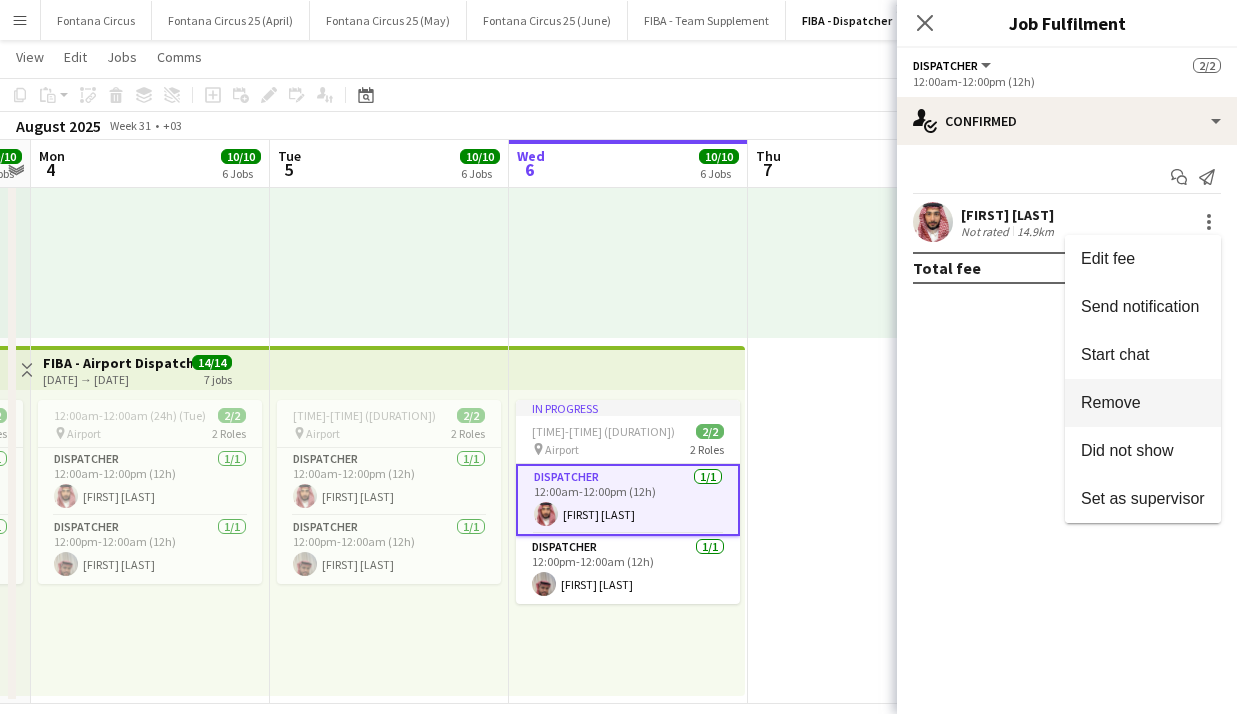 click on "Remove" at bounding box center [1111, 402] 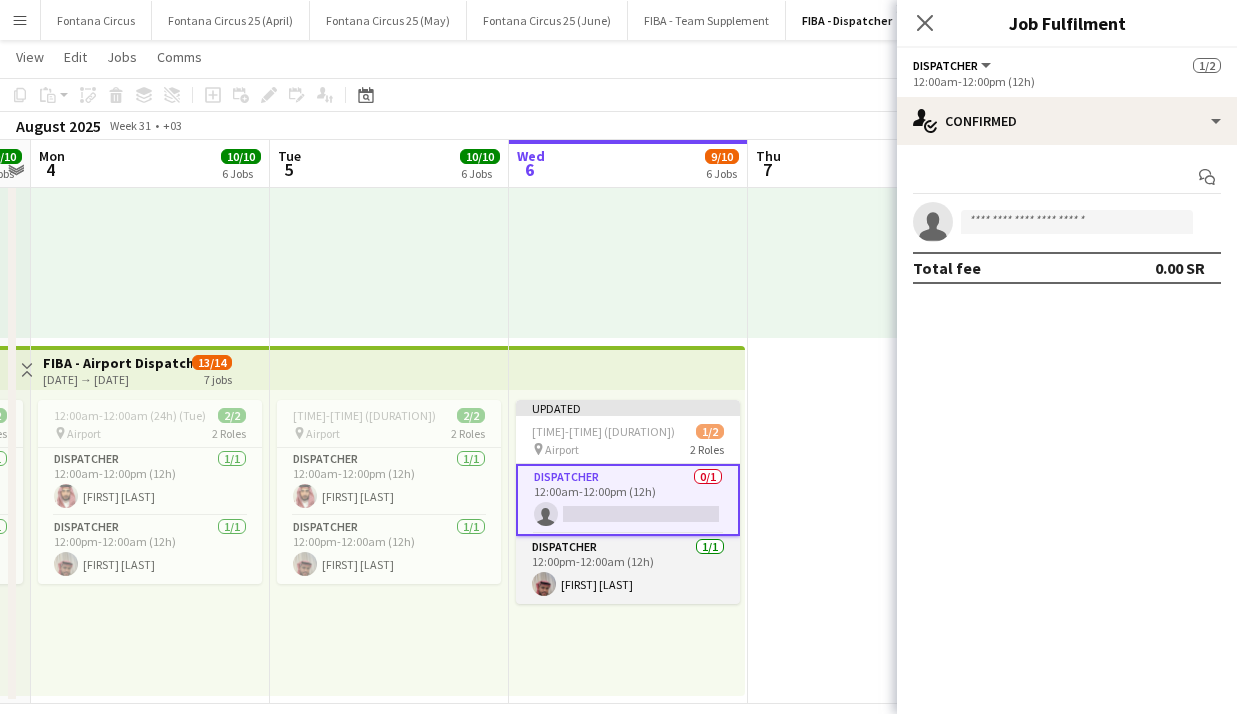 click on "Dispatcher   1/1   [TIME]-[TIME] ([DURATION])
[FIRST] [LAST]" at bounding box center [628, 570] 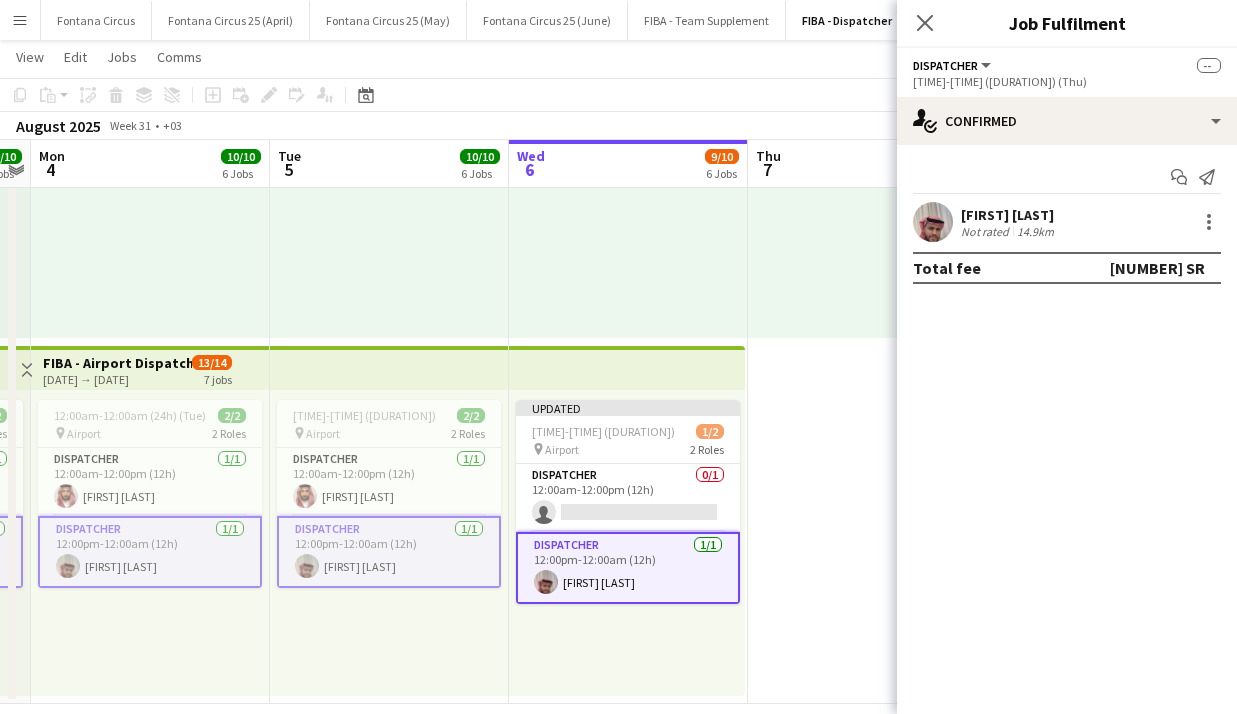 click on "Dispatcher   1/1   [TIME]-[TIME] ([DURATION])
[FIRST] [LAST]" at bounding box center (628, 568) 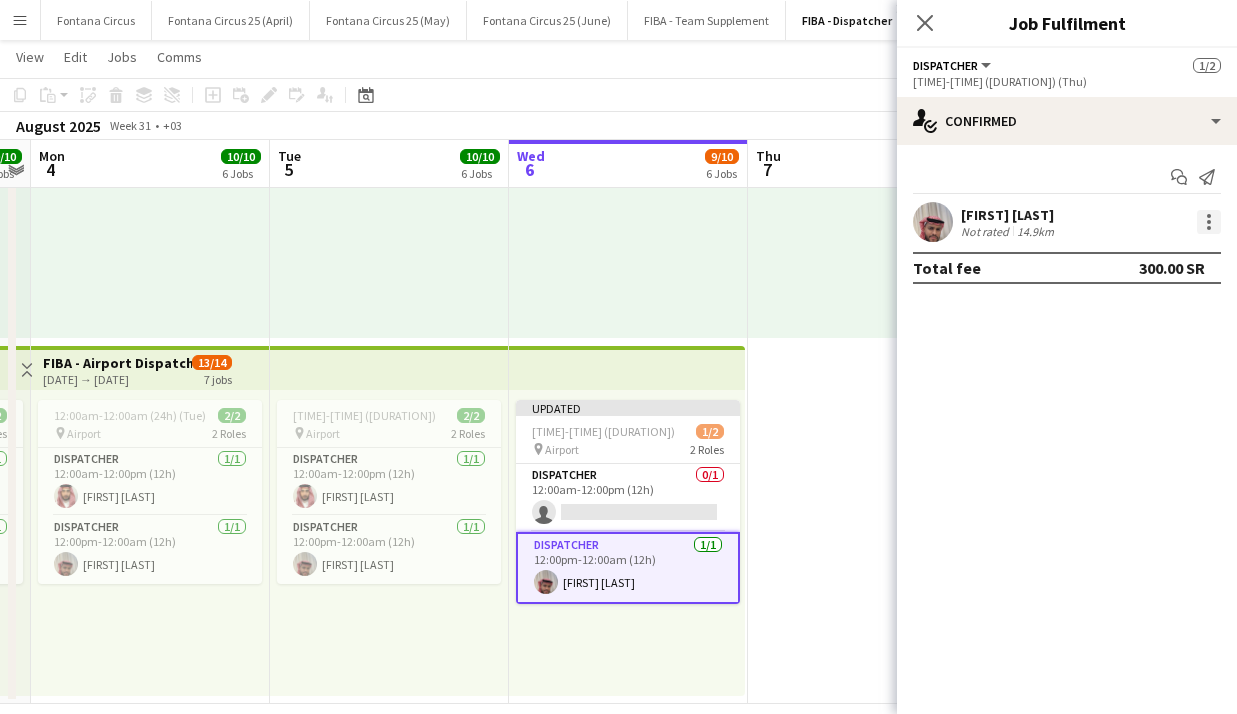 click at bounding box center [1209, 216] 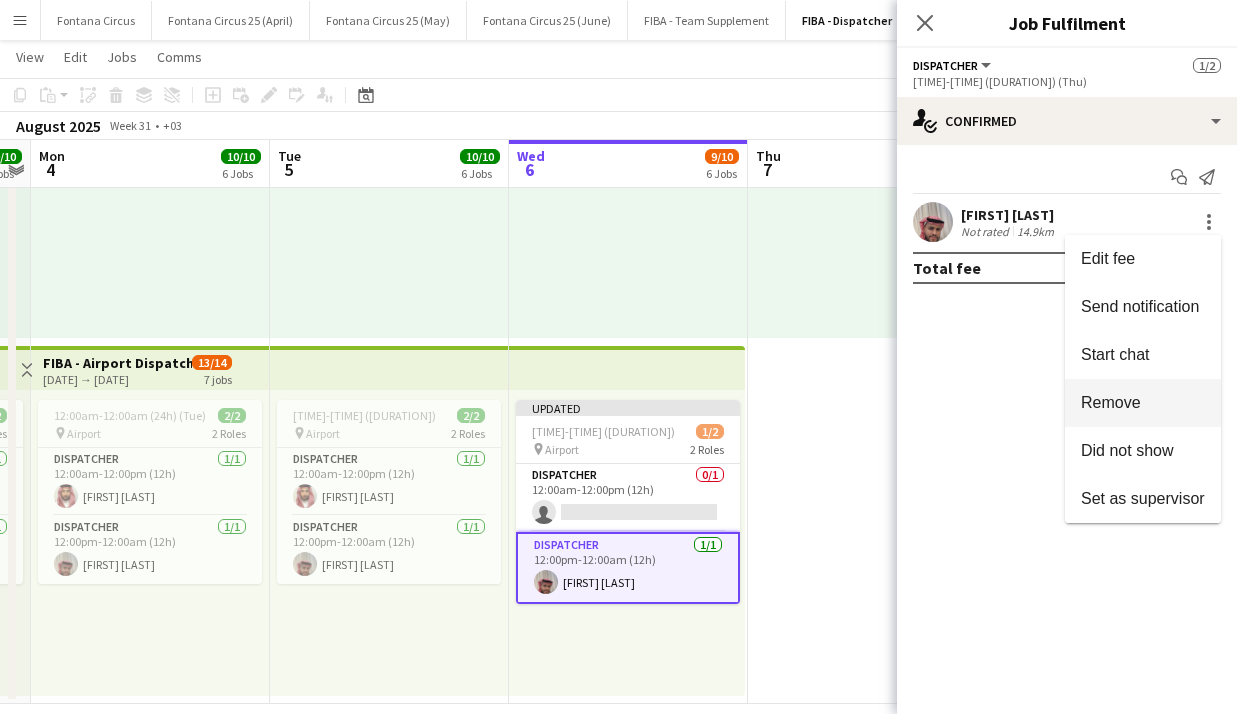click on "Remove" at bounding box center [1143, 403] 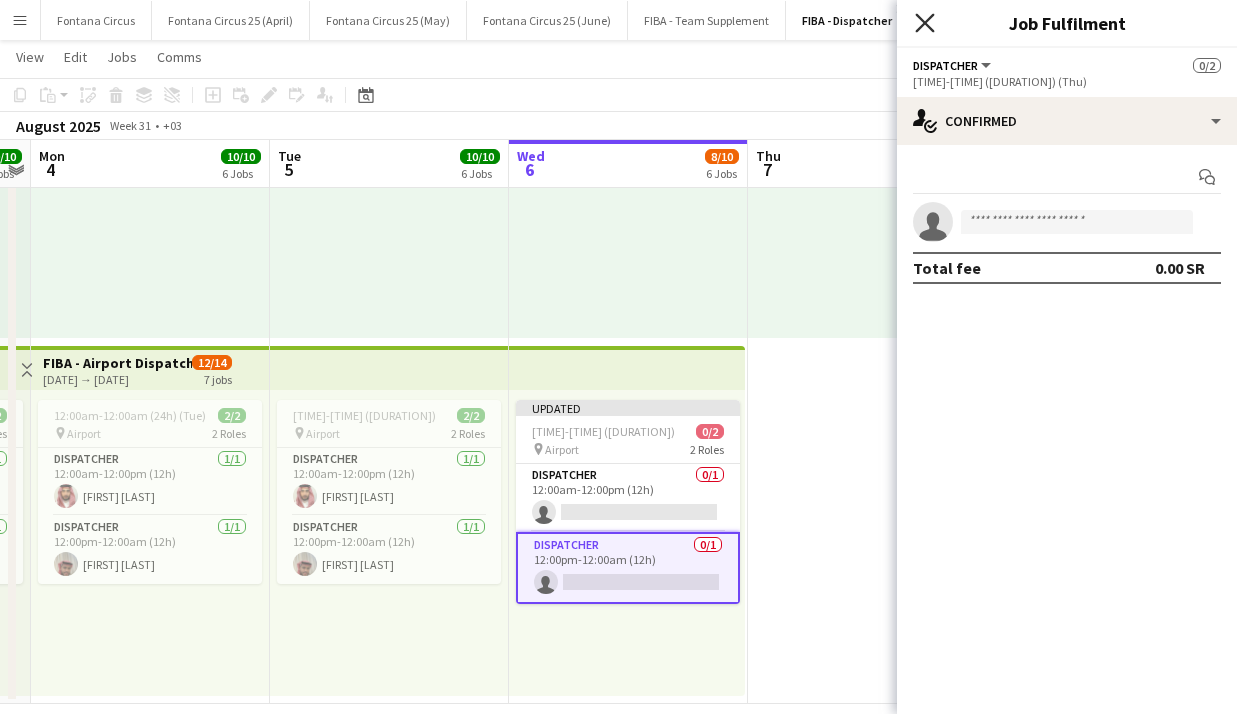 click on "Close pop-in" 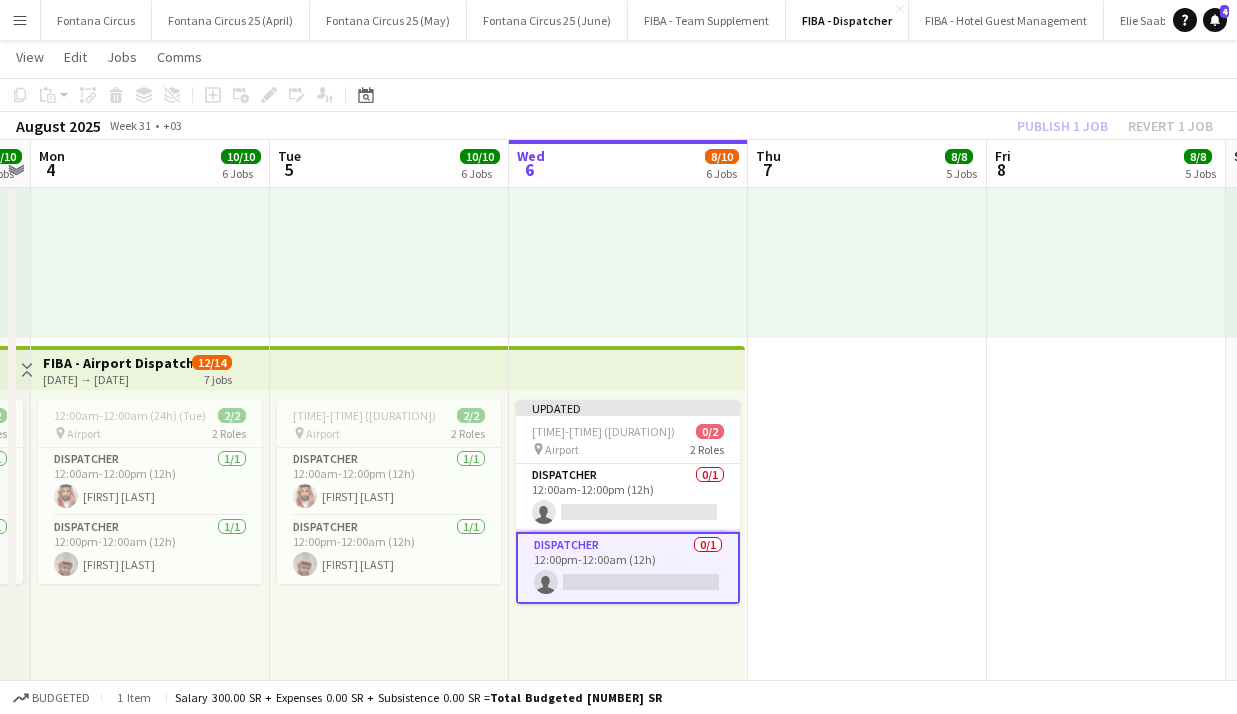 click on "Publish 1 job   Revert 1 job" 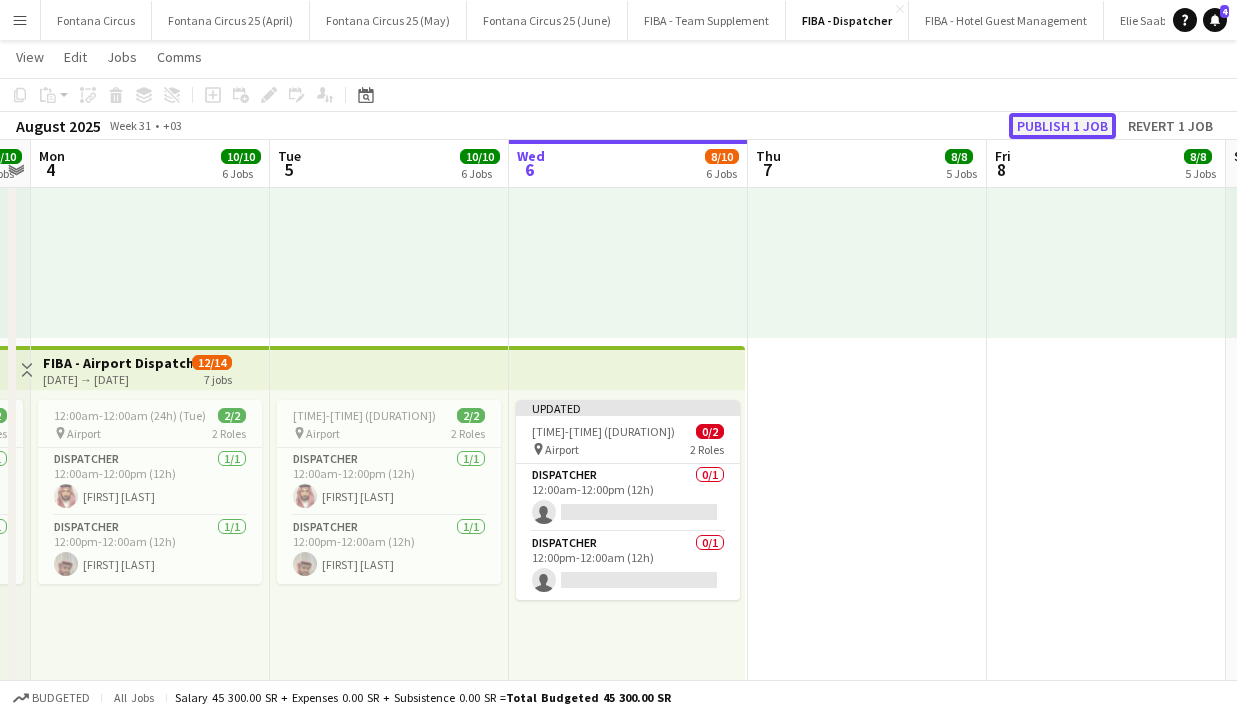 click on "Publish 1 job" 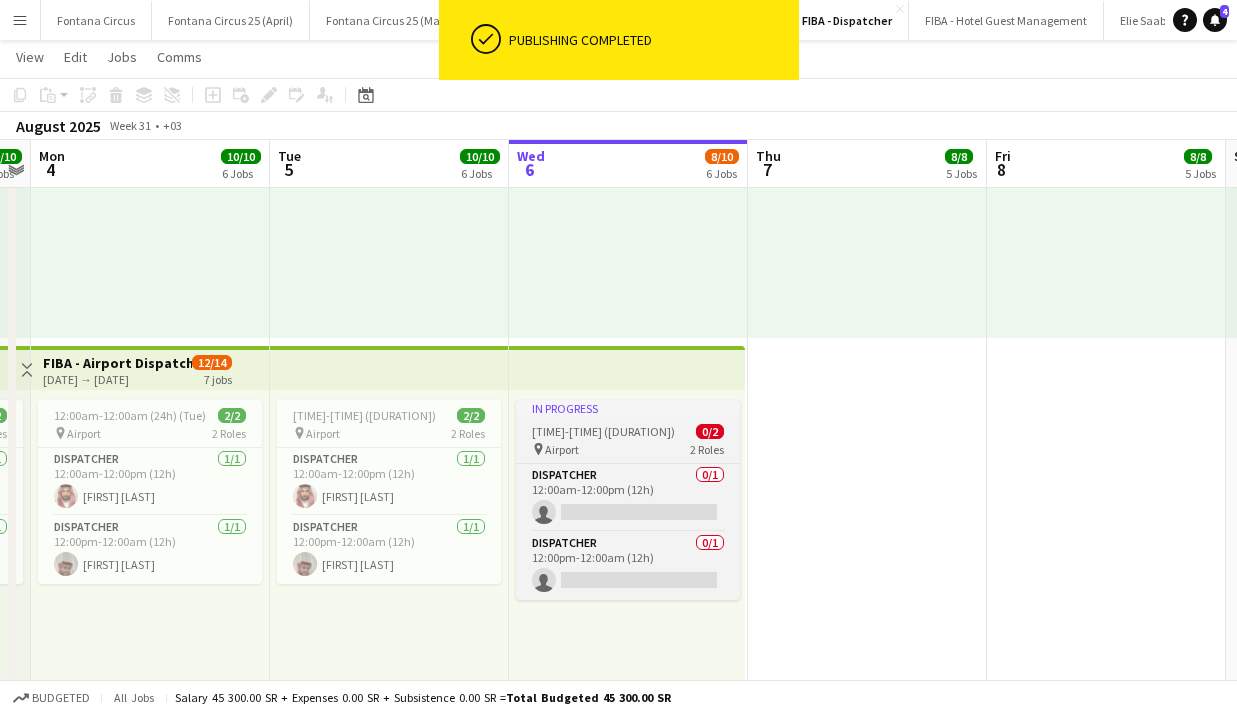 click on "In progress   12:00am-12:00am (24h) (Thu)   0/2
pin
Airport    2 Roles   Dispatcher   0/1   12:00am-12:00pm (12h)
single-neutral-actions
Dispatcher   0/1   12:00pm-12:00am (12h)
single-neutral-actions" at bounding box center (628, 500) 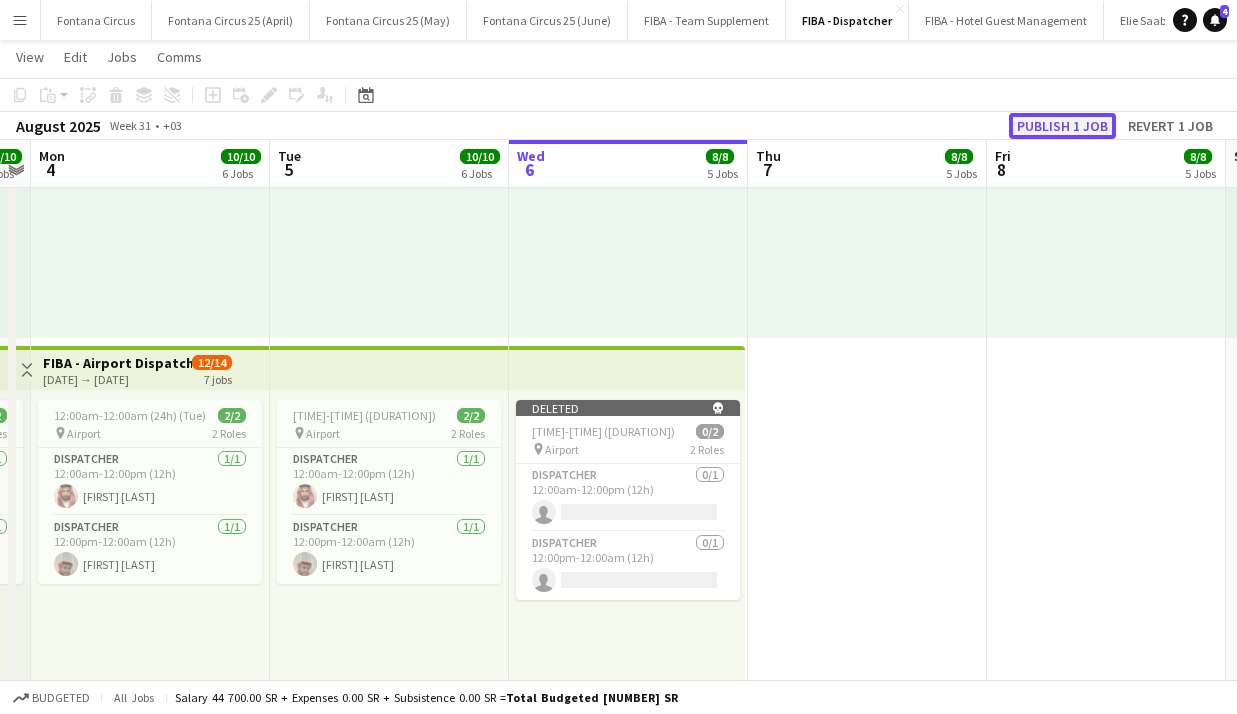 click on "Publish 1 job" 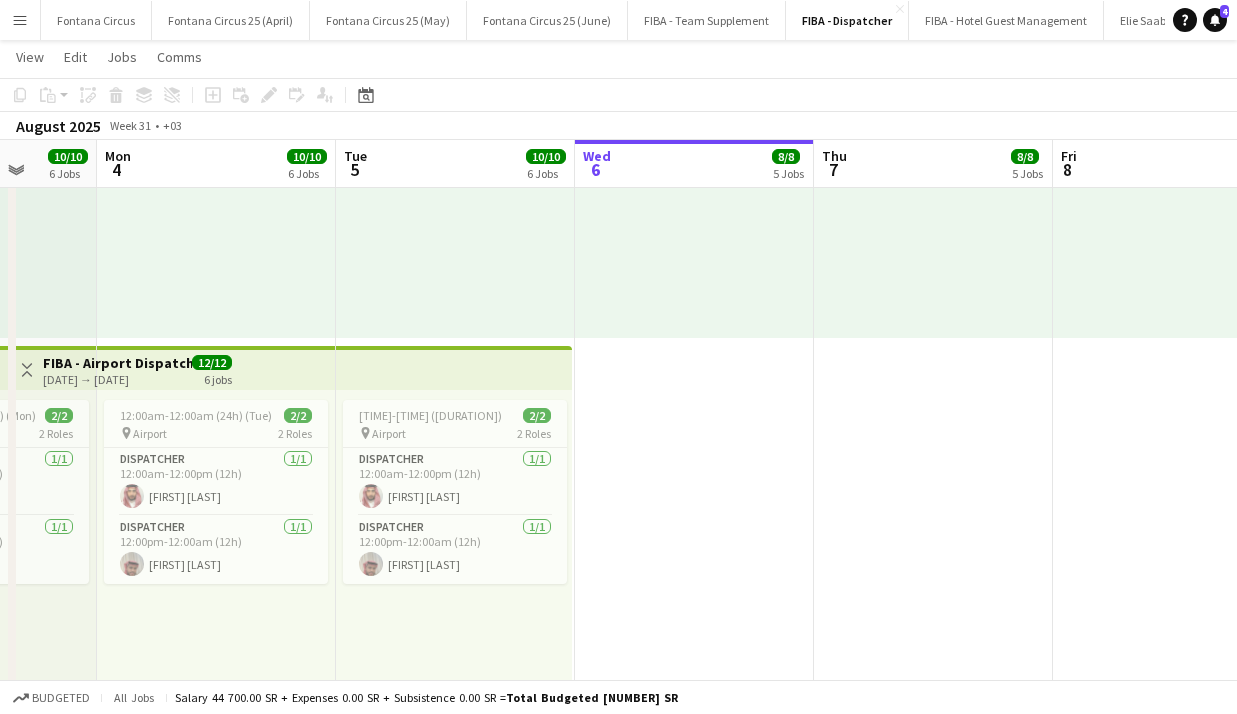 scroll, scrollTop: 0, scrollLeft: 618, axis: horizontal 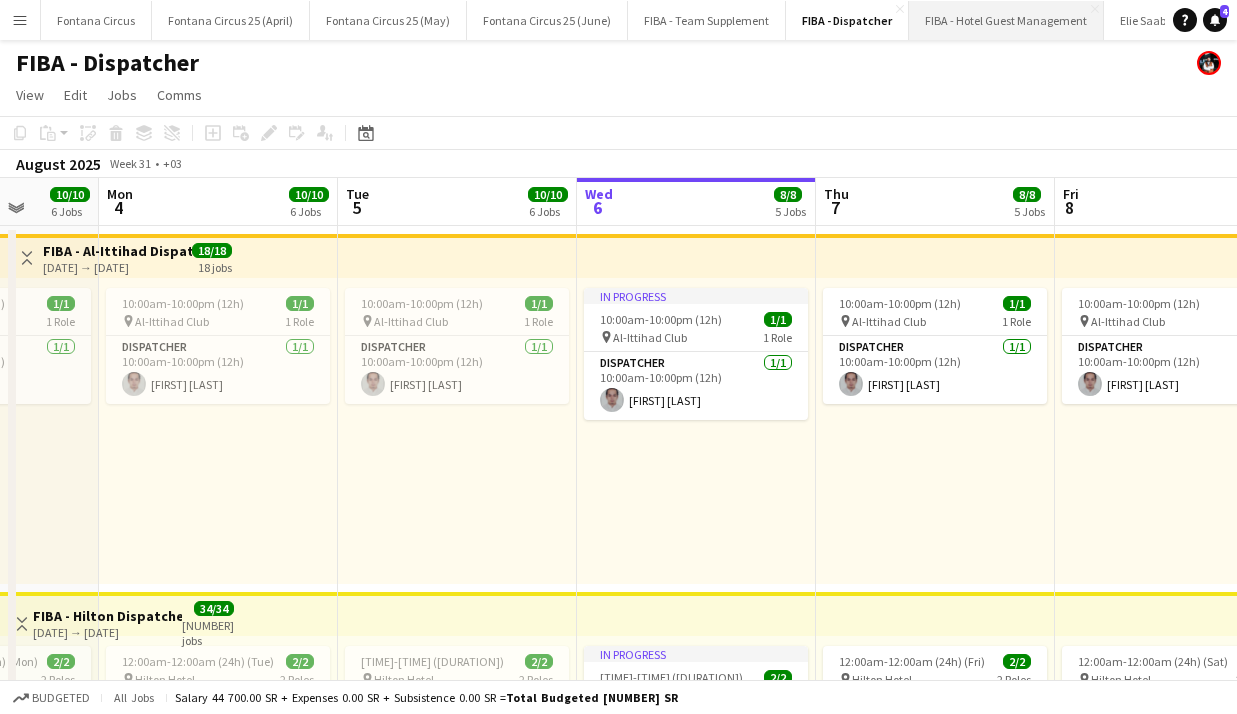 click on "FIBA - Hotel Guest Management
Close" at bounding box center (1006, 20) 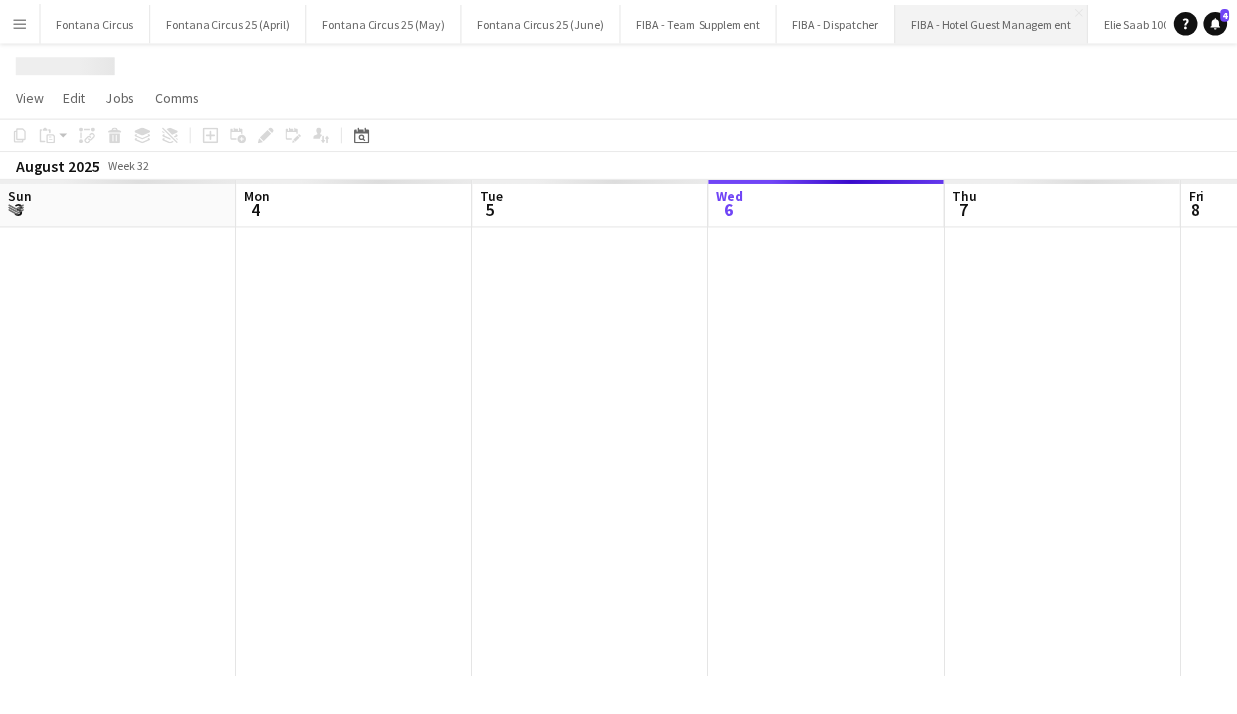 scroll, scrollTop: 0, scrollLeft: 478, axis: horizontal 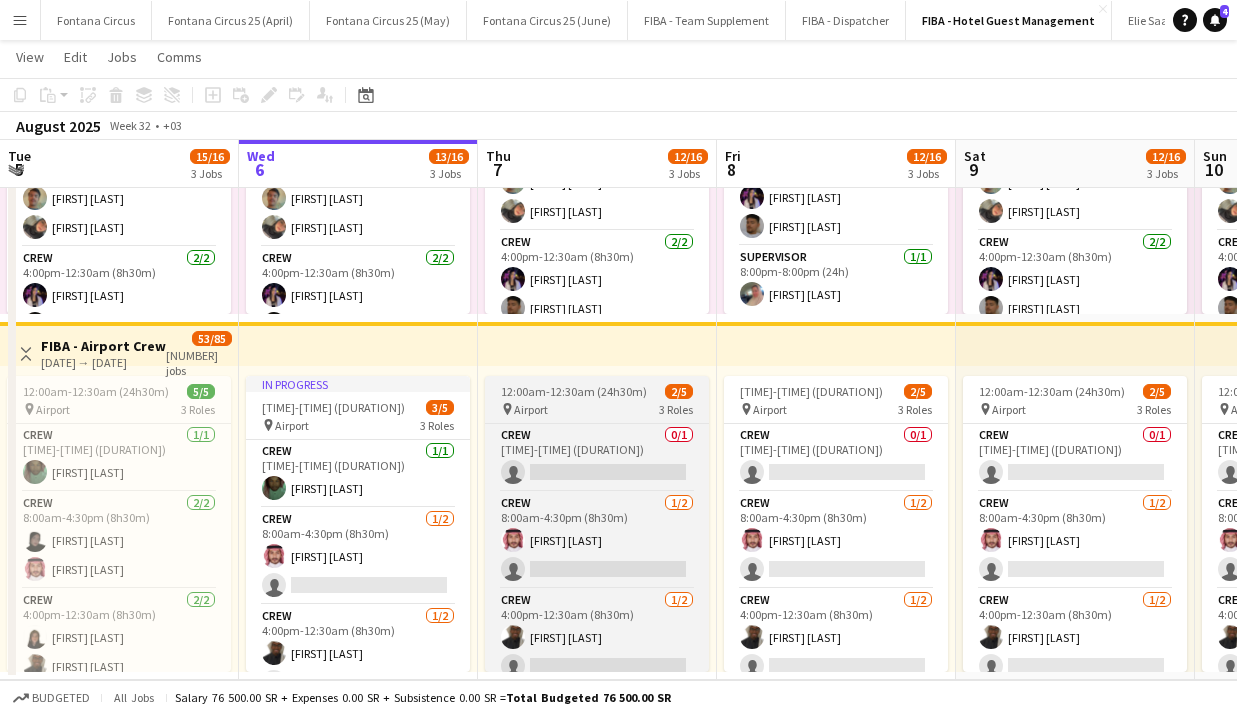 click on "pin
Airport    3 Roles" at bounding box center [597, 409] 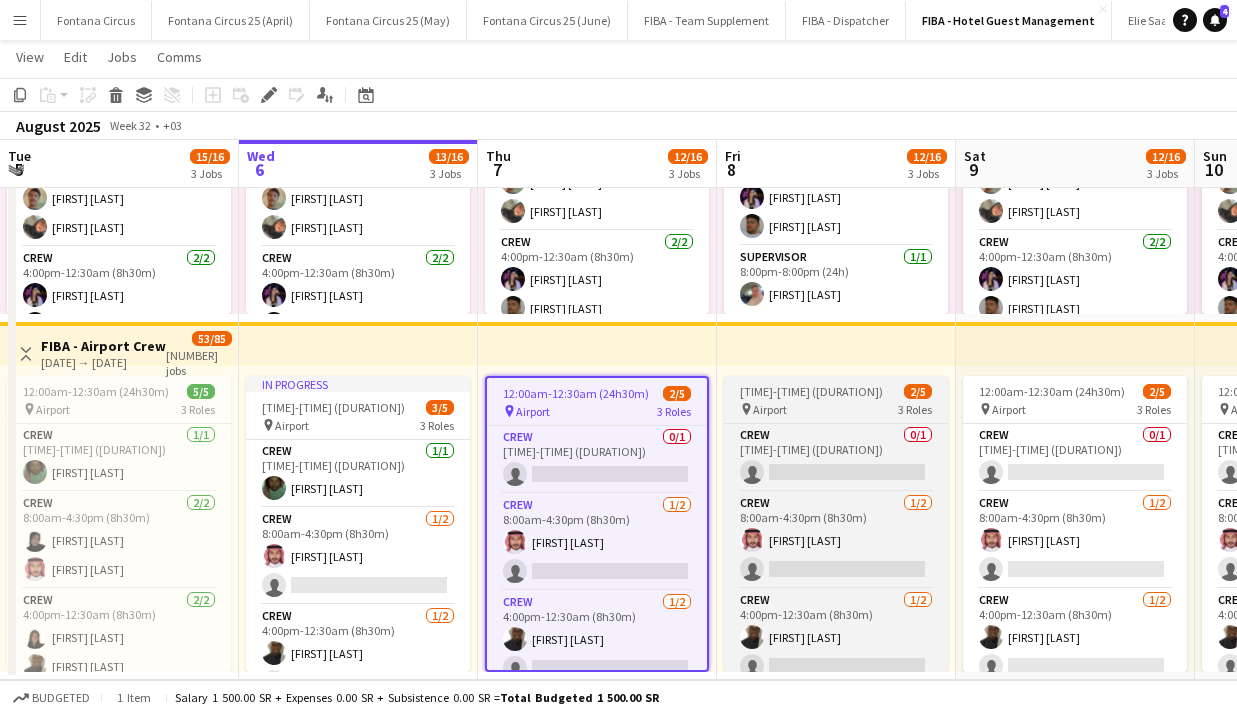 click on "Airport" at bounding box center (770, 409) 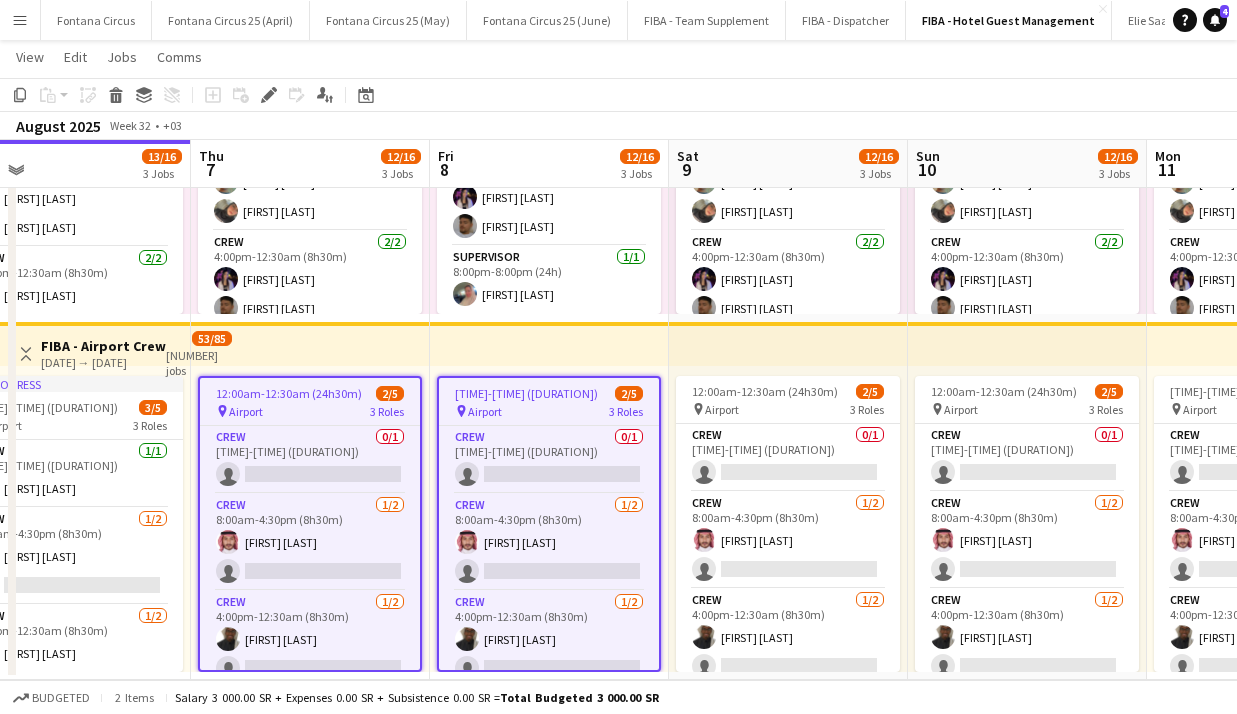 click on "pin
Airport    3 Roles" at bounding box center [788, 409] 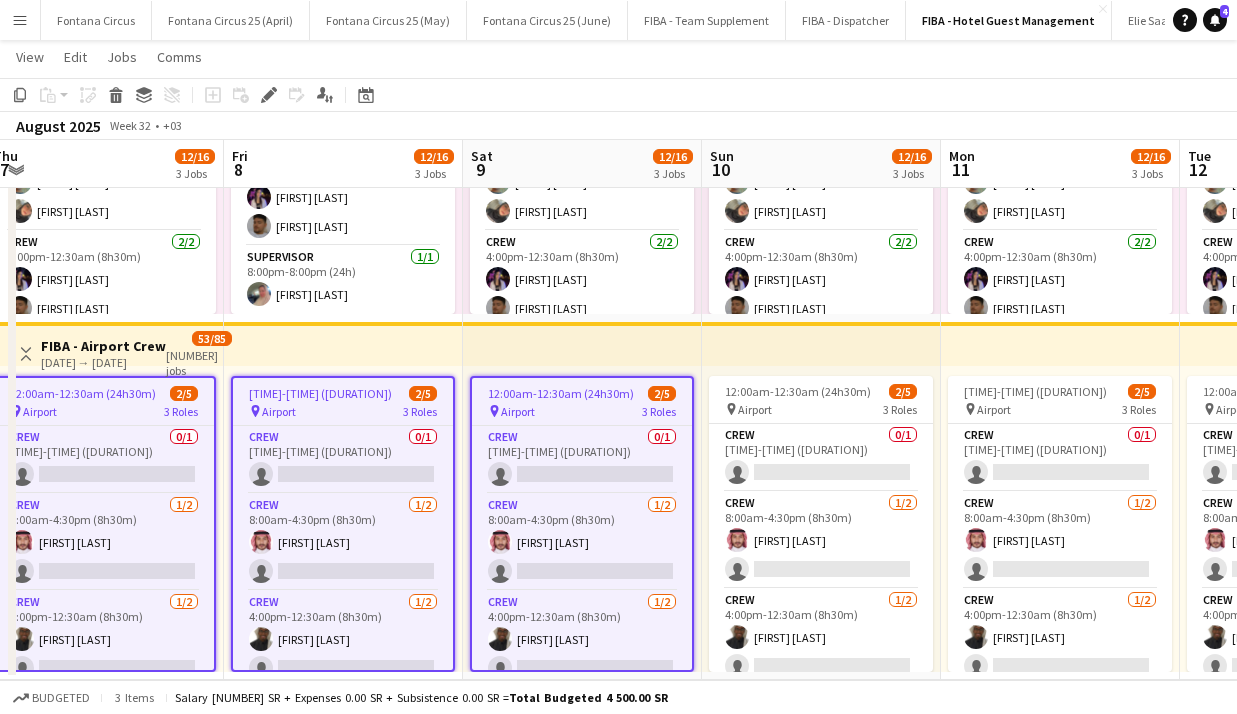 click on "pin
Airport    3 Roles" at bounding box center [821, 409] 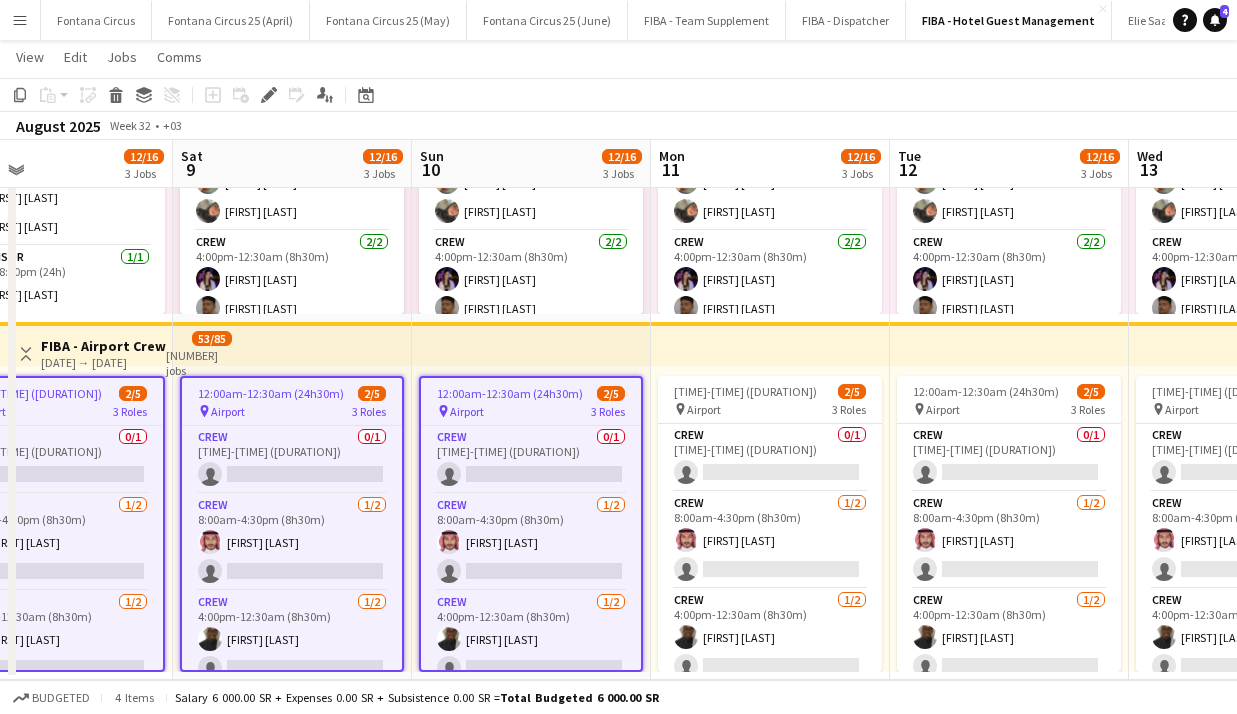 click on "pin
Airport    3 Roles" at bounding box center [770, 409] 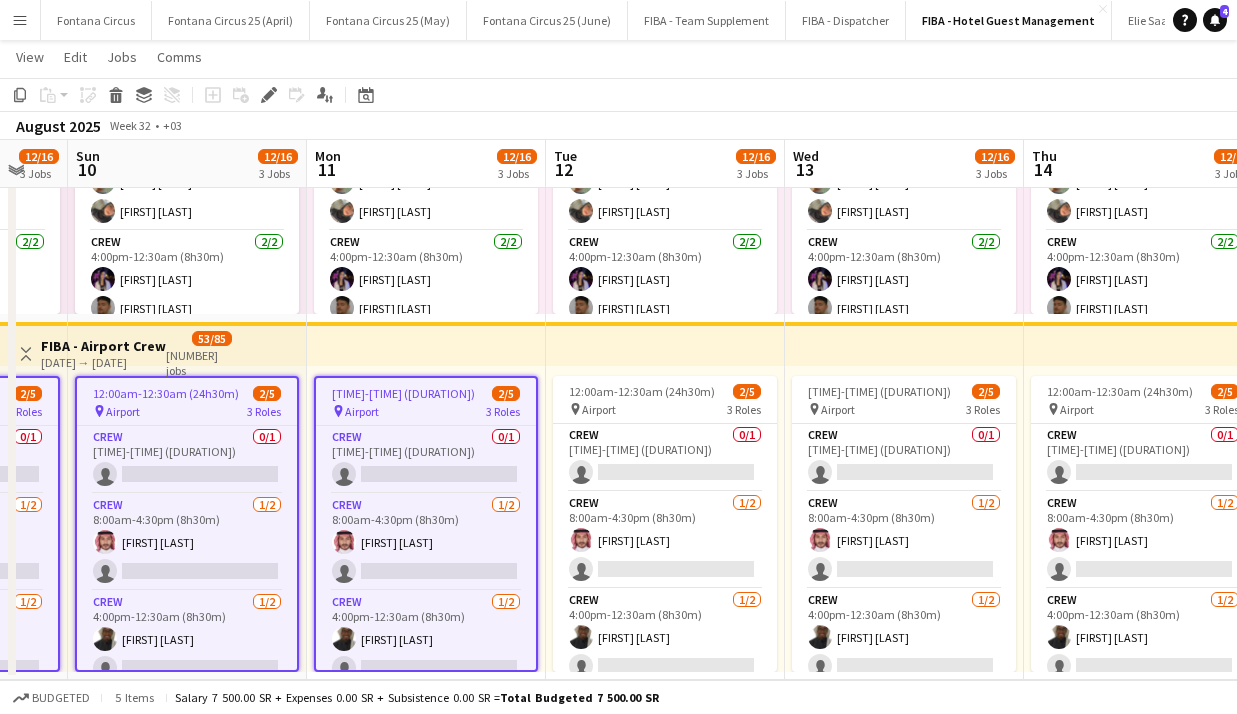 scroll, scrollTop: 0, scrollLeft: 649, axis: horizontal 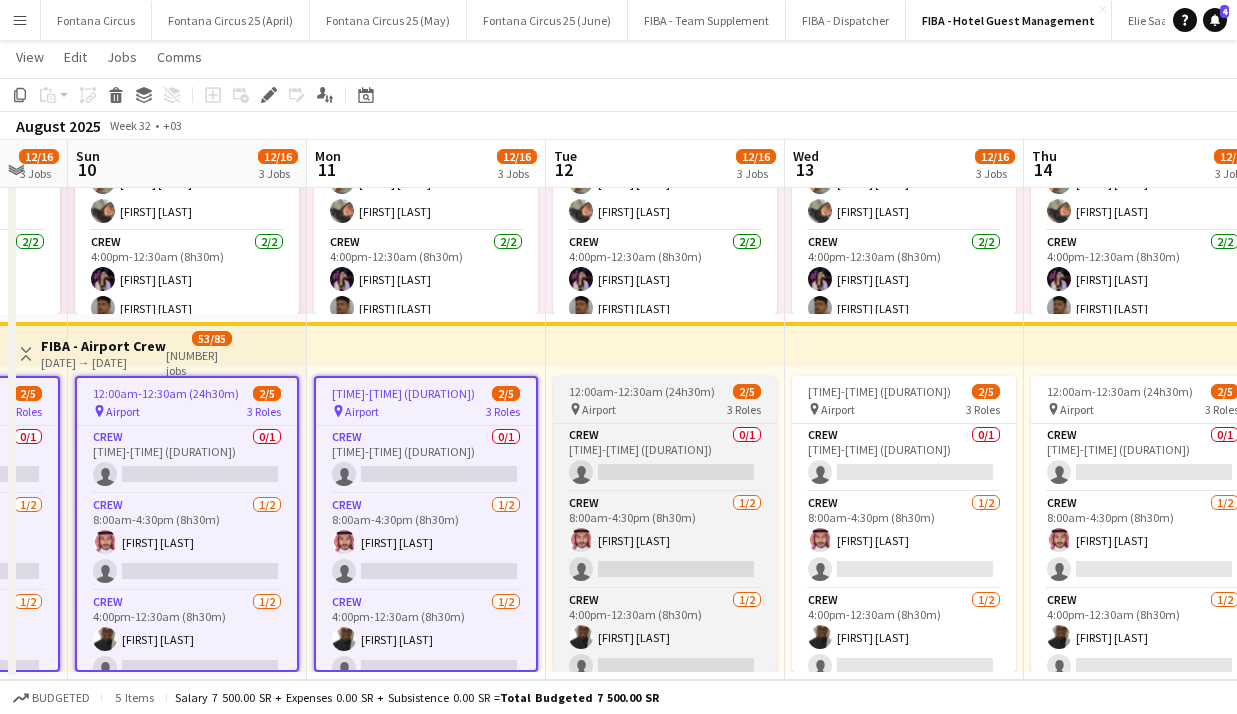 click on "12:00am-12:30am (24h30m) (Wed)" at bounding box center [651, 391] 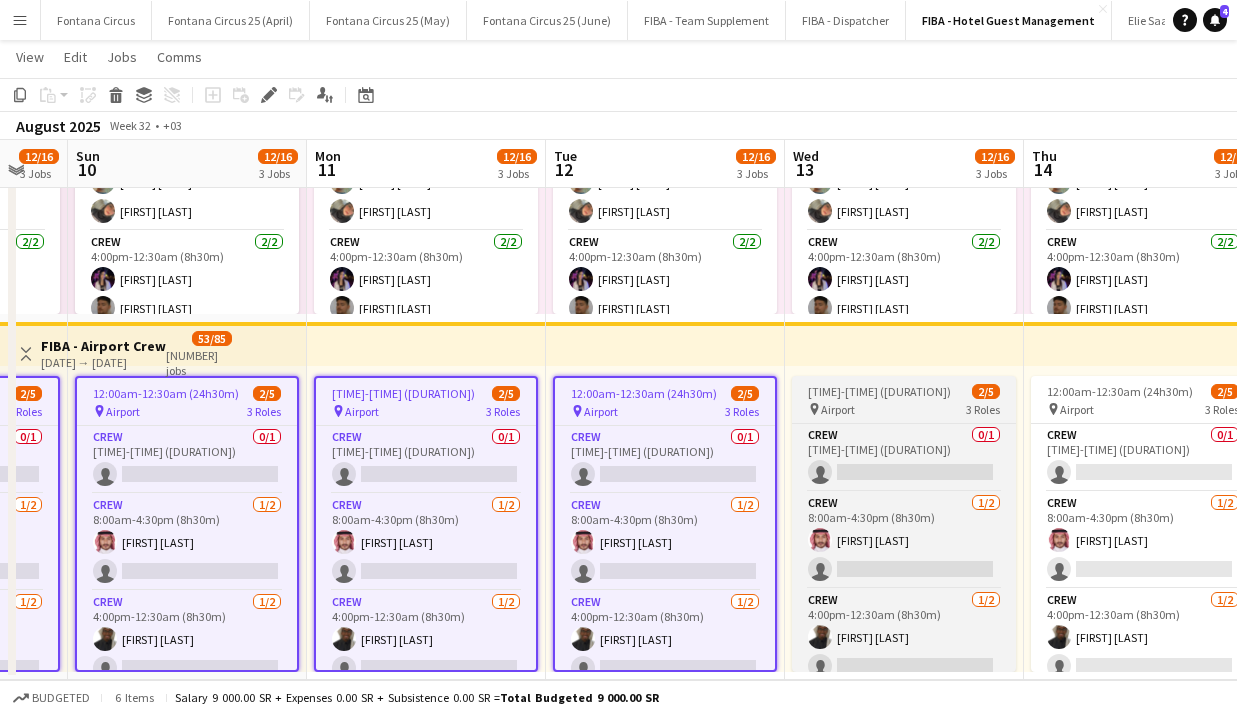 click on "Airport" at bounding box center (838, 409) 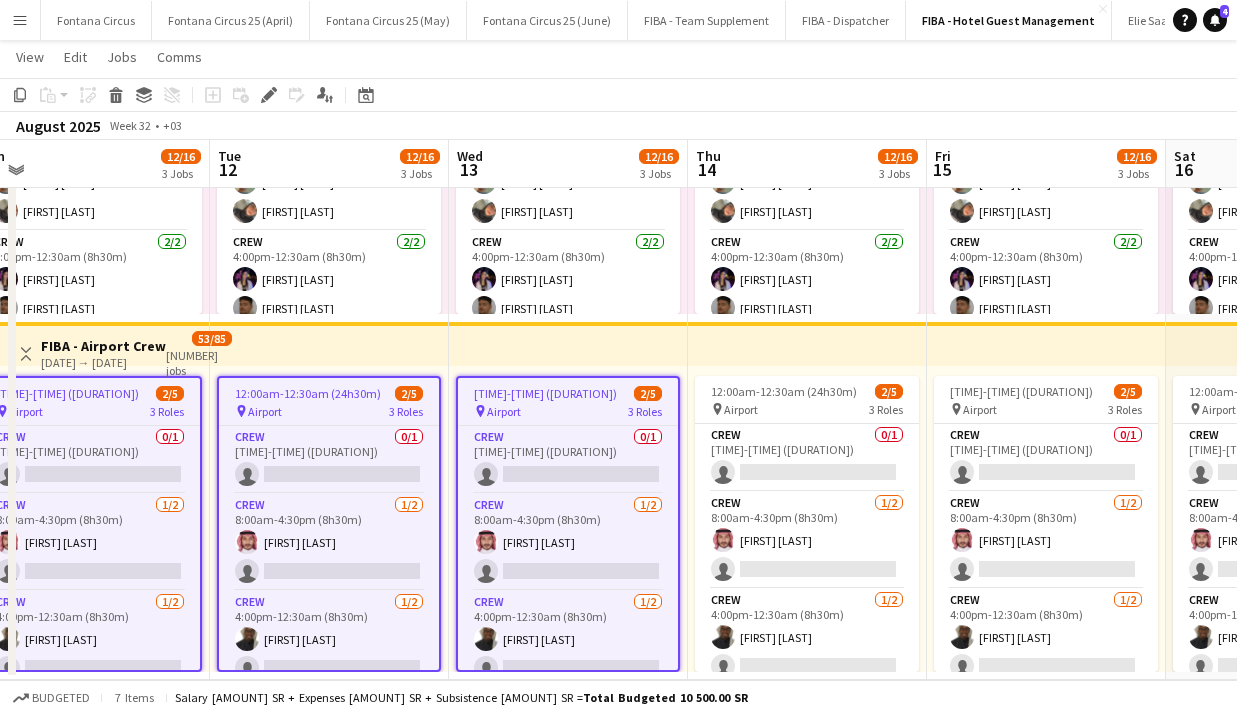 click on "pin
Airport    3 Roles" at bounding box center (807, 409) 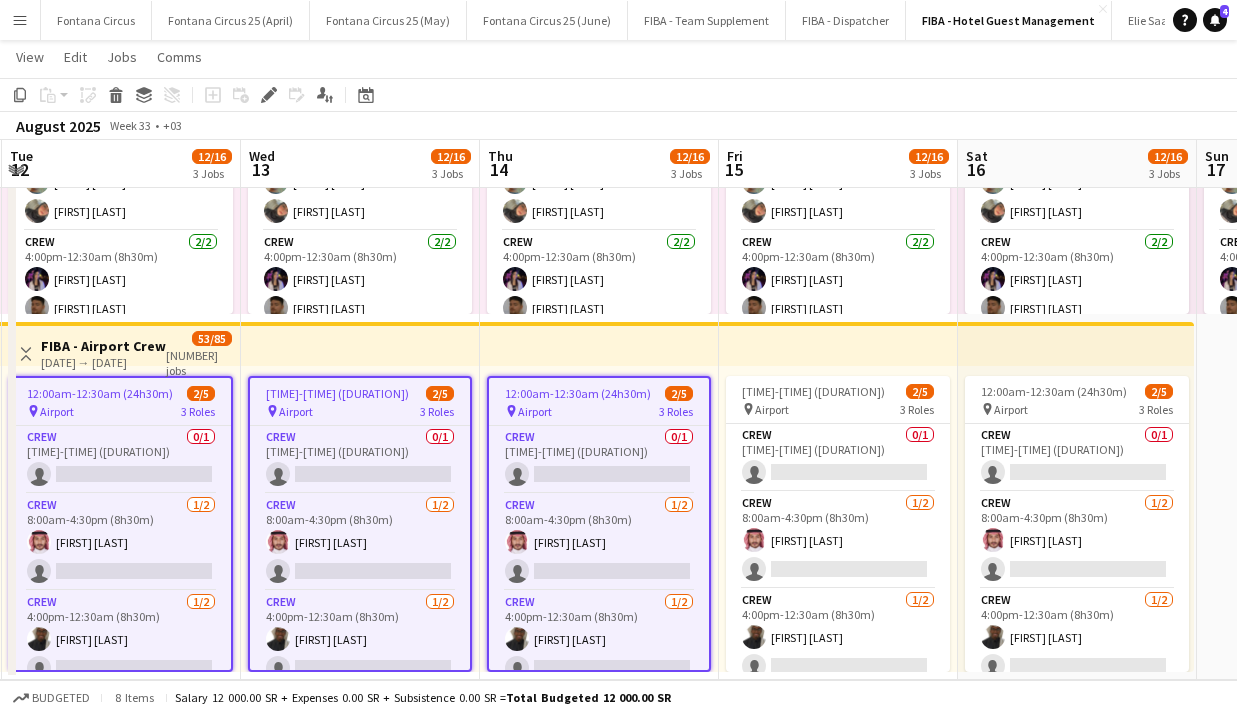 click on "pin
Airport    3 Roles" at bounding box center [838, 409] 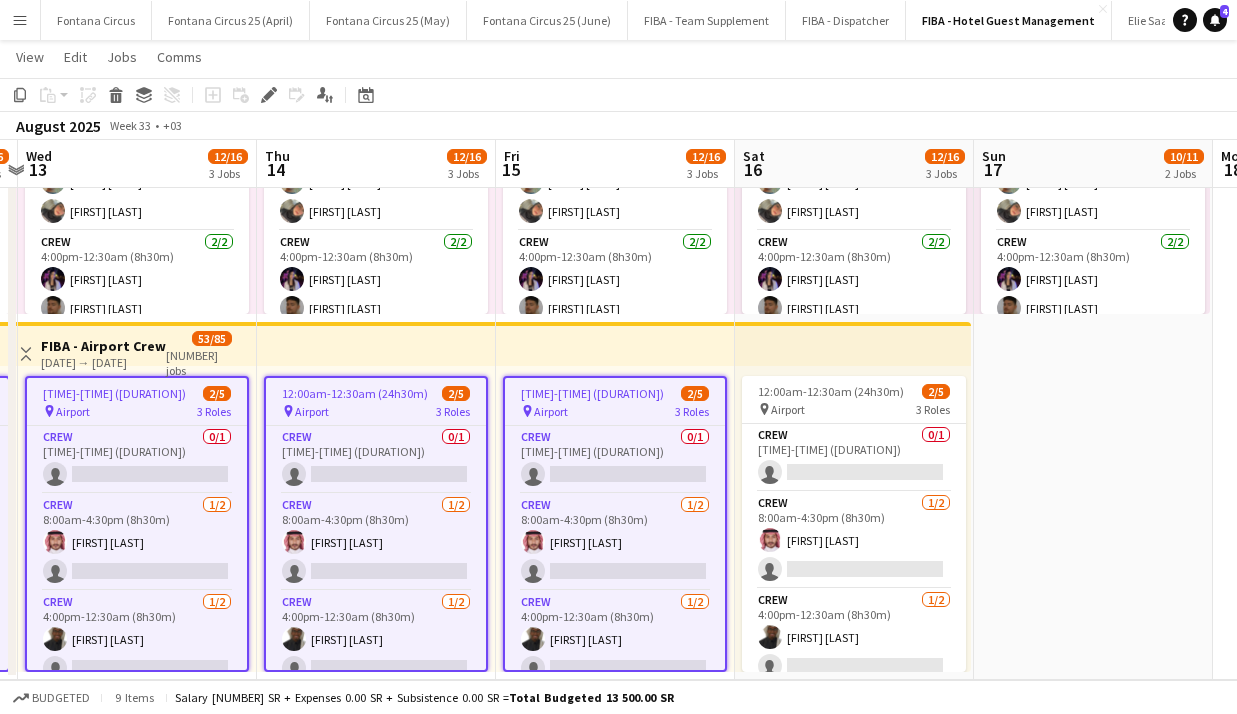 scroll, scrollTop: 0, scrollLeft: 523, axis: horizontal 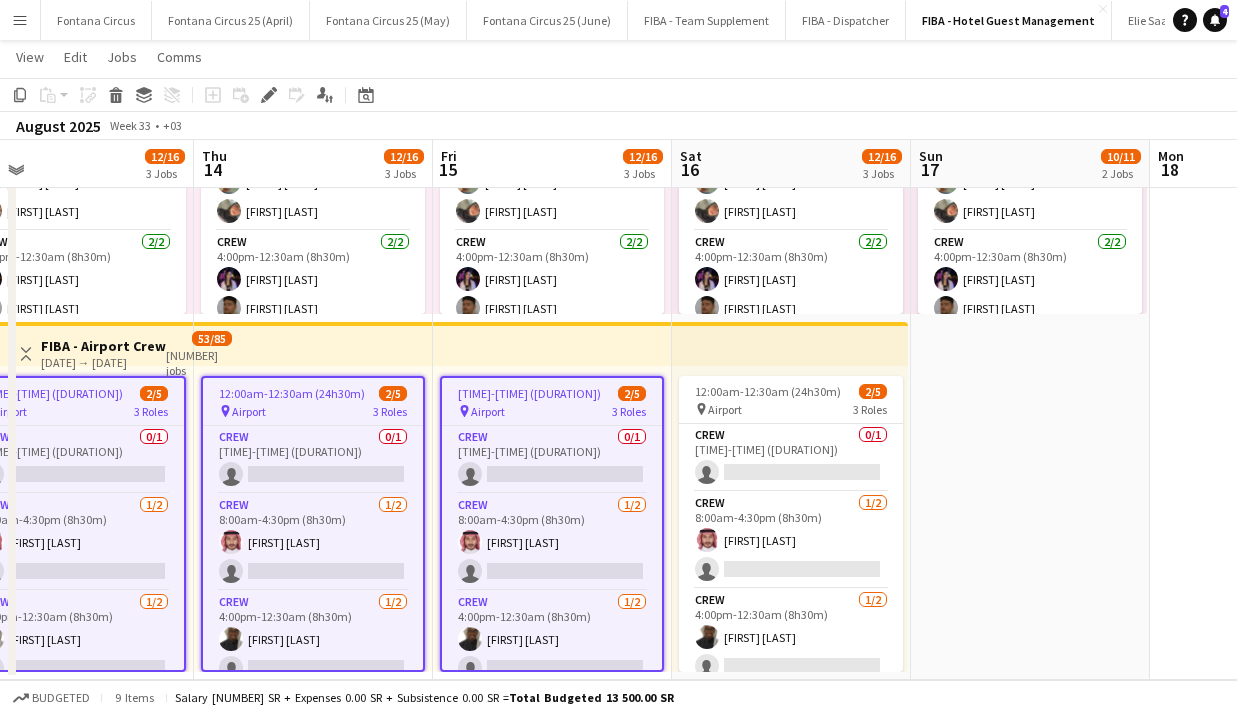 click on "pin
Airport    3 Roles" at bounding box center (791, 409) 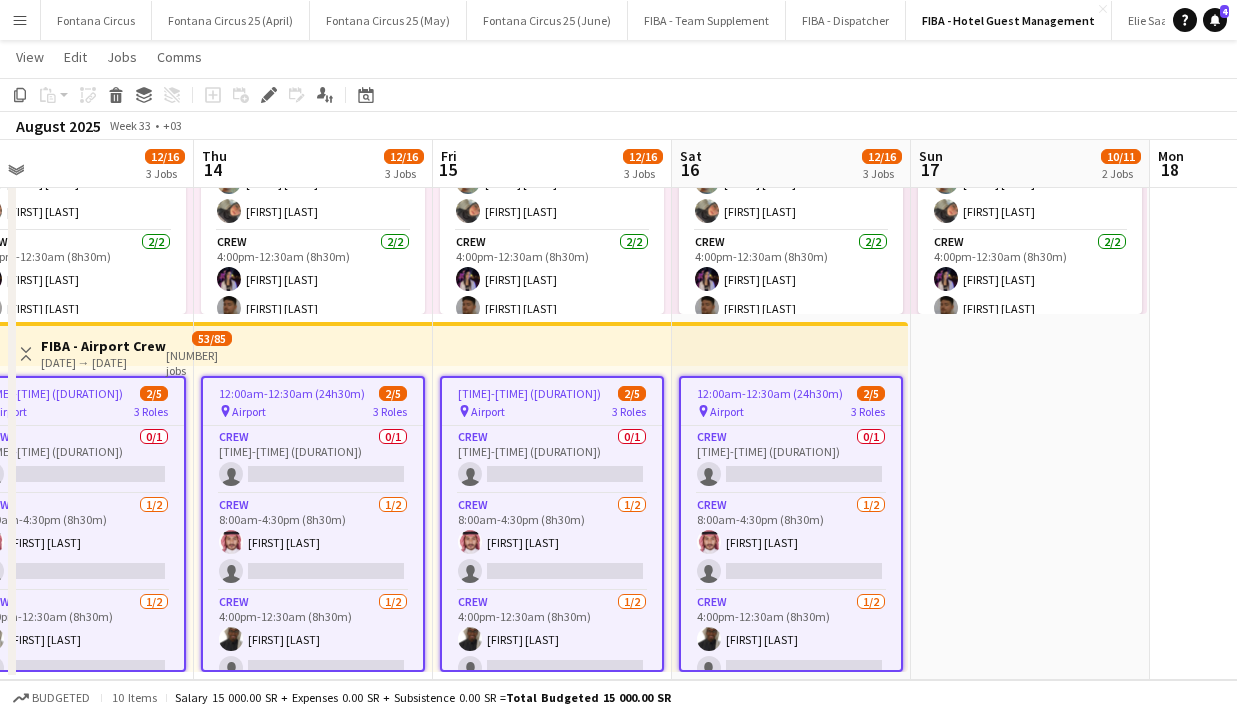 scroll, scrollTop: 0, scrollLeft: 0, axis: both 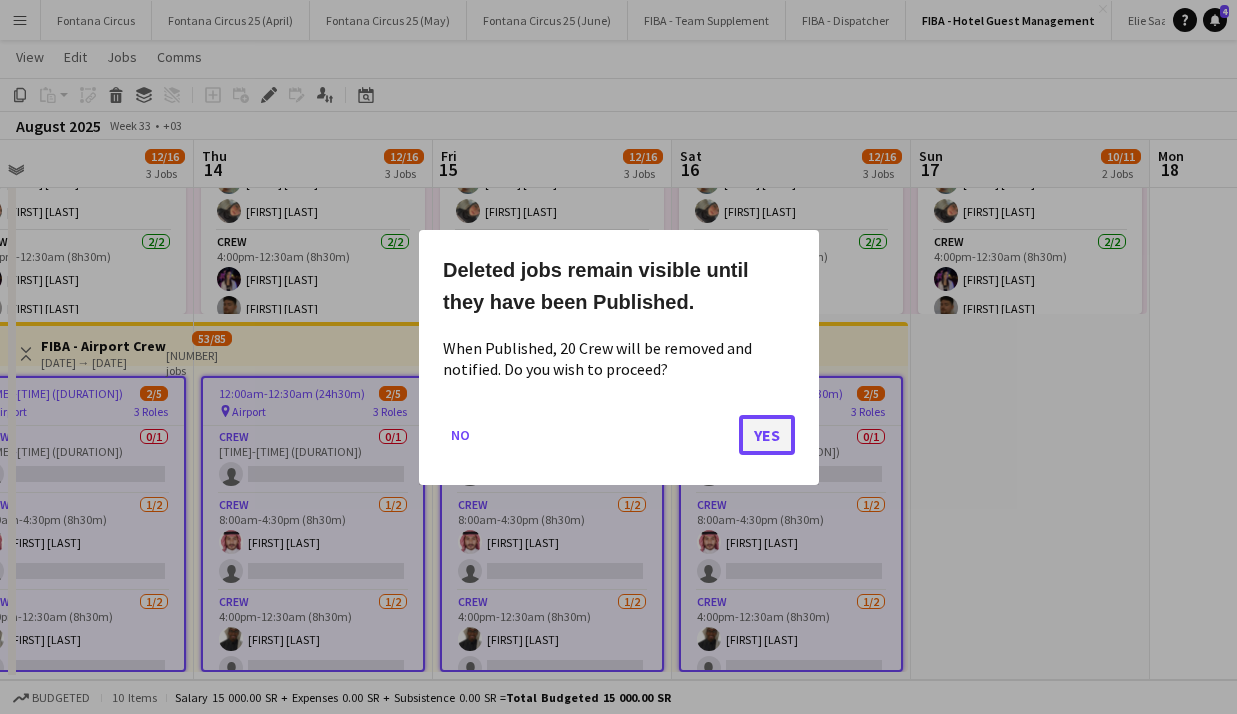 click on "Yes" 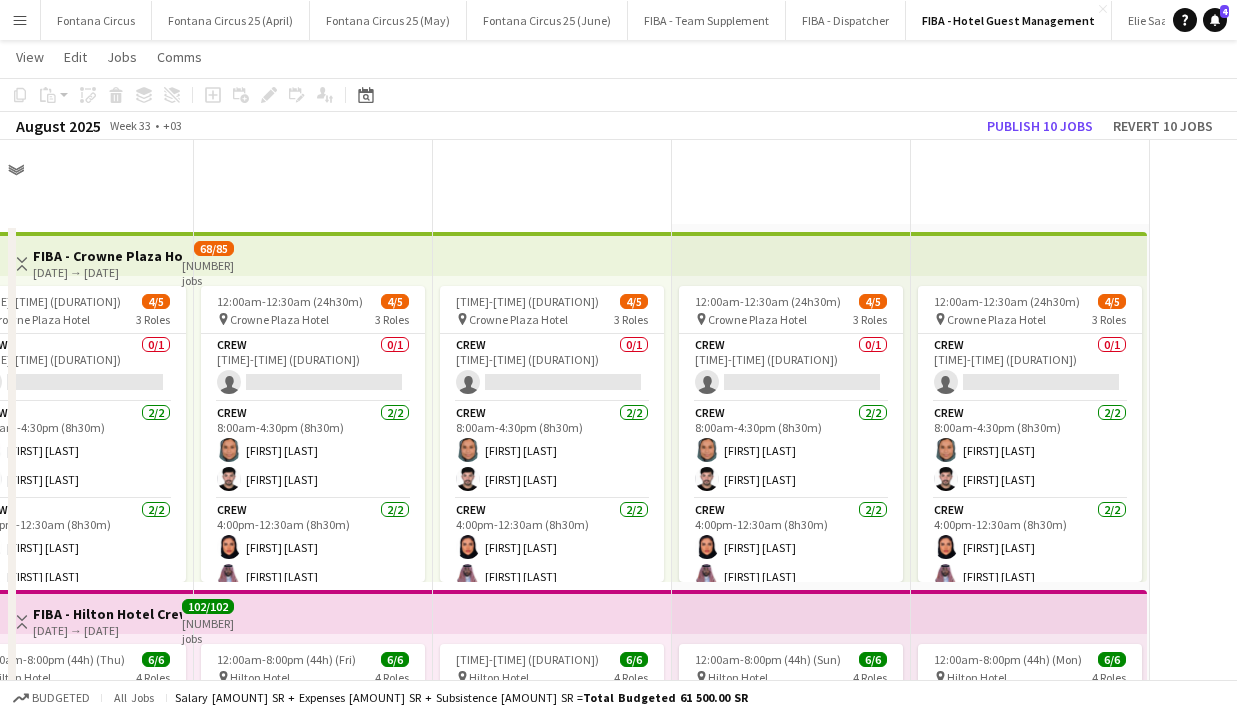 scroll, scrollTop: 626, scrollLeft: 0, axis: vertical 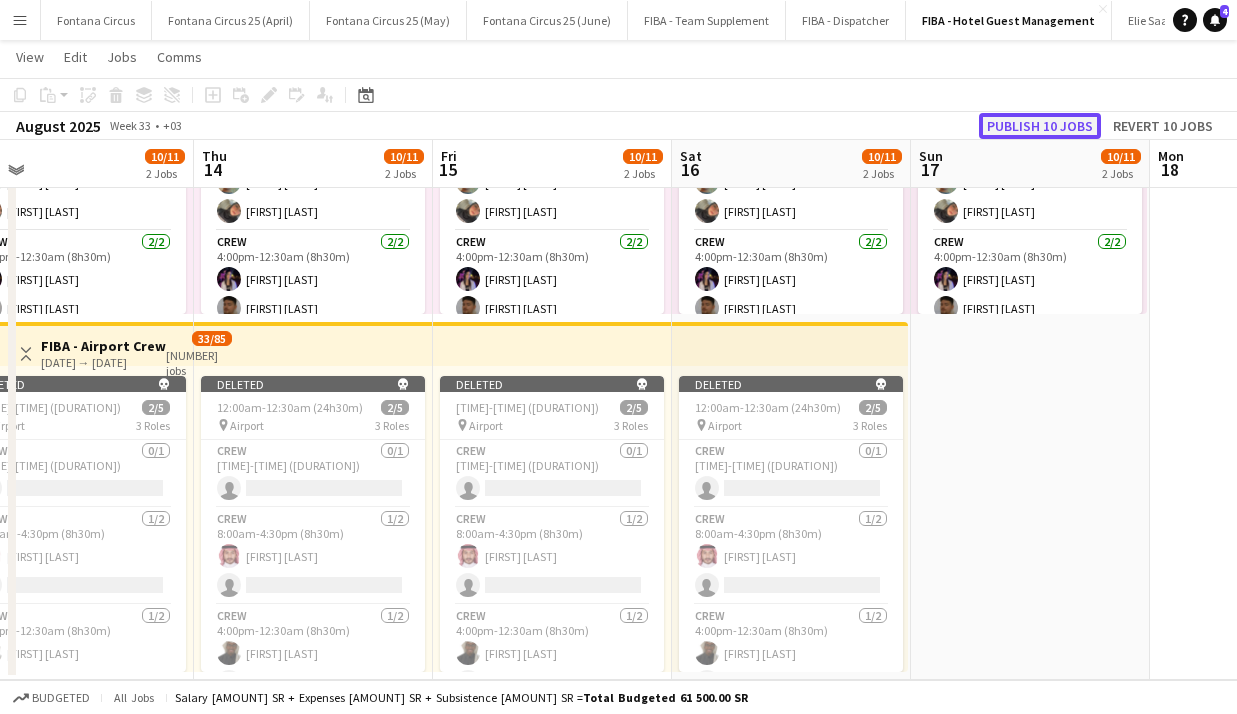 click on "Publish 10 jobs" 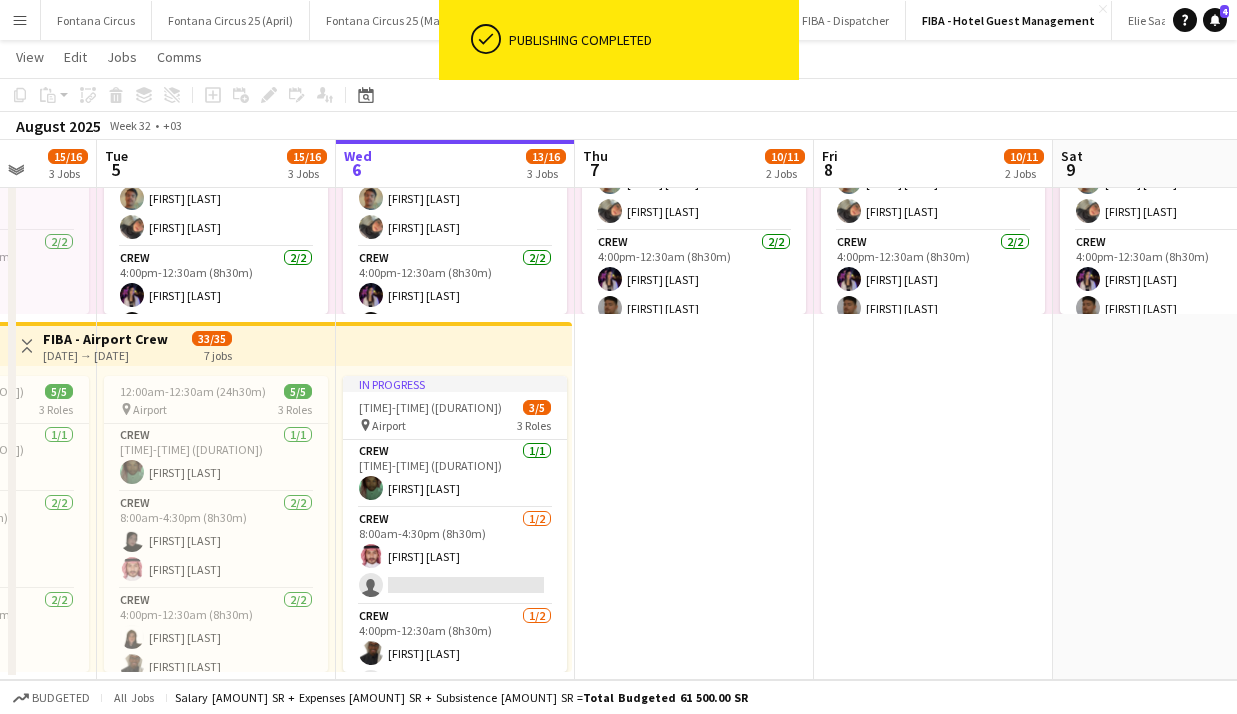 scroll, scrollTop: 0, scrollLeft: 619, axis: horizontal 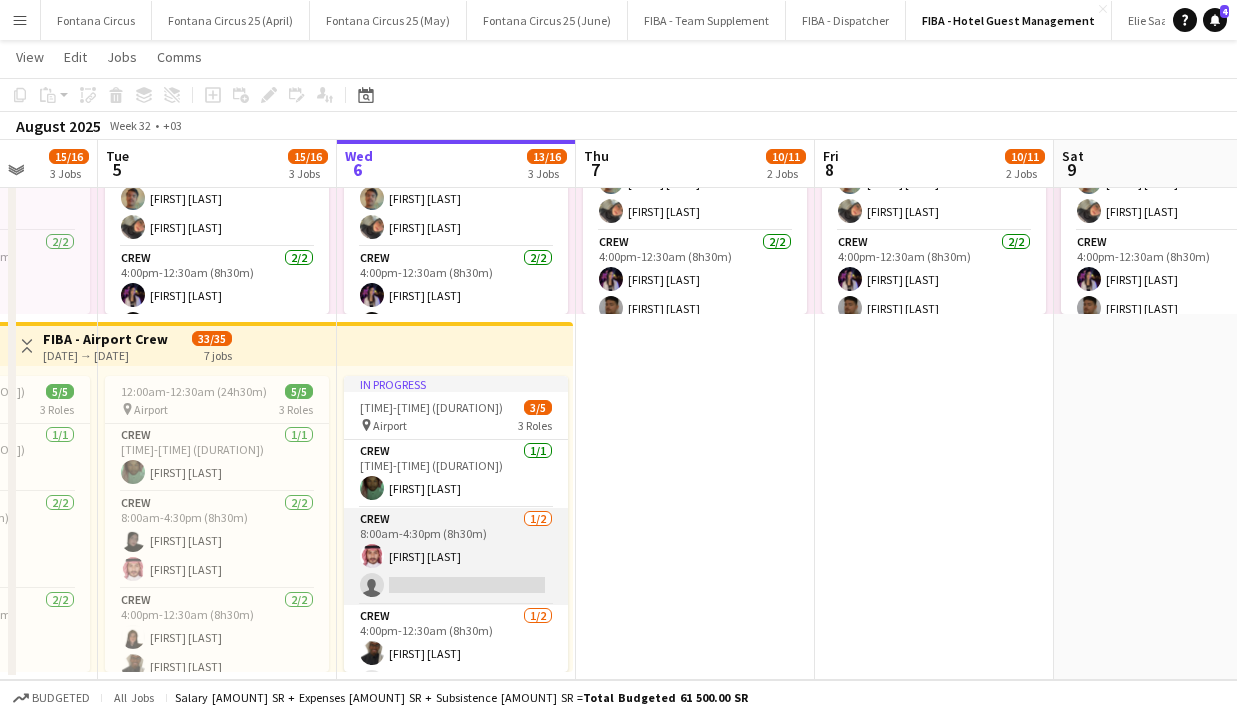 click on "Crew   1/2   [TIME]-[TIME] ([DURATION])
[FIRST] [LAST]
single-neutral-actions" at bounding box center [456, 556] 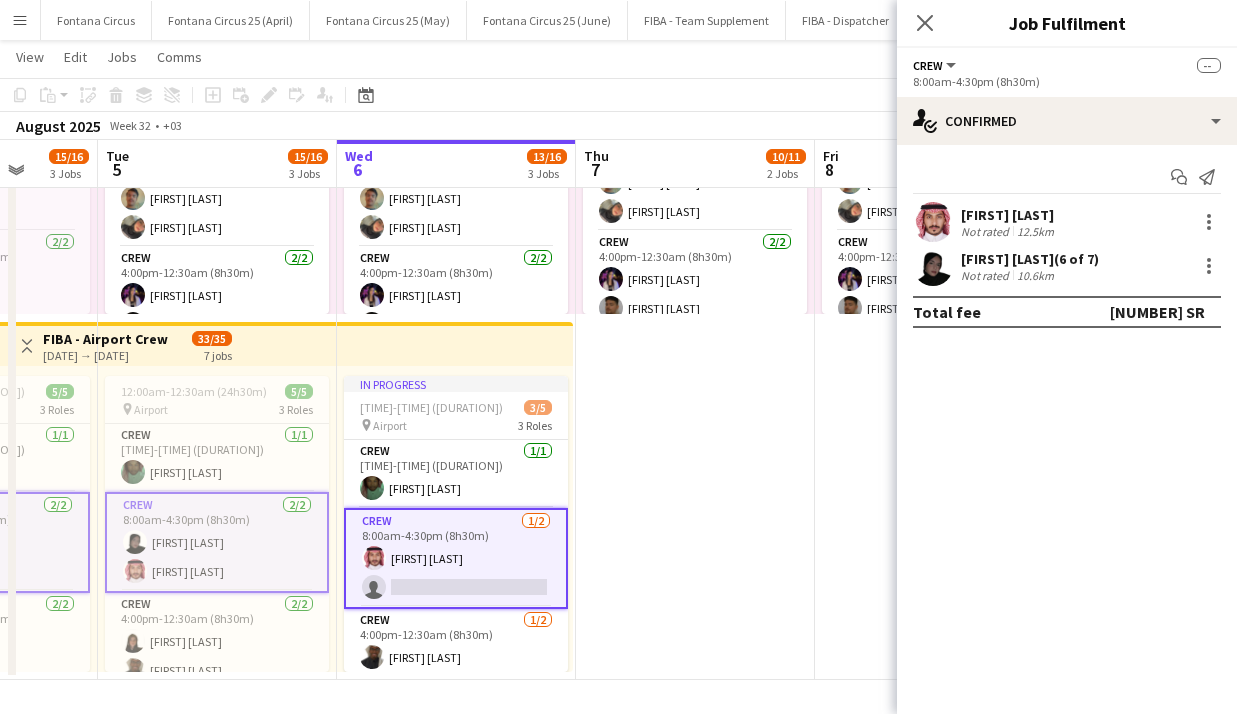 click on "Crew   1/2   [TIME]-[TIME] ([DURATION])
[FIRST] [LAST]
single-neutral-actions" at bounding box center [456, 558] 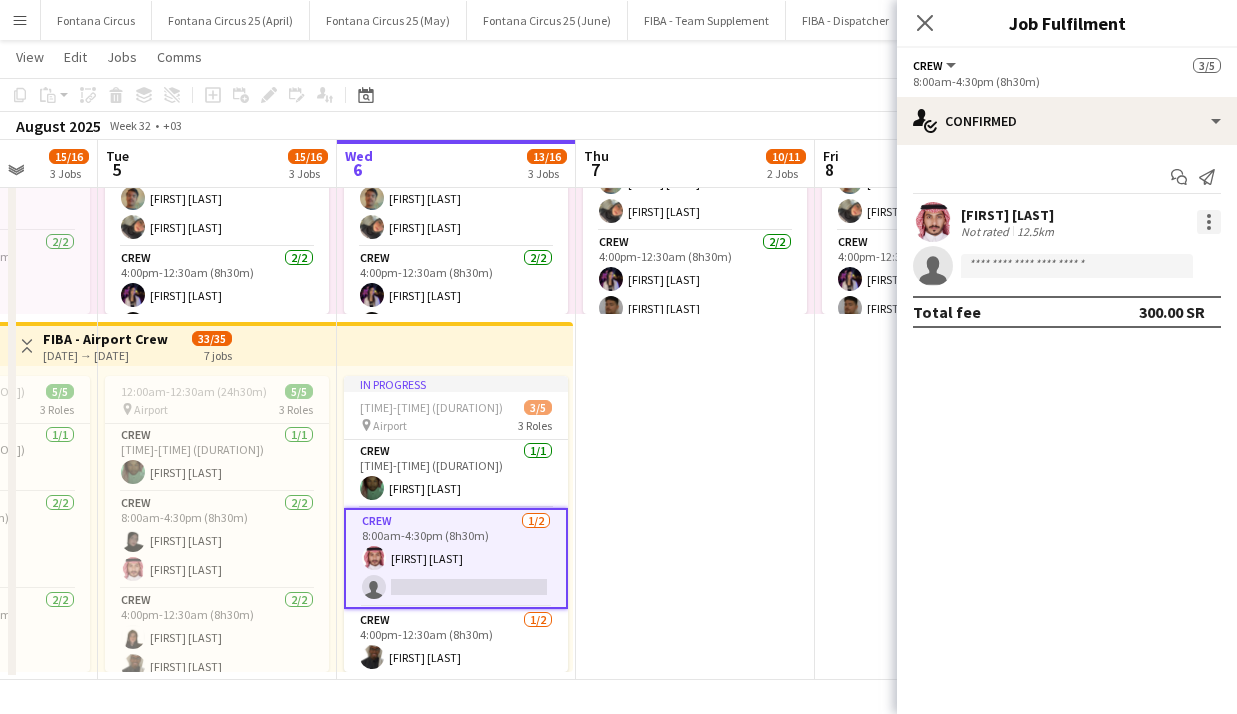 click at bounding box center [1209, 222] 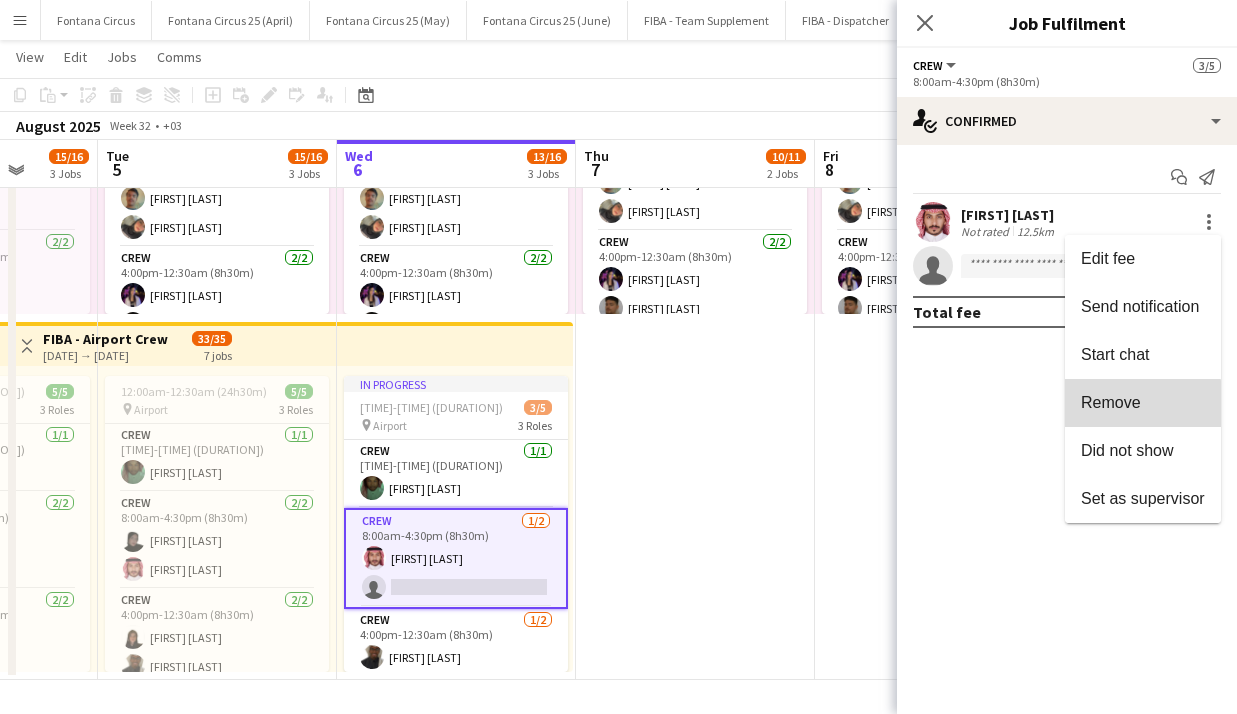 click on "Remove" at bounding box center [1111, 402] 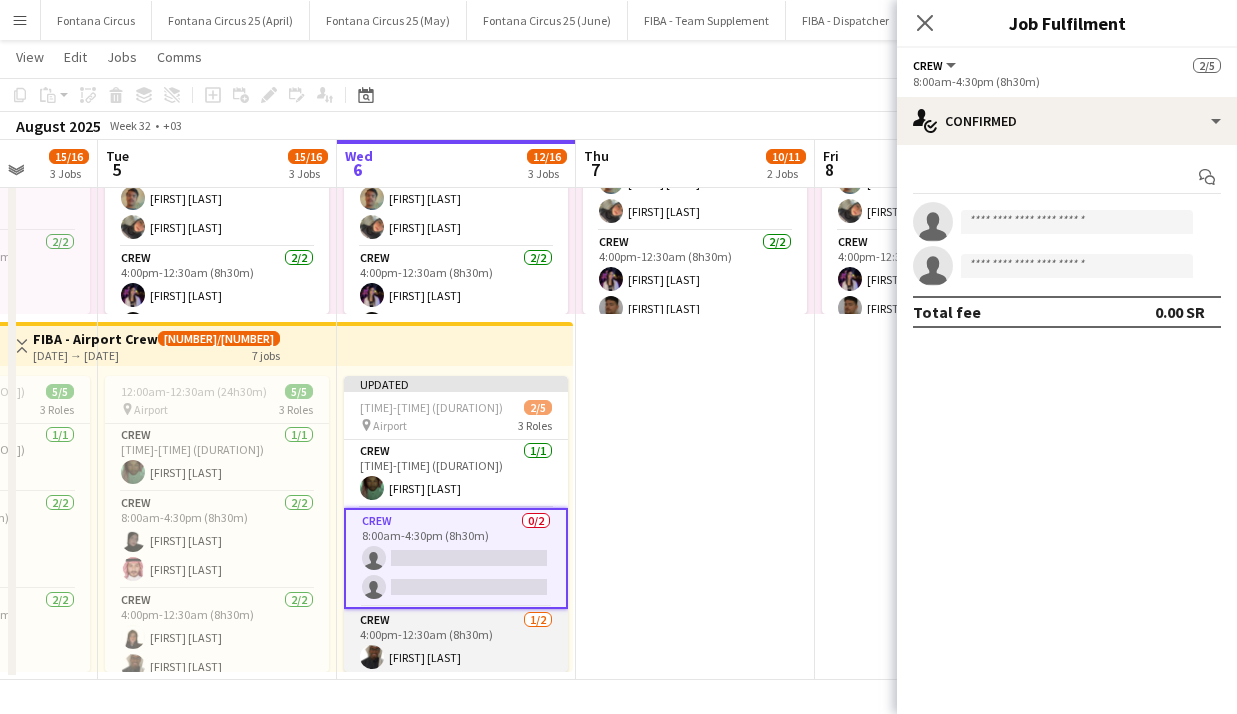 click on "Crew   1/2   [TIME]-[TIME] ([DURATION])
[FIRST] [LAST]
single-neutral-actions" at bounding box center [456, 657] 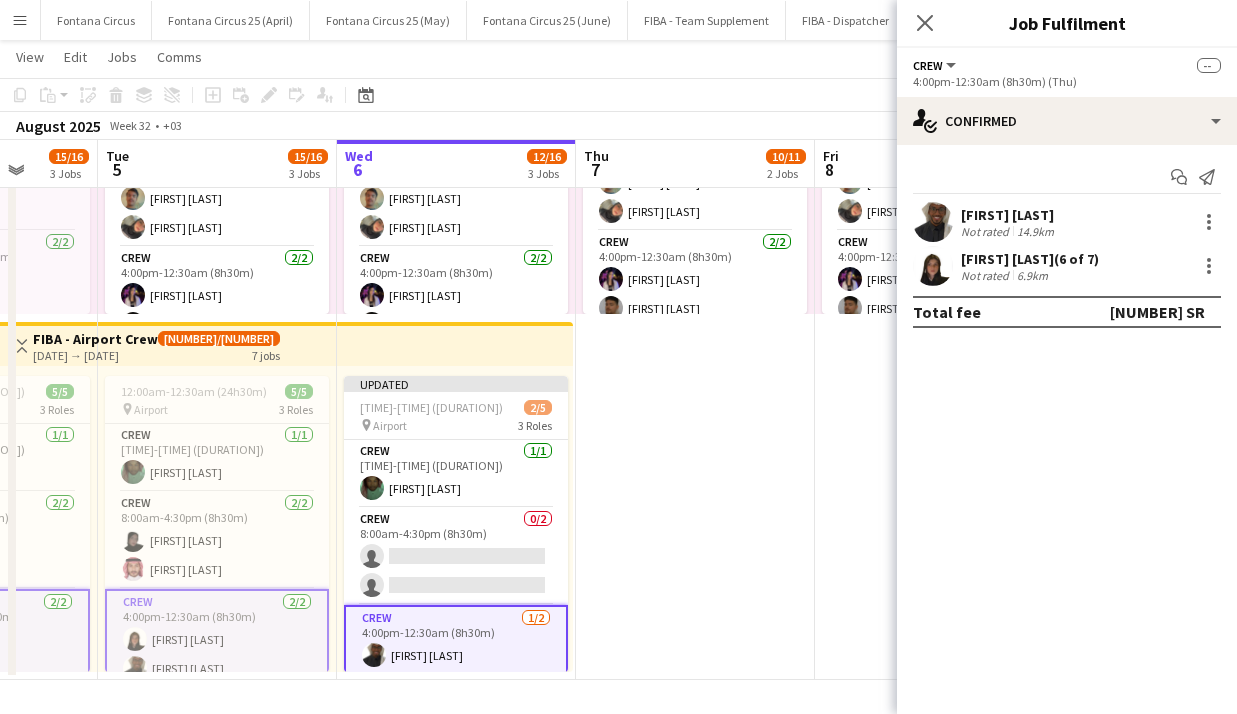 click on "Crew   1/2   [TIME]-[TIME] ([DURATION])
[FIRST] [LAST]
single-neutral-actions" at bounding box center [456, 655] 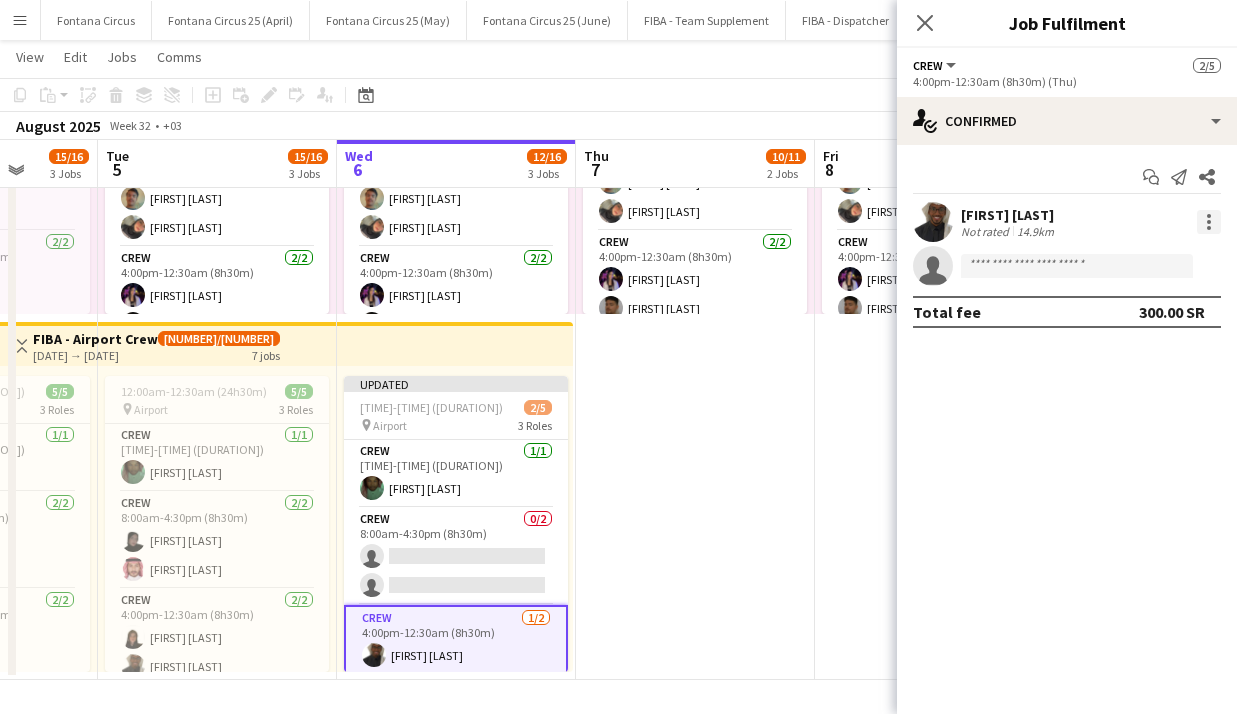 click at bounding box center (1209, 216) 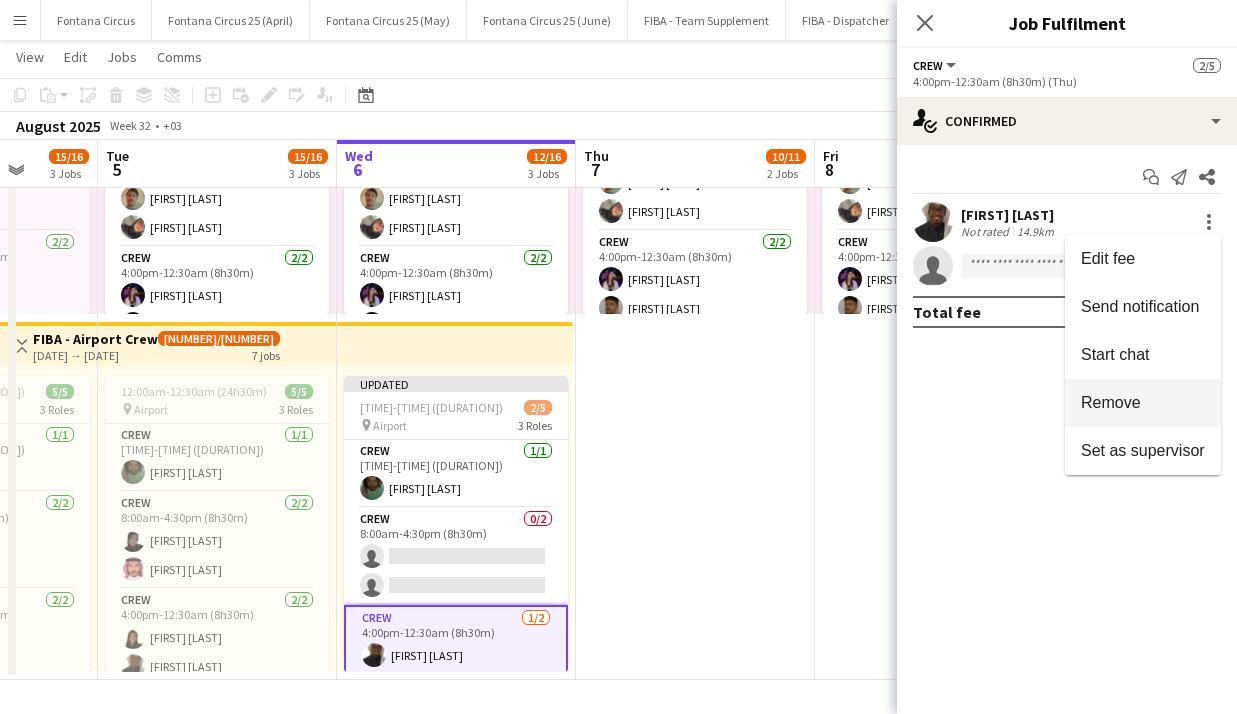 click on "Remove" at bounding box center [1111, 402] 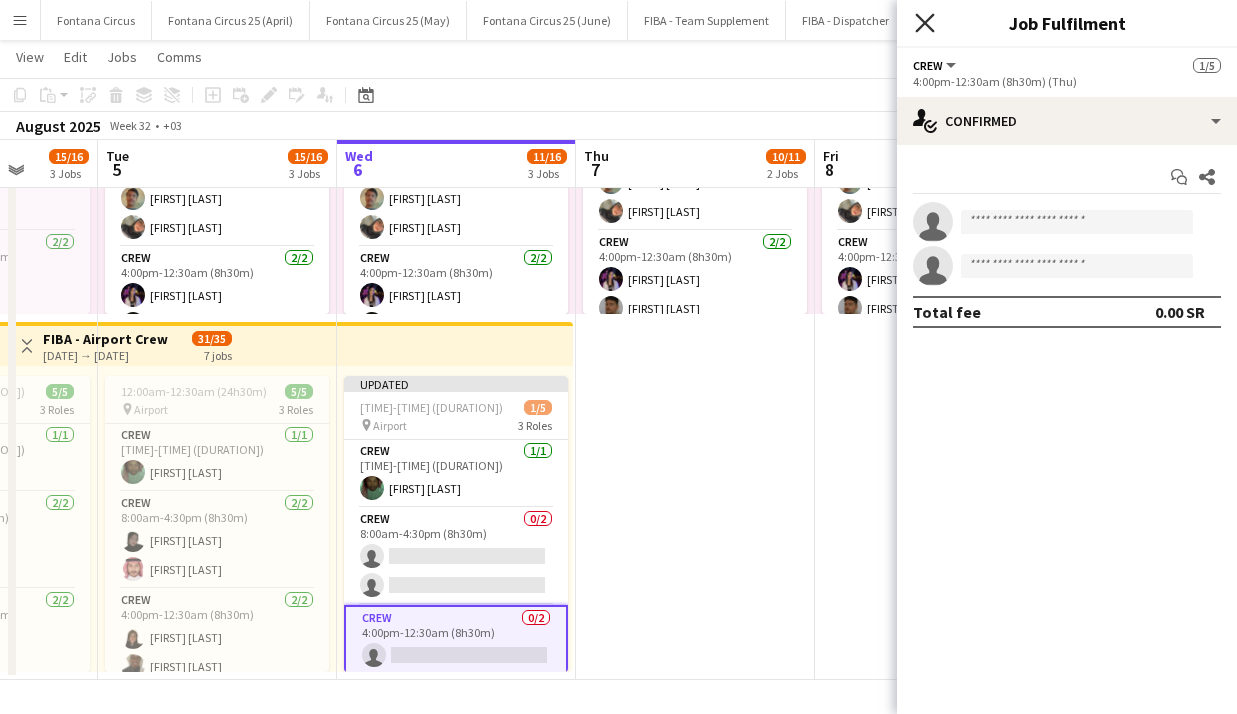 click 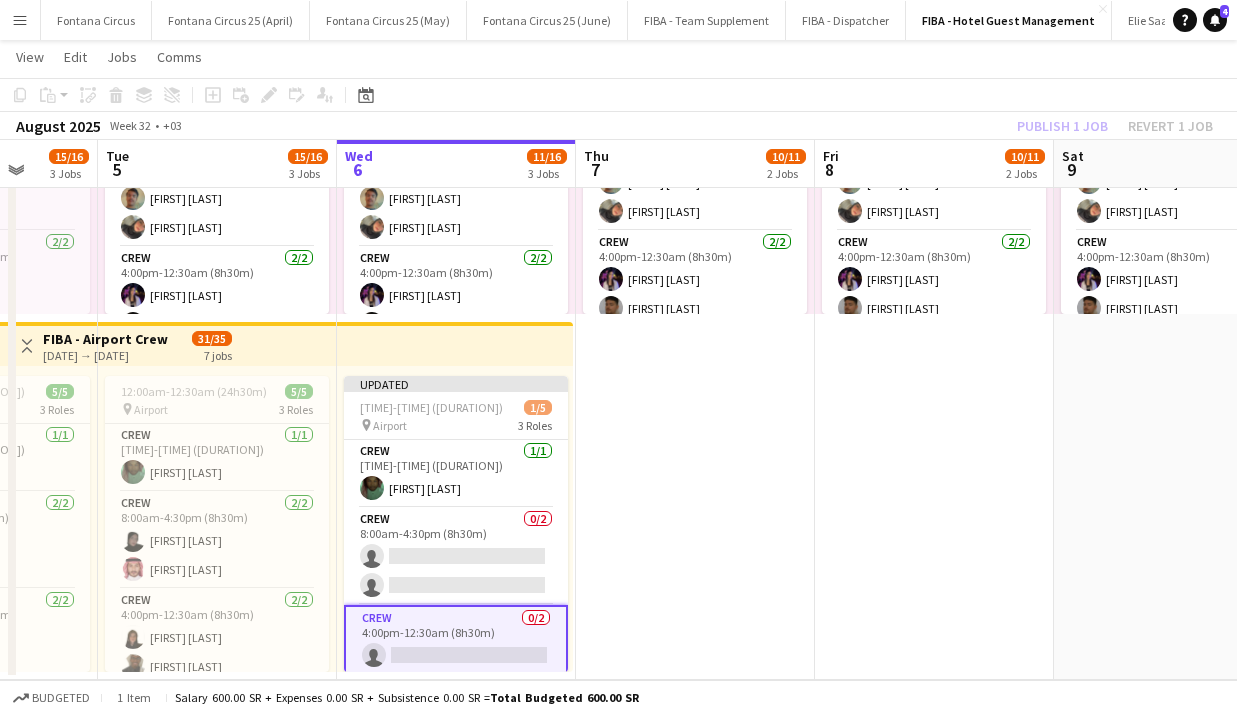 click on "Publish 1 job   Revert 1 job" 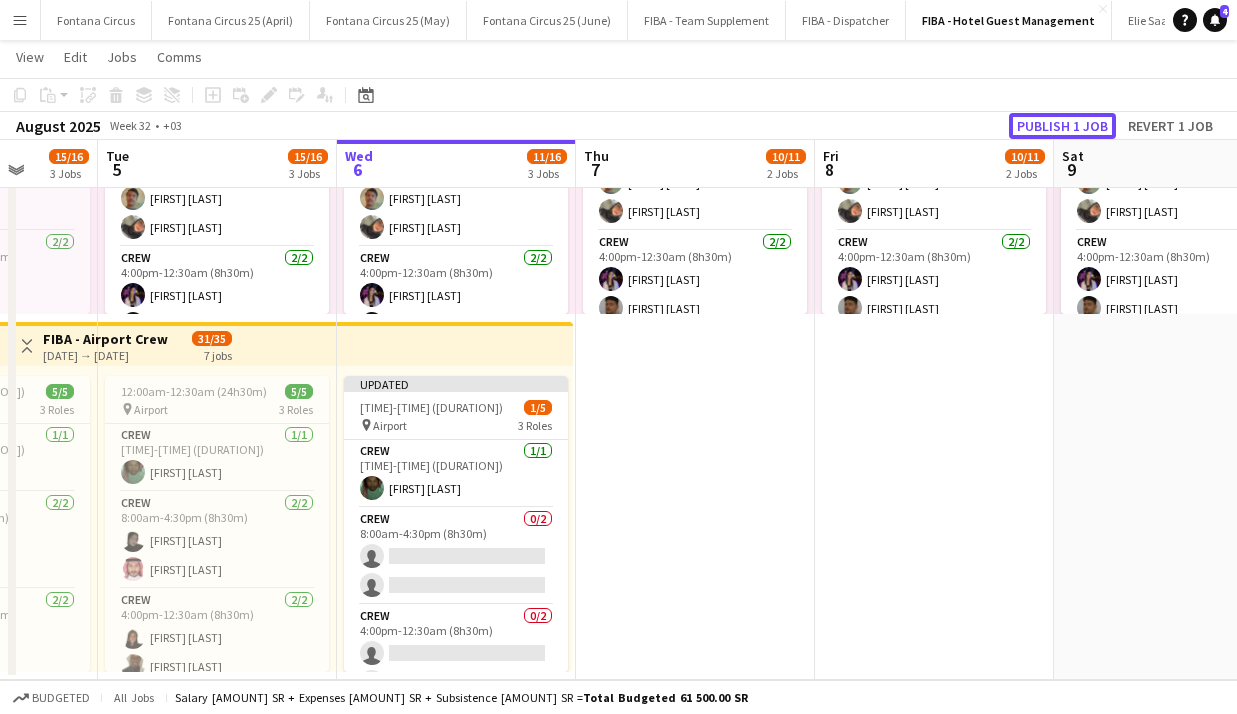 click on "Publish 1 job" 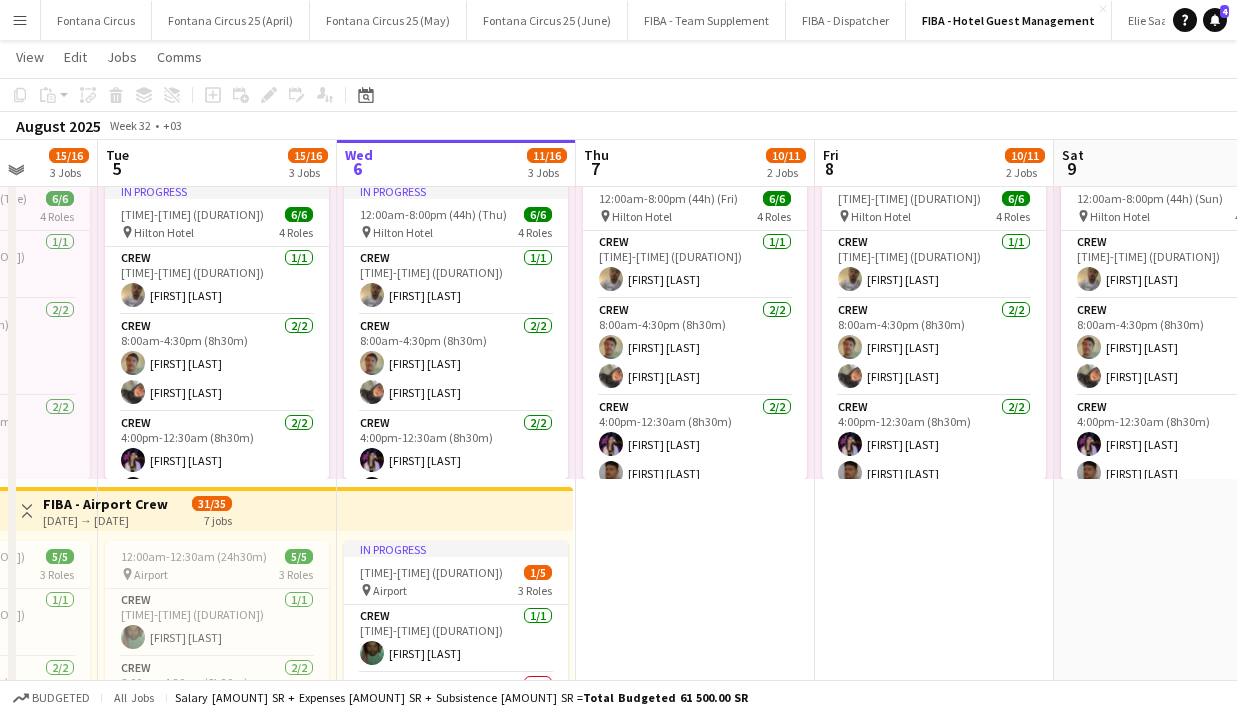 scroll, scrollTop: 460, scrollLeft: 0, axis: vertical 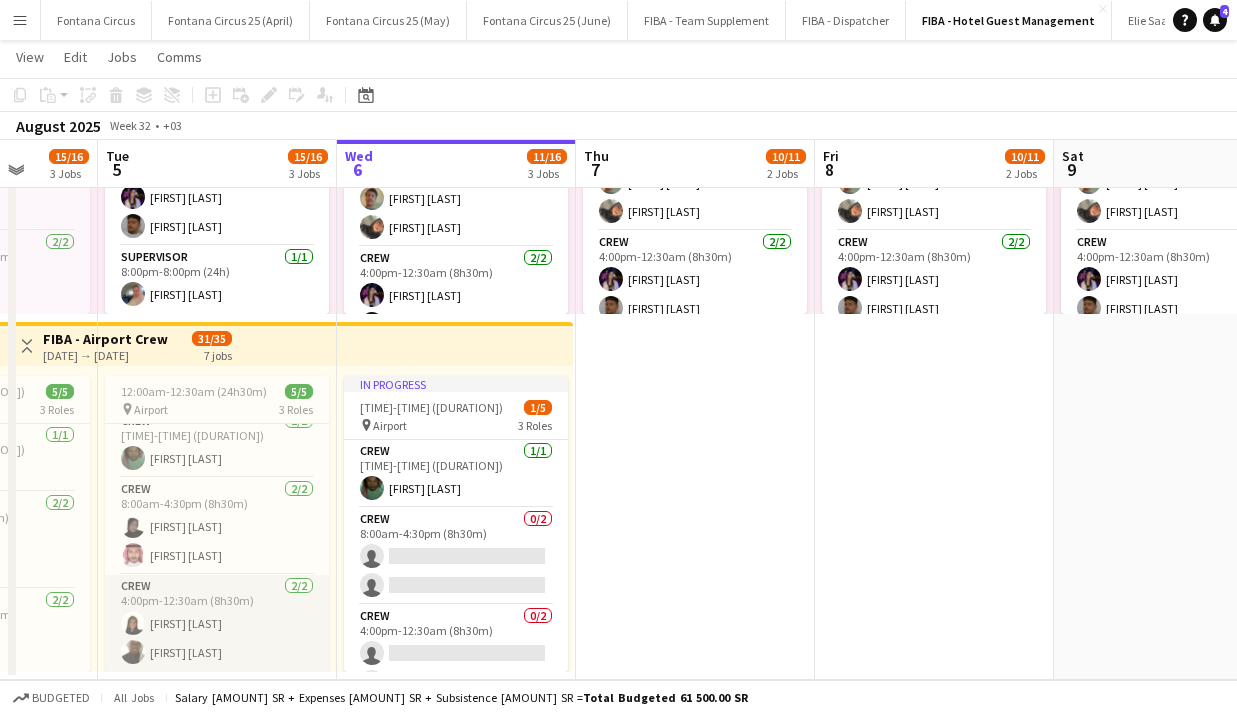 click on "Crew   2/2   4:00pm-12:30am (8h30m)
[FIRST] [LAST] [FIRST] [LAST]" at bounding box center (217, 623) 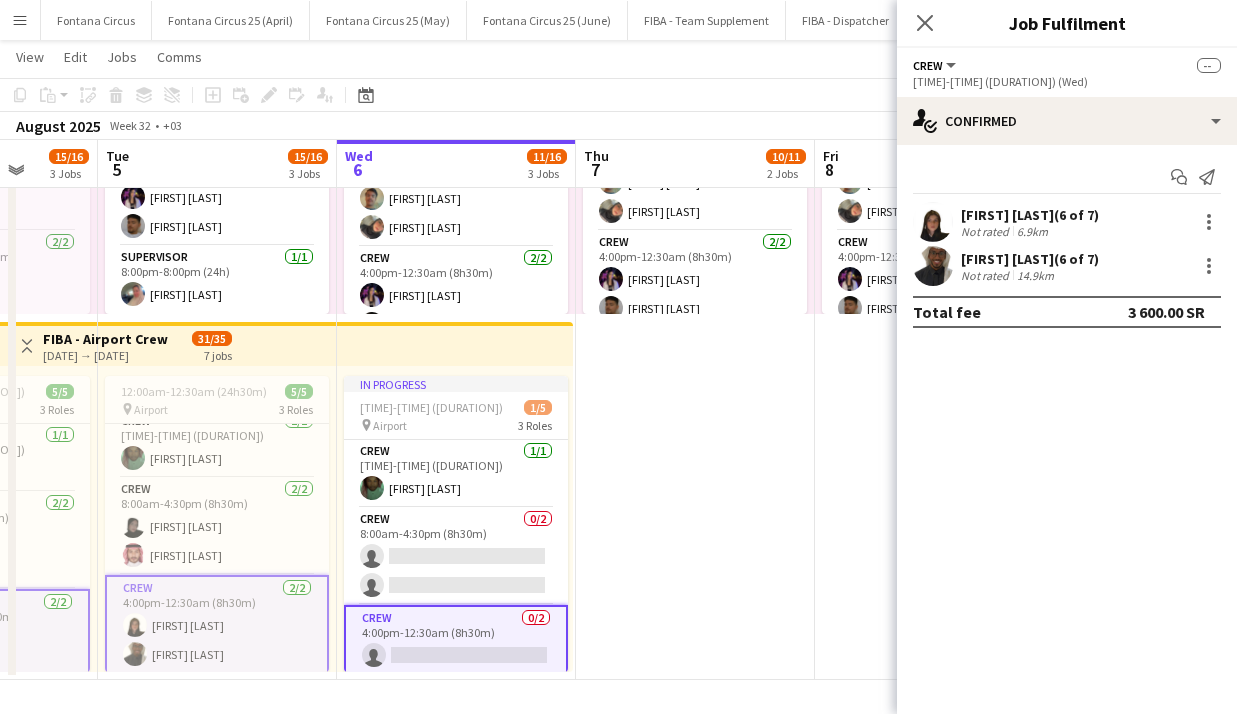 click at bounding box center (933, 222) 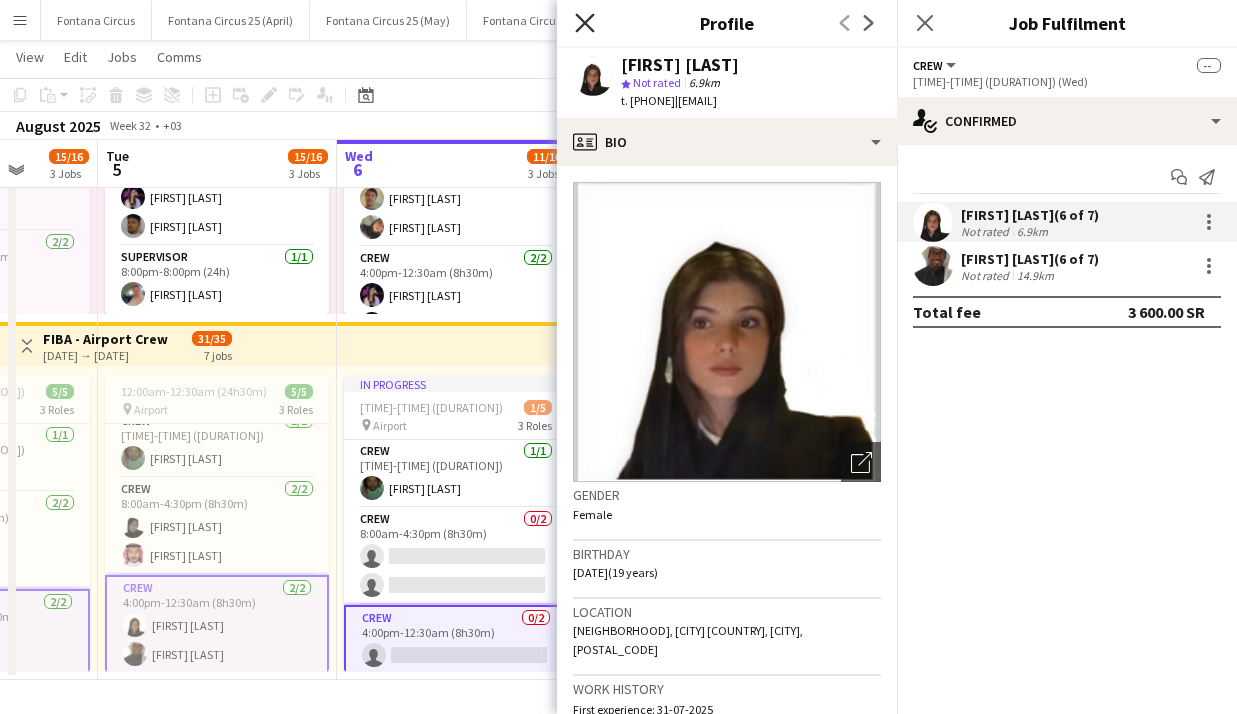 click 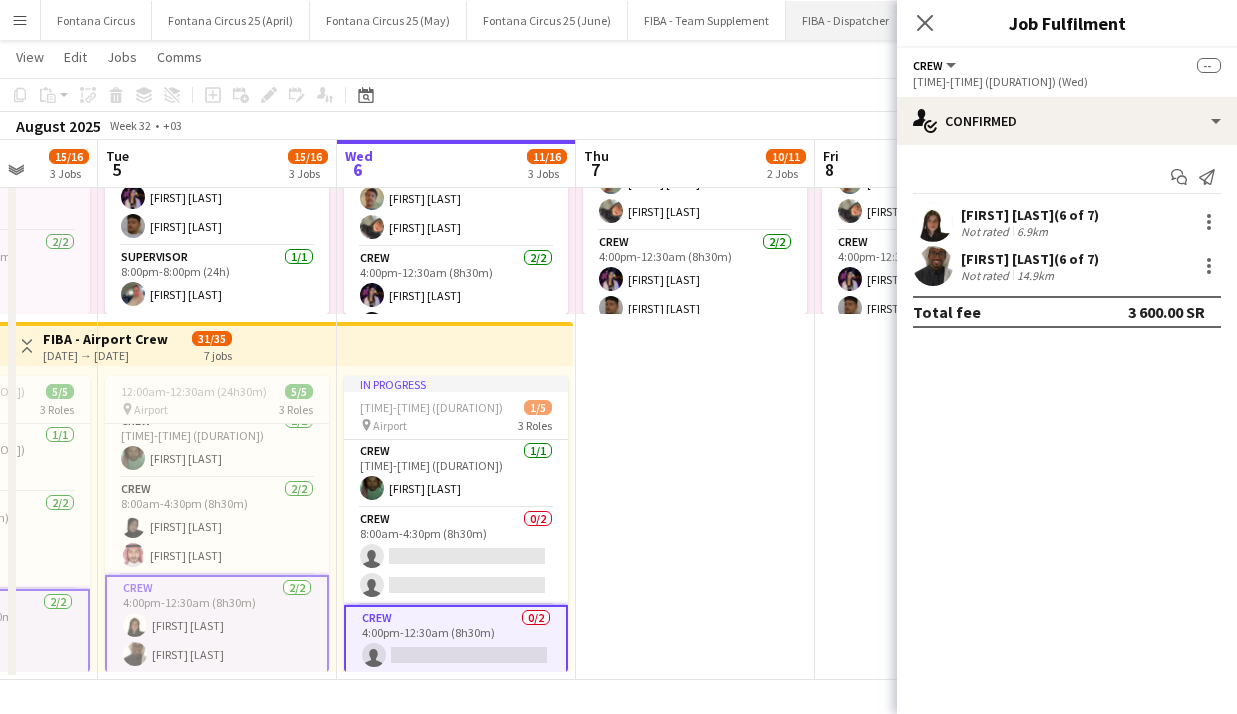 click on "FIBA - Dispatcher
Close" at bounding box center [846, 20] 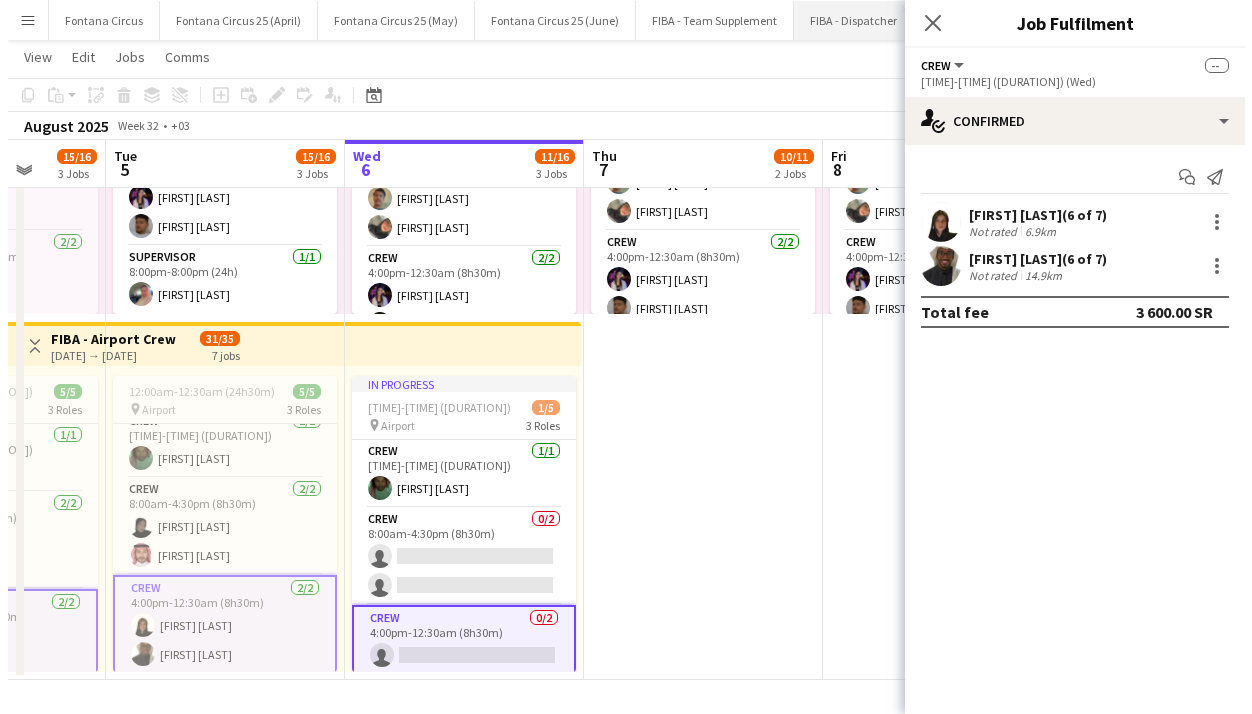 scroll, scrollTop: 0, scrollLeft: 0, axis: both 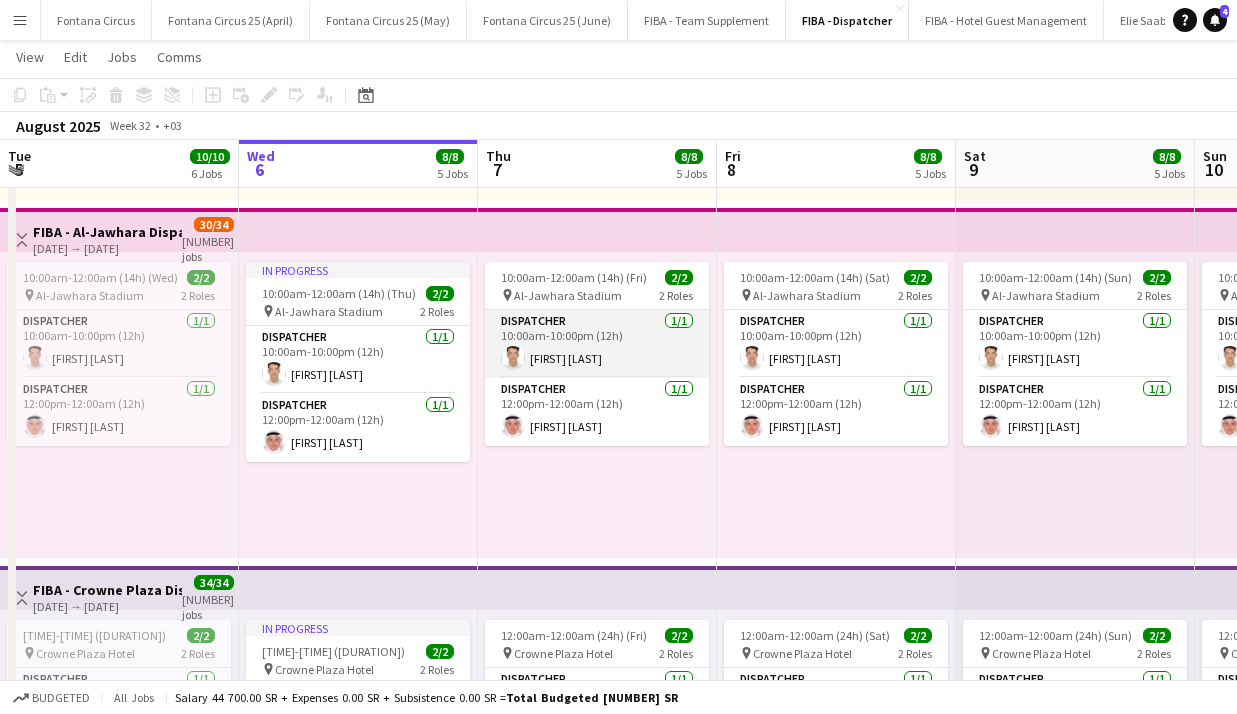 click on "Dispatcher   1/1   10:00am-10:00pm (12h)
[FIRST] [LAST]" at bounding box center [597, 344] 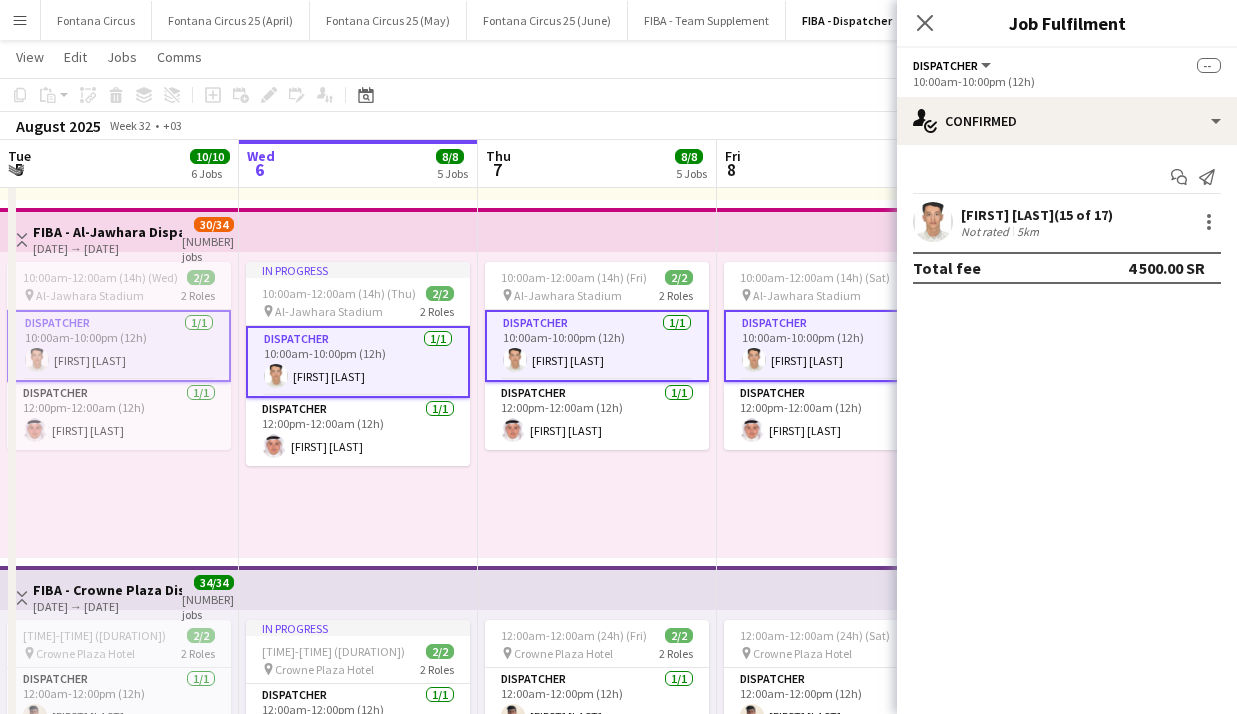 click on "Dispatcher   1/1   10:00am-10:00pm (12h)
[FIRST] [LAST]" at bounding box center (597, 346) 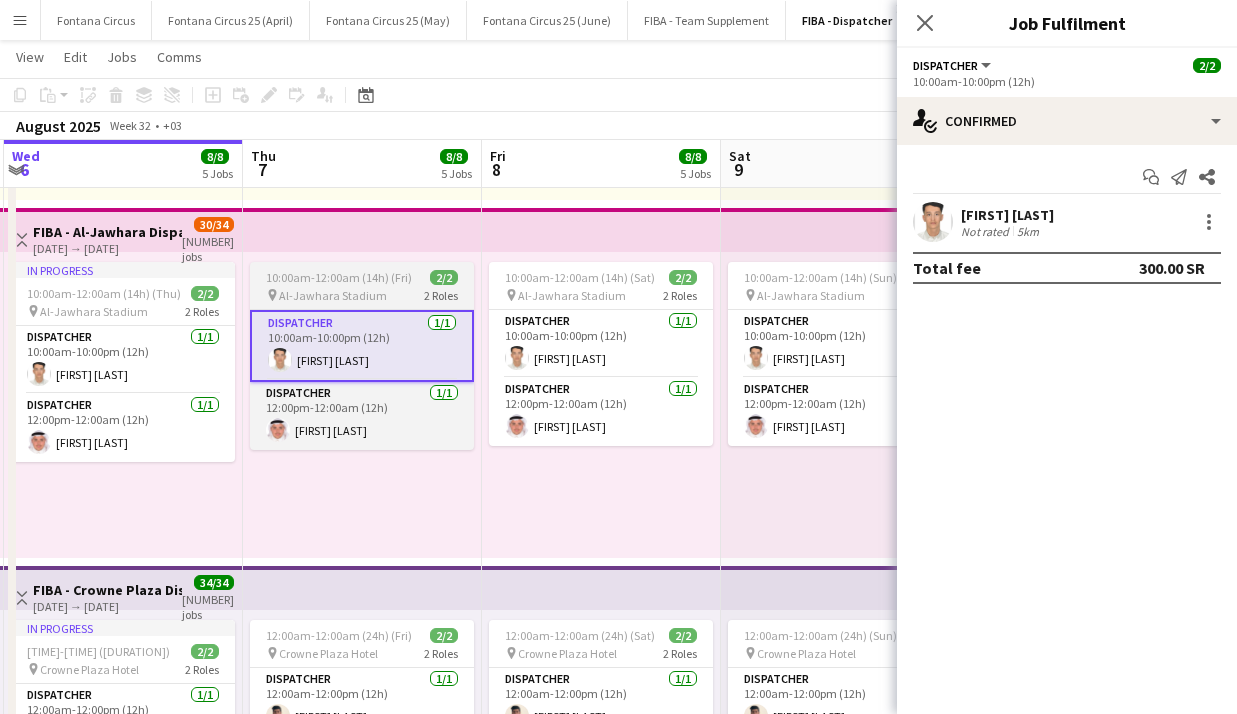 click on "Dispatcher   1/1   10:00am-10:00pm (12h)
[FIRST] [LAST]" at bounding box center [601, 344] 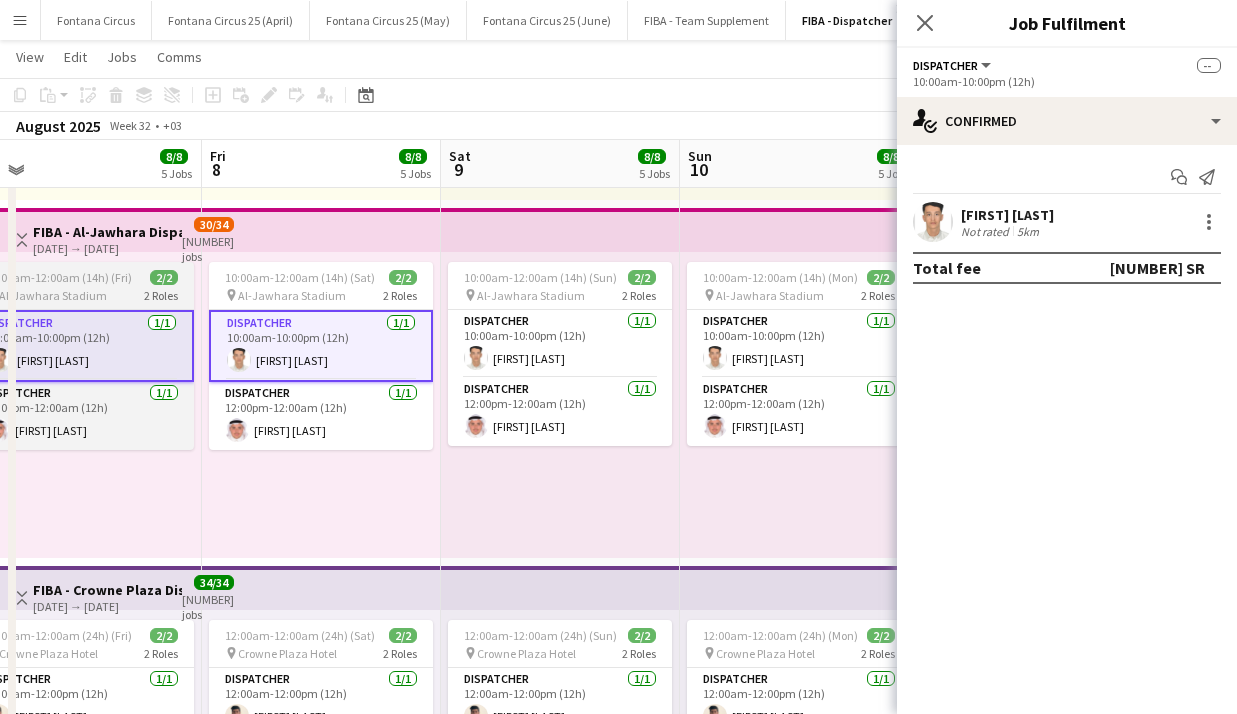 click on "Dispatcher   1/1   10:00am-10:00pm (12h)
[FIRST] [LAST]" at bounding box center [560, 344] 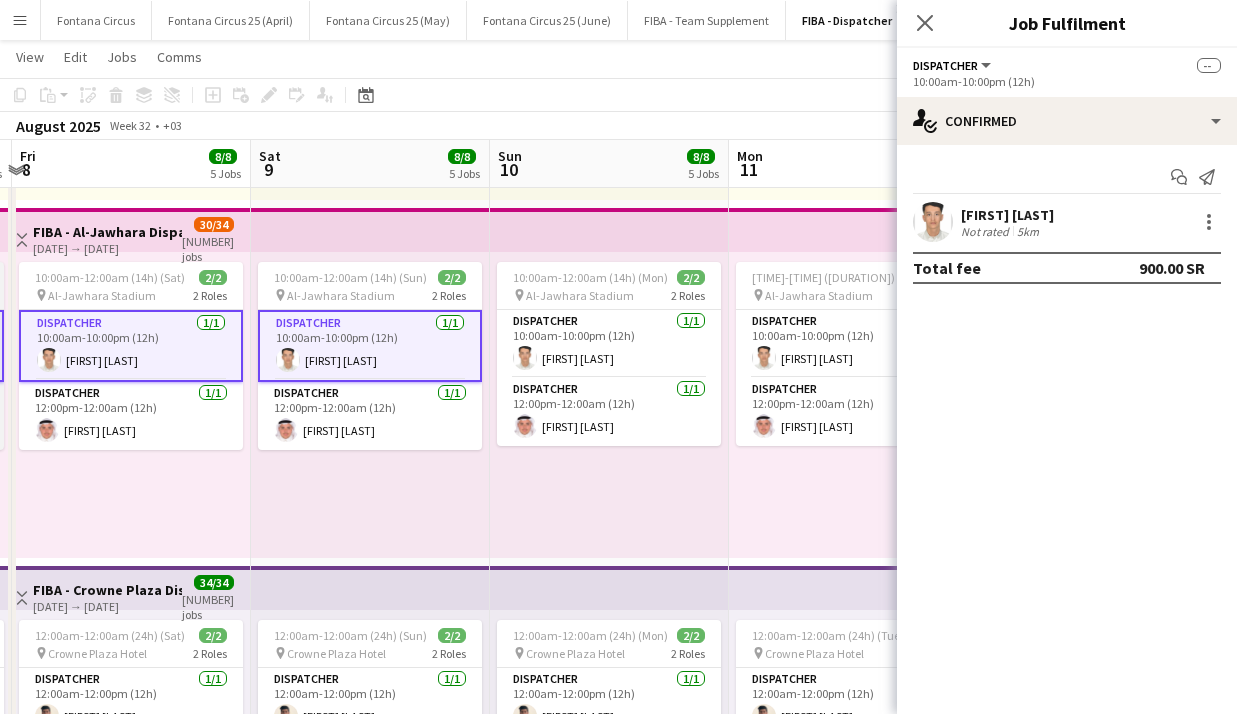 scroll, scrollTop: 0, scrollLeft: 935, axis: horizontal 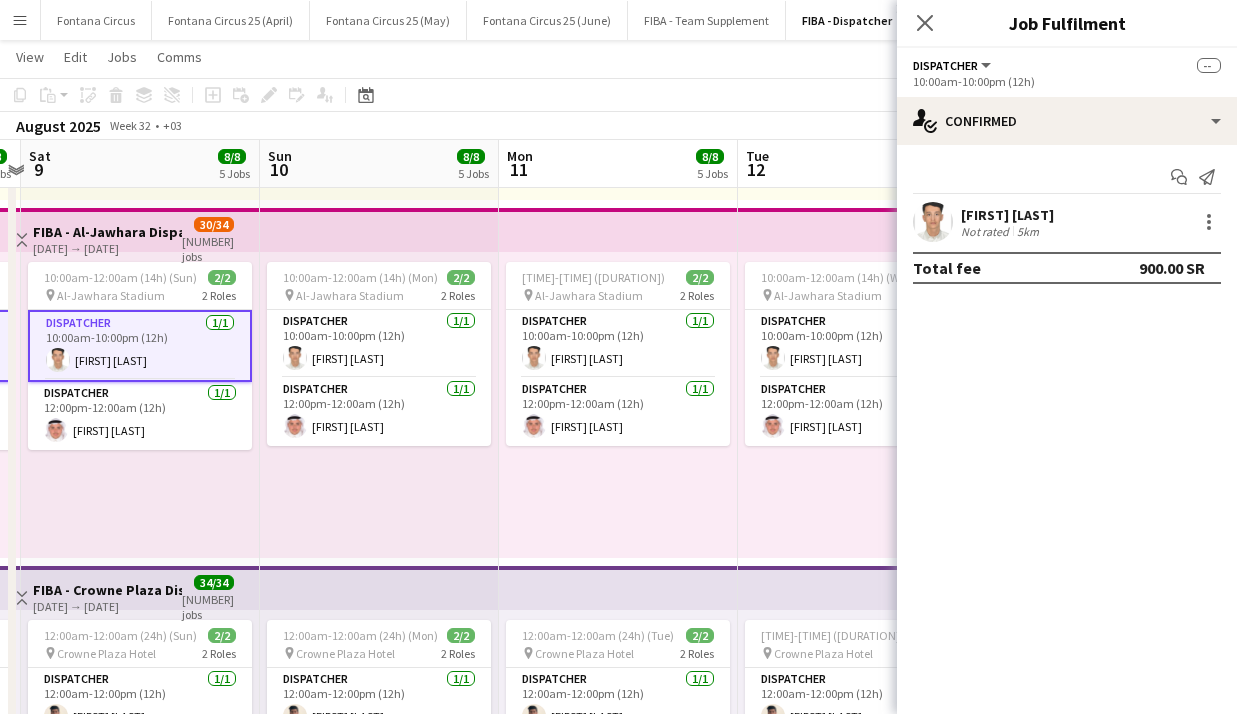 click on "Dispatcher   1/1   10:00am-10:00pm (12h)
[FIRST] [LAST]" at bounding box center (618, 344) 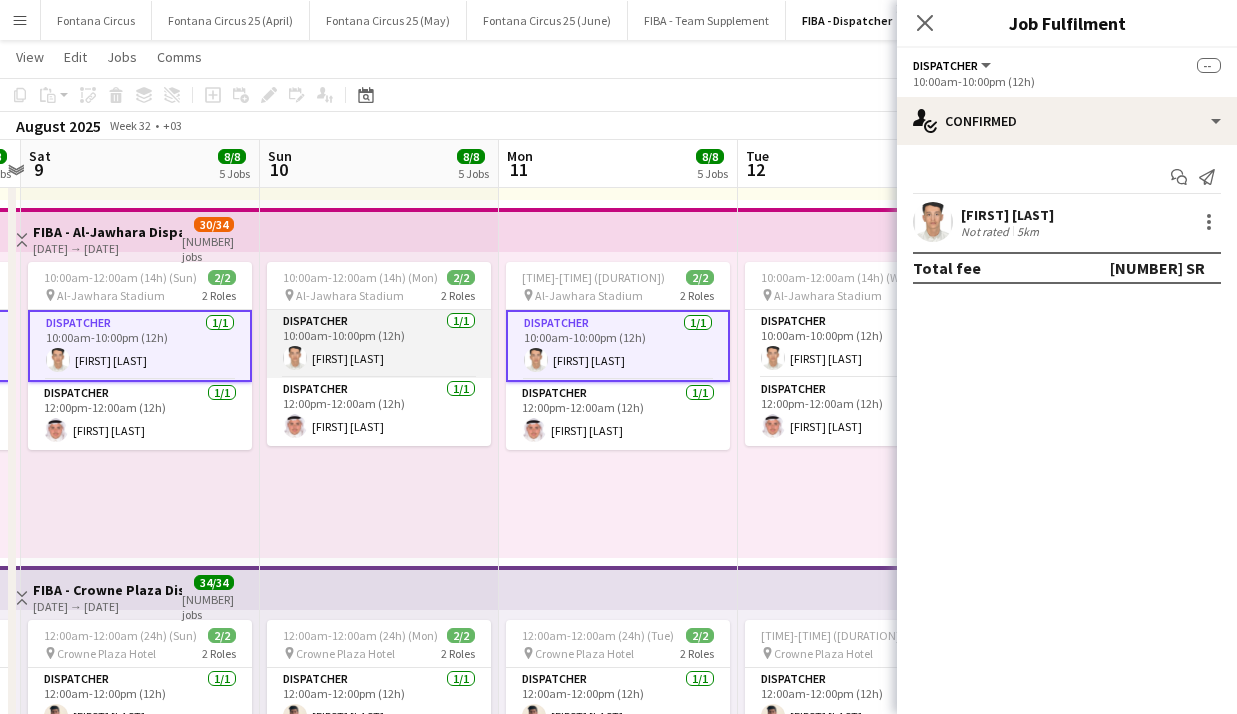 click on "Dispatcher   1/1   10:00am-10:00pm (12h)
[FIRST] [LAST]" at bounding box center [379, 344] 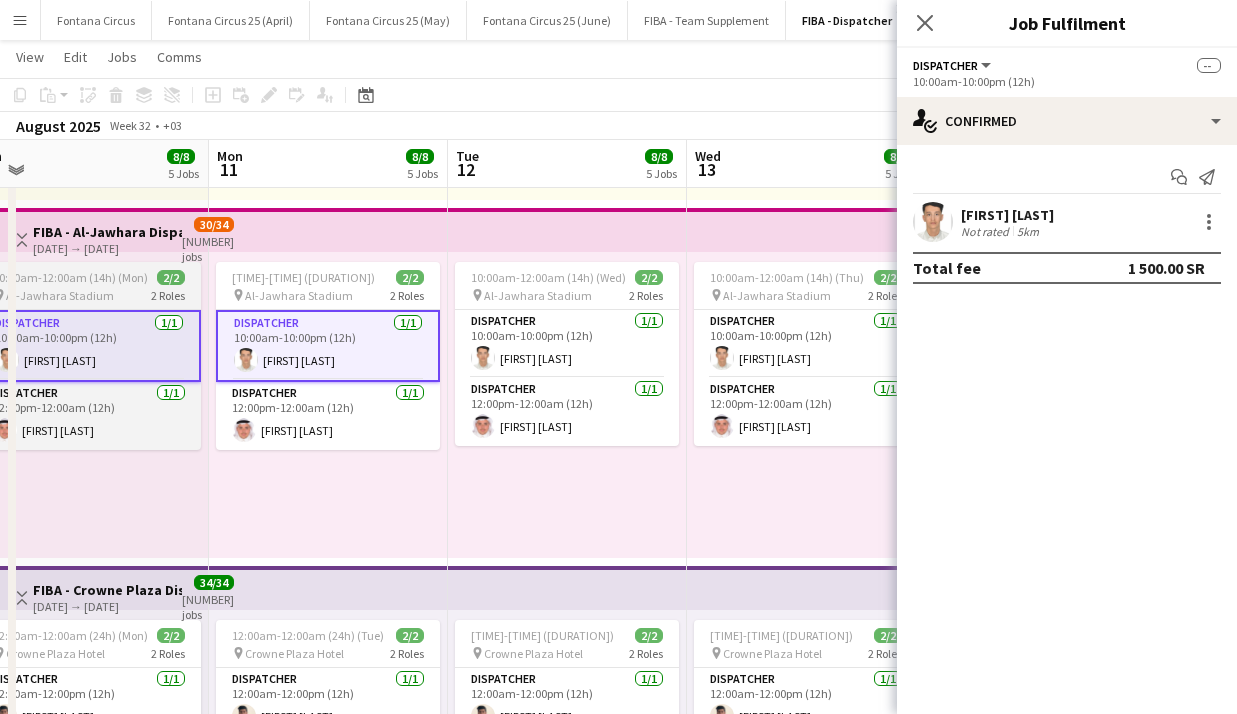 scroll, scrollTop: 0, scrollLeft: 754, axis: horizontal 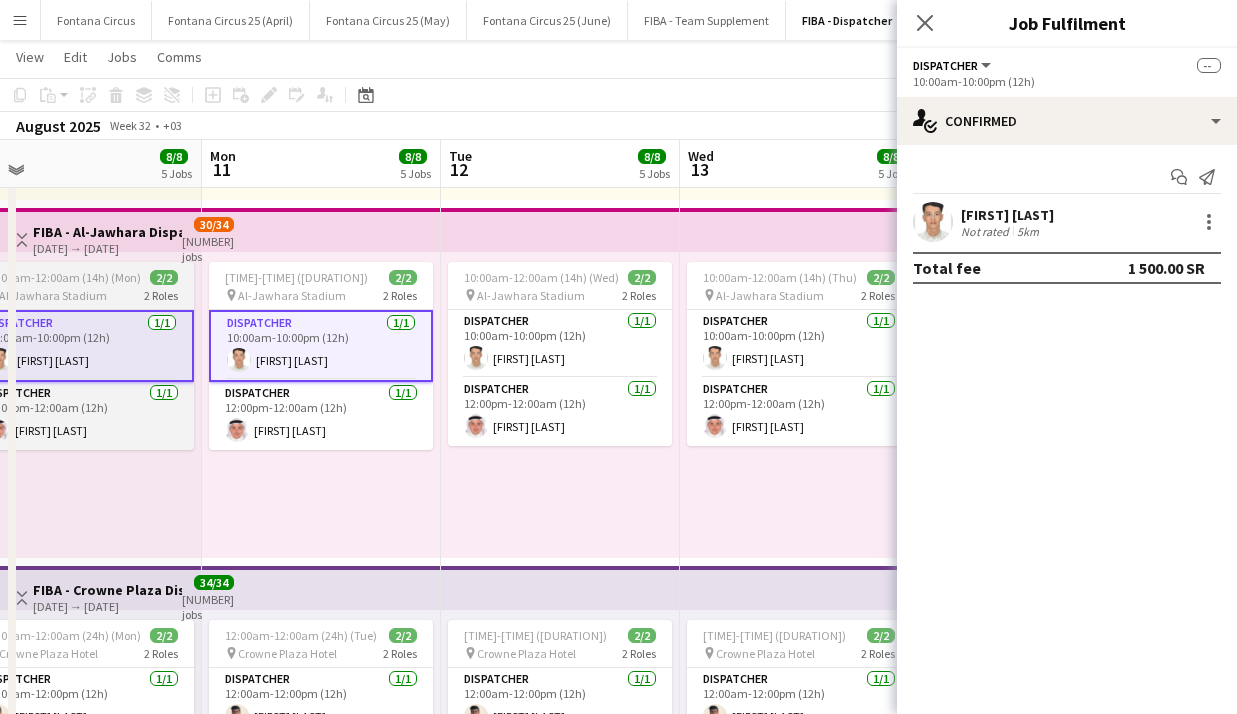 click on "Dispatcher   1/1   10:00am-10:00pm (12h)
[FIRST] [LAST]" at bounding box center [321, 346] 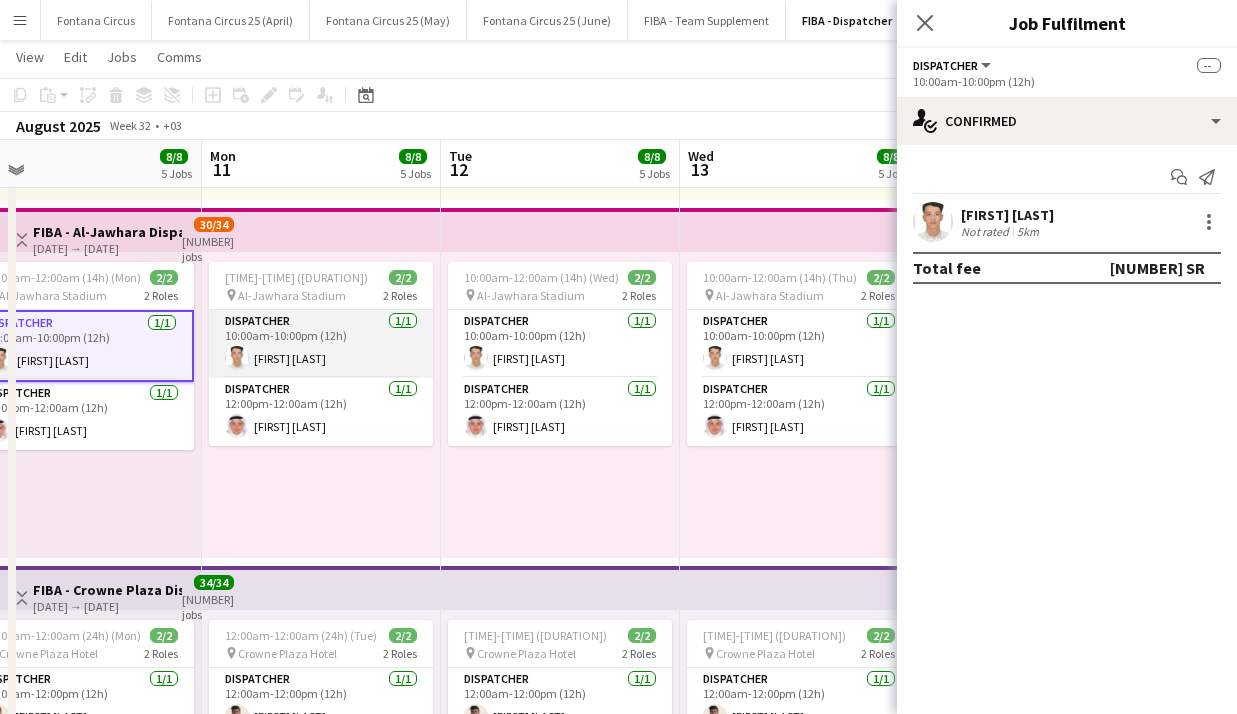 click on "Dispatcher   1/1   10:00am-10:00pm (12h)
[FIRST] [LAST]" at bounding box center [321, 344] 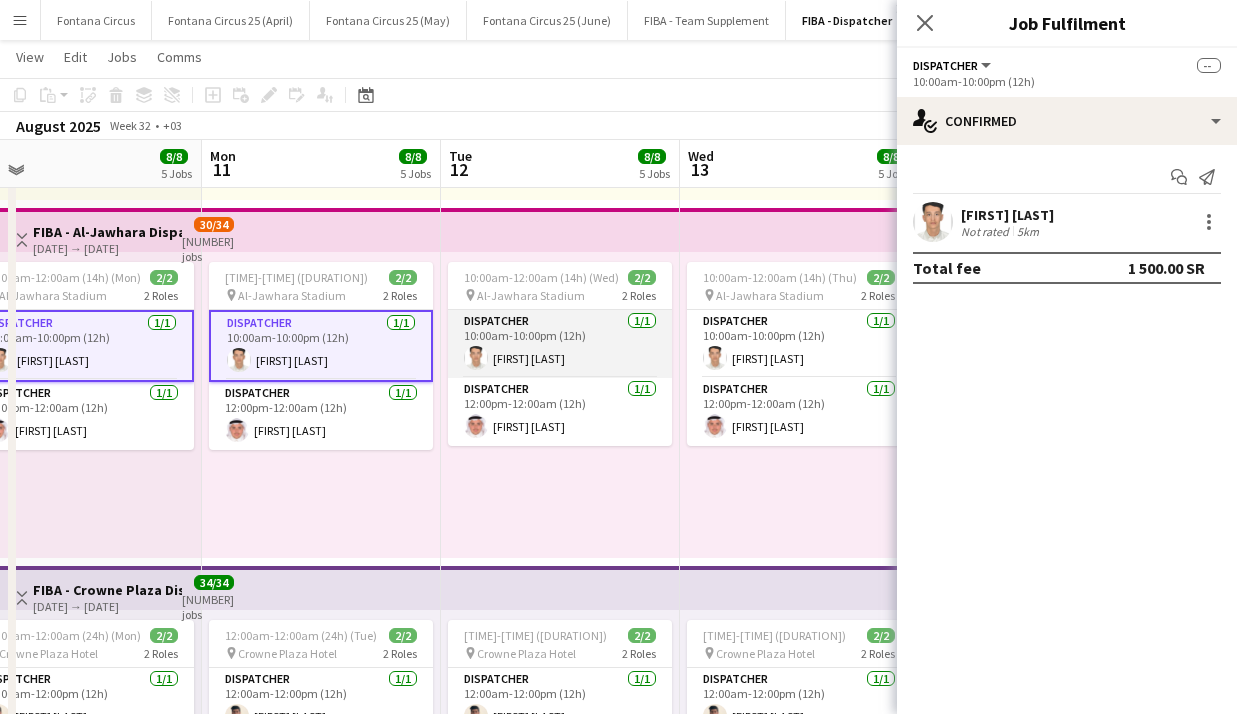 click on "Dispatcher   1/1   10:00am-10:00pm (12h)
[FIRST] [LAST]" at bounding box center (560, 344) 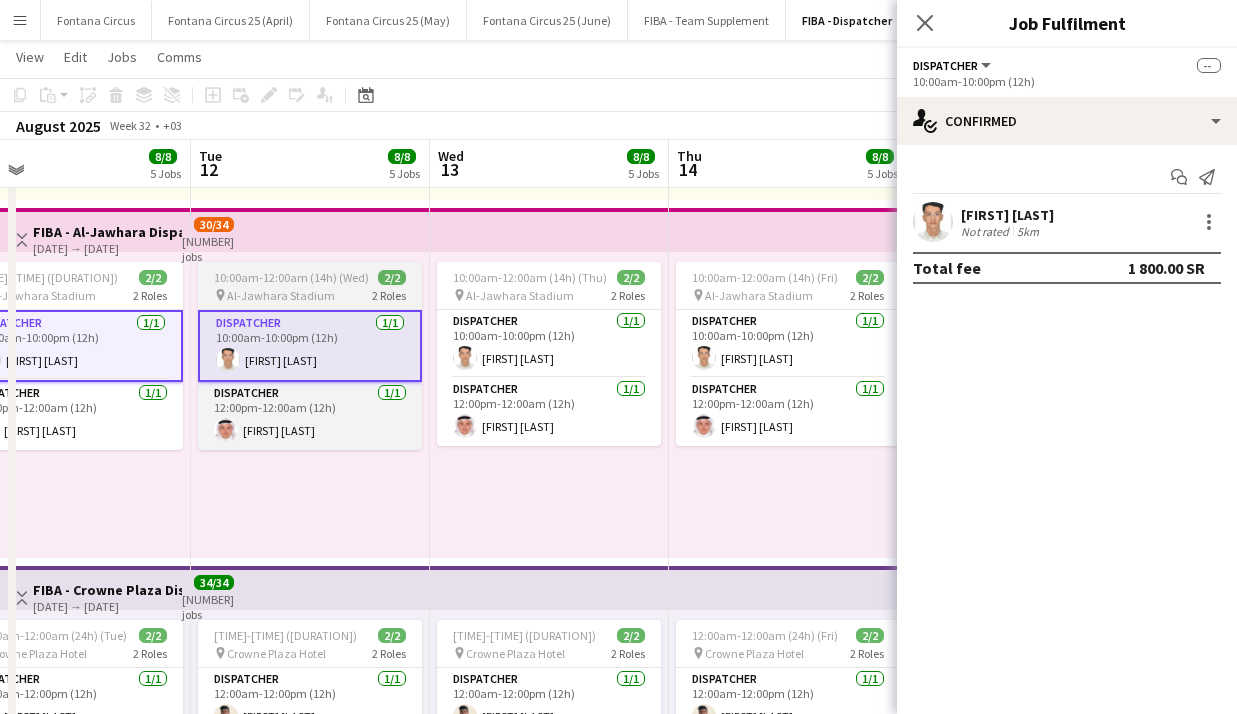 click on "Dispatcher   1/1   10:00am-10:00pm (12h)
[FIRST] [LAST]" at bounding box center (549, 344) 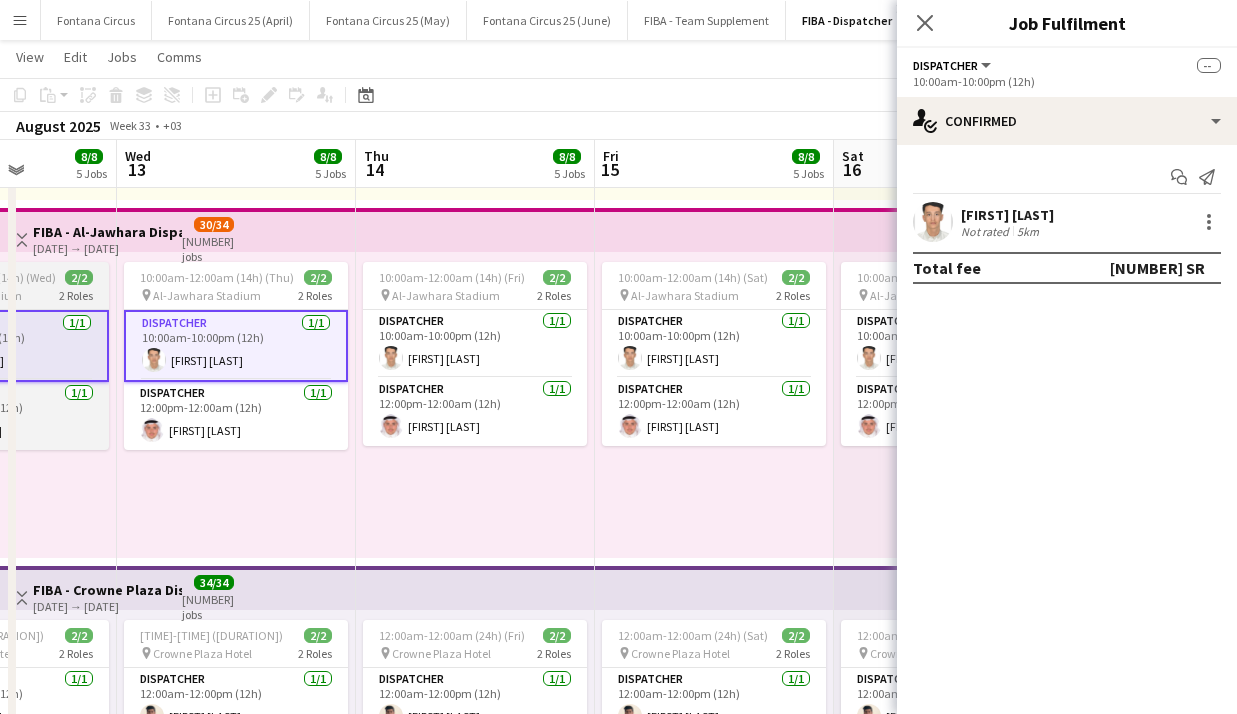 scroll, scrollTop: 0, scrollLeft: 840, axis: horizontal 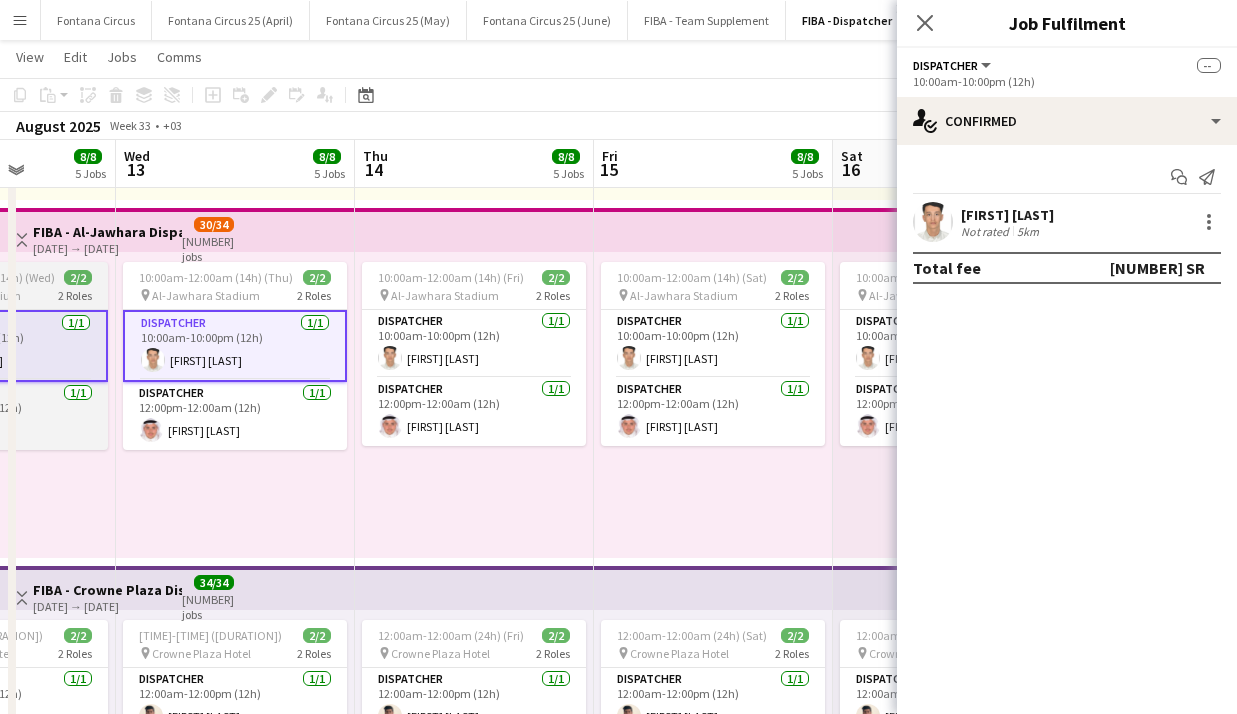 click on "Dispatcher   1/1   10:00am-10:00pm (12h)
[FIRST] [LAST]" at bounding box center [474, 344] 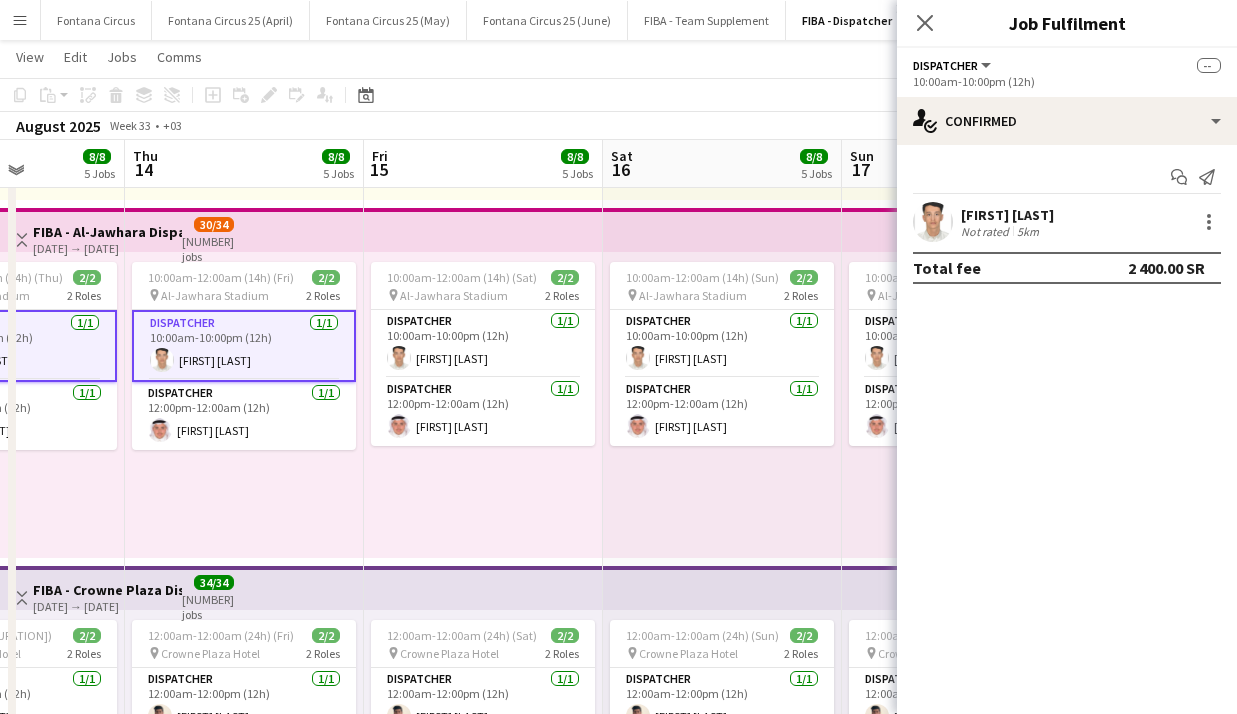 click on "Dispatcher   1/1   10:00am-10:00pm (12h)
[FIRST] [LAST]" at bounding box center (483, 344) 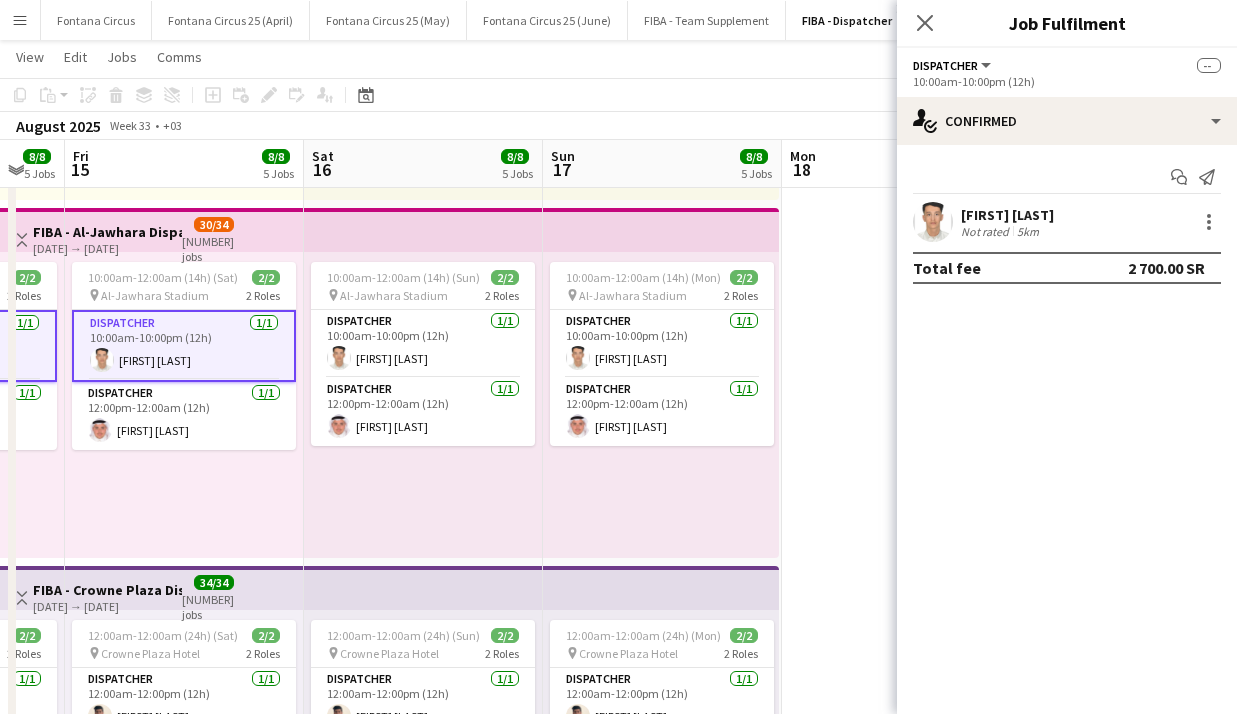 scroll, scrollTop: 0, scrollLeft: 946, axis: horizontal 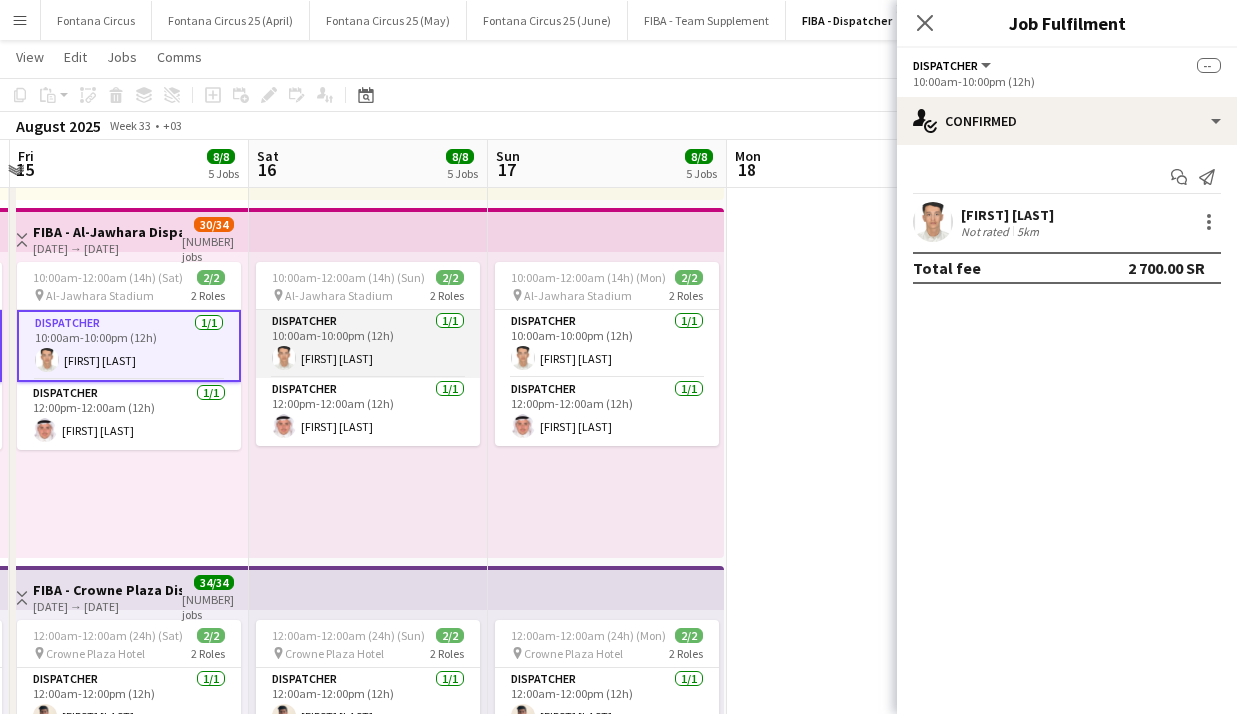 click on "Dispatcher   1/1   10:00am-10:00pm (12h)
[FIRST] [LAST]" at bounding box center [368, 344] 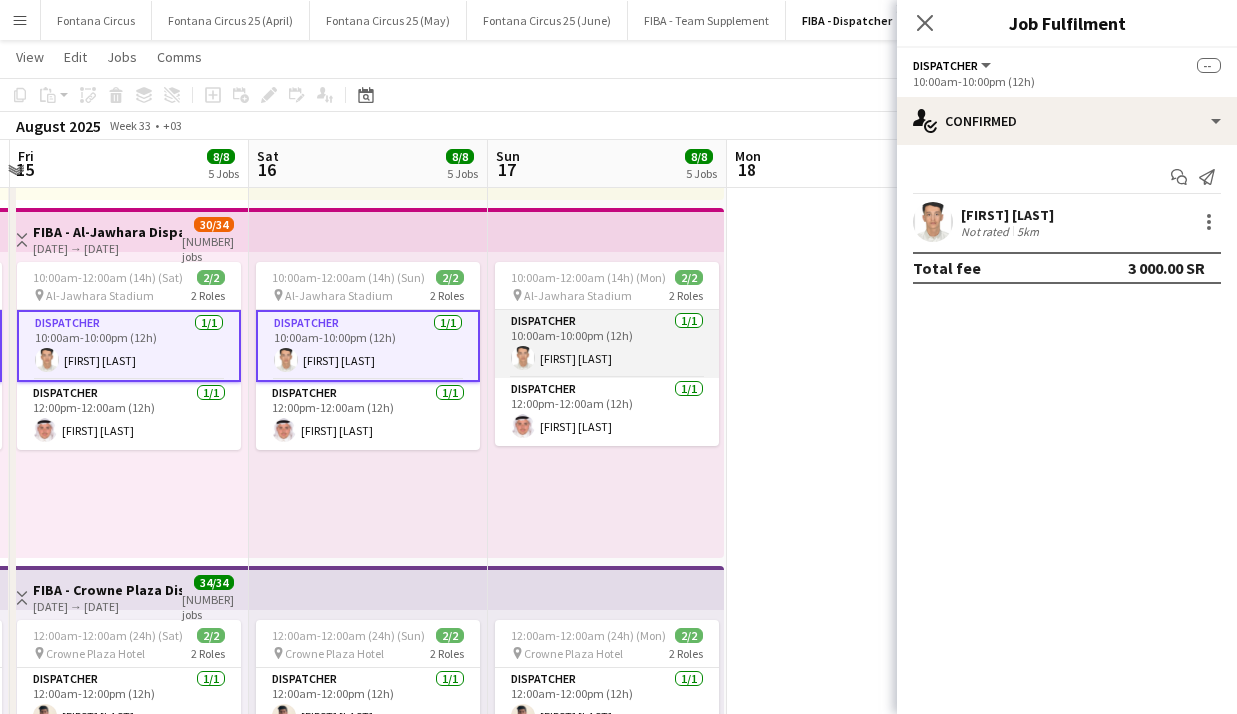 click on "Dispatcher   1/1   10:00am-10:00pm (12h)
[FIRST] [LAST]" at bounding box center [607, 344] 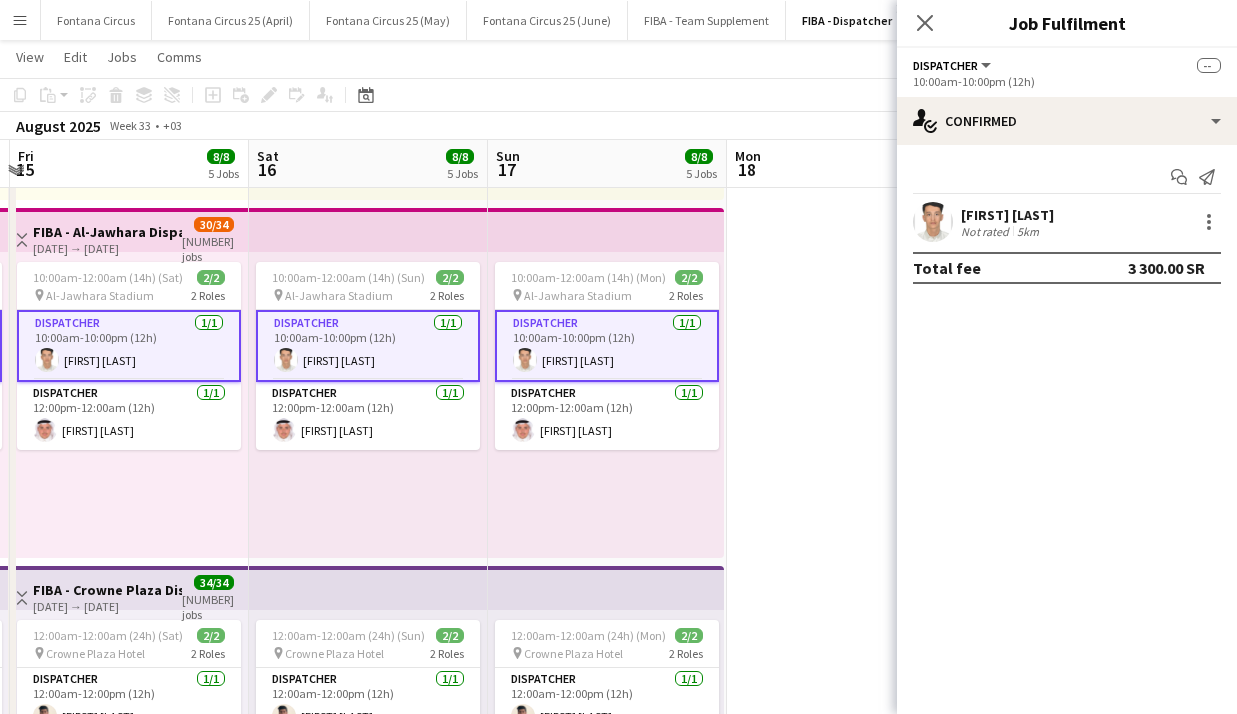 click at bounding box center [933, 222] 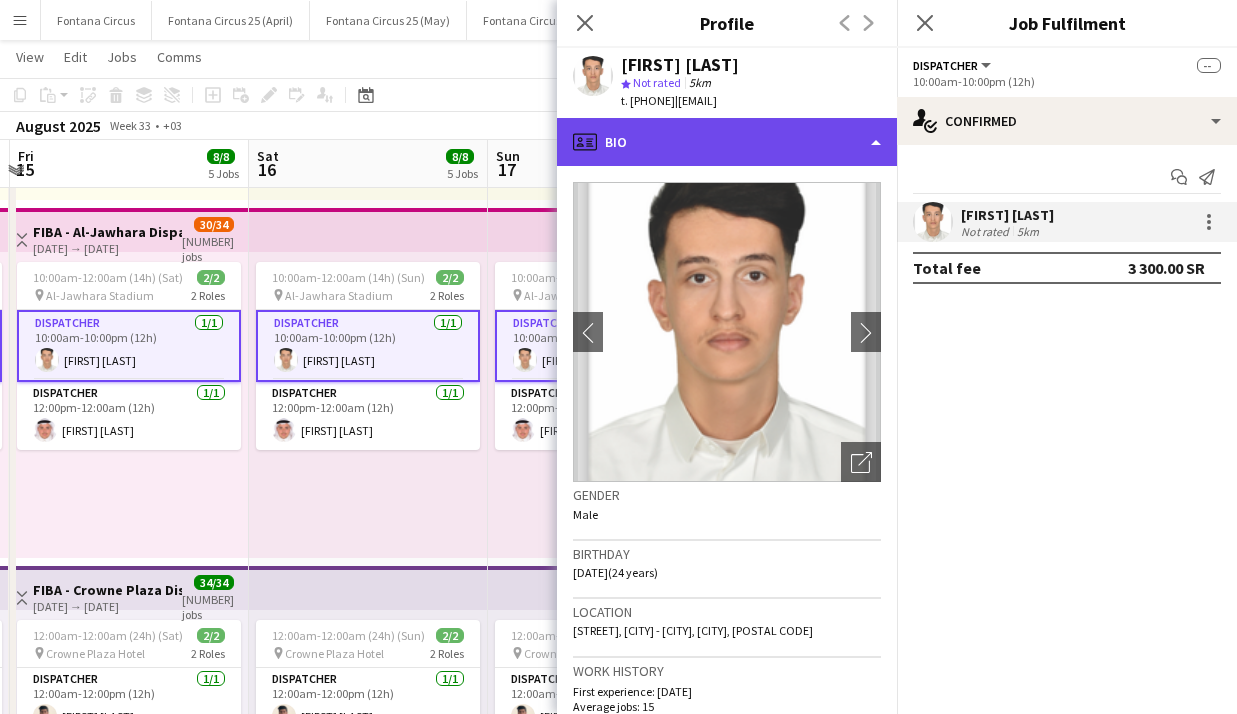 click on "profile
Bio" 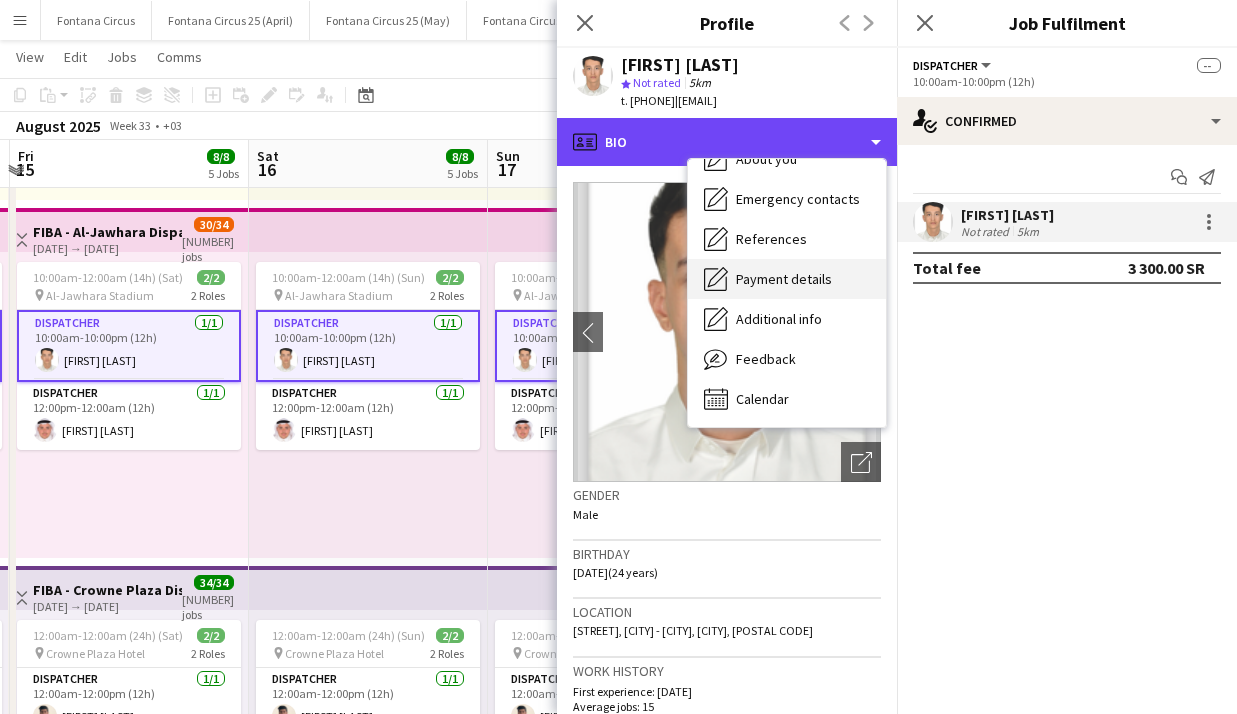 scroll, scrollTop: 0, scrollLeft: 0, axis: both 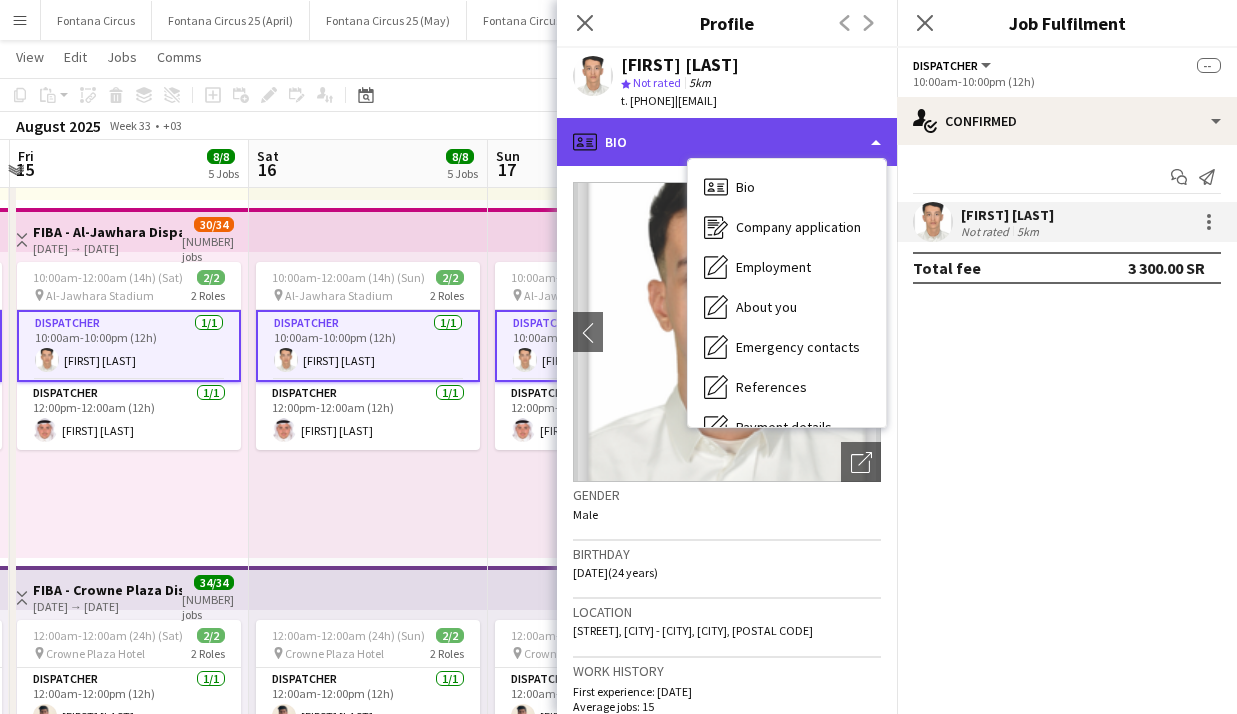 click on "profile
Bio" 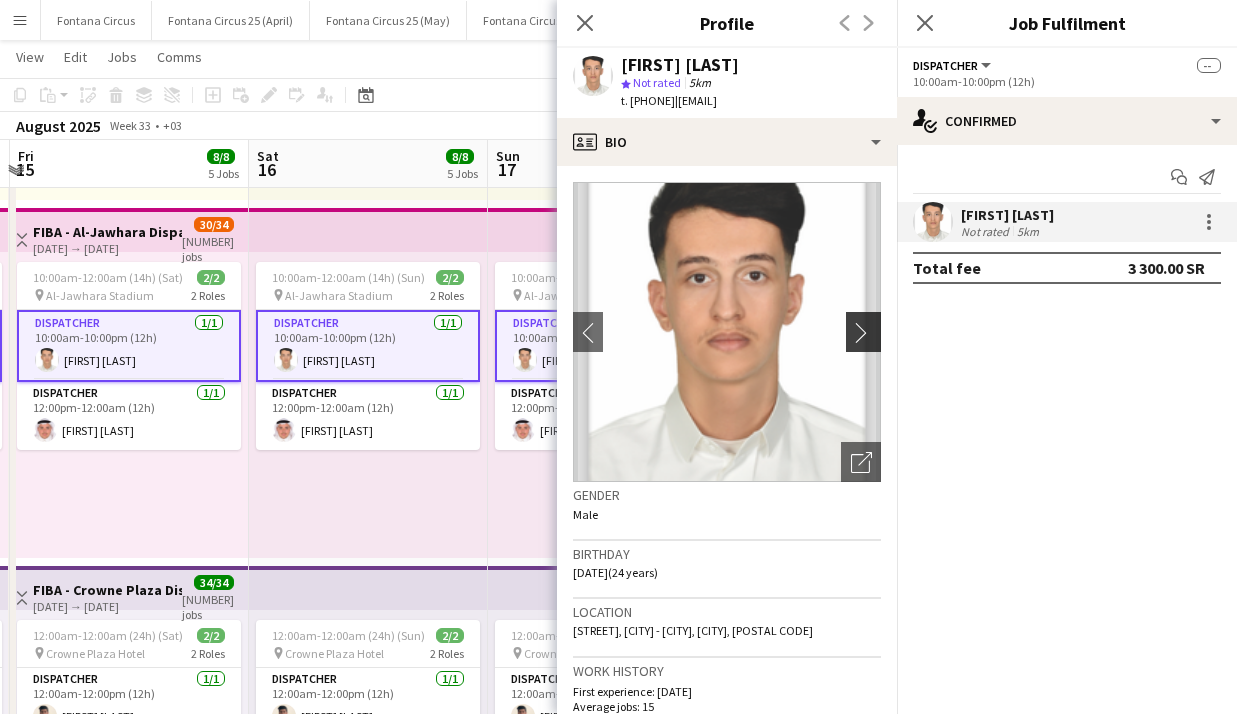 click on "chevron-right" 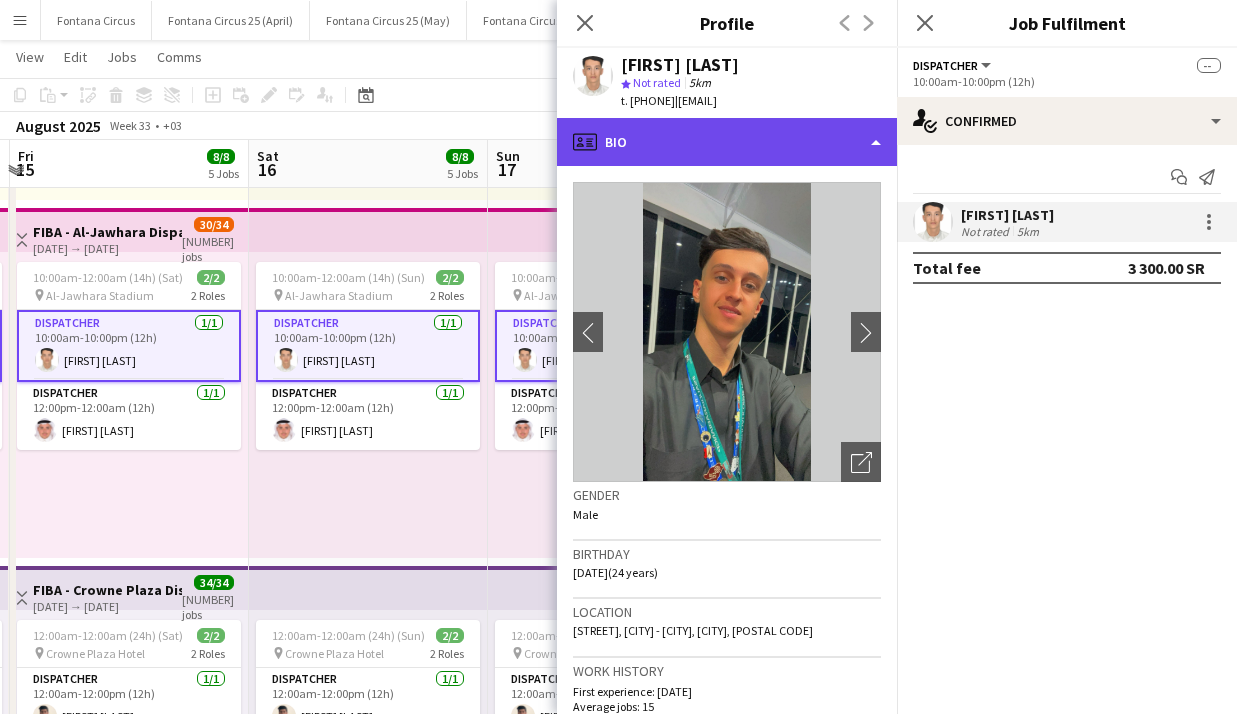 click on "profile
Bio" 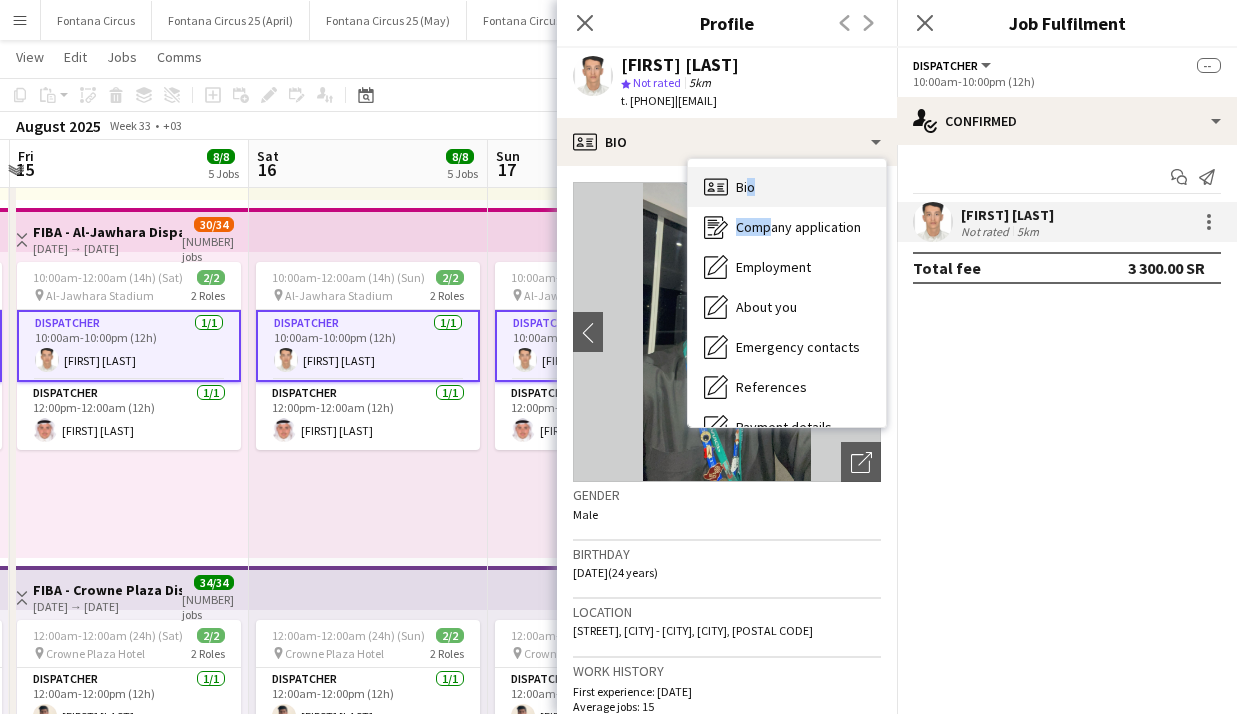 drag, startPoint x: 765, startPoint y: 237, endPoint x: 741, endPoint y: 194, distance: 49.24429 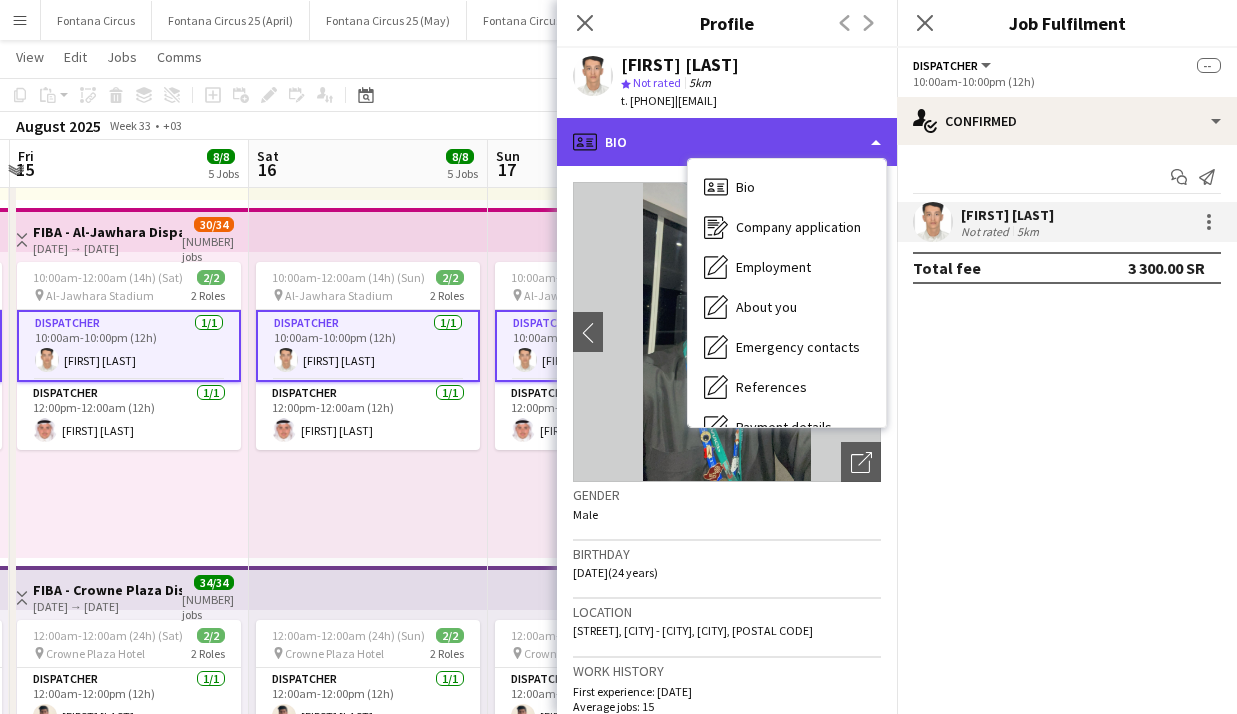 drag, startPoint x: 741, startPoint y: 194, endPoint x: 674, endPoint y: 130, distance: 92.65527 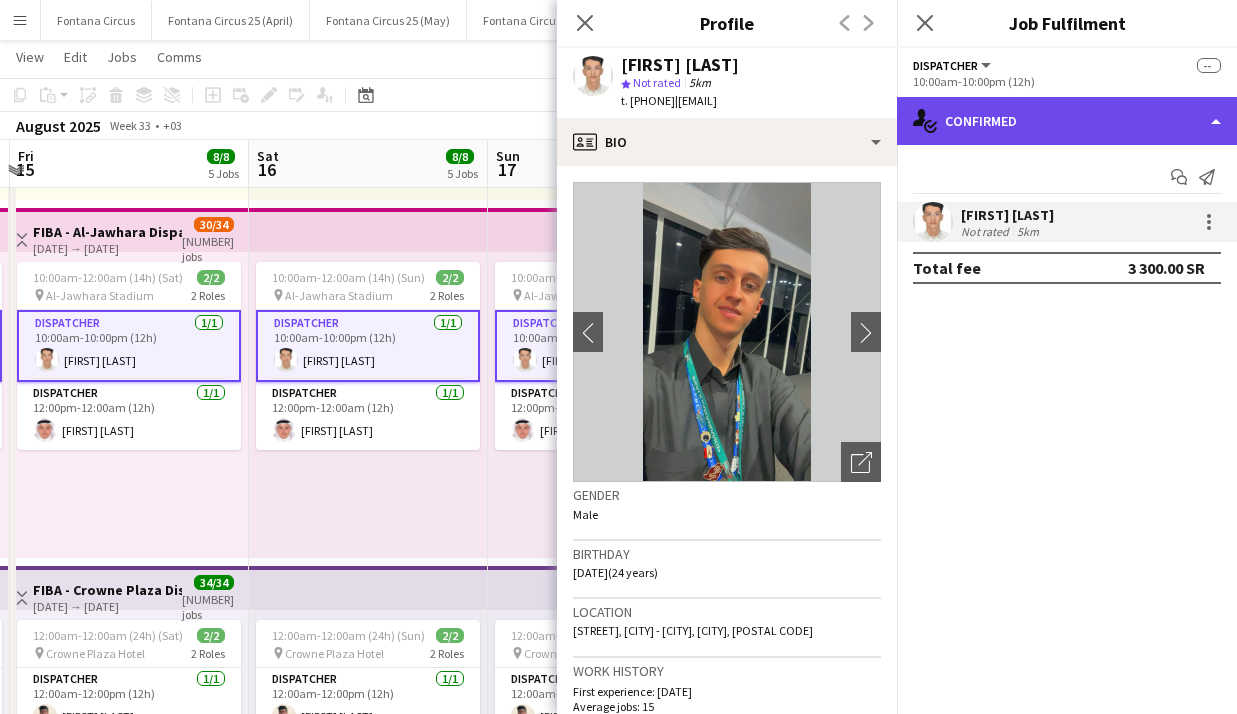 click on "single-neutral-actions-check-2
Confirmed" 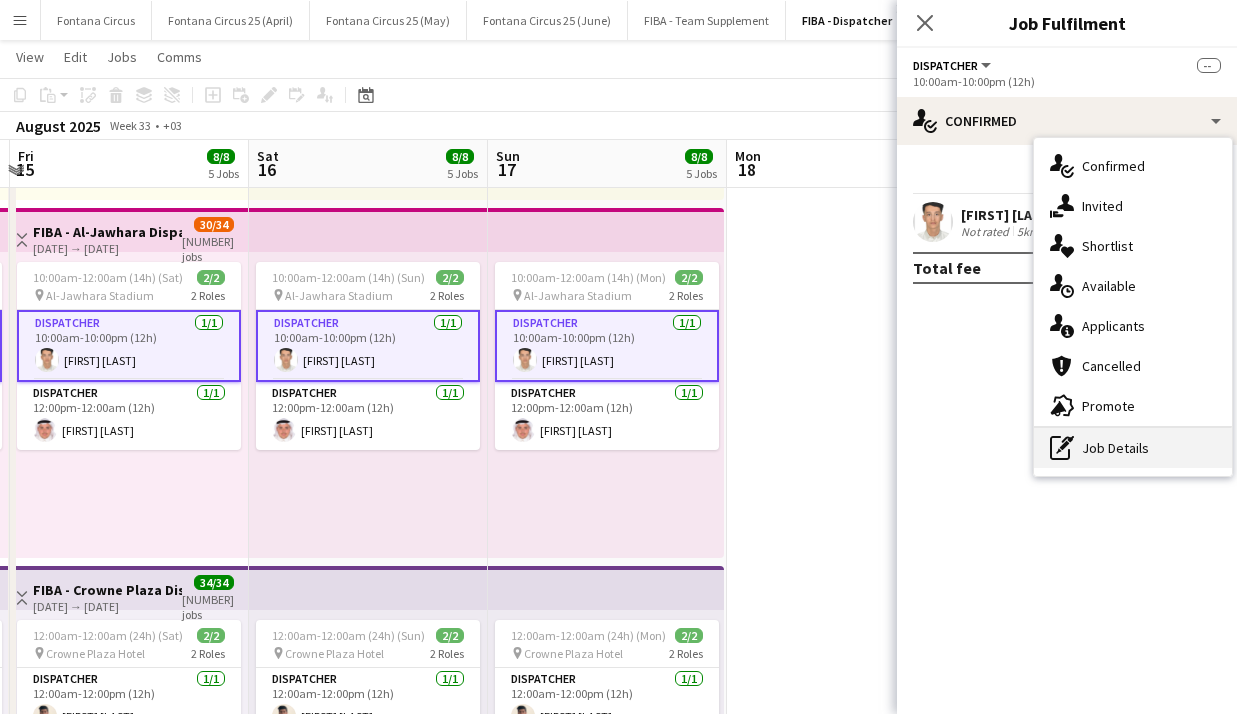 click on "pen-write
Job Details" at bounding box center [1133, 448] 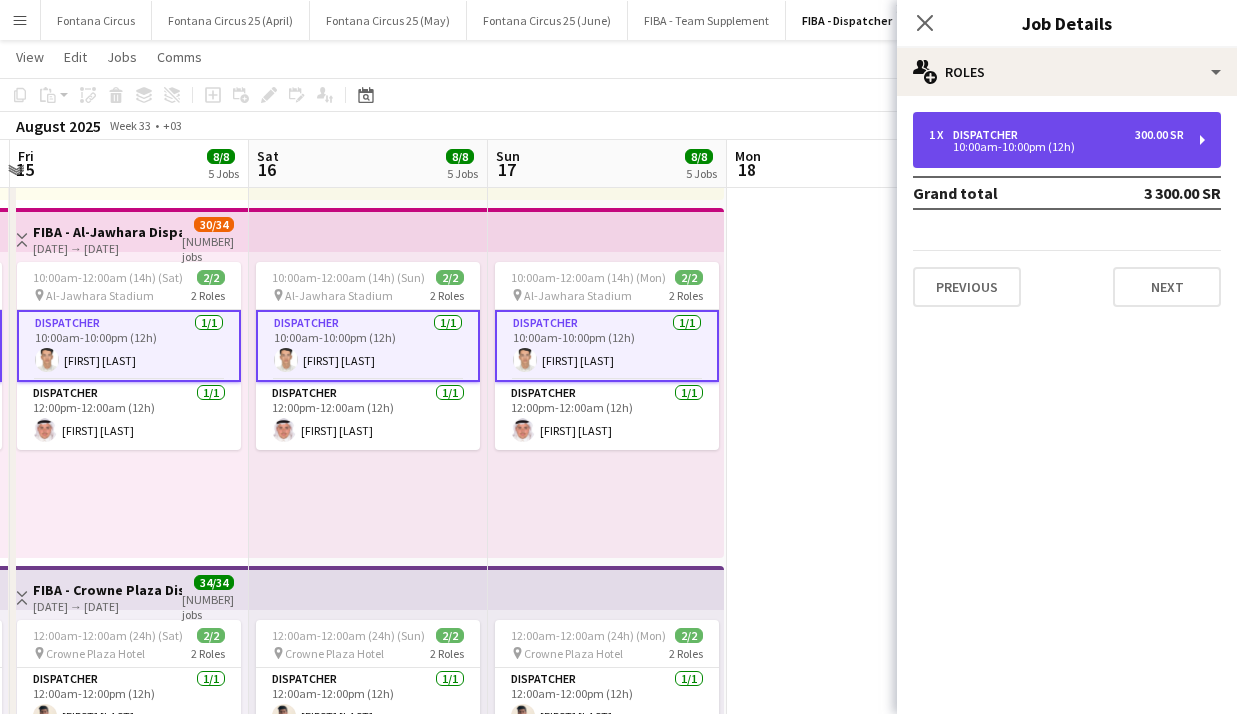 click on "10:00am-10:00pm (12h)" at bounding box center (1056, 147) 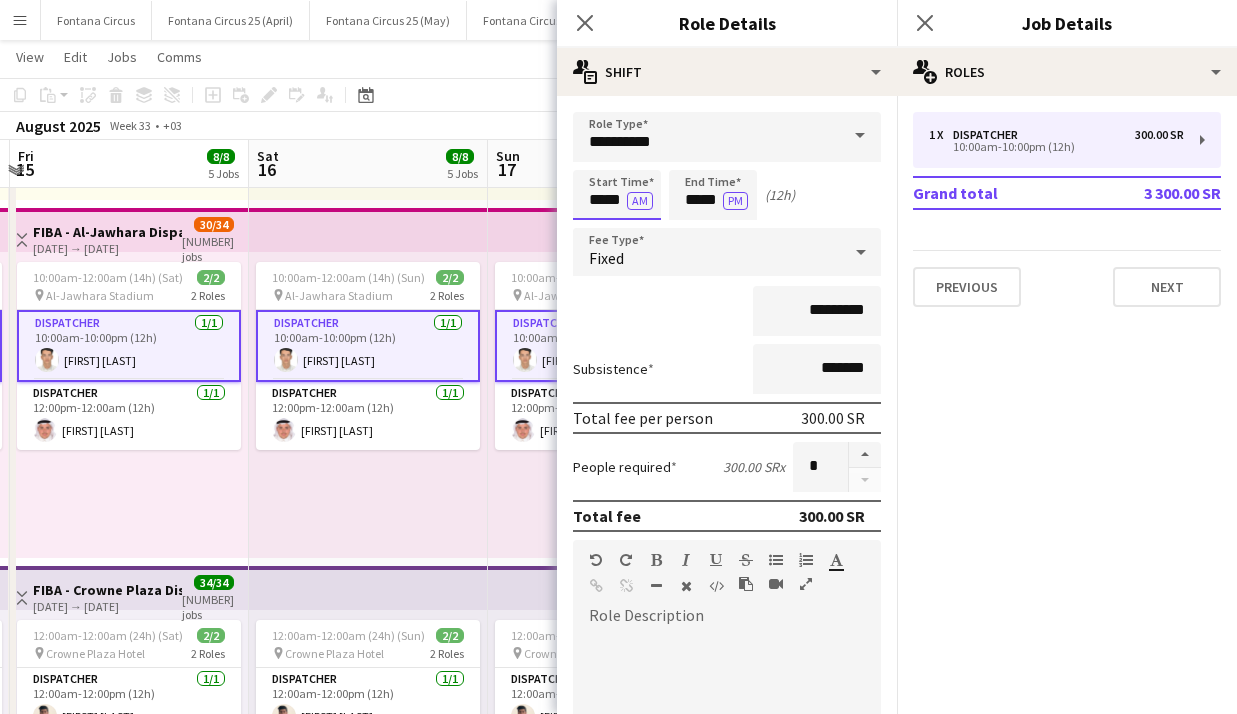 click on "*****" at bounding box center (617, 195) 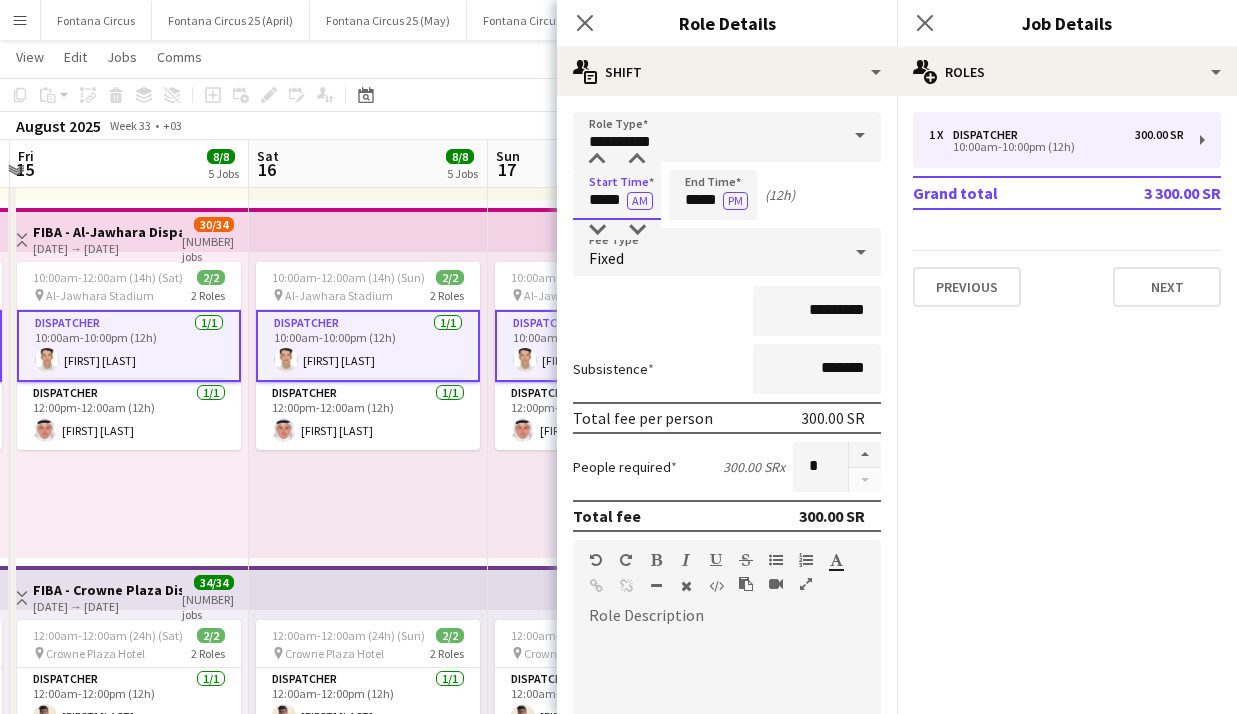 click on "*****" at bounding box center (617, 195) 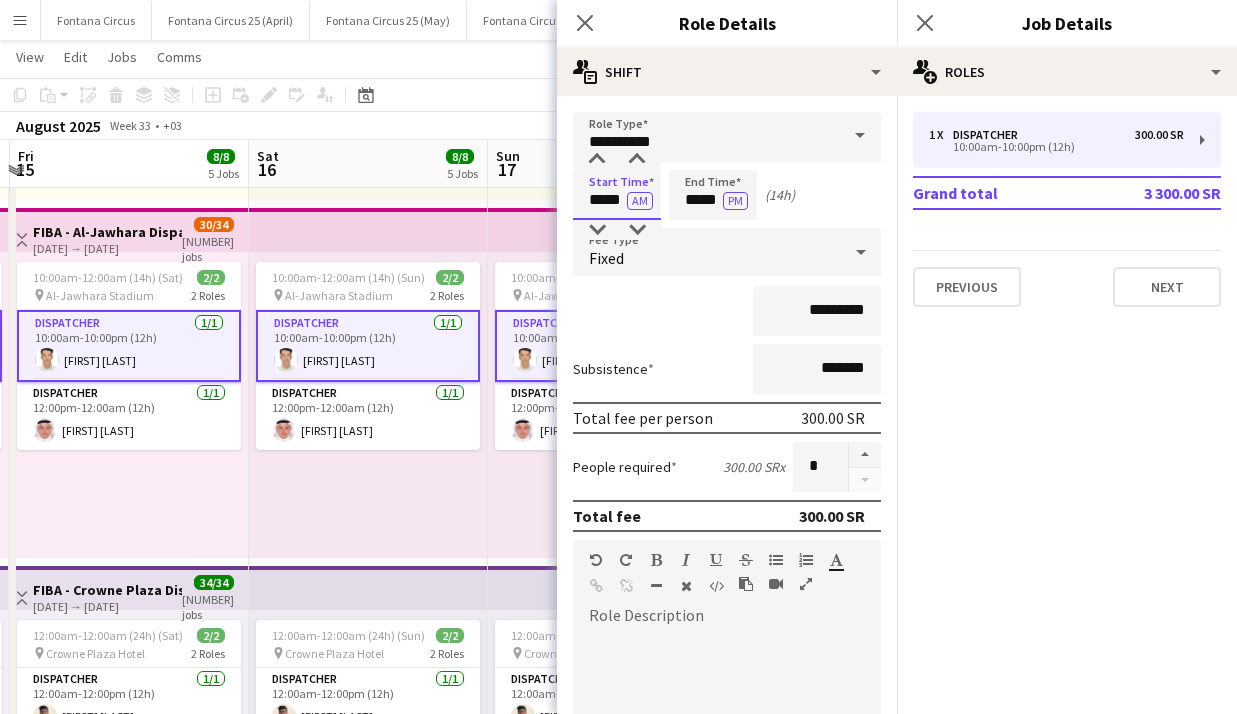 type on "*****" 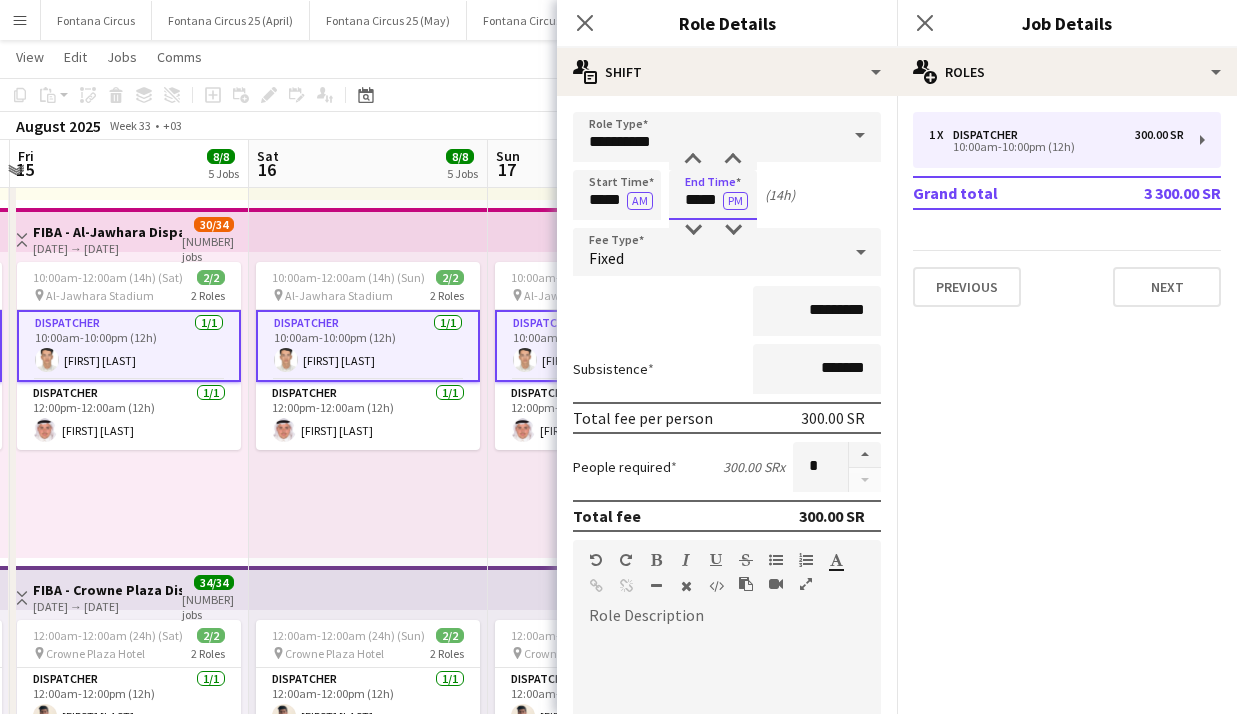 click on "*****" at bounding box center [713, 195] 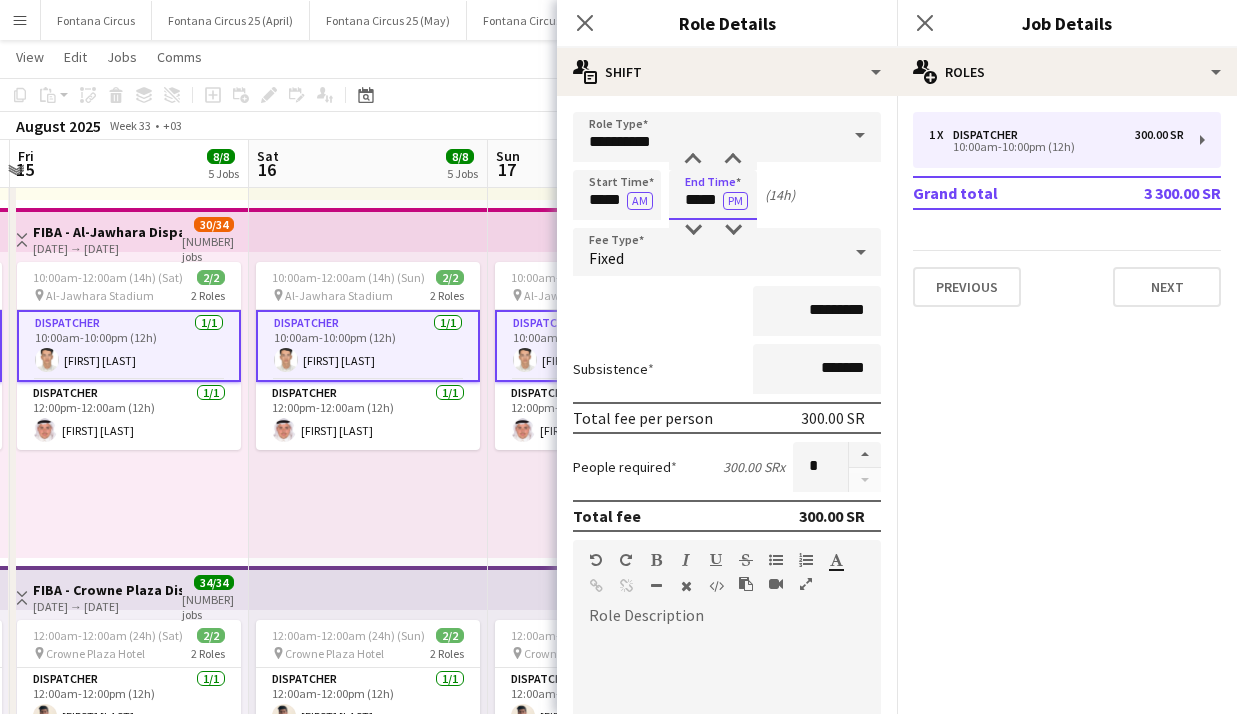 click on "*****" at bounding box center [713, 195] 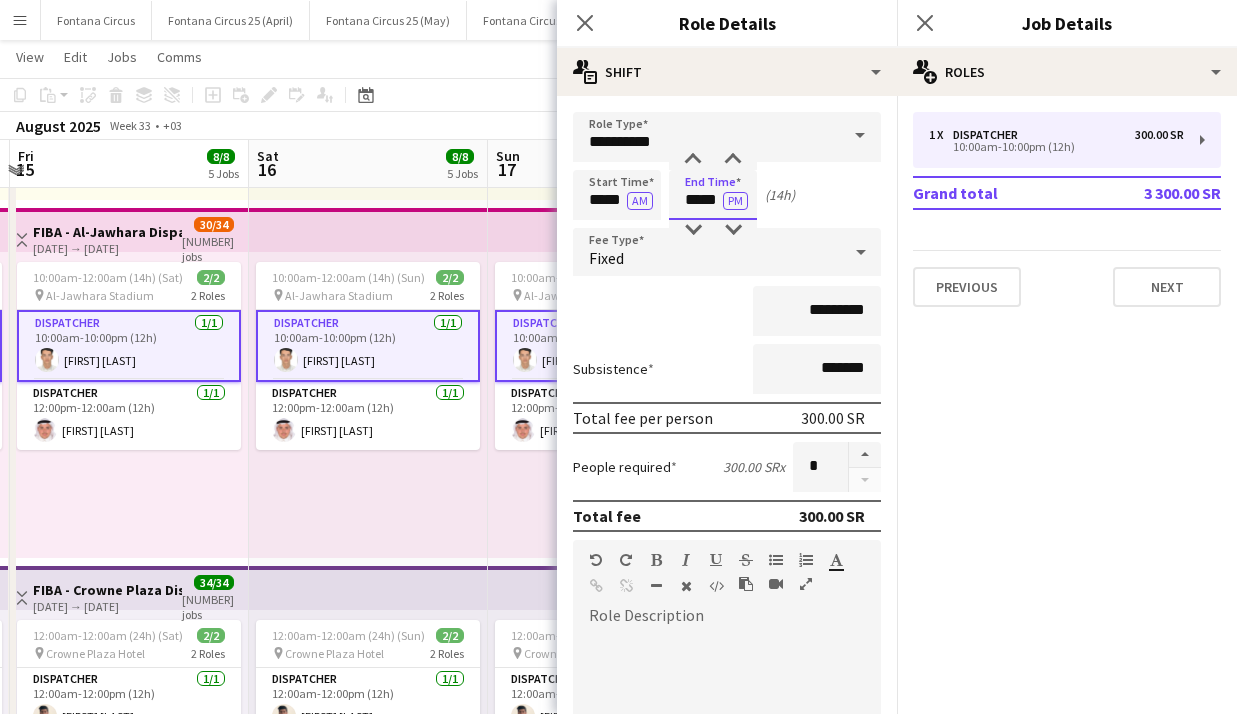click on "*****" at bounding box center (713, 195) 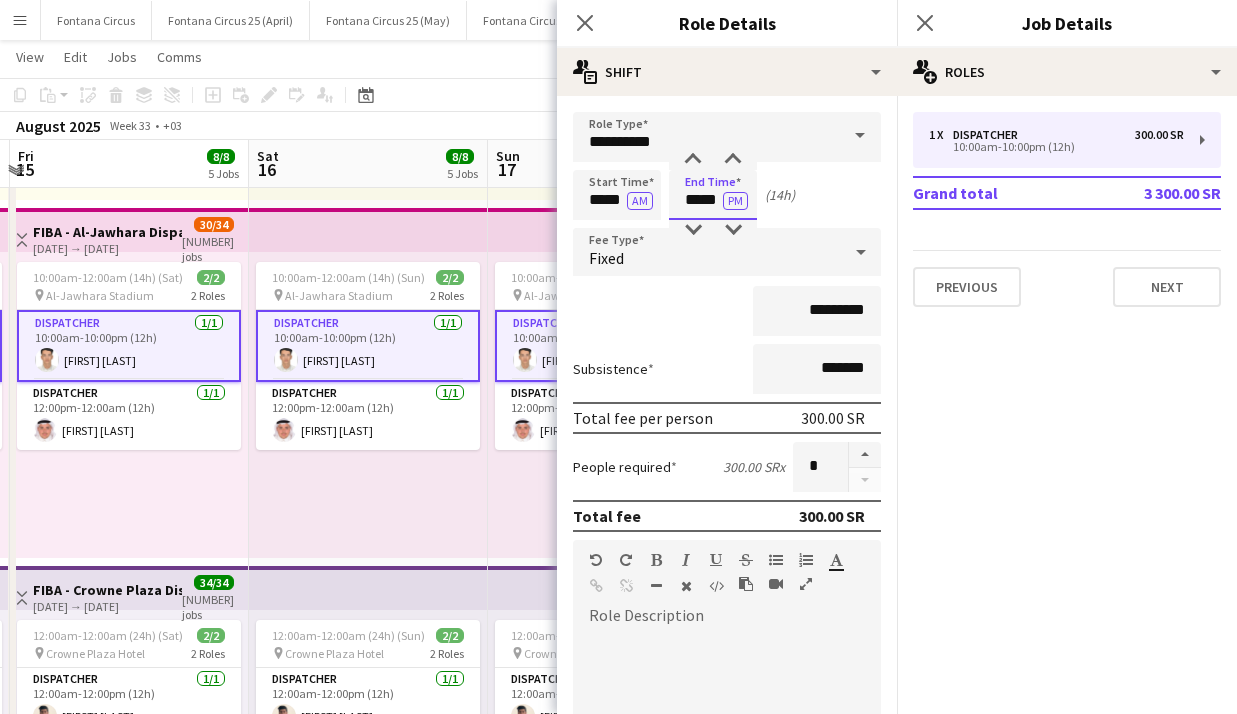 click on "*****" at bounding box center (713, 195) 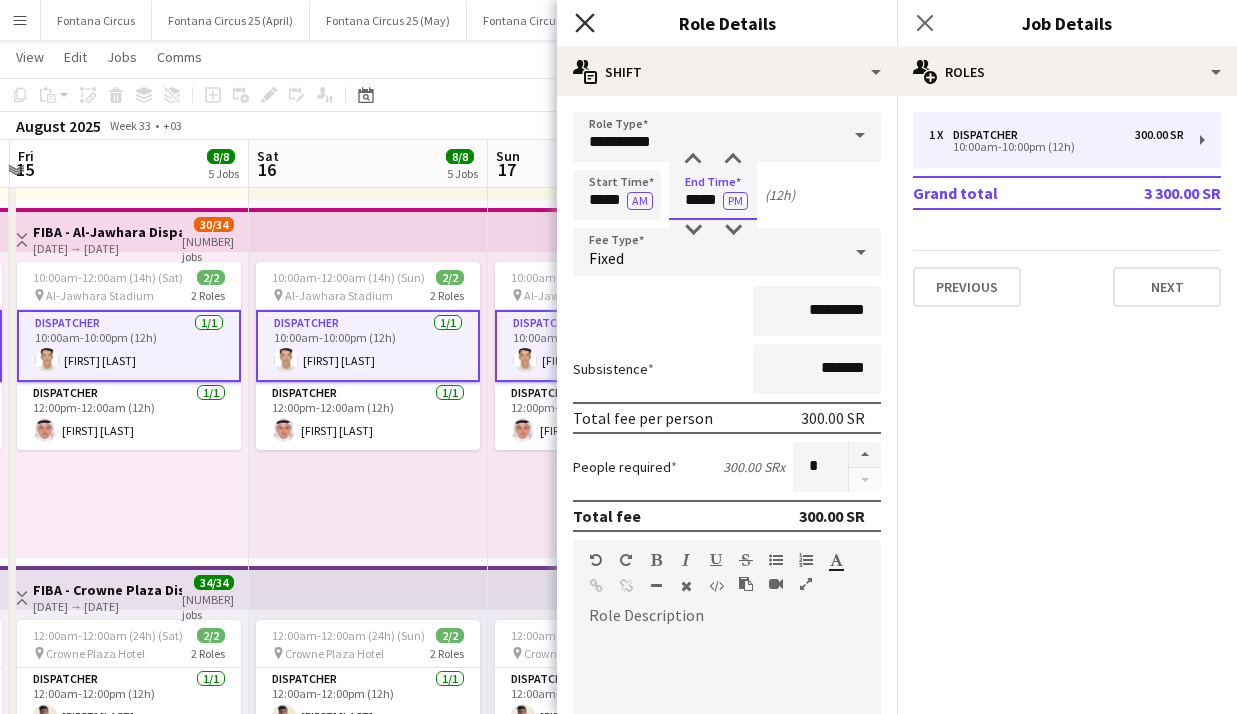 type on "*****" 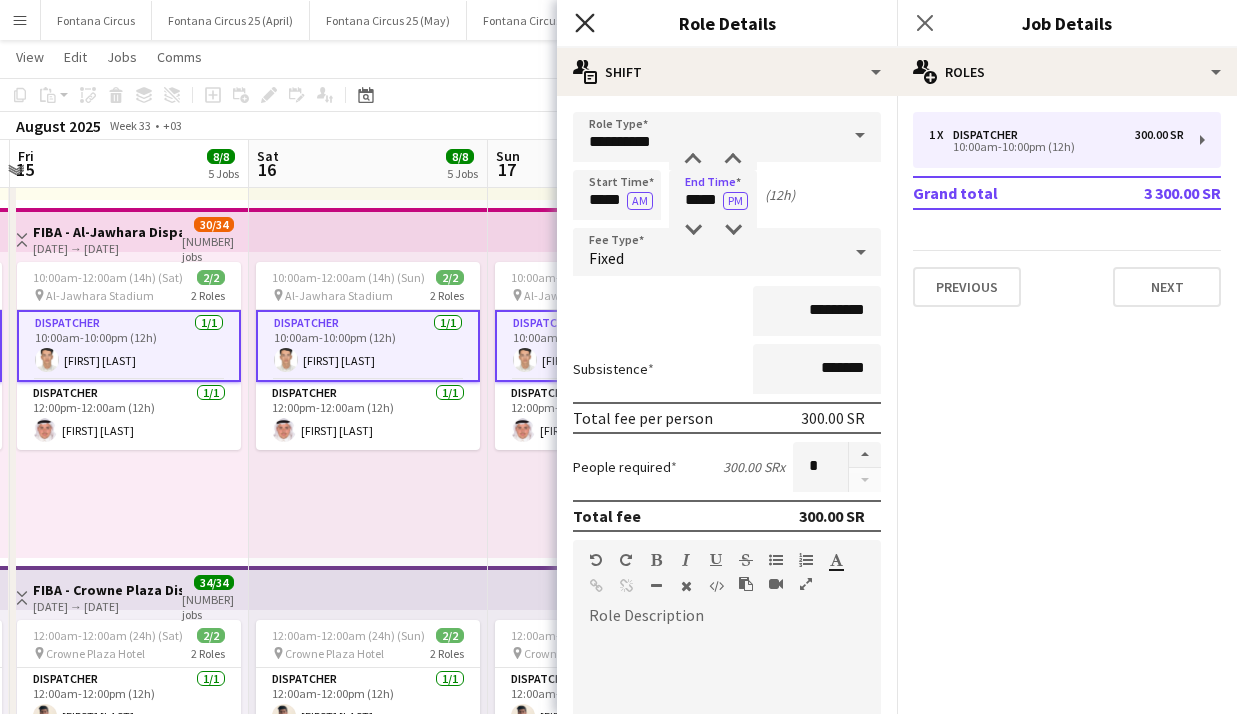 click on "Close pop-in" 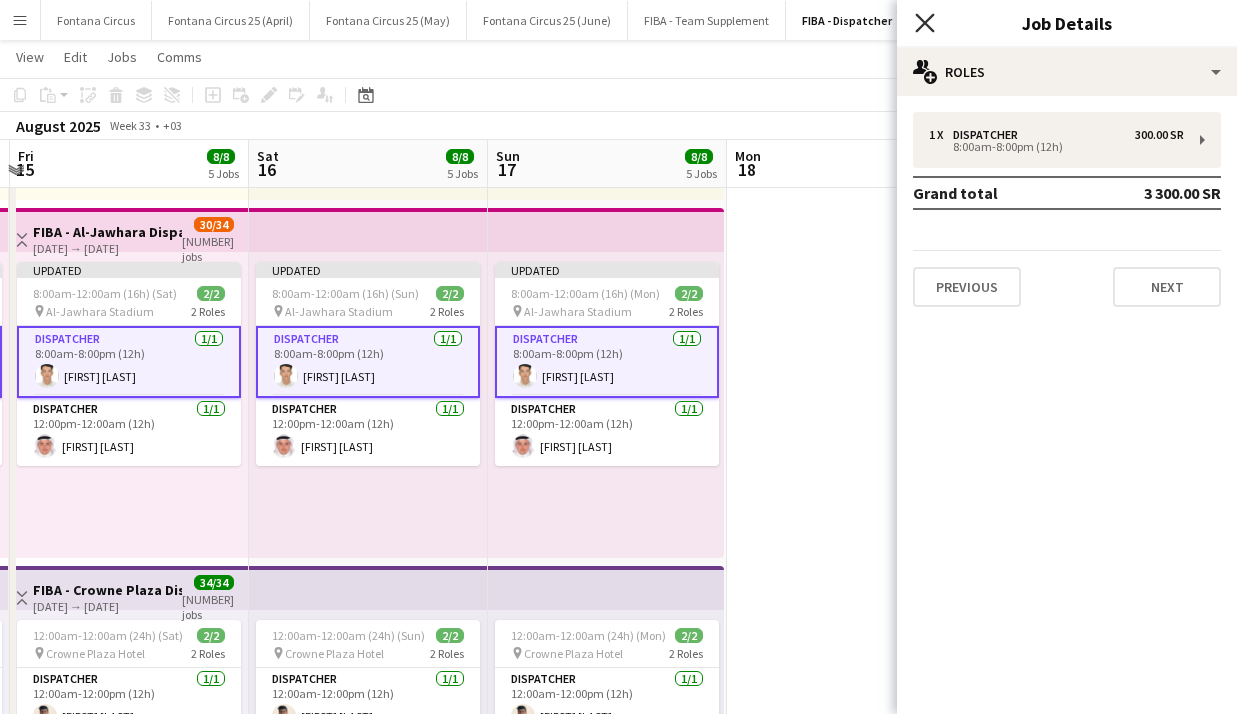 click on "Close pop-in" 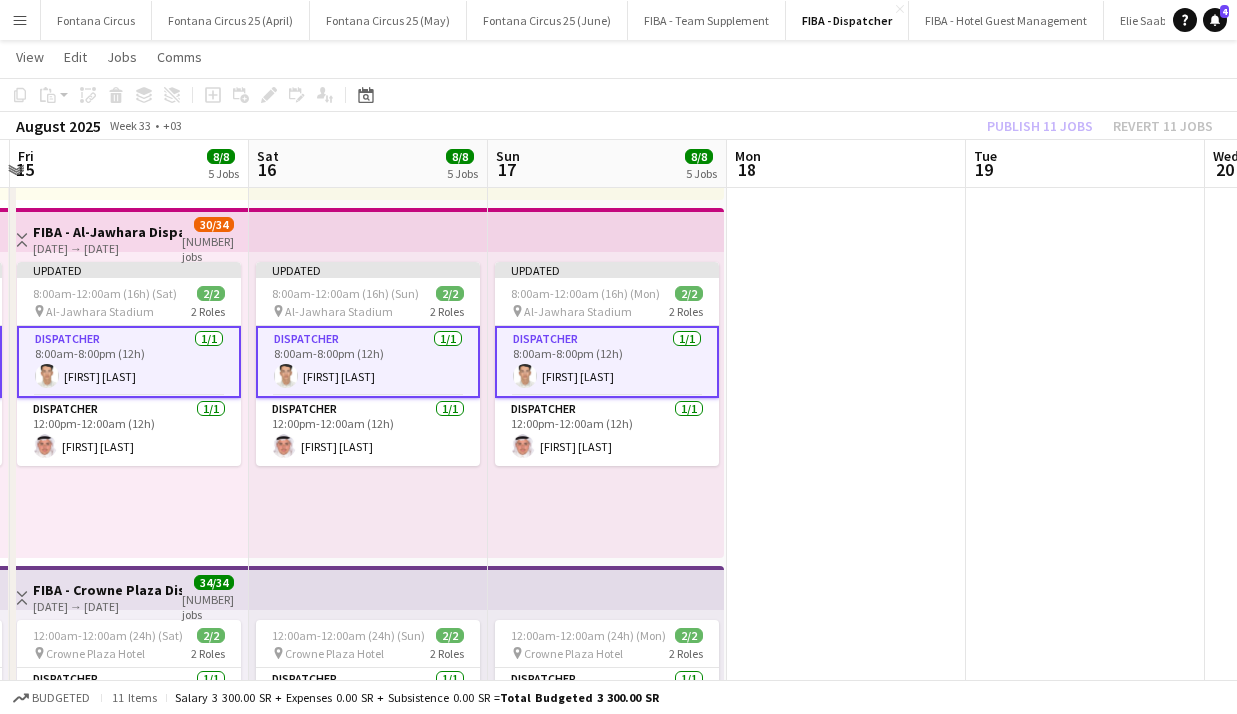 click on "Publish 11 jobs   Revert 11 jobs" 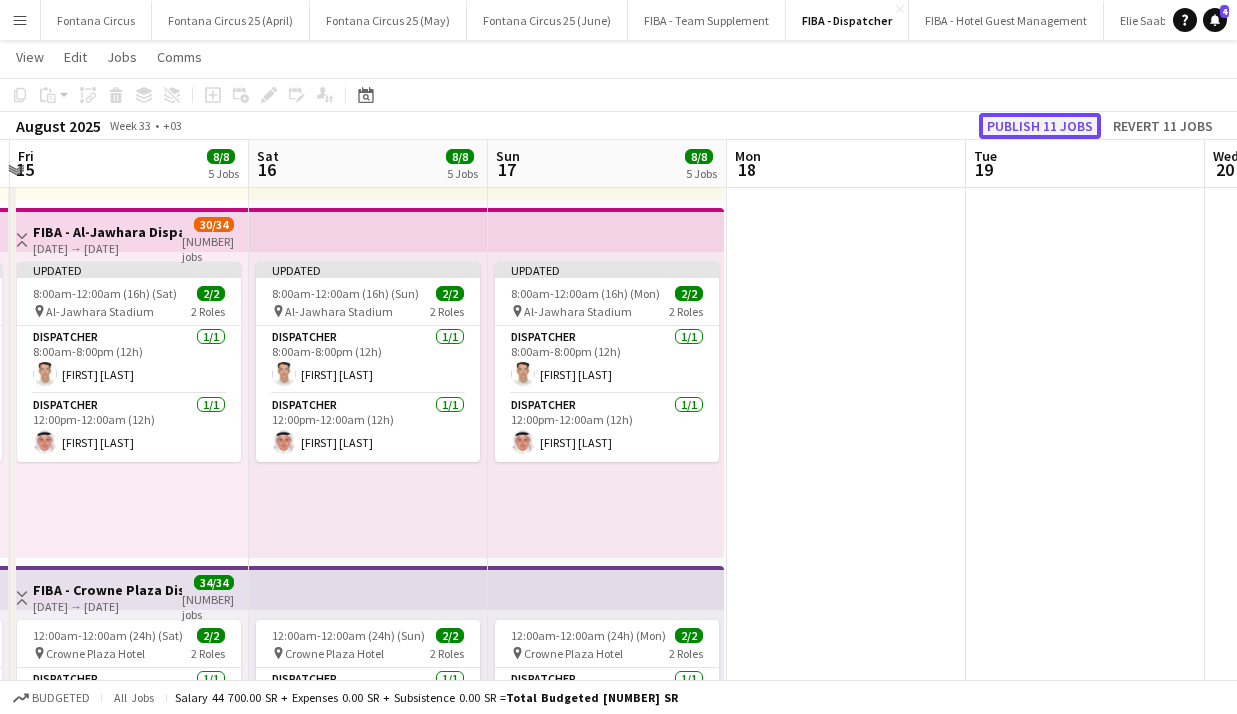 click on "Publish 11 jobs" 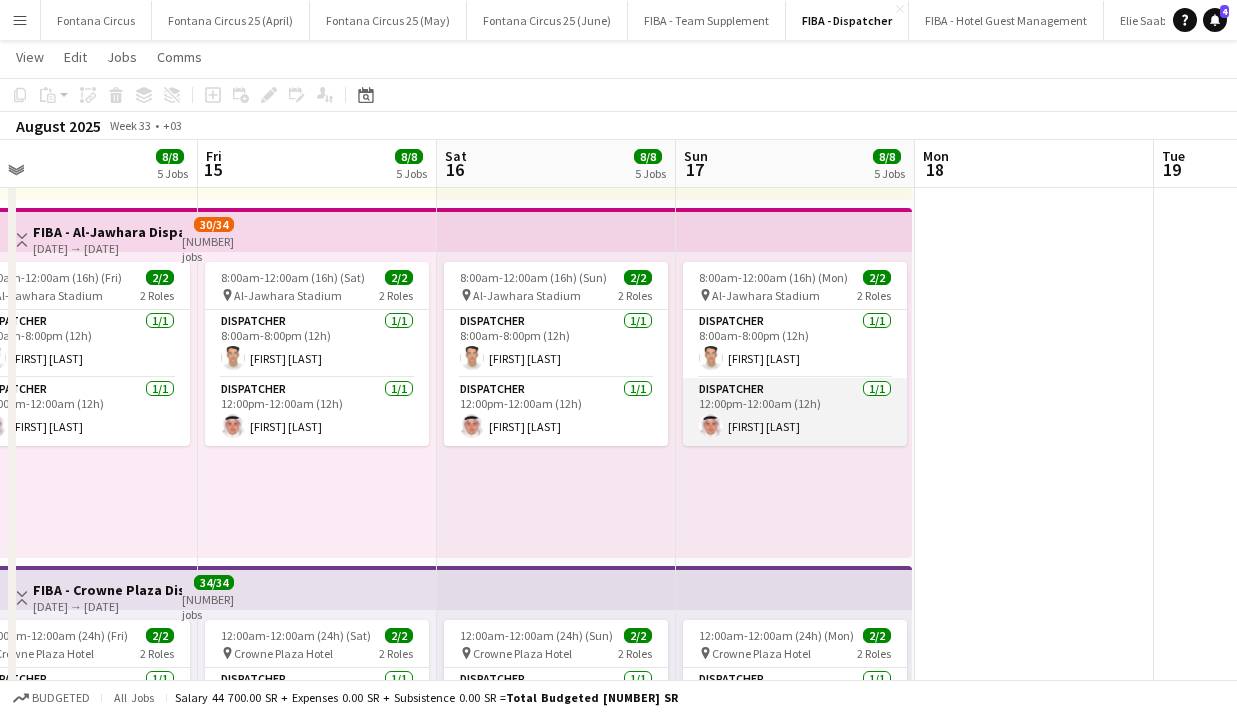 scroll, scrollTop: 0, scrollLeft: 757, axis: horizontal 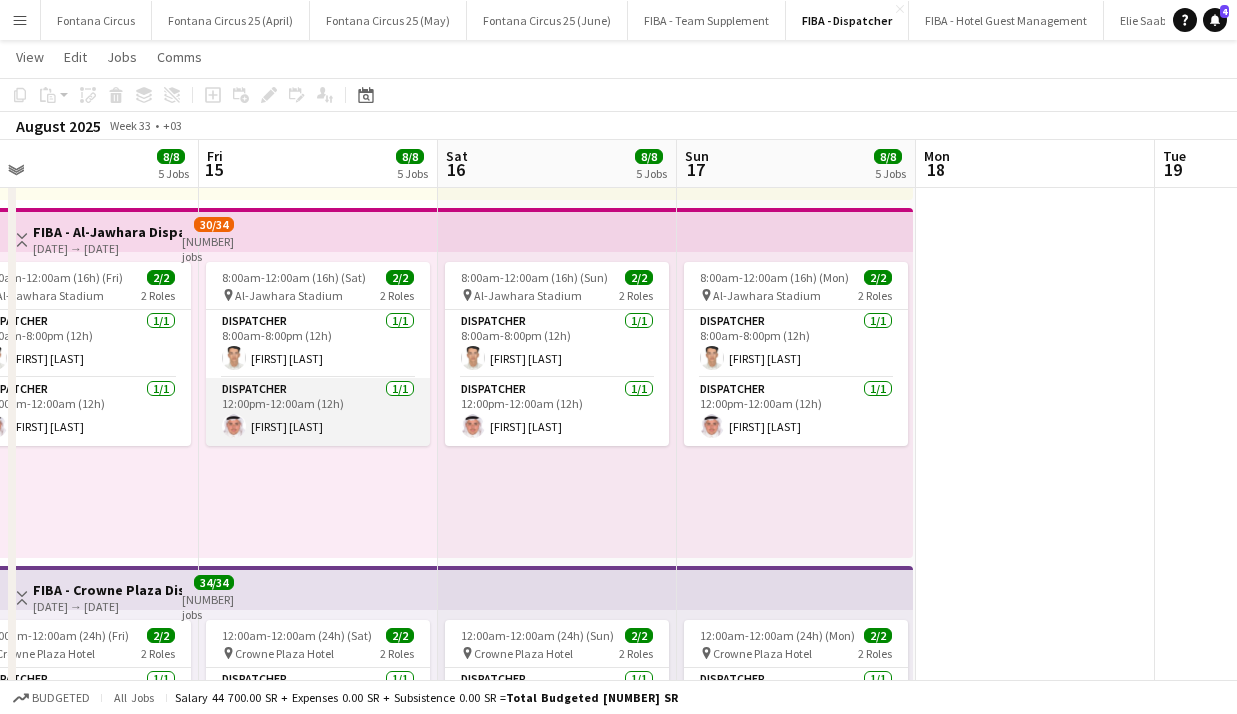 click on "Dispatcher   1/1   12:00pm-12:00am (12h)
[FIRST] [LAST]" at bounding box center (318, 412) 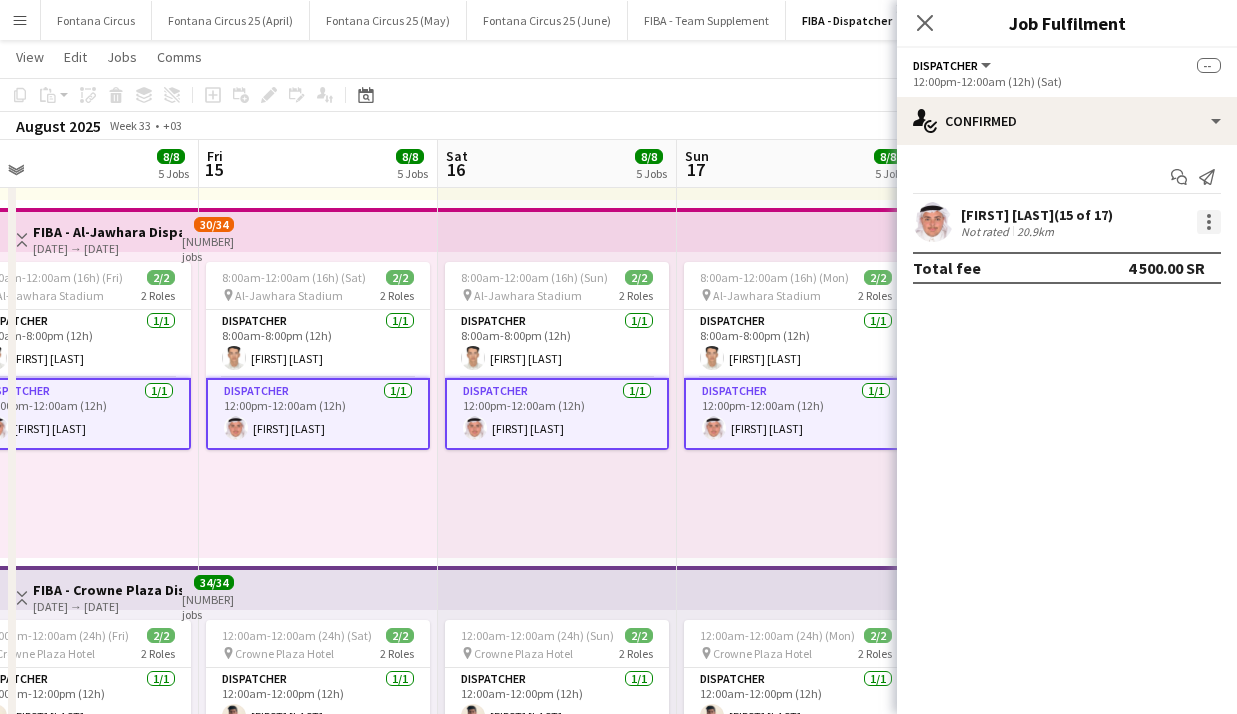 click at bounding box center [1209, 222] 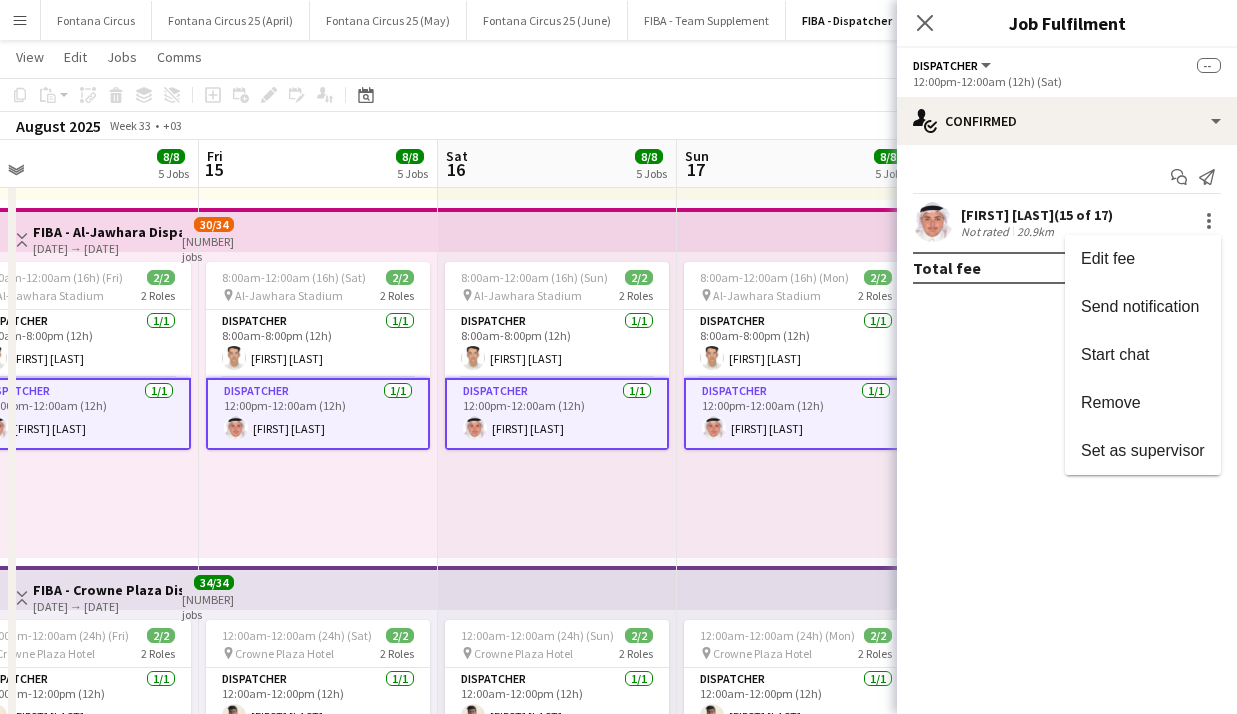 click at bounding box center [618, 357] 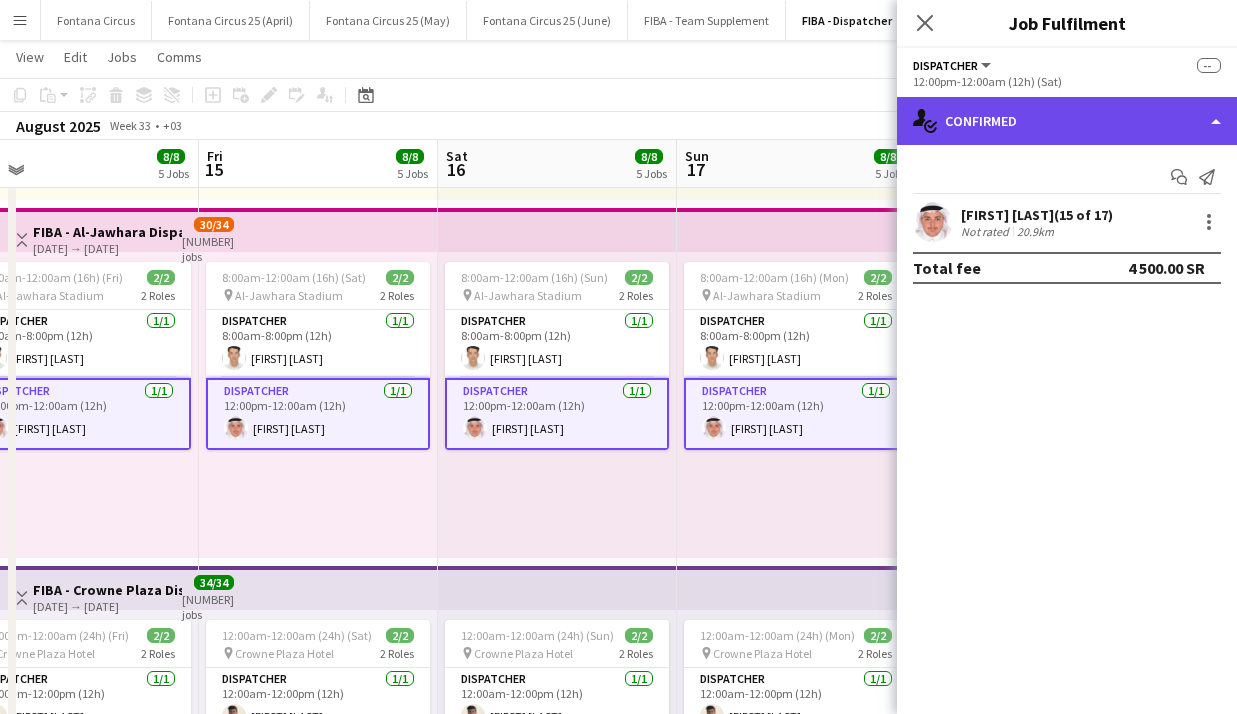 click on "single-neutral-actions-check-2
Confirmed" 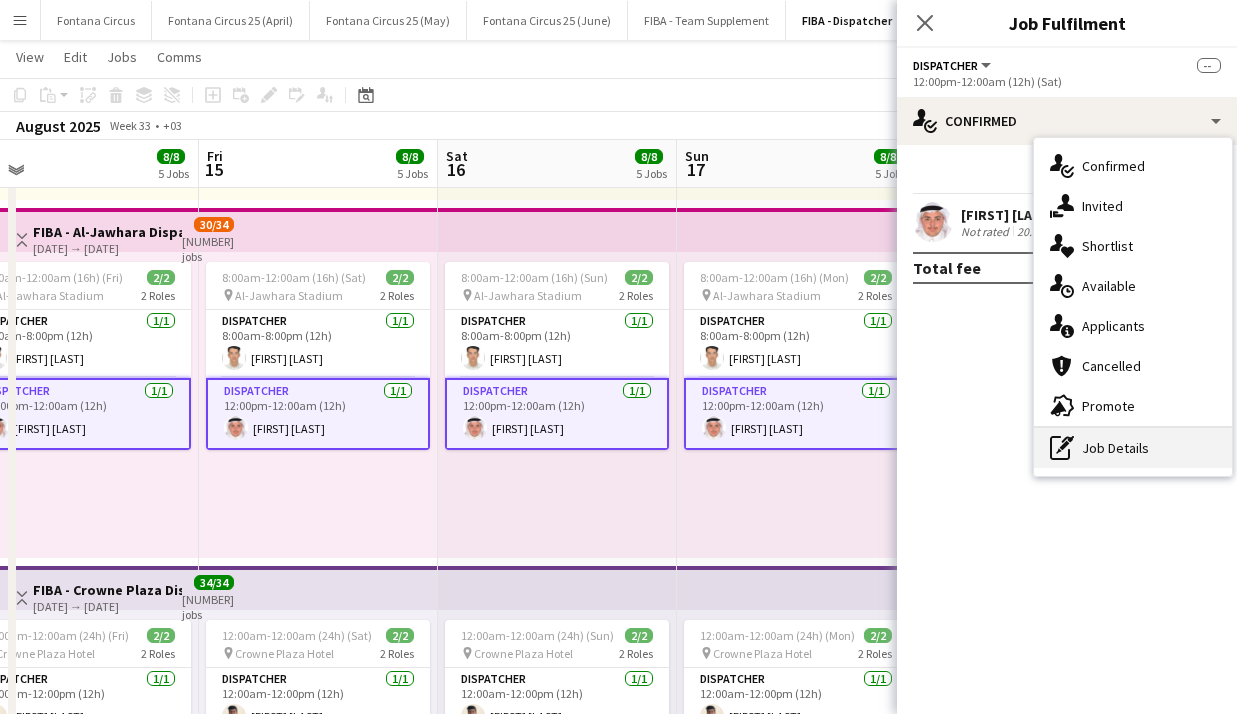click on "pen-write
Job Details" at bounding box center (1133, 448) 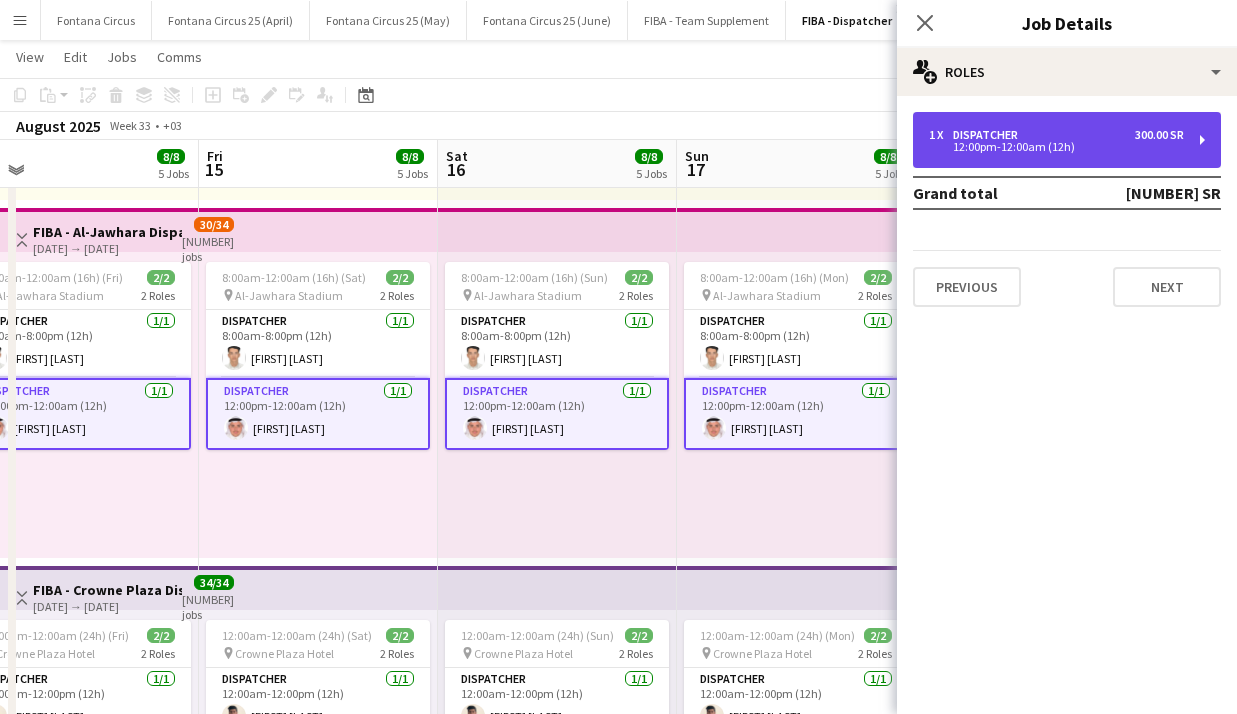 click on "12:00pm-12:00am (12h)" at bounding box center (1056, 147) 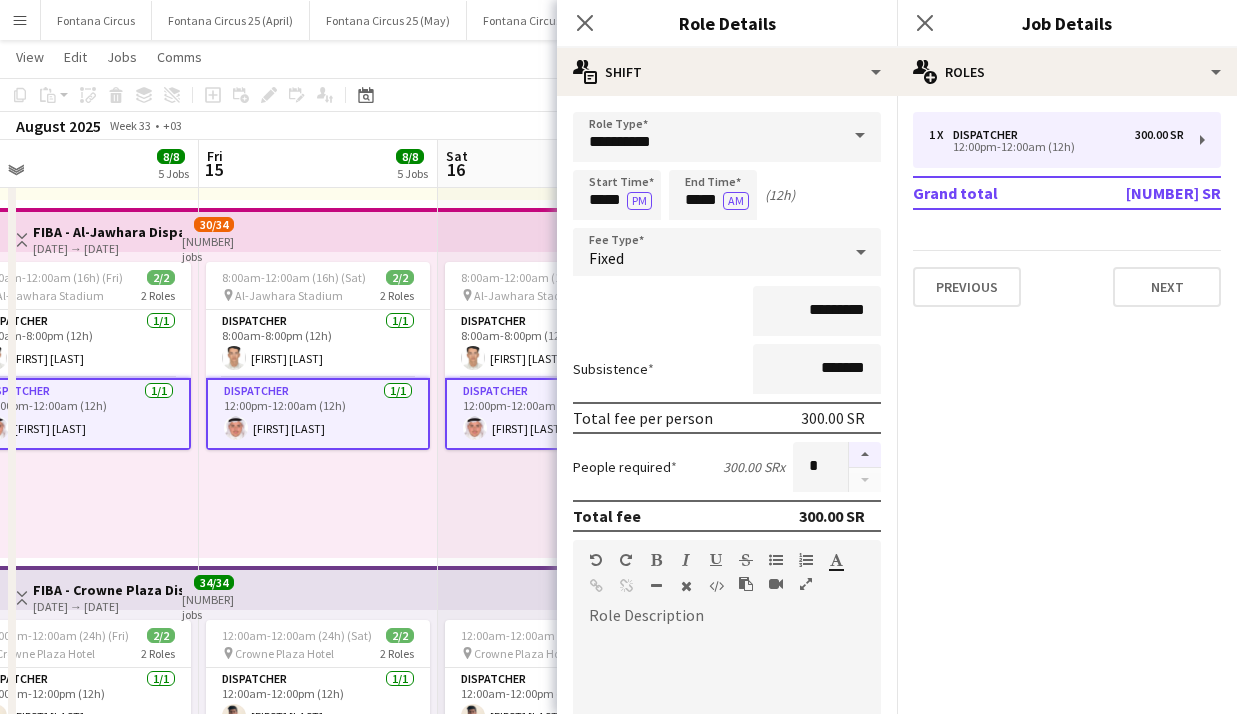 click at bounding box center [865, 455] 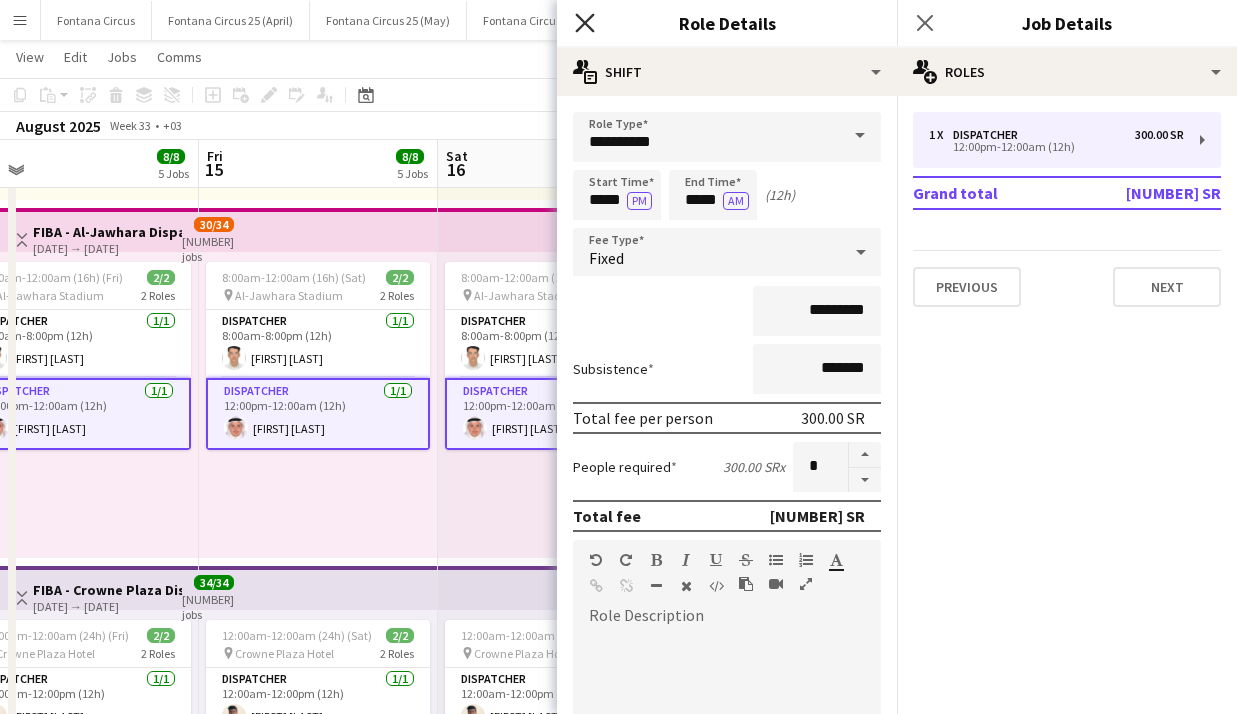 click on "Close pop-in" 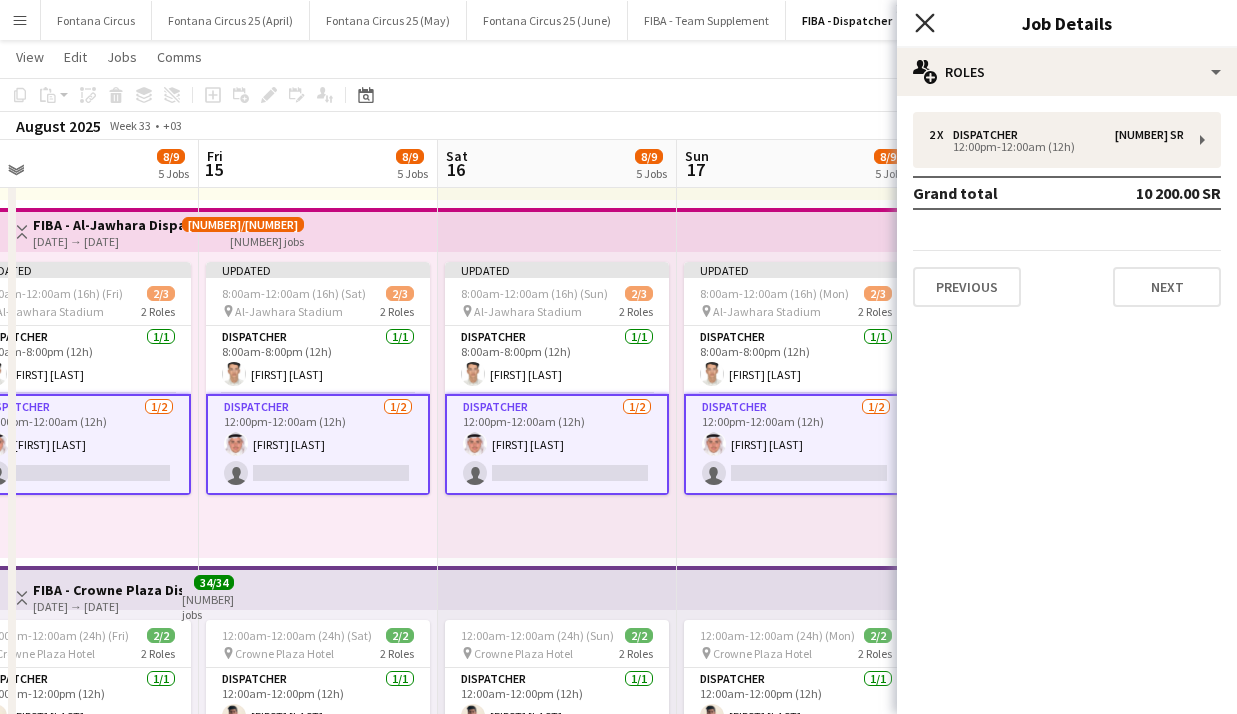 click 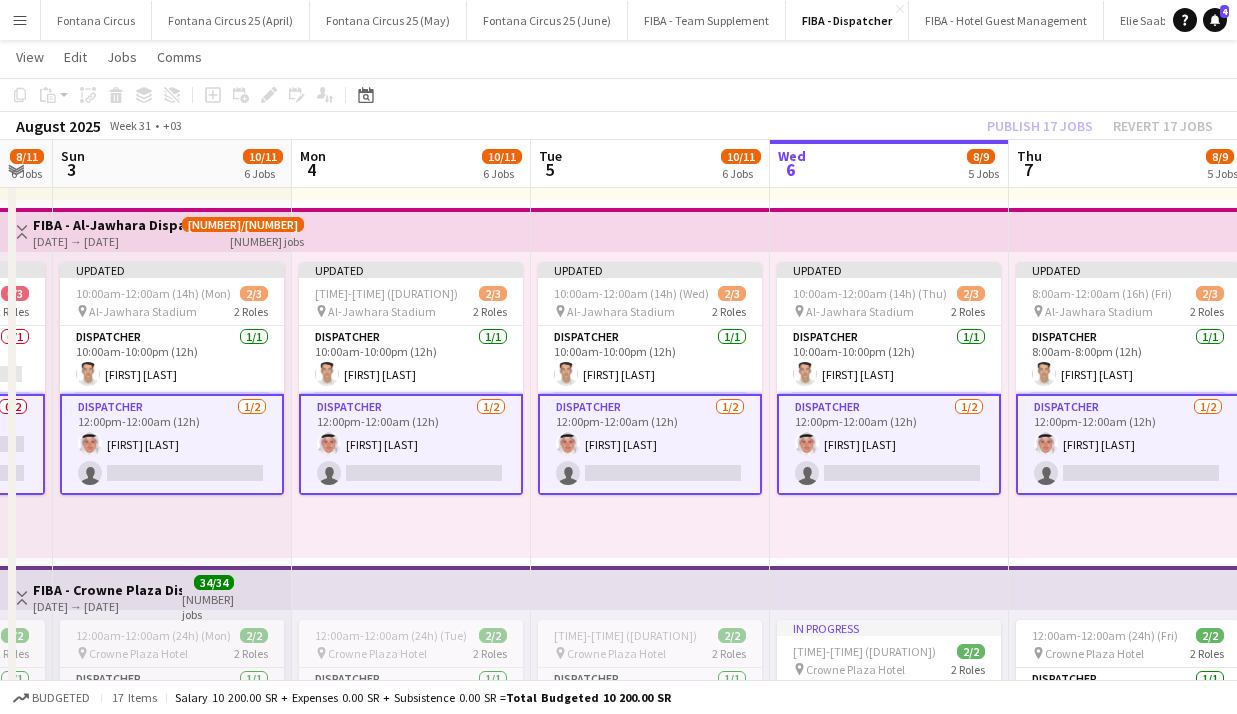 scroll, scrollTop: 0, scrollLeft: 665, axis: horizontal 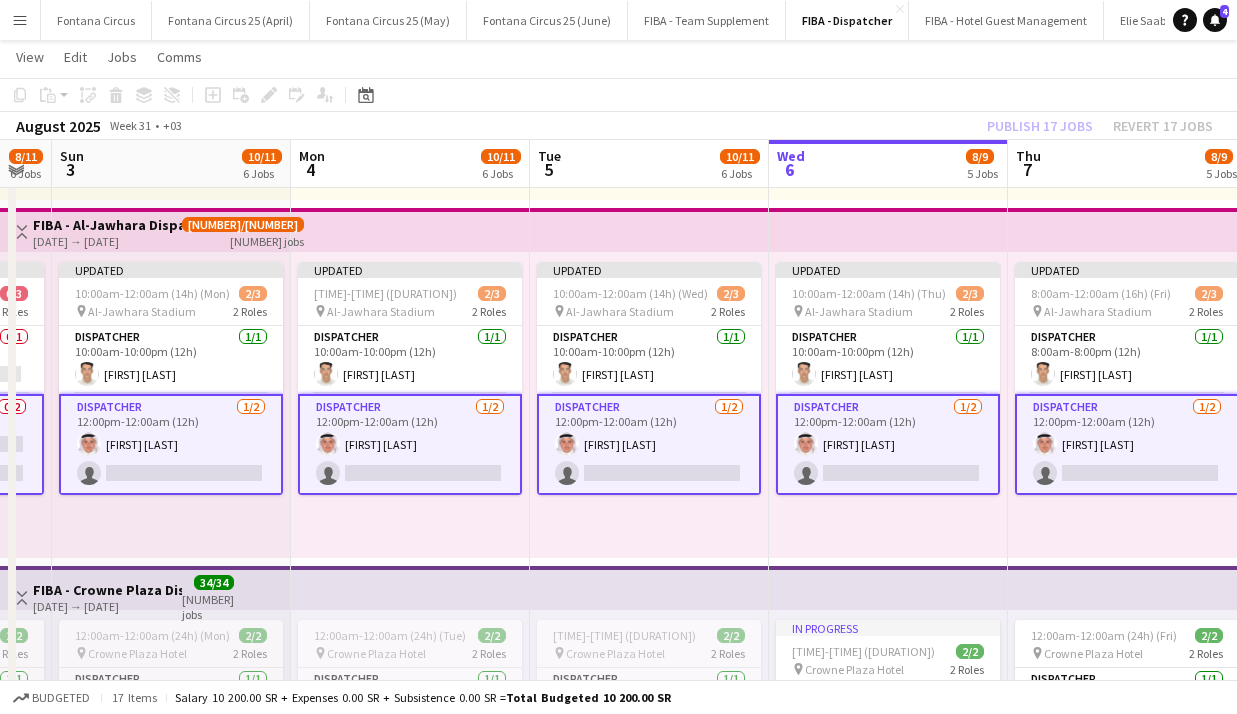 click on "Dispatcher   1/2   12:00pm-12:00am (12h)
[FIRST] [LAST]
single-neutral-actions" at bounding box center [888, 444] 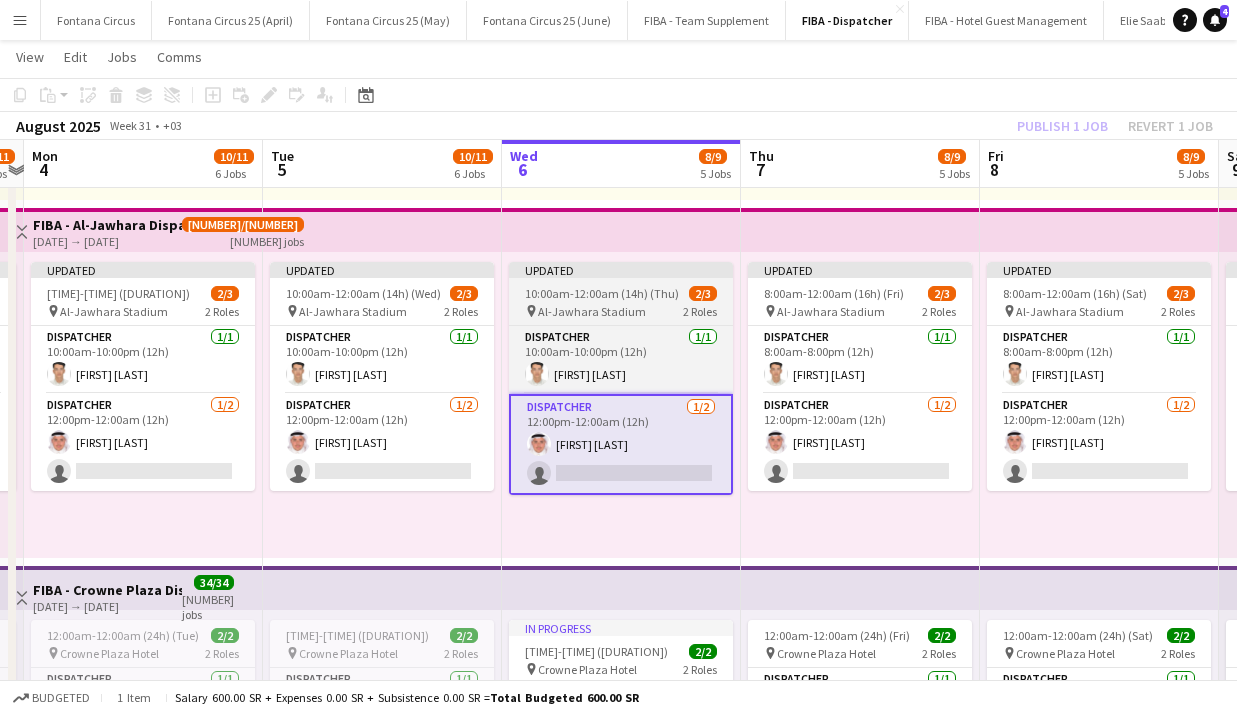 scroll, scrollTop: 0, scrollLeft: 933, axis: horizontal 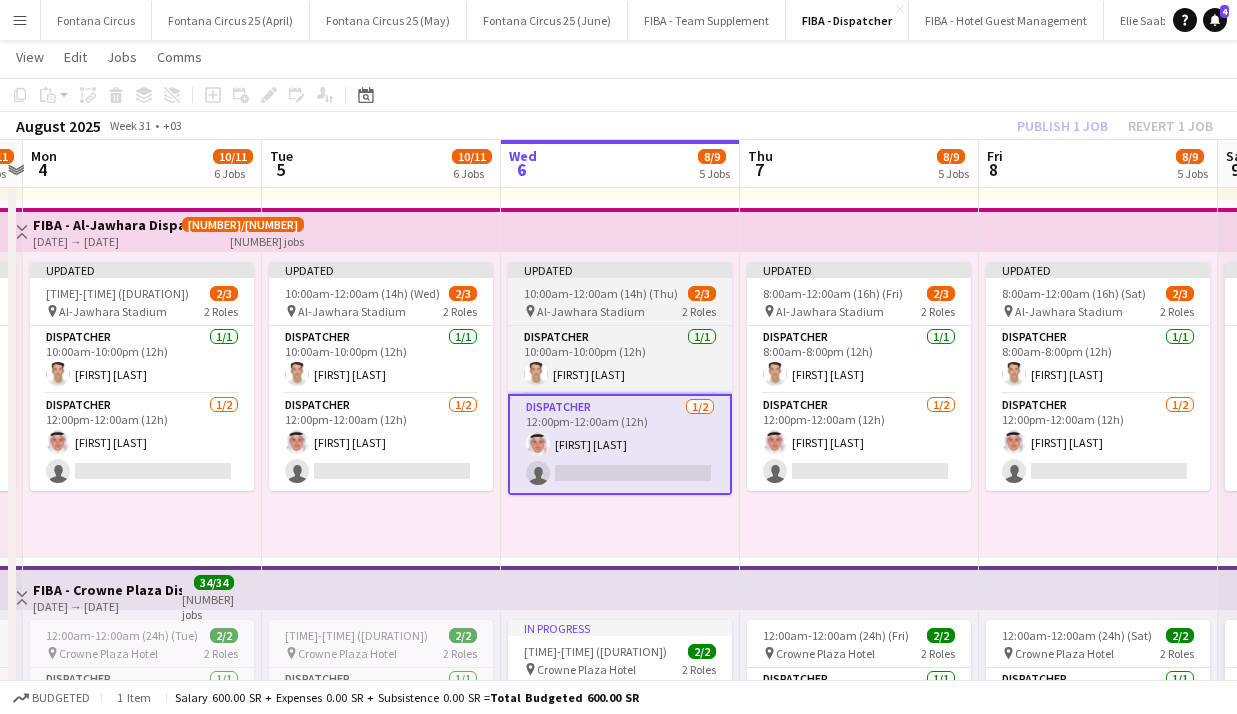 click on "Dispatcher   1/2   12:00pm-12:00am (12h)
[FIRST] [LAST]
single-neutral-actions" at bounding box center [859, 442] 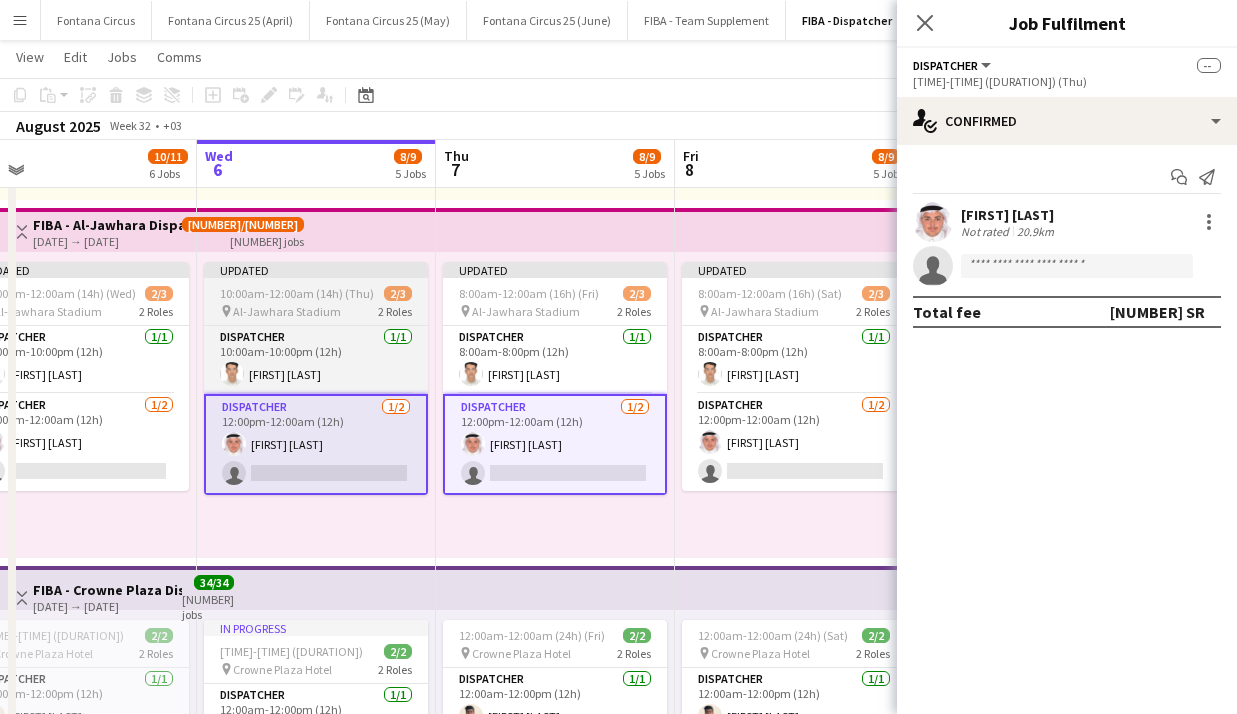 scroll, scrollTop: 0, scrollLeft: 769, axis: horizontal 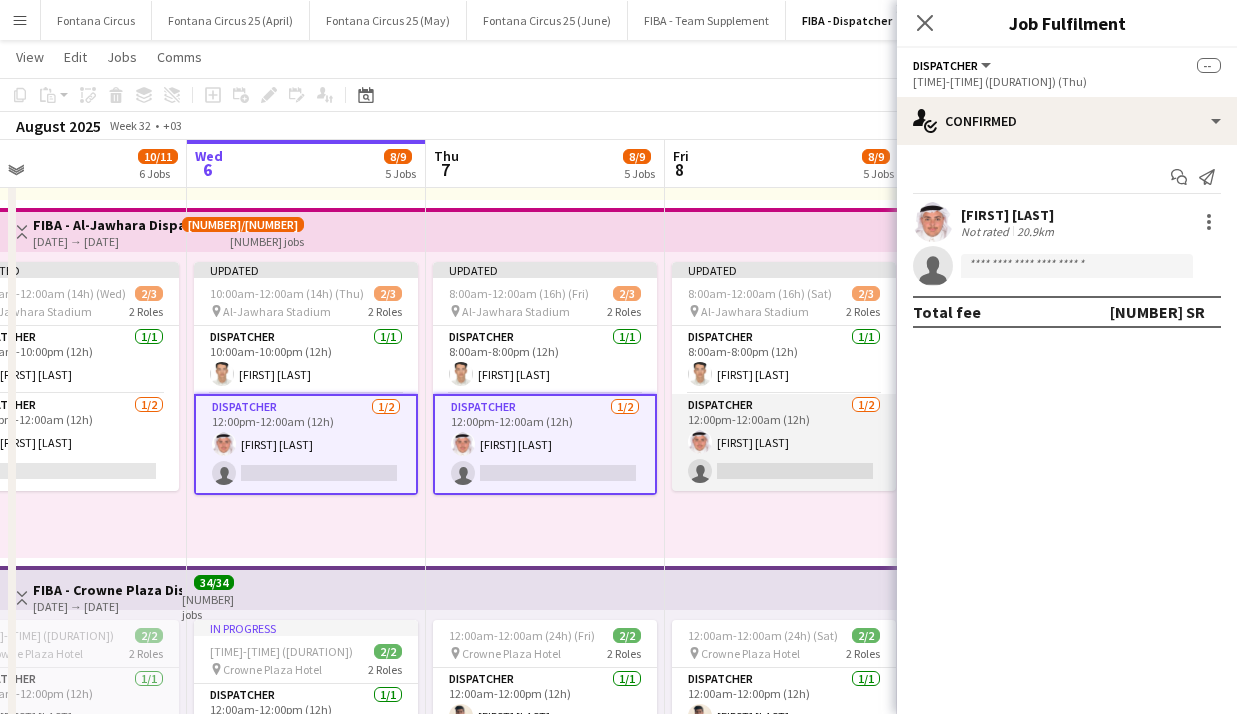 click on "Dispatcher   1/2   12:00pm-12:00am (12h)
[FIRST] [LAST]
single-neutral-actions" at bounding box center [784, 442] 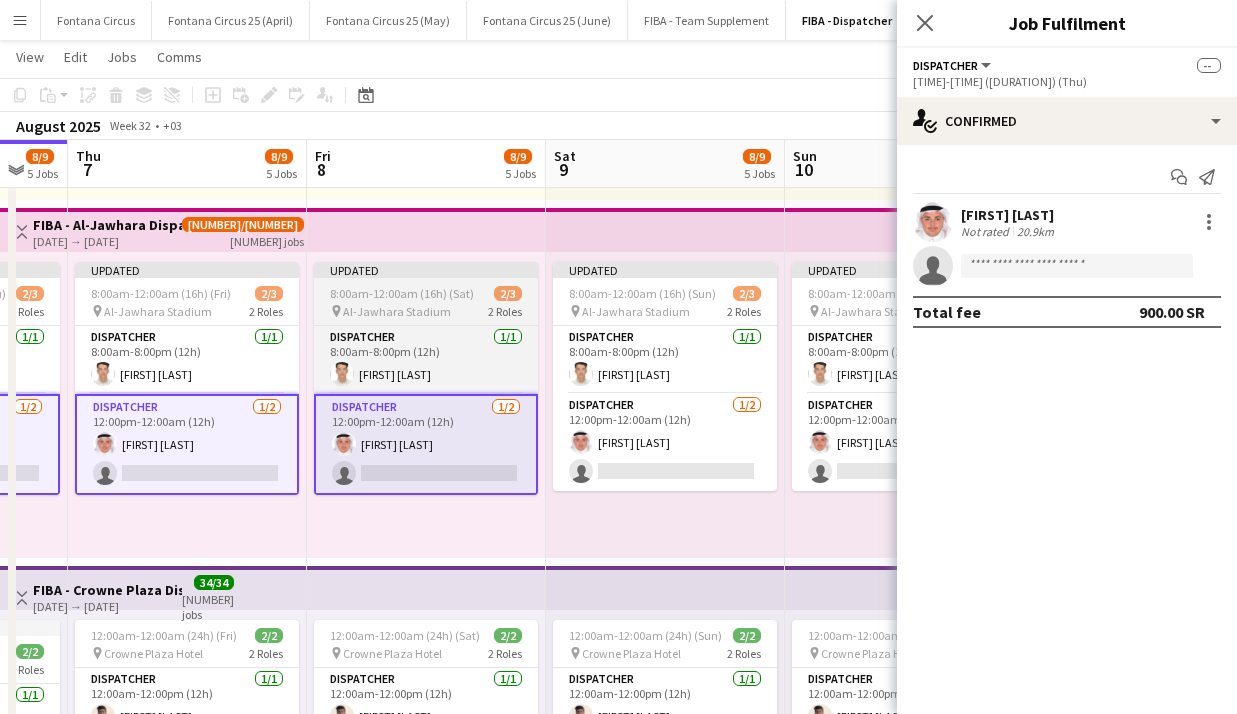 scroll, scrollTop: 0, scrollLeft: 651, axis: horizontal 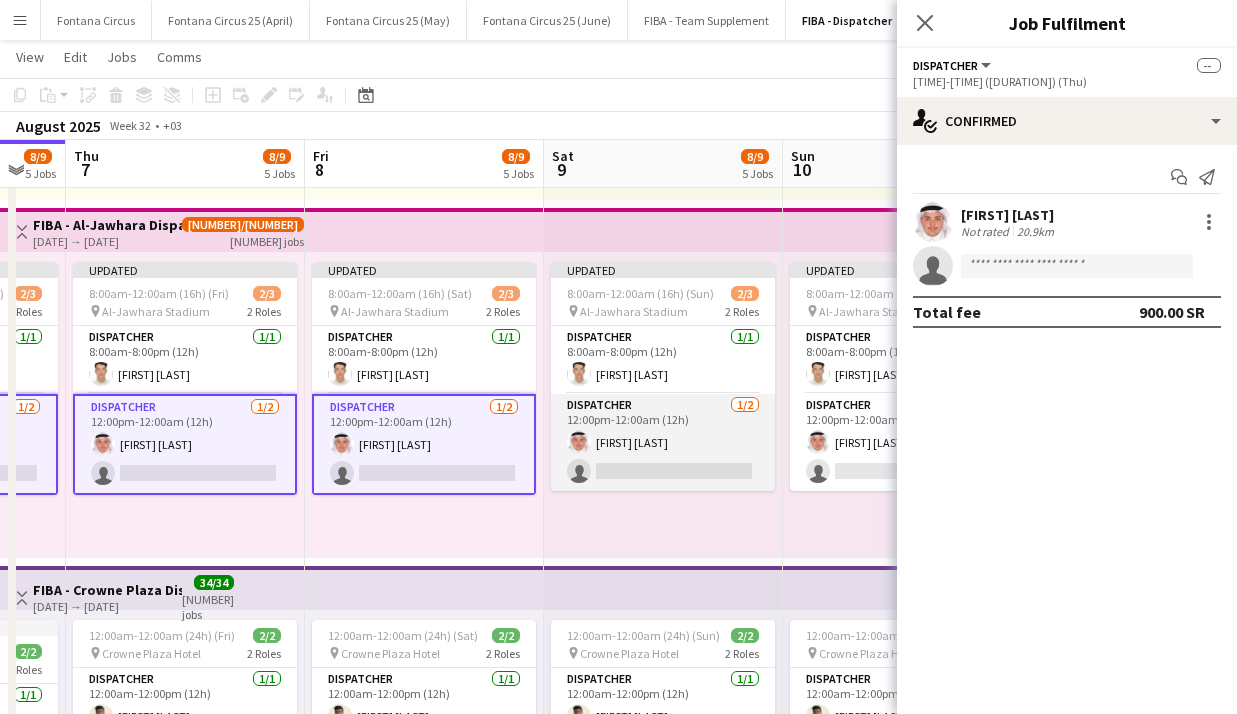 click on "Dispatcher   1/2   12:00pm-12:00am (12h)
[FIRST] [LAST]
single-neutral-actions" at bounding box center [663, 442] 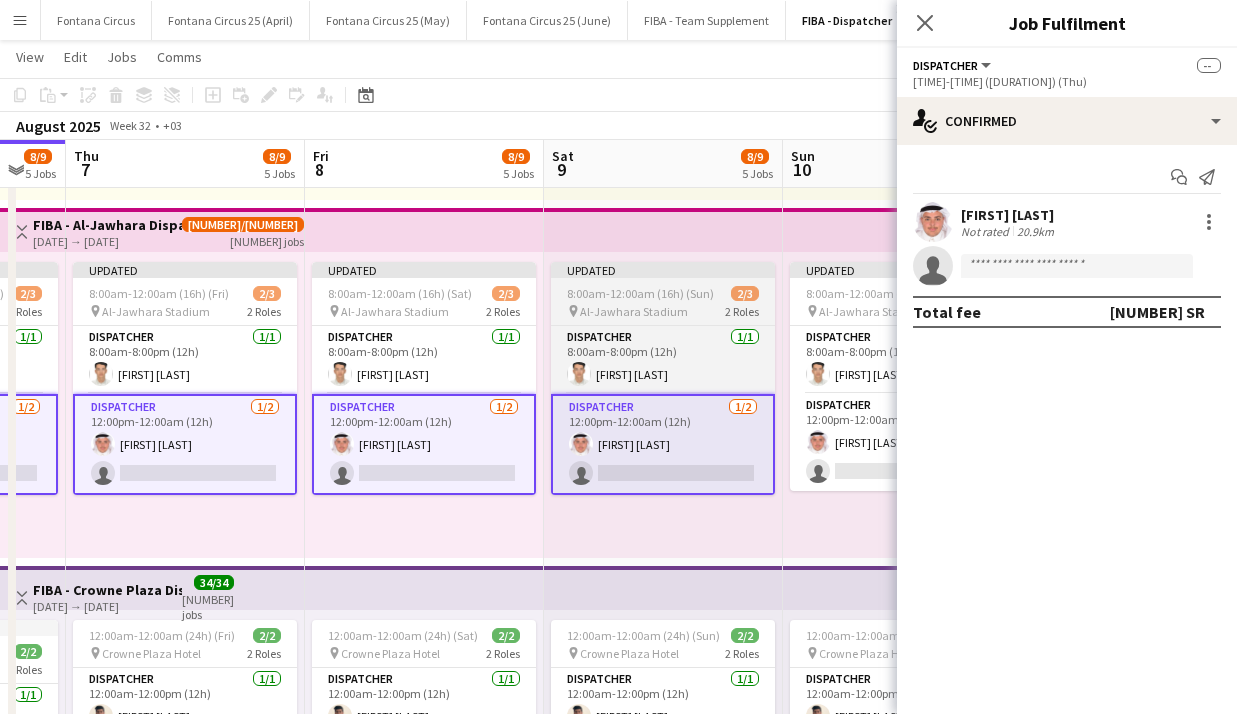 scroll, scrollTop: 0, scrollLeft: 830, axis: horizontal 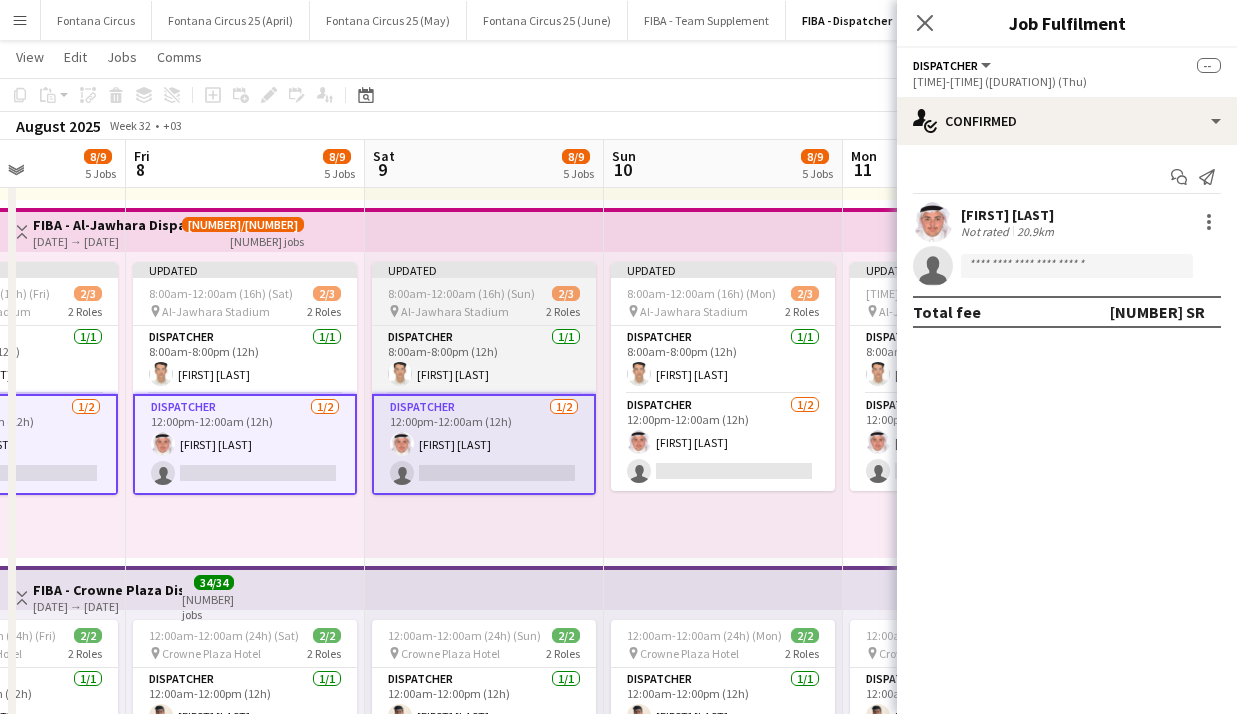 click on "Dispatcher   1/2   12:00pm-12:00am (12h)
[FIRST] [LAST]
single-neutral-actions" at bounding box center [723, 442] 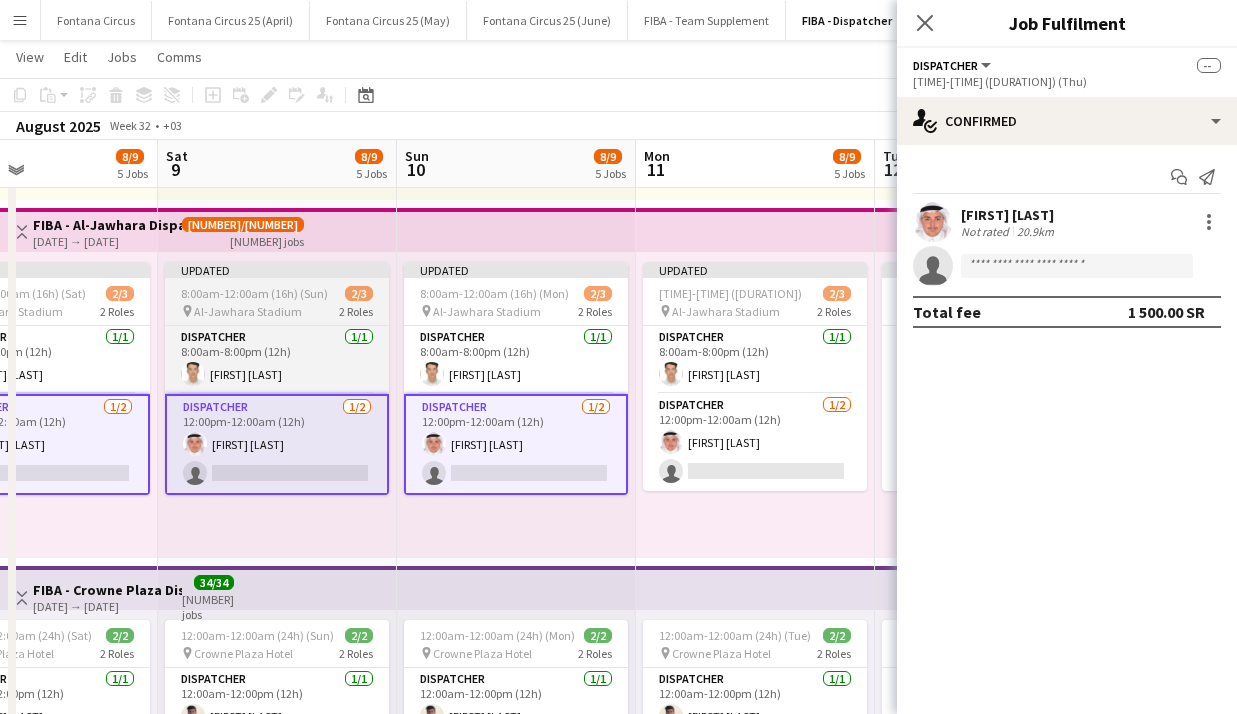 click on "Dispatcher   1/2   12:00pm-12:00am (12h)
[FIRST] [LAST]
single-neutral-actions" at bounding box center (755, 442) 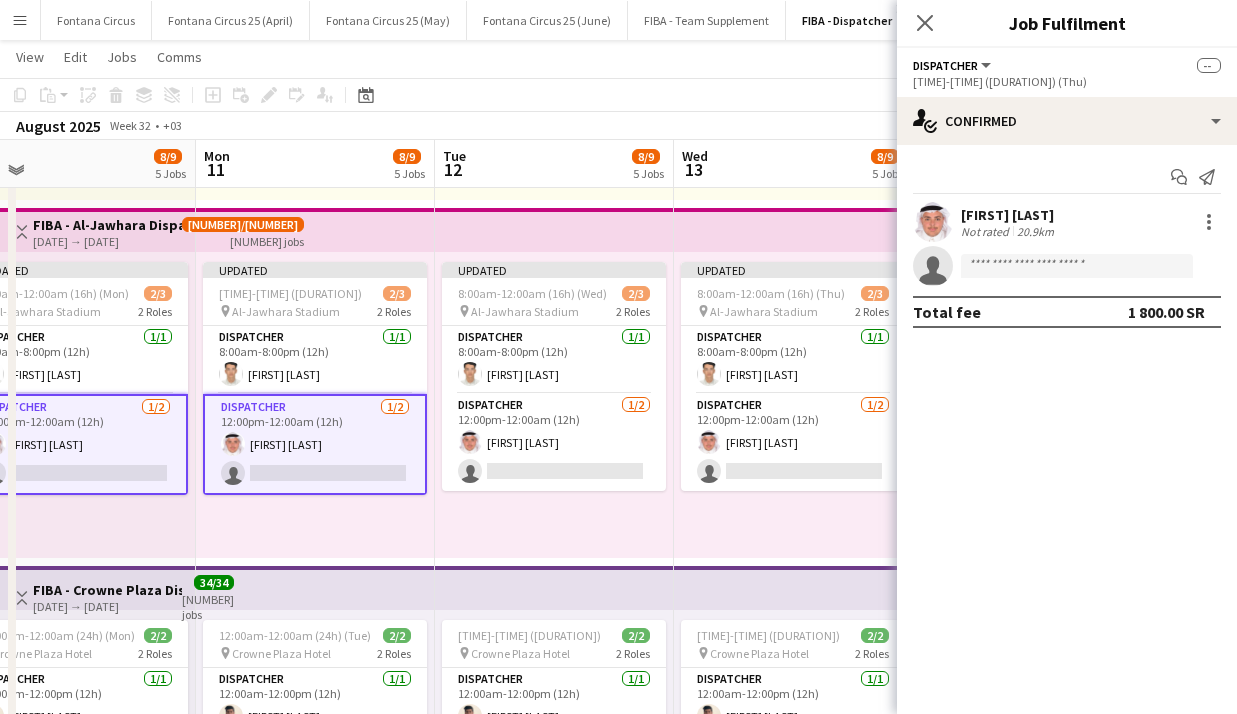 scroll, scrollTop: 0, scrollLeft: 522, axis: horizontal 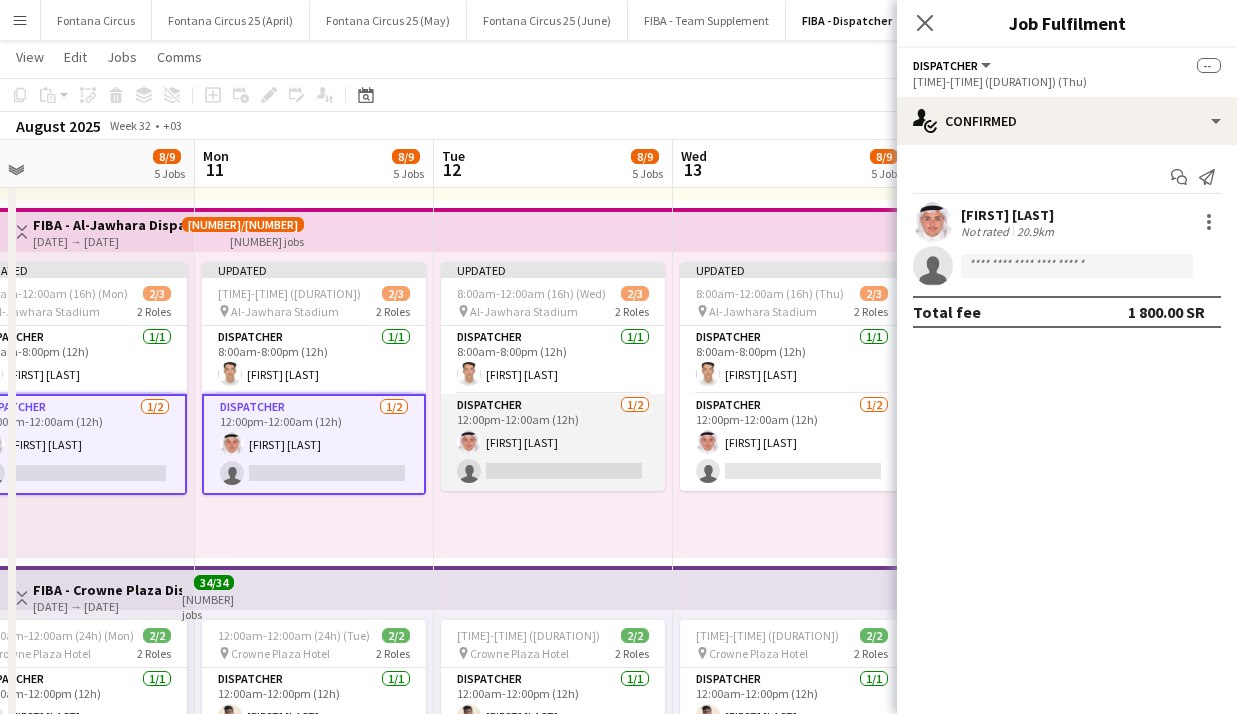 click on "Dispatcher   1/2   12:00pm-12:00am (12h)
[FIRST] [LAST]
single-neutral-actions" at bounding box center (553, 442) 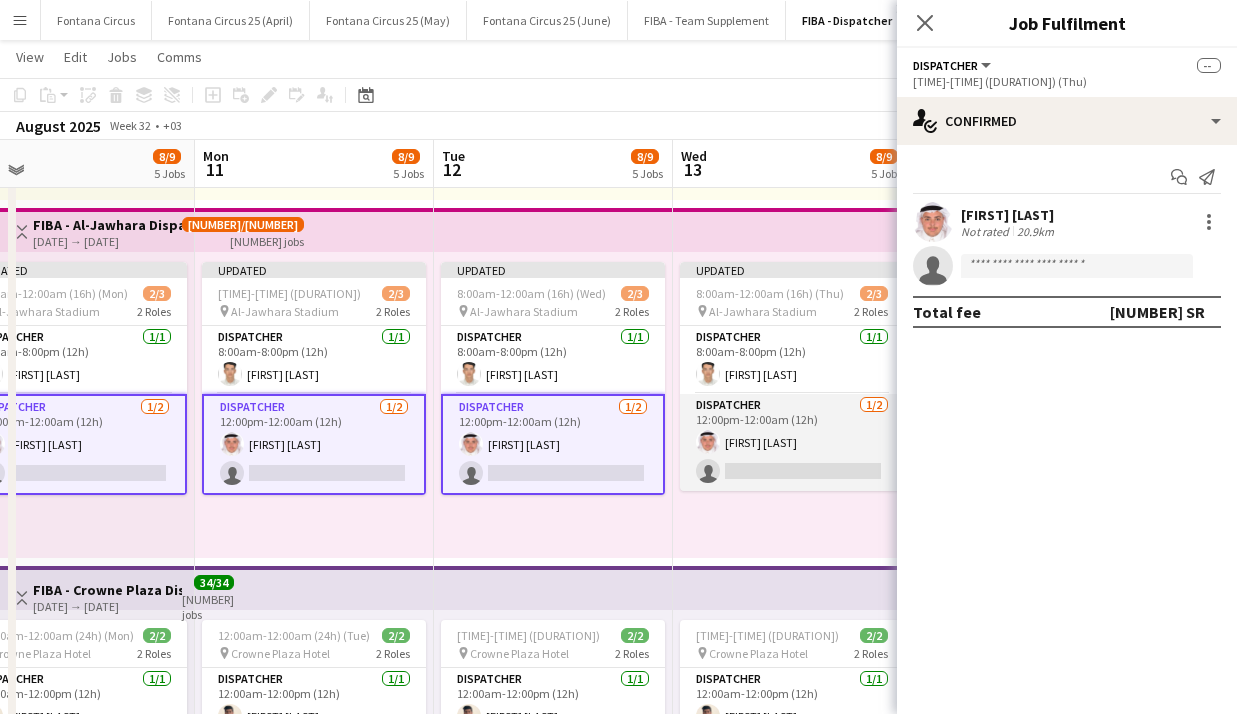 click on "Dispatcher   1/2   12:00pm-12:00am (12h)
[FIRST] [LAST]
single-neutral-actions" at bounding box center (792, 442) 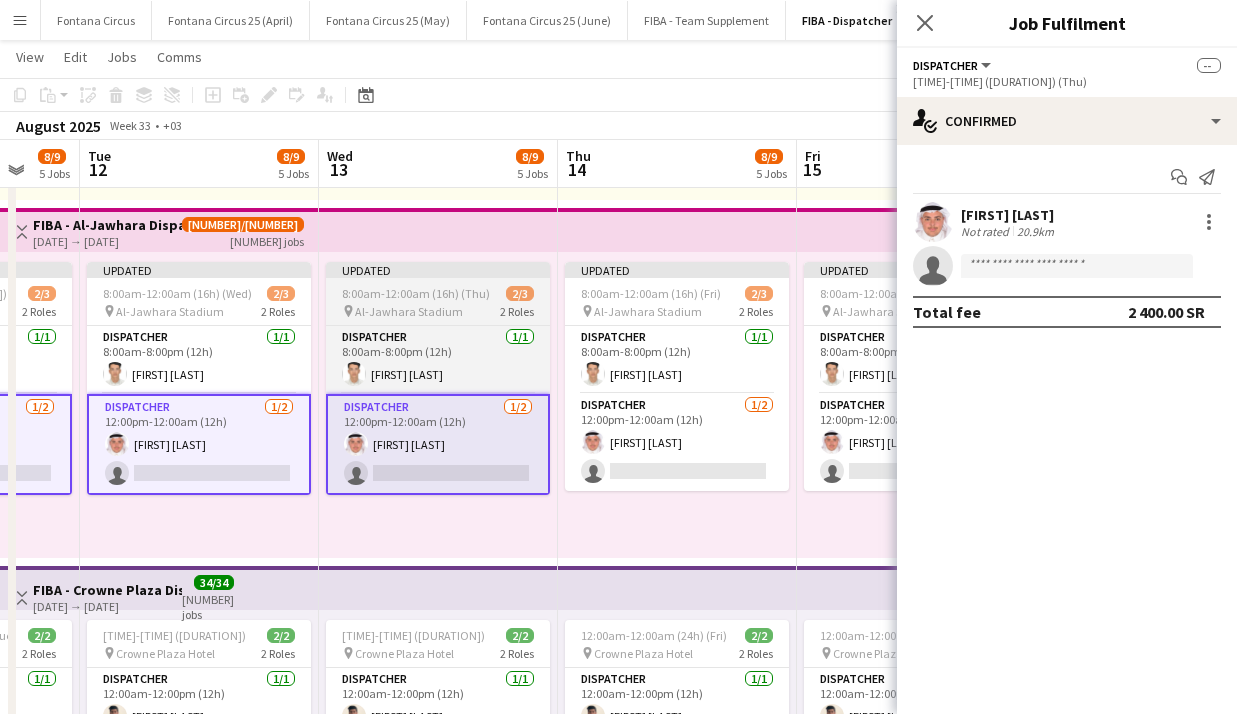 scroll, scrollTop: 0, scrollLeft: 879, axis: horizontal 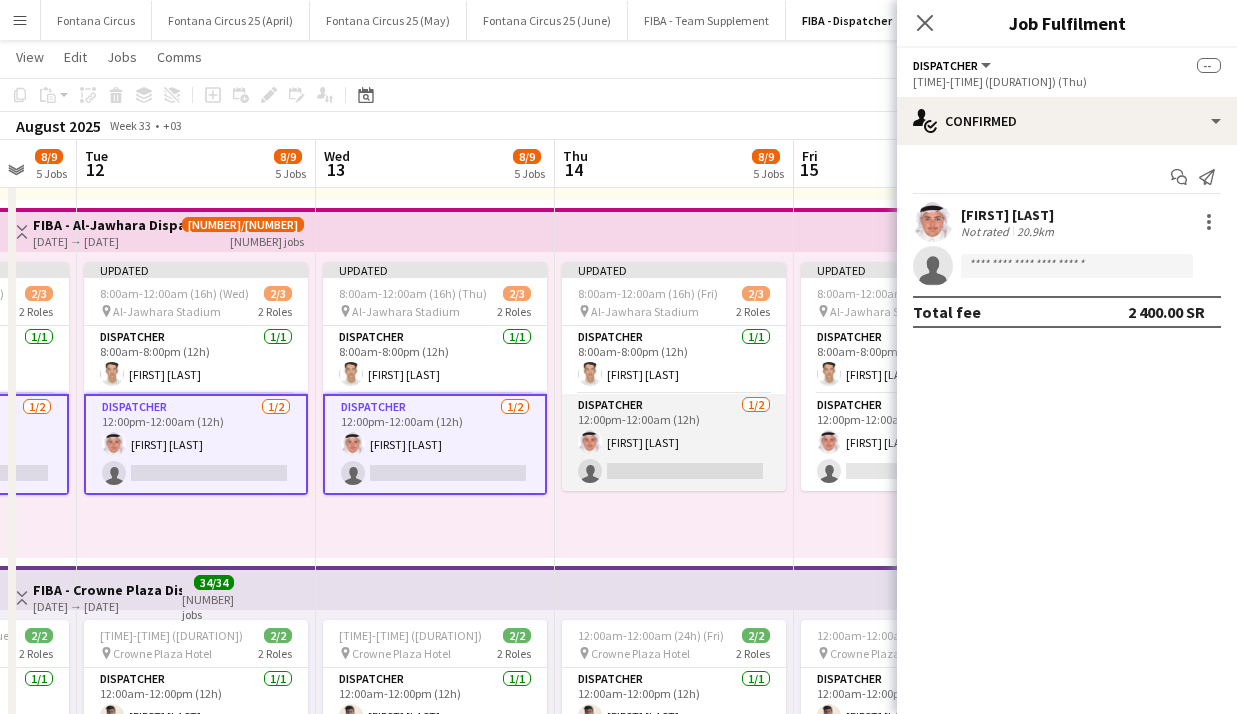 click on "Dispatcher   1/2   12:00pm-12:00am (12h)
[FIRST] [LAST]
single-neutral-actions" at bounding box center [674, 442] 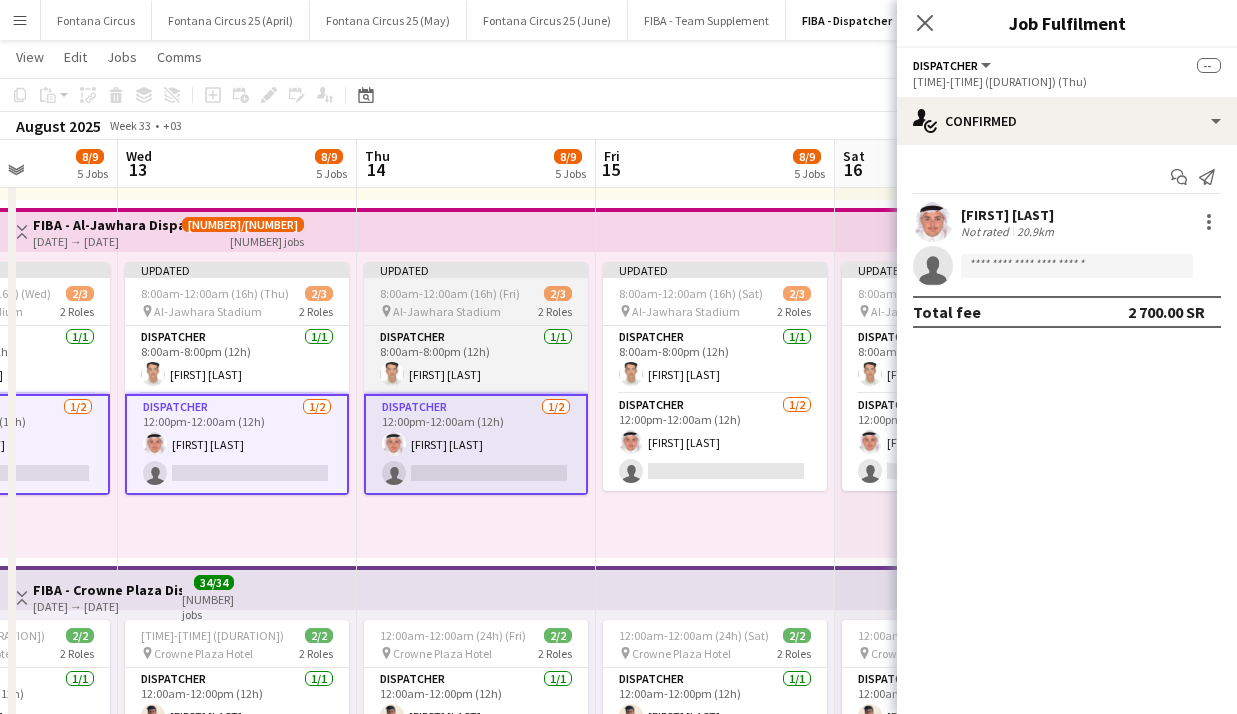click on "Dispatcher   1/2   12:00pm-12:00am (12h)
[FIRST] [LAST]
single-neutral-actions" at bounding box center (715, 442) 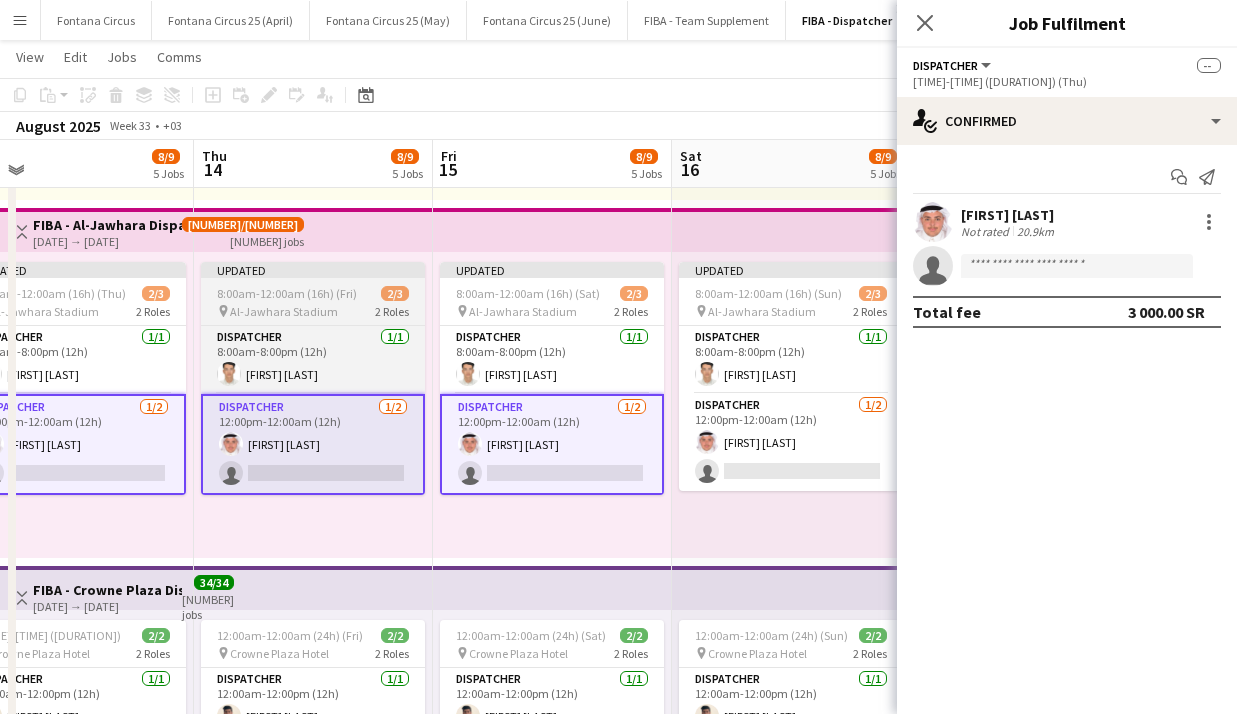 click on "Dispatcher   1/2   12:00pm-12:00am (12h)
[FIRST] [LAST]
single-neutral-actions" at bounding box center [791, 442] 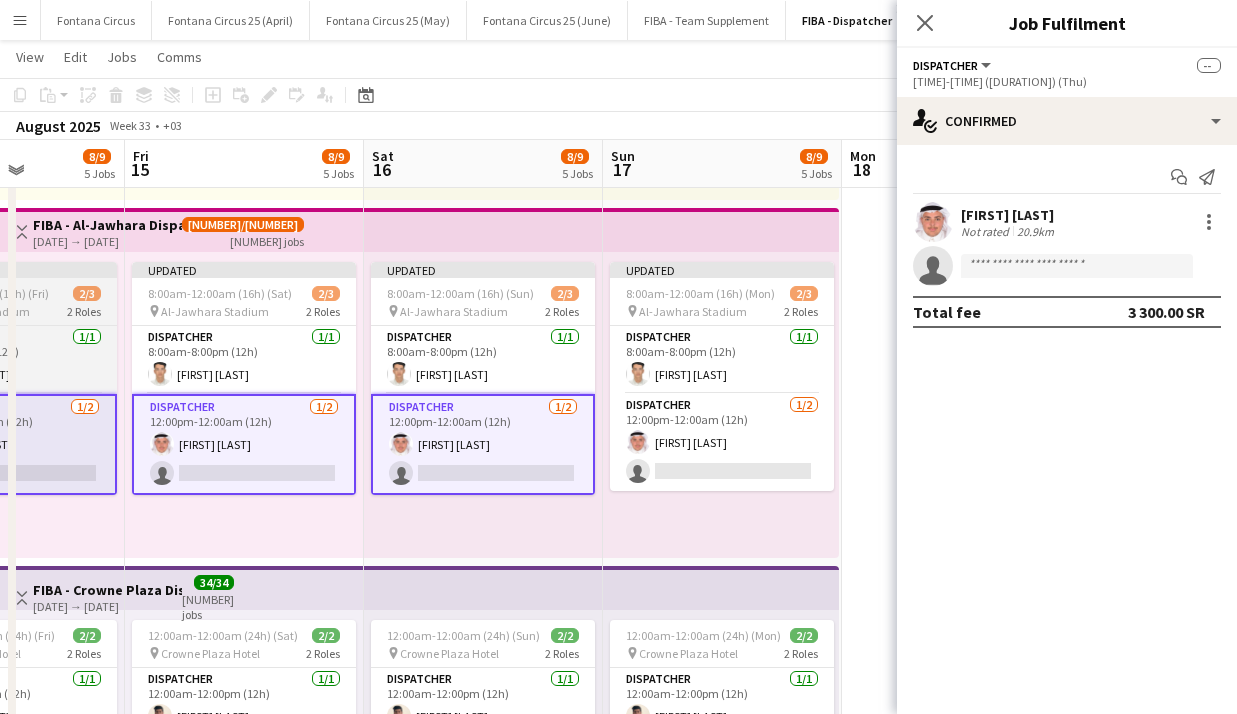 scroll, scrollTop: 0, scrollLeft: 593, axis: horizontal 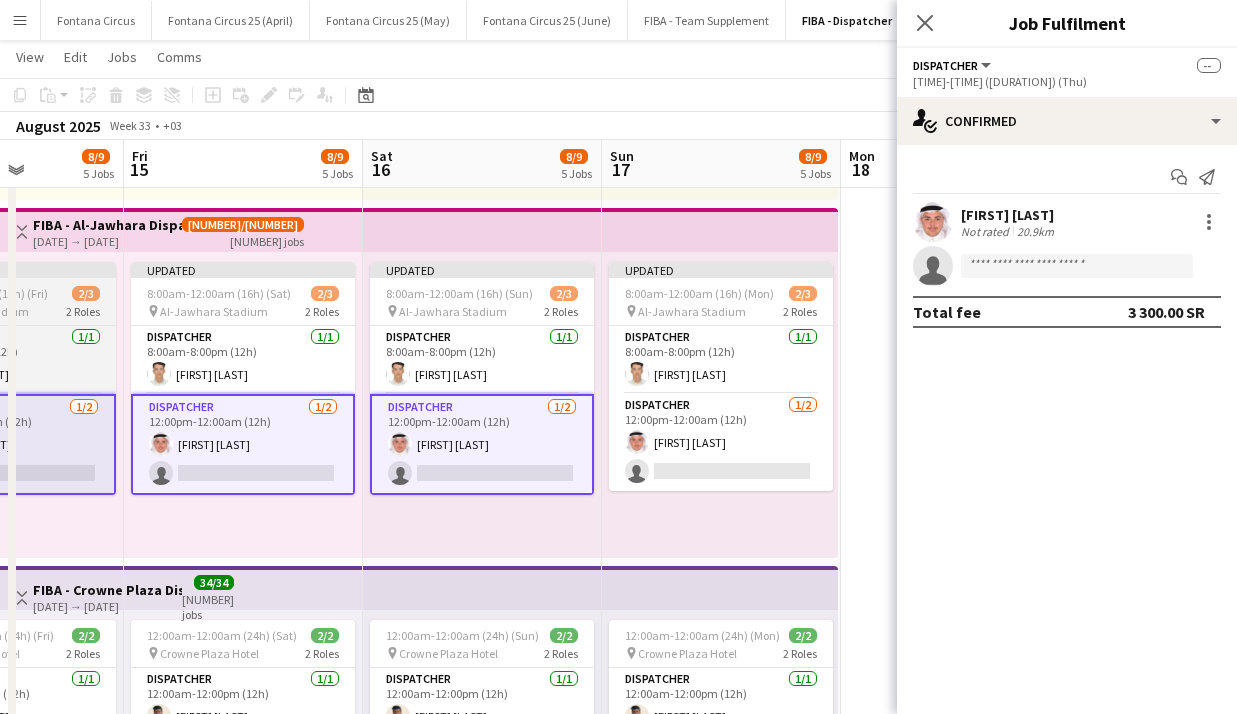 click on "Dispatcher   1/2   12:00pm-12:00am (12h)
[FIRST] [LAST]
single-neutral-actions" at bounding box center [721, 442] 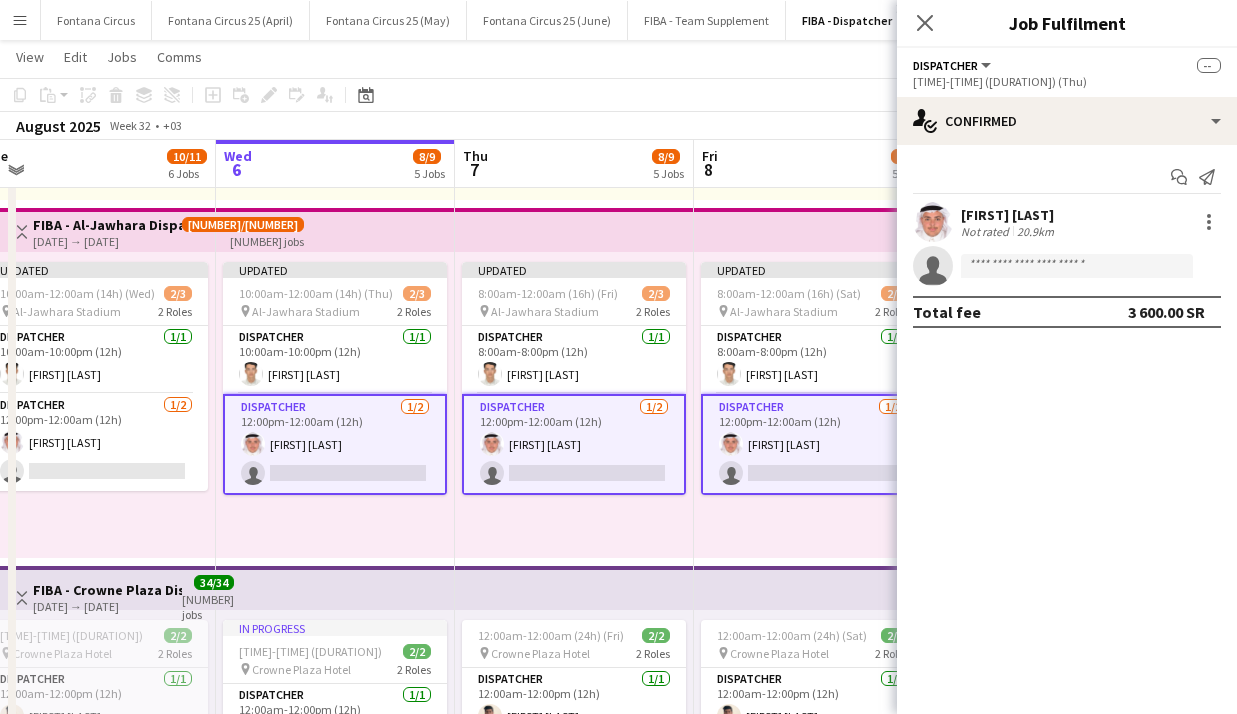scroll, scrollTop: 0, scrollLeft: 474, axis: horizontal 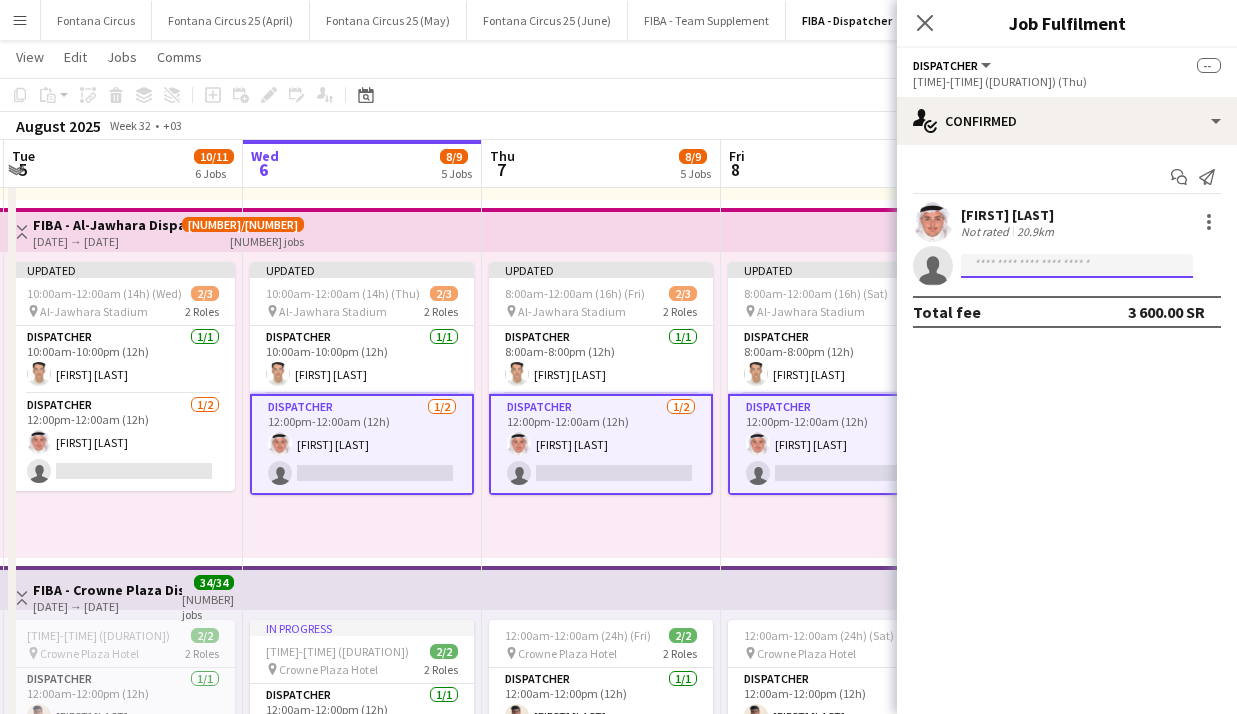 click 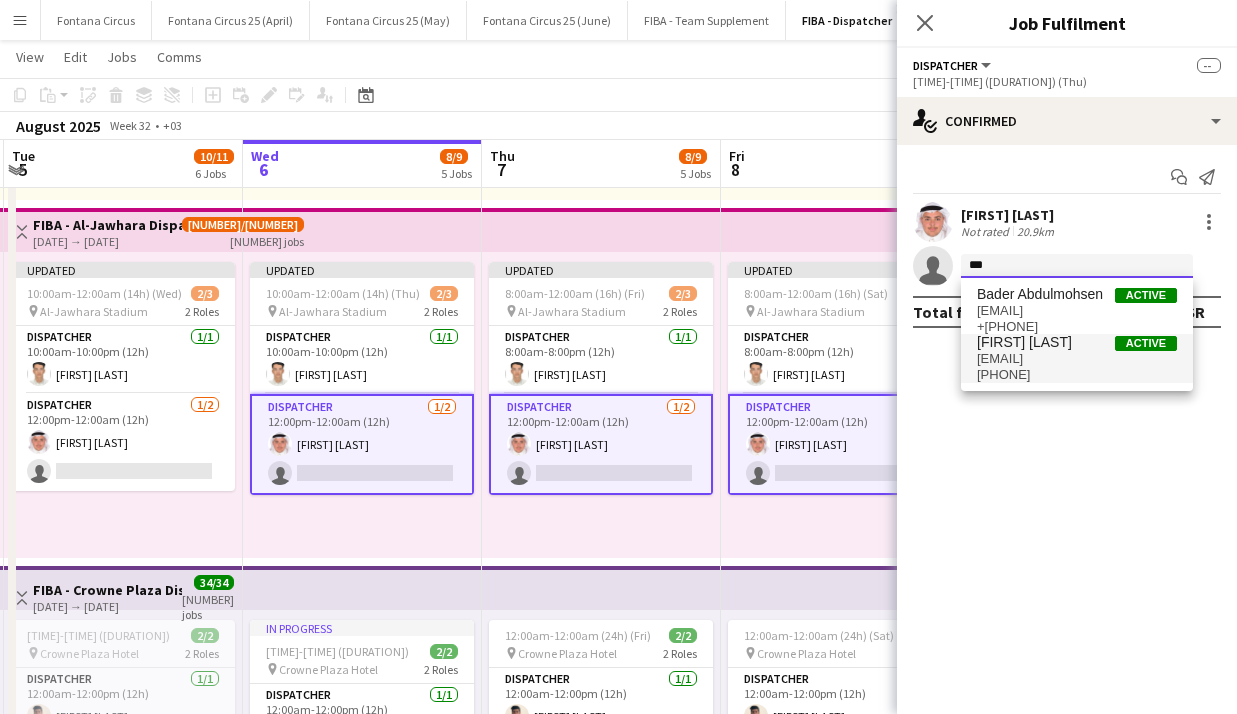 type on "***" 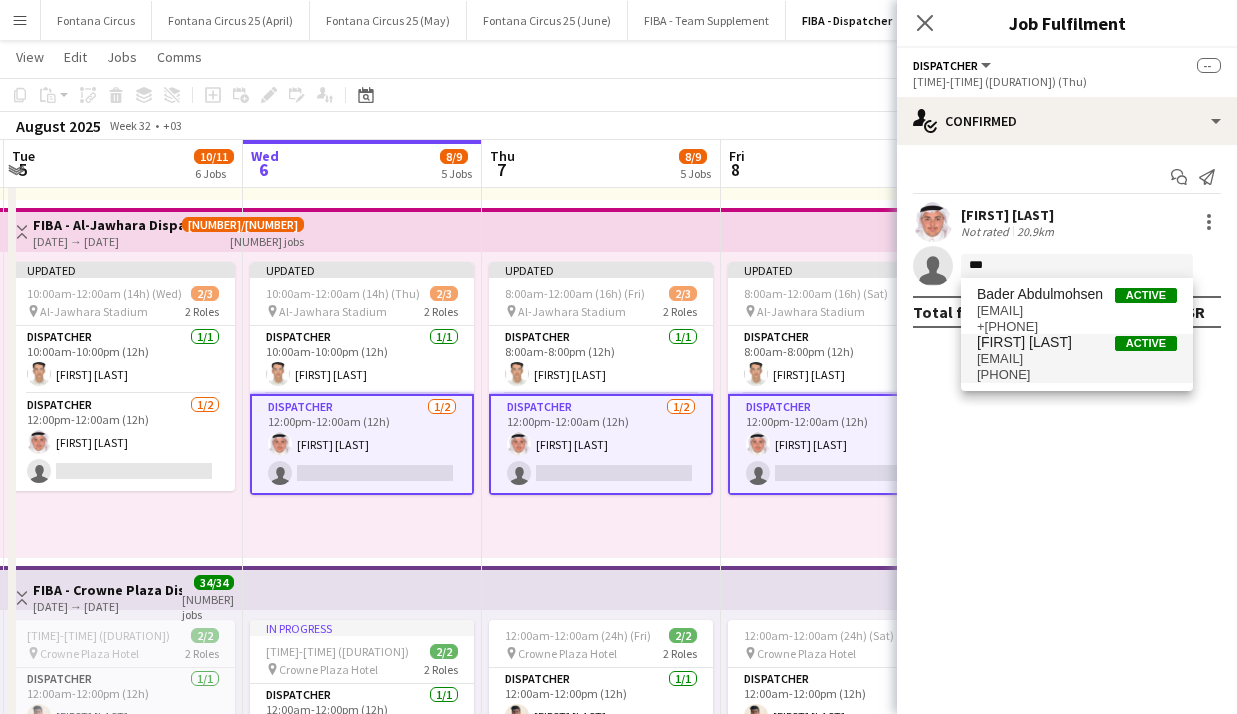 click on "[EMAIL]" at bounding box center (1077, 359) 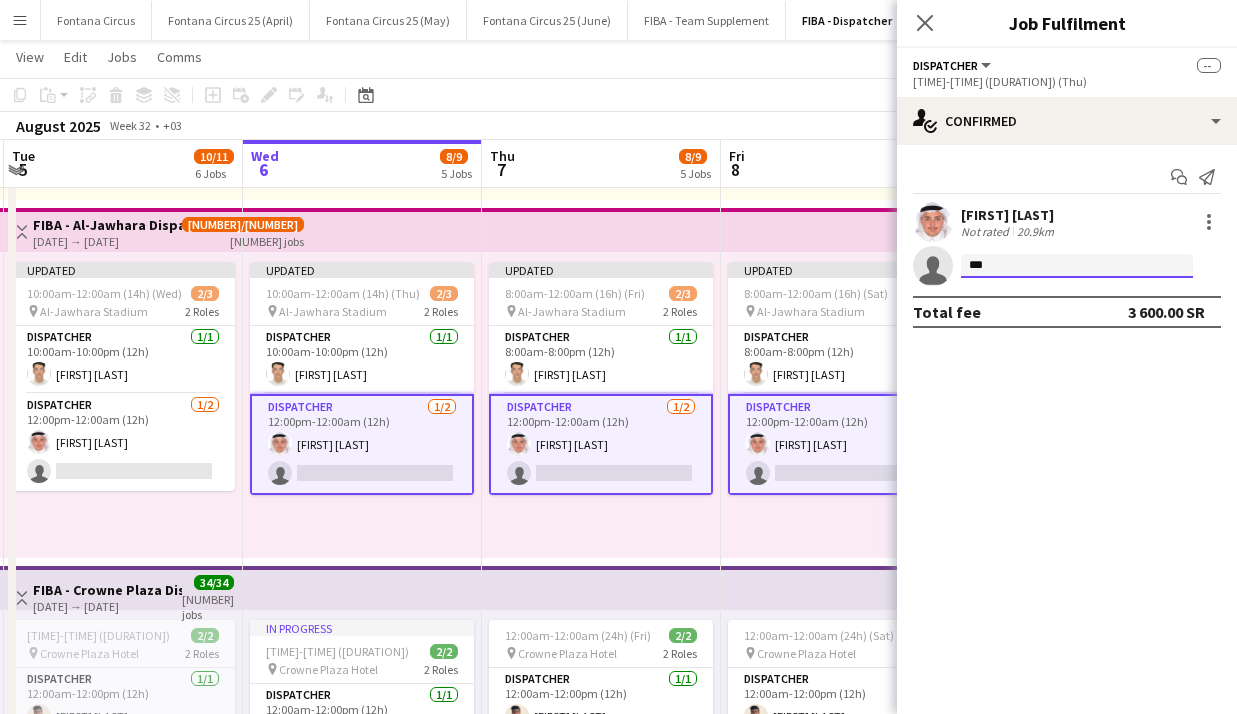 type 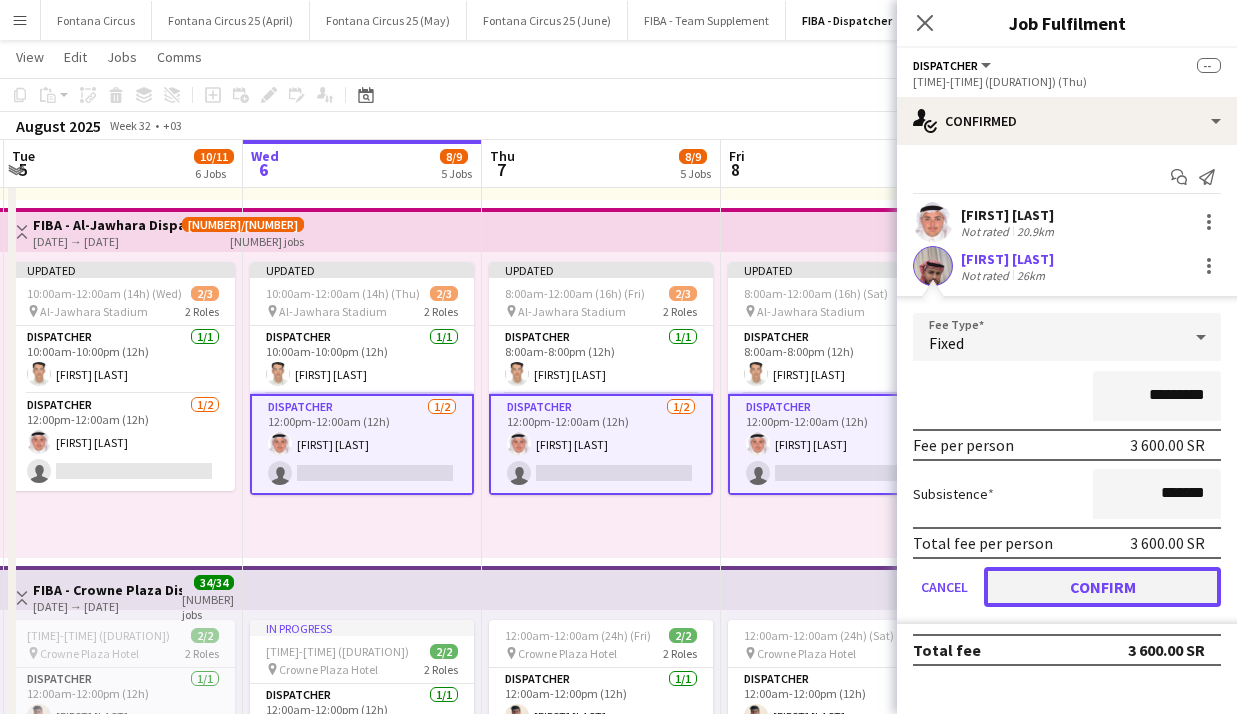 click on "Confirm" at bounding box center [1102, 587] 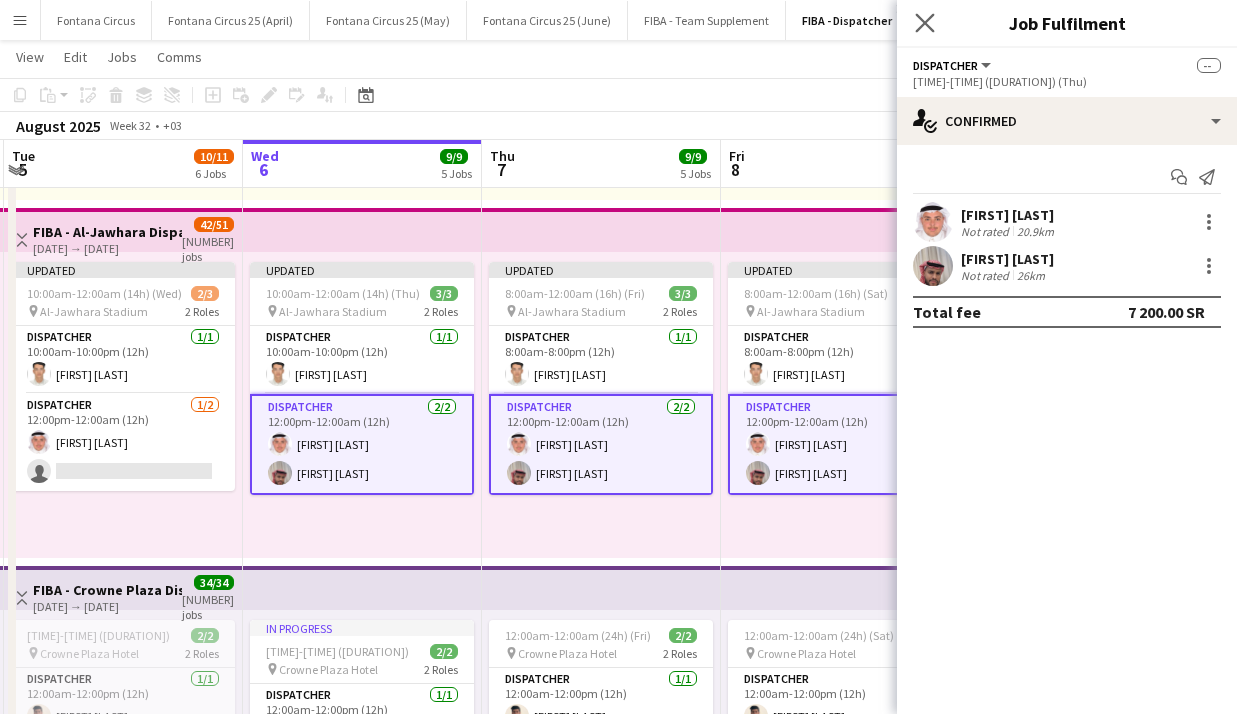 click on "Close pop-in" 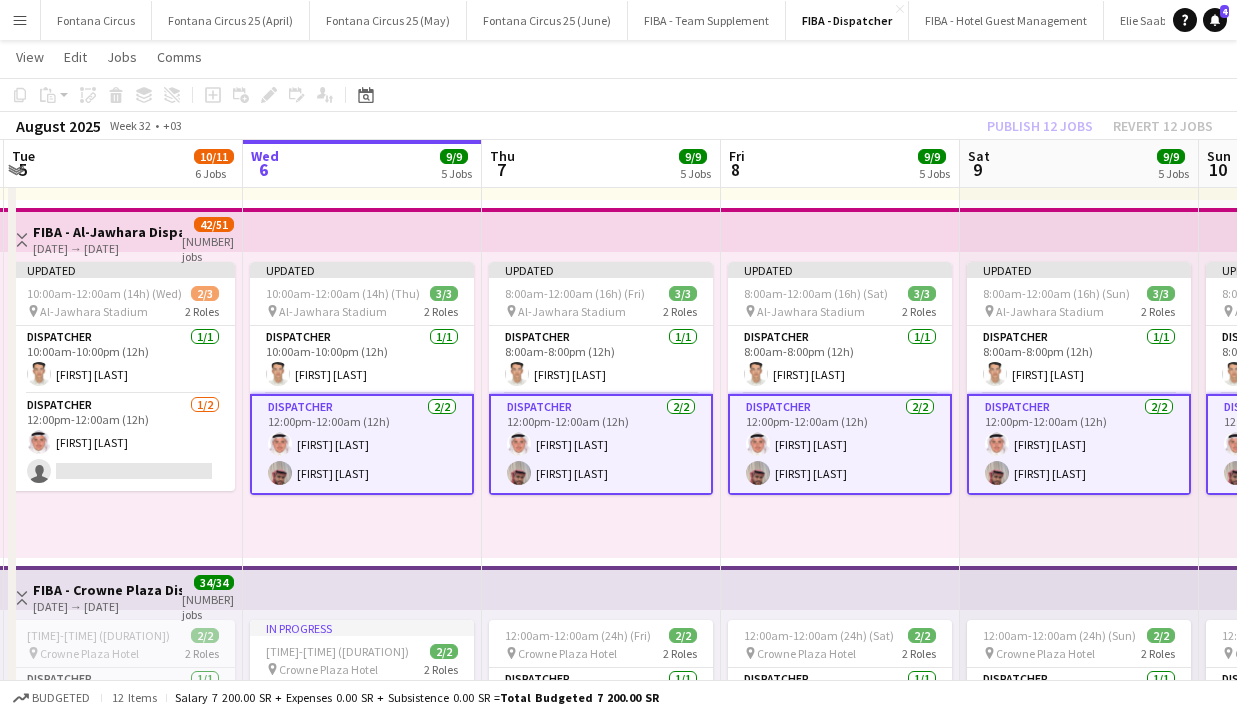 click on "Publish 12 jobs   Revert 12 jobs" 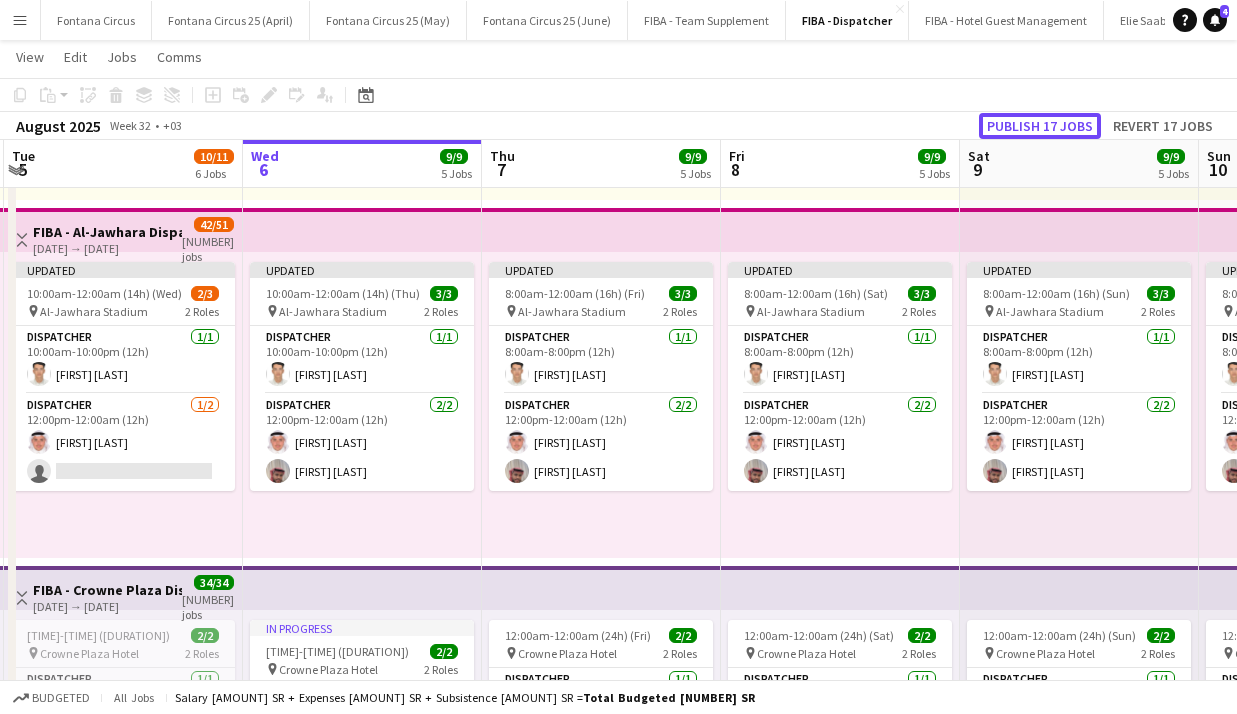 click on "Publish 17 jobs" 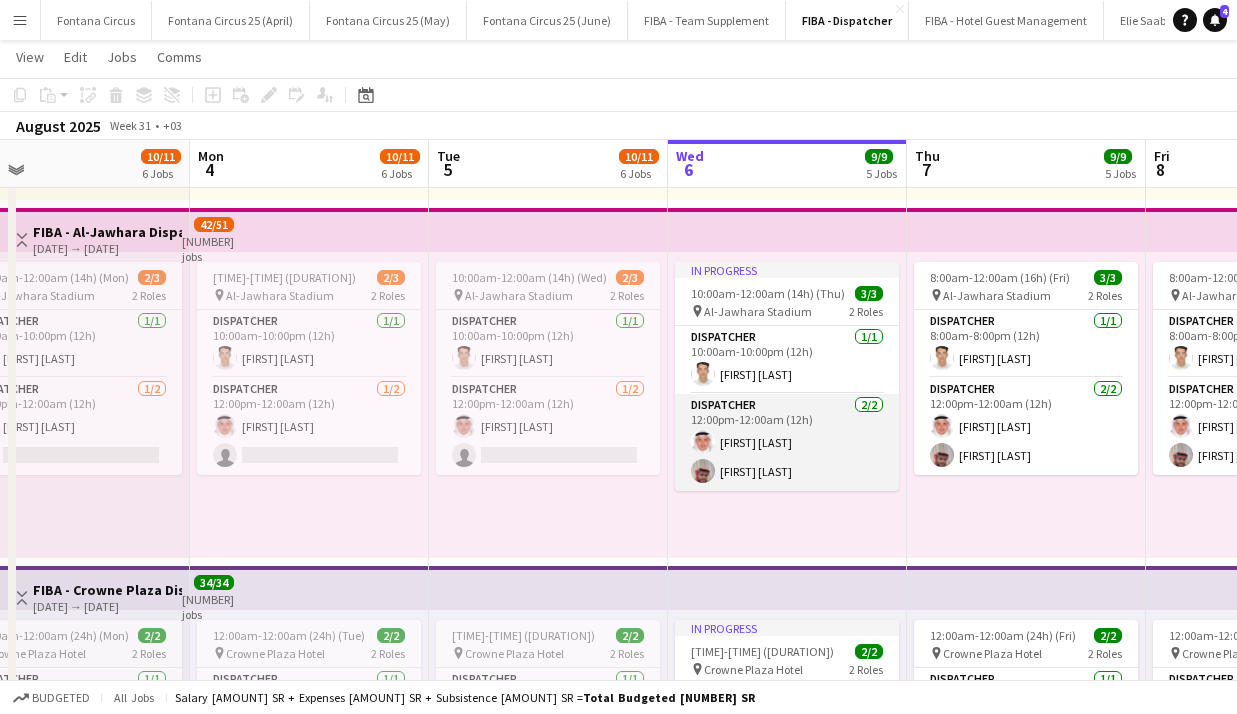 scroll, scrollTop: 0, scrollLeft: 528, axis: horizontal 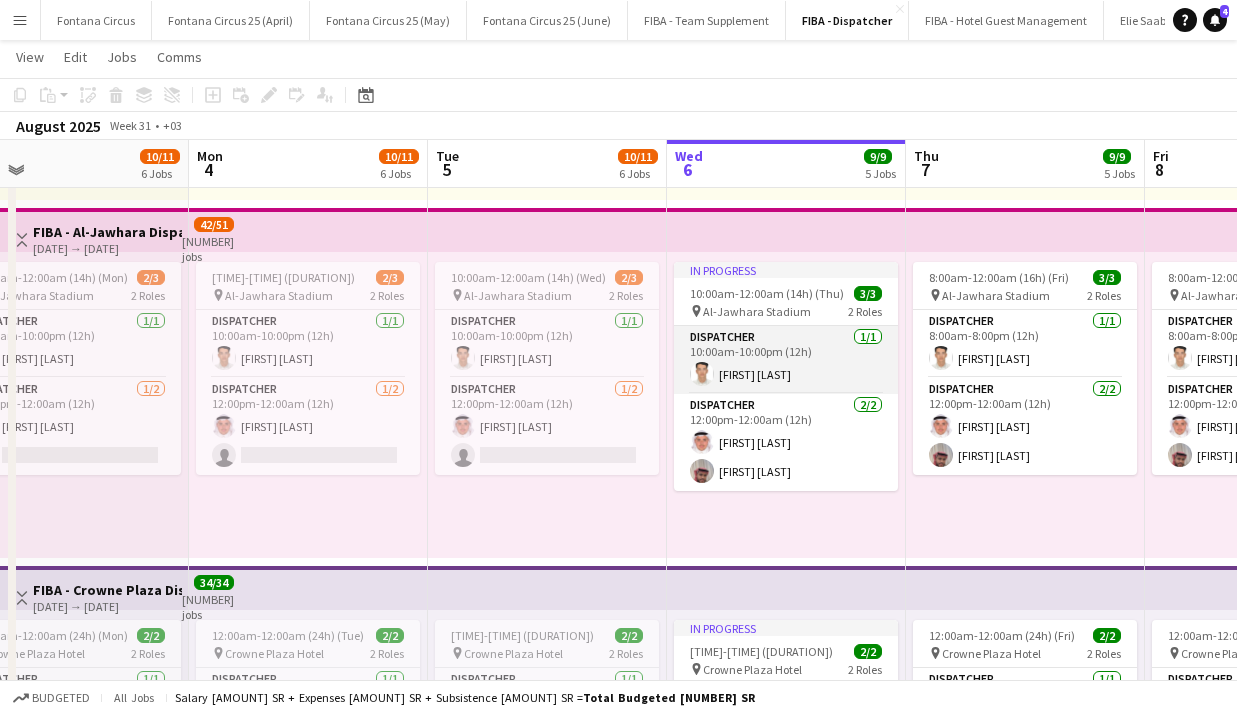 click on "Dispatcher   1/1   10:00am-10:00pm (12h)
[FIRST] [LAST]" at bounding box center (786, 360) 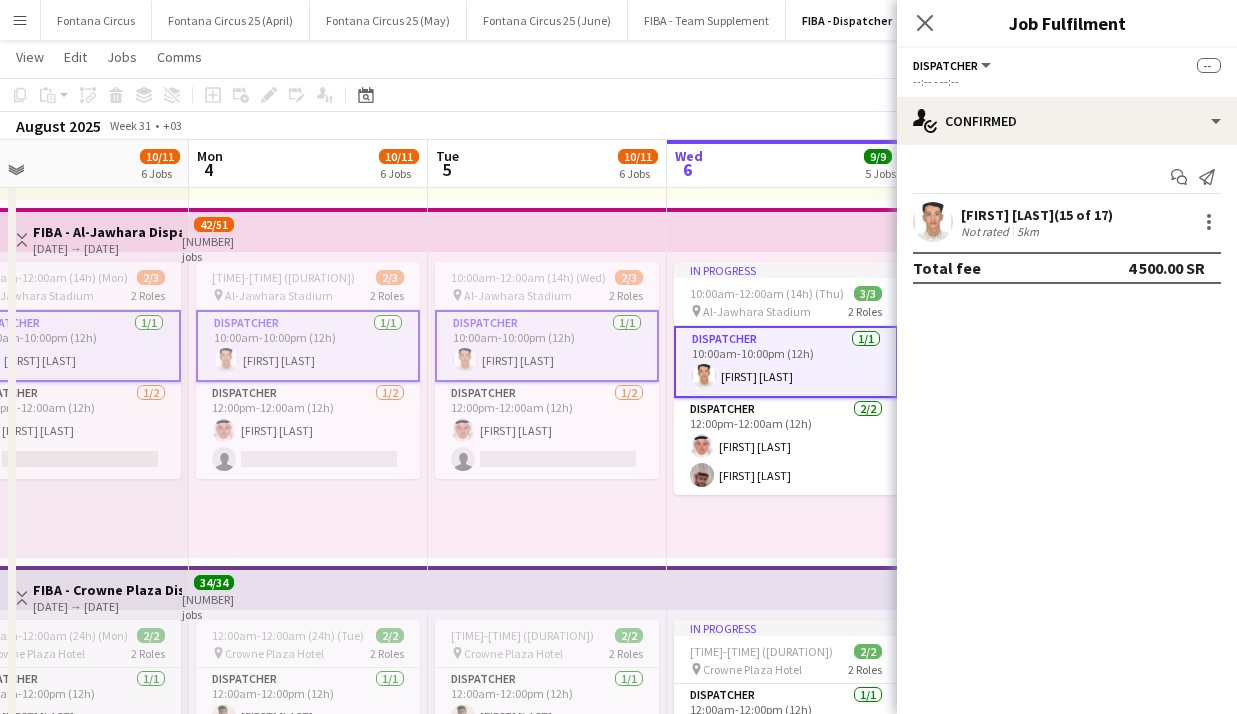 click on "Dispatcher   1/1   10:00am-10:00pm (12h)
[FIRST] [LAST]" at bounding box center (786, 362) 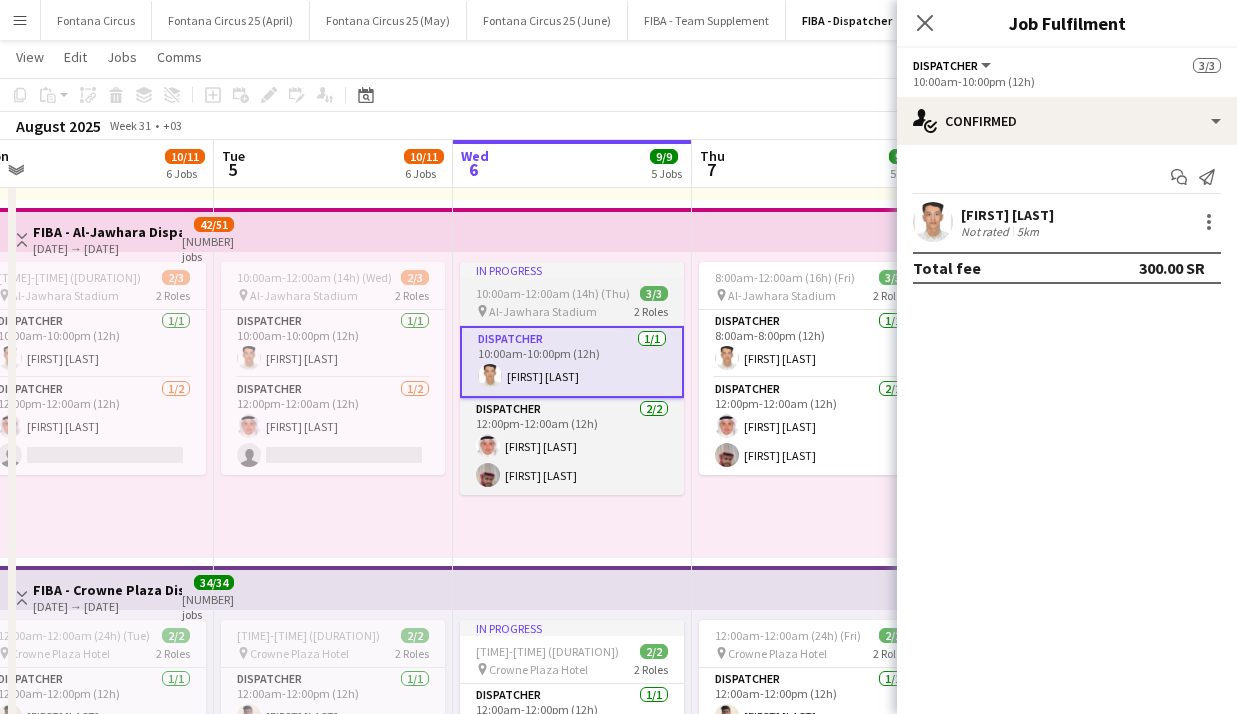scroll, scrollTop: 0, scrollLeft: 744, axis: horizontal 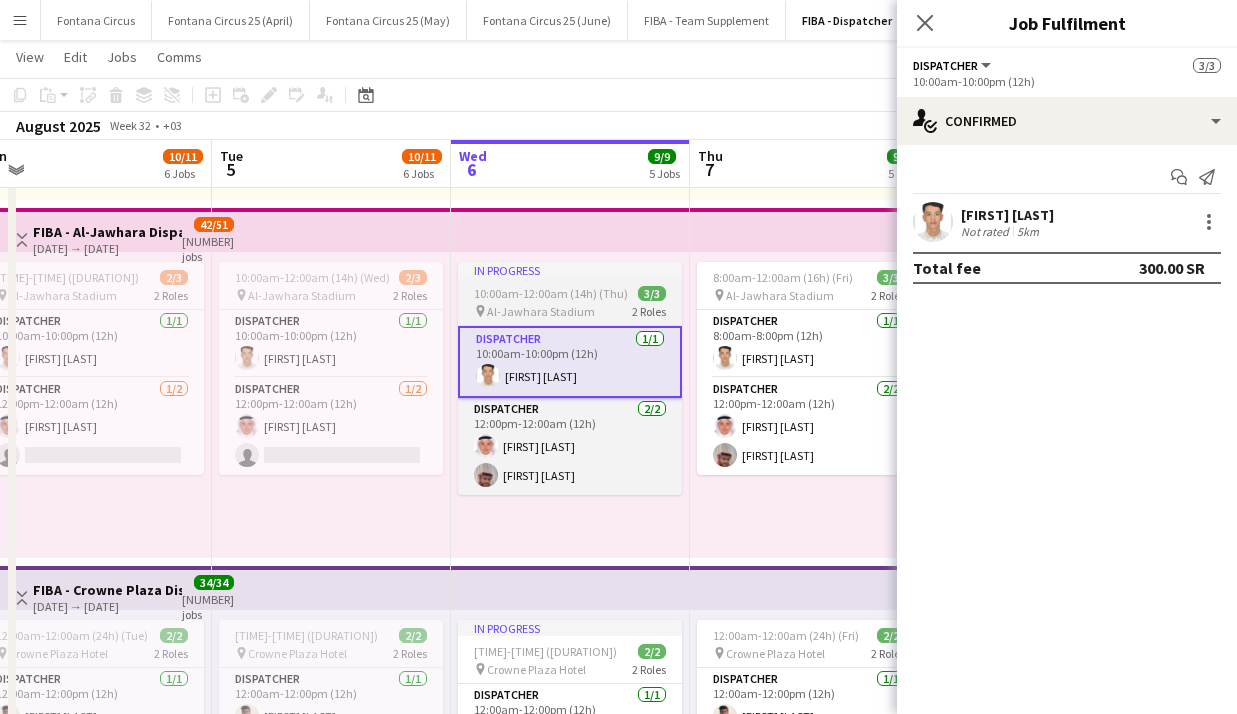 click on "Dispatcher   1/1   [TIME]-[TIME] ([DURATION])
[FIRST] [LAST]" at bounding box center [809, 344] 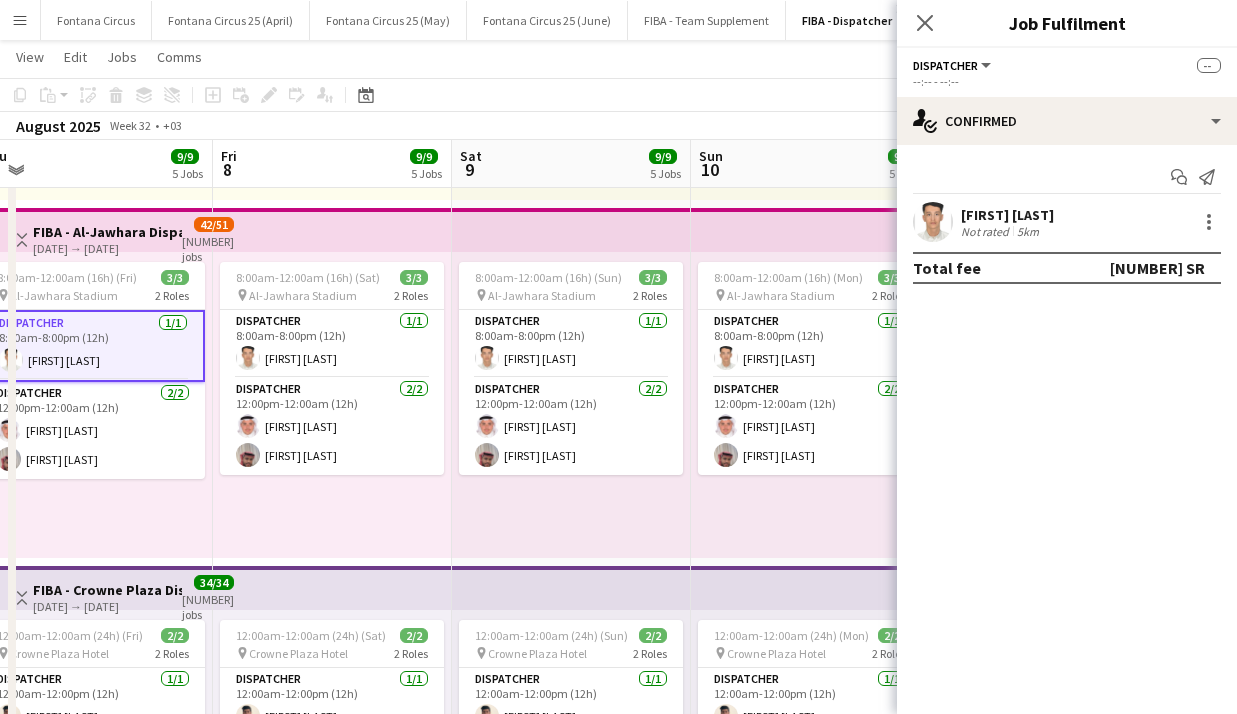 scroll, scrollTop: 0, scrollLeft: 560, axis: horizontal 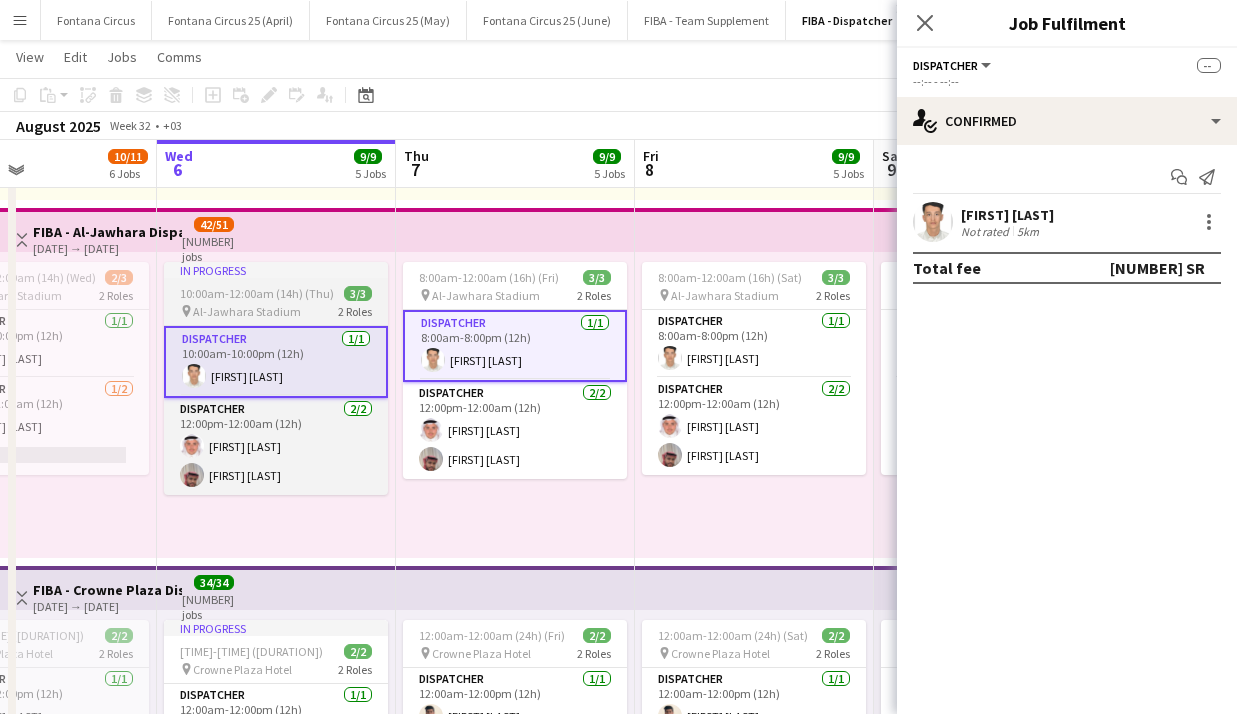 click on "Dispatcher   1/1   [TIME]-[TIME] ([DURATION])
[FIRST] [LAST]" at bounding box center [754, 344] 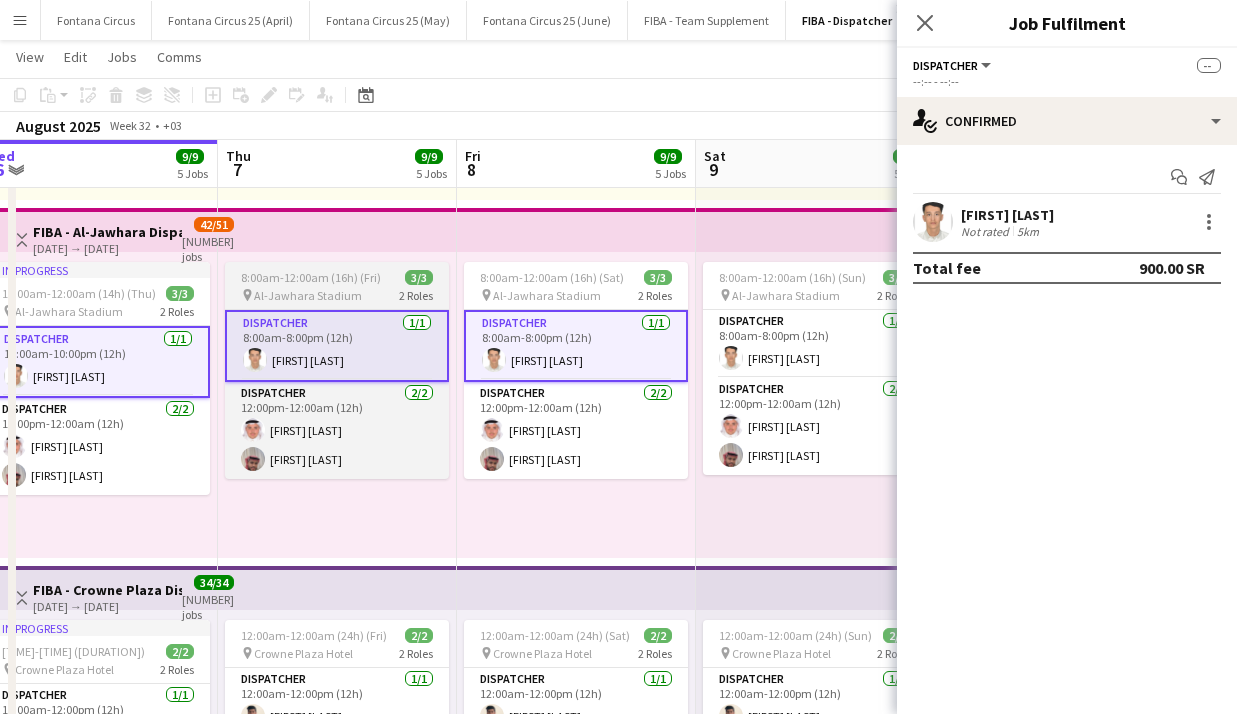 scroll, scrollTop: 0, scrollLeft: 739, axis: horizontal 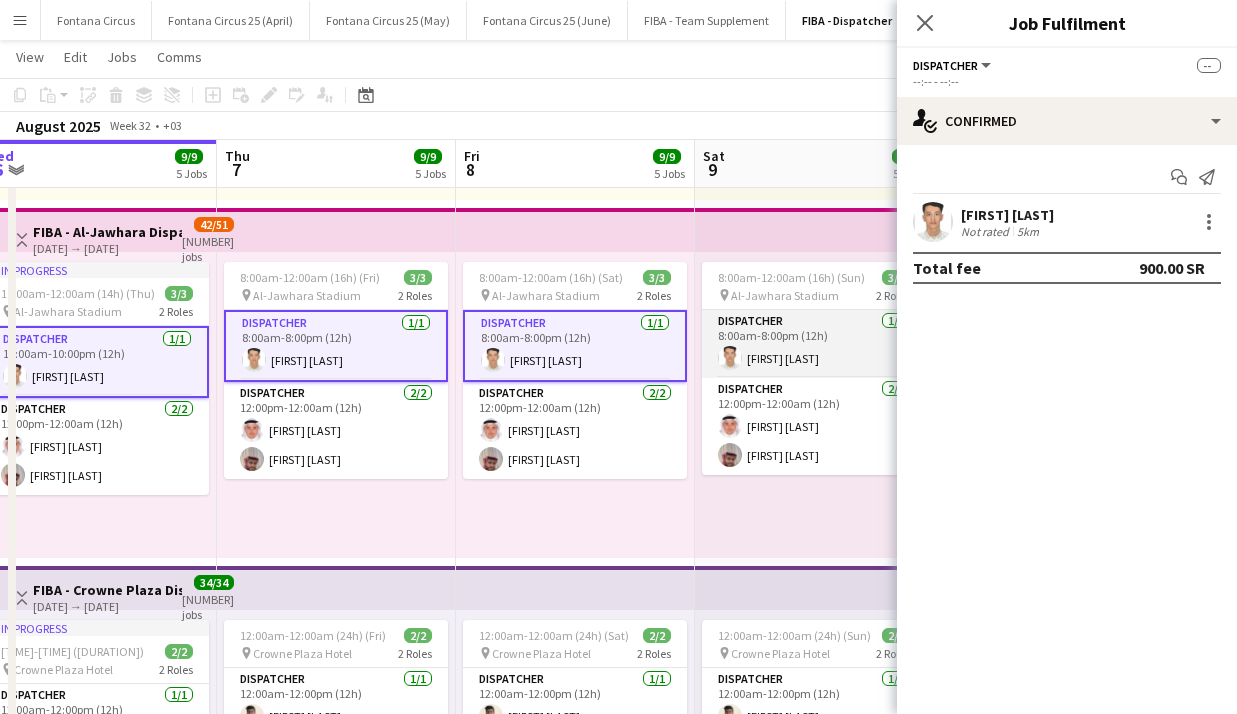 click on "Dispatcher   1/1   [TIME]-[TIME] ([DURATION])
[FIRST] [LAST]" at bounding box center (814, 344) 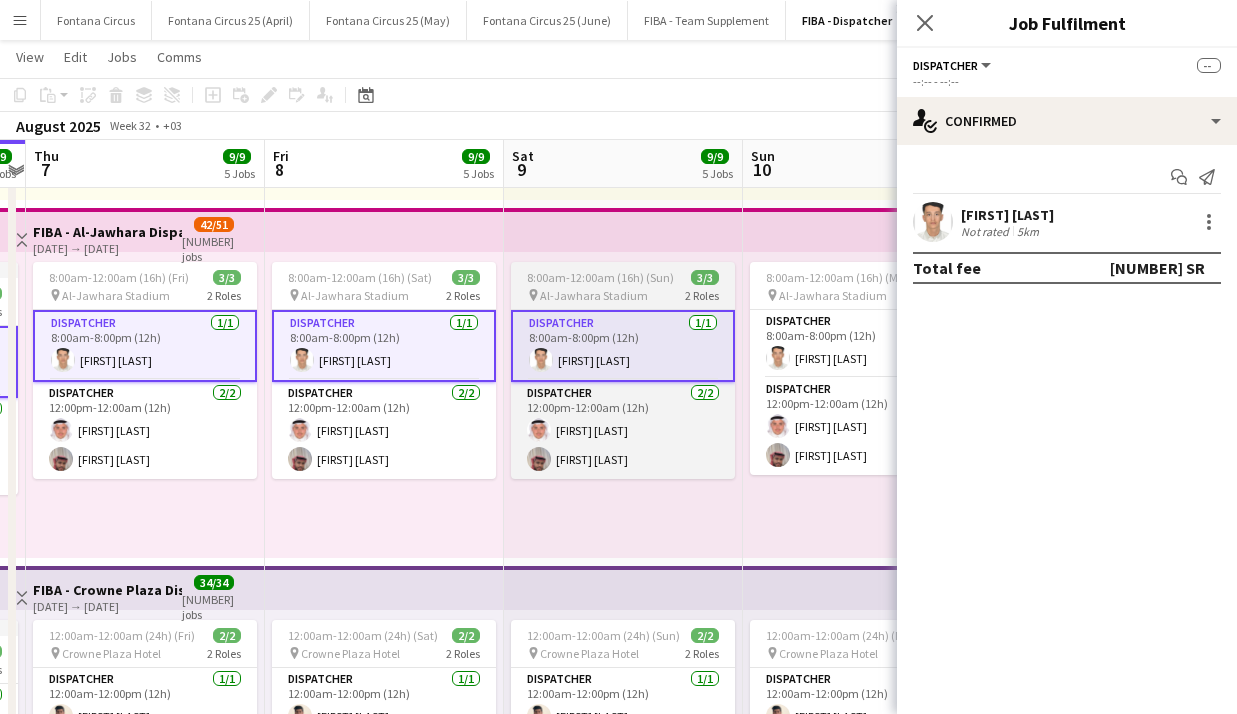 scroll, scrollTop: 0, scrollLeft: 931, axis: horizontal 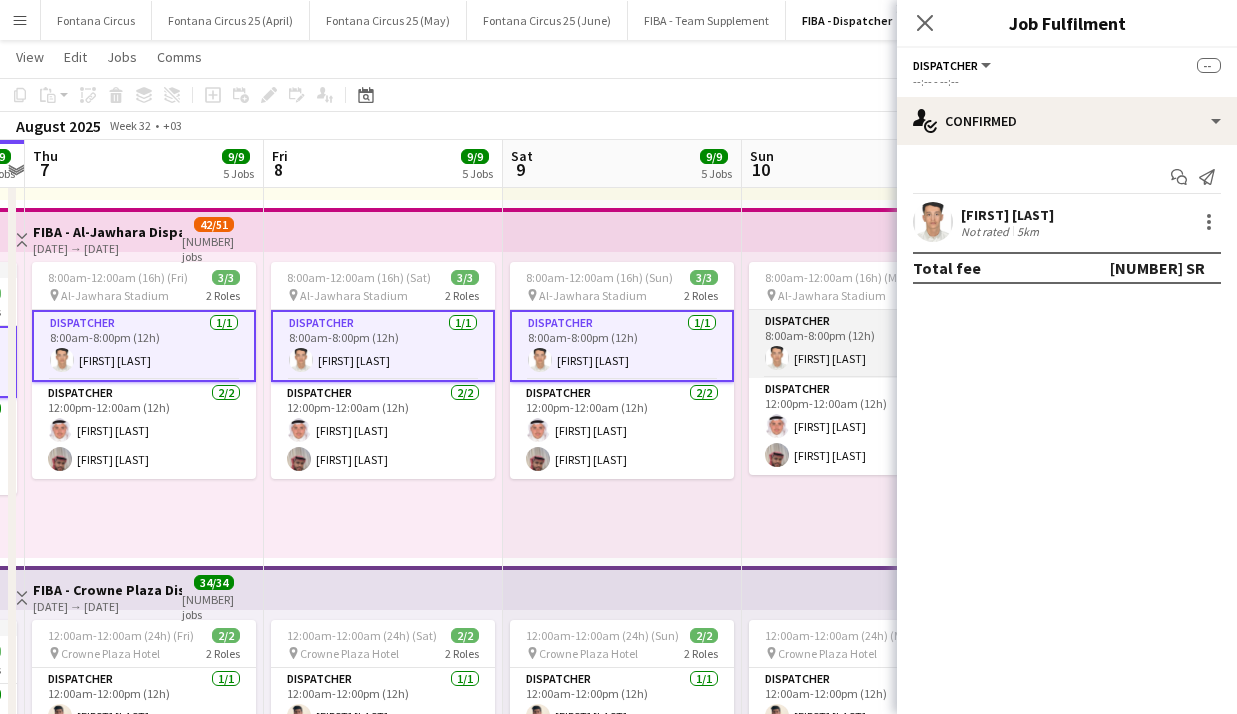 click on "Dispatcher   1/1   [TIME]-[TIME] ([DURATION])
[FIRST] [LAST]" at bounding box center (861, 344) 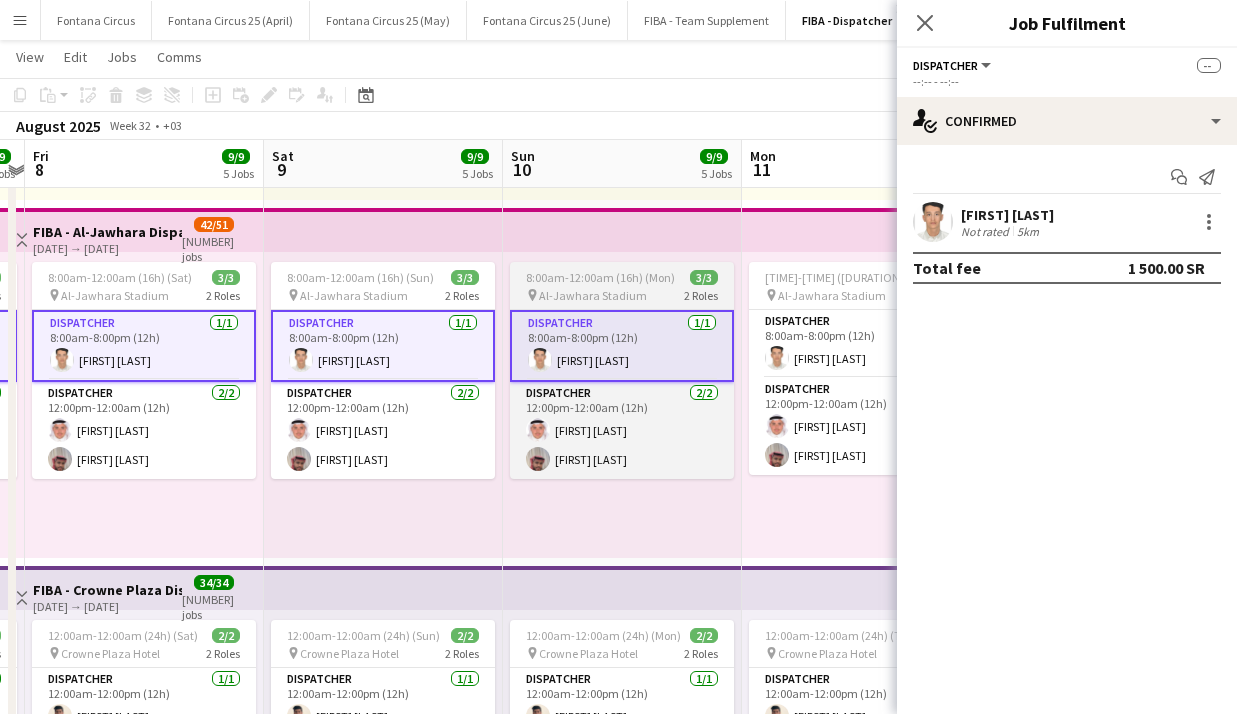 click on "Dispatcher   1/1   [TIME]-[TIME] ([DURATION])
[FIRST] [LAST]" at bounding box center (861, 344) 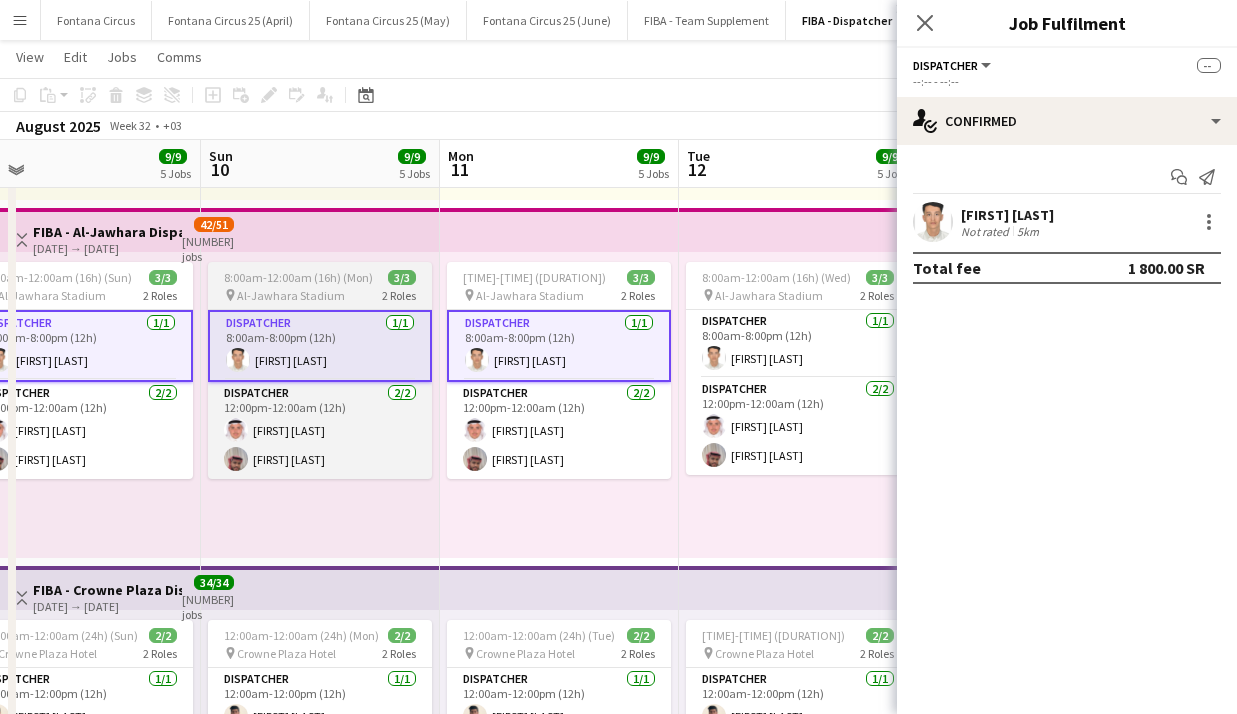 click on "Dispatcher   1/1   [TIME]-[TIME] ([DURATION])
[FIRST] [LAST]" at bounding box center [798, 344] 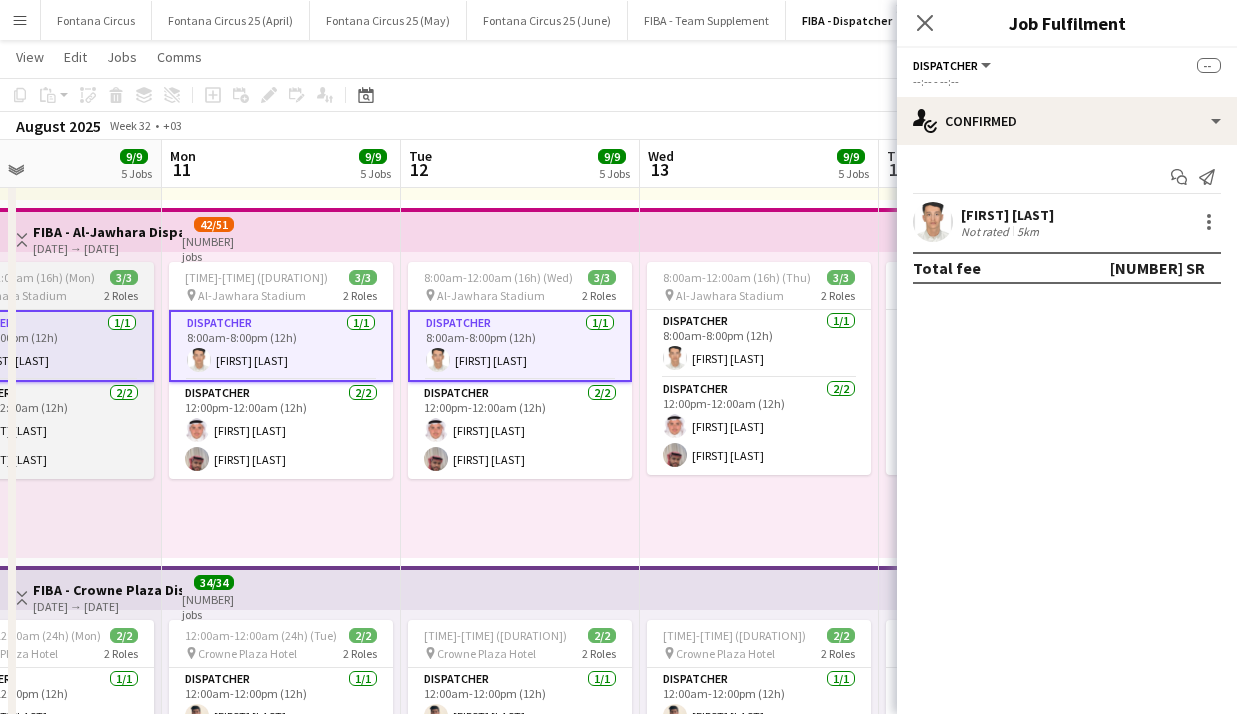 scroll, scrollTop: 0, scrollLeft: 795, axis: horizontal 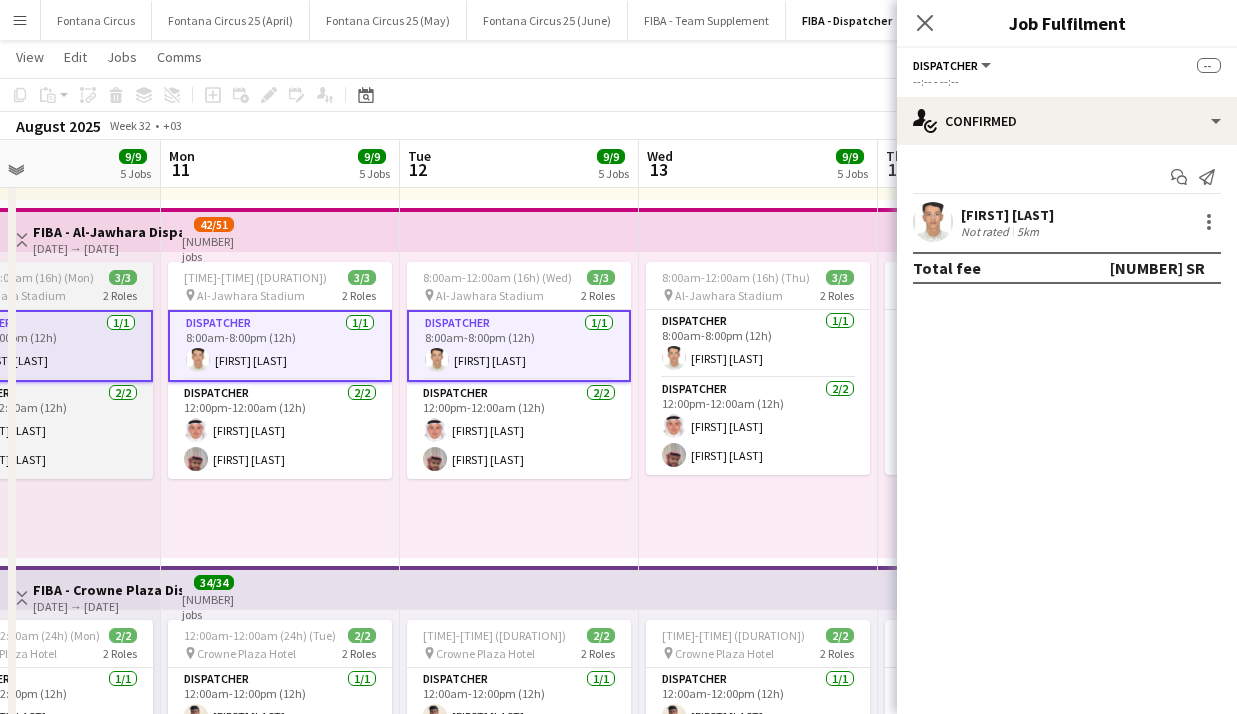 click on "Dispatcher   1/1   [TIME]-[TIME] ([DURATION])
[FIRST] [LAST]" at bounding box center (758, 344) 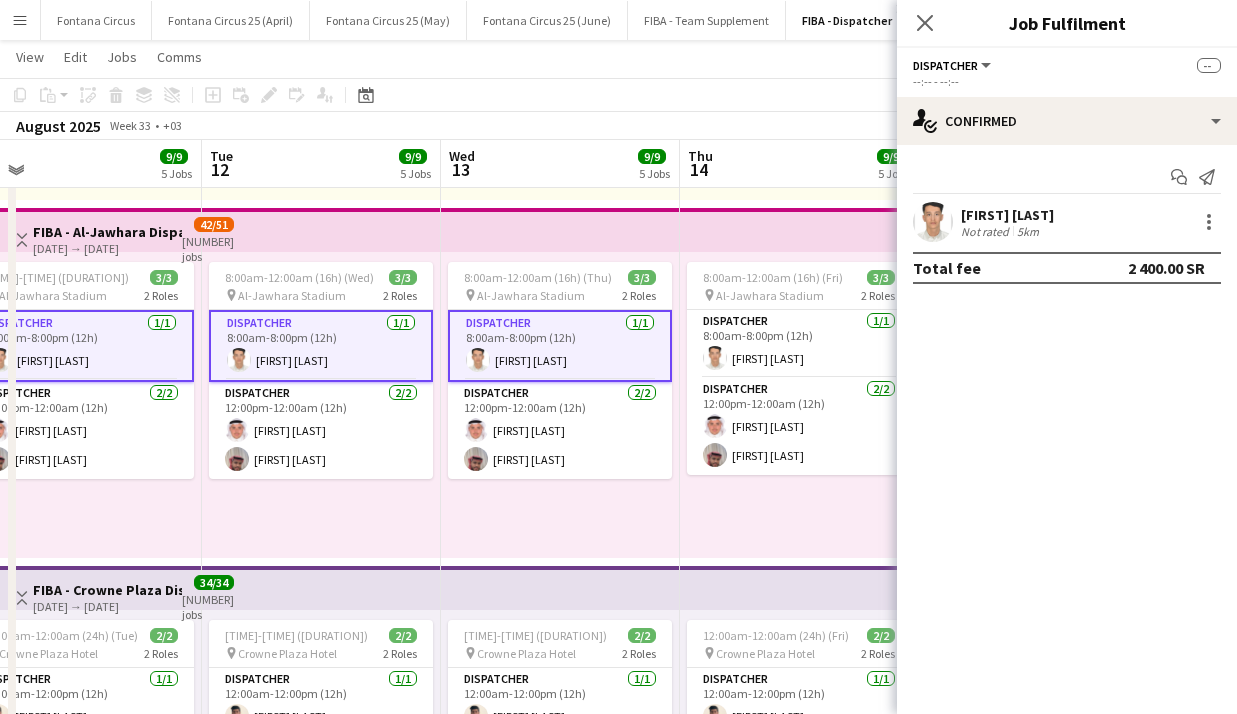 scroll, scrollTop: 0, scrollLeft: 681, axis: horizontal 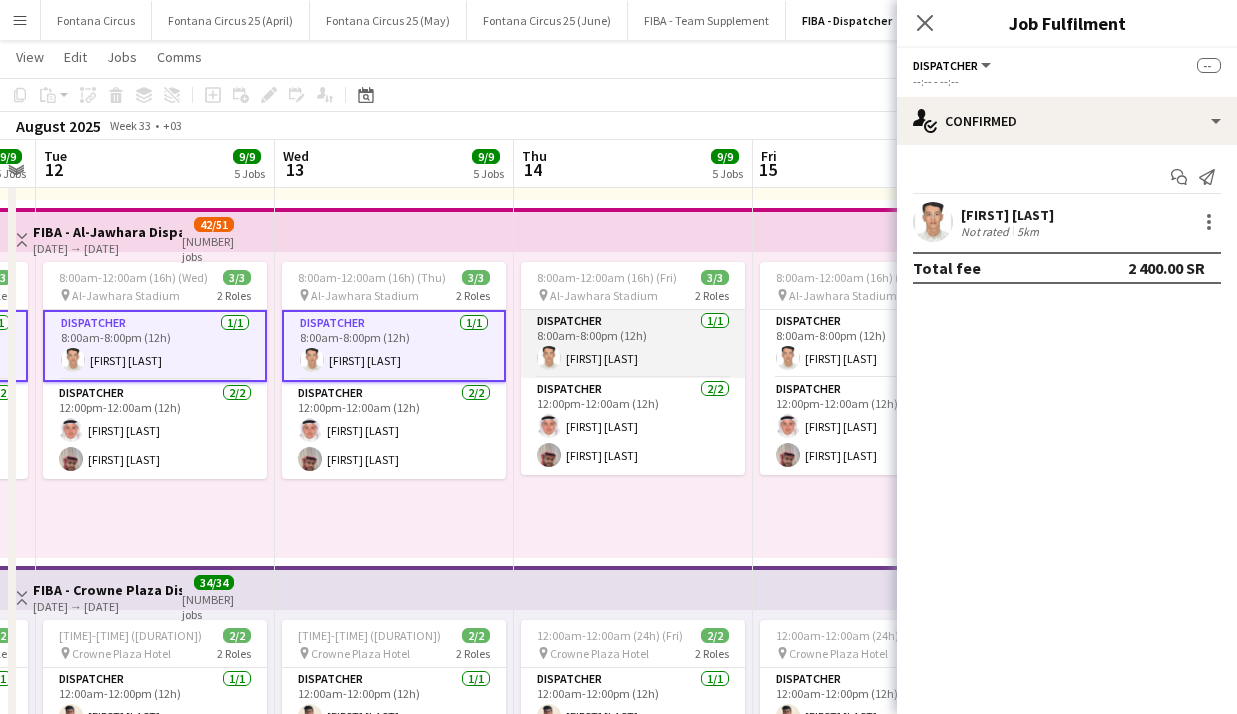 click on "Dispatcher   1/1   [TIME]-[TIME] ([DURATION])
[FIRST] [LAST]" at bounding box center [633, 344] 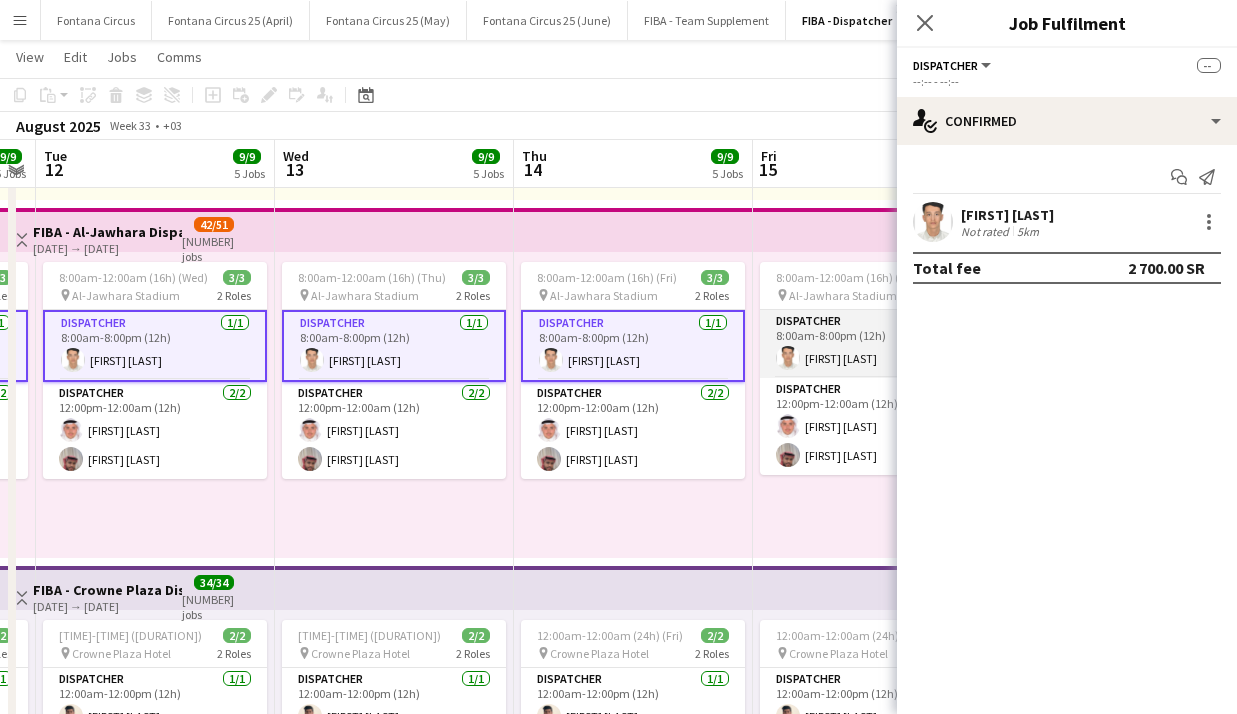 click on "Dispatcher   1/1   [TIME]-[TIME] ([DURATION])
[FIRST] [LAST]" at bounding box center (872, 344) 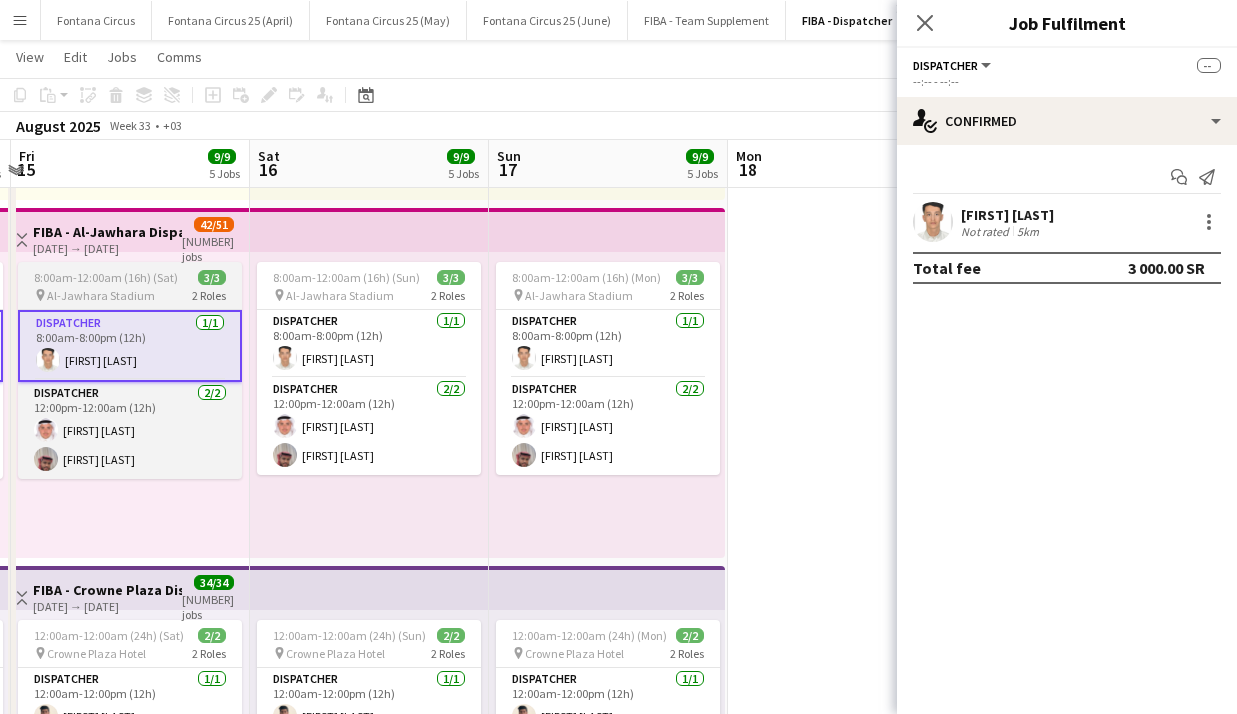 scroll, scrollTop: 0, scrollLeft: 536, axis: horizontal 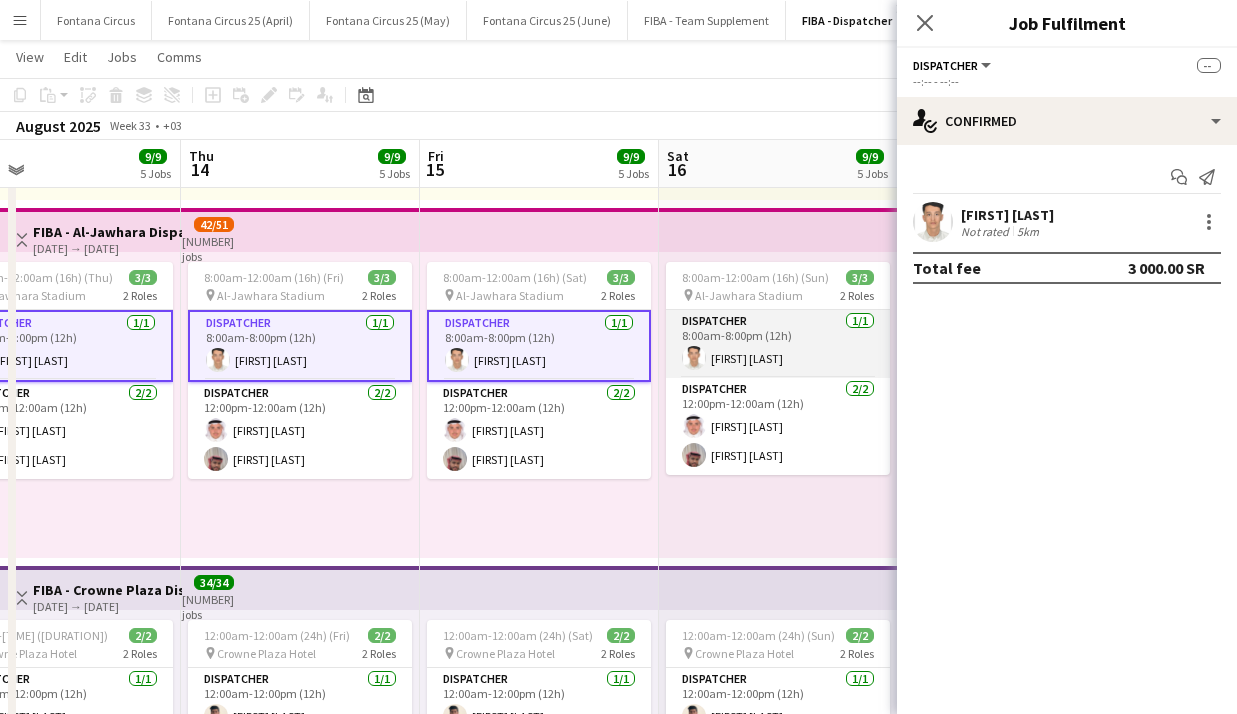 click on "Dispatcher   1/1   [TIME]-[TIME] ([DURATION])
[FIRST] [LAST]" at bounding box center (778, 344) 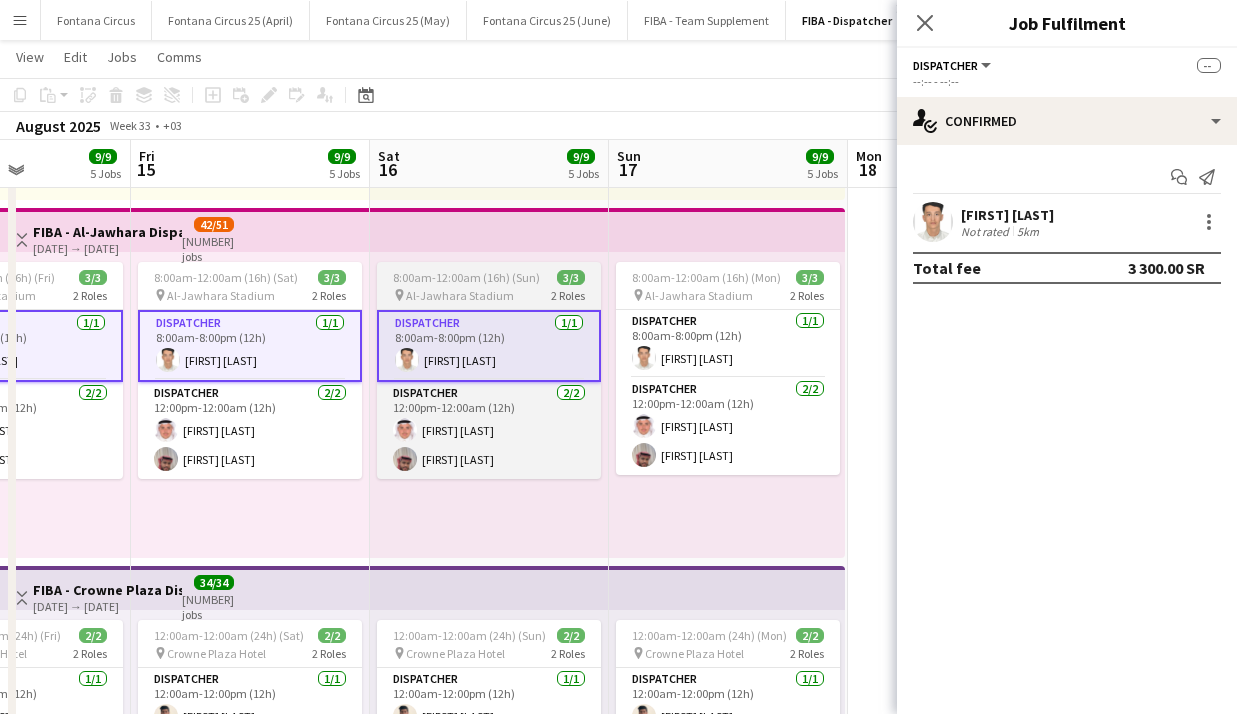scroll, scrollTop: 0, scrollLeft: 832, axis: horizontal 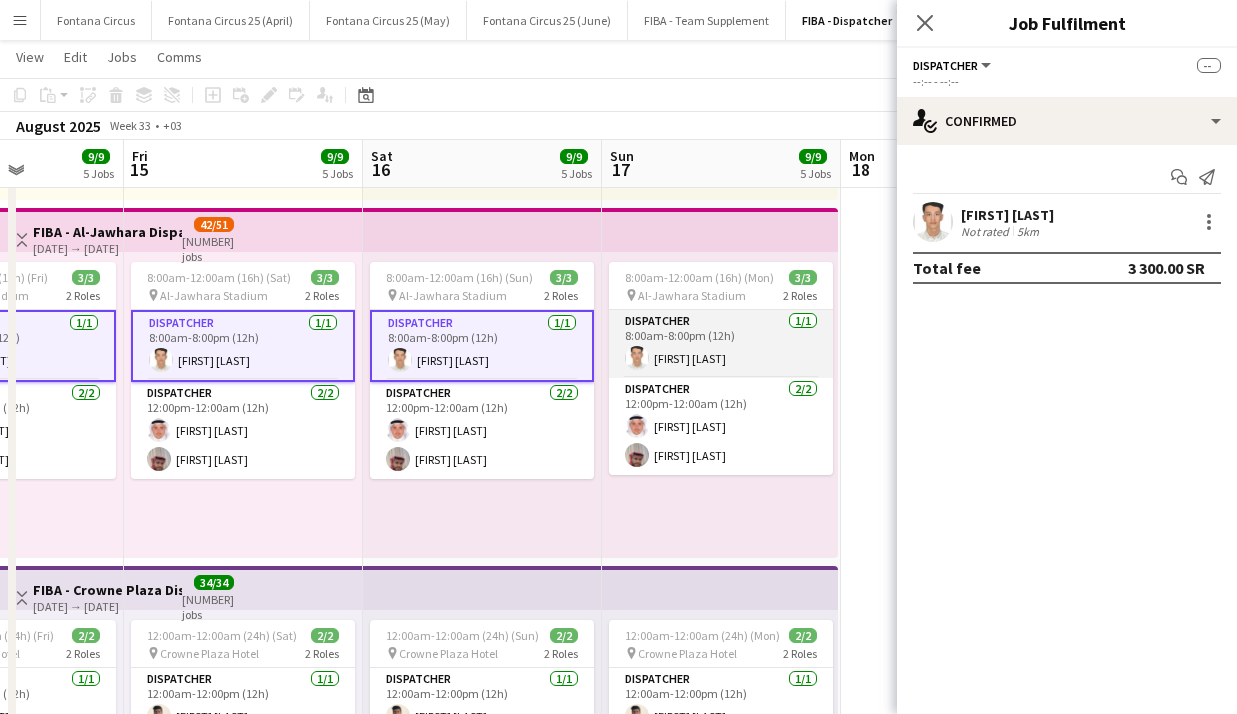 click on "Dispatcher   1/1   [TIME]-[TIME] ([DURATION])
[FIRST] [LAST]" at bounding box center [721, 344] 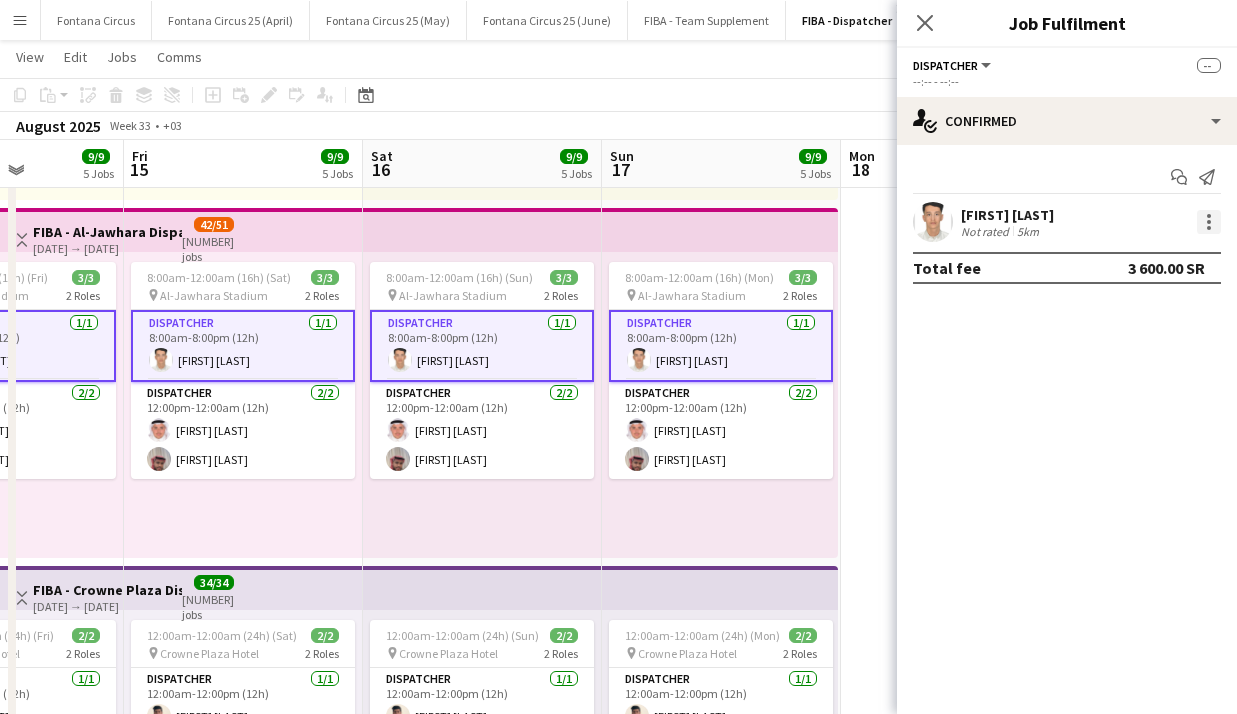 click at bounding box center [1209, 222] 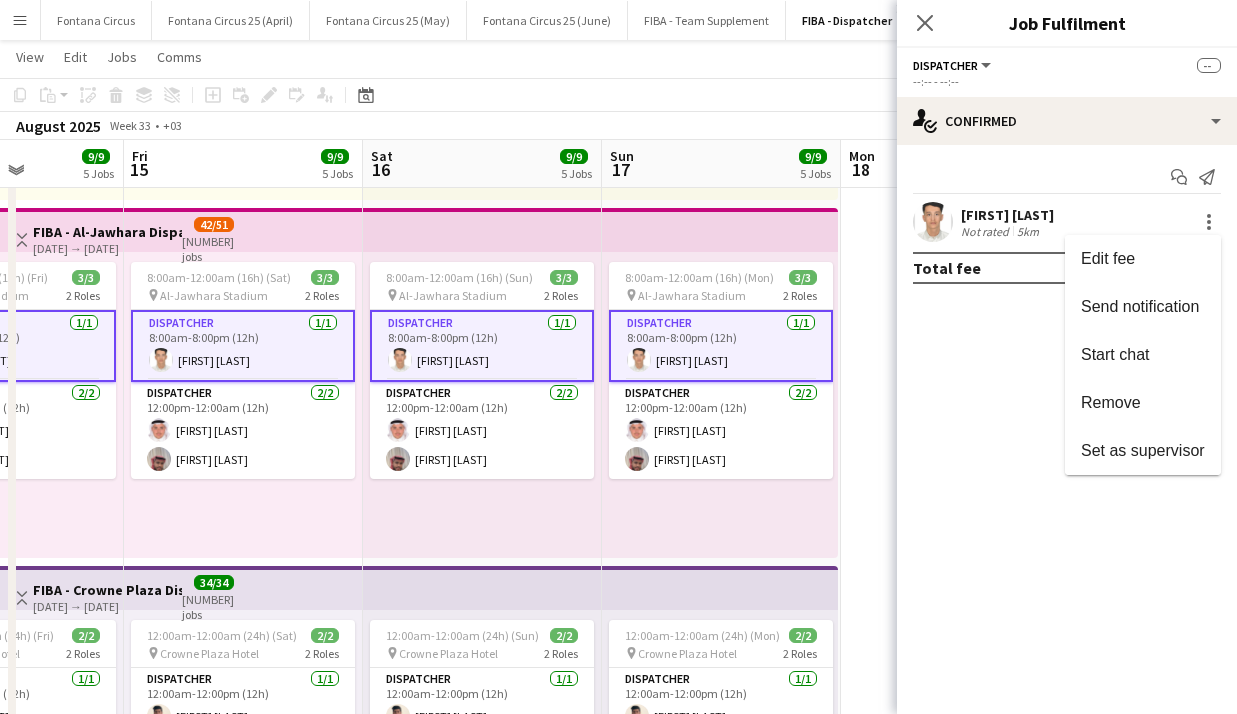 click at bounding box center [618, 357] 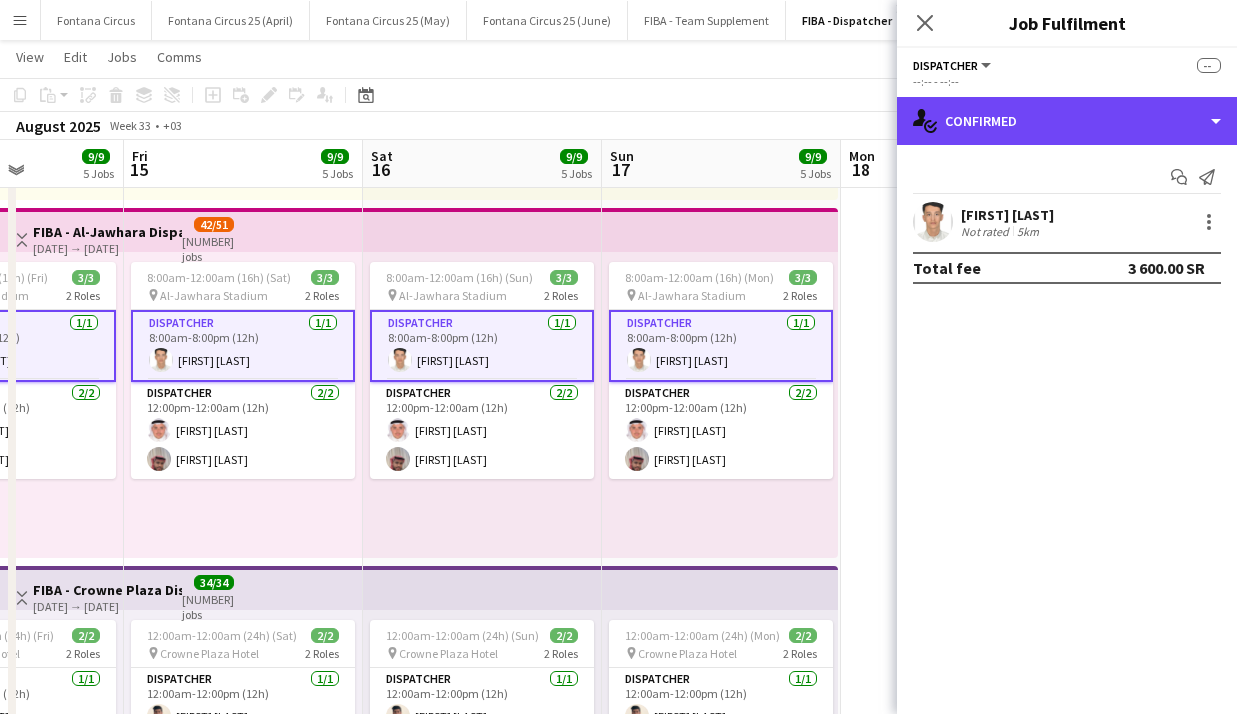 click on "single-neutral-actions-check-2
Confirmed" 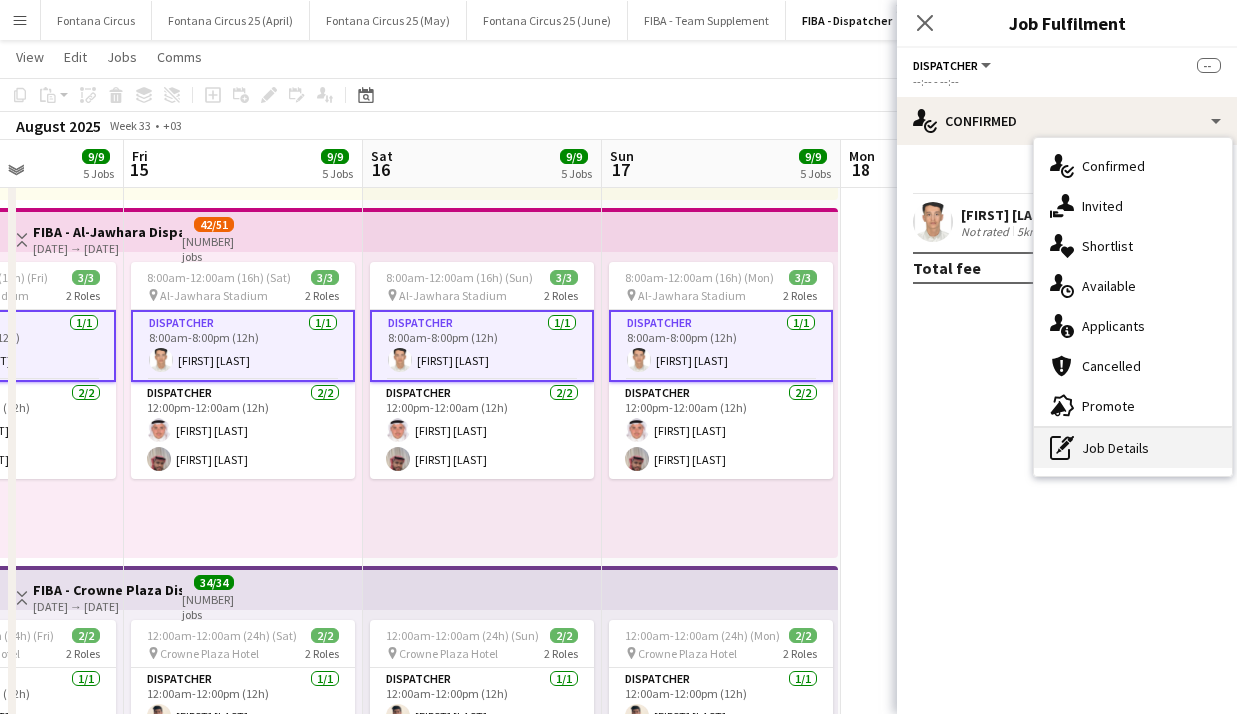 click on "pen-write
Job Details" at bounding box center [1133, 448] 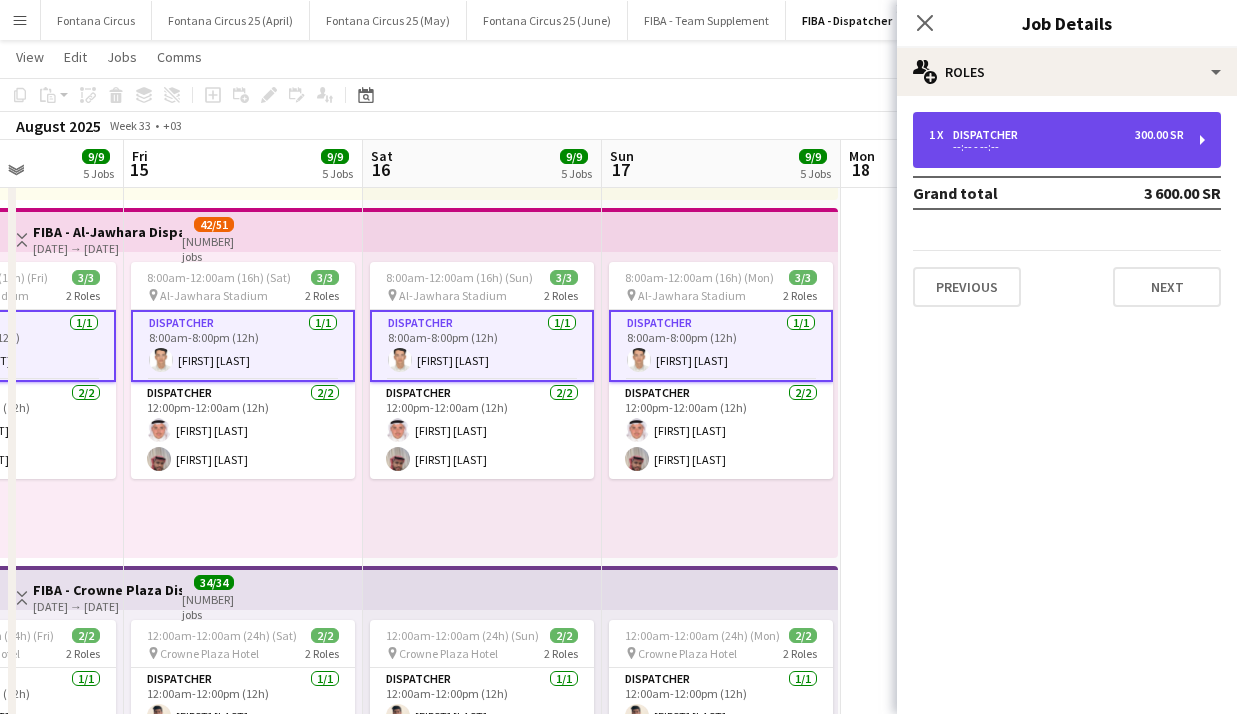 click on "1 x   Dispatcher   [AMOUNT] SR   --:-- - --:--" at bounding box center (1067, 140) 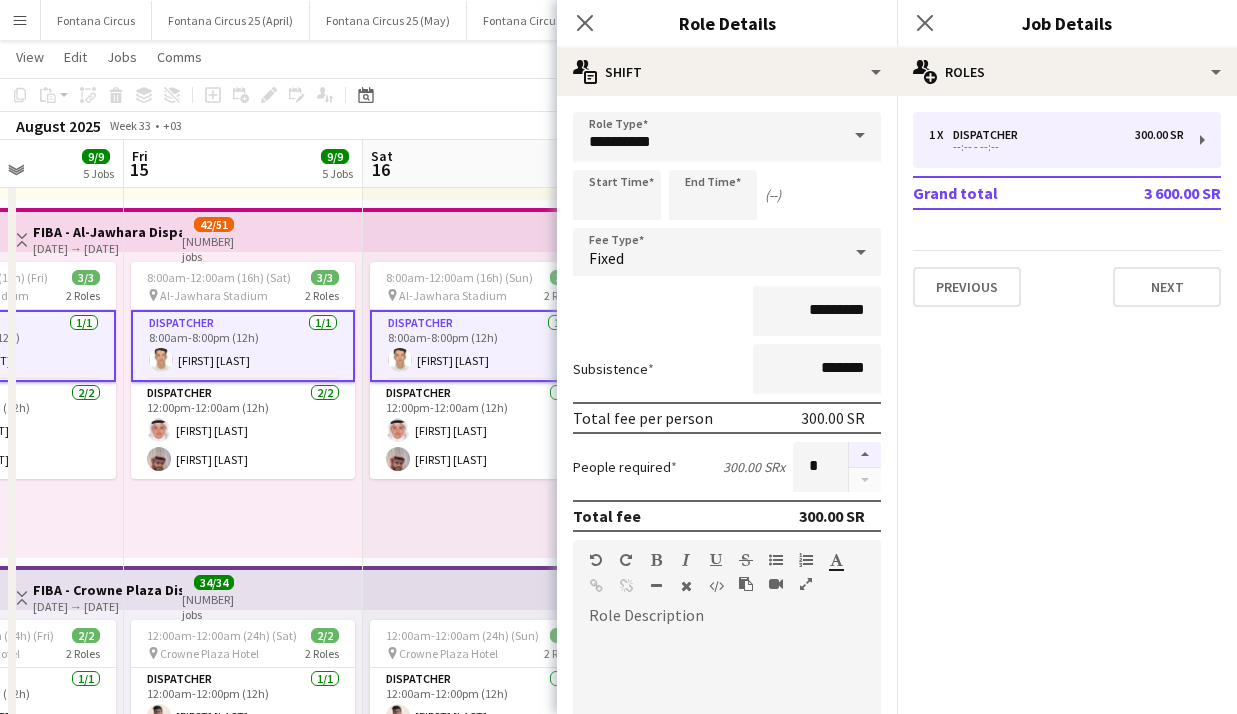 click at bounding box center [865, 455] 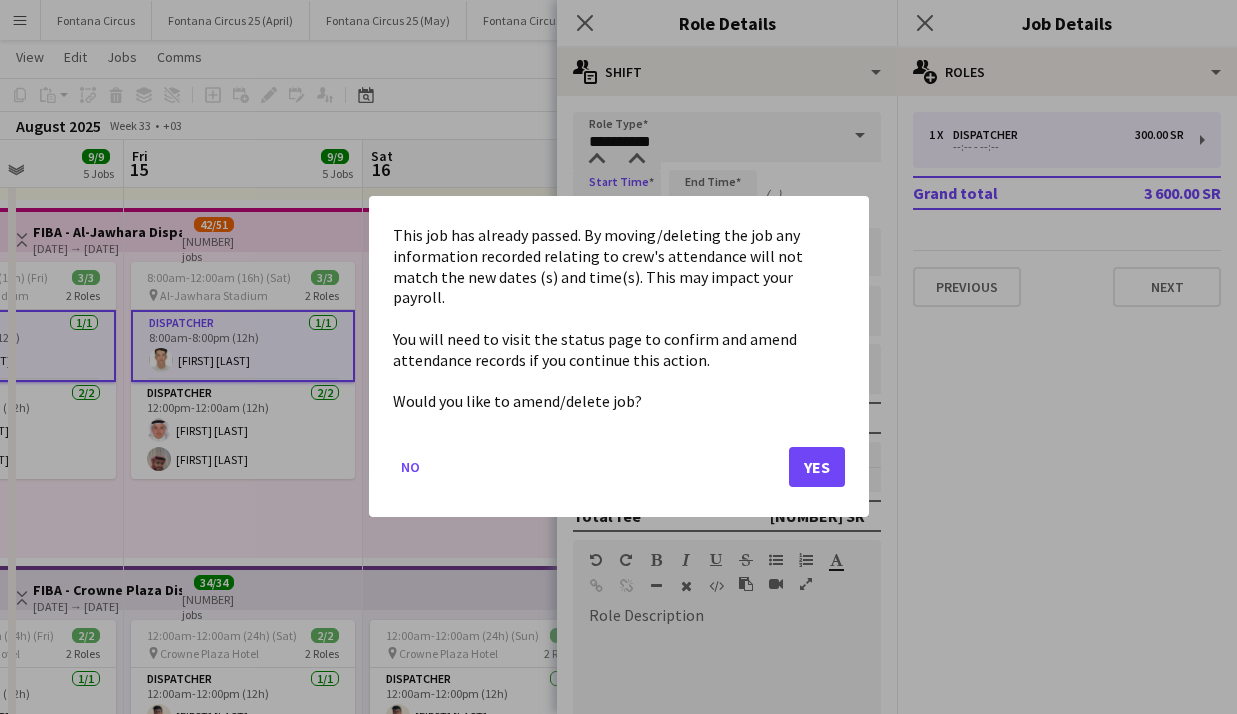 scroll, scrollTop: 0, scrollLeft: 0, axis: both 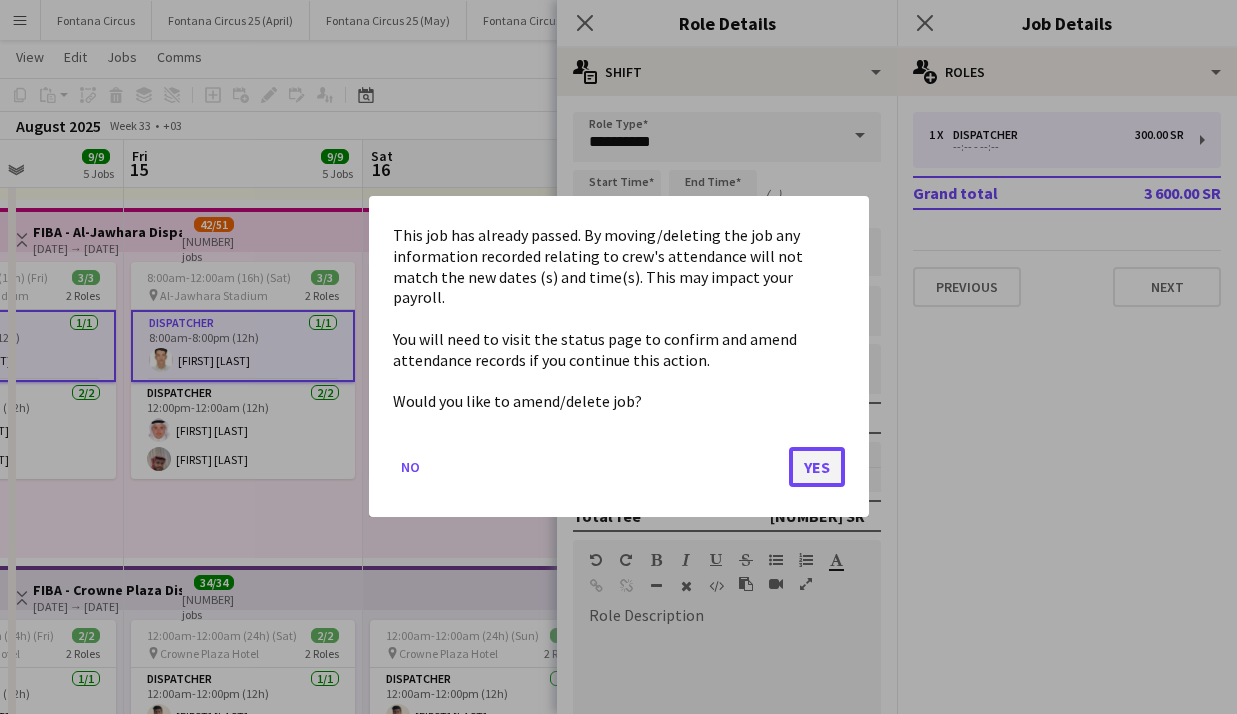 click on "Yes" 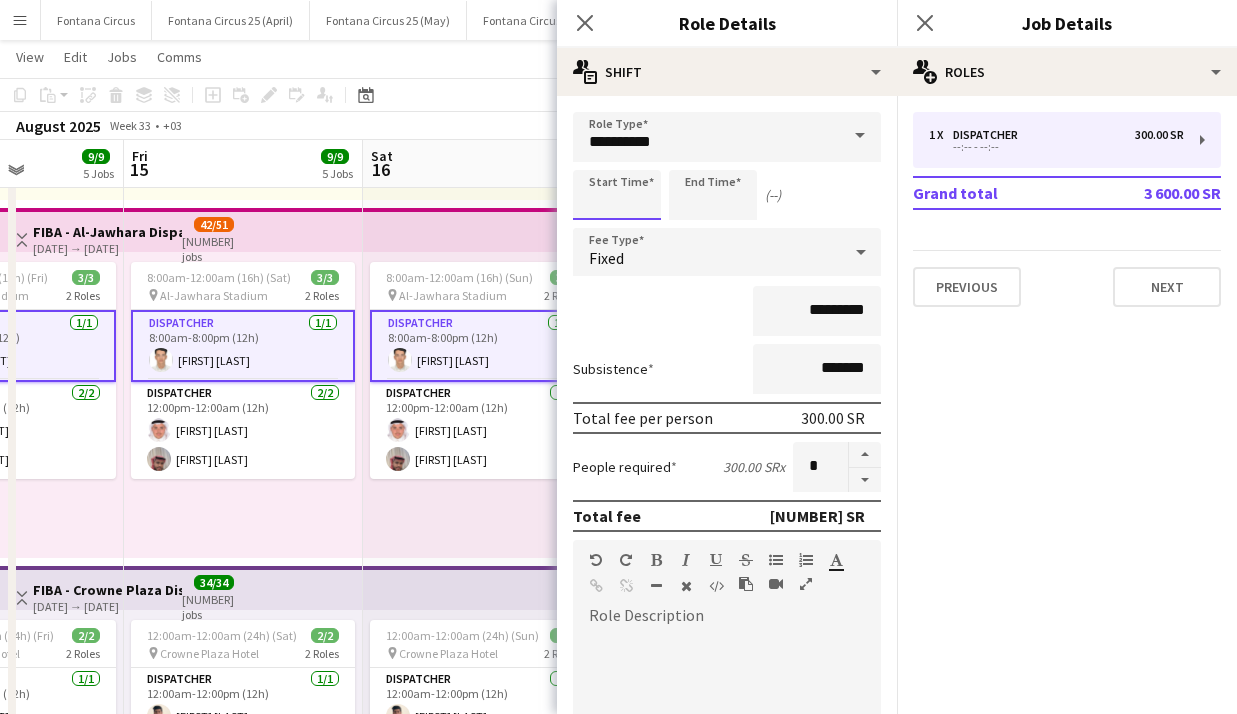 scroll, scrollTop: 740, scrollLeft: 0, axis: vertical 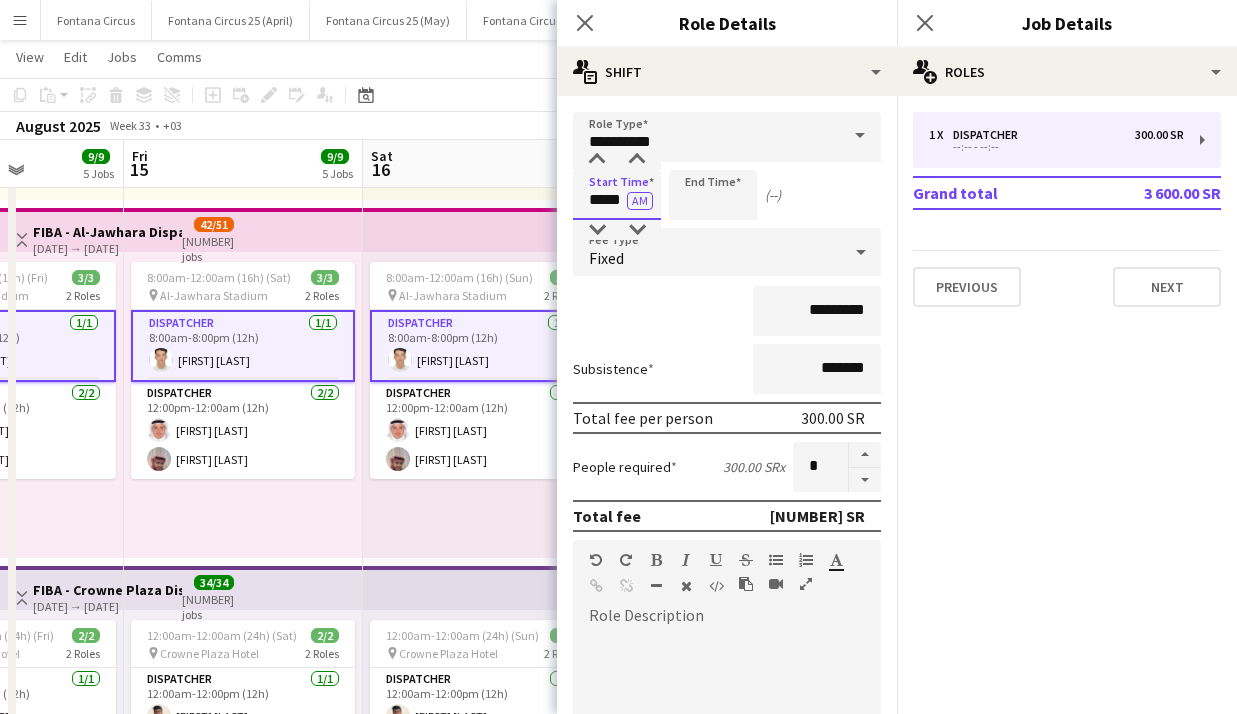 type on "*****" 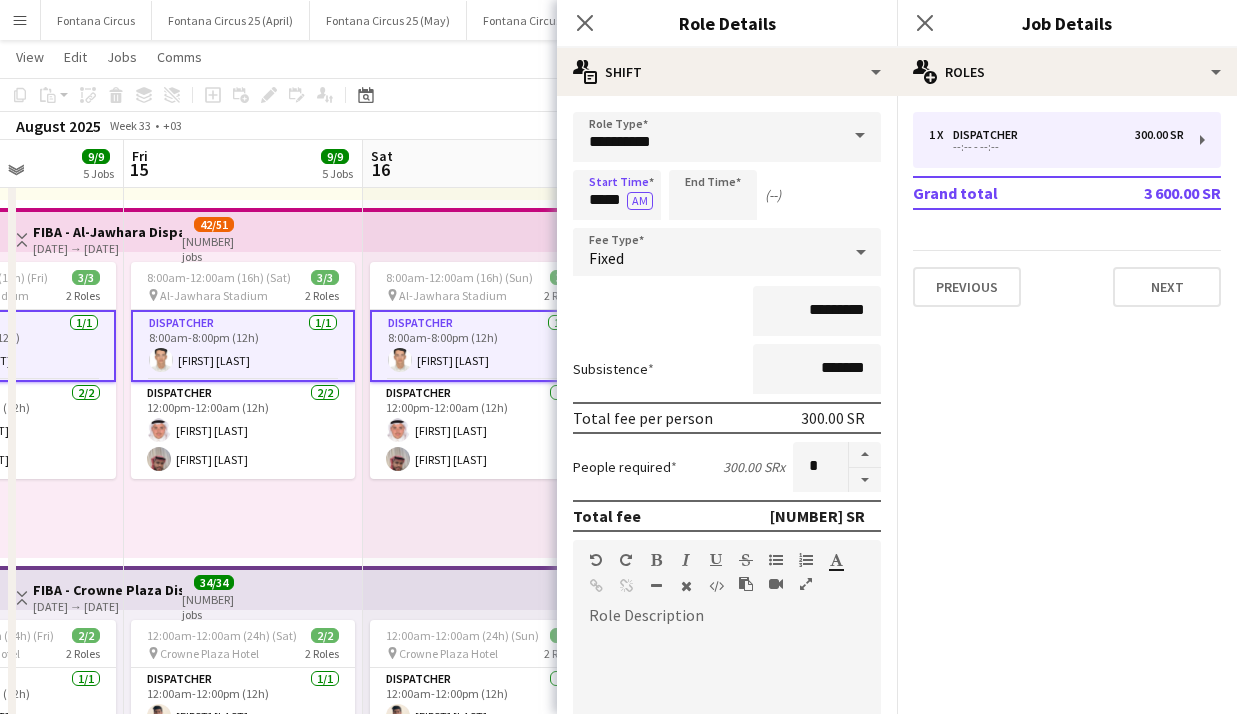 type 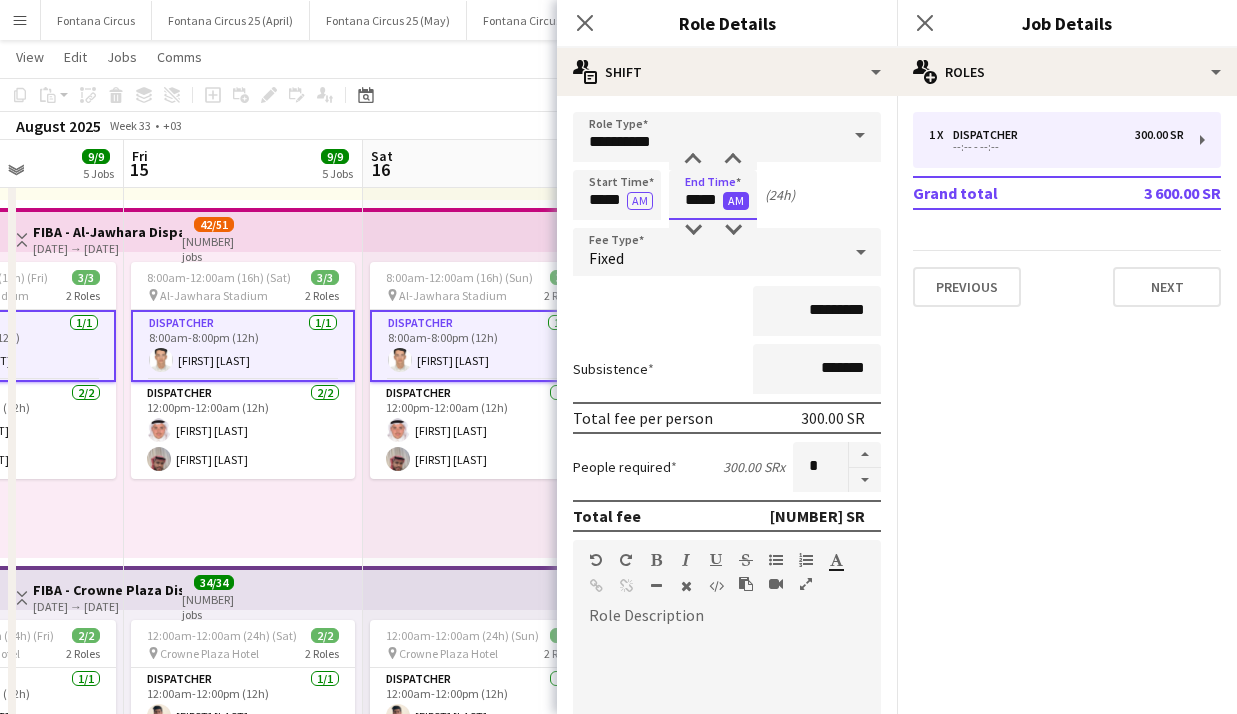 type on "*****" 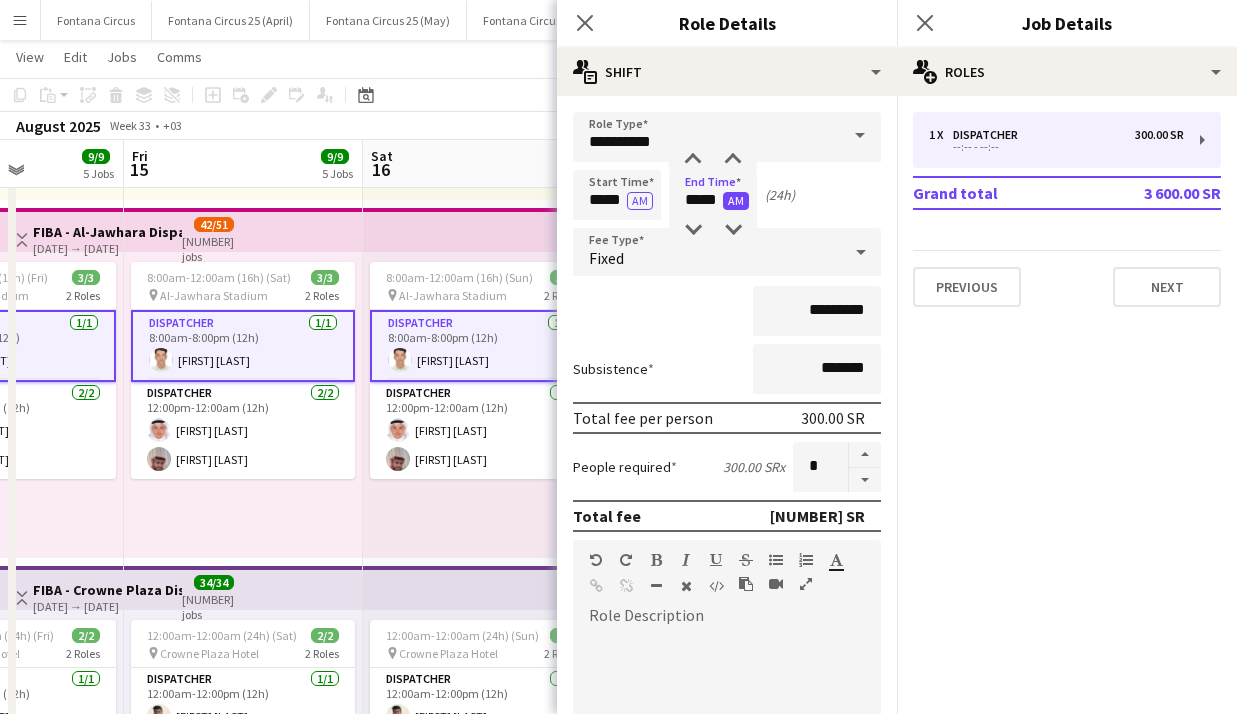 click on "AM" at bounding box center [736, 201] 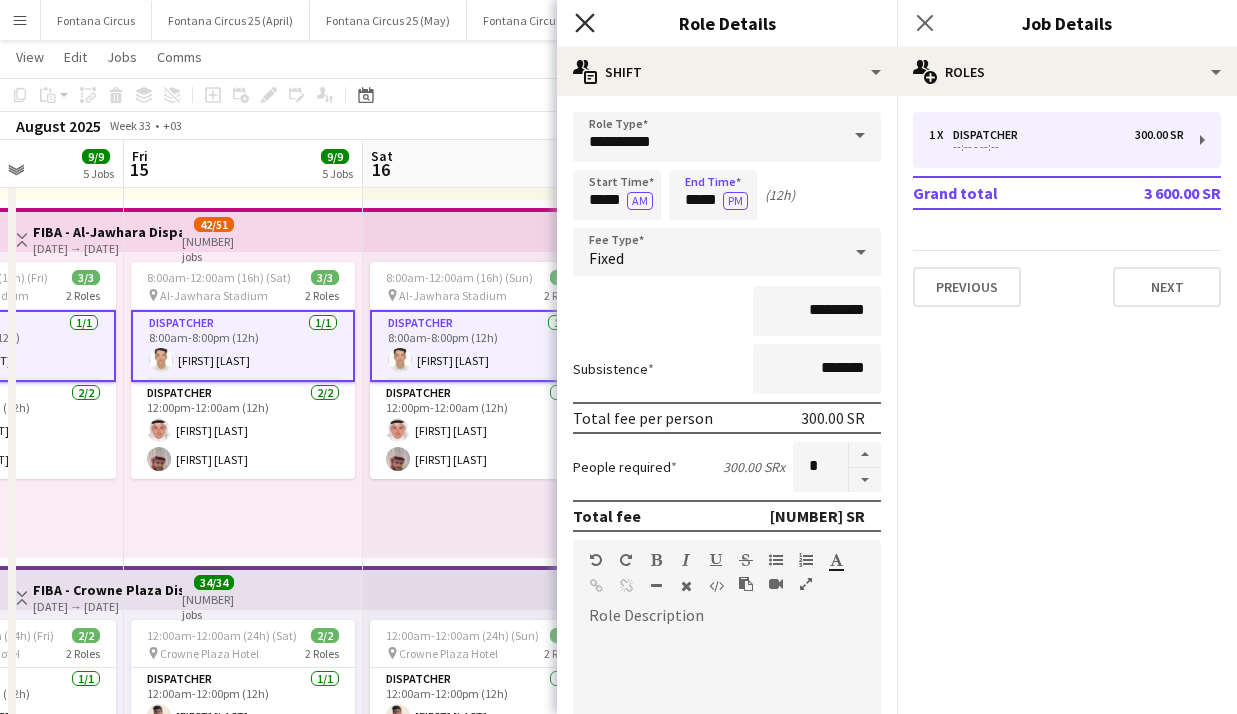 click 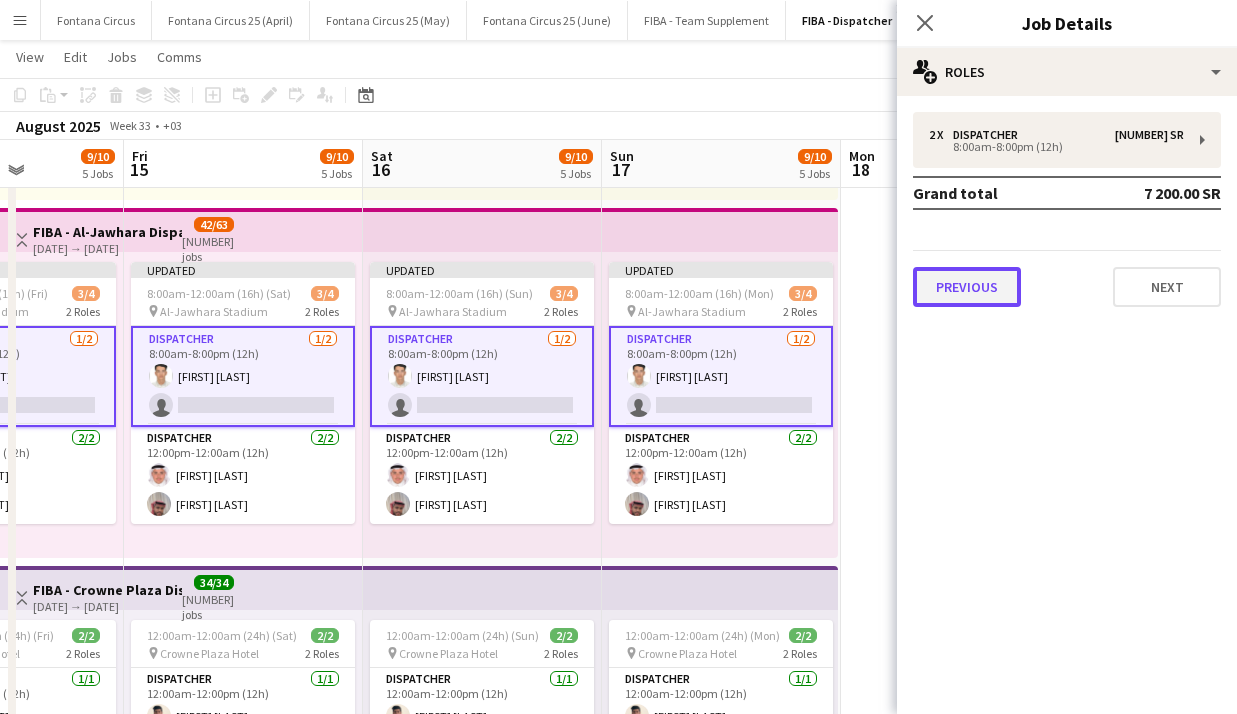 click on "Previous" at bounding box center (967, 287) 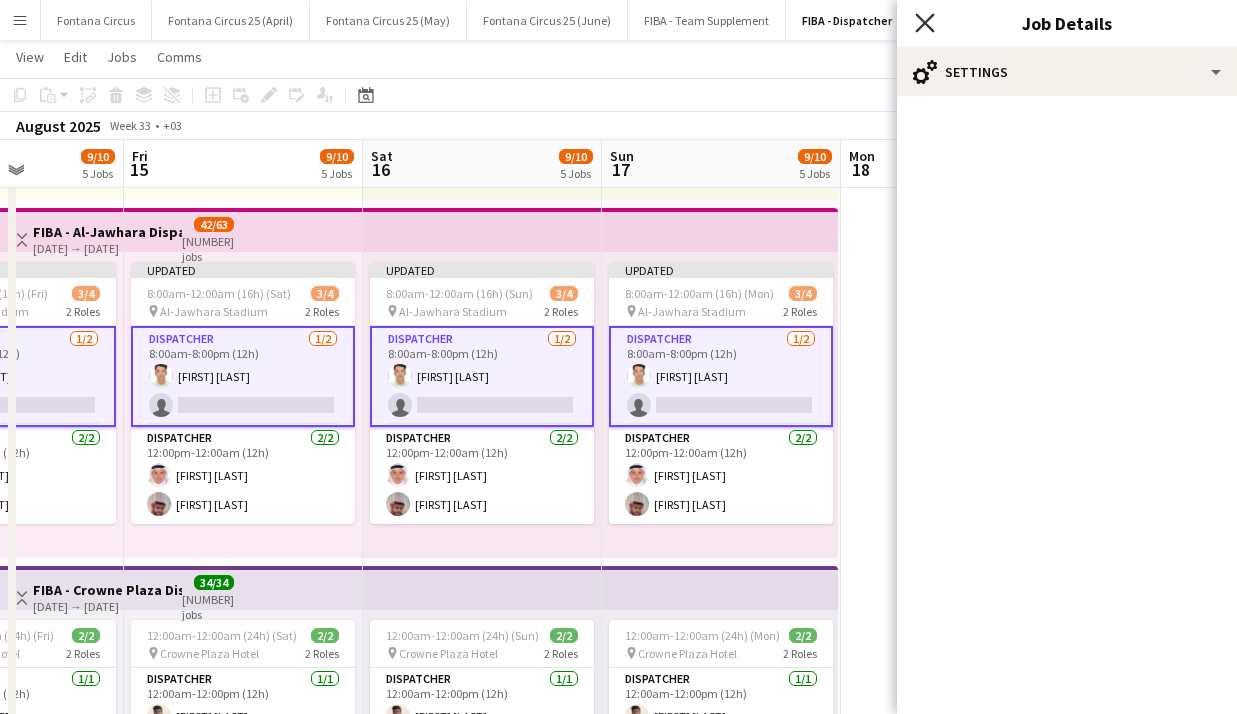 click on "Close pop-in" 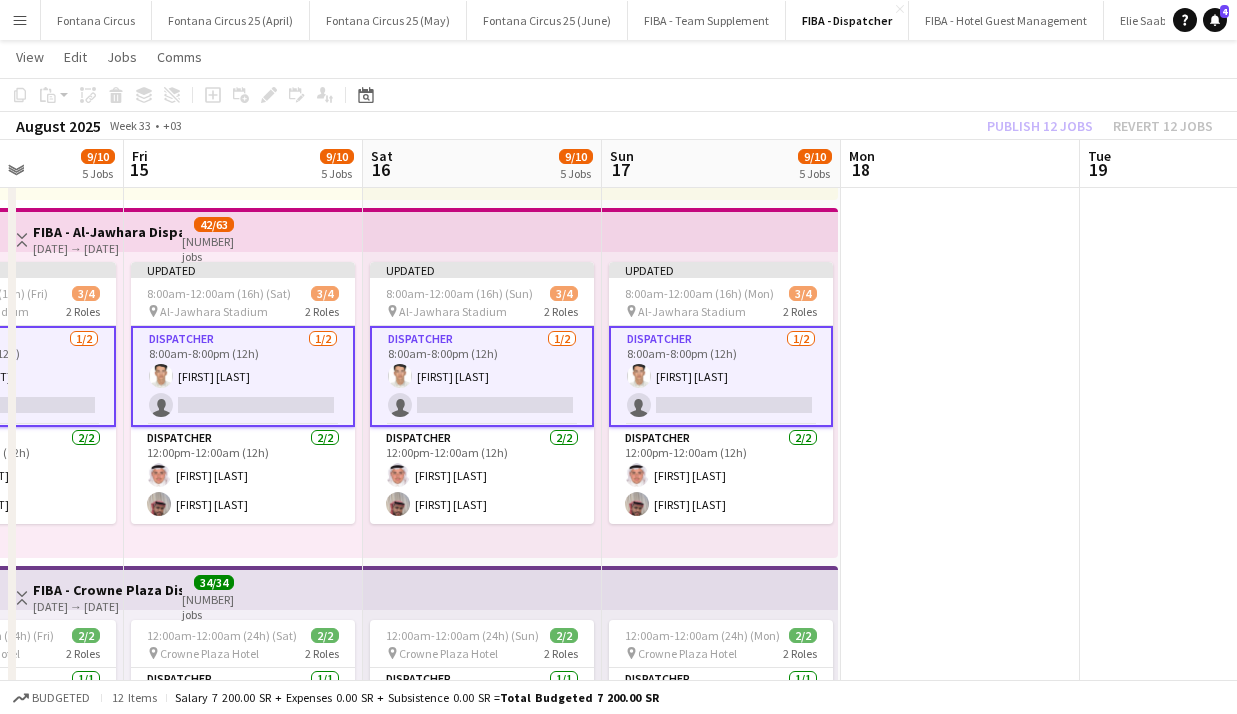 click on "Dispatcher   1/2   8:00am-8:00pm (12h)
[FIRST] [LAST]
single-neutral-actions" at bounding box center (721, 376) 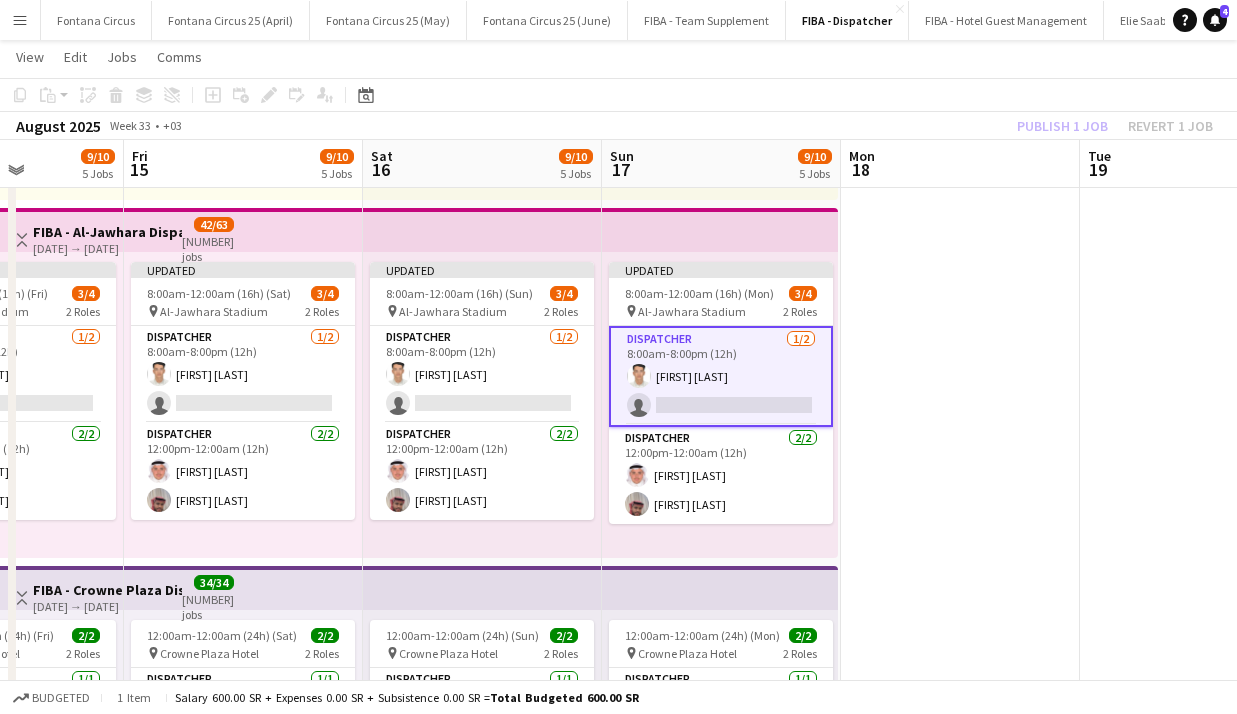 click on "Dispatcher   1/2   8:00am-8:00pm (12h)
[FIRST] [LAST]
single-neutral-actions" at bounding box center [721, 376] 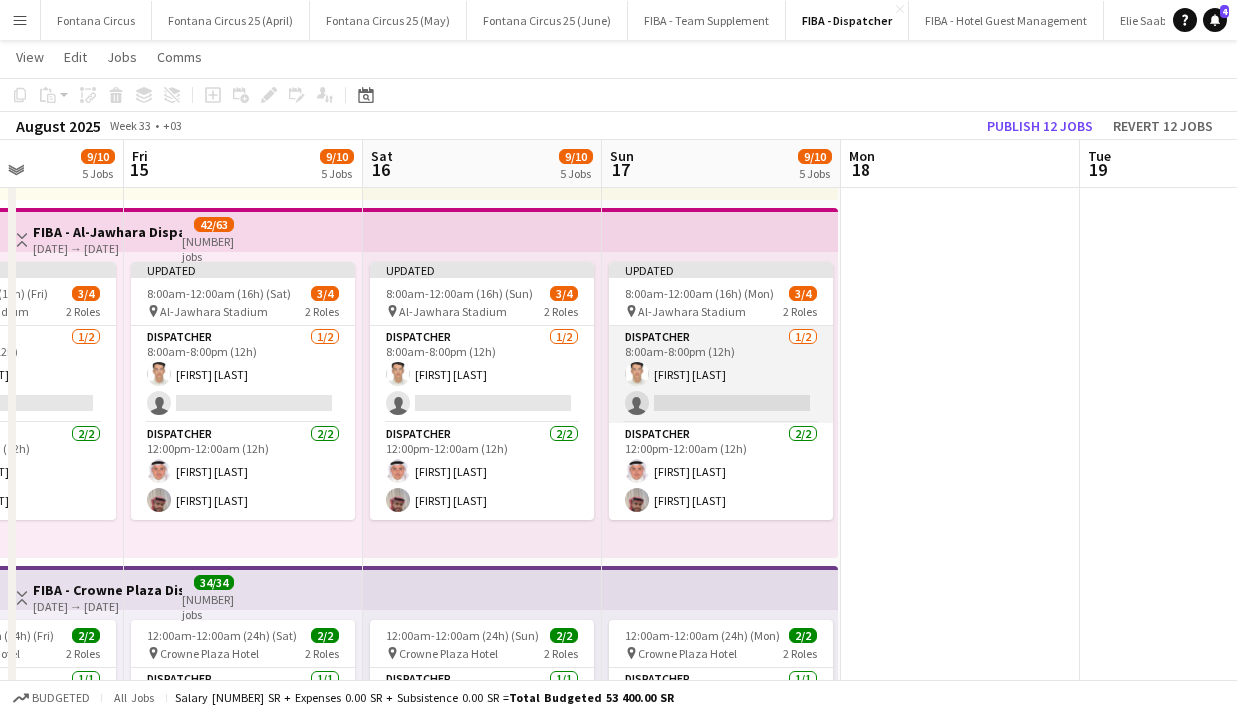 click on "Dispatcher   1/2   8:00am-8:00pm (12h)
[FIRST] [LAST]
single-neutral-actions" at bounding box center [721, 374] 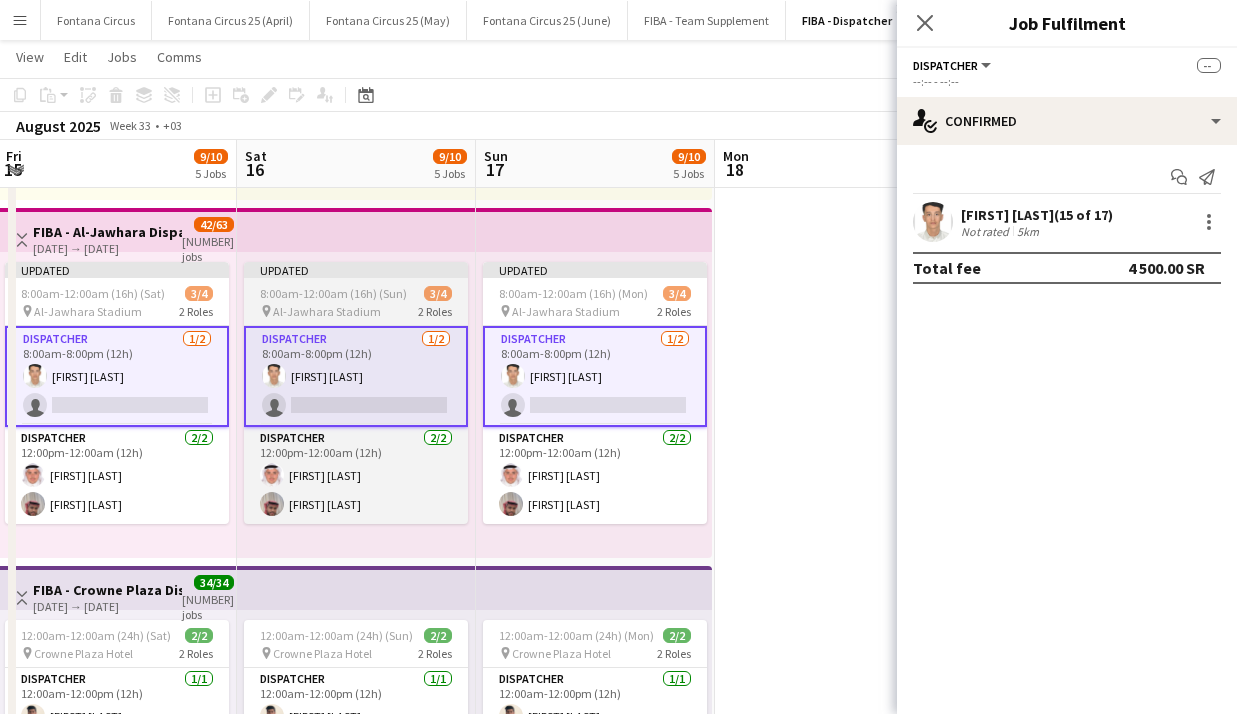 scroll, scrollTop: 0, scrollLeft: 723, axis: horizontal 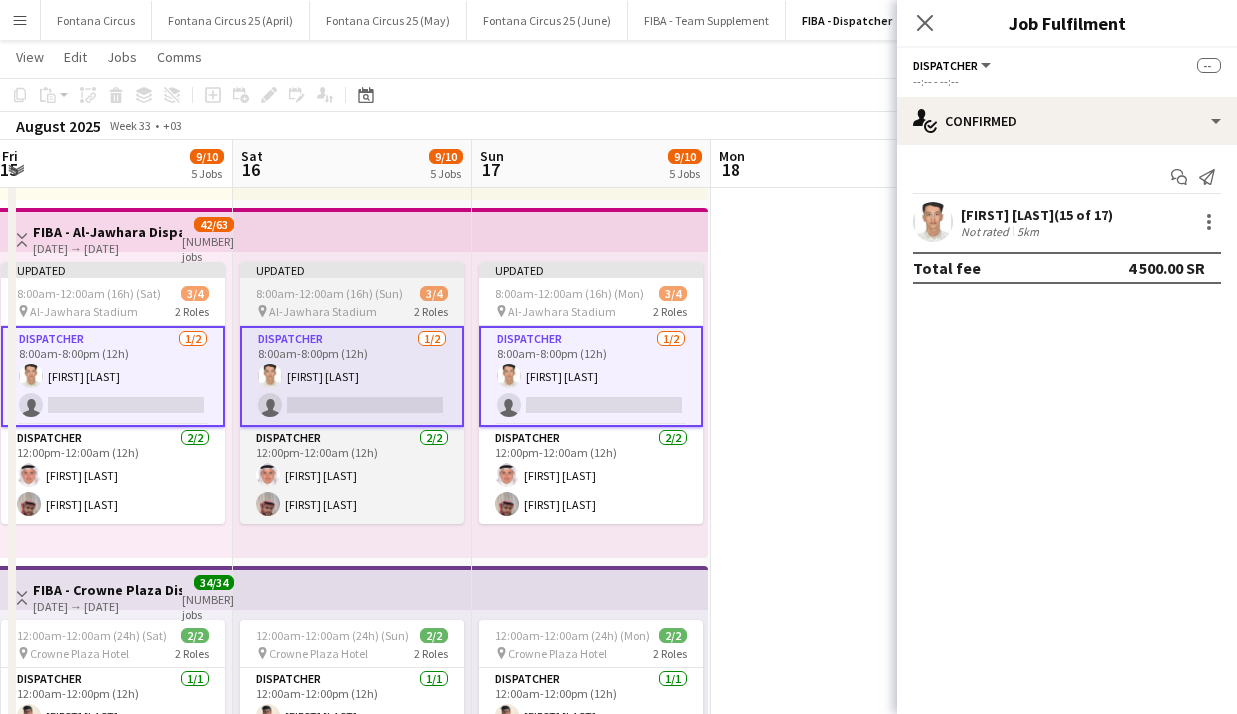 click at bounding box center (830, 562) 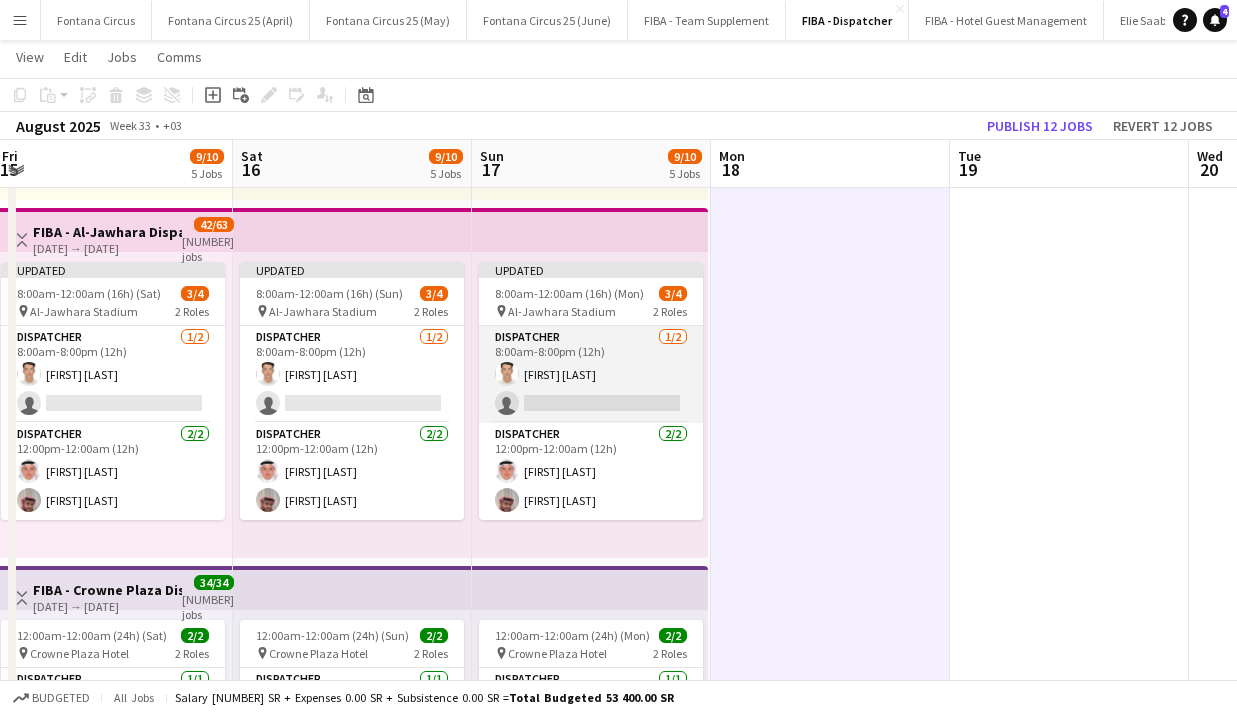click on "Dispatcher   1/2   8:00am-8:00pm (12h)
[FIRST] [LAST]
single-neutral-actions" at bounding box center (591, 374) 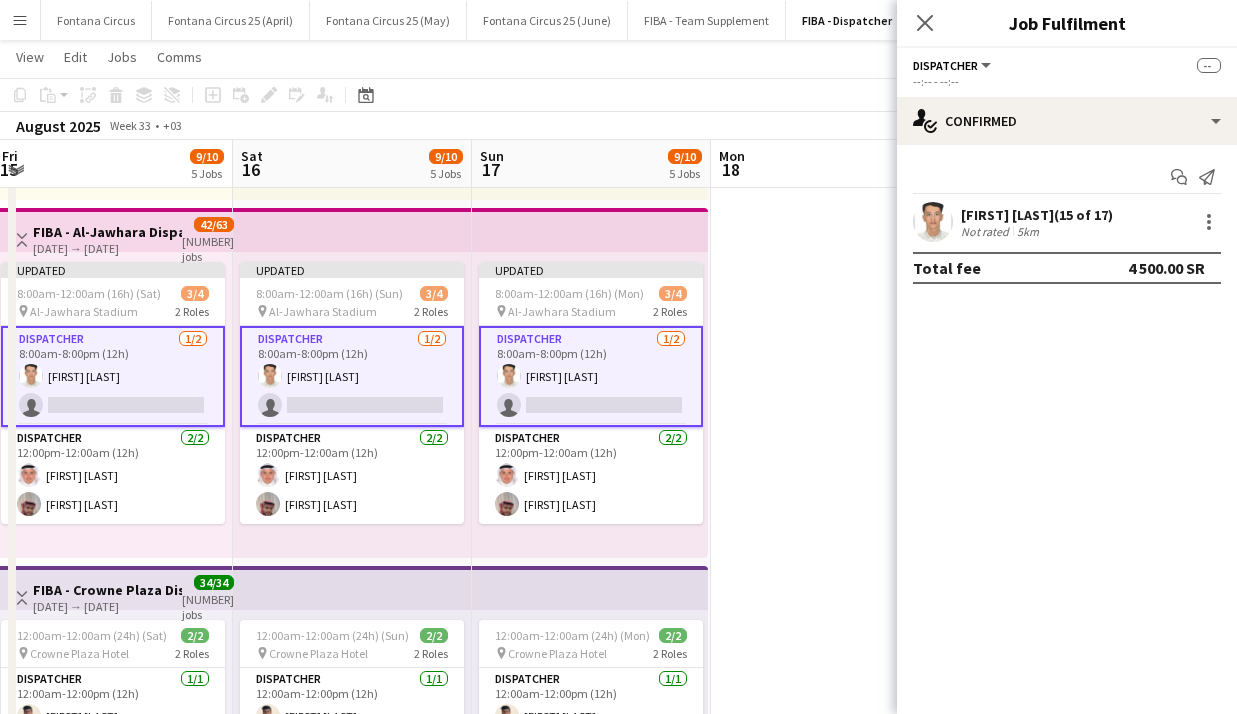 click on "Dispatcher   1/2   8:00am-8:00pm (12h)
[FIRST] [LAST]
single-neutral-actions" at bounding box center (591, 376) 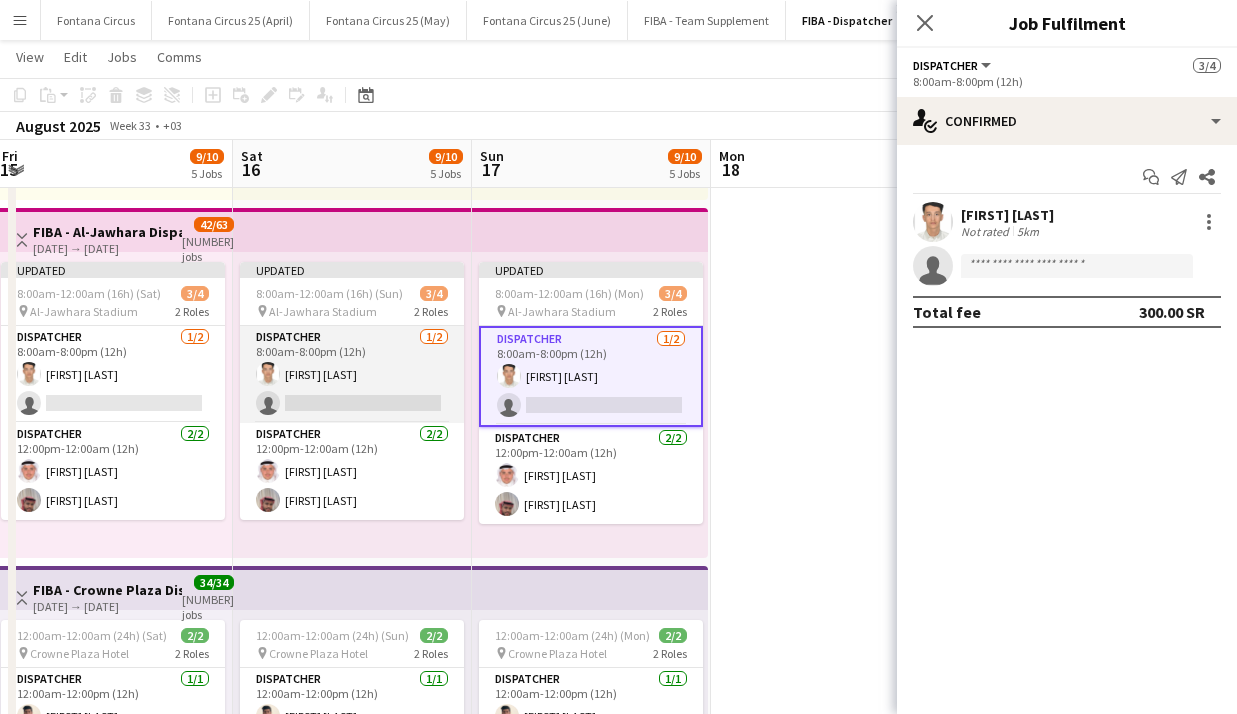 click on "Dispatcher   1/2   8:00am-8:00pm (12h)
[FIRST] [LAST]
single-neutral-actions" at bounding box center (352, 374) 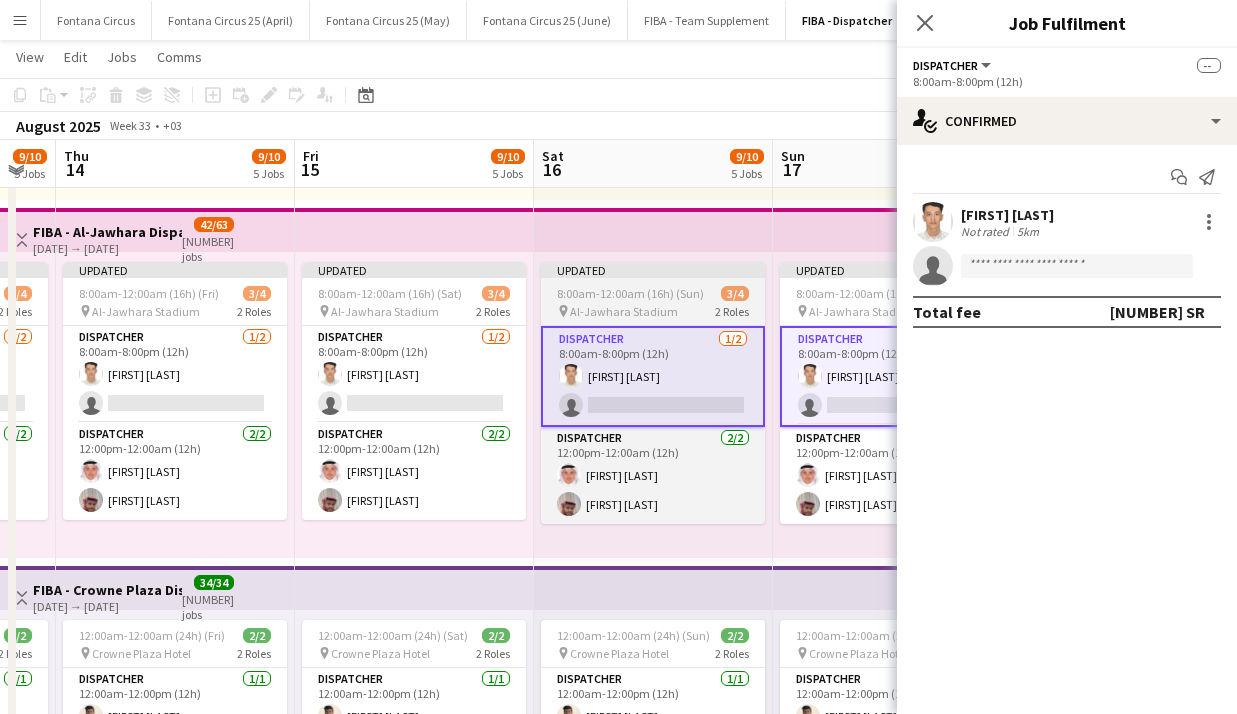 click on "Dispatcher   1/2   8:00am-8:00pm (12h)
[FIRST] [LAST]
single-neutral-actions" at bounding box center (414, 374) 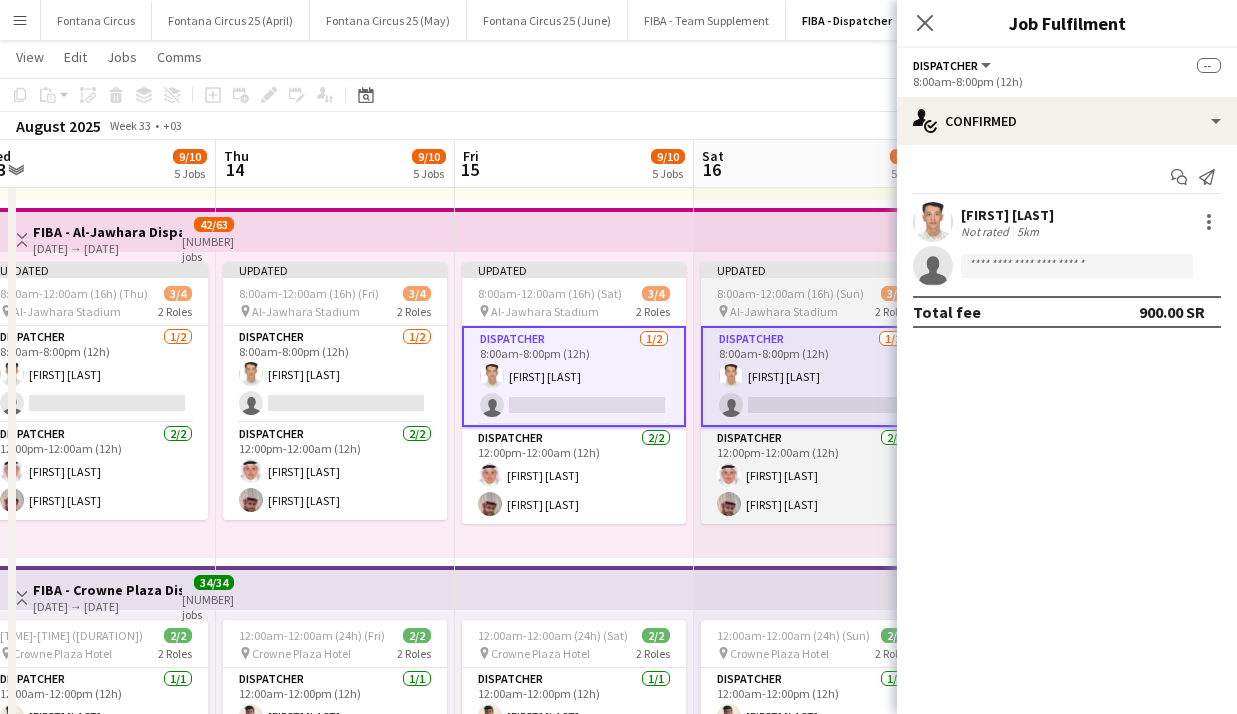 click on "Dispatcher   1/2   8:00am-8:00pm (12h)
[FIRST] [LAST]
single-neutral-actions" at bounding box center [335, 374] 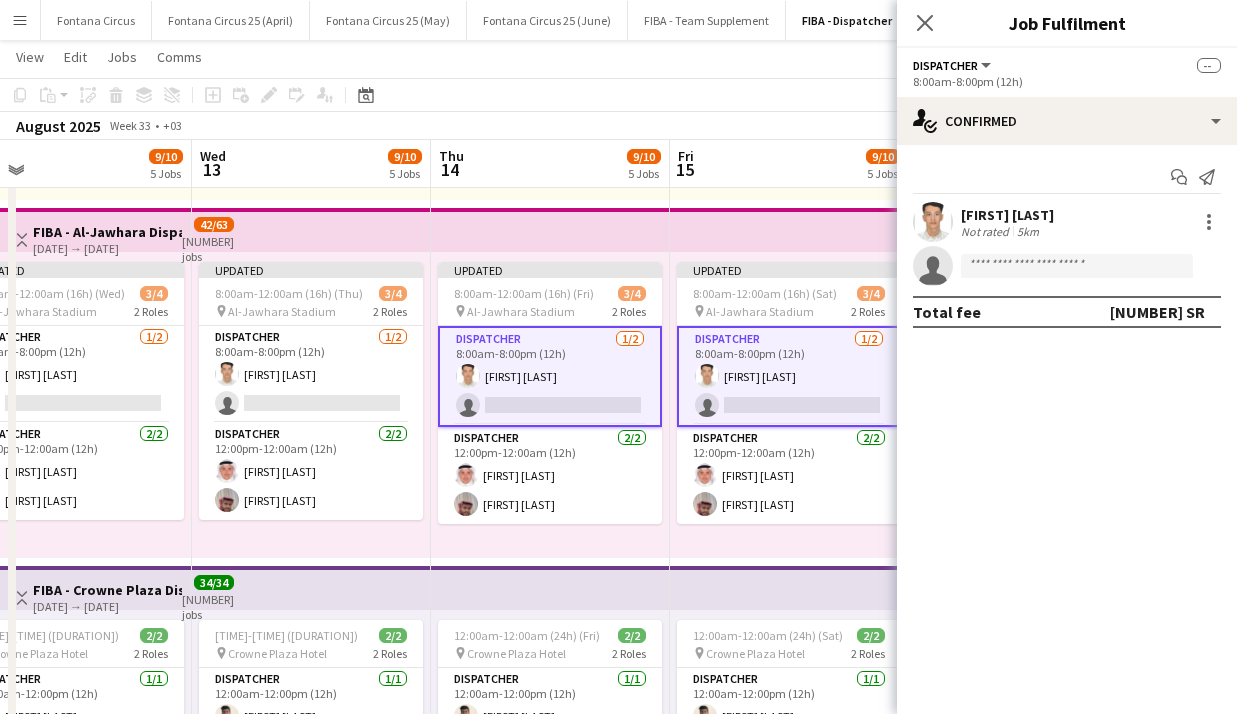click on "Dispatcher   1/2   8:00am-8:00pm (12h)
[FIRST] [LAST]
single-neutral-actions" at bounding box center (311, 374) 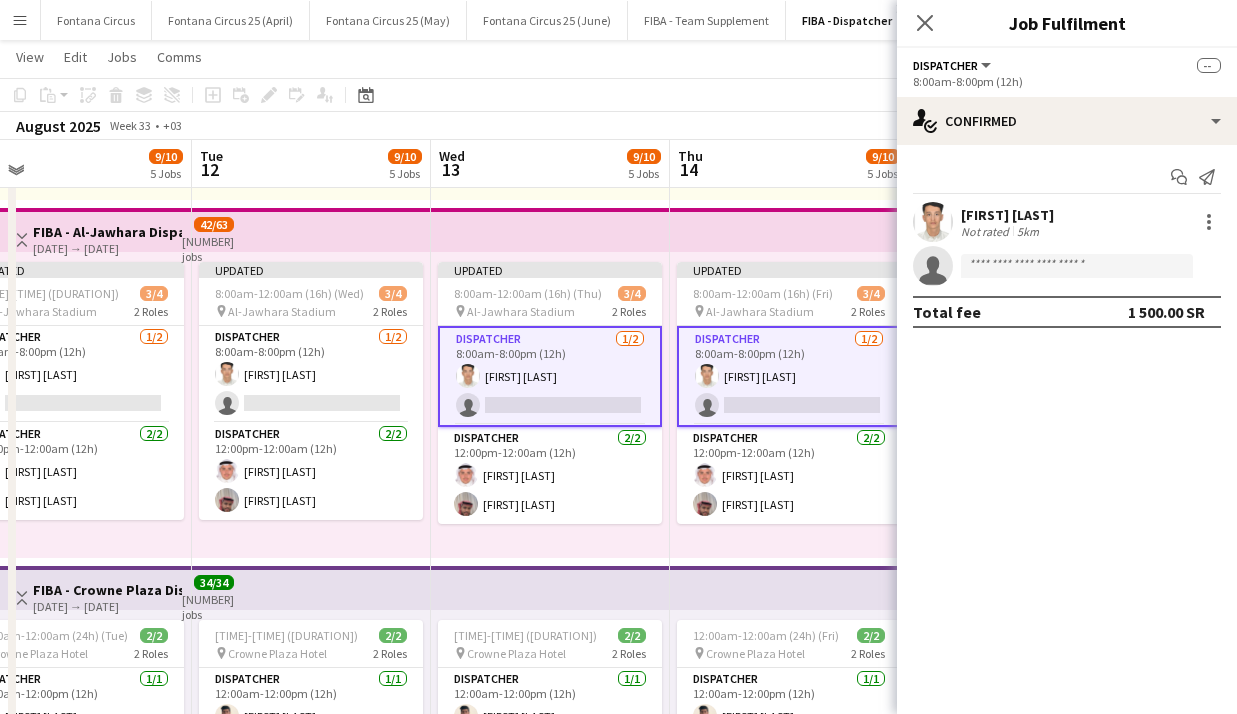 scroll, scrollTop: 0, scrollLeft: 571, axis: horizontal 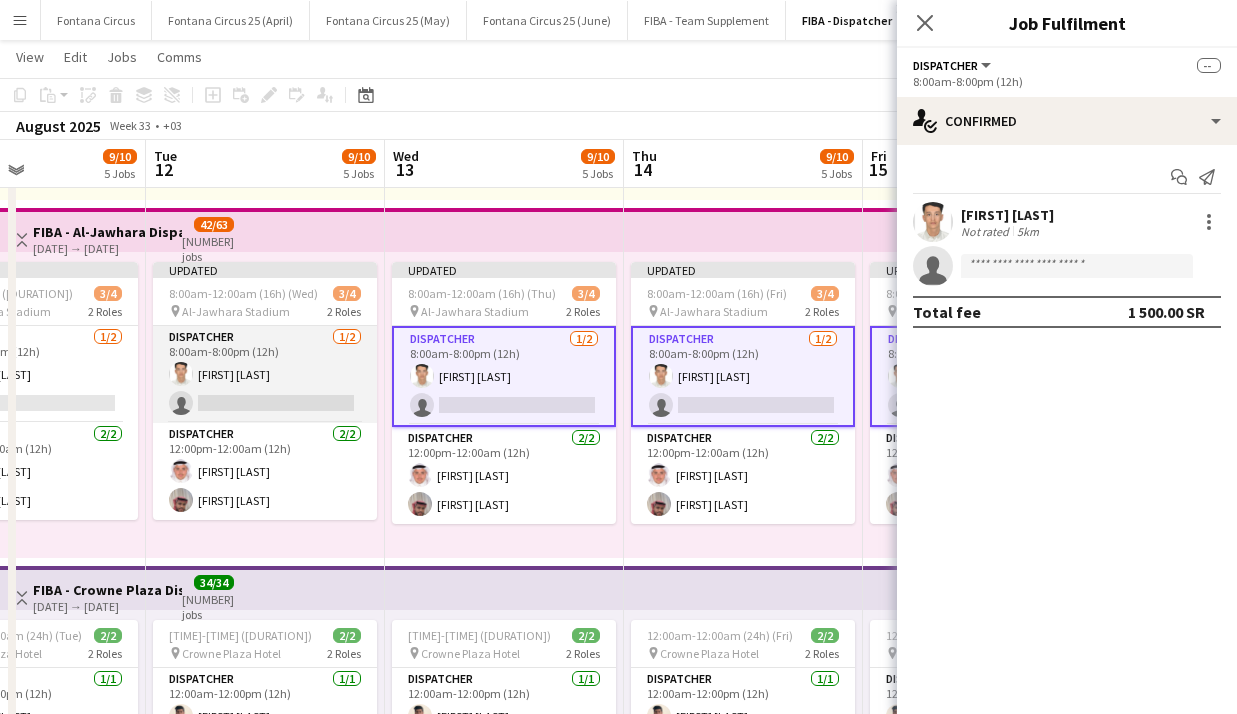 click on "Dispatcher   1/2   8:00am-8:00pm (12h)
[FIRST] [LAST]
single-neutral-actions" at bounding box center (265, 374) 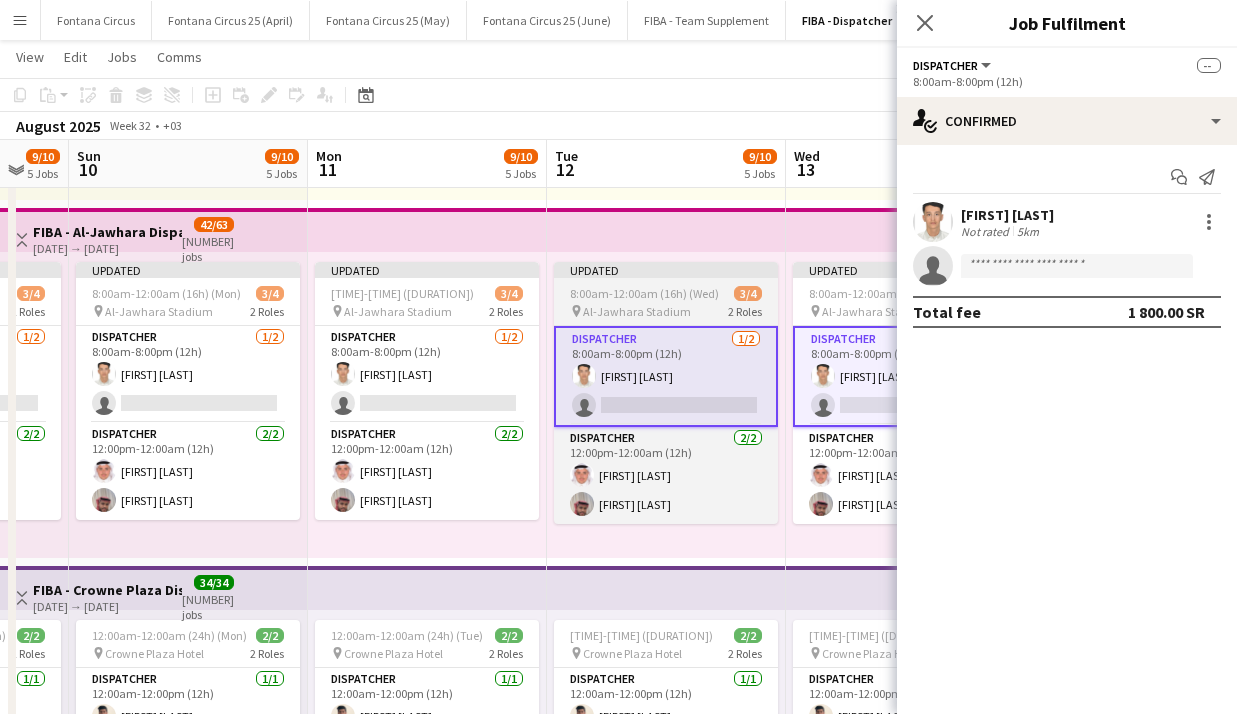 scroll, scrollTop: 0, scrollLeft: 620, axis: horizontal 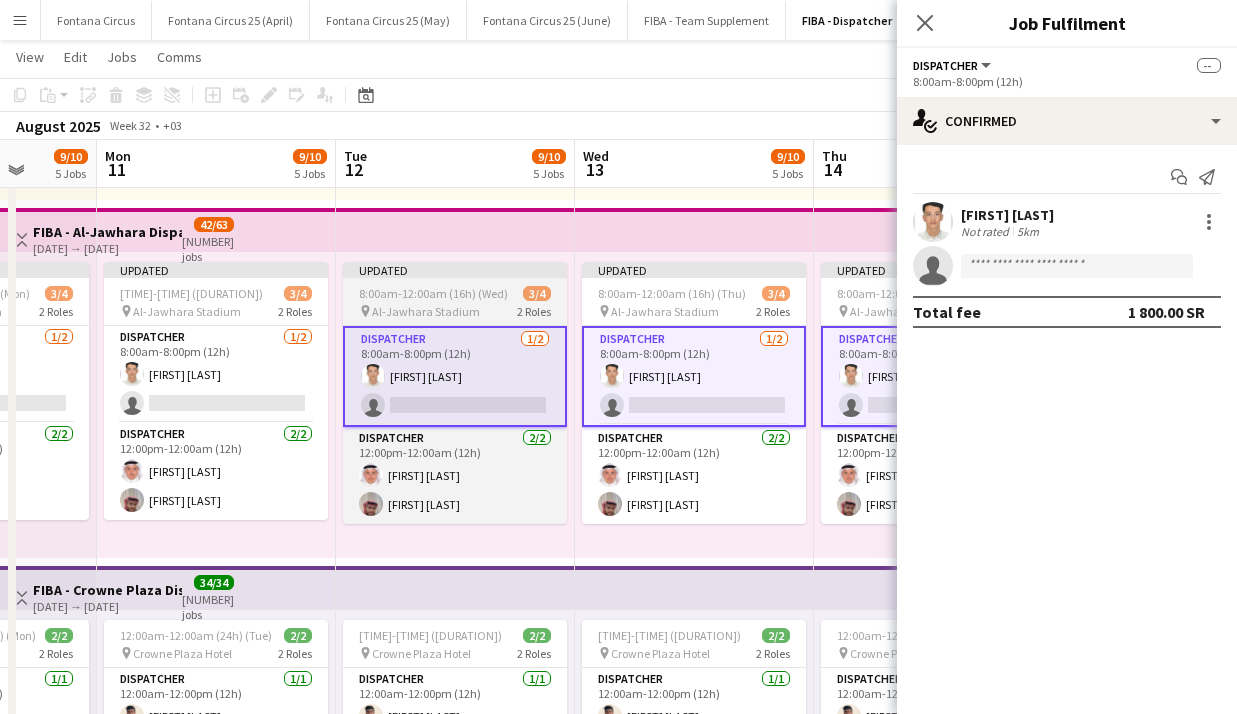 click on "Dispatcher   1/2   8:00am-8:00pm (12h)
[FIRST] [LAST]
single-neutral-actions" at bounding box center [216, 374] 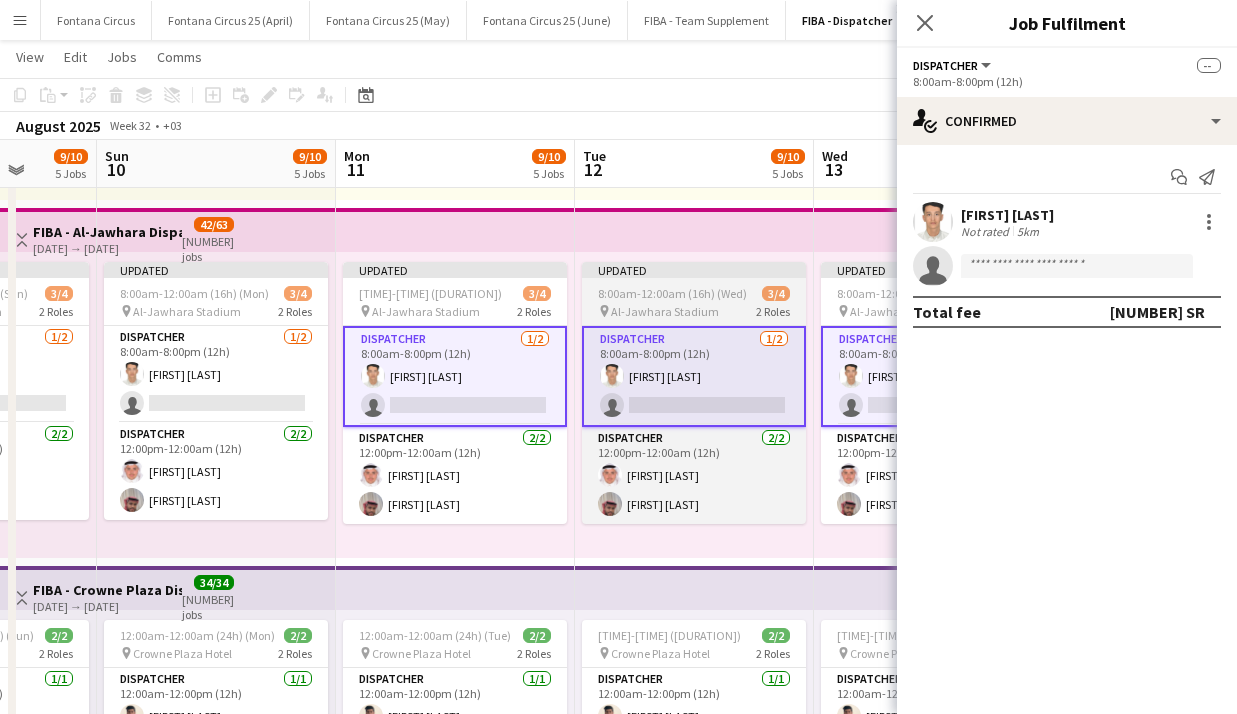 scroll, scrollTop: 0, scrollLeft: 434, axis: horizontal 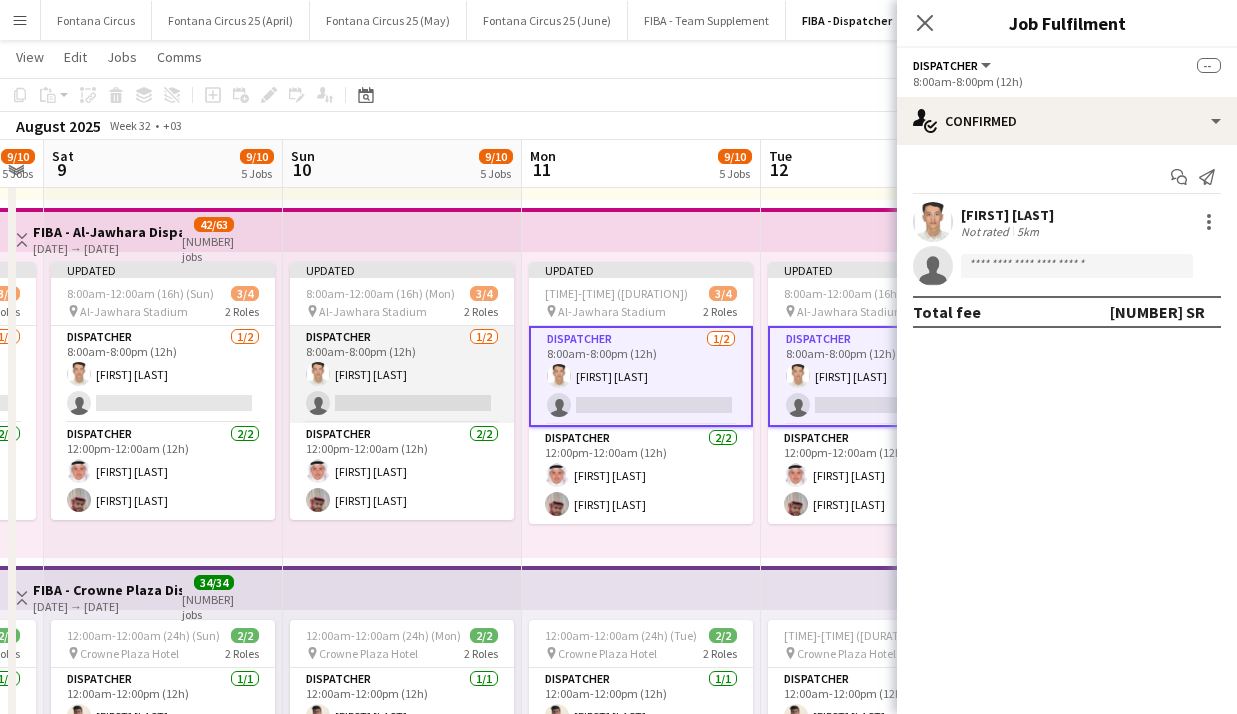 click on "Dispatcher   1/2   8:00am-8:00pm (12h)
[FIRST] [LAST]
single-neutral-actions" at bounding box center [402, 374] 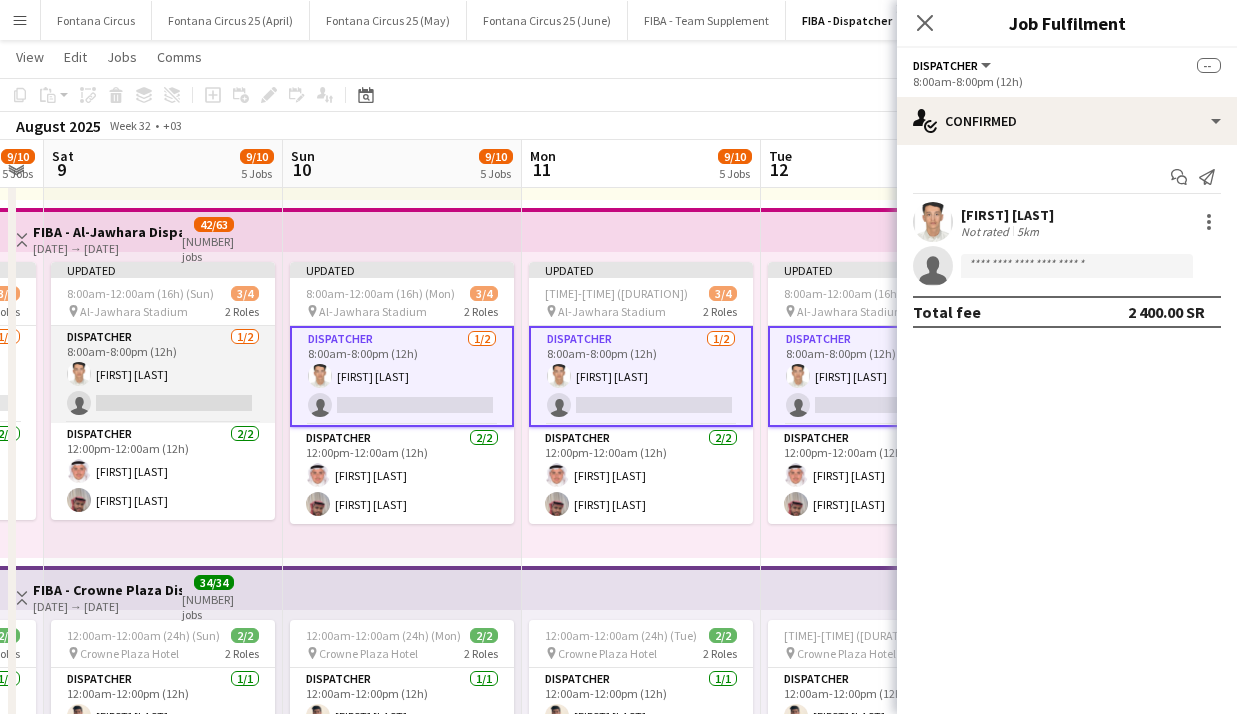 click on "Dispatcher   1/2   8:00am-8:00pm (12h)
[FIRST] [LAST]
single-neutral-actions" at bounding box center (163, 374) 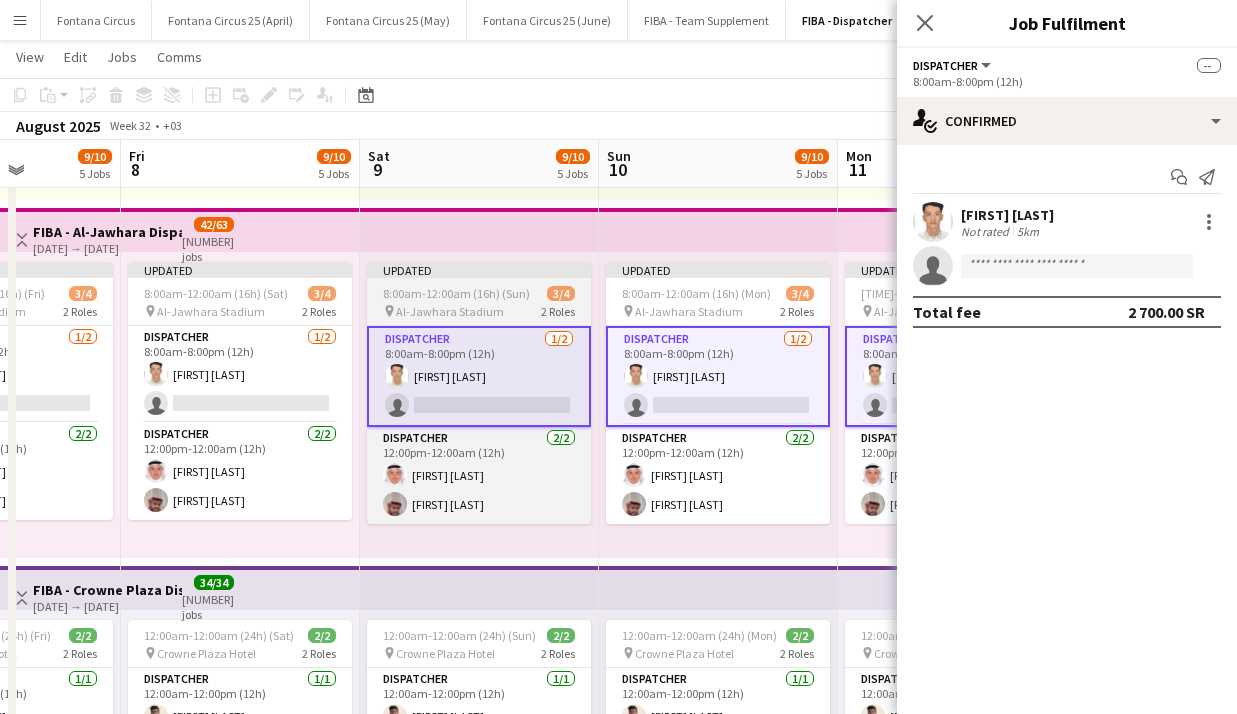scroll, scrollTop: 0, scrollLeft: 595, axis: horizontal 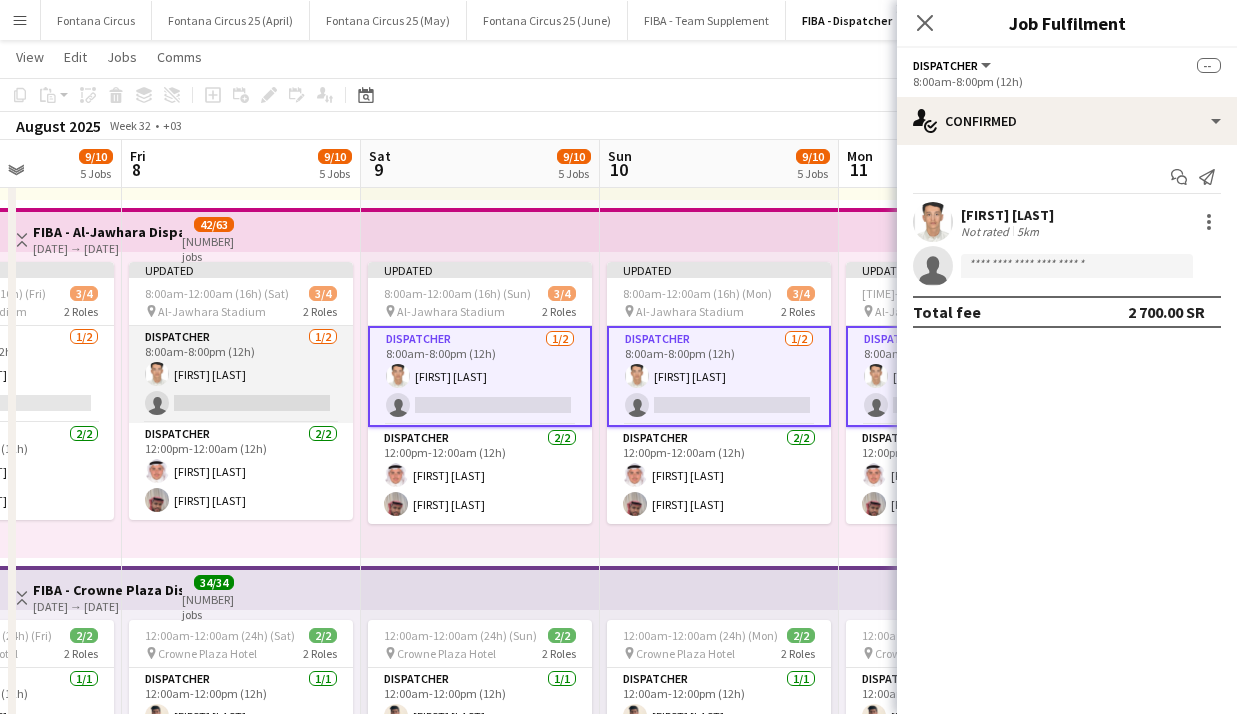 click on "Dispatcher   1/2   8:00am-8:00pm (12h)
[FIRST] [LAST]
single-neutral-actions" at bounding box center [241, 374] 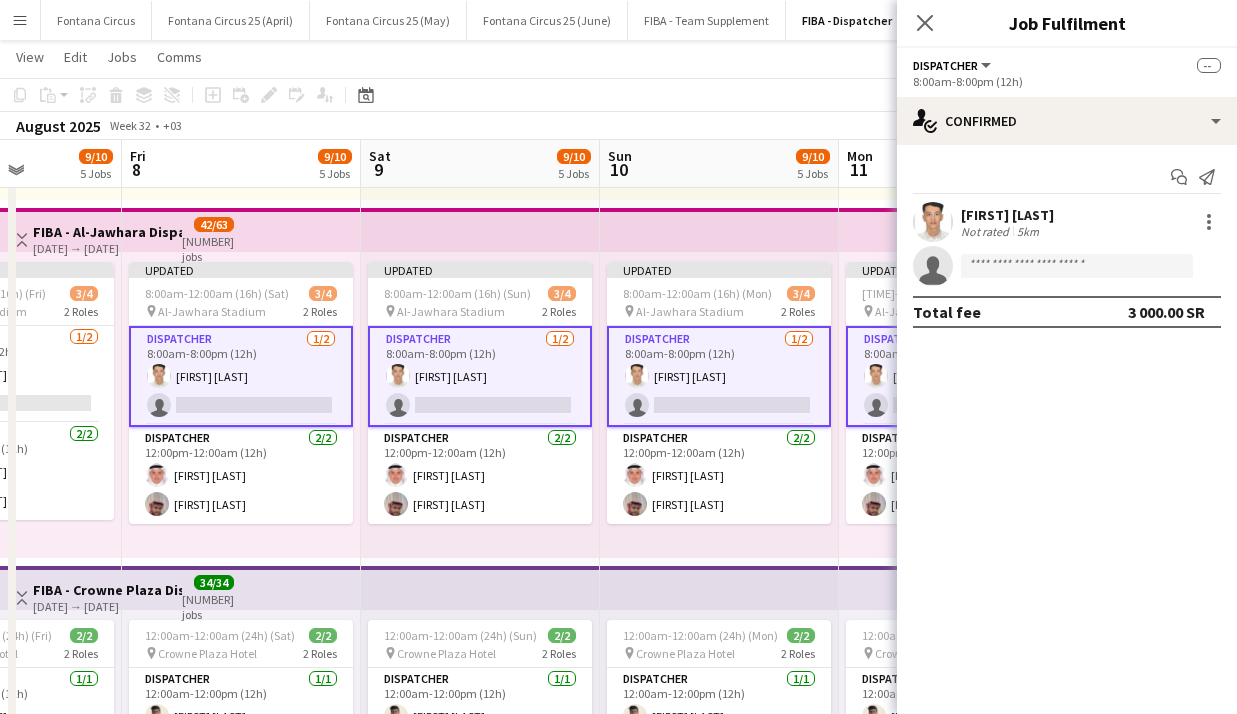 scroll, scrollTop: 0, scrollLeft: 515, axis: horizontal 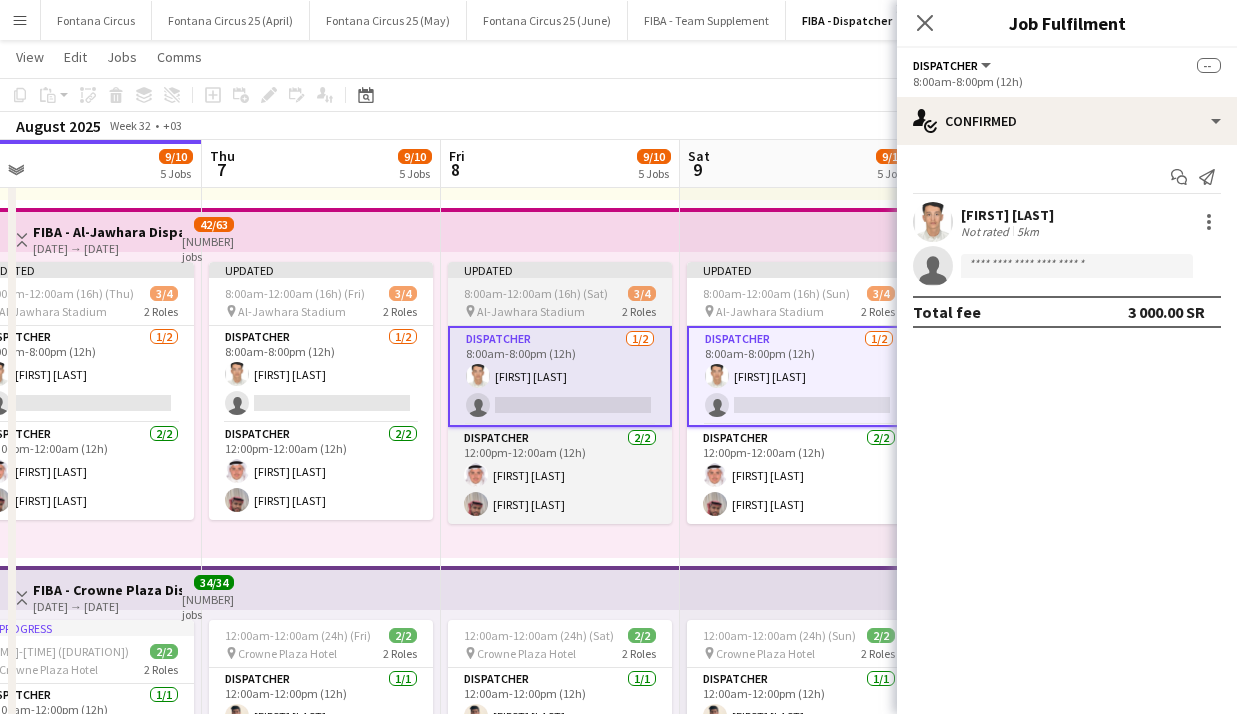 click on "Updated   8:00am-12:00am (16h) (Thu)   3/4
pin
Al-Jawhara Stadium   2 Roles   Dispatcher   1/2   8:00am-8:00pm (12h)
[FIRST] [LAST]
single-neutral-actions
Dispatcher   2/2   12:00pm-12:00am (12h)
[FIRST] [LAST] [FIRST] [LAST]" at bounding box center (82, 405) 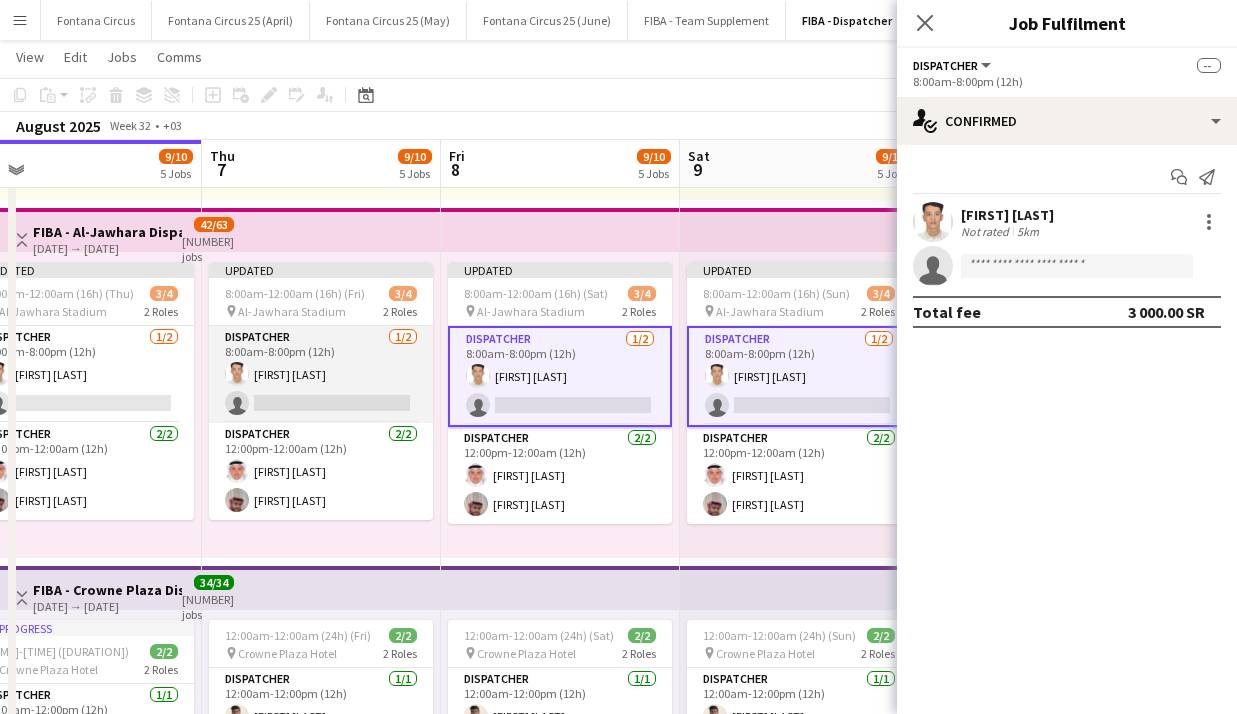 click on "Dispatcher   1/2   8:00am-8:00pm (12h)
[FIRST] [LAST]
single-neutral-actions" at bounding box center (321, 374) 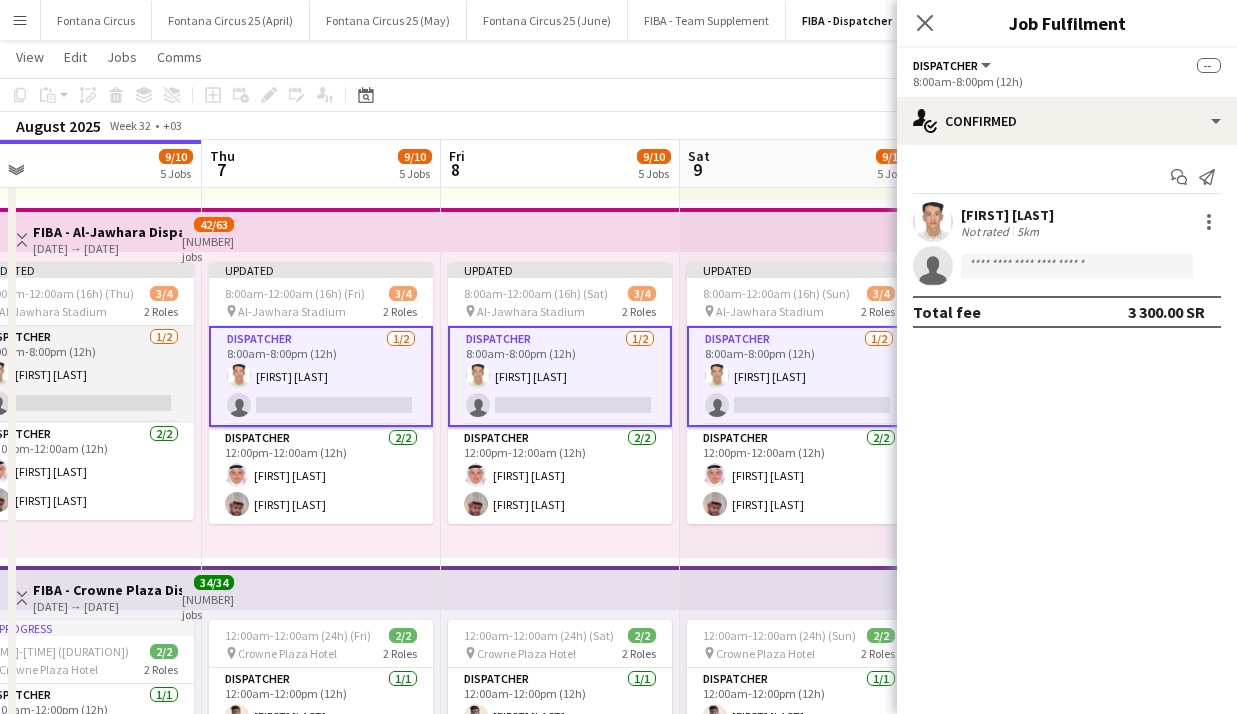 click on "Dispatcher   1/2   8:00am-8:00pm (12h)
[FIRST] [LAST]
single-neutral-actions" at bounding box center (82, 374) 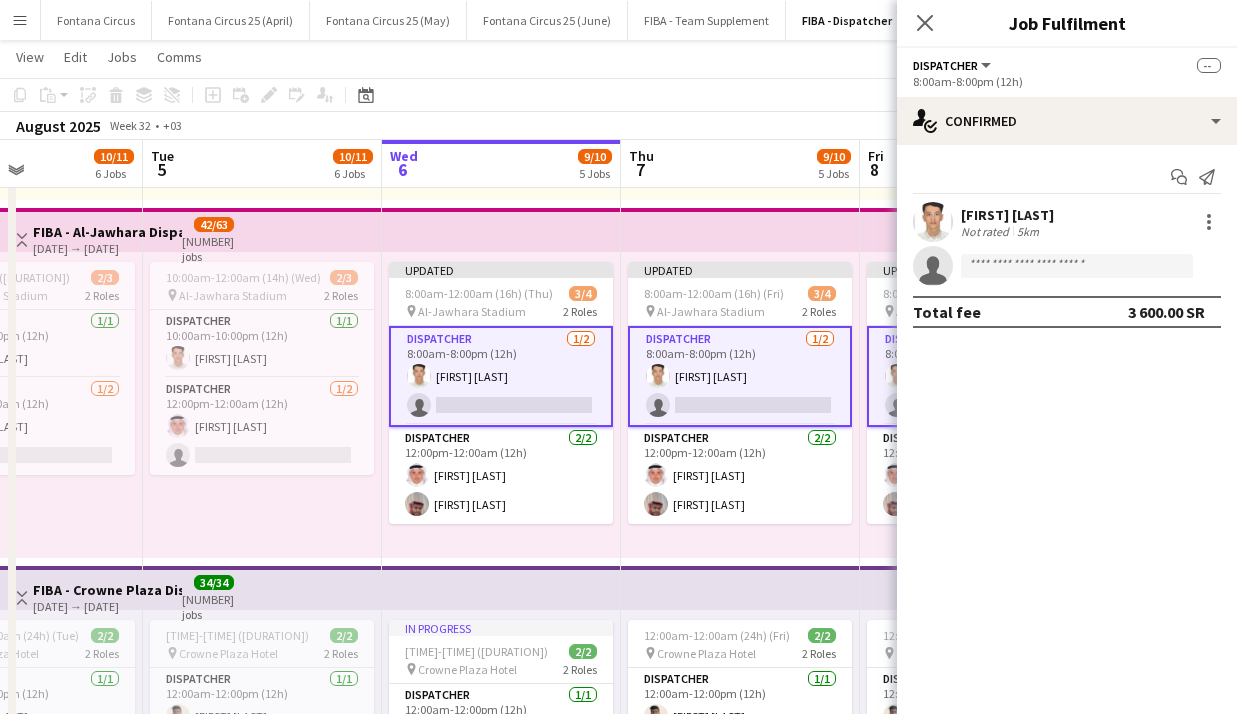 scroll, scrollTop: 0, scrollLeft: 573, axis: horizontal 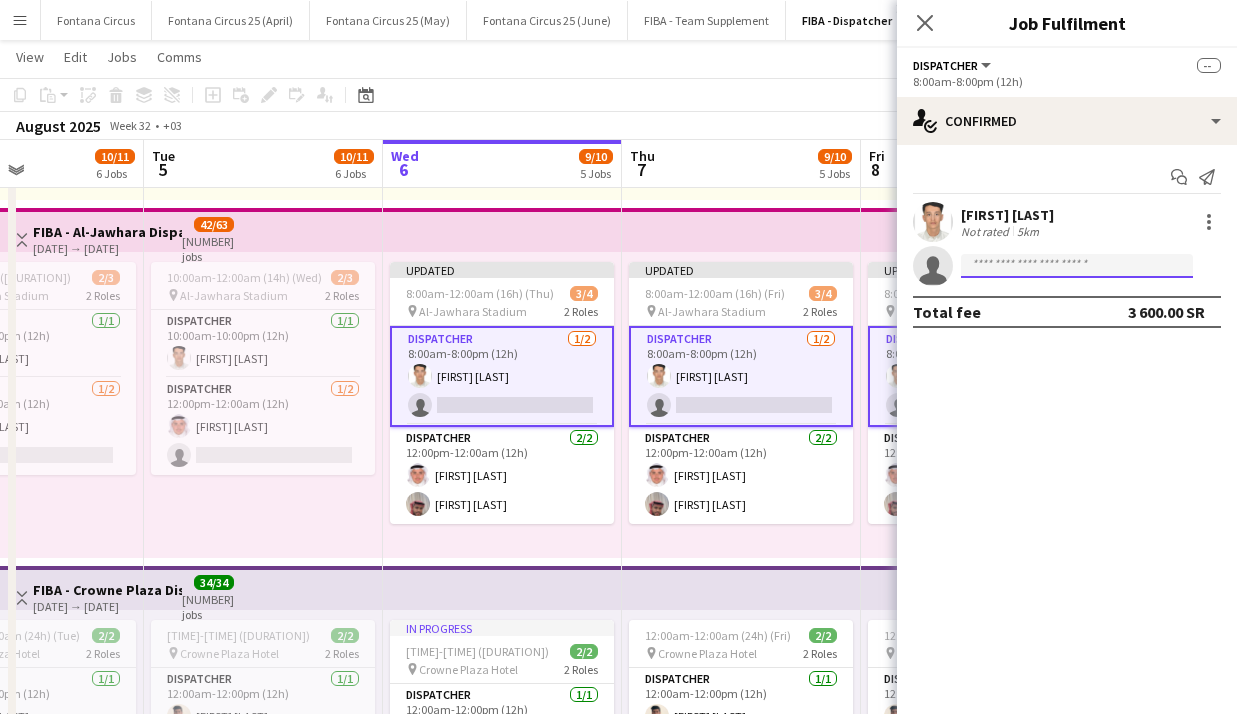 click 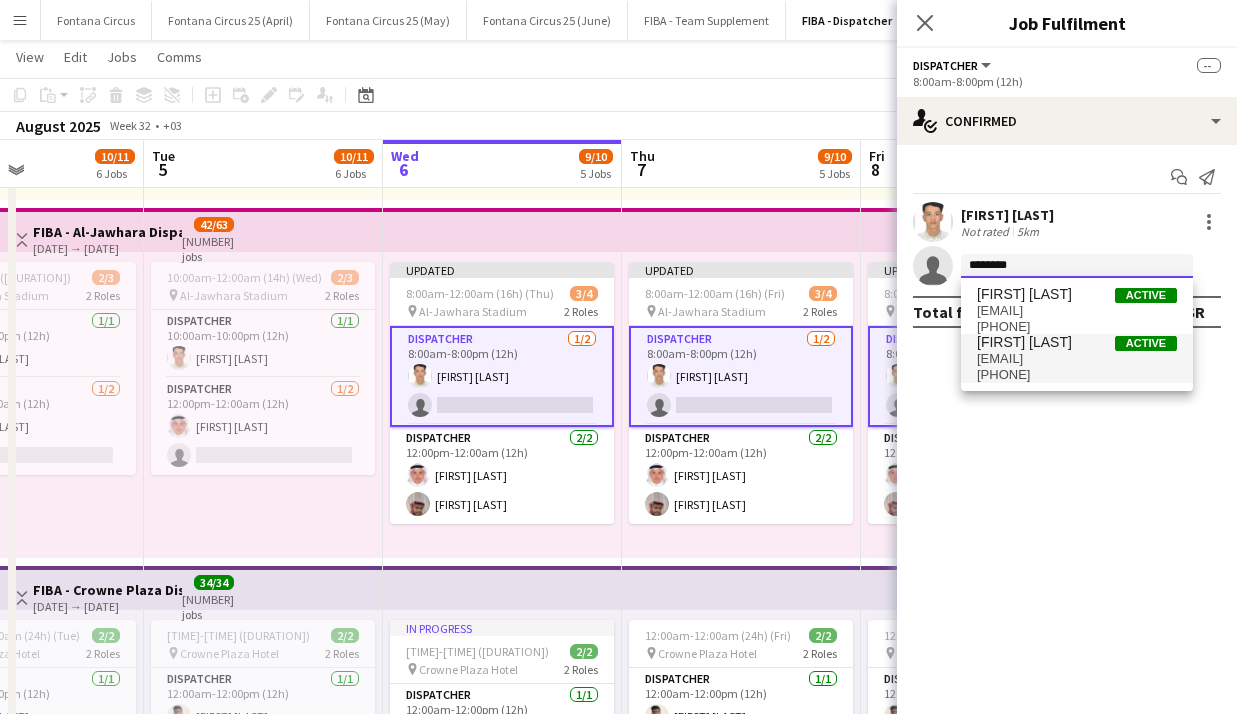 type on "********" 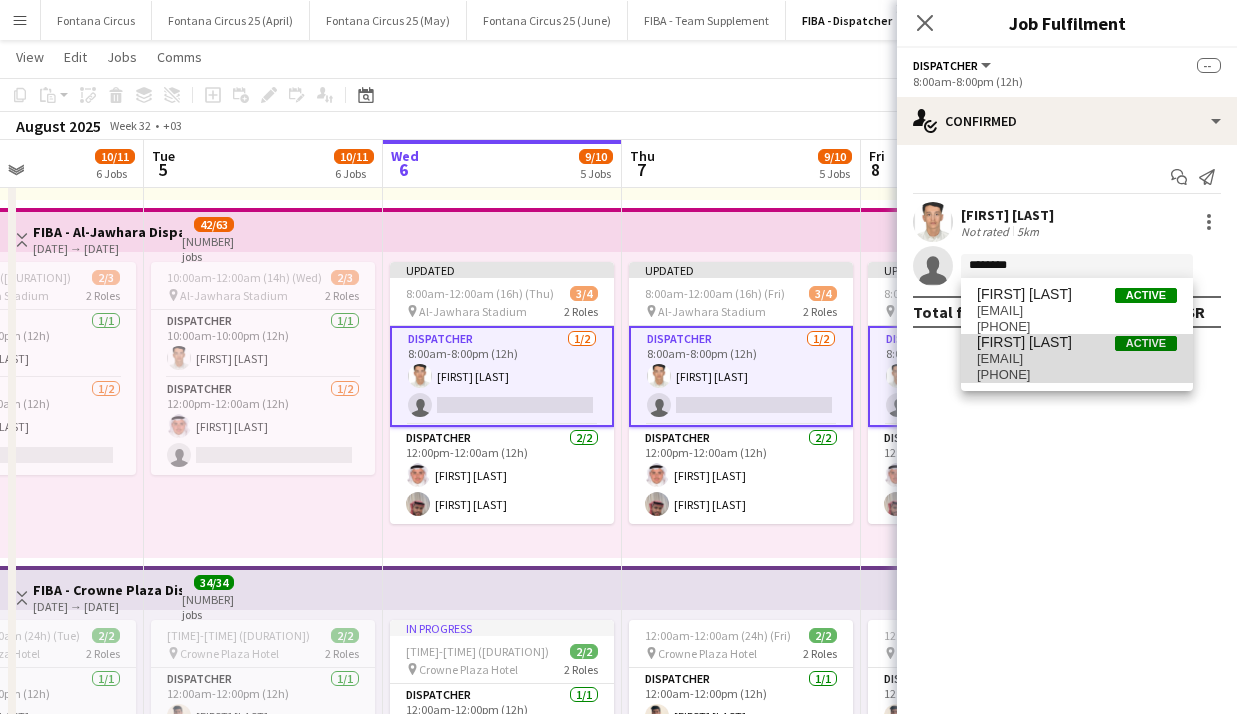 click on "[FIRST] [LAST]" at bounding box center [1024, 342] 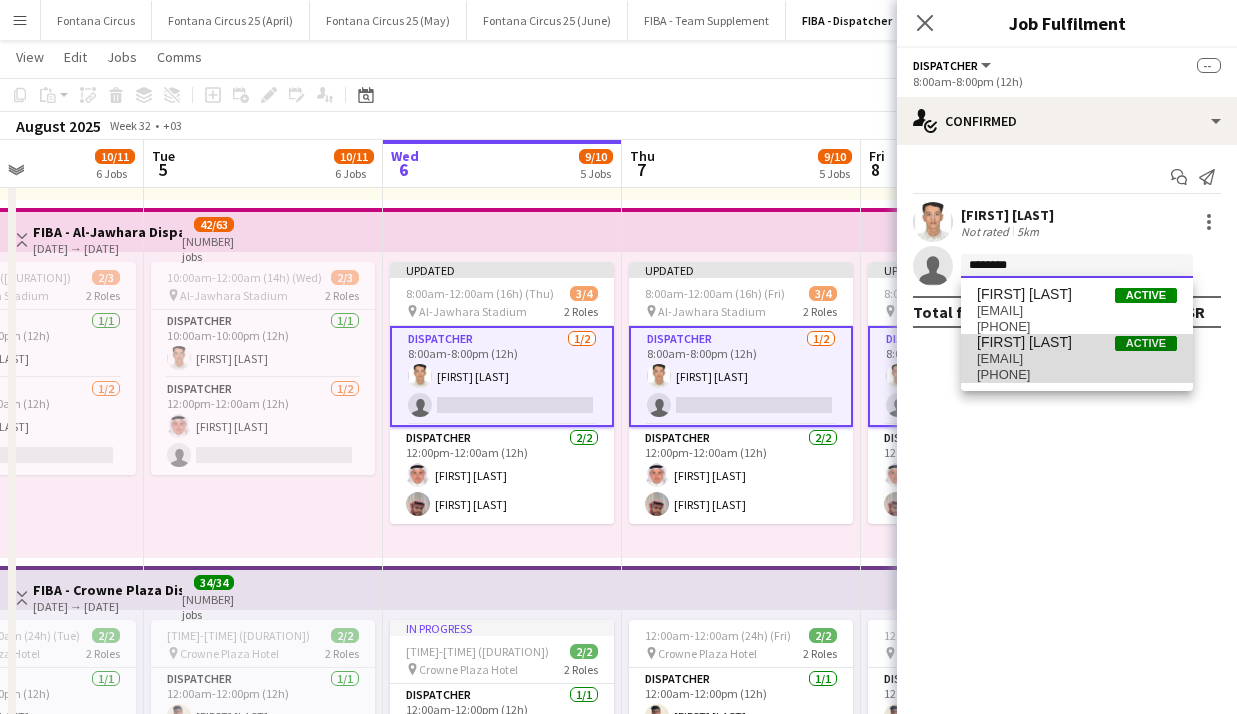 type 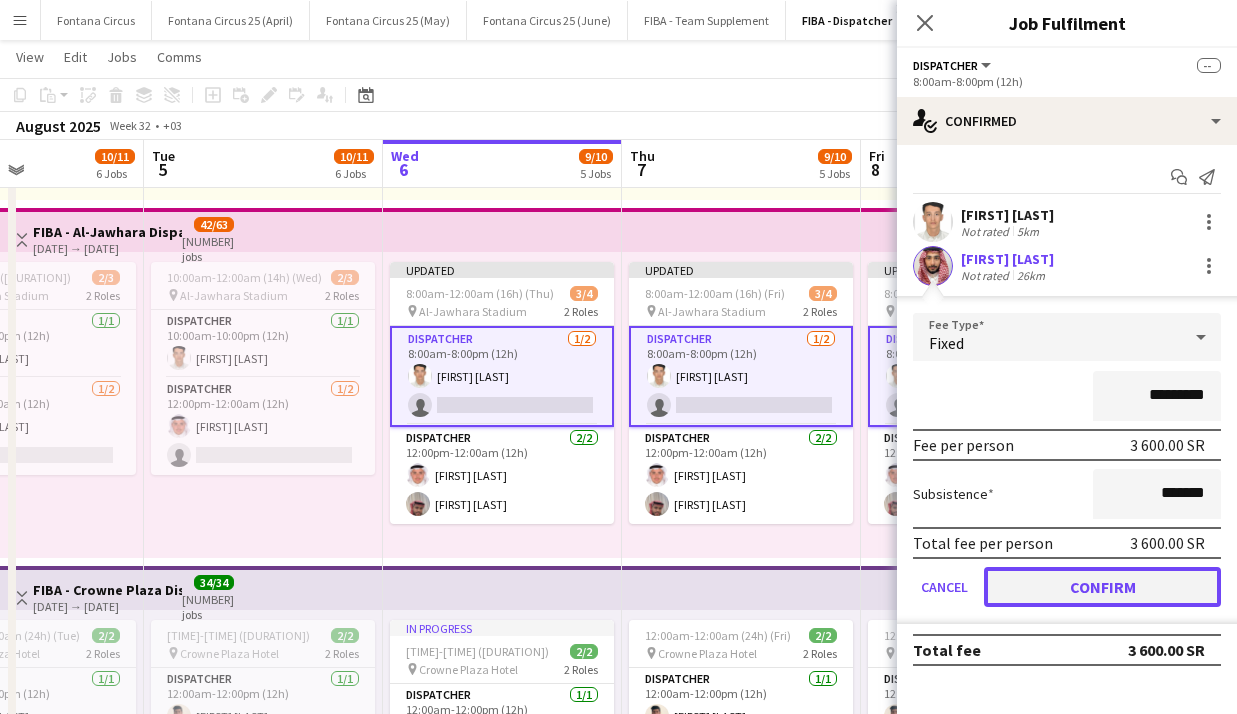 click on "Confirm" at bounding box center [1102, 587] 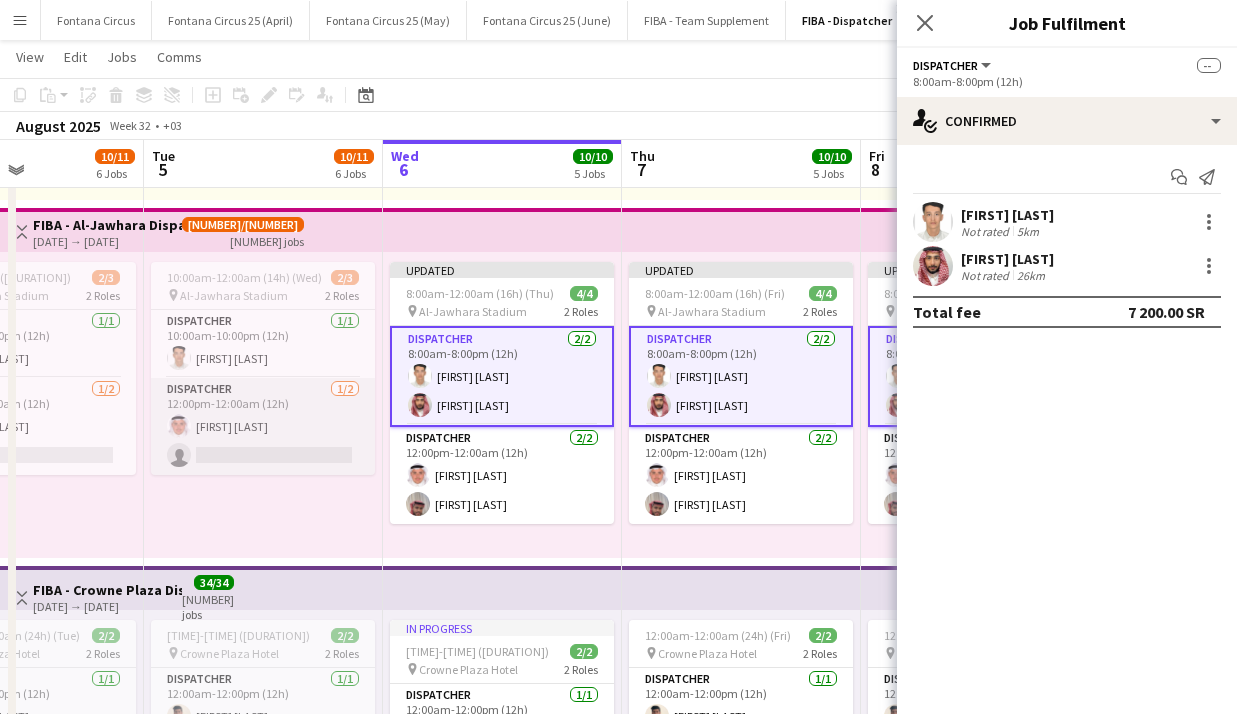 click on "Dispatcher   1/2   12:00pm-12:00am (12h)
[FIRST] [LAST]
single-neutral-actions" at bounding box center [263, 426] 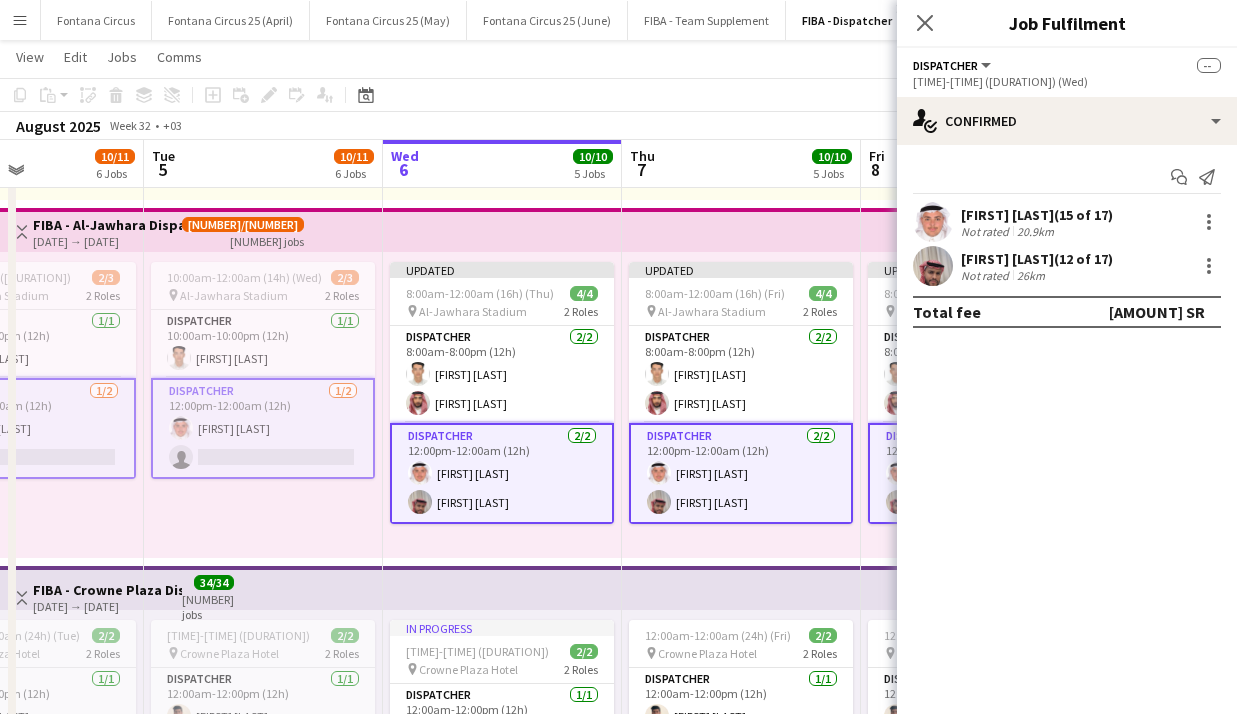 click on "10:00am-12:00am (14h) (Wed)   2/3
pin
Al-Jawhara Stadium   2 Roles   Dispatcher   1/1   10:00am-10:00pm (12h)
[FIRST] [LAST]  Dispatcher   1/2   12:00pm-12:00am (12h)
[FIRST] [LAST]
single-neutral-actions" at bounding box center (263, 405) 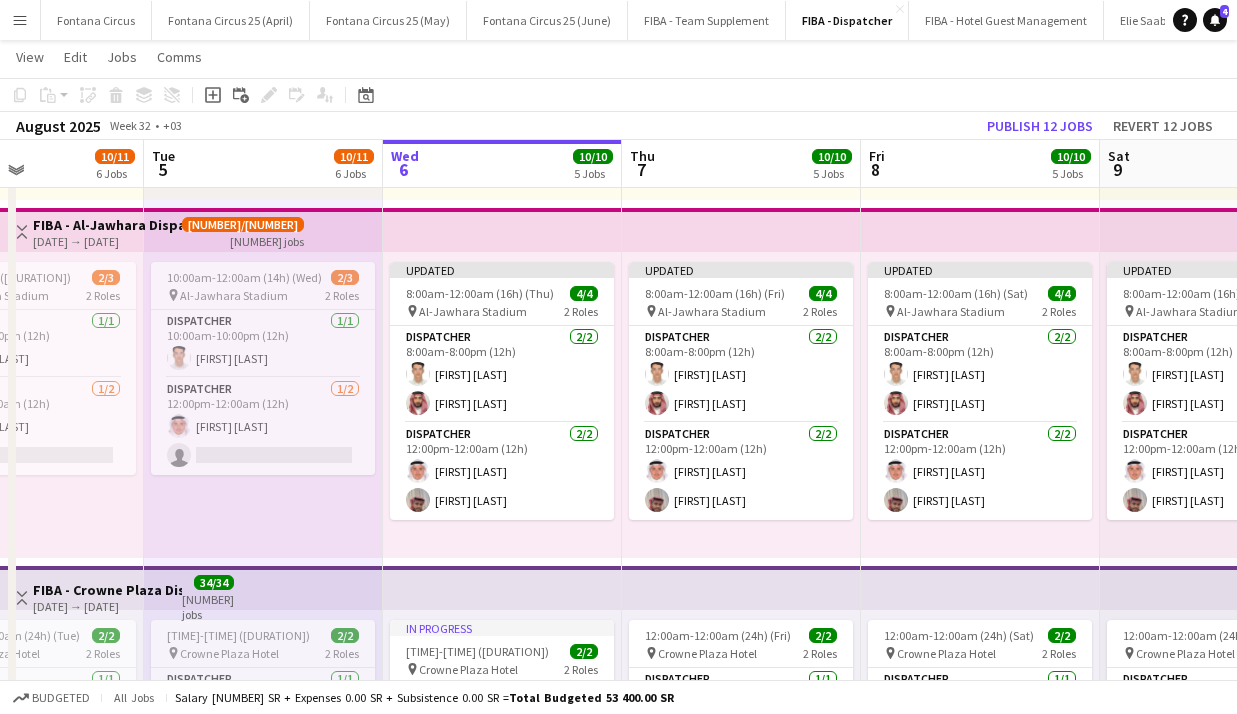 click on "Copy
Paste
Paste   Ctrl+V Paste with crew  Ctrl+Shift+V
Paste linked Job
Delete
Group
Ungroup
Add job
Add linked Job
Edit
Edit linked Job
Applicants
Date picker
AUG 2025 AUG 2025 Monday M Tuesday T Wednesday W Thursday T Friday F Saturday S Sunday S  AUG   1   2   3   4   5   6   7   8   9   10   11   12   13   14   15   16   17   18   19   20   21   22   23   24   25   26   27   28   29   30   31
Comparison range
Comparison range
Today" 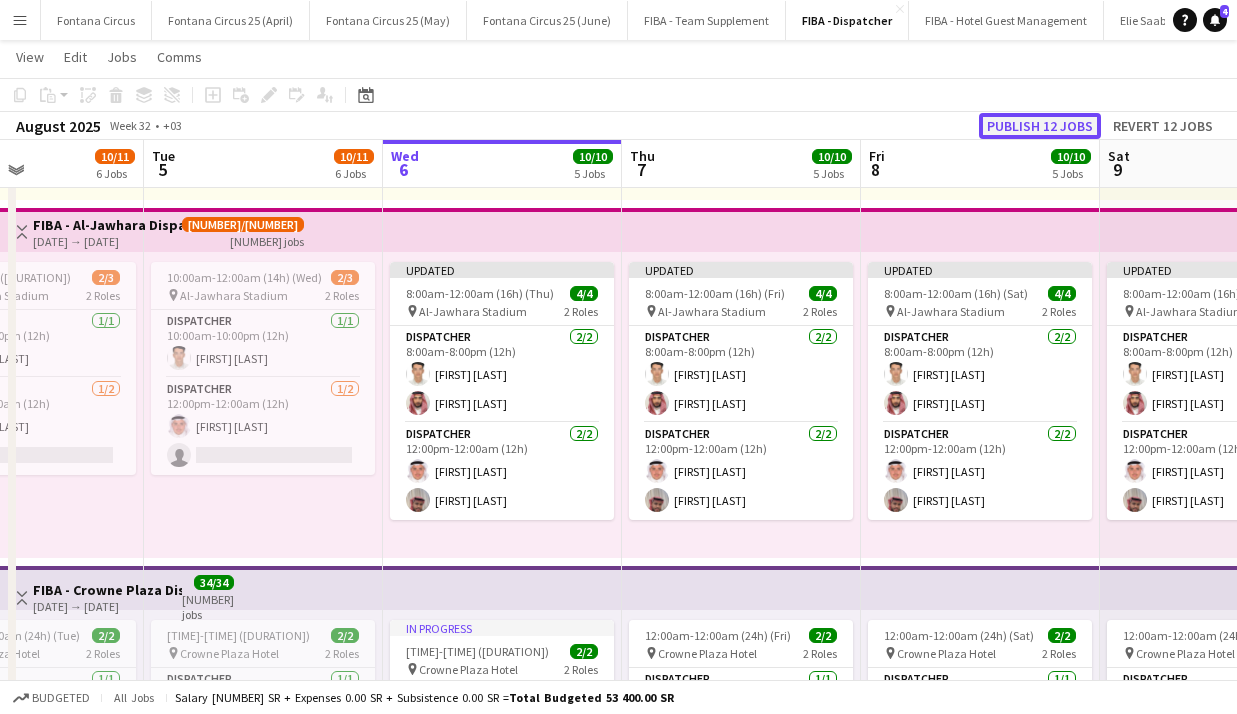 click on "Publish 12 jobs" 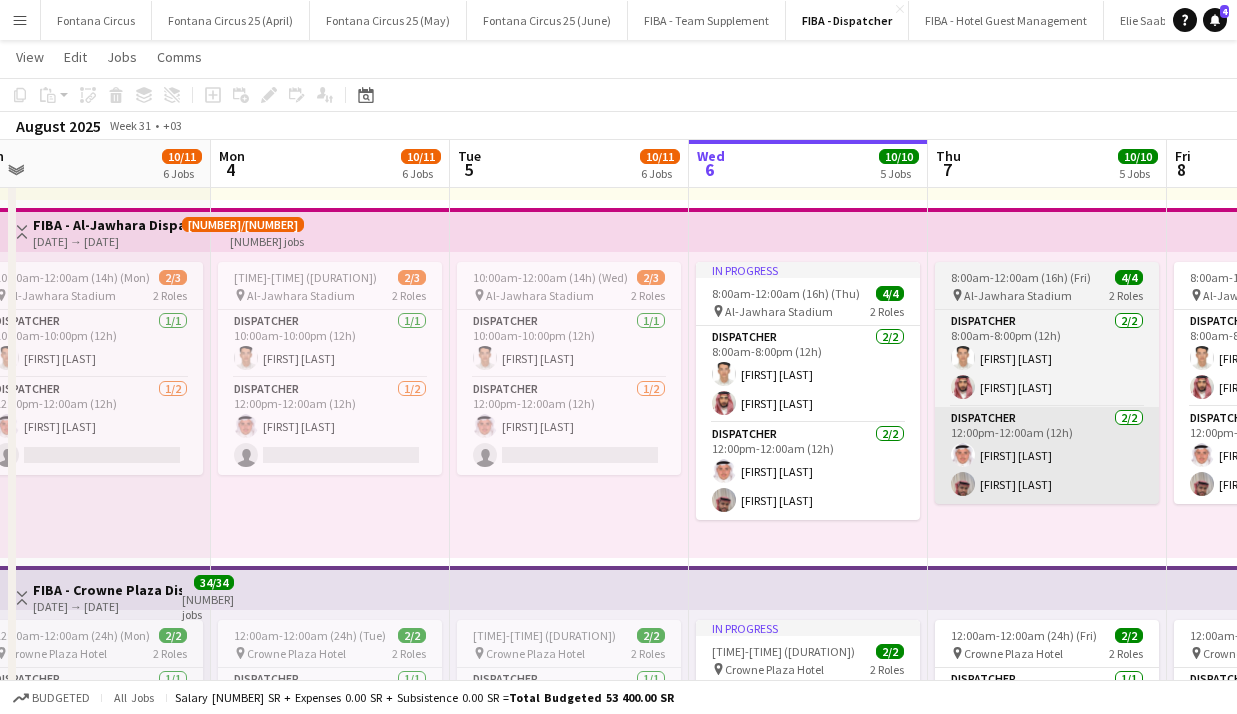 scroll, scrollTop: 0, scrollLeft: 594, axis: horizontal 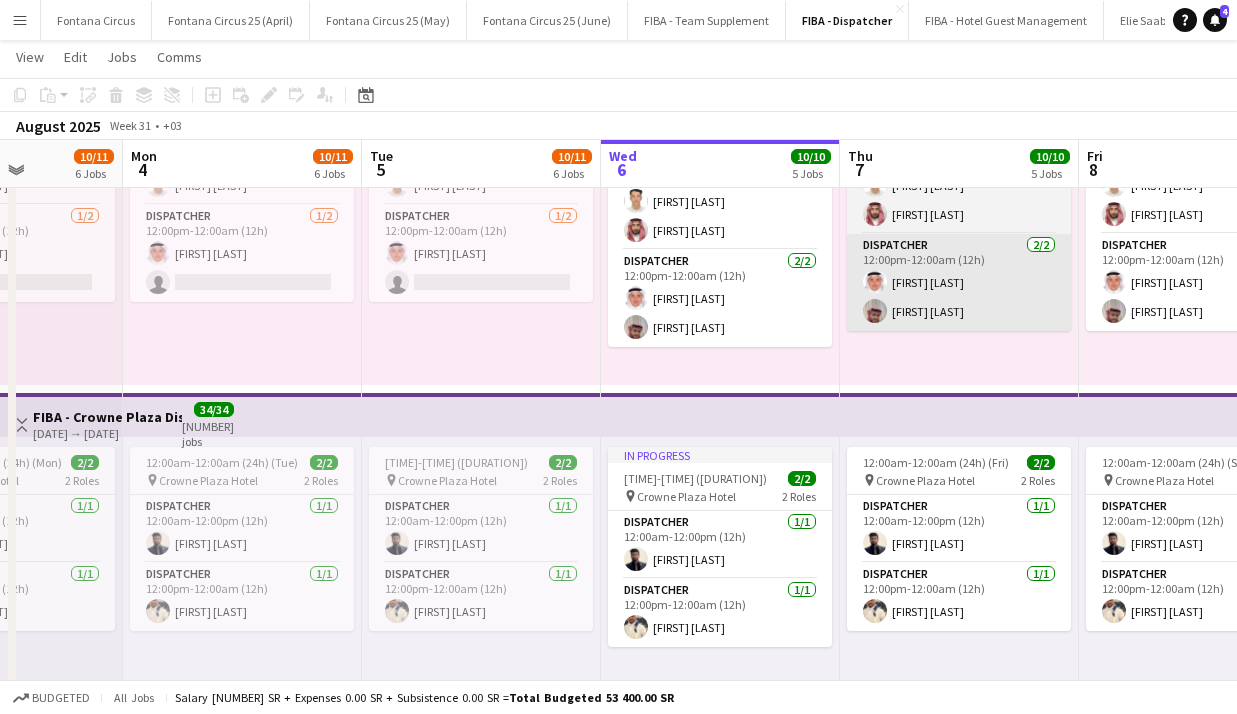 click on "pin
Crowne Plaza Hotel   2 Roles" at bounding box center [481, 480] 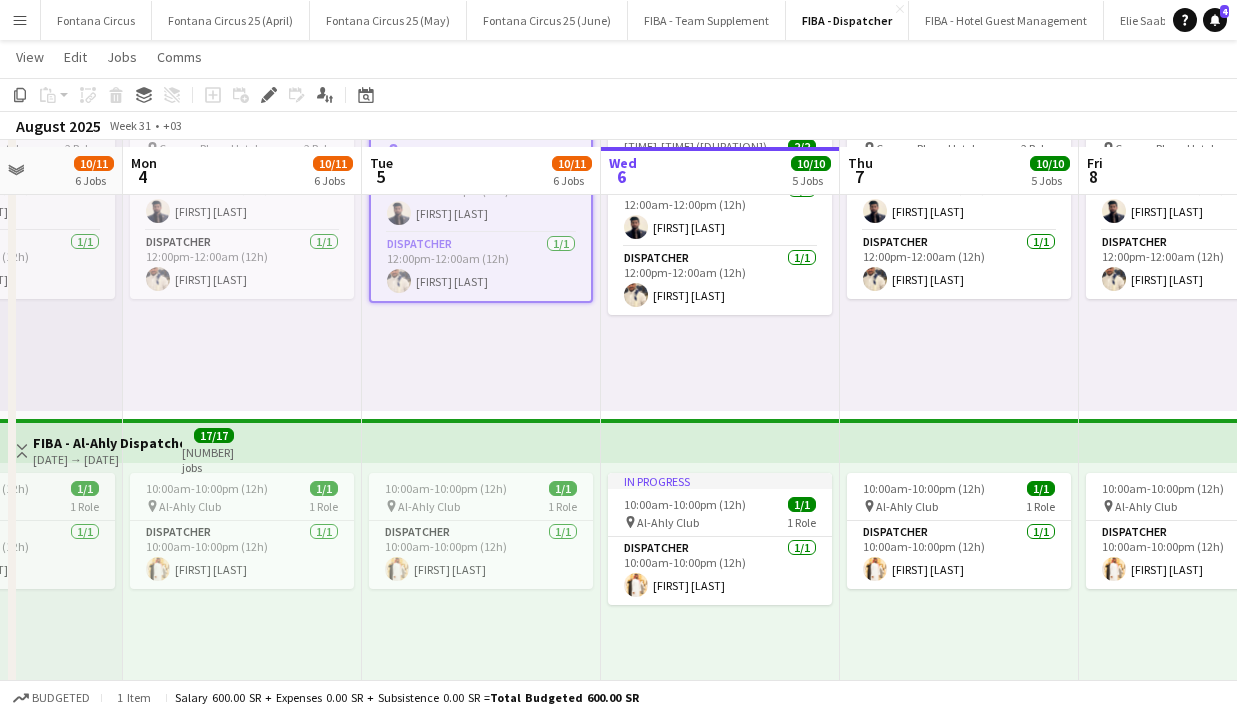 scroll, scrollTop: 1255, scrollLeft: 0, axis: vertical 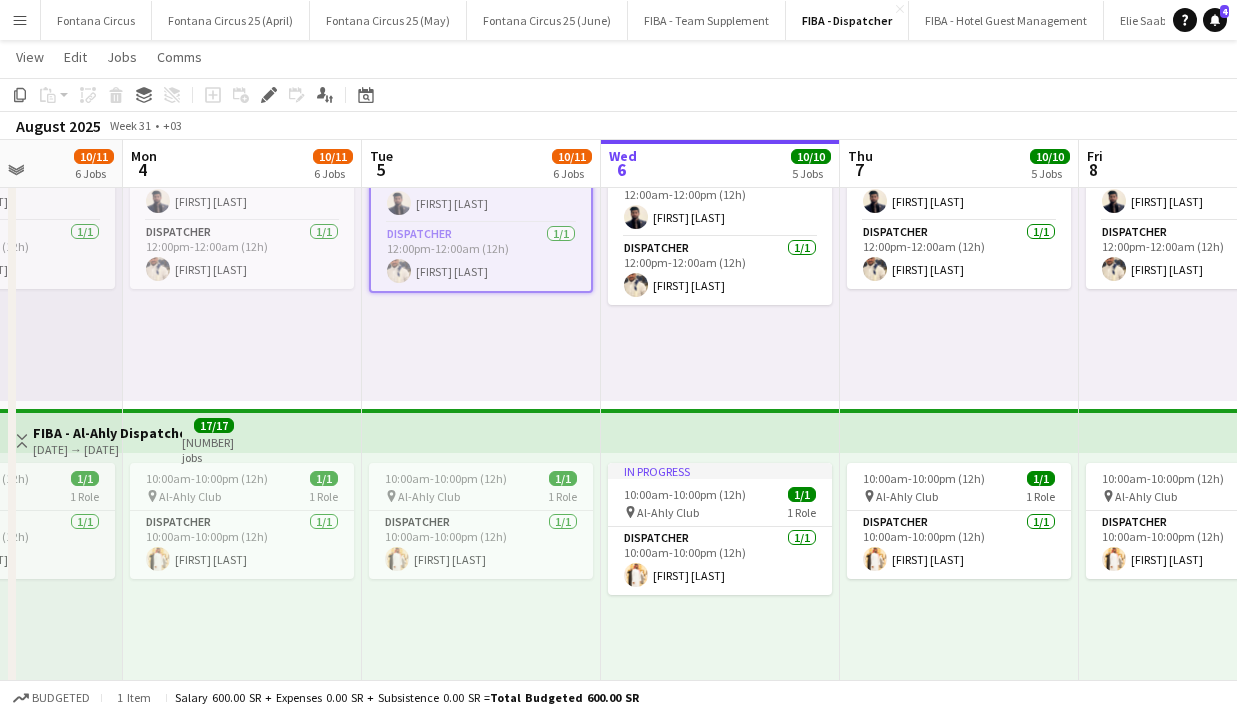 click on "In progress   10:00am-10:00pm (12h)    1/1
pin
Al-Ahly Club   1 Role   Dispatcher   1/1   10:00am-10:00pm (12h)
[FIRST] [LAST]" at bounding box center [720, 606] 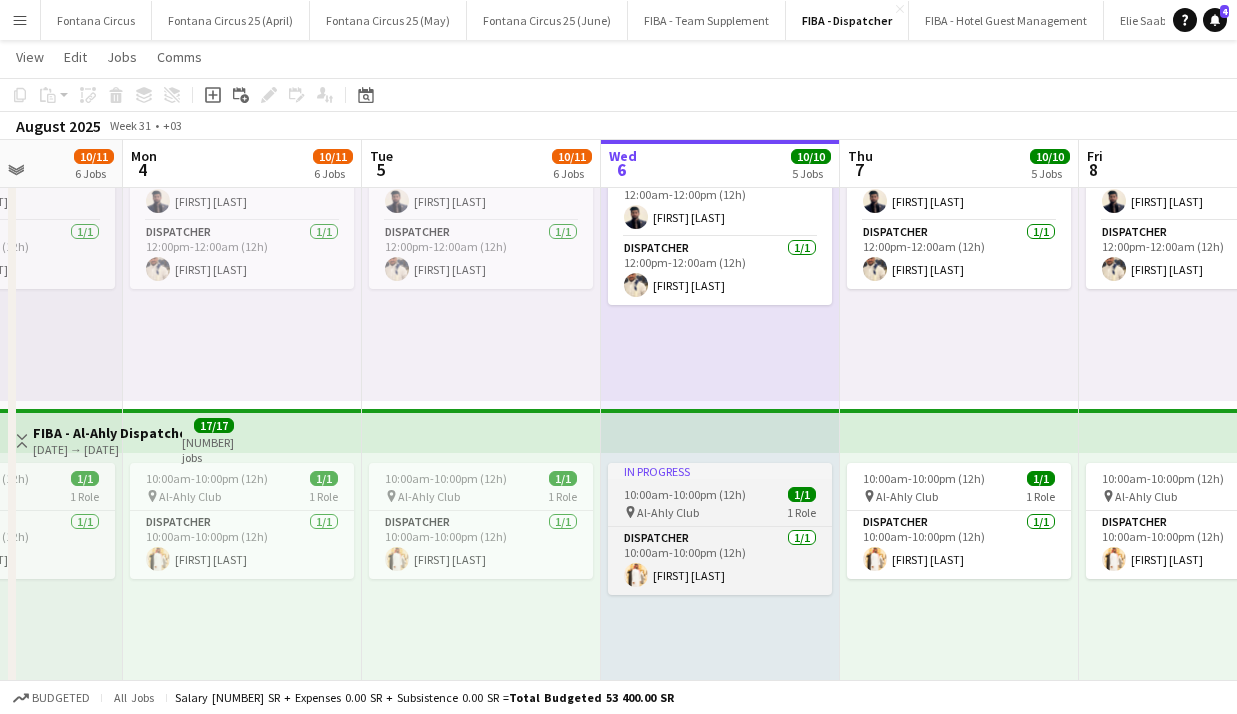 click on "Al-Ahly Club" at bounding box center [668, 512] 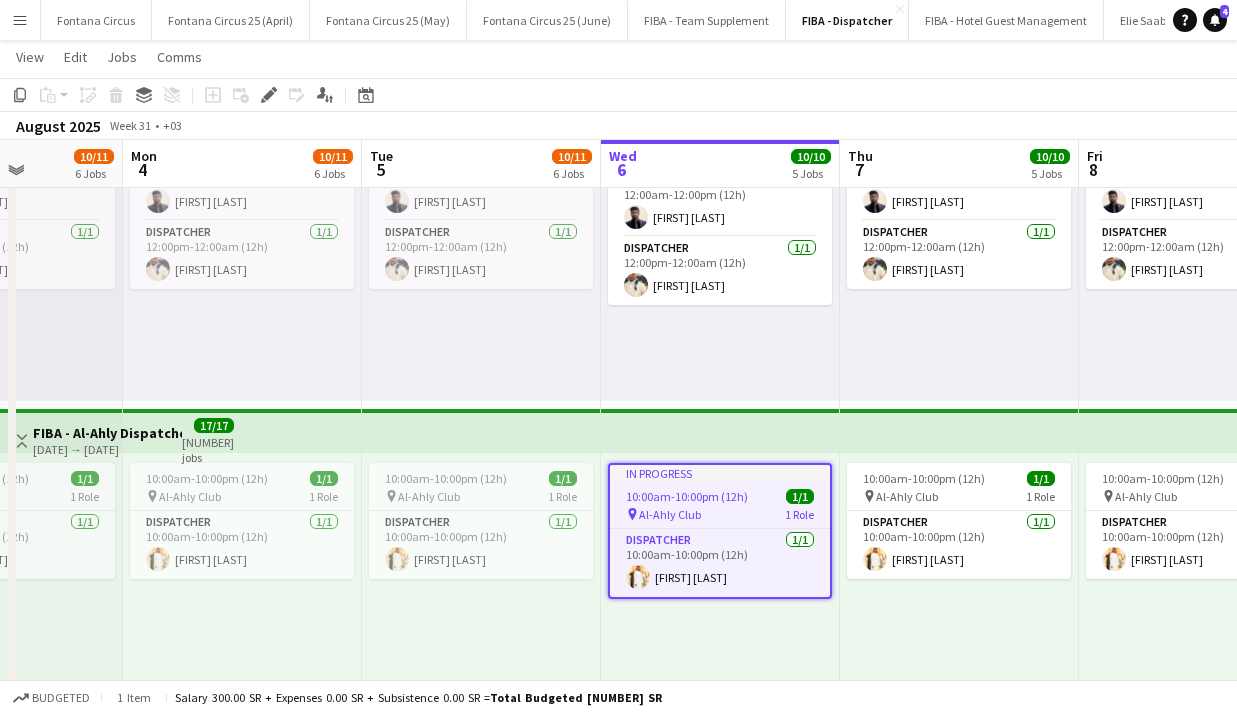 click on "In progress   10:00am-10:00pm (12h)    1/1
pin
Al-Ahly Club   1 Role   Dispatcher   1/1   10:00am-10:00pm (12h)
[FIRST] [LAST]" at bounding box center [720, 606] 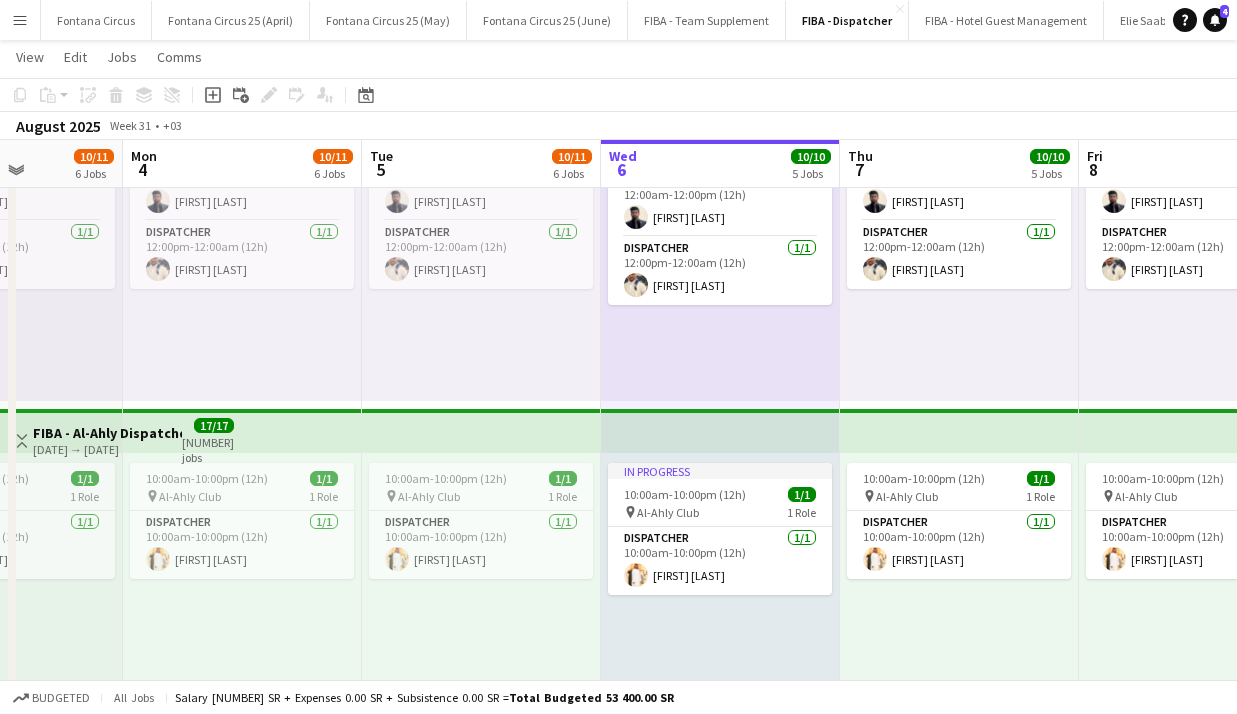 click on "In progress   10:00am-10:00pm (12h)    1/1
pin
Al-Ahly Club   1 Role   Dispatcher   1/1   10:00am-10:00pm (12h)
[FIRST] [LAST]" at bounding box center [720, 606] 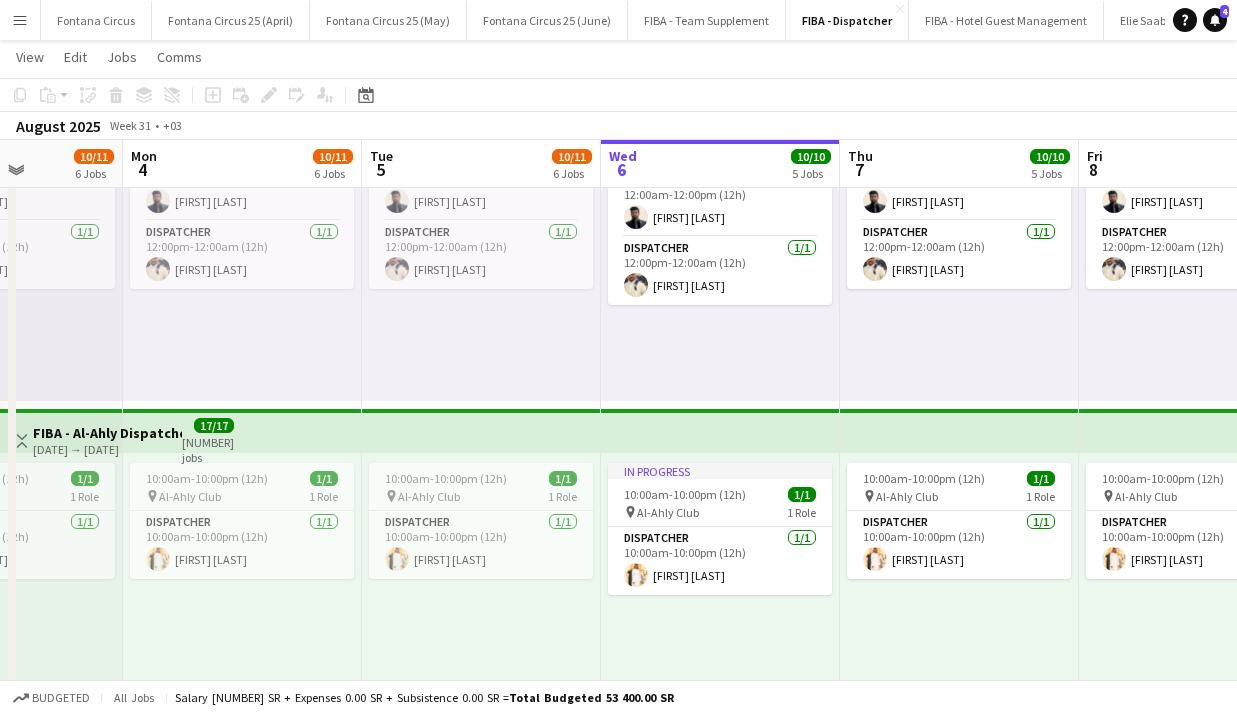 click on "In progress   10:00am-10:00pm (12h)    1/1
pin
Al-Ahly Club   1 Role   Dispatcher   1/1   10:00am-10:00pm (12h)
[FIRST] [LAST]" at bounding box center [720, 606] 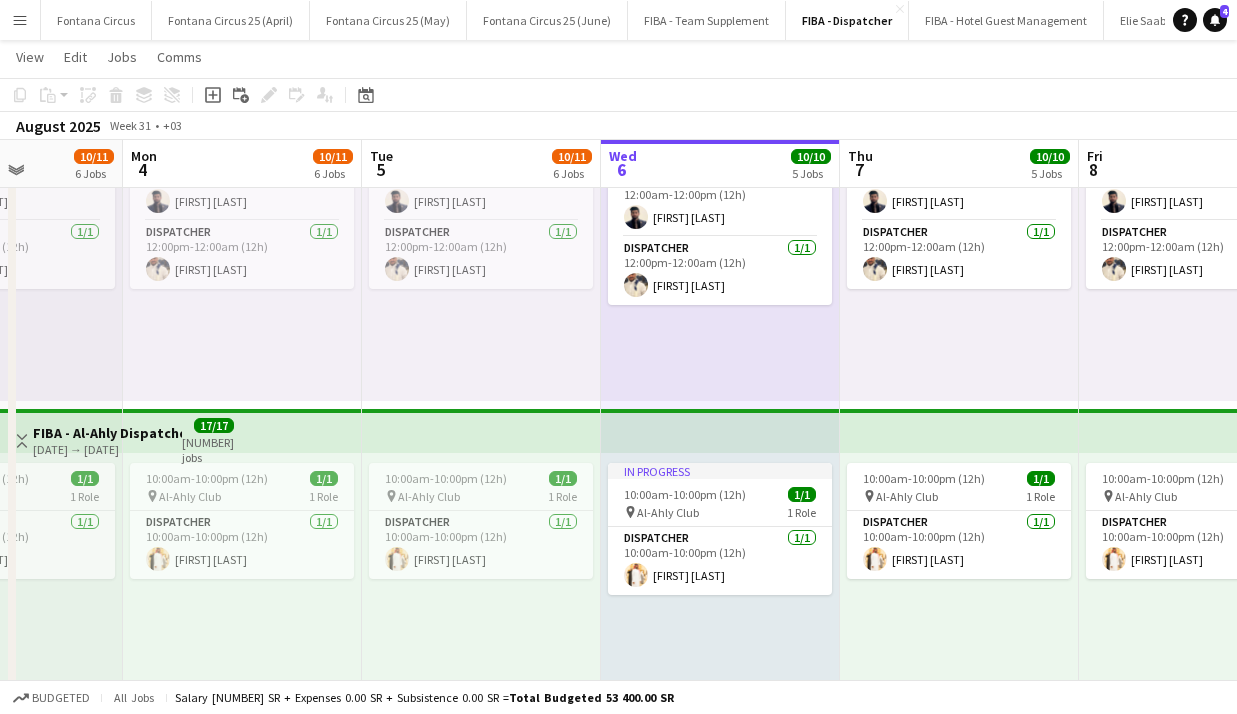 click on "In progress   10:00am-10:00pm (12h)    1/1
pin
Al-Ahly Club   1 Role   Dispatcher   1/1   10:00am-10:00pm (12h)
[FIRST] [LAST]" at bounding box center (720, 606) 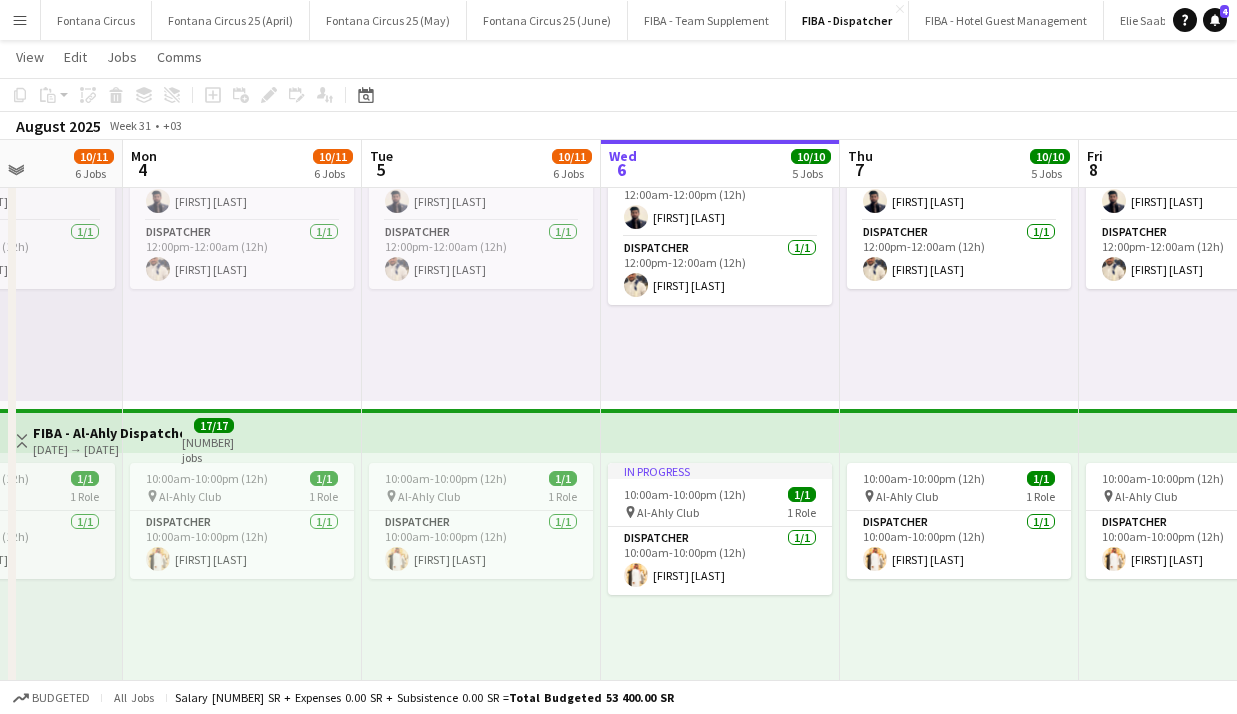 click on "In progress   10:00am-10:00pm (12h)    1/1
pin
Al-Ahly Club   1 Role   Dispatcher   1/1   10:00am-10:00pm (12h)
[FIRST] [LAST]" at bounding box center (720, 606) 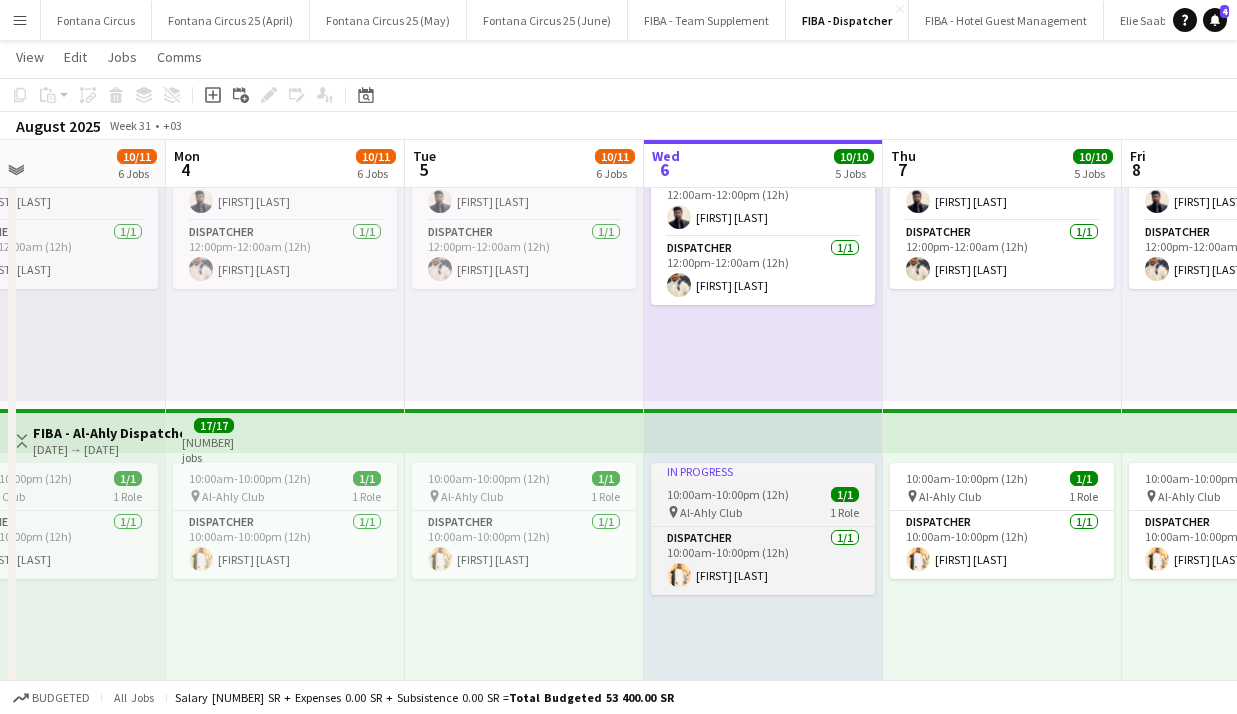 scroll, scrollTop: 0, scrollLeft: 550, axis: horizontal 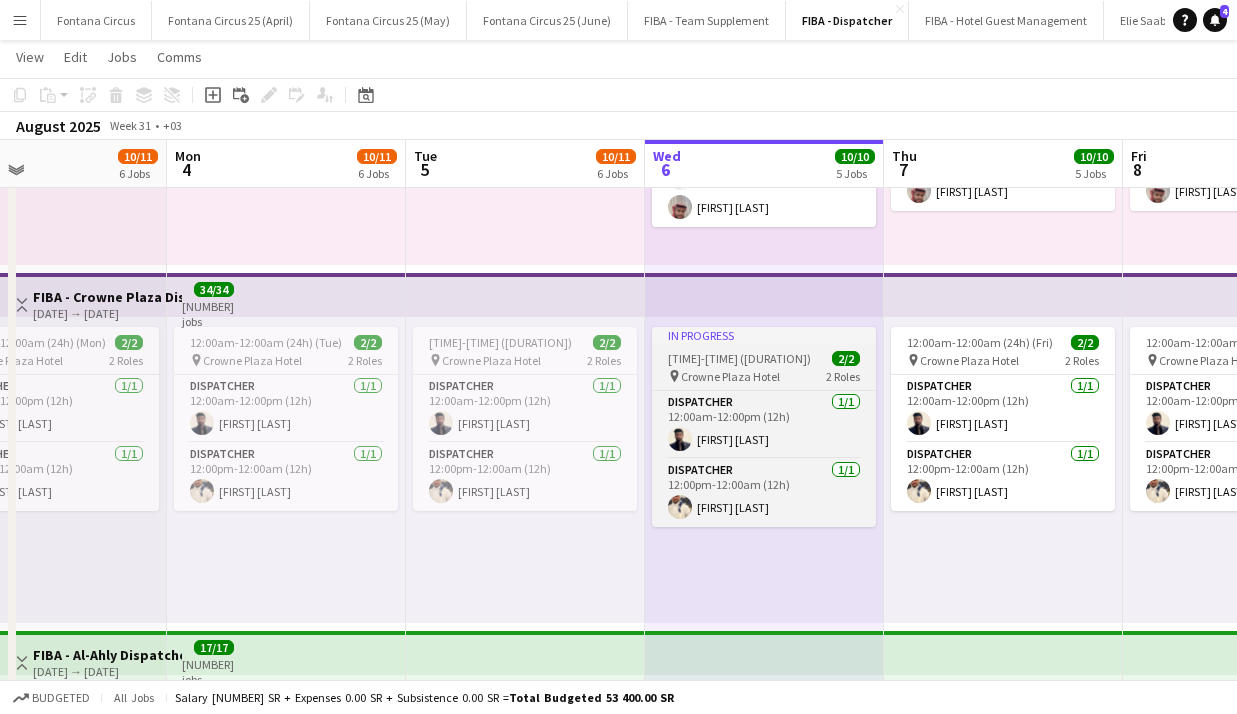 click on "In progress" at bounding box center [764, 335] 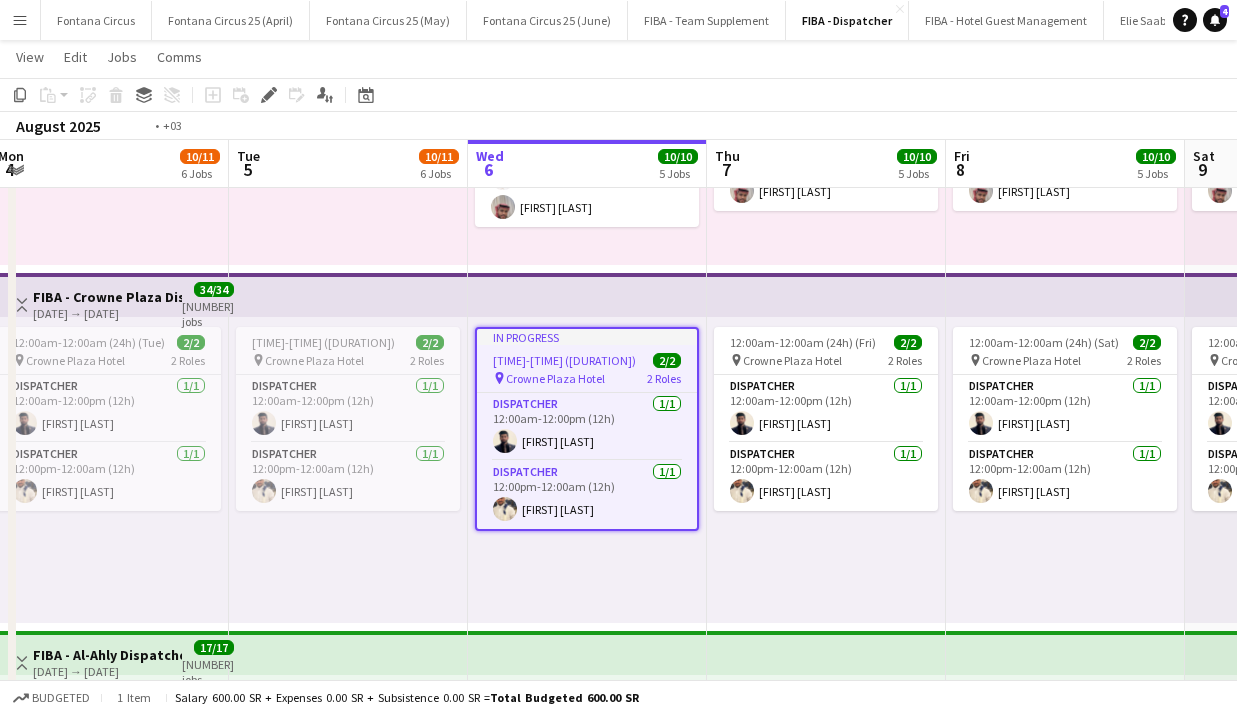 scroll, scrollTop: 0, scrollLeft: 728, axis: horizontal 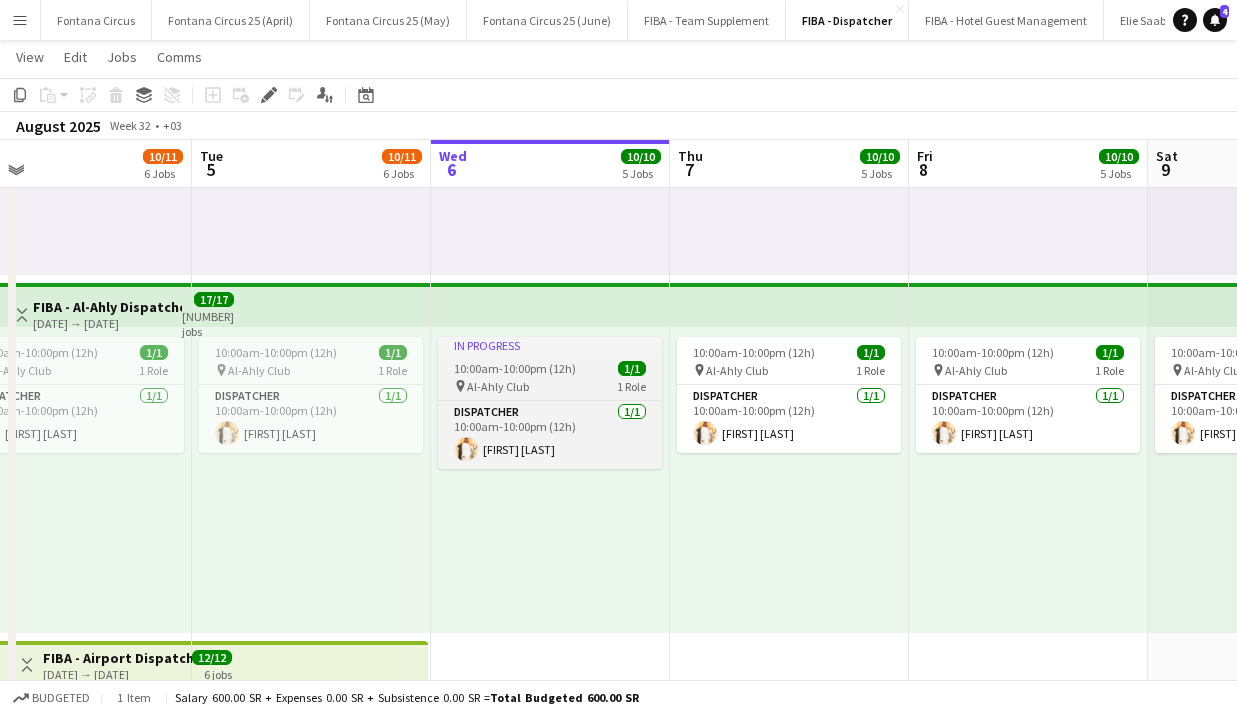 click on "10:00am-10:00pm (12h)" at bounding box center [515, 368] 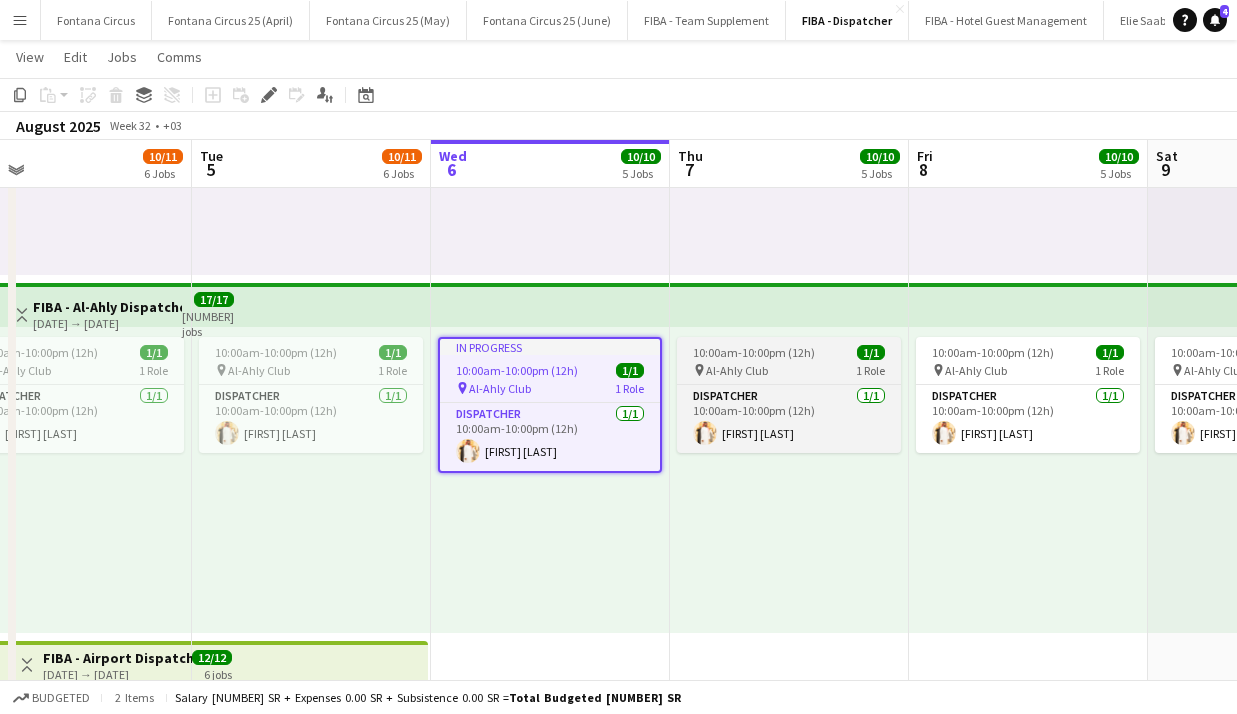 click on "pin
Al-Ahly Club   1 Role" at bounding box center [789, 370] 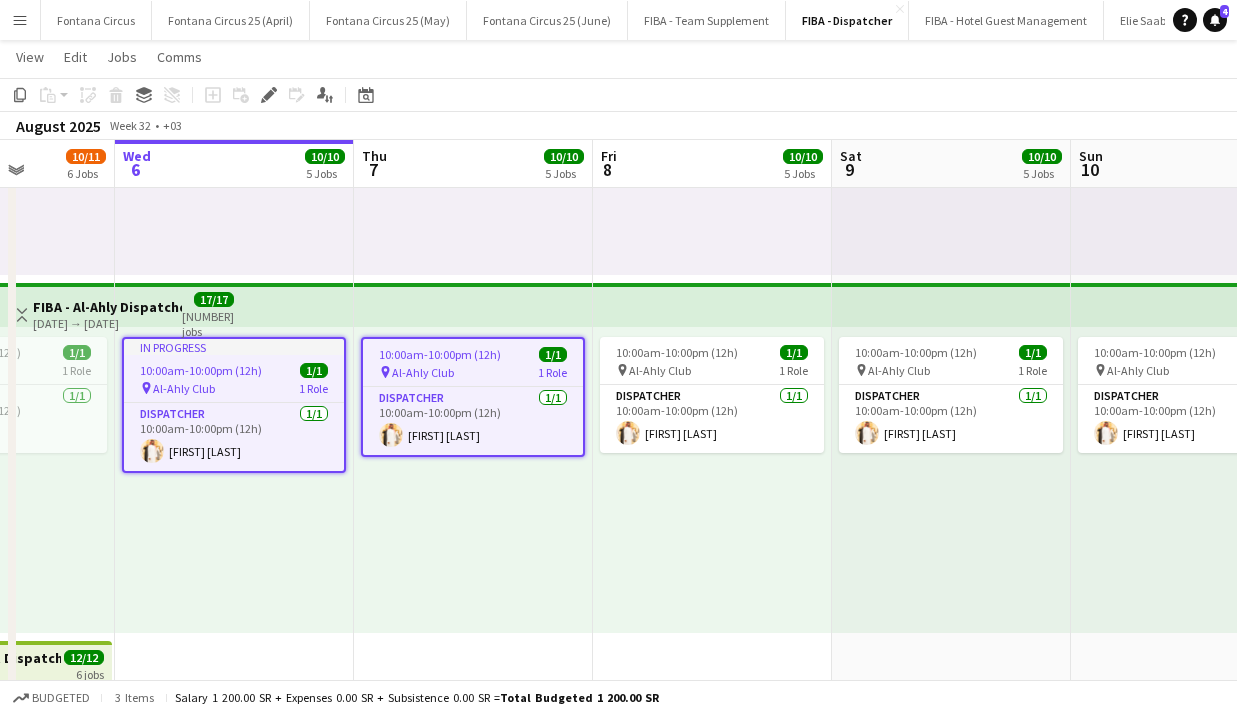 scroll, scrollTop: 0, scrollLeft: 842, axis: horizontal 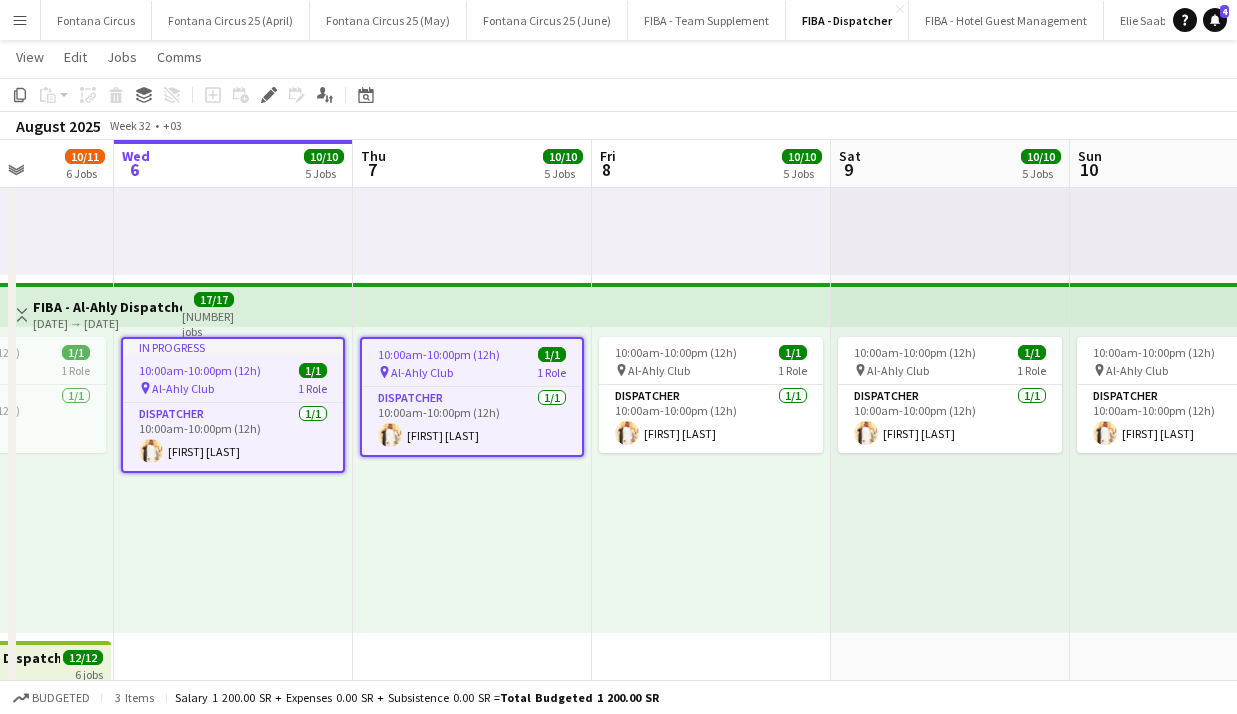 click on "10:00am-10:00pm (12h)" at bounding box center (439, 354) 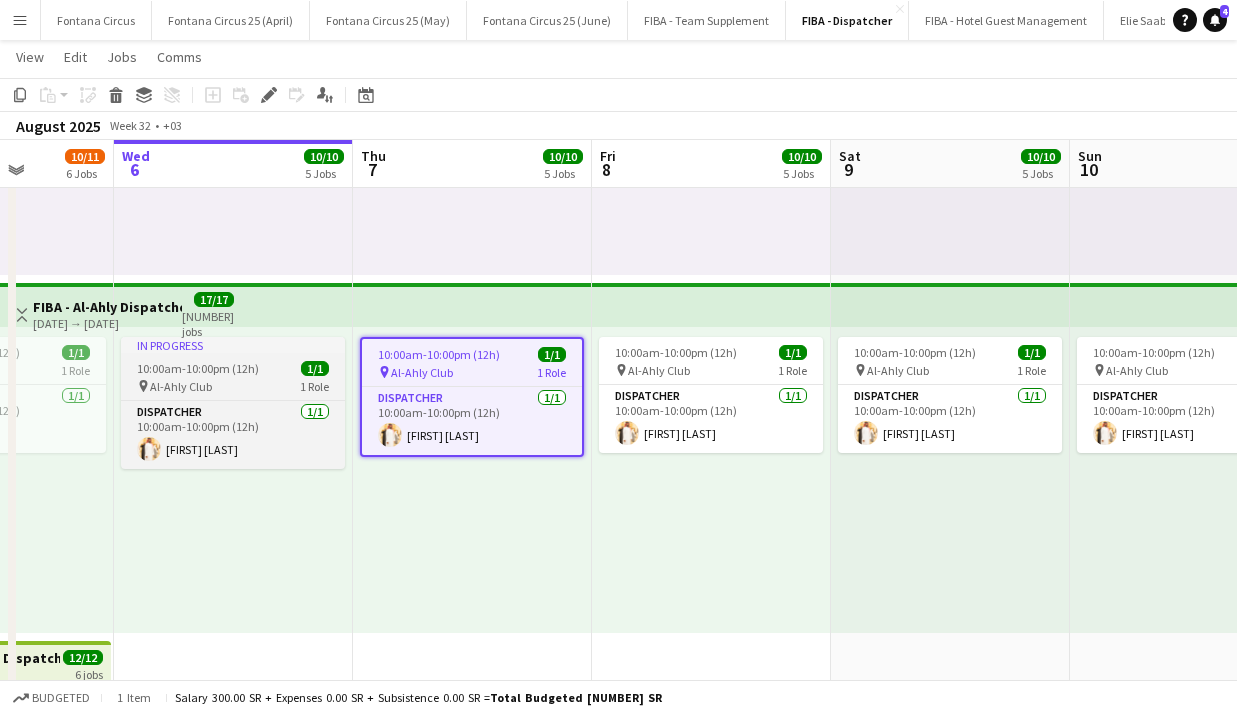 click on "10:00am-10:00pm (12h)" at bounding box center [198, 368] 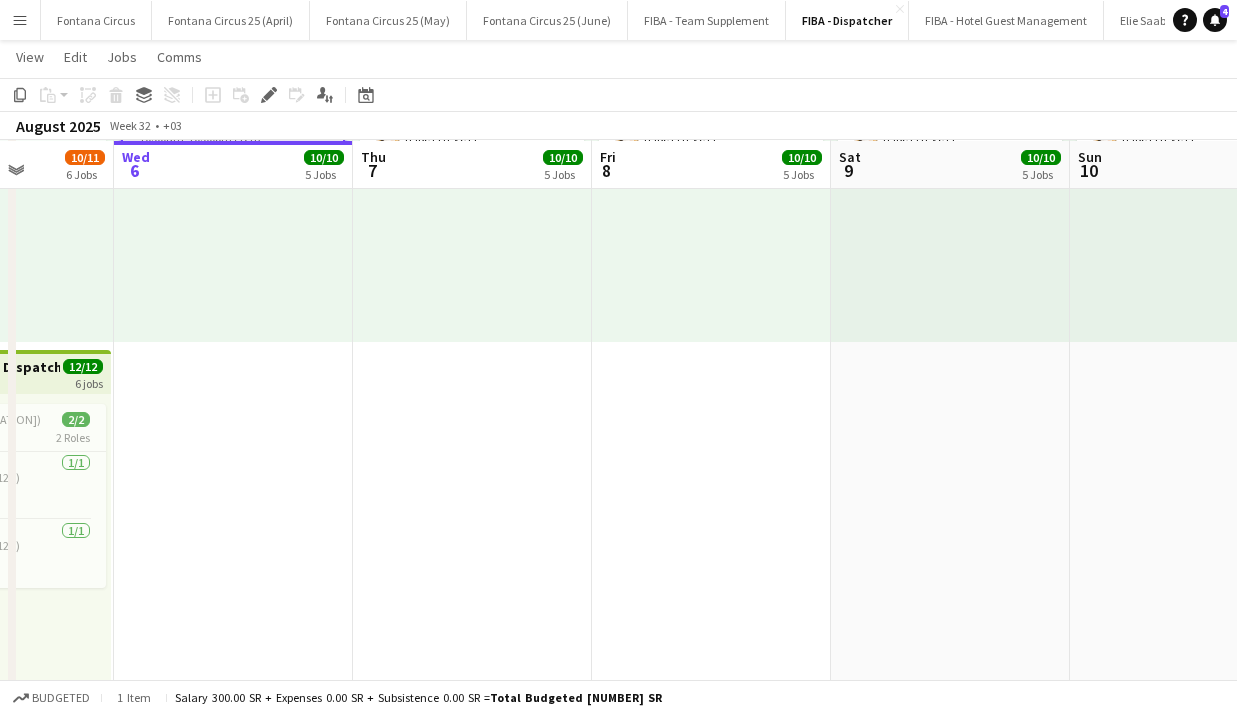 scroll, scrollTop: 1673, scrollLeft: 0, axis: vertical 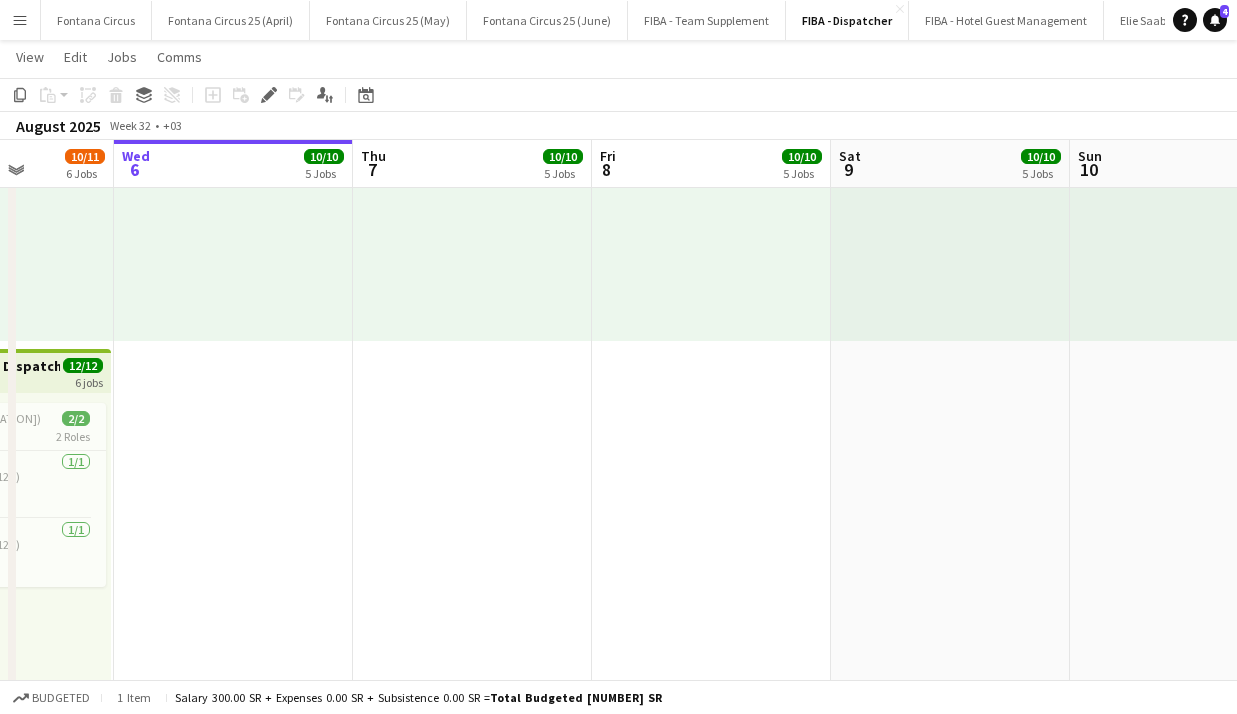 click on "In progress   [TIME]-[TIME] ([DURATION])    [COUNT]/[TOTAL]
pin
[COMPANY]   1 Role   Dispatcher   1/1   [TIME]-[TIME] ([DURATION])
[FIRST] [LAST]  In progress   [TIME]-[TIME] ([DURATION]) (Thu)   [COUNT]/[TOTAL]
pin
[COMPANY]   2 Roles   Dispatcher   1/1   [TIME]-[TIME] ([DURATION])
[FIRST] [LAST]  Dispatcher   1/1   [TIME]-[TIME] ([DURATION])
[FIRST] [LAST]  In progress   [TIME]-[TIME] ([DURATION]) (Thu)   [COUNT]/[TOTAL]
pin
[COMPANY]   2 Roles   Dispatcher   2/2   [TIME]-[TIME] ([DURATION])
[FIRST] [LAST] [FIRST] [LAST]  Dispatcher   2/2   [TIME]-[TIME] ([DURATION])
[FIRST] [LAST] [FIRST] [LAST]  In progress   [TIME]-[TIME] ([DURATION]) (Thu)   [COUNT]/[TOTAL]
pin
[COMPANY]   2 Roles   Dispatcher   1/1   [TIME]-[TIME] ([DURATION])
[LAST] [LAST]  Dispatcher   1/1   [TIME]-[TIME] ([DURATION])
[FIRST] [LAST]  In progress   [TIME]-[TIME] ([DURATION]) (Thu)   [COUNT]/[TOTAL]
pin
[COMPANY]   1 Role   Dispatcher" at bounding box center (233, -371) 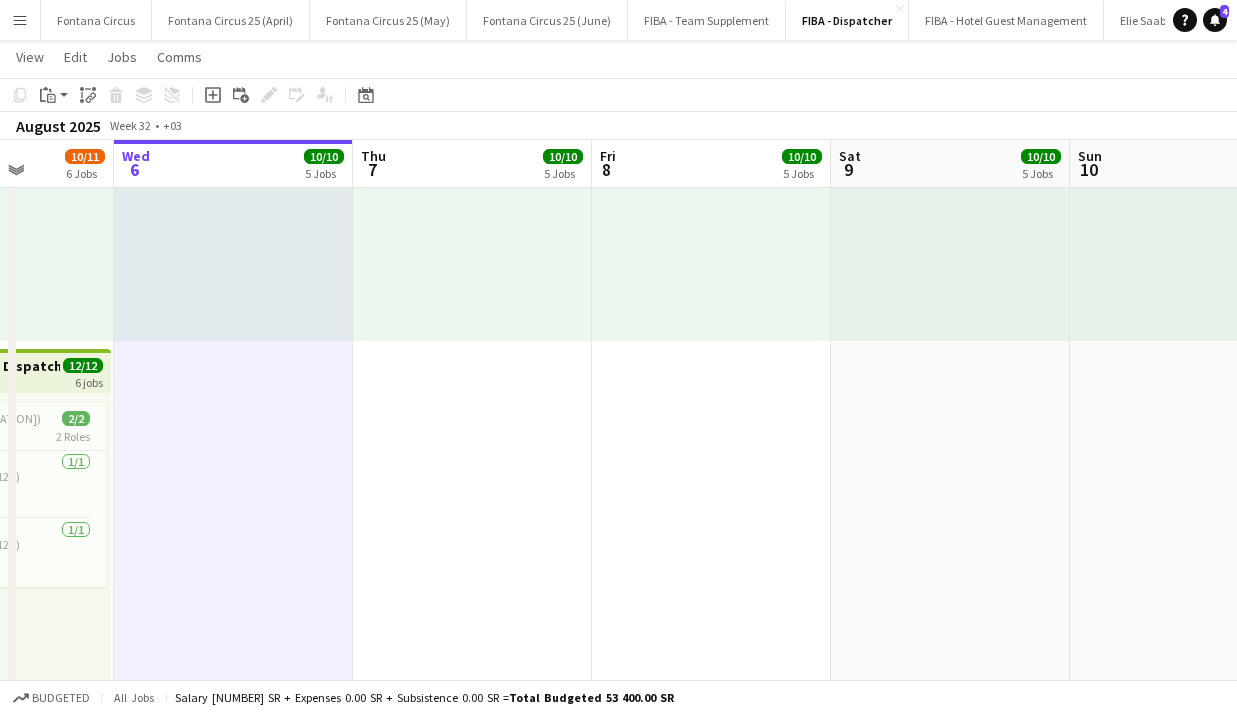 scroll, scrollTop: 1700, scrollLeft: 0, axis: vertical 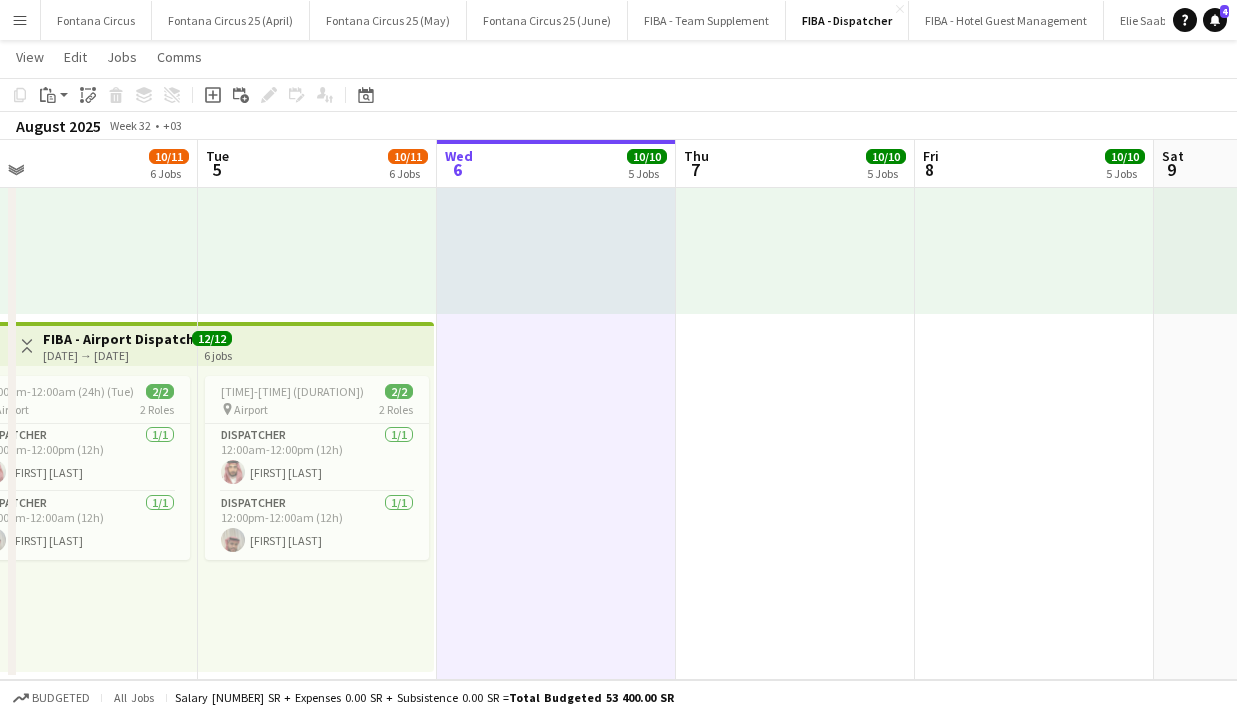 click on "In progress   [TIME]-[TIME] ([DURATION])    [COUNT]/[TOTAL]
pin
[COMPANY]   1 Role   Dispatcher   1/1   [TIME]-[TIME] ([DURATION])
[FIRST] [LAST]  In progress   [TIME]-[TIME] ([DURATION]) (Thu)   [COUNT]/[TOTAL]
pin
[COMPANY]   2 Roles   Dispatcher   1/1   [TIME]-[TIME] ([DURATION])
[FIRST] [LAST]  Dispatcher   1/1   [TIME]-[TIME] ([DURATION])
[FIRST] [LAST]  In progress   [TIME]-[TIME] ([DURATION]) (Thu)   [COUNT]/[TOTAL]
pin
[COMPANY]   2 Roles   Dispatcher   2/2   [TIME]-[TIME] ([DURATION])
[FIRST] [LAST] [FIRST] [LAST]  Dispatcher   2/2   [TIME]-[TIME] ([DURATION])
[FIRST] [LAST] [FIRST] [LAST]  In progress   [TIME]-[TIME] ([DURATION]) (Thu)   [COUNT]/[TOTAL]
pin
[COMPANY]   2 Roles   Dispatcher   1/1   [TIME]-[TIME] ([DURATION])
[LAST] [LAST]  Dispatcher   1/1   [TIME]-[TIME] ([DURATION])
[FIRST] [LAST]  In progress   [TIME]-[TIME] ([DURATION]) (Thu)   [COUNT]/[TOTAL]
pin
[COMPANY]   1 Role   Dispatcher" at bounding box center [556, -398] 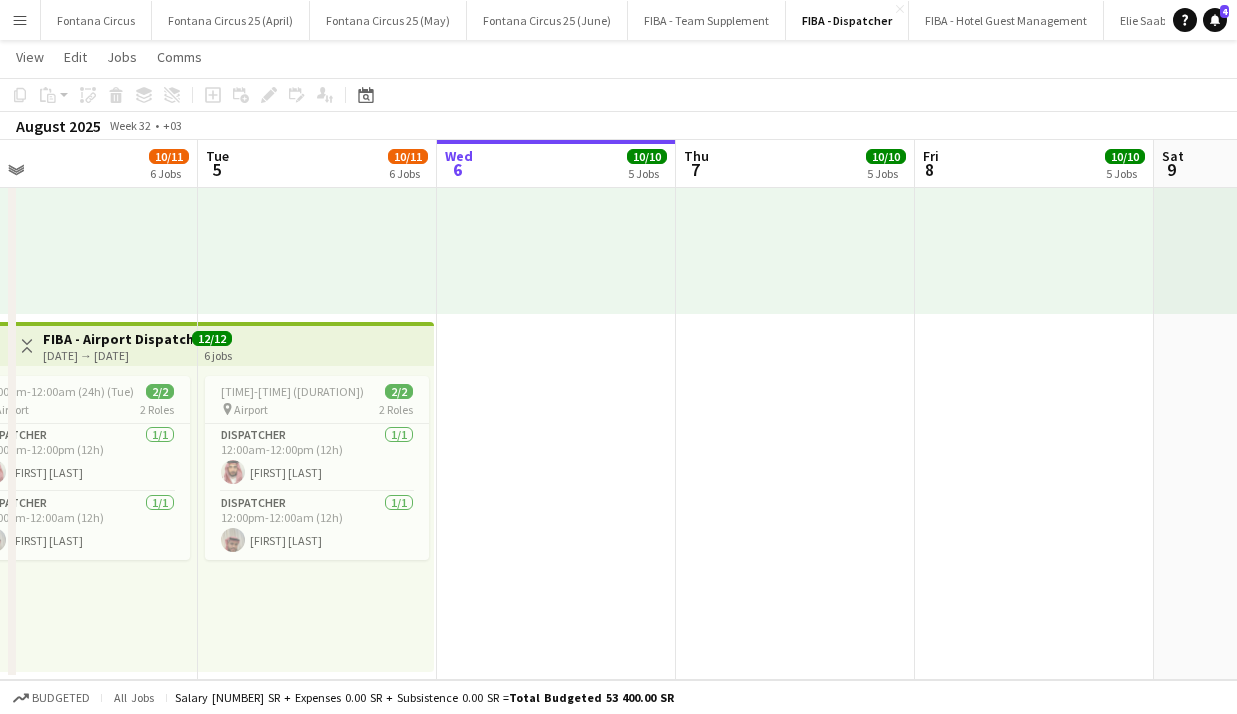 click on "In progress   [TIME]-[TIME] ([DURATION])    [COUNT]/[TOTAL]
pin
[COMPANY]   1 Role   Dispatcher   1/1   [TIME]-[TIME] ([DURATION])
[FIRST] [LAST]  In progress   [TIME]-[TIME] ([DURATION]) (Thu)   [COUNT]/[TOTAL]
pin
[COMPANY]   2 Roles   Dispatcher   1/1   [TIME]-[TIME] ([DURATION])
[FIRST] [LAST]  Dispatcher   1/1   [TIME]-[TIME] ([DURATION])
[FIRST] [LAST]  In progress   [TIME]-[TIME] ([DURATION]) (Thu)   [COUNT]/[TOTAL]
pin
[COMPANY]   2 Roles   Dispatcher   2/2   [TIME]-[TIME] ([DURATION])
[FIRST] [LAST] [FIRST] [LAST]  Dispatcher   2/2   [TIME]-[TIME] ([DURATION])
[FIRST] [LAST] [FIRST] [LAST]  In progress   [TIME]-[TIME] ([DURATION]) (Thu)   [COUNT]/[TOTAL]
pin
[COMPANY]   2 Roles   Dispatcher   1/1   [TIME]-[TIME] ([DURATION])
[LAST] [LAST]  Dispatcher   1/1   [TIME]-[TIME] ([DURATION])
[FIRST] [LAST]  In progress   [TIME]-[TIME] ([DURATION]) (Thu)   [COUNT]/[TOTAL]
pin
[COMPANY]   1 Role   Dispatcher" at bounding box center (556, -398) 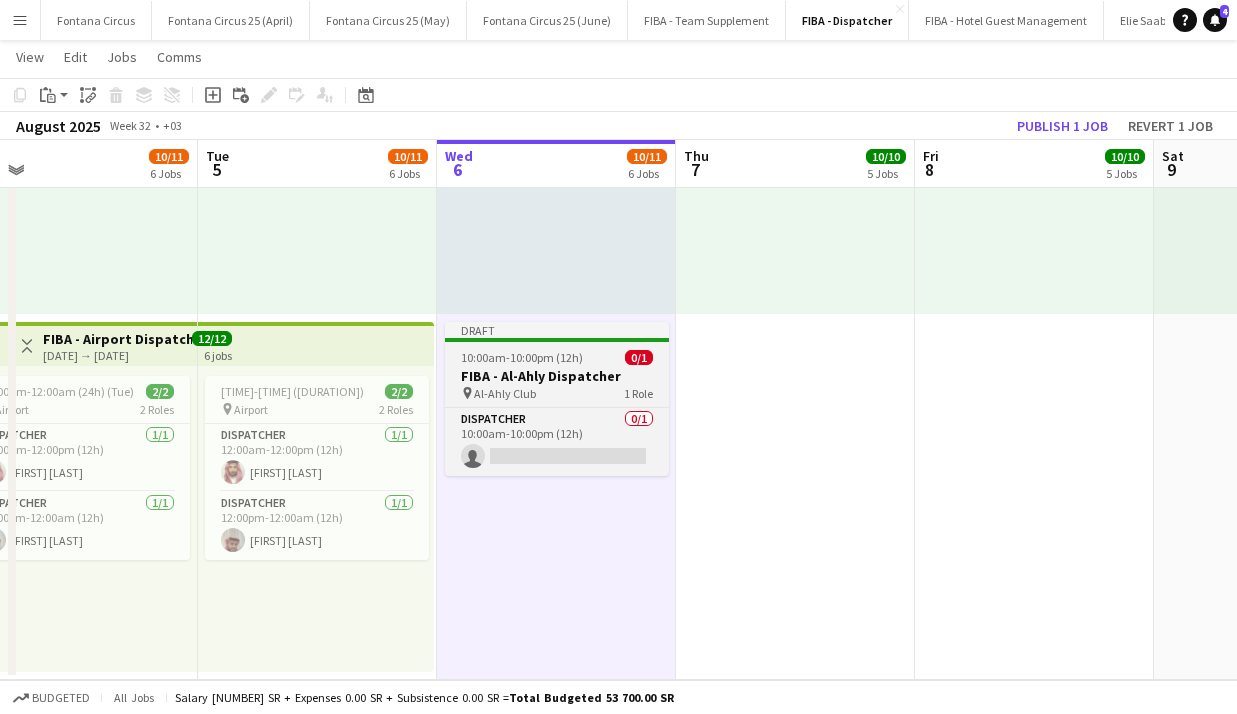 click on "[TIME]-[TIME] ([DURATION])    0/1" at bounding box center [557, 357] 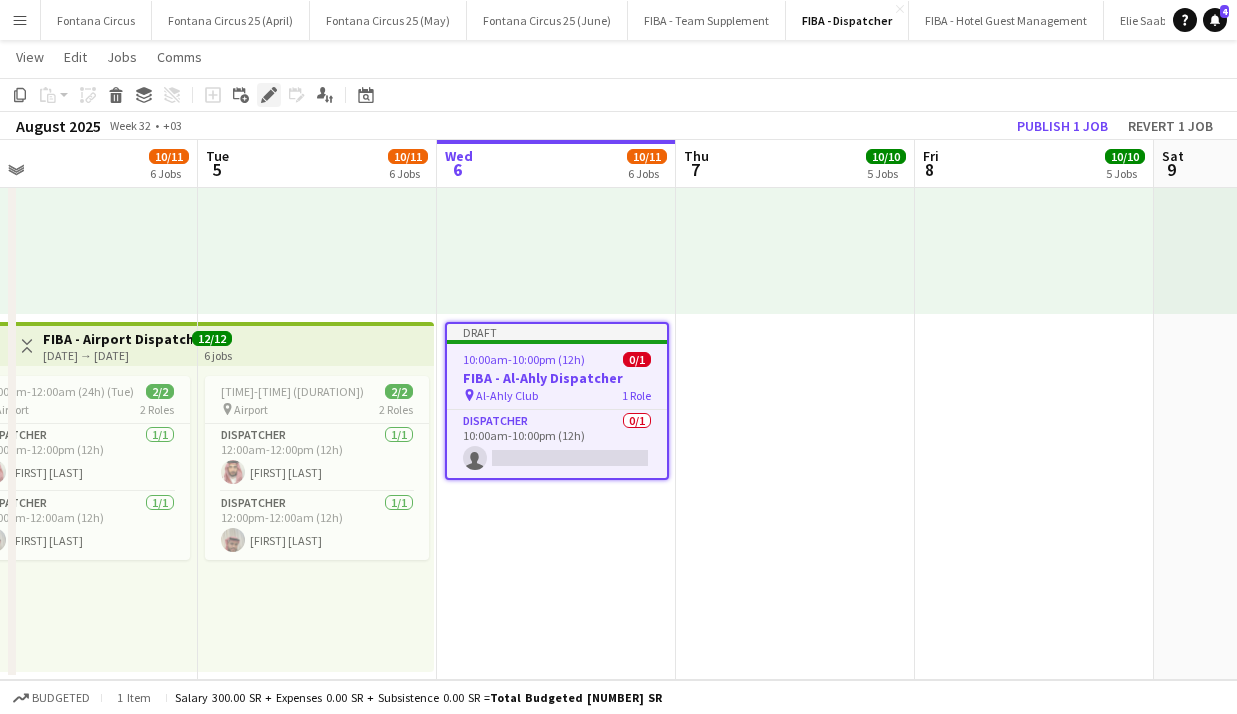 click on "Edit" 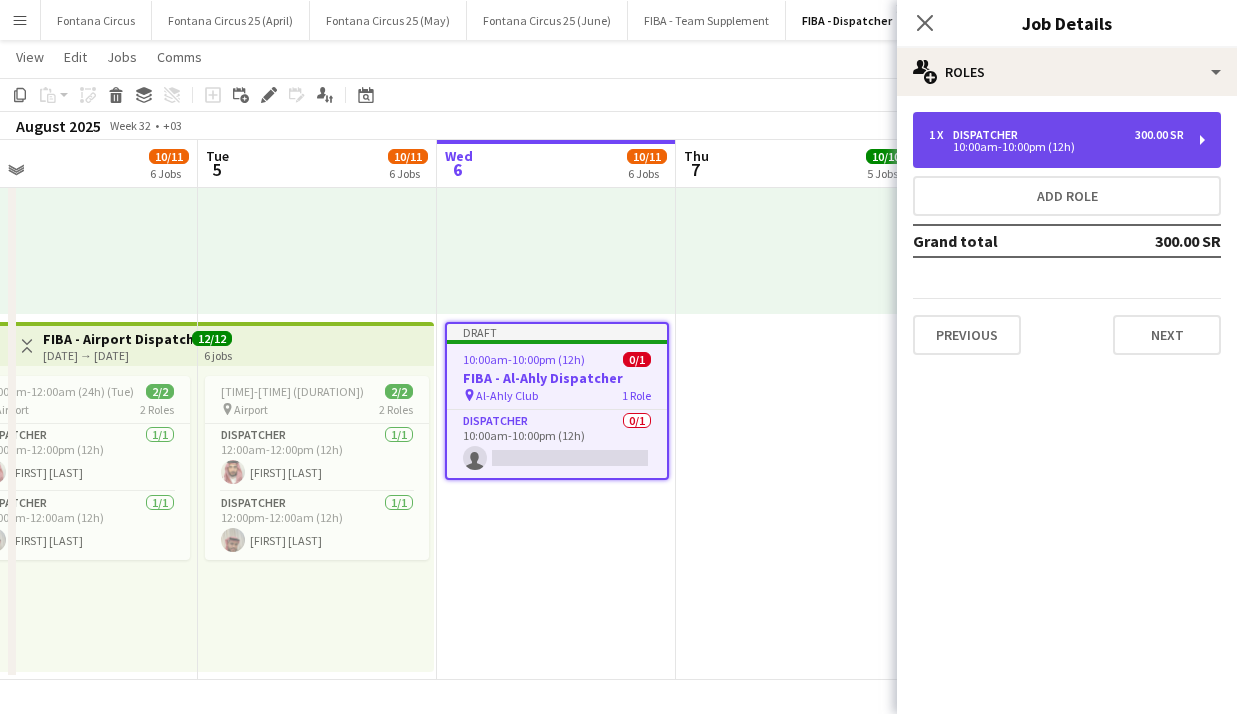click on "300.00 SR" at bounding box center [1159, 135] 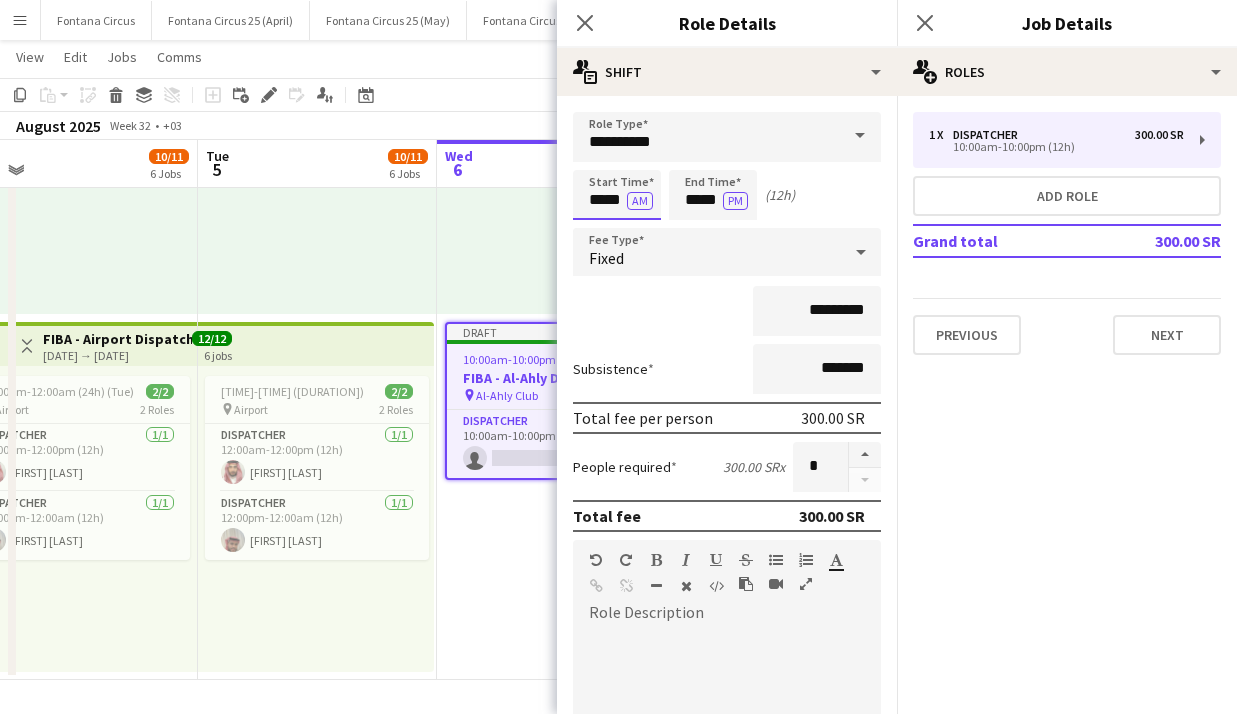 click on "*****" at bounding box center (617, 195) 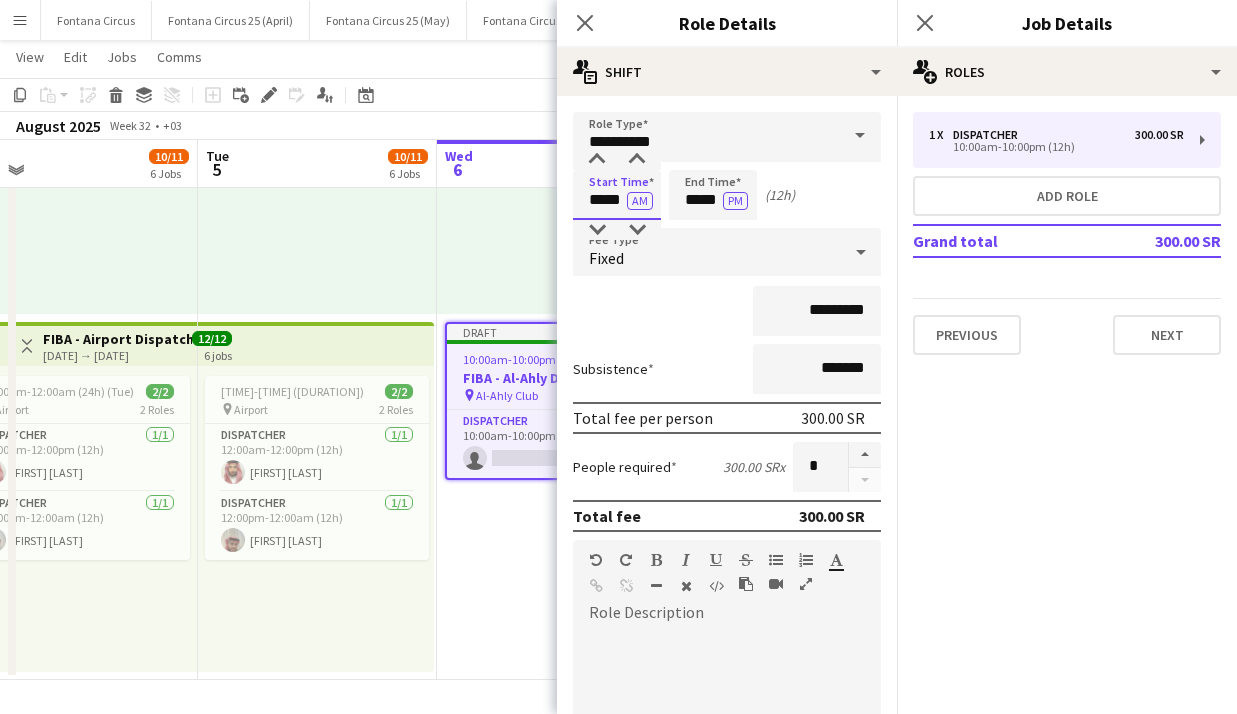 click on "*****" at bounding box center [617, 195] 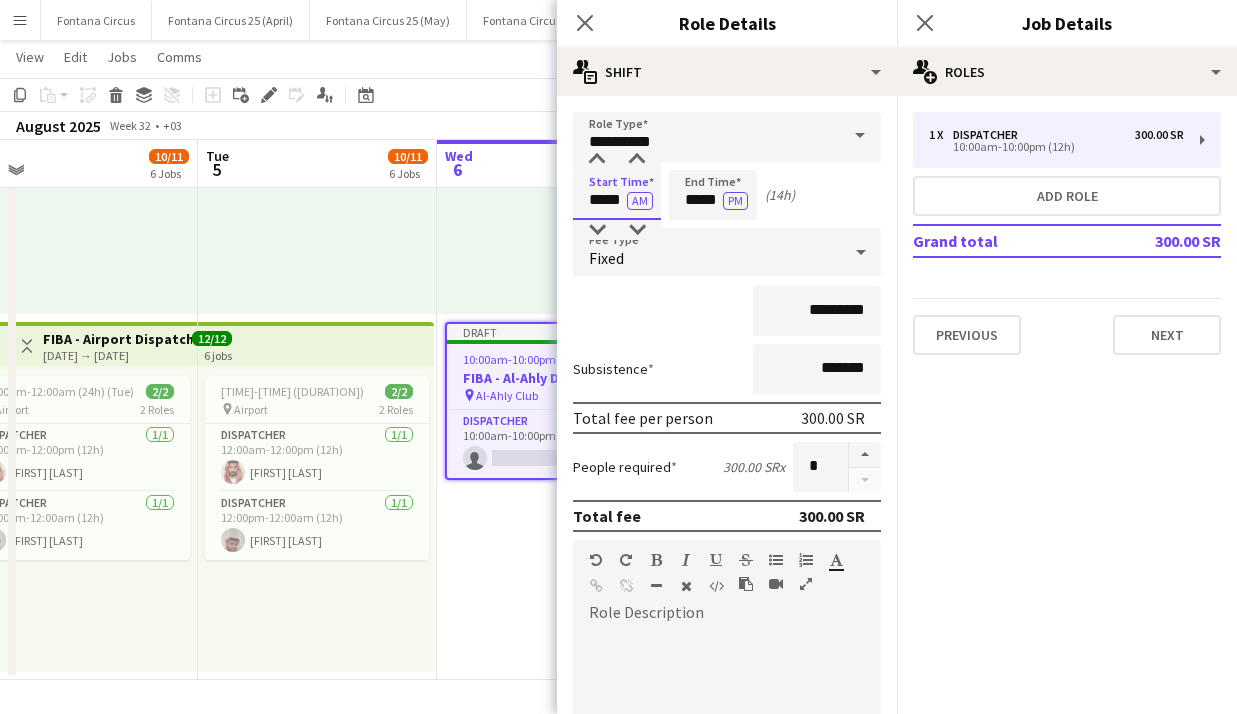 type on "*****" 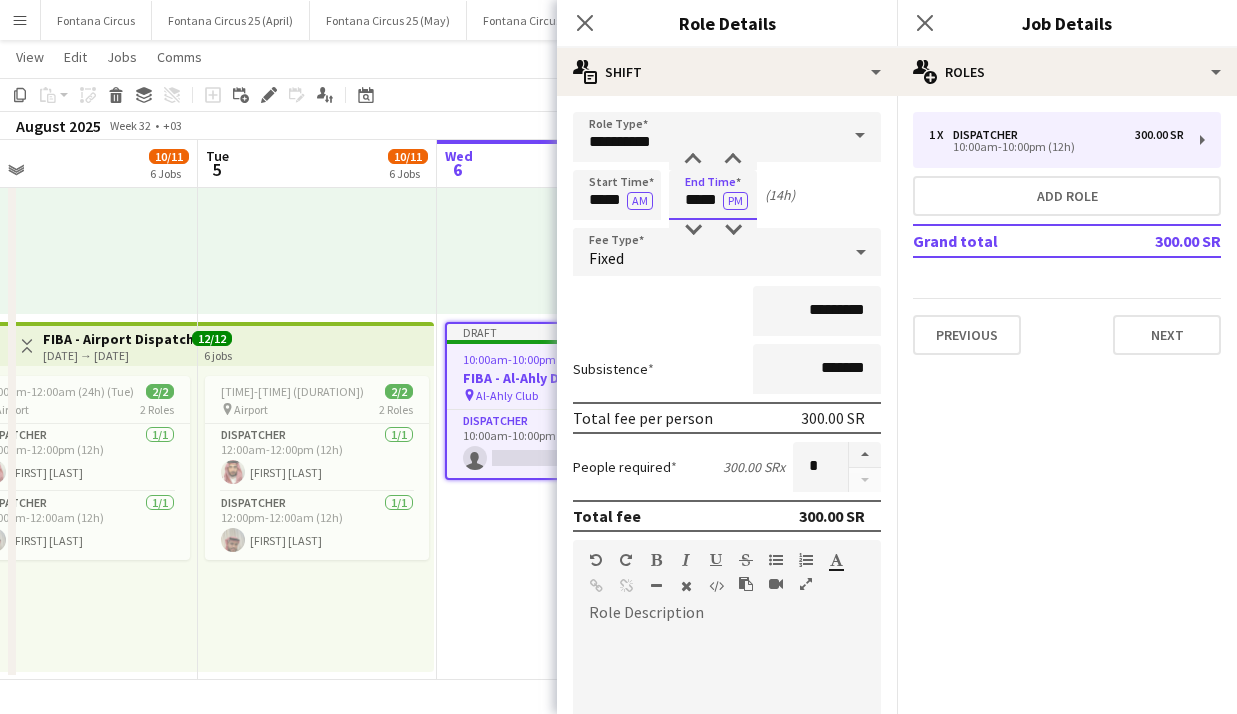click on "*****" at bounding box center [713, 195] 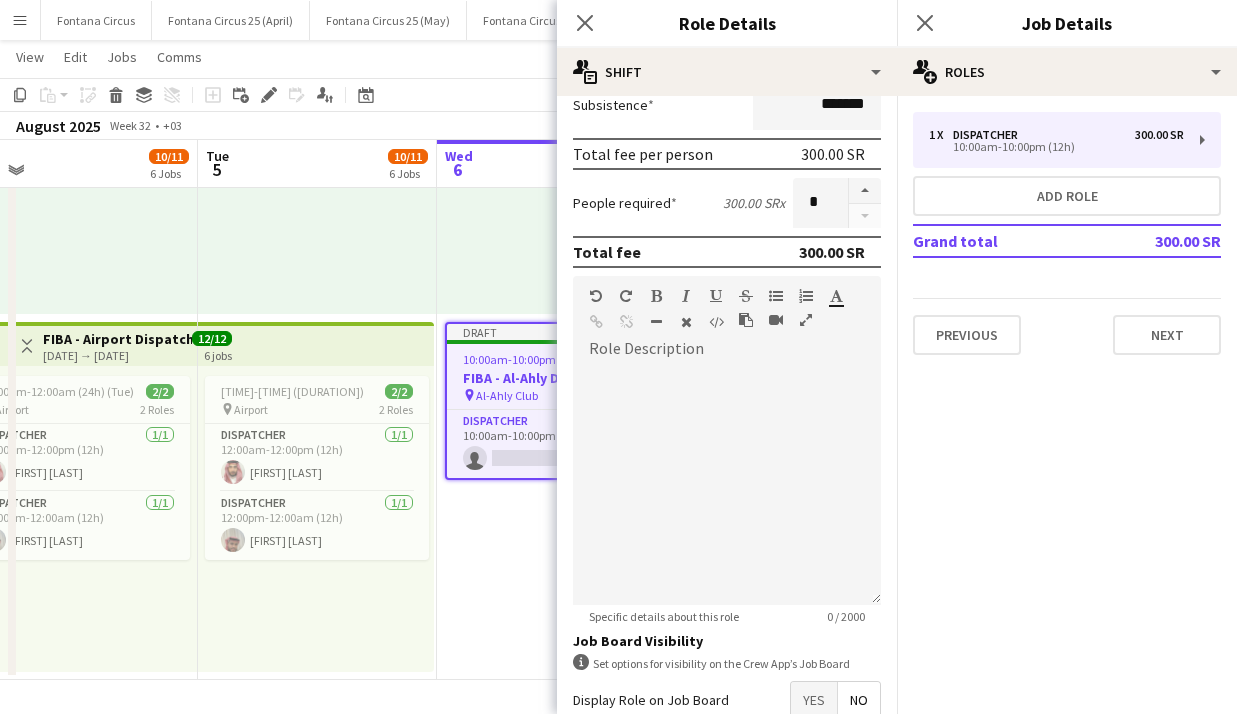 scroll, scrollTop: 382, scrollLeft: 0, axis: vertical 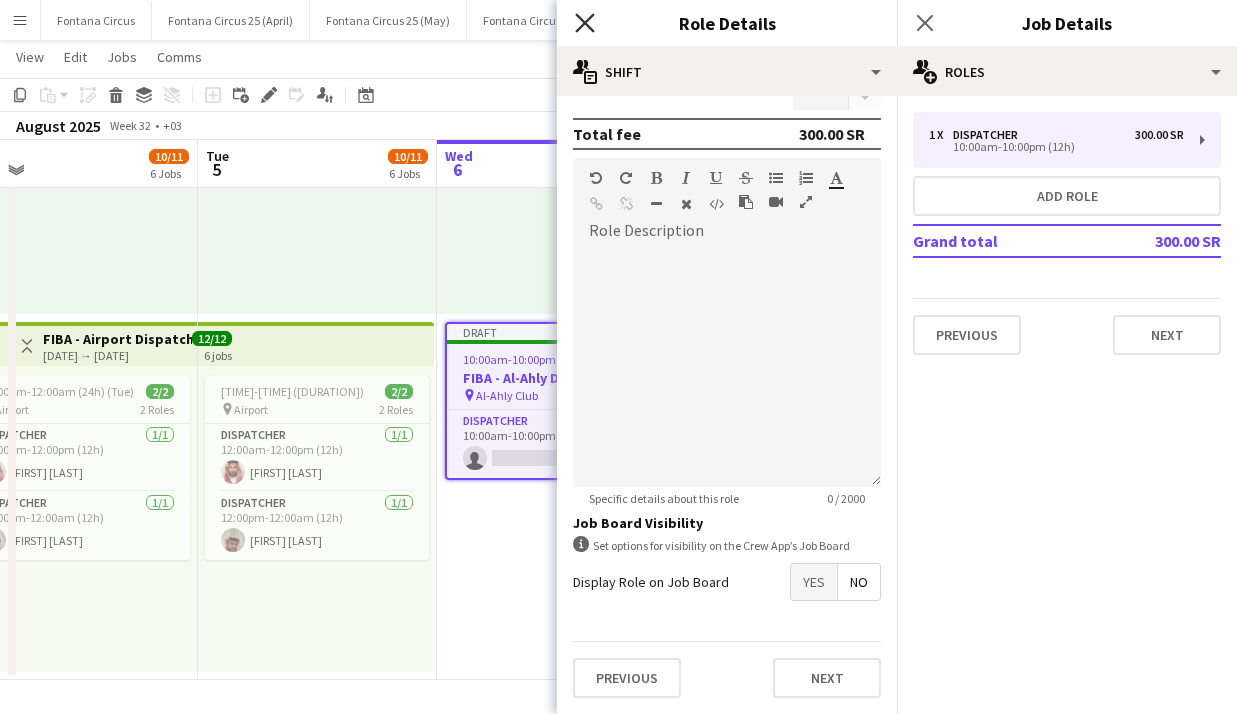 type on "*****" 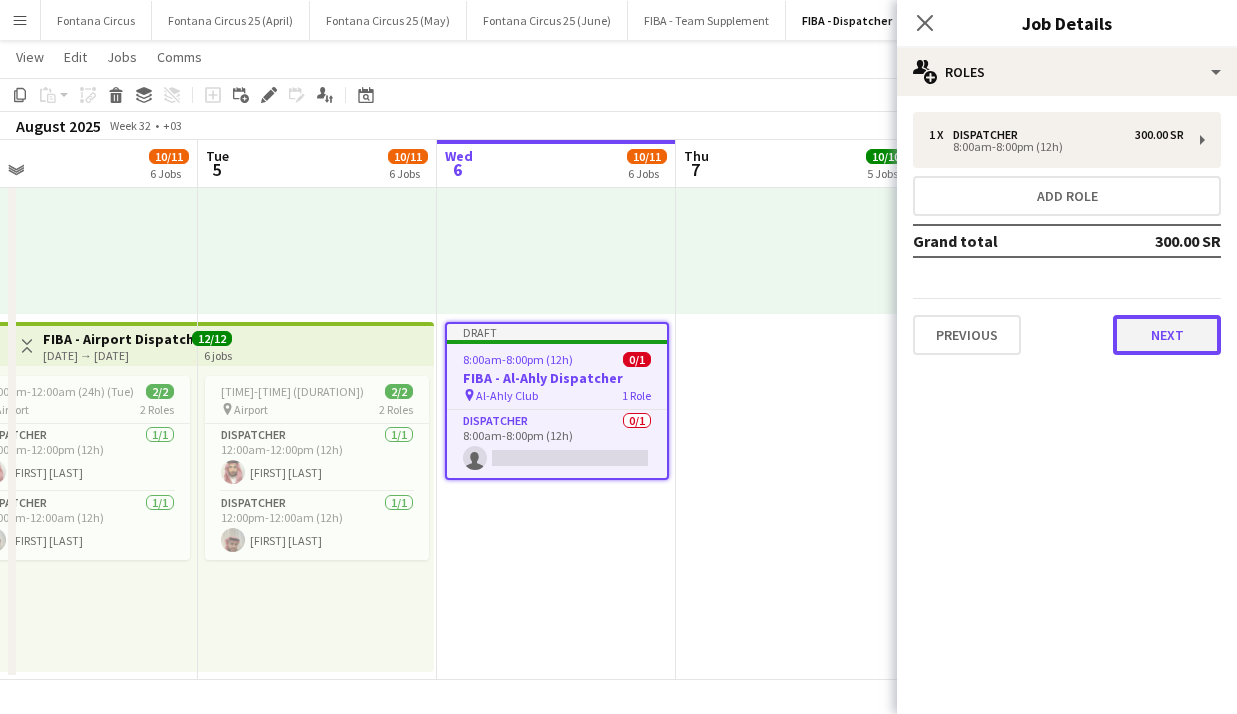 click on "Next" at bounding box center [1167, 335] 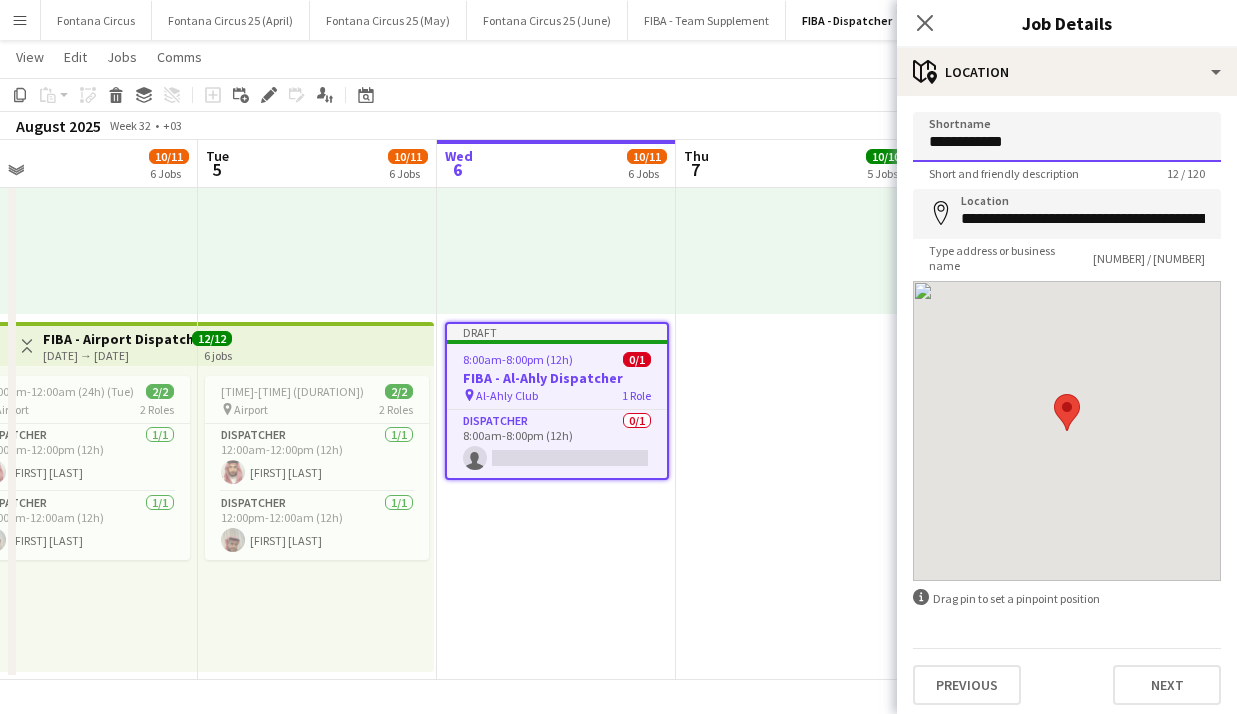 click on "**********" at bounding box center [1067, 137] 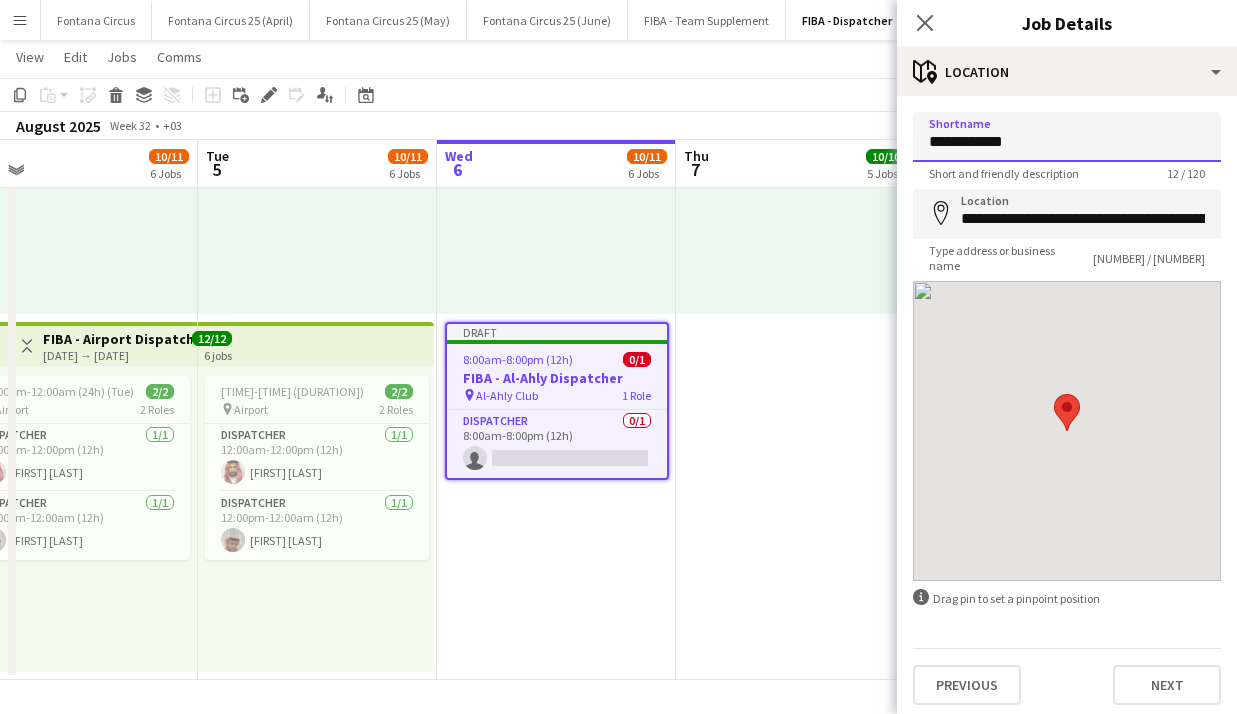 click on "**********" at bounding box center (1067, 137) 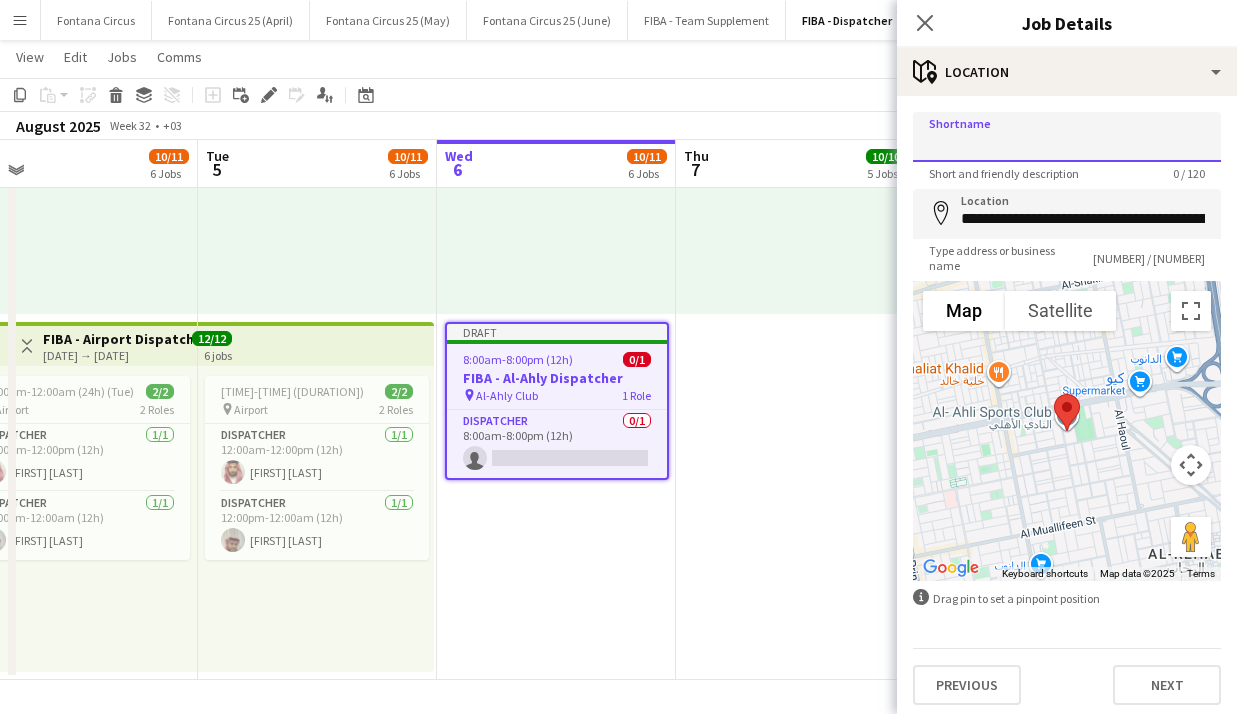 type 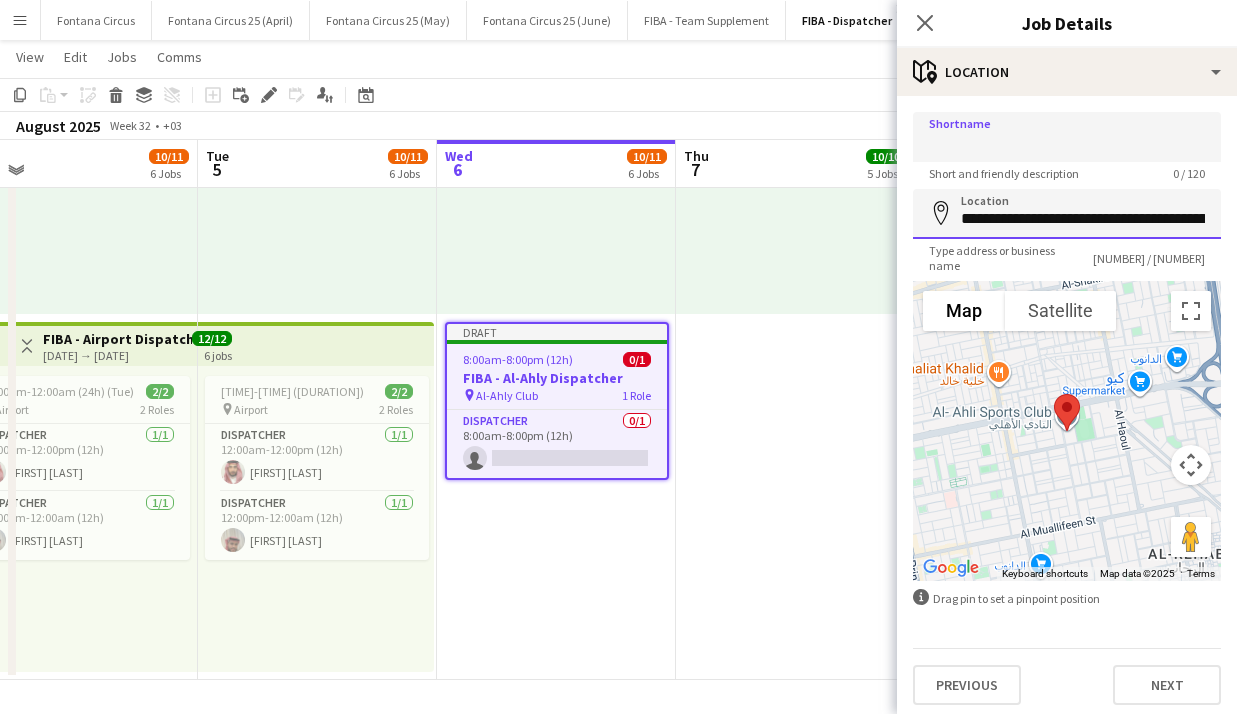 click on "**********" at bounding box center [1067, 214] 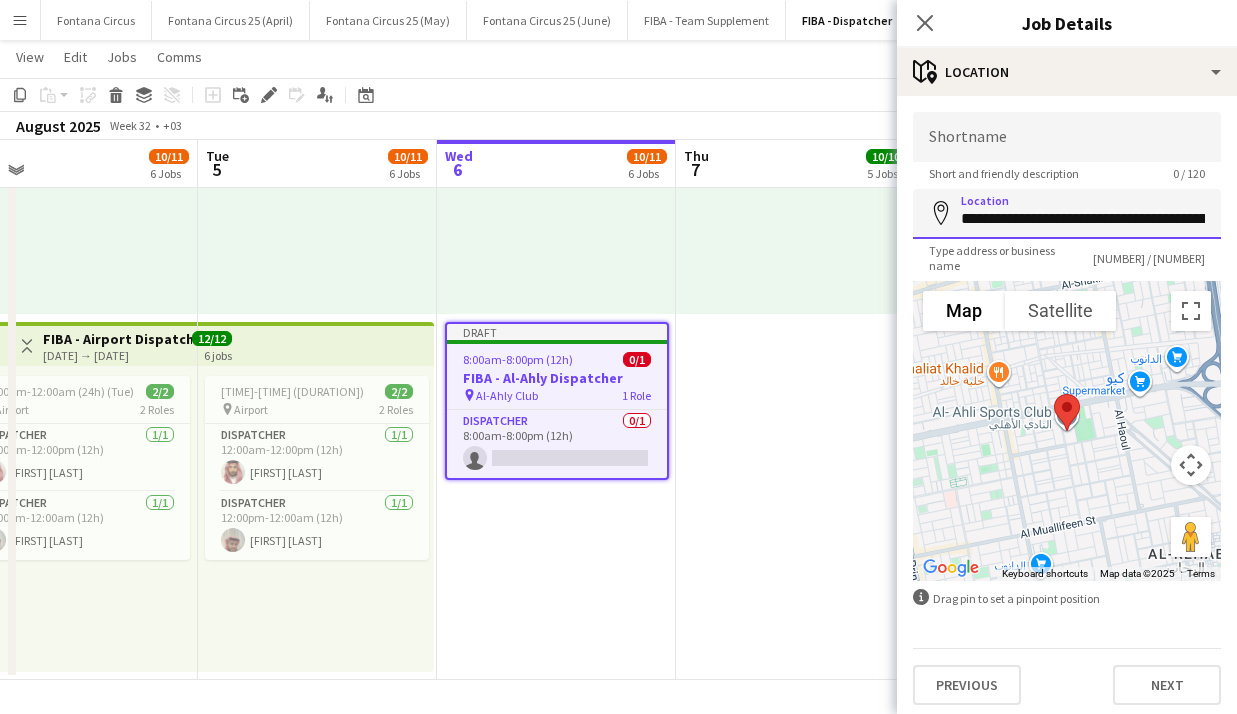 click on "**********" at bounding box center (1067, 214) 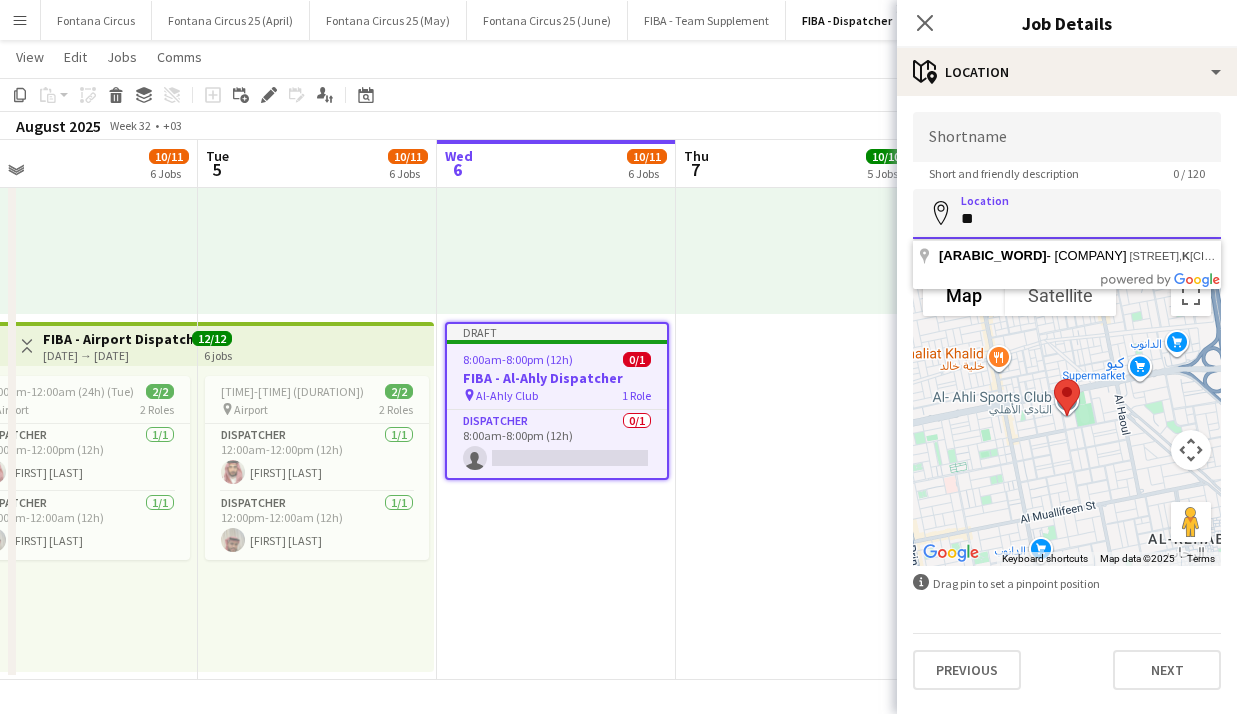 type on "*" 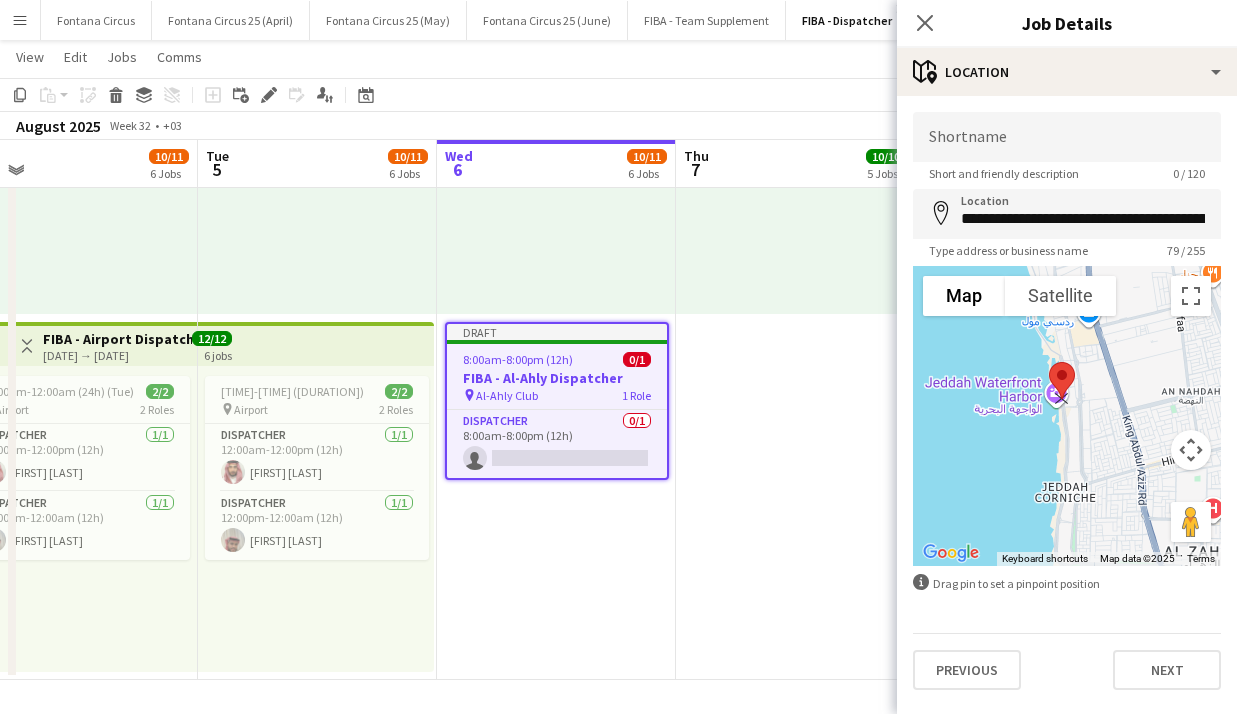 drag, startPoint x: 1058, startPoint y: 395, endPoint x: 1049, endPoint y: 359, distance: 37.107952 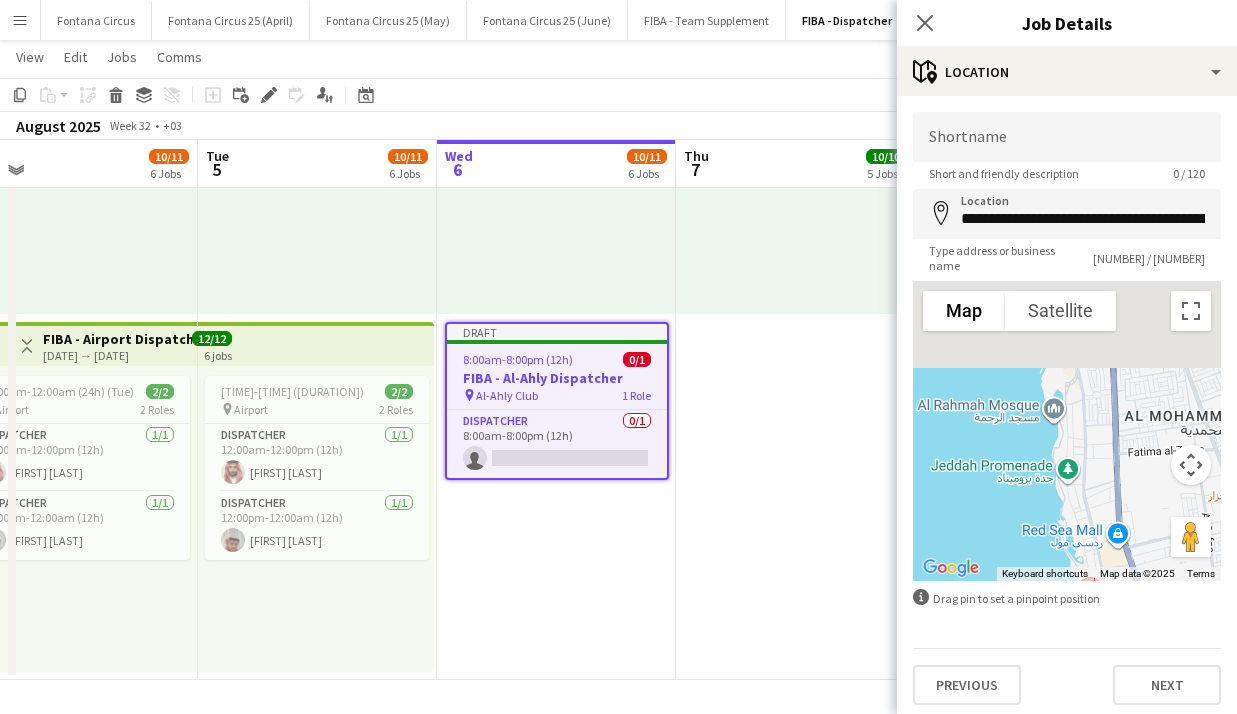 drag, startPoint x: 1096, startPoint y: 364, endPoint x: 1121, endPoint y: 593, distance: 230.36058 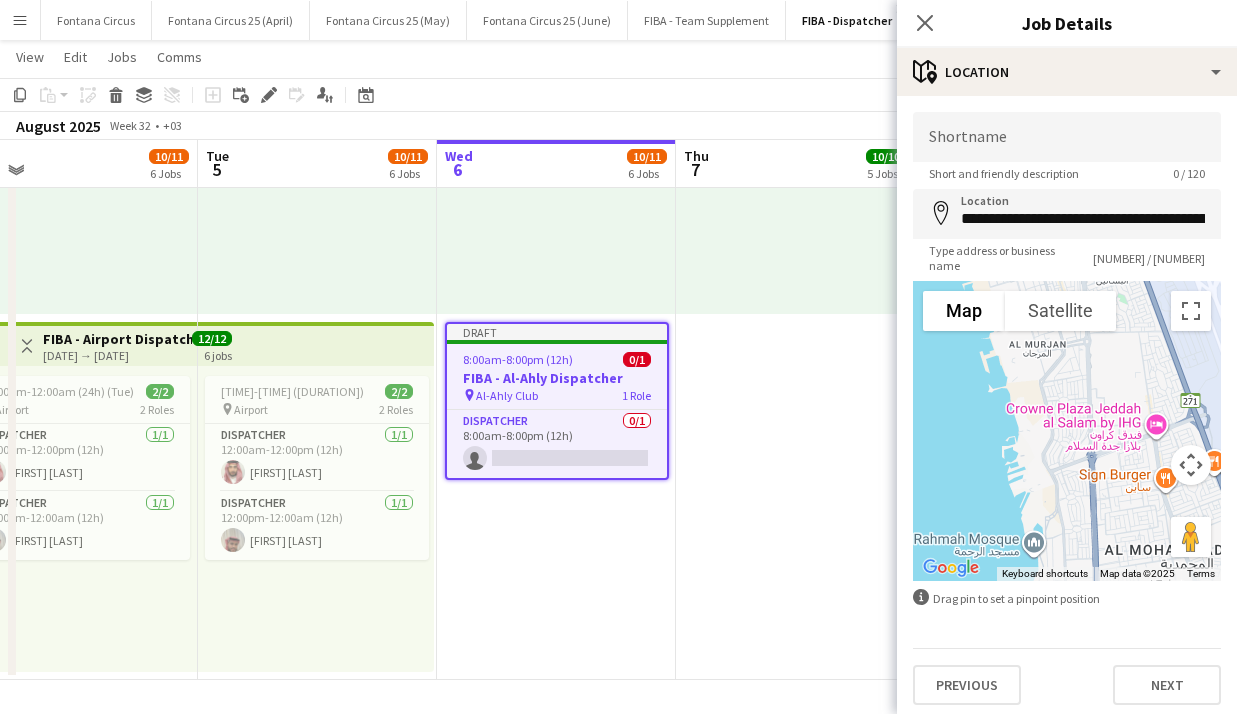 drag, startPoint x: 1063, startPoint y: 366, endPoint x: 1047, endPoint y: 489, distance: 124.036285 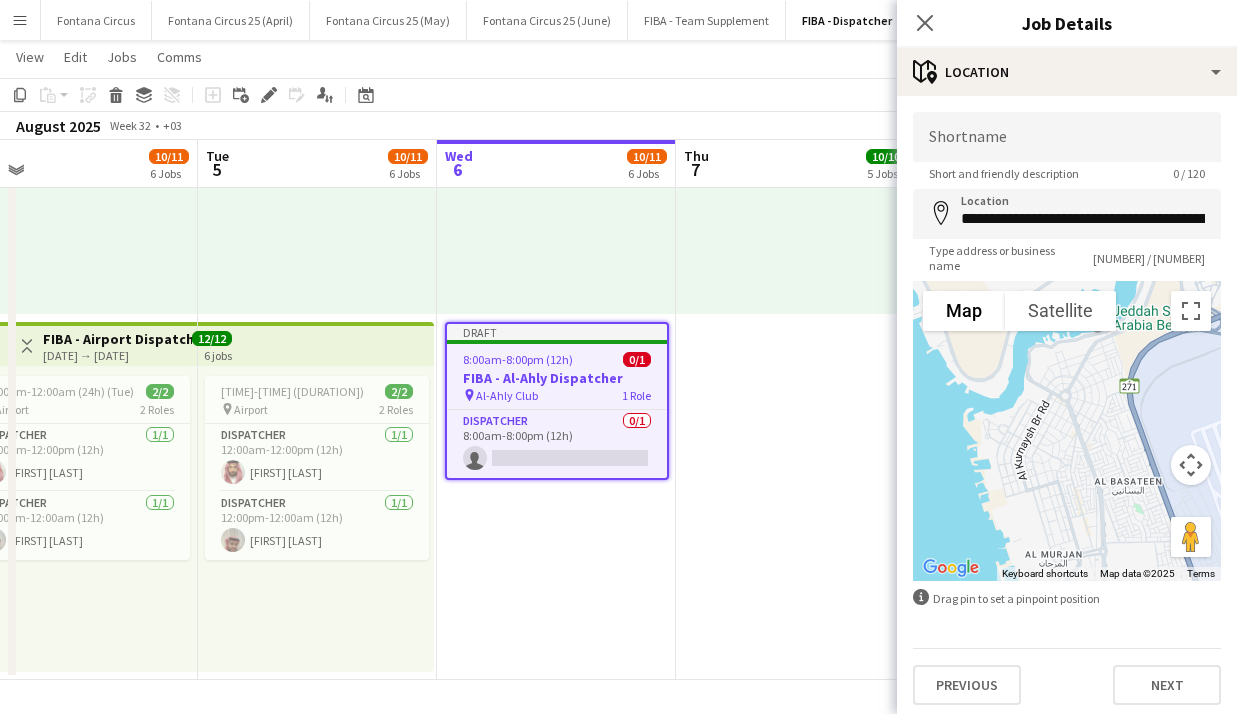 drag, startPoint x: 1034, startPoint y: 351, endPoint x: 1051, endPoint y: 576, distance: 225.64131 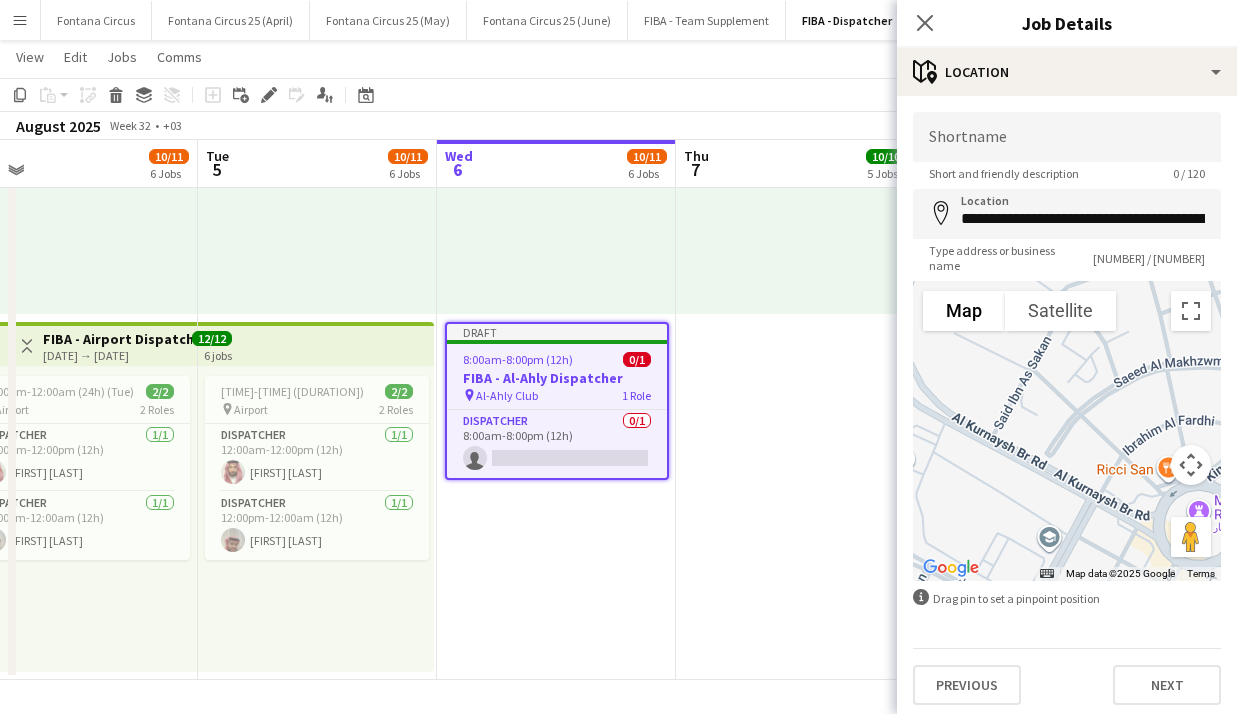 drag, startPoint x: 972, startPoint y: 370, endPoint x: 1079, endPoint y: 485, distance: 157.0796 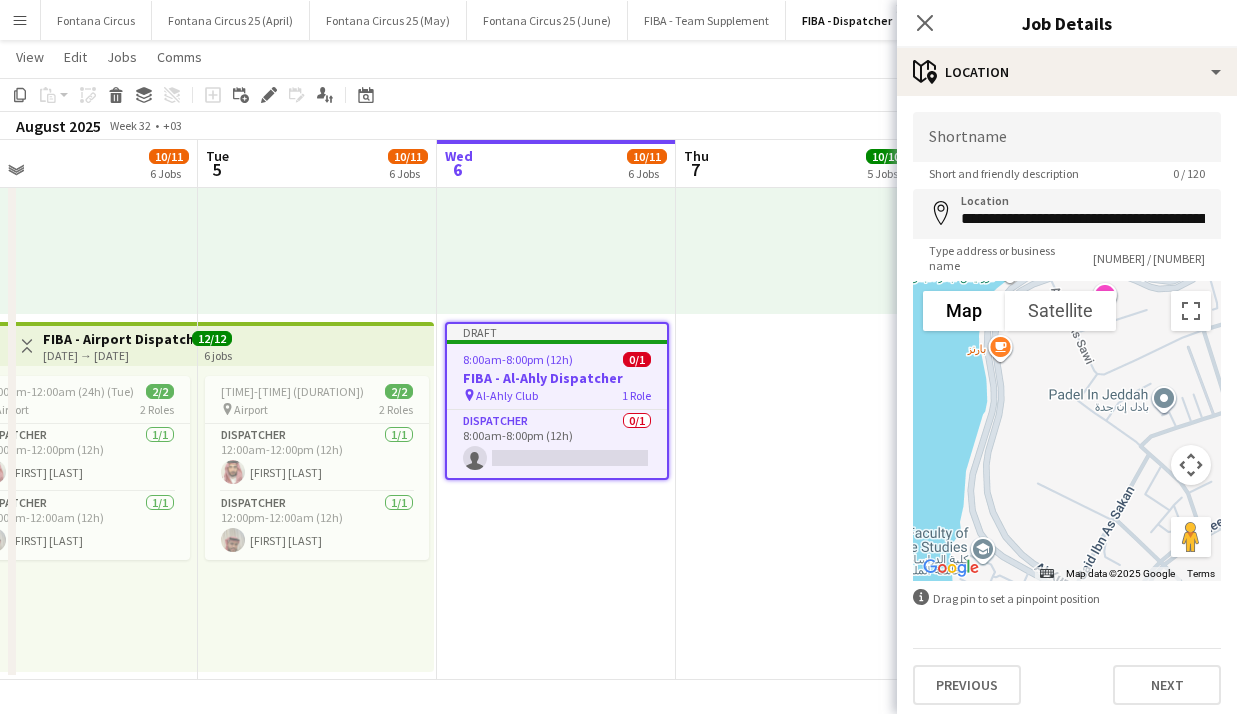 drag, startPoint x: 962, startPoint y: 369, endPoint x: 1046, endPoint y: 524, distance: 176.29805 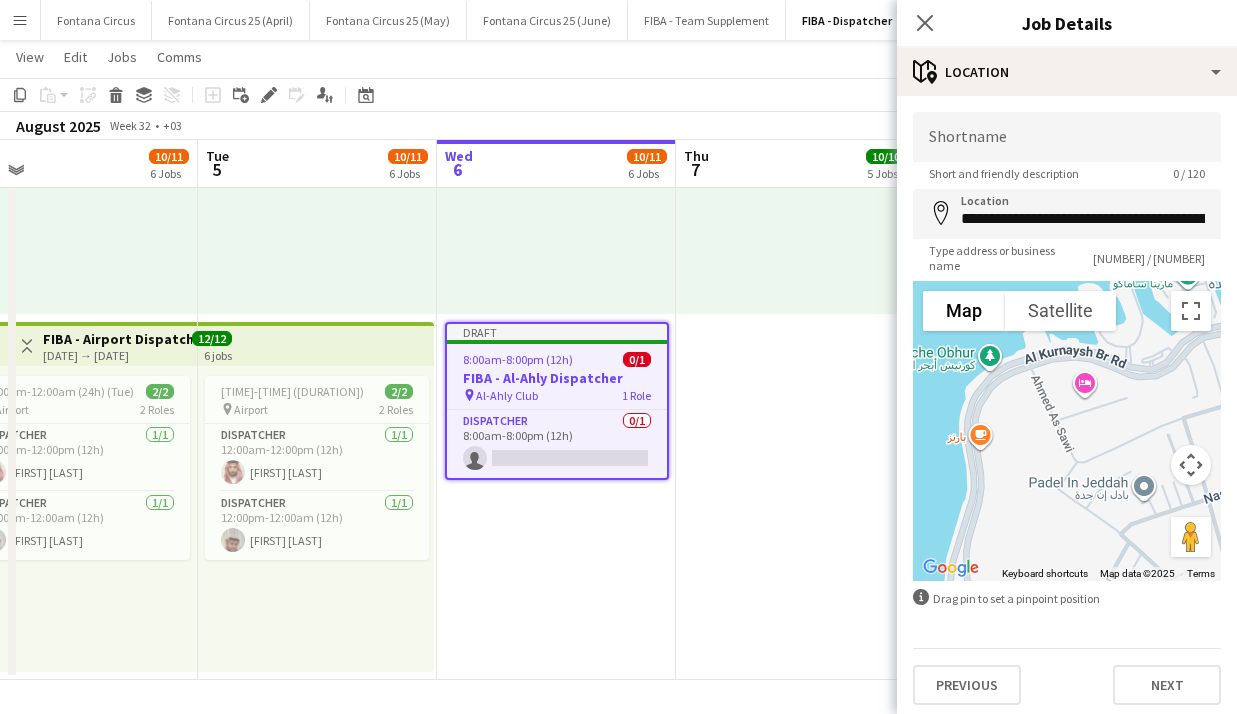 drag, startPoint x: 1017, startPoint y: 377, endPoint x: 997, endPoint y: 464, distance: 89.26926 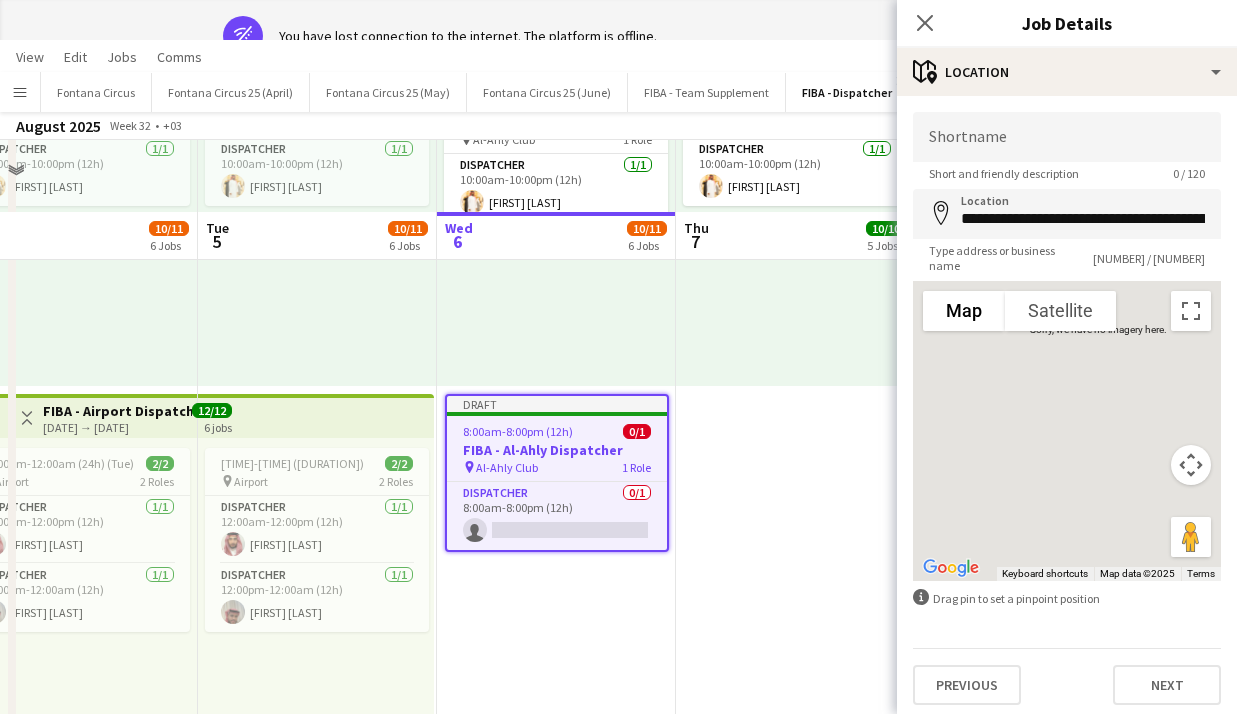 click at bounding box center [1067, 431] 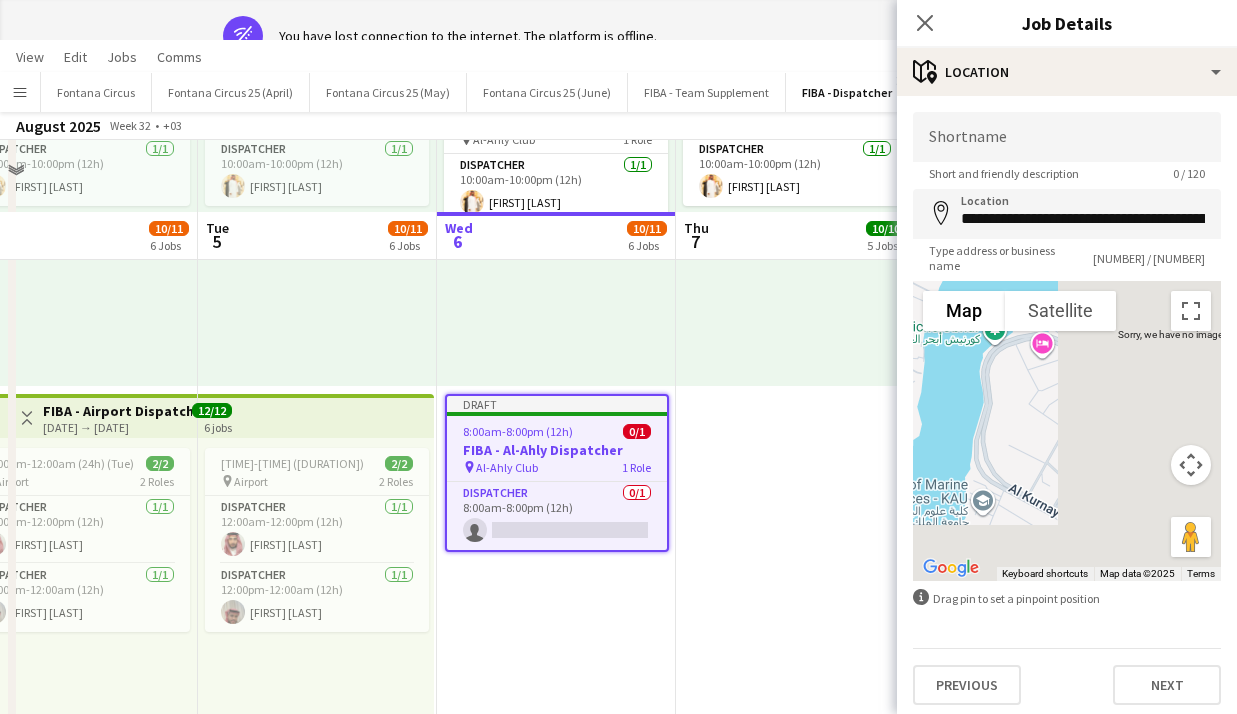 drag, startPoint x: 1013, startPoint y: 474, endPoint x: 1009, endPoint y: 415, distance: 59.135437 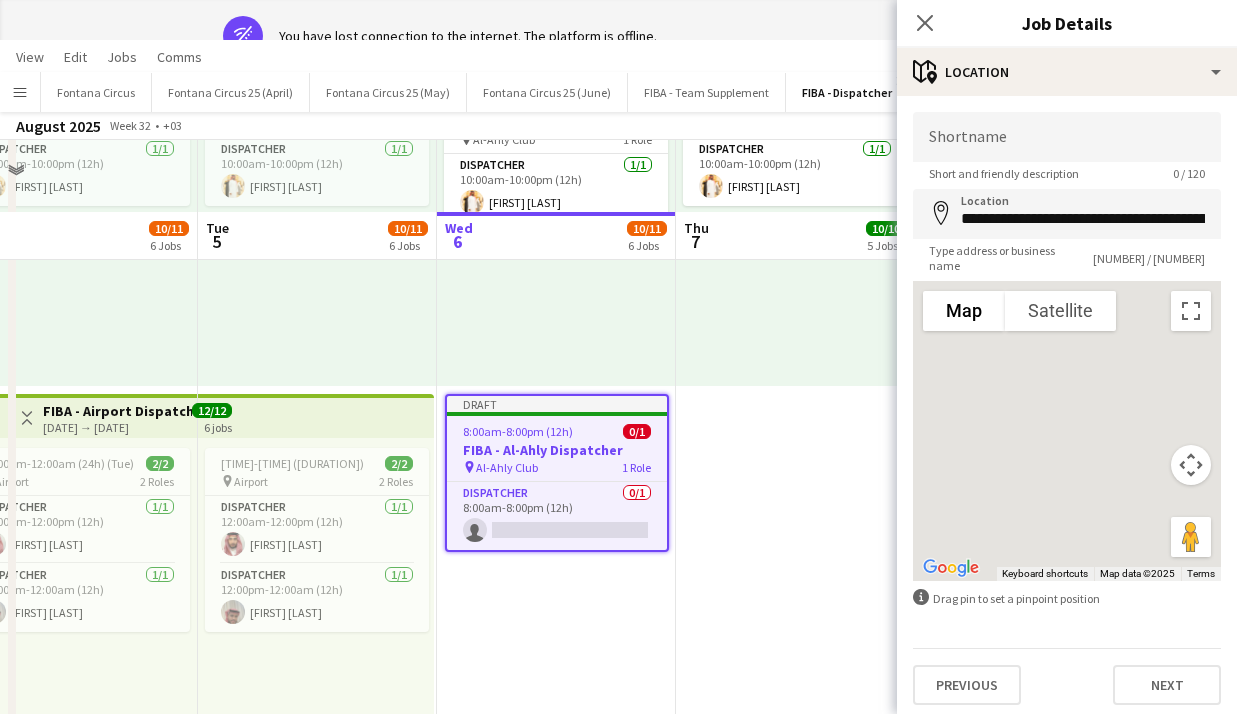 drag, startPoint x: 1021, startPoint y: 407, endPoint x: 1141, endPoint y: 354, distance: 131.18307 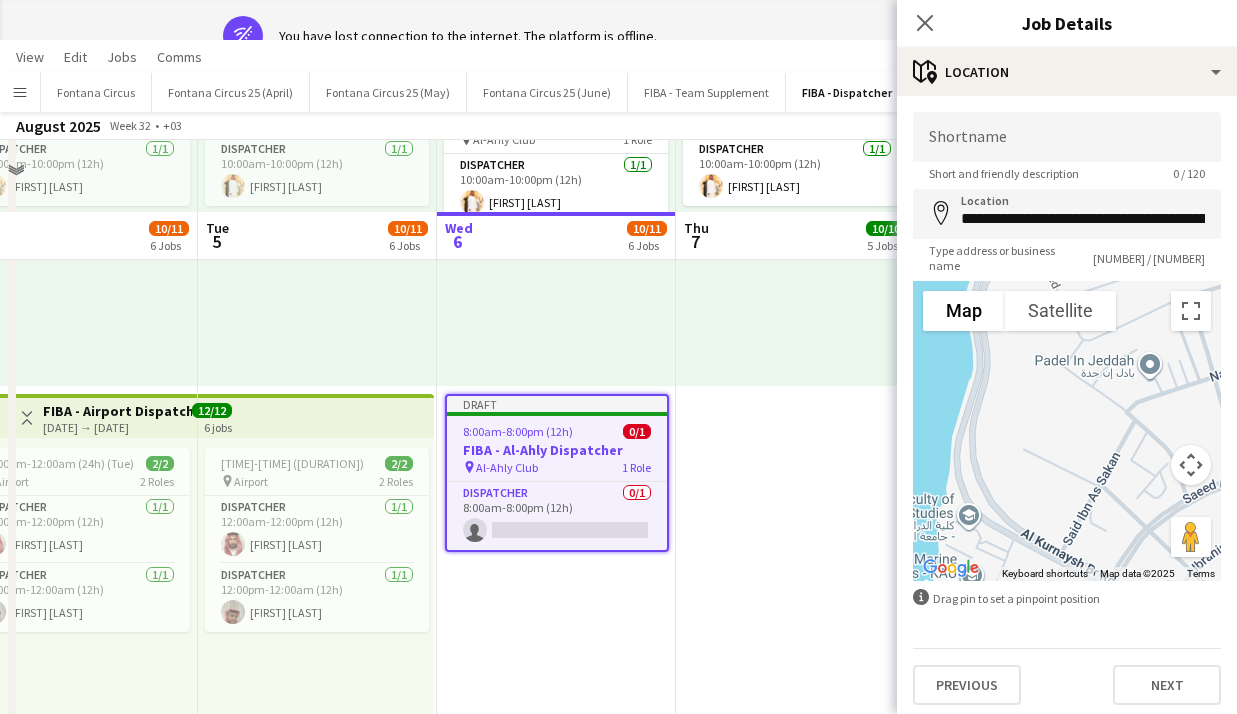 drag, startPoint x: 1048, startPoint y: 466, endPoint x: 1006, endPoint y: 454, distance: 43.68066 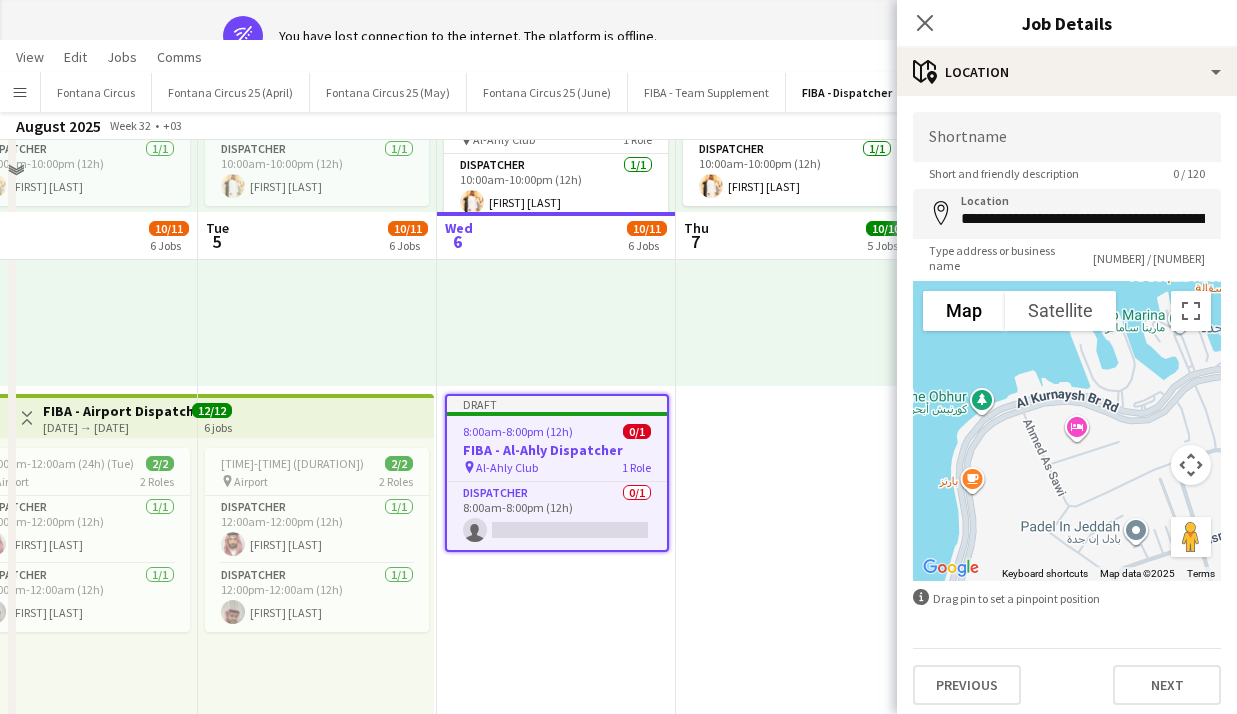 drag, startPoint x: 1028, startPoint y: 355, endPoint x: 1008, endPoint y: 529, distance: 175.14566 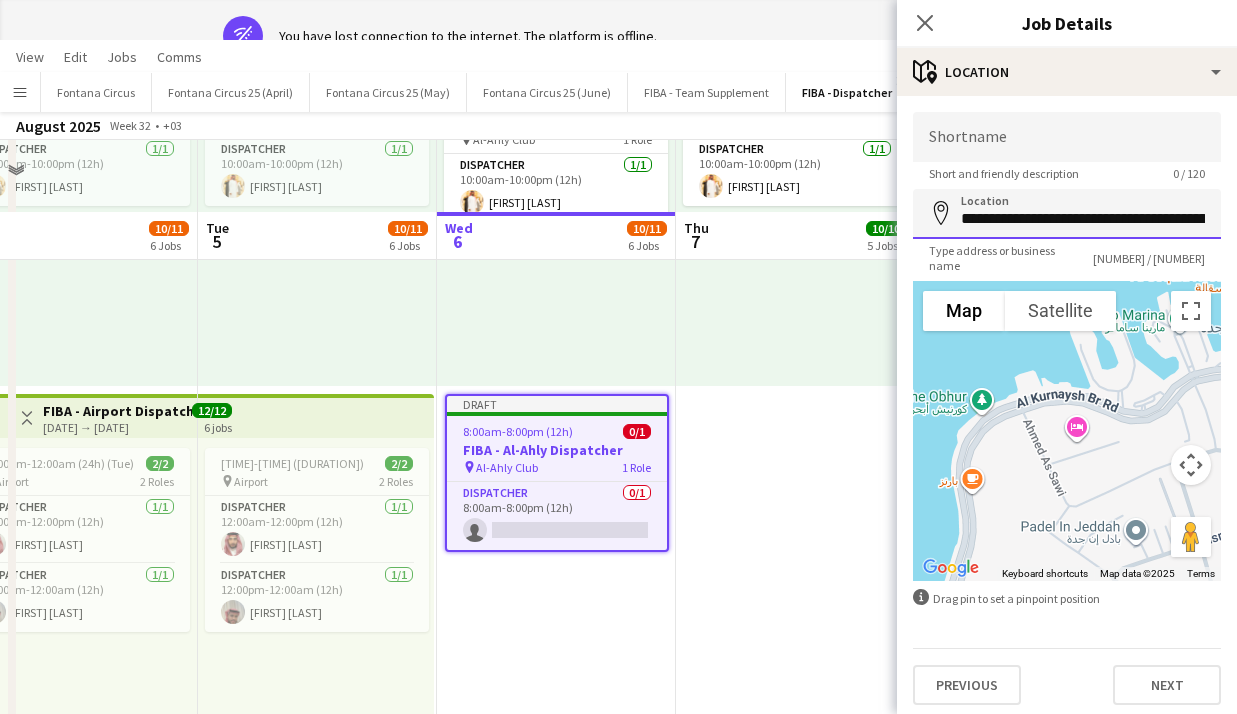 click on "**********" at bounding box center (1067, 214) 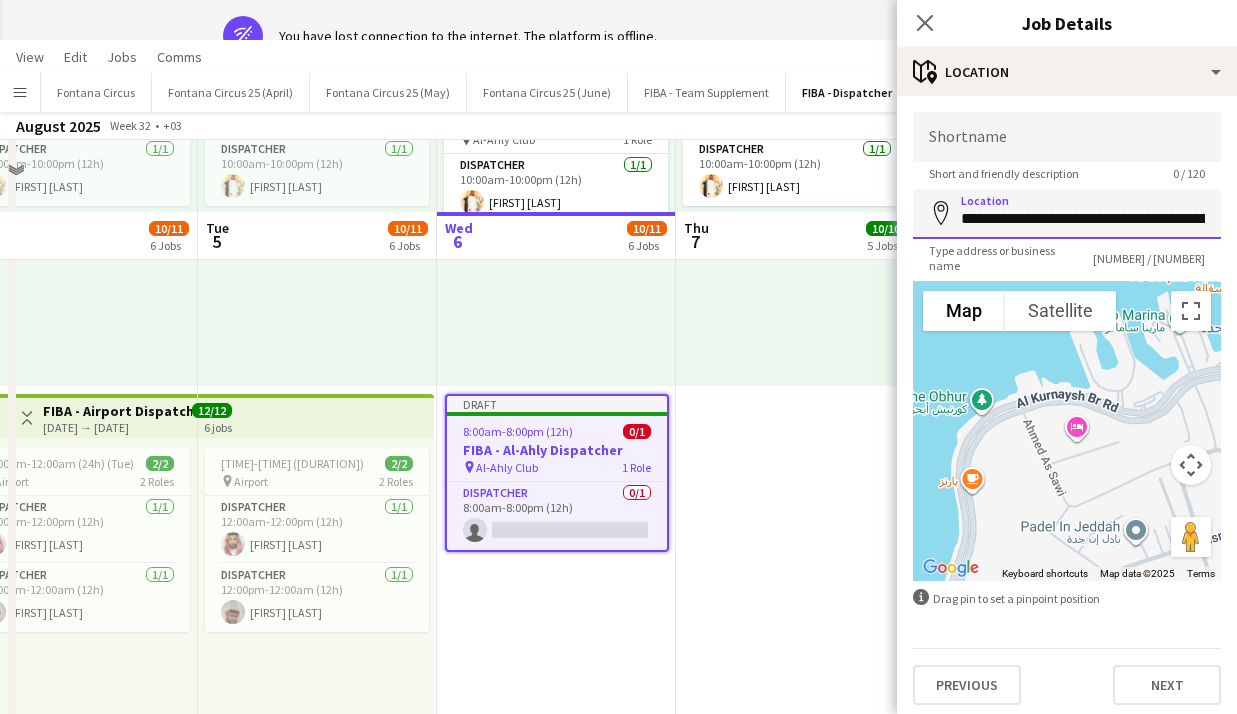 click on "**********" at bounding box center [1067, 214] 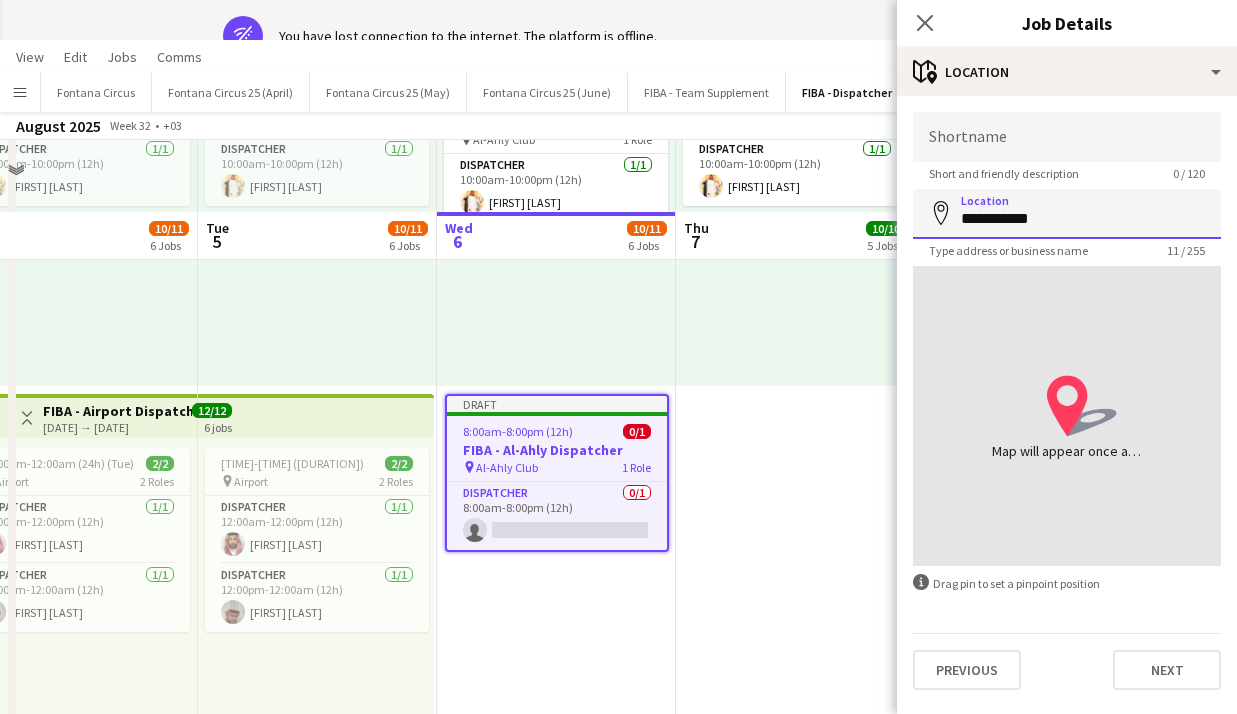 type on "**********" 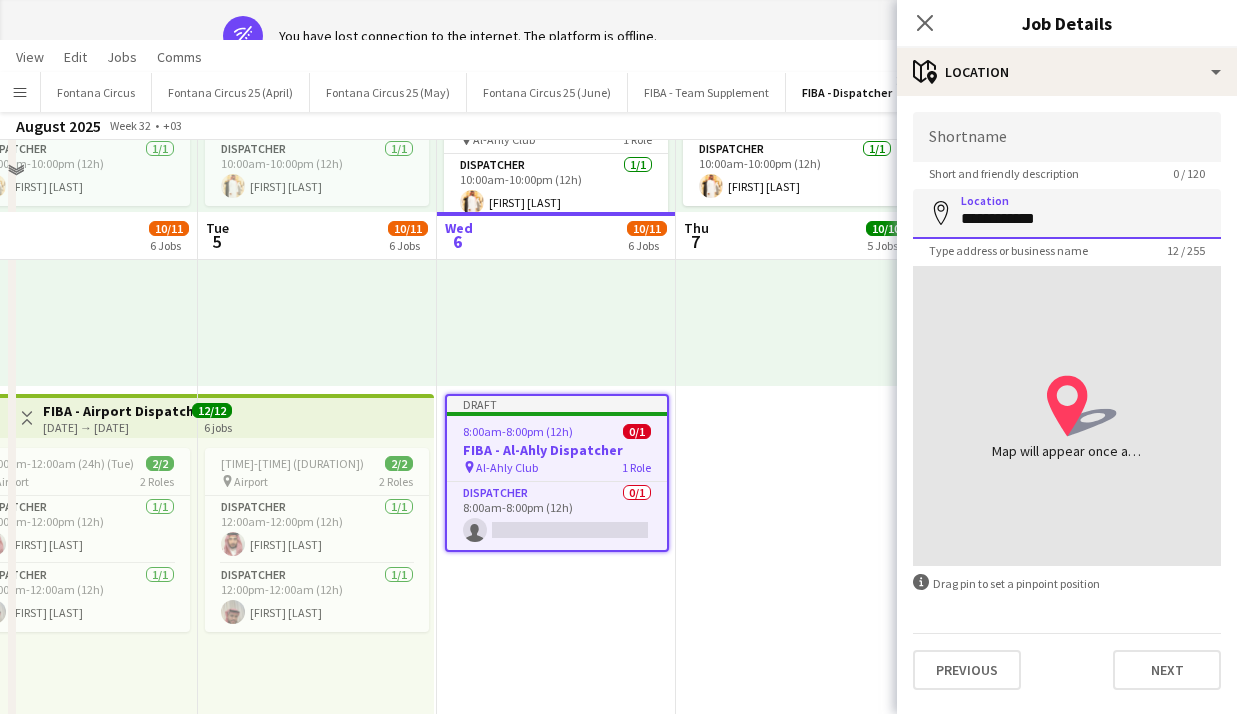 click on "Next" at bounding box center [1167, 670] 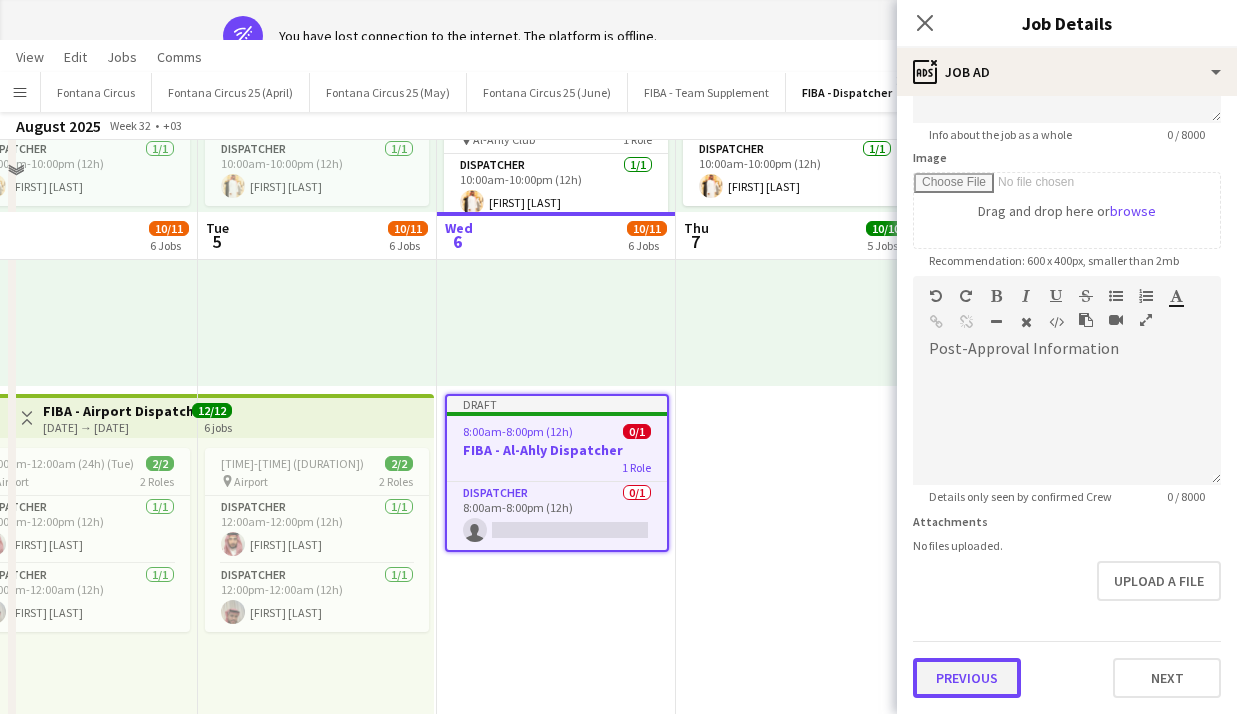click on "**********" at bounding box center (1067, 267) 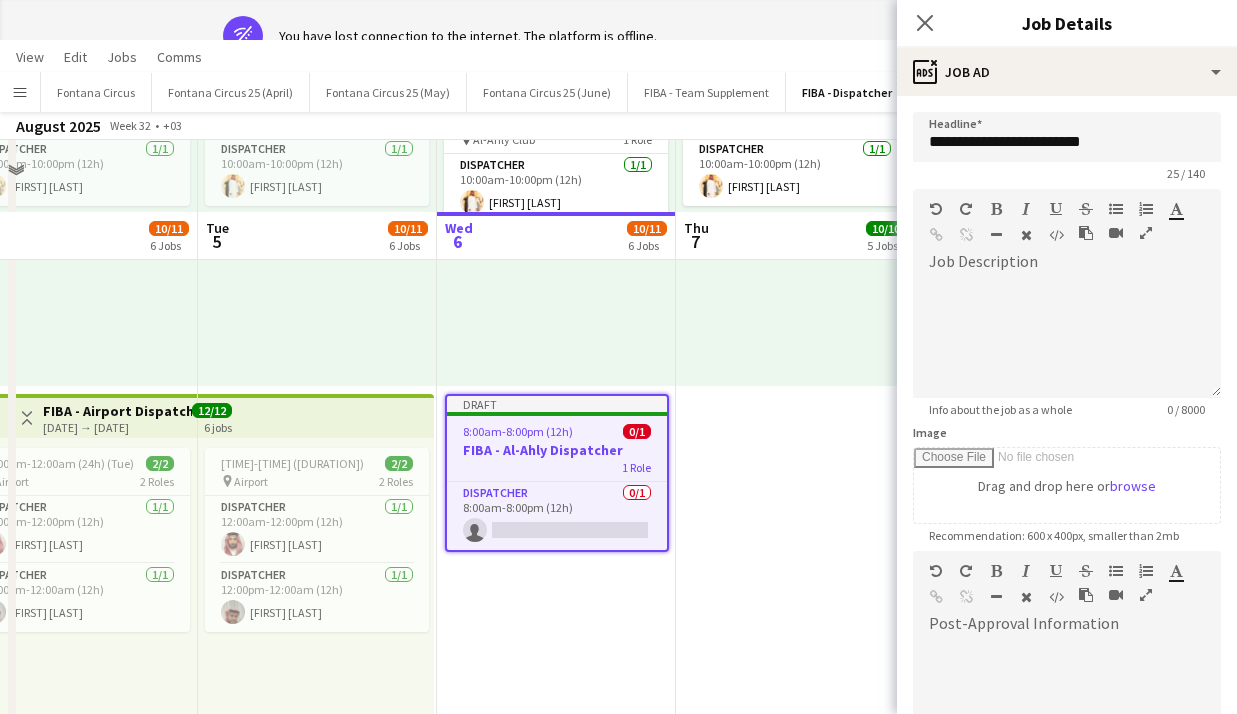 scroll, scrollTop: 274, scrollLeft: 0, axis: vertical 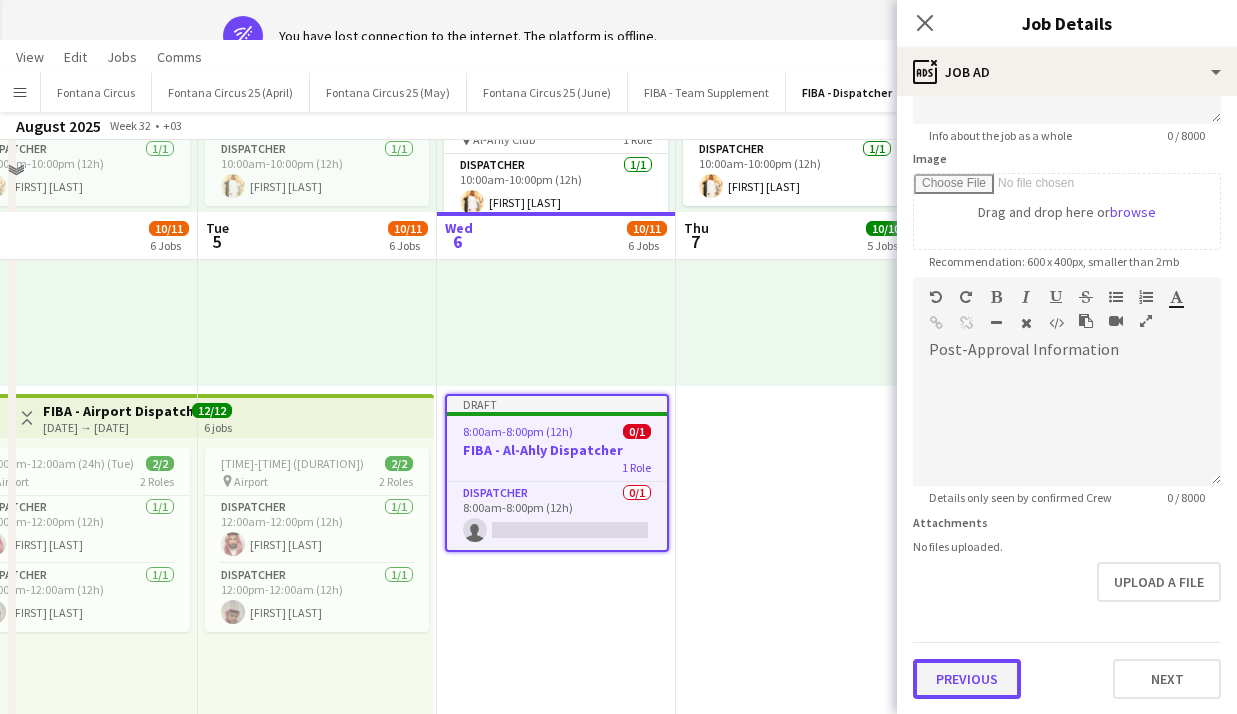 click on "Previous" at bounding box center (967, 679) 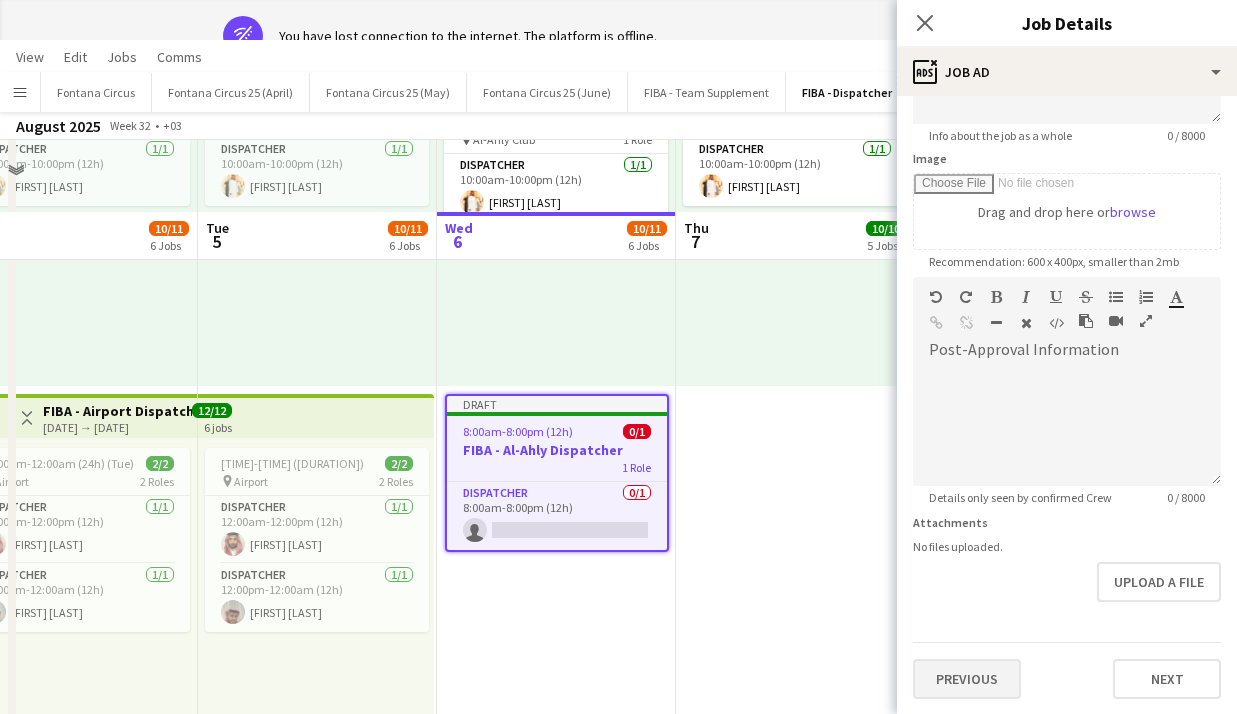 scroll, scrollTop: 0, scrollLeft: 0, axis: both 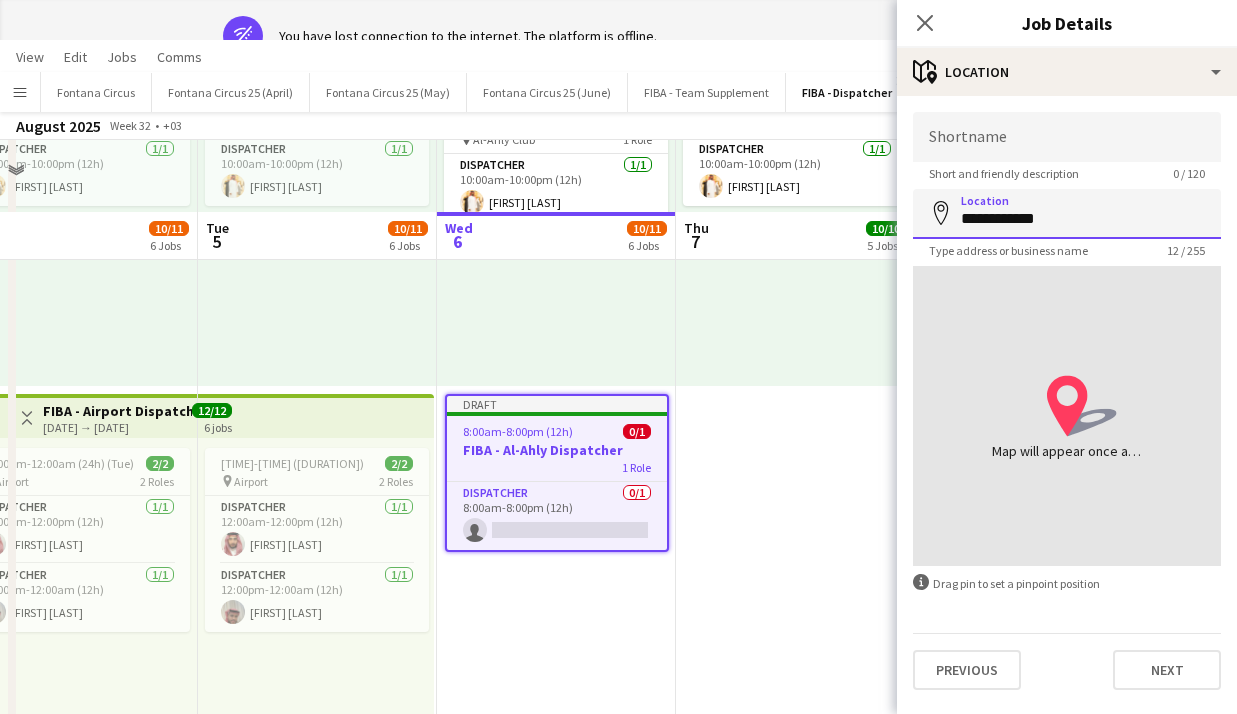 click on "**********" at bounding box center [1067, 214] 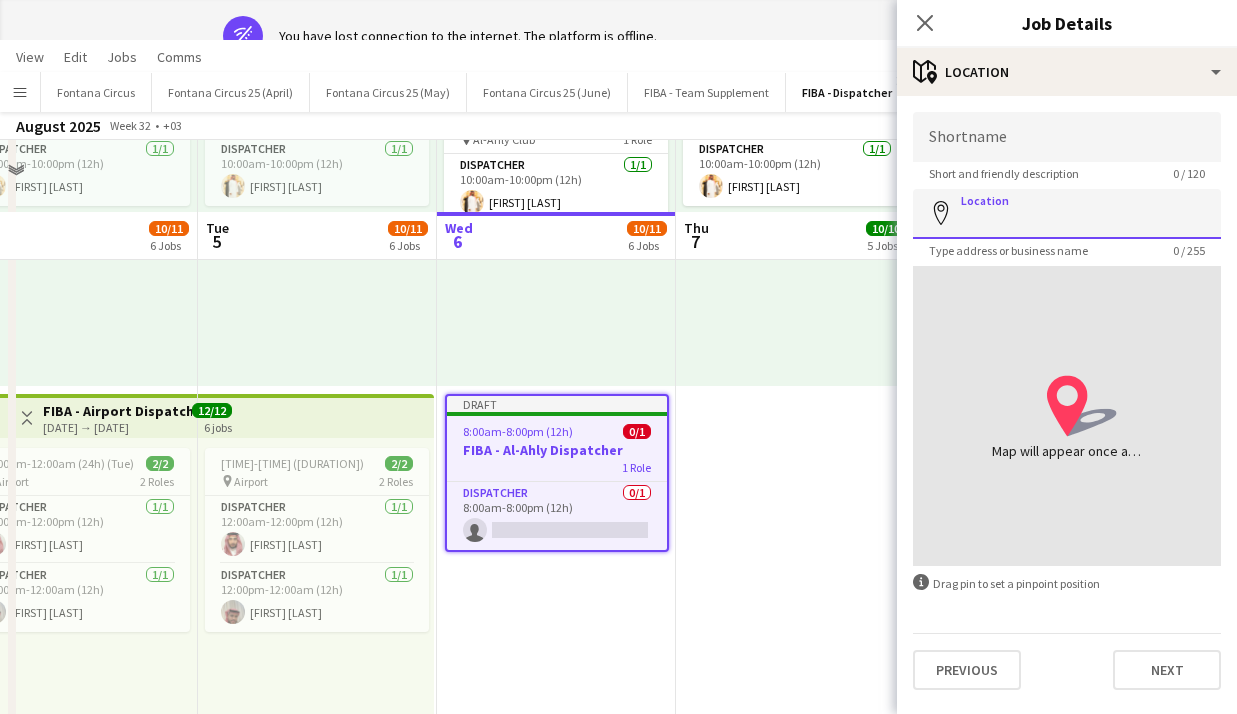 type 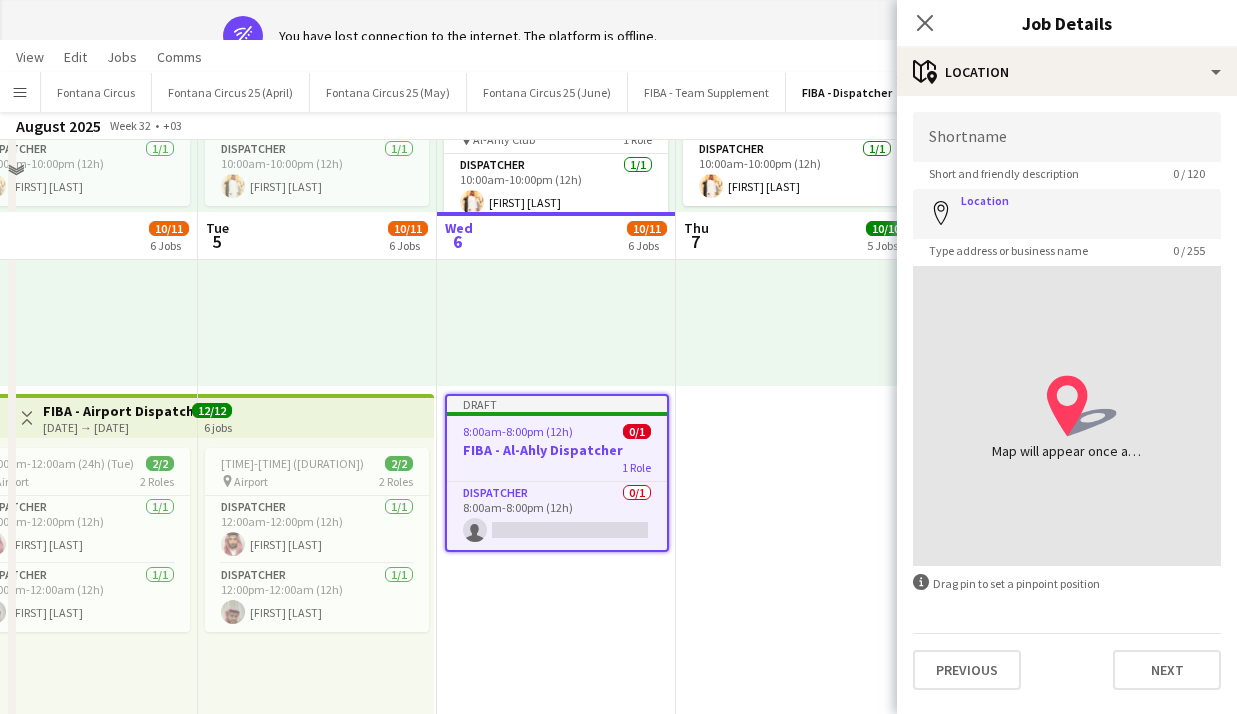 click on "location-icon
Created with Sketch." 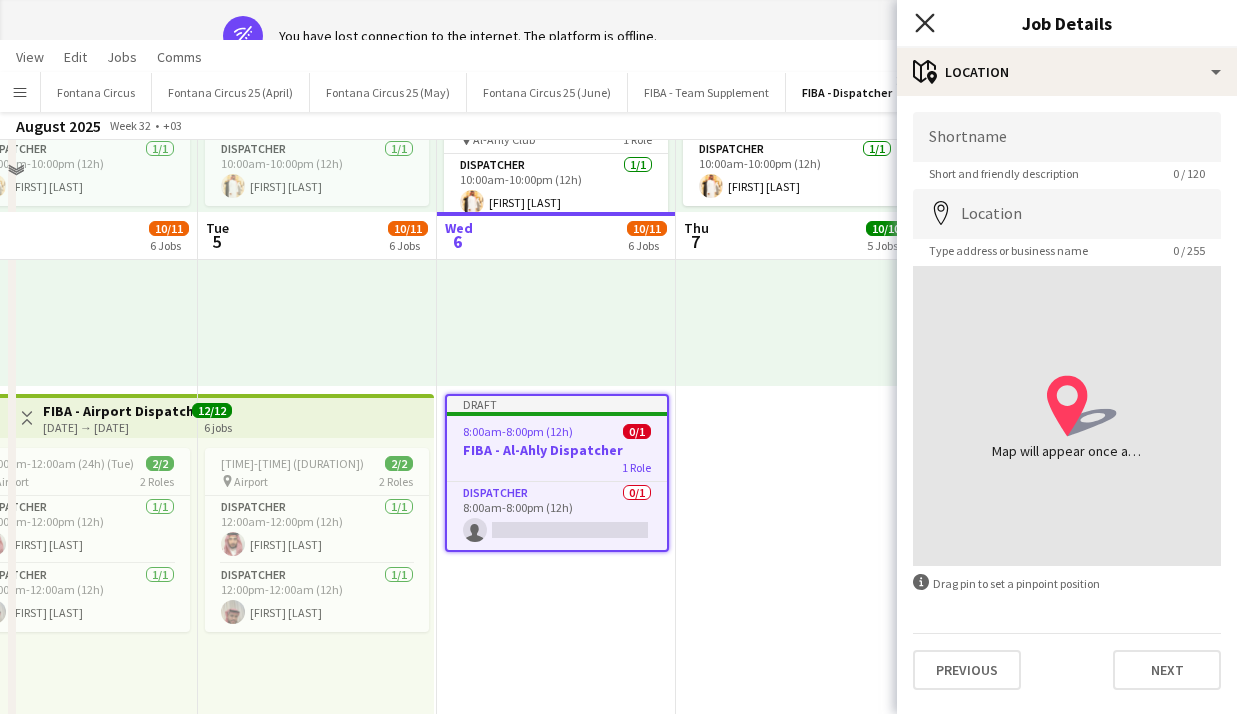 click on "Close pop-in" 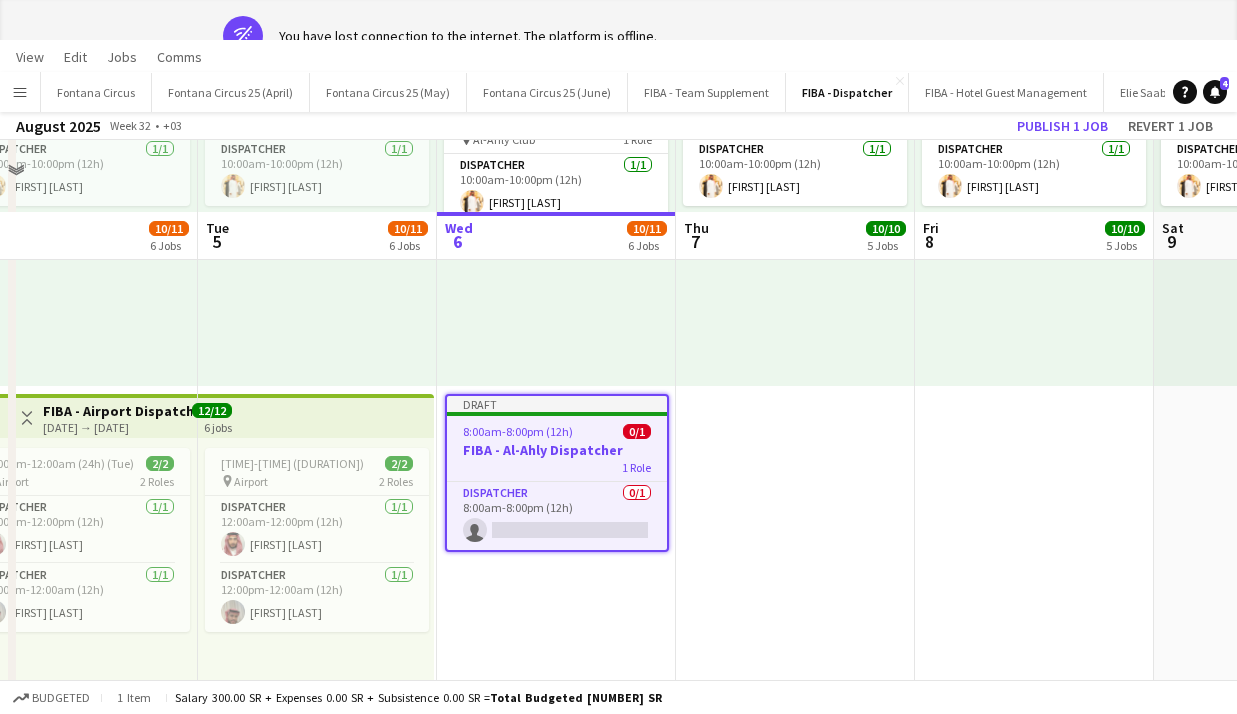 click on "FIBA - Al-Ahly Dispatcher" at bounding box center [557, 450] 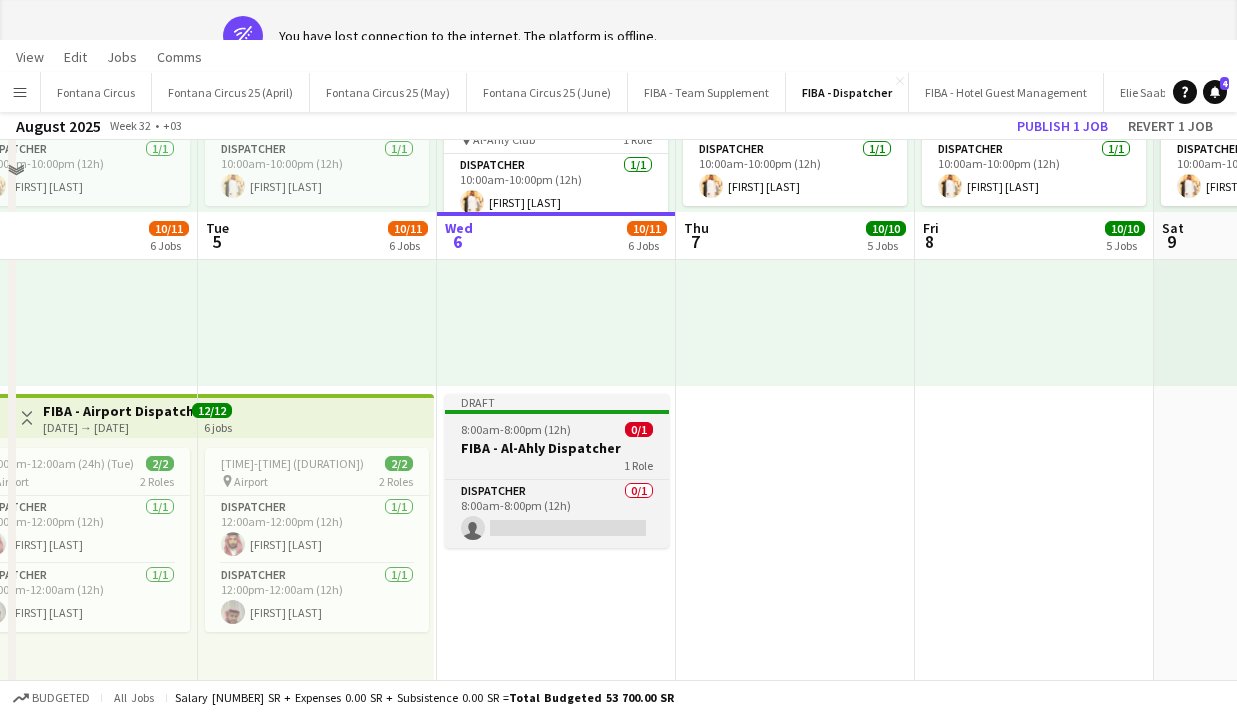click on "FIBA - Al-Ahly Dispatcher" at bounding box center (557, 448) 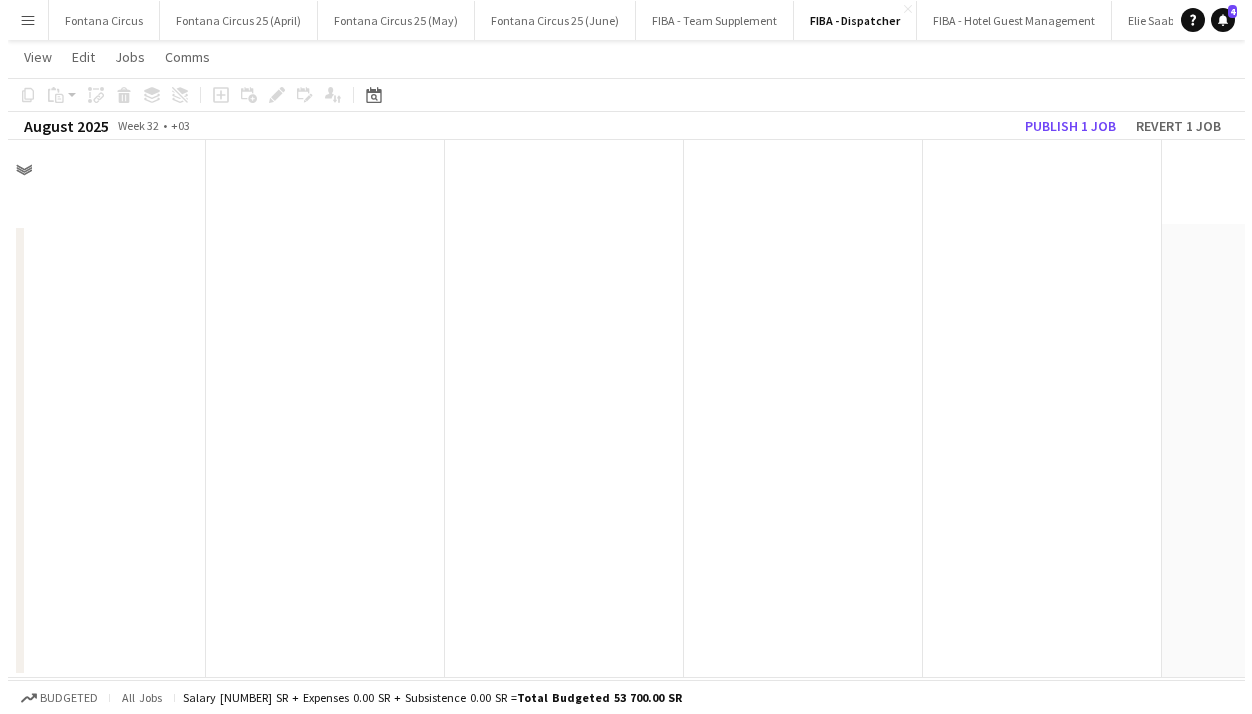 scroll, scrollTop: 0, scrollLeft: 0, axis: both 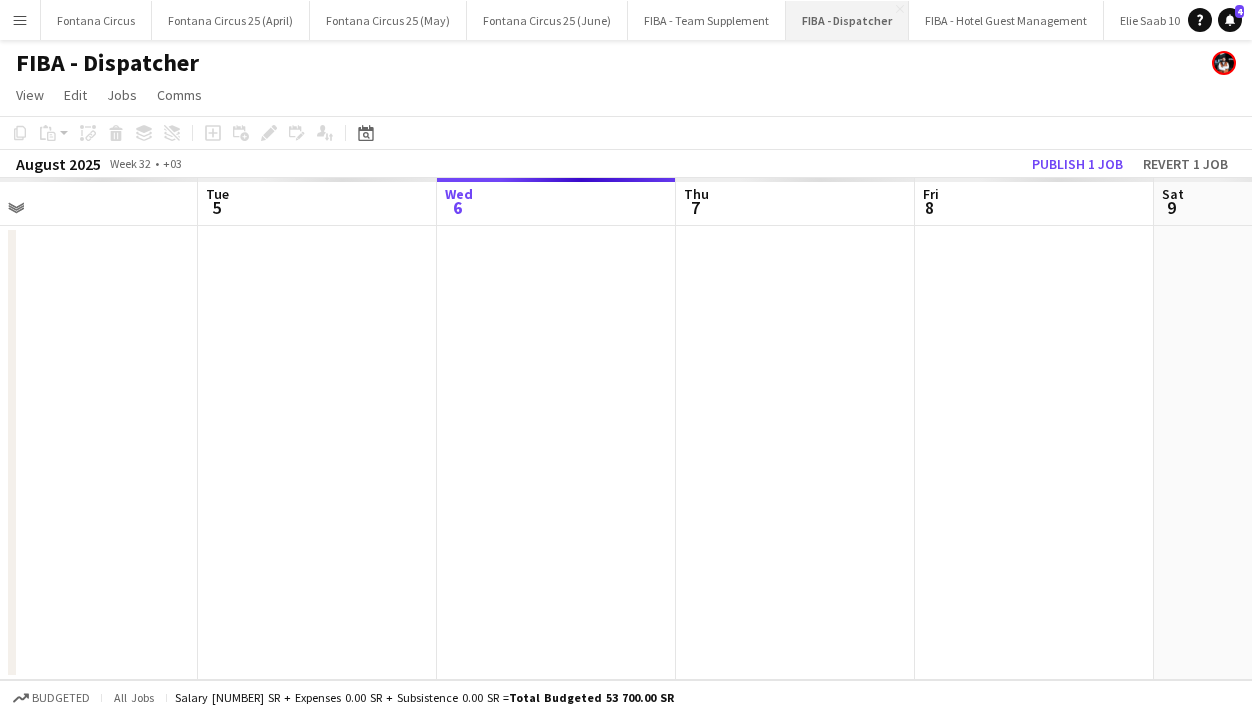 click on "FIBA - Dispatcher
Close" at bounding box center [847, 20] 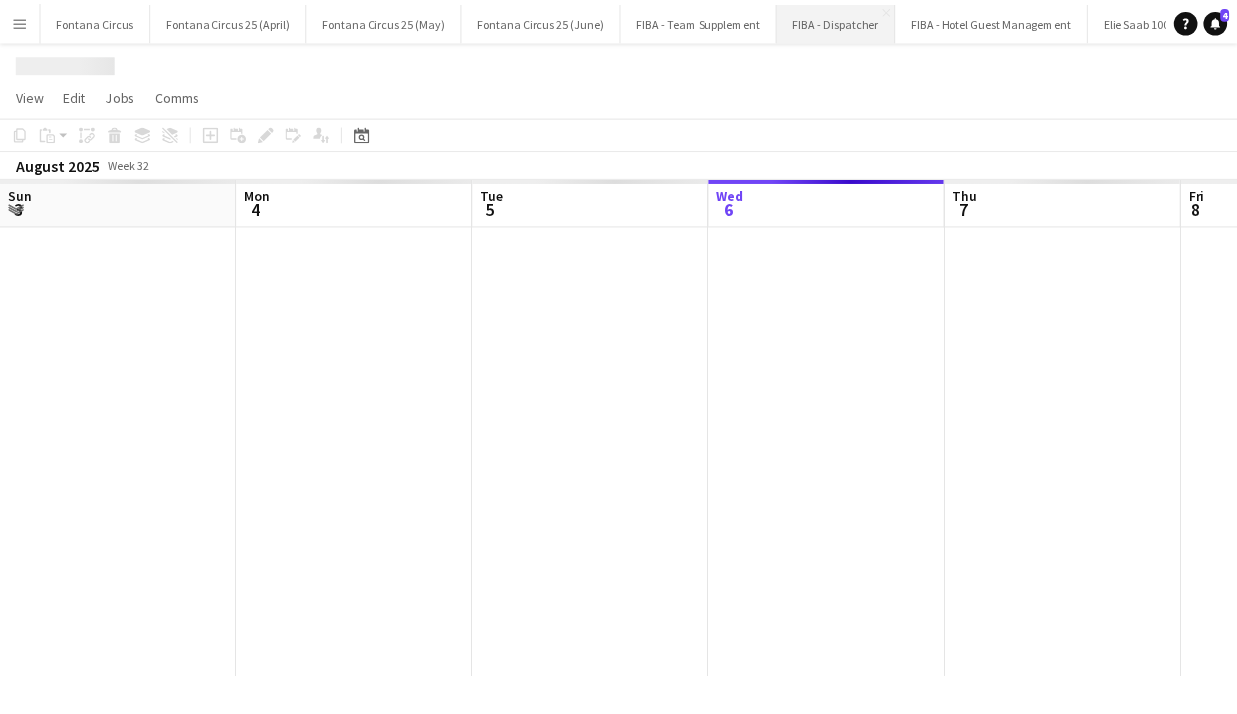 scroll, scrollTop: 0, scrollLeft: 478, axis: horizontal 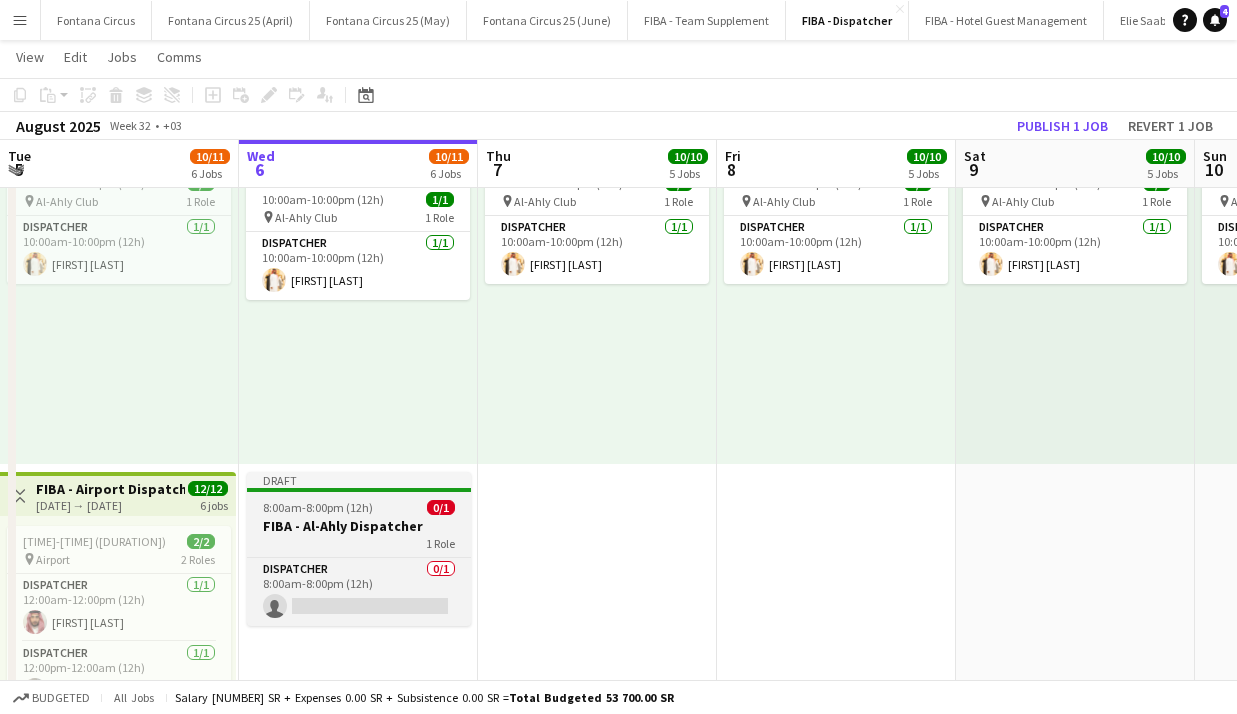 click at bounding box center (359, 490) 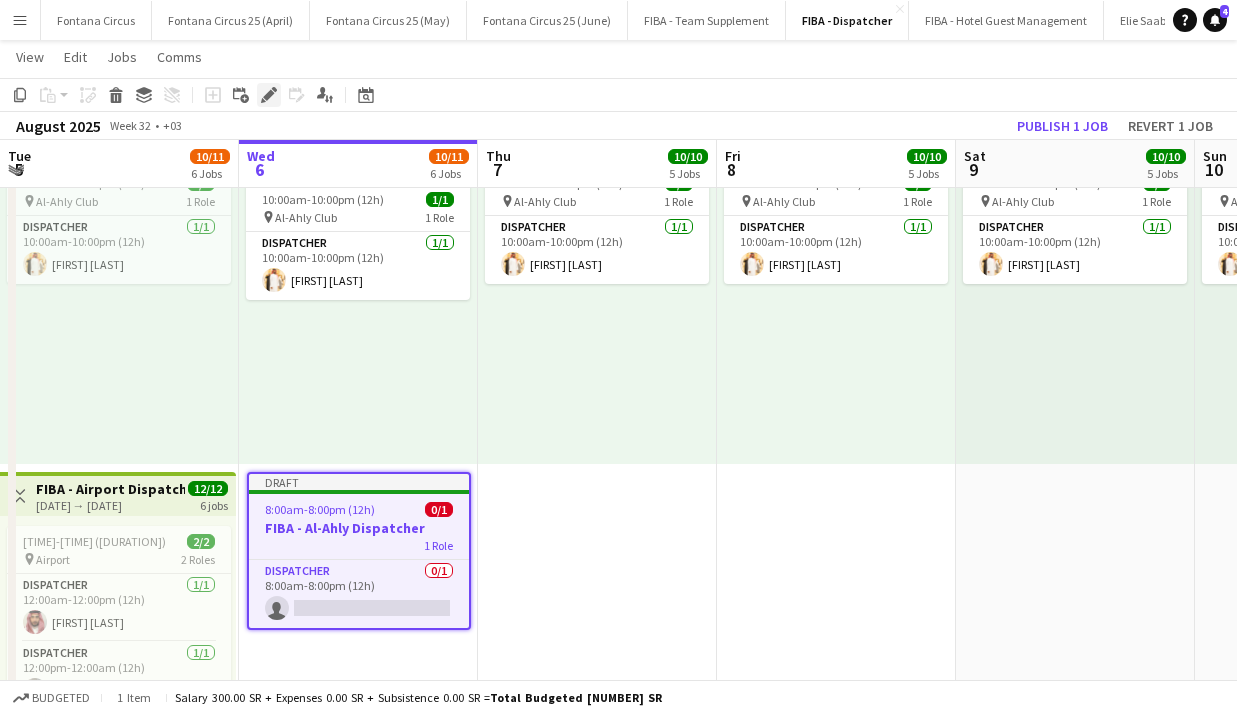 click on "Edit" 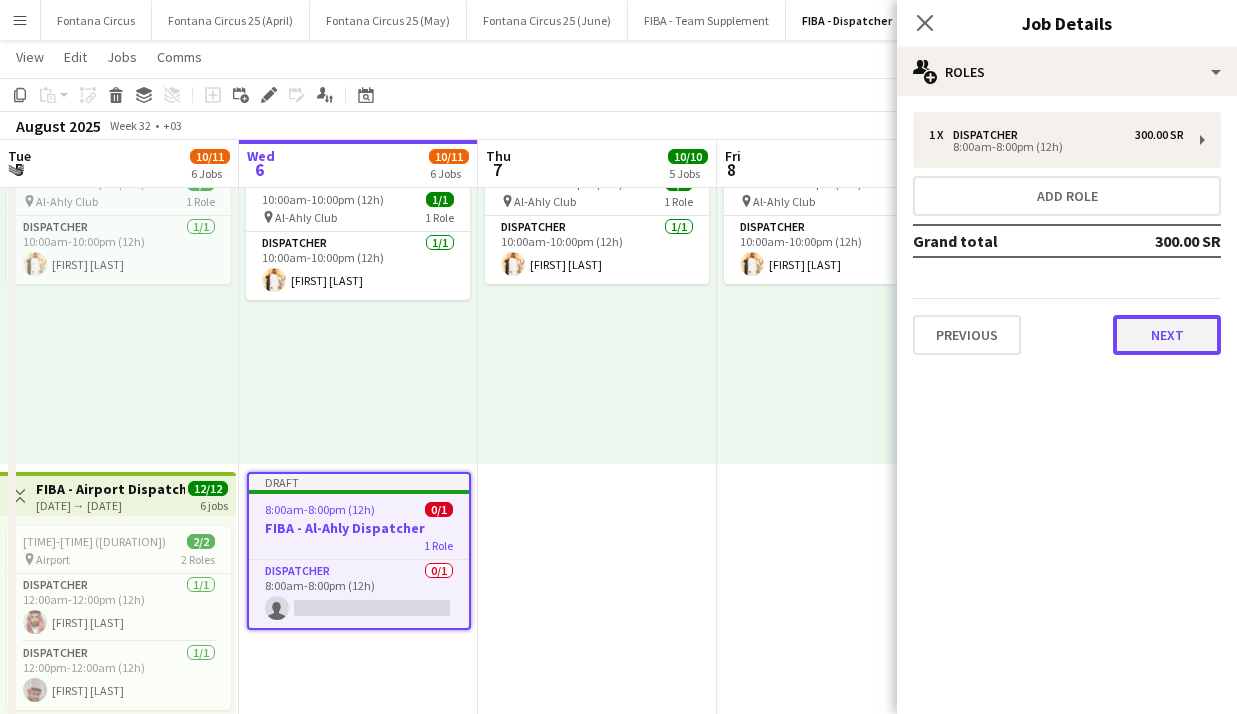click on "Next" at bounding box center (1167, 335) 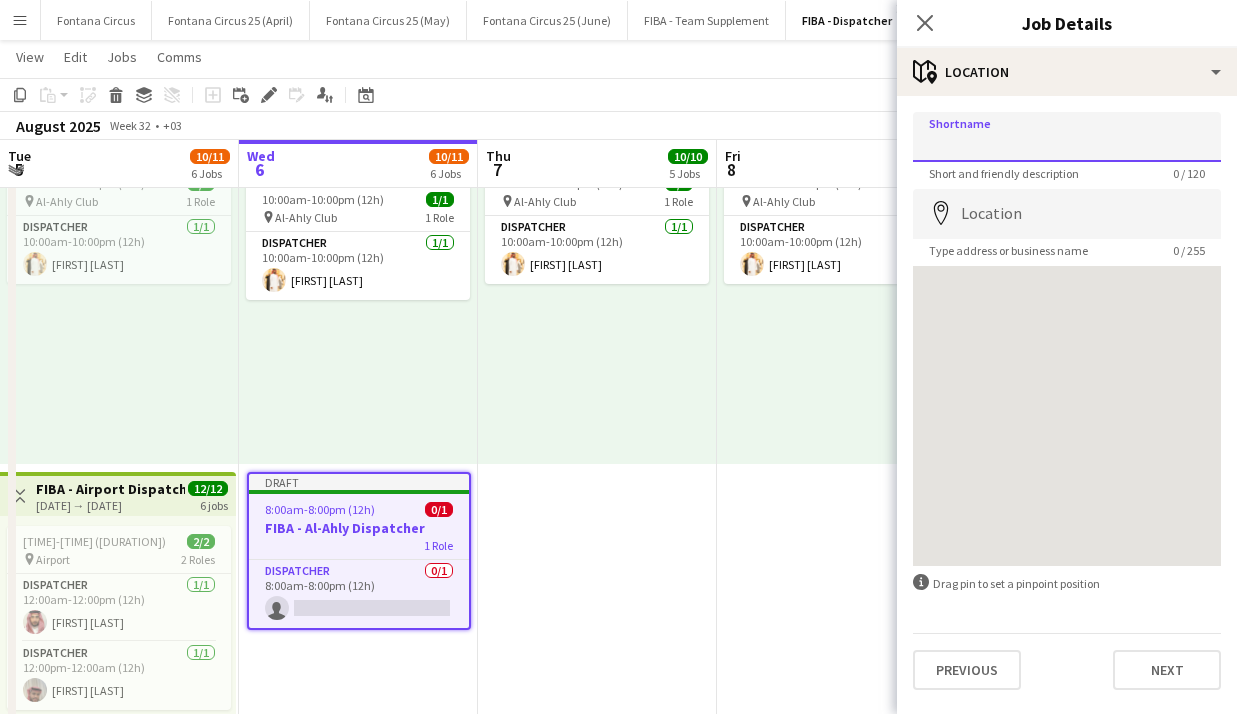 click on "Shortname" at bounding box center (1067, 137) 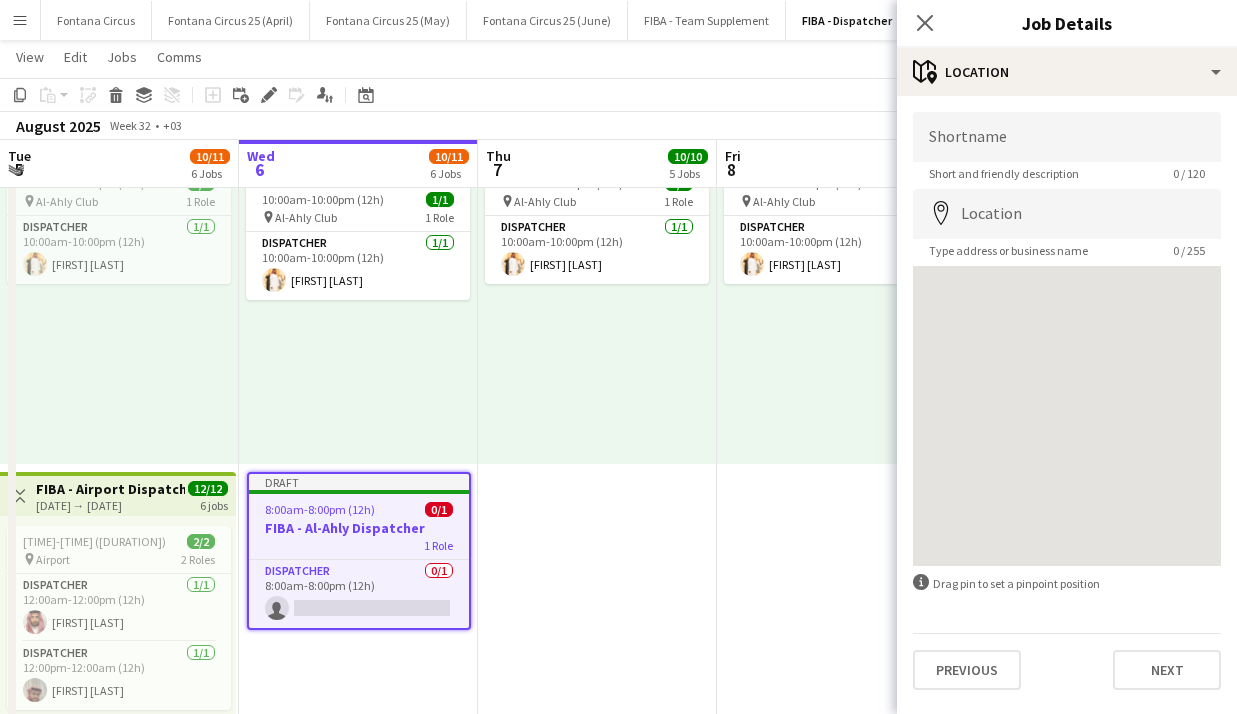 click on "Shortname  Short and friendly description  0 / 120   Location
map-marker
Type address or business name  0 / 255  To navigate the map with touch gestures double-tap and hold your finger on the map, then drag the map.
information-circle
Drag pin to set a pinpoint position   Previous   Next" at bounding box center [1067, 401] 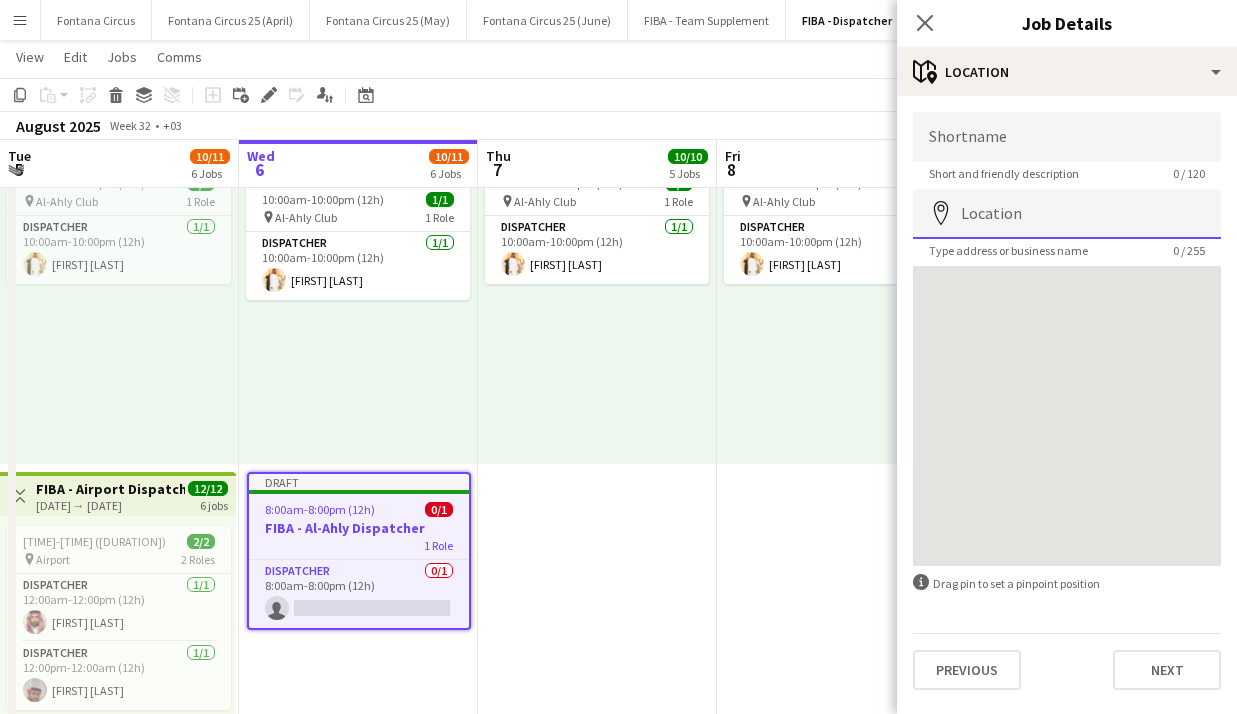 click on "Location" at bounding box center [1067, 214] 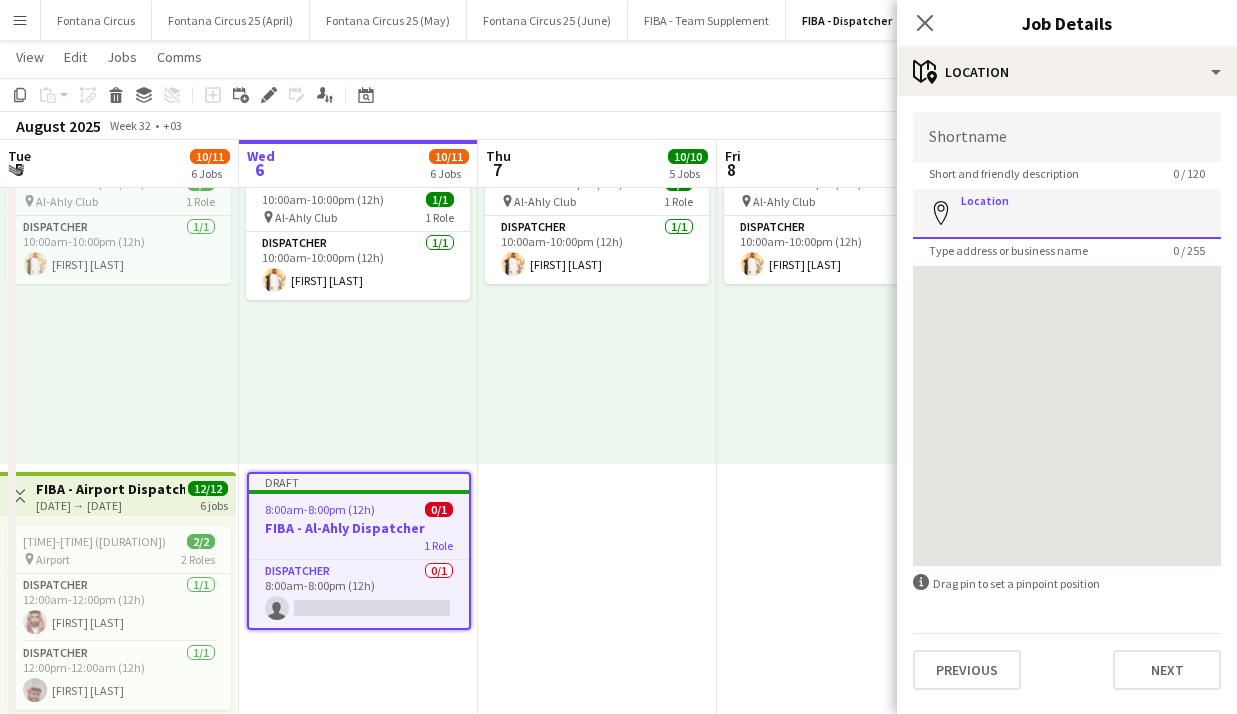 paste on "**********" 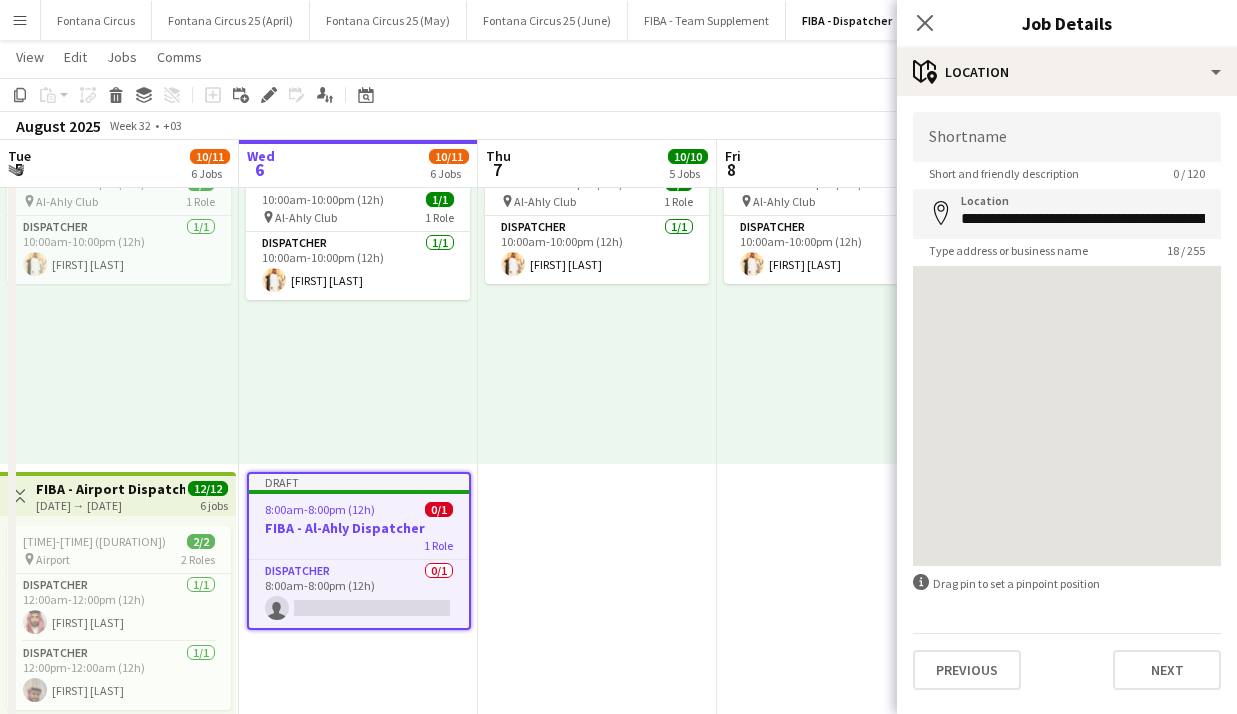 type on "**********" 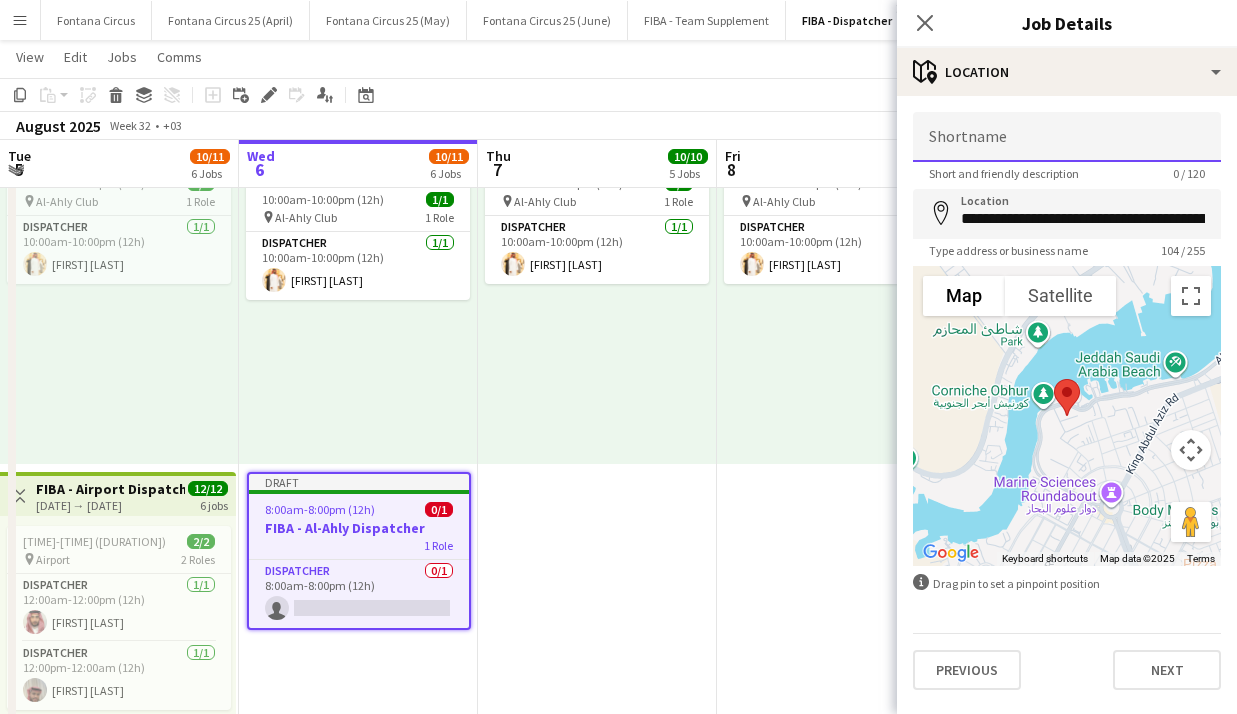 click on "Shortname" at bounding box center (1067, 137) 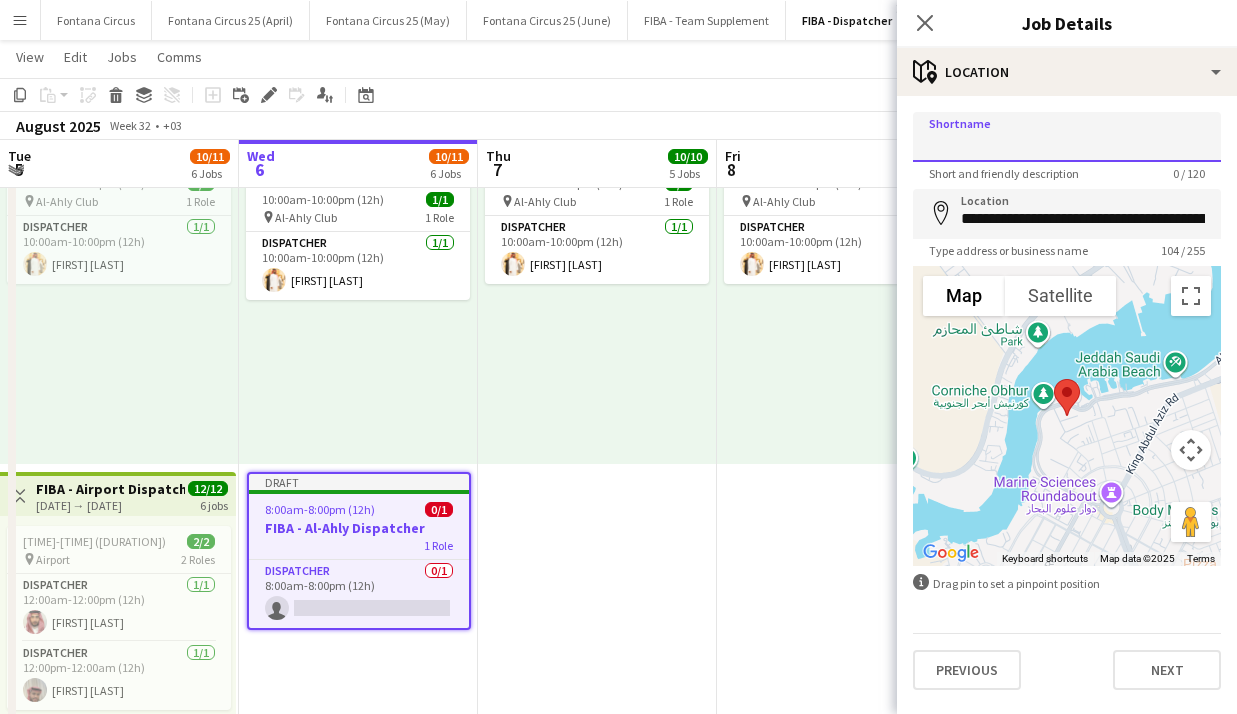 paste on "**********" 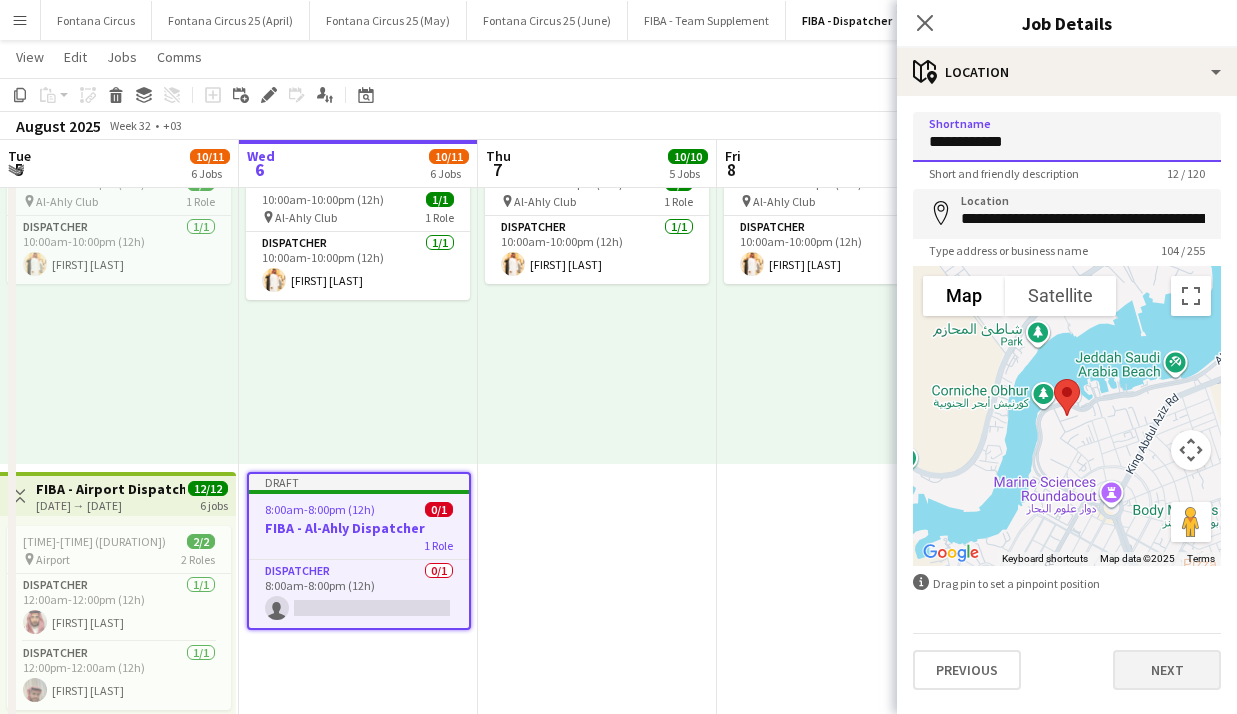 type on "**********" 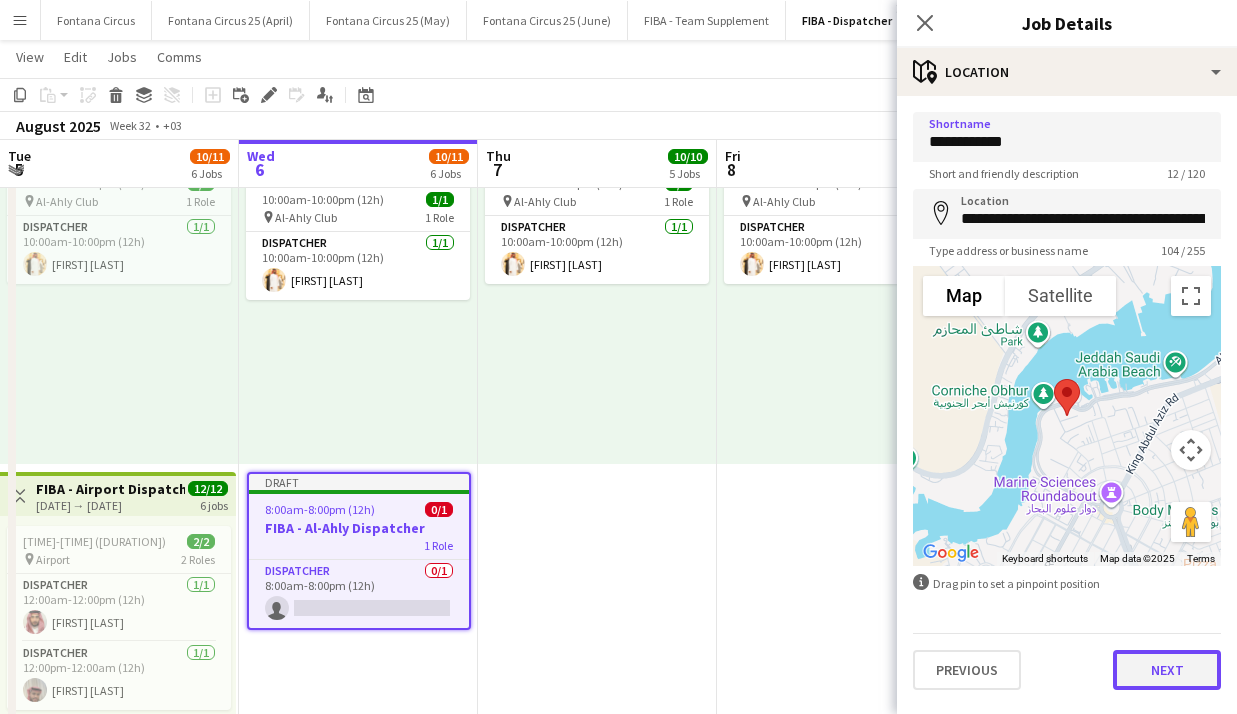 click on "Next" at bounding box center [1167, 670] 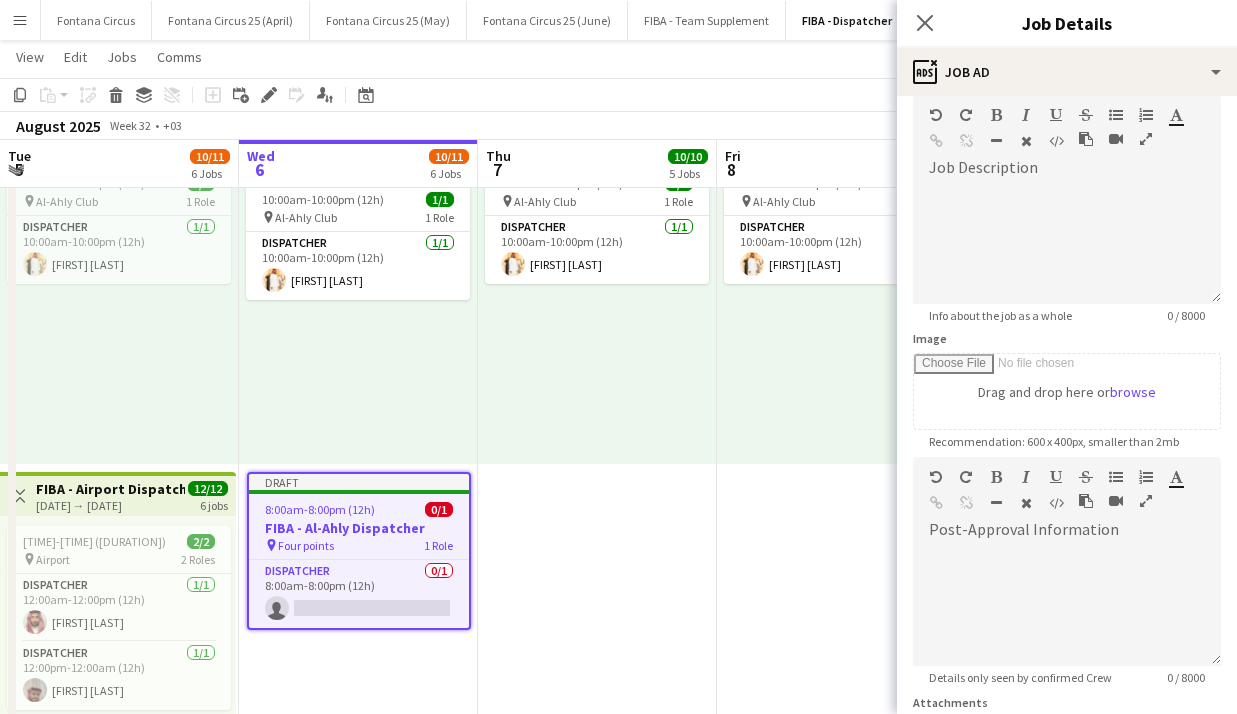 scroll, scrollTop: 0, scrollLeft: 0, axis: both 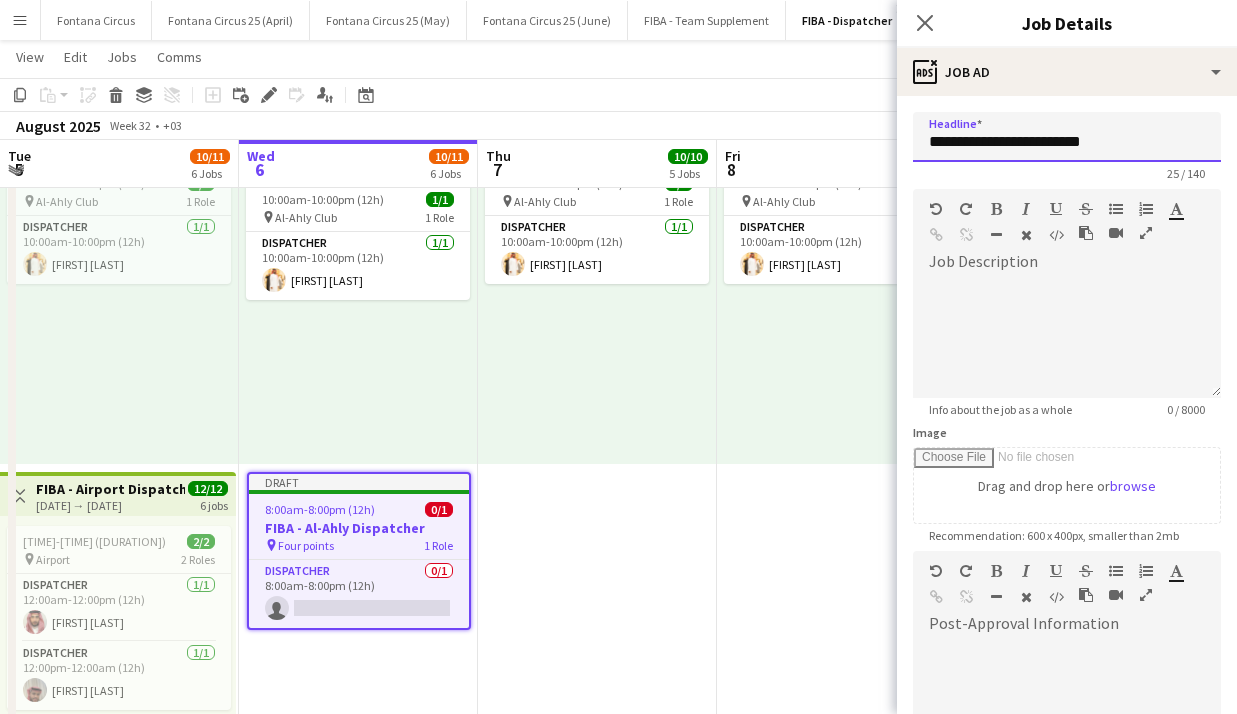 drag, startPoint x: 970, startPoint y: 140, endPoint x: 1255, endPoint y: 124, distance: 285.44876 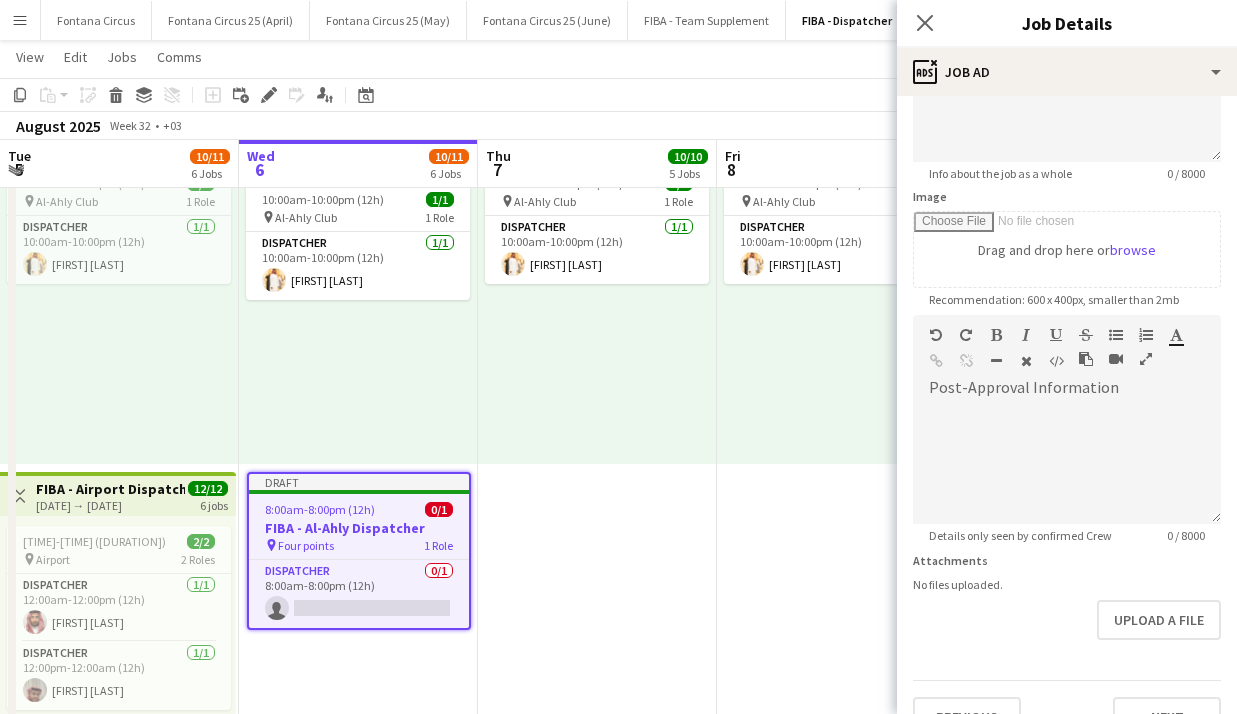 scroll, scrollTop: 274, scrollLeft: 0, axis: vertical 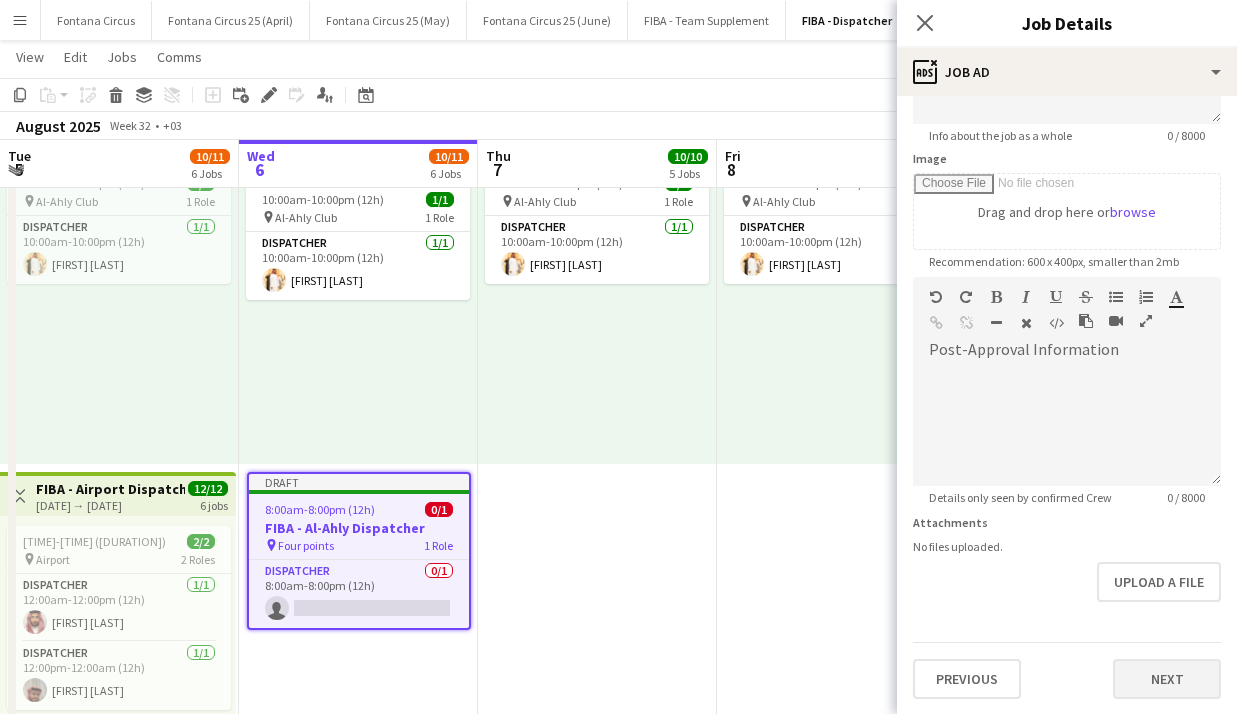 type on "**********" 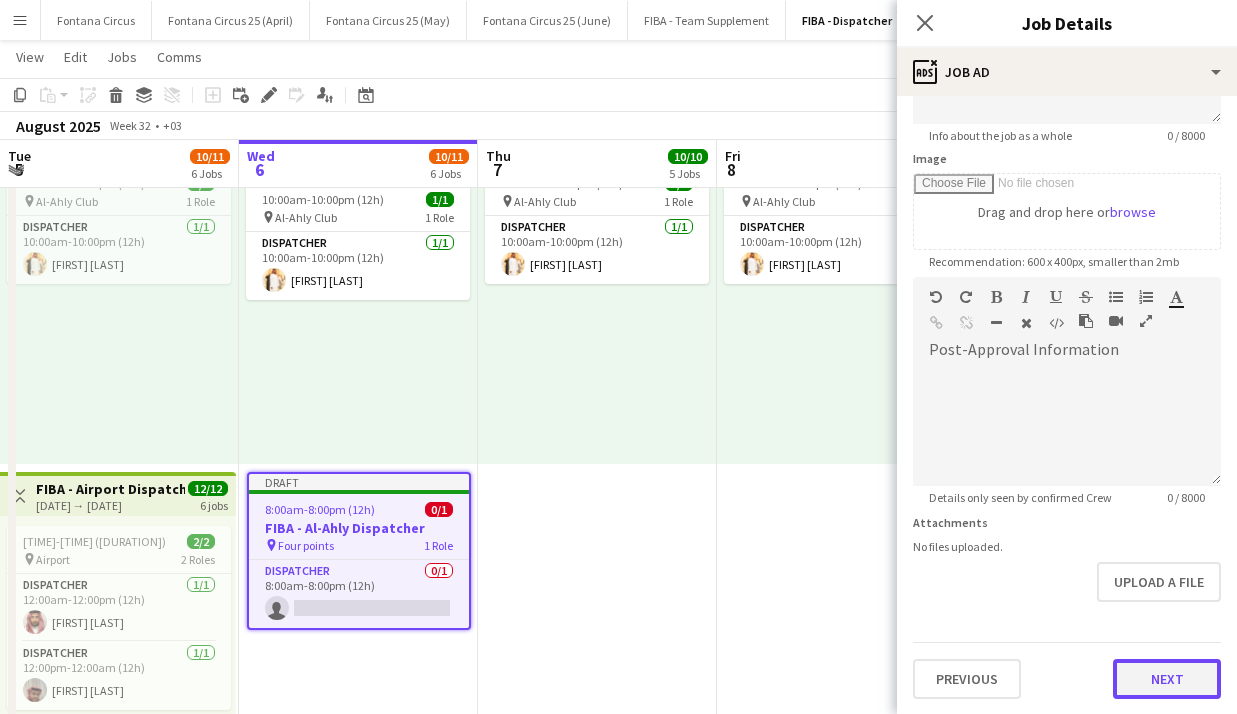 click on "Next" at bounding box center [1167, 679] 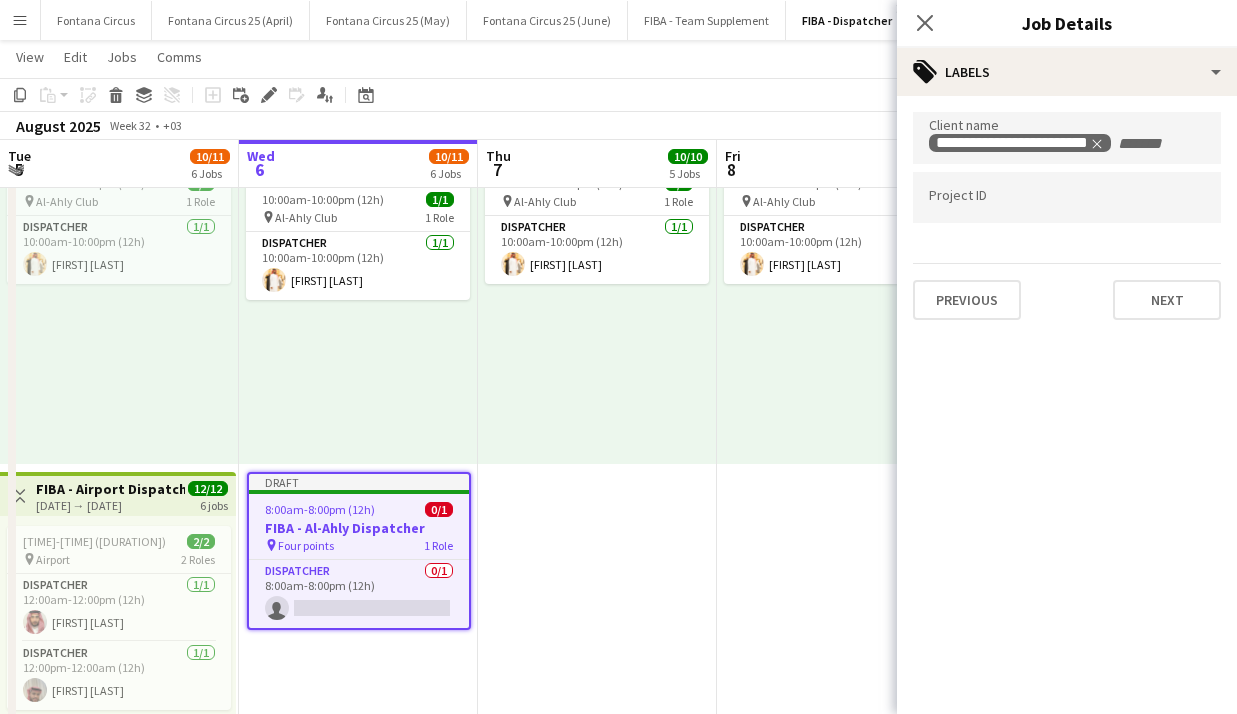 scroll, scrollTop: 0, scrollLeft: 0, axis: both 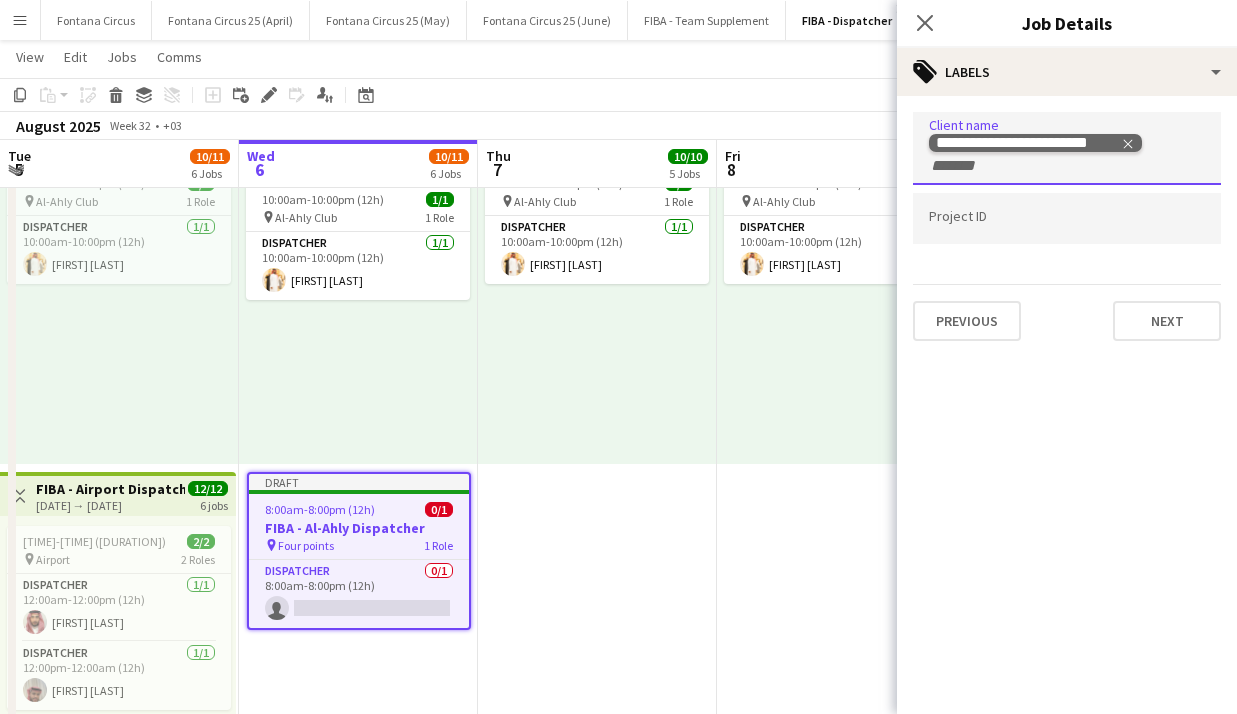 click 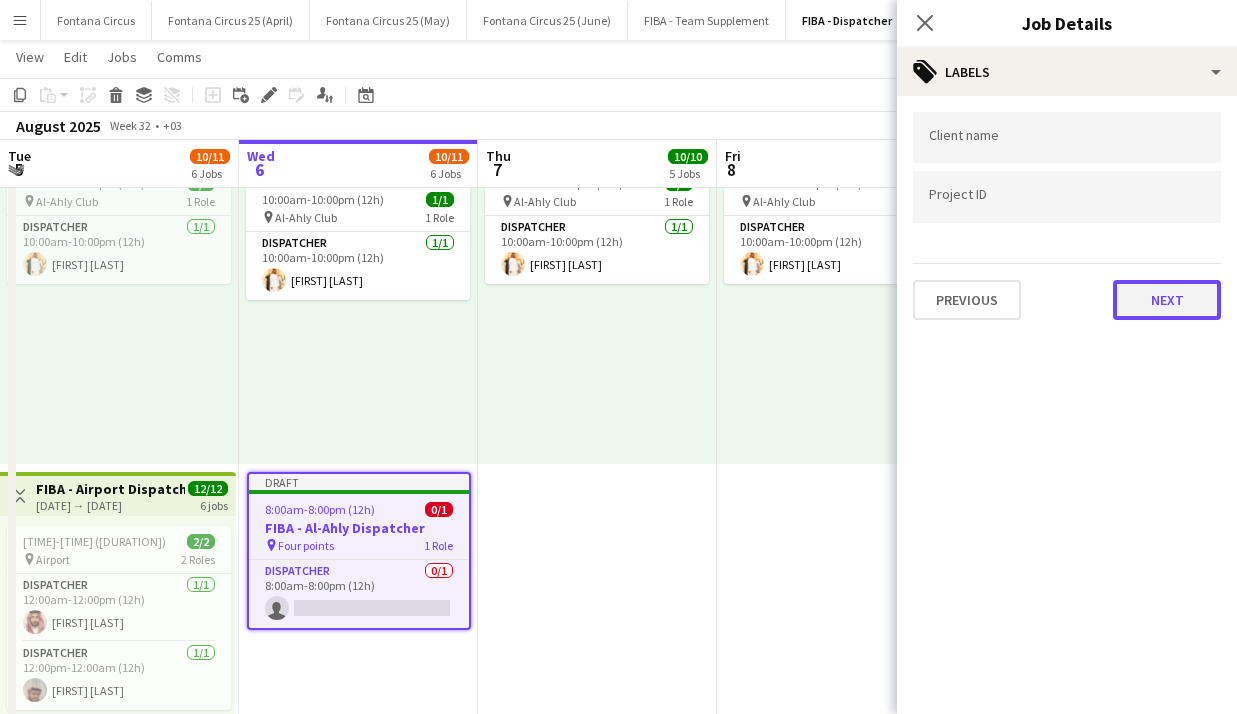 click on "Next" at bounding box center (1167, 300) 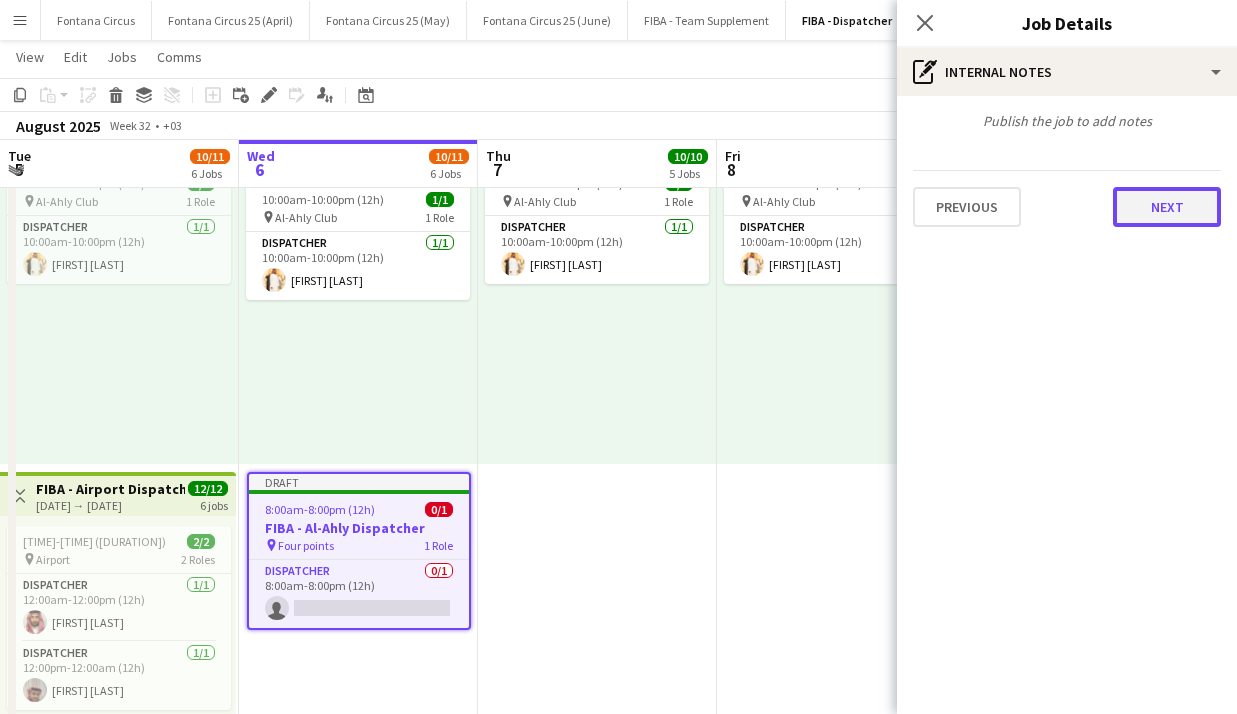 click on "Next" at bounding box center (1167, 207) 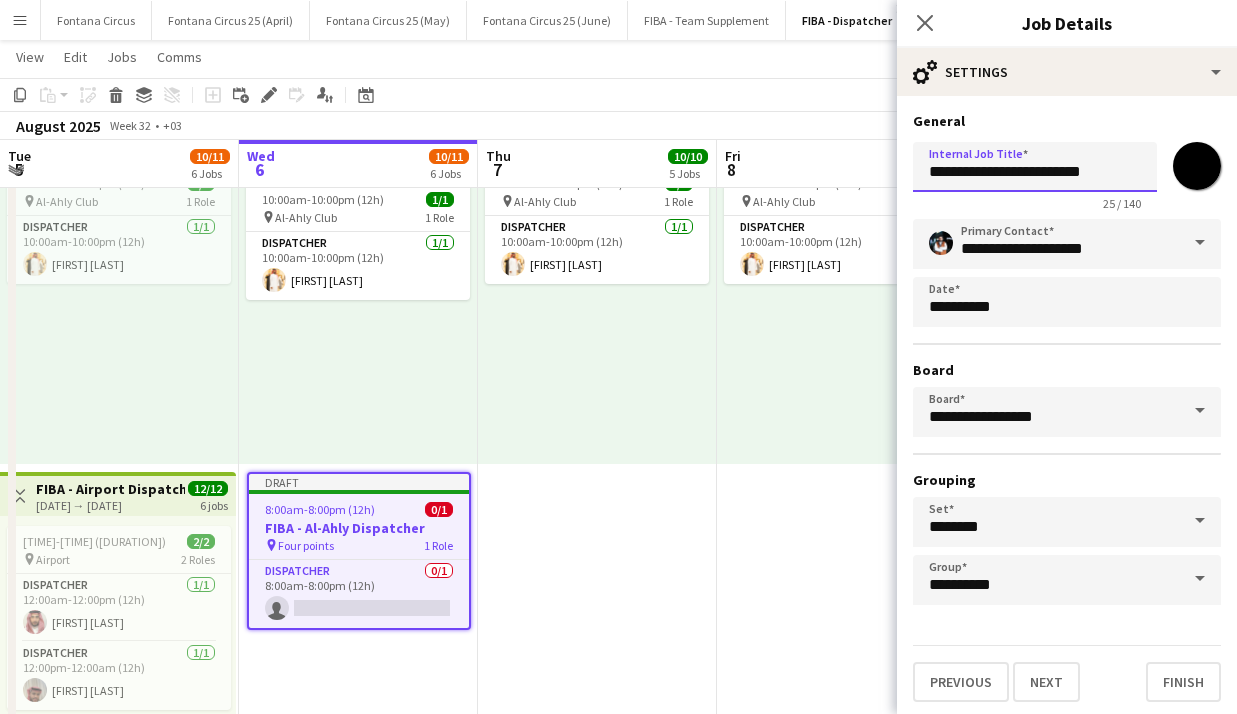 drag, startPoint x: 971, startPoint y: 169, endPoint x: 1015, endPoint y: 175, distance: 44.407207 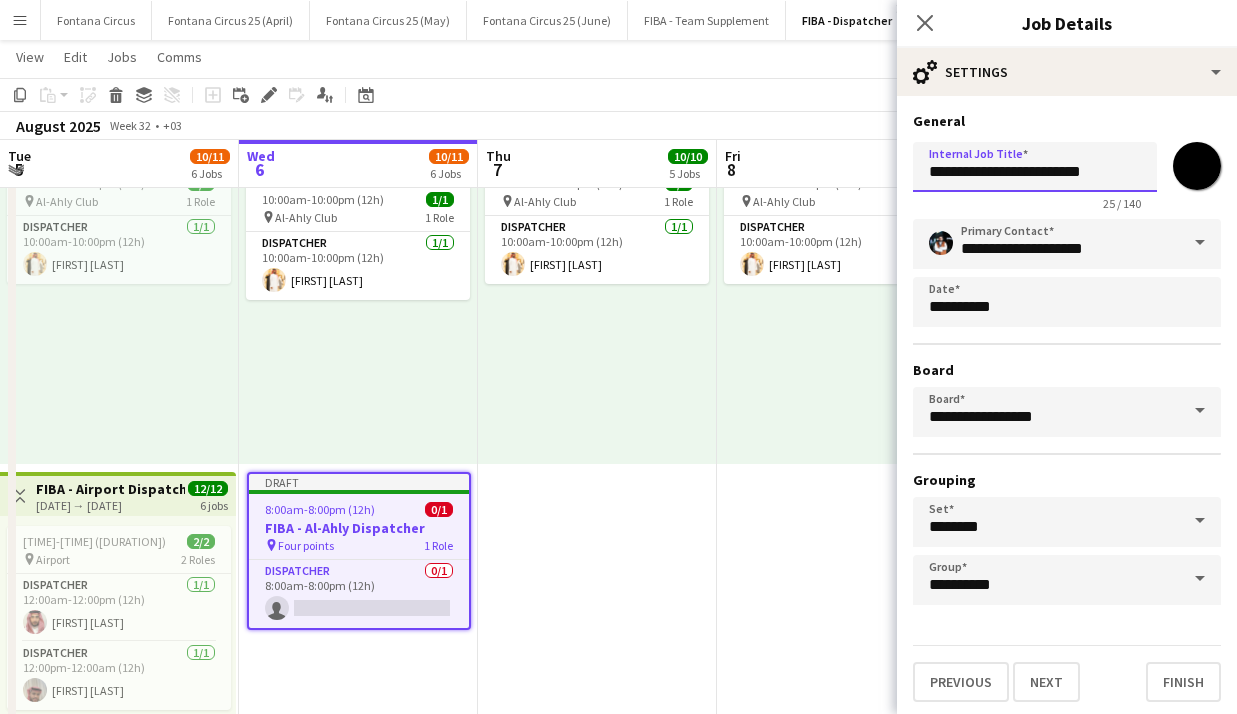 click on "**********" at bounding box center (1035, 167) 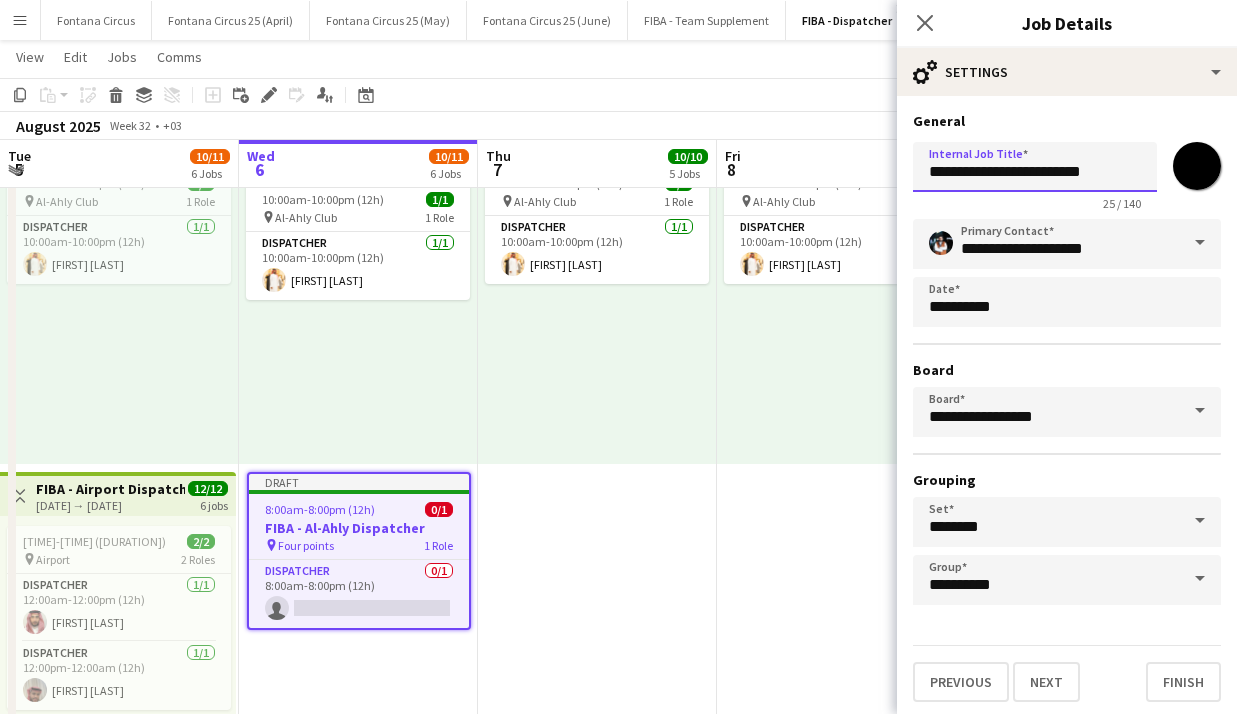 paste on "*****" 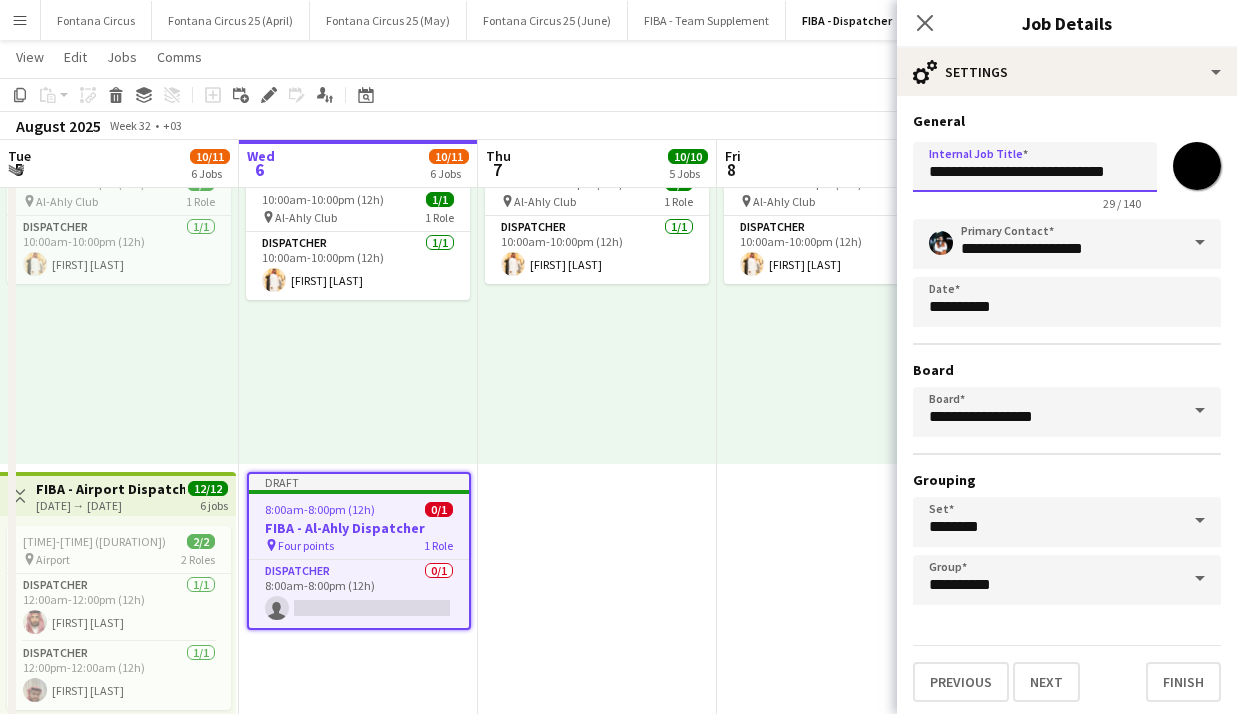type on "**********" 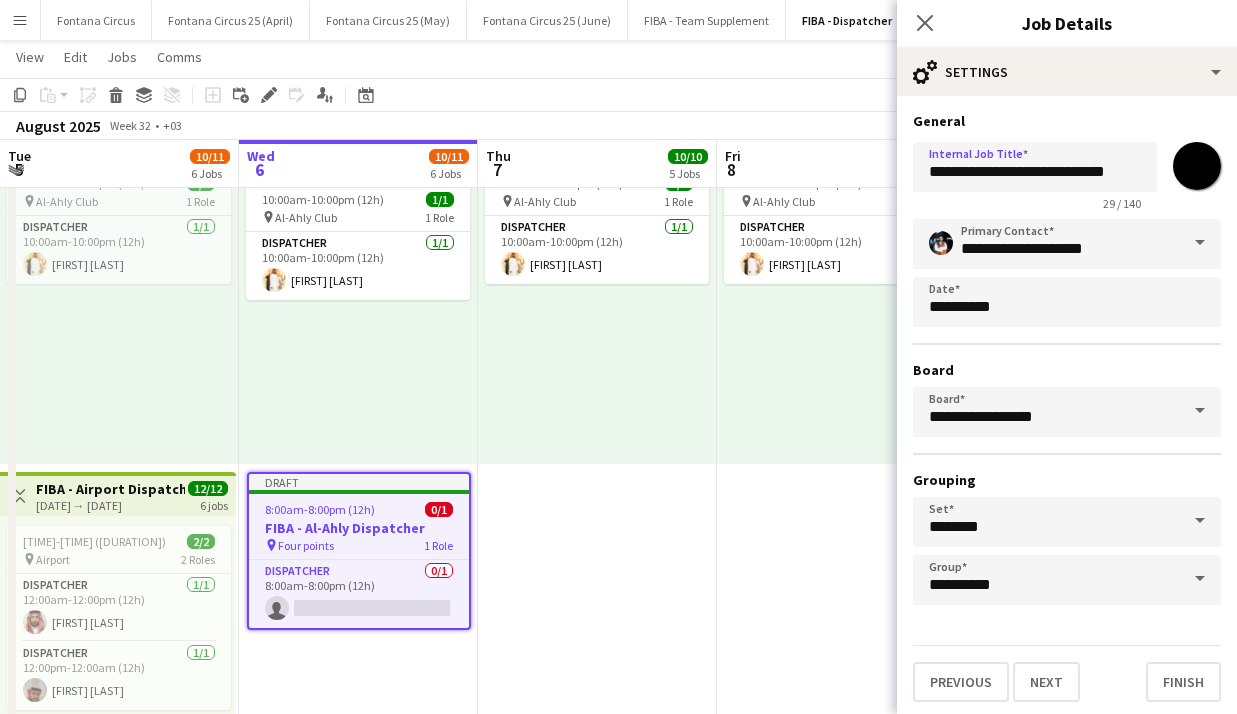 click on "*******" at bounding box center [1197, 166] 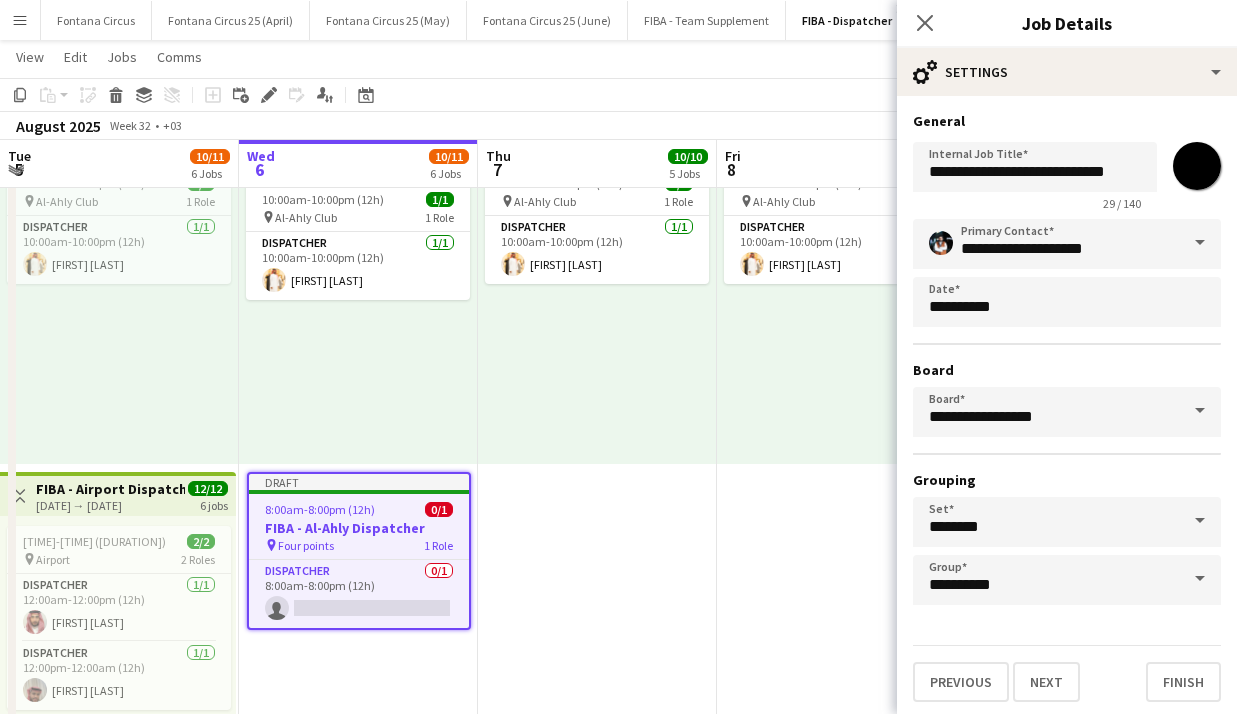 type on "*******" 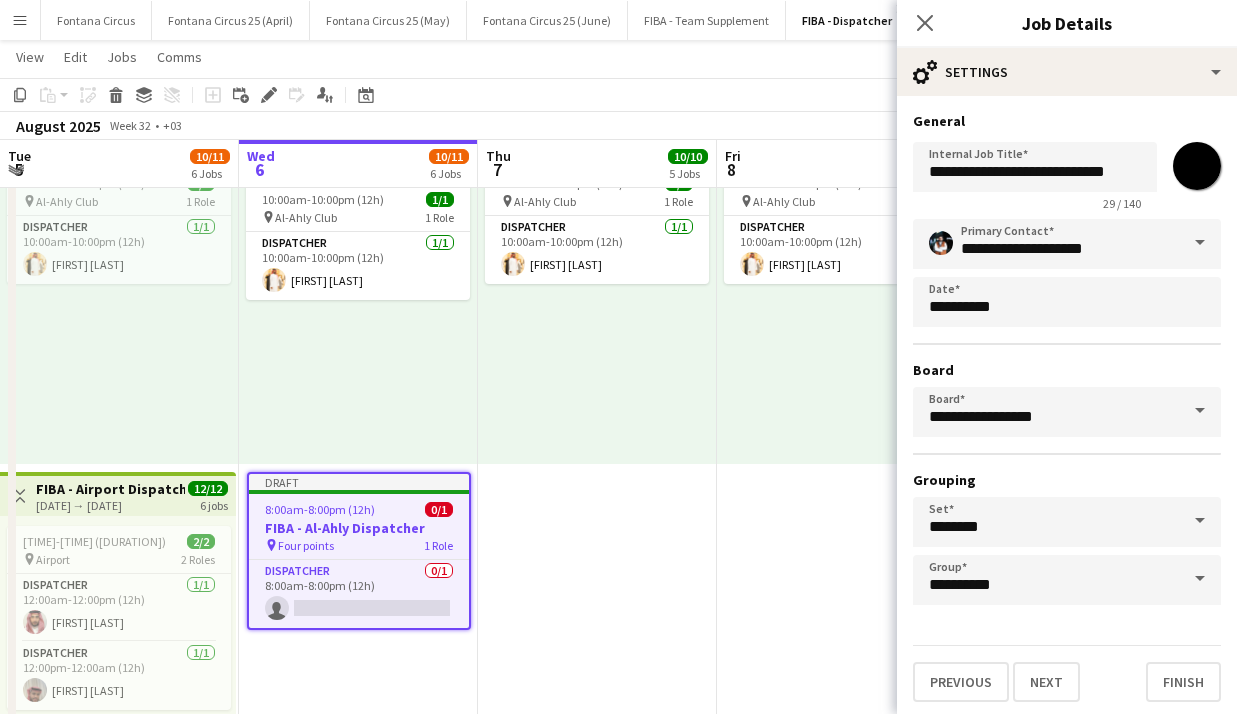 click on "**********" at bounding box center (1067, 407) 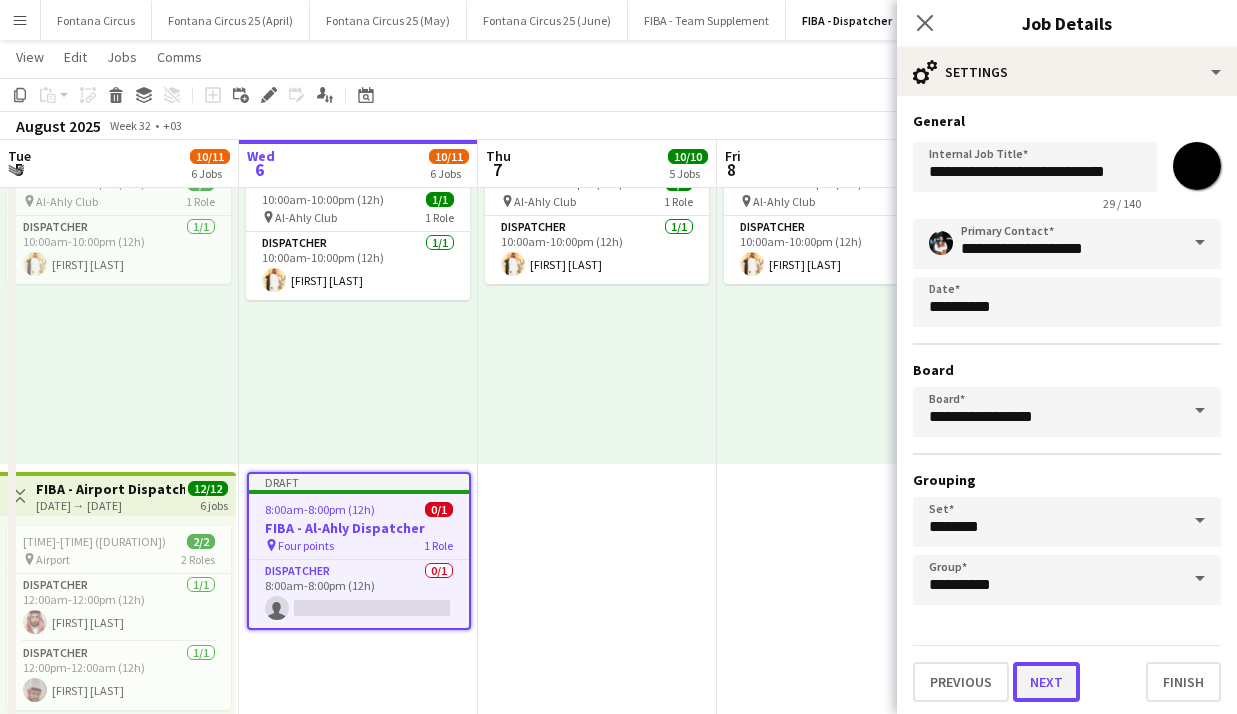 click on "Next" at bounding box center [1046, 682] 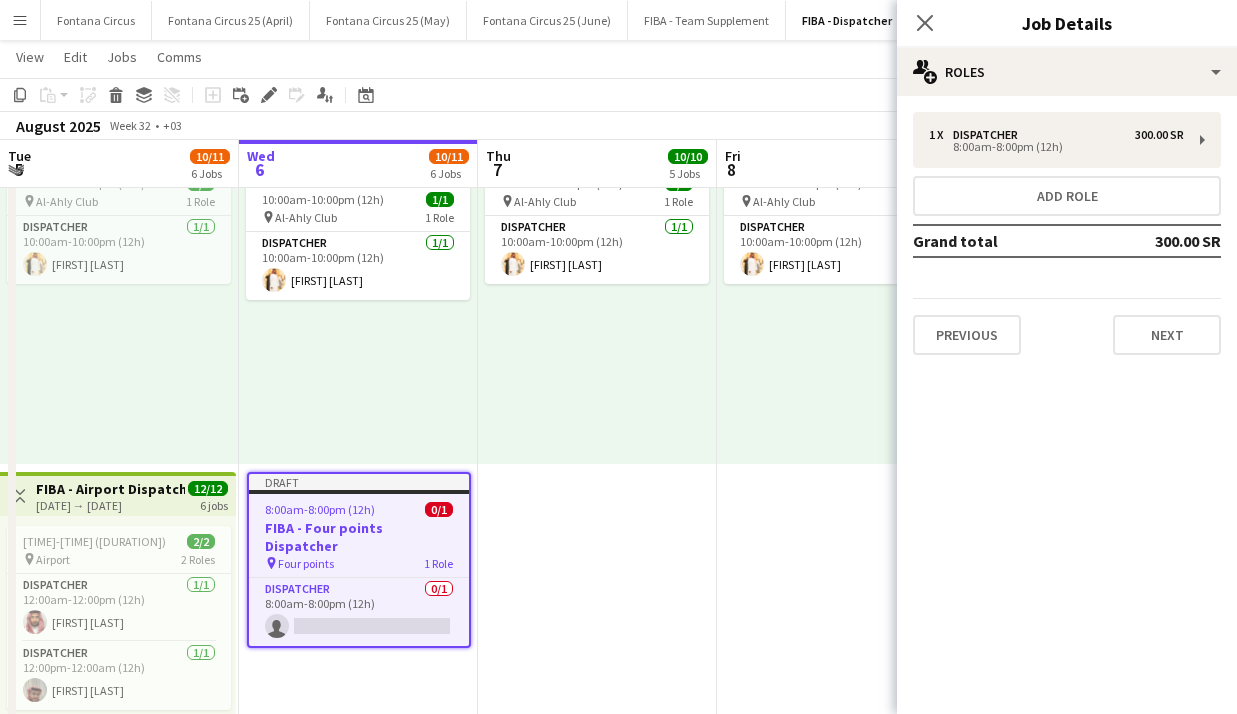 click on "Close pop-in" 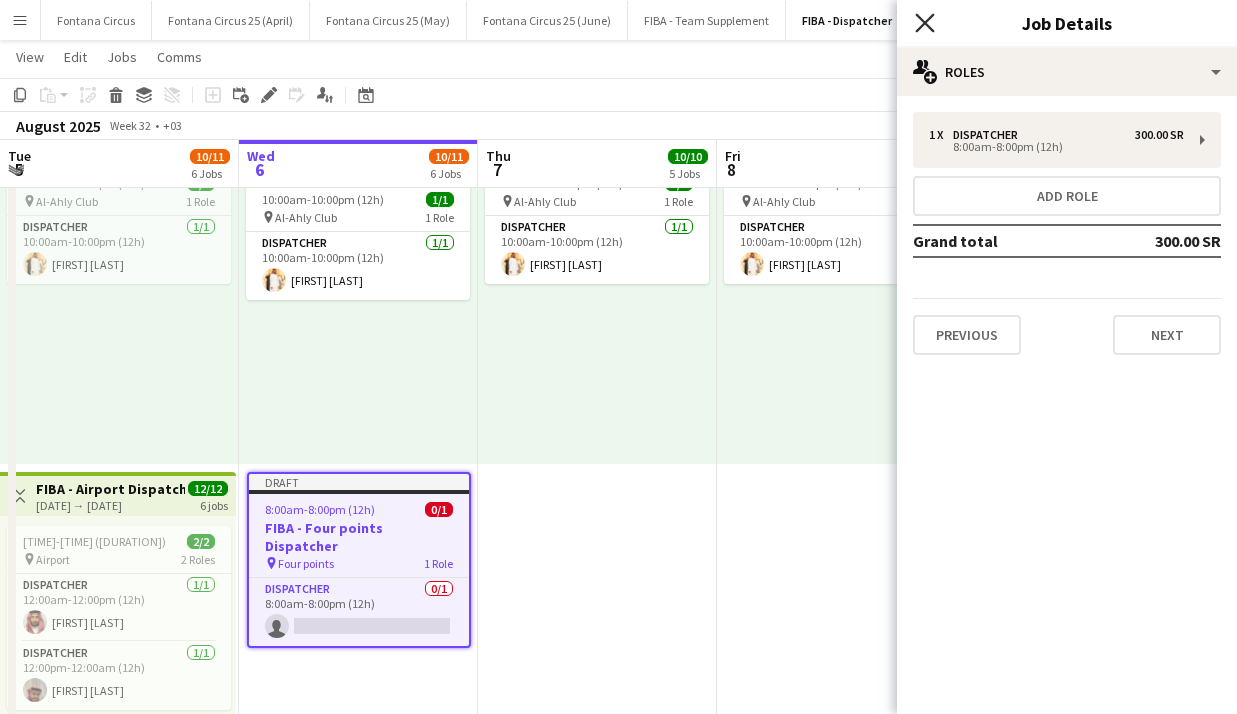 click on "Close pop-in" 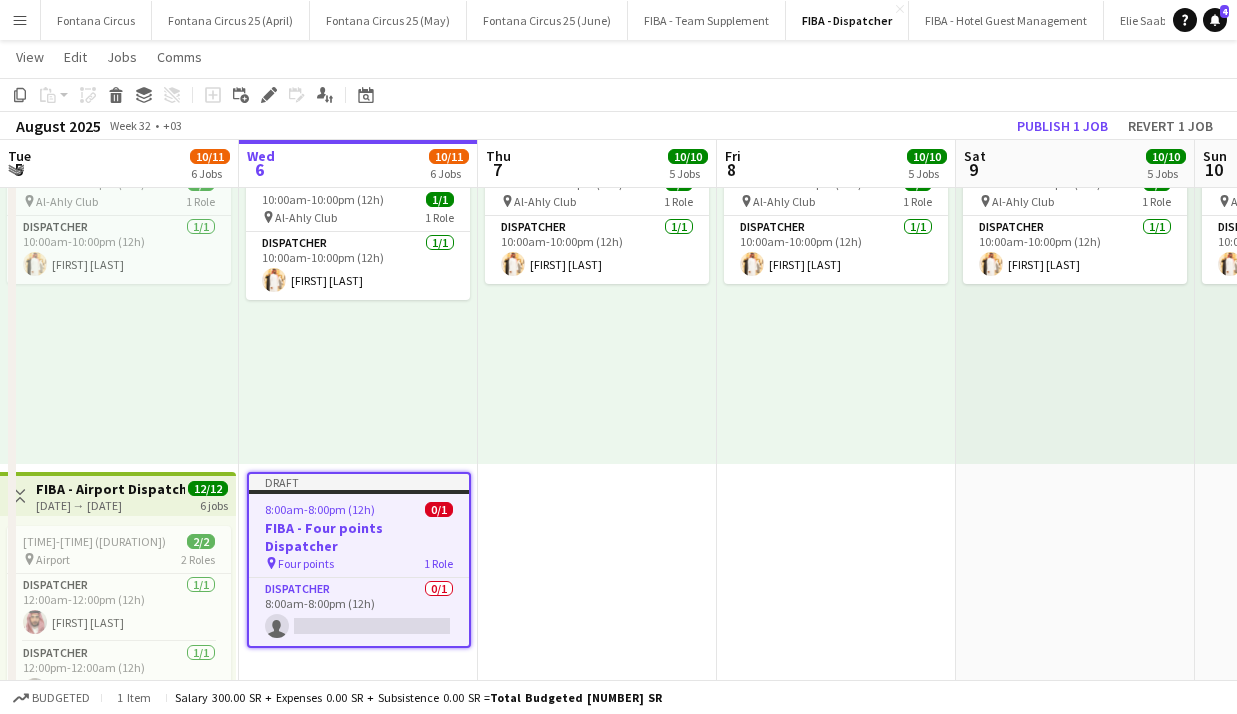 click on "0/1" at bounding box center (439, 509) 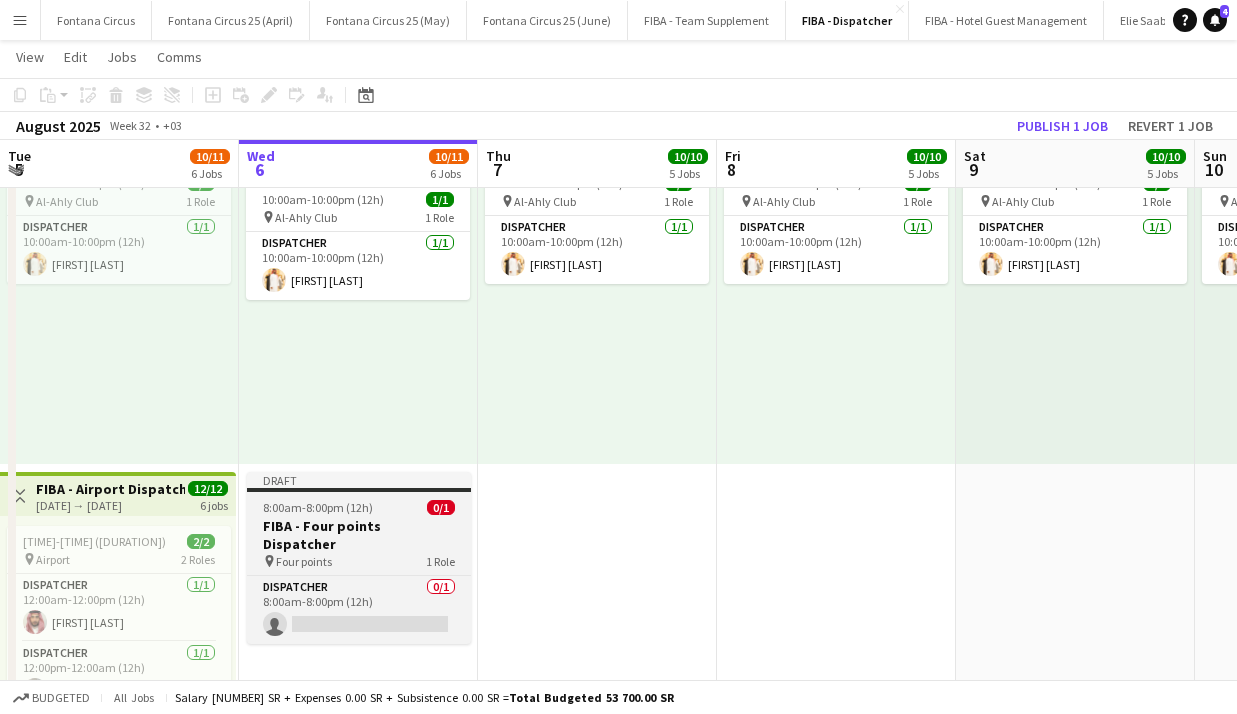 click on "8:00am-8:00pm (12h)    0/1" at bounding box center [359, 507] 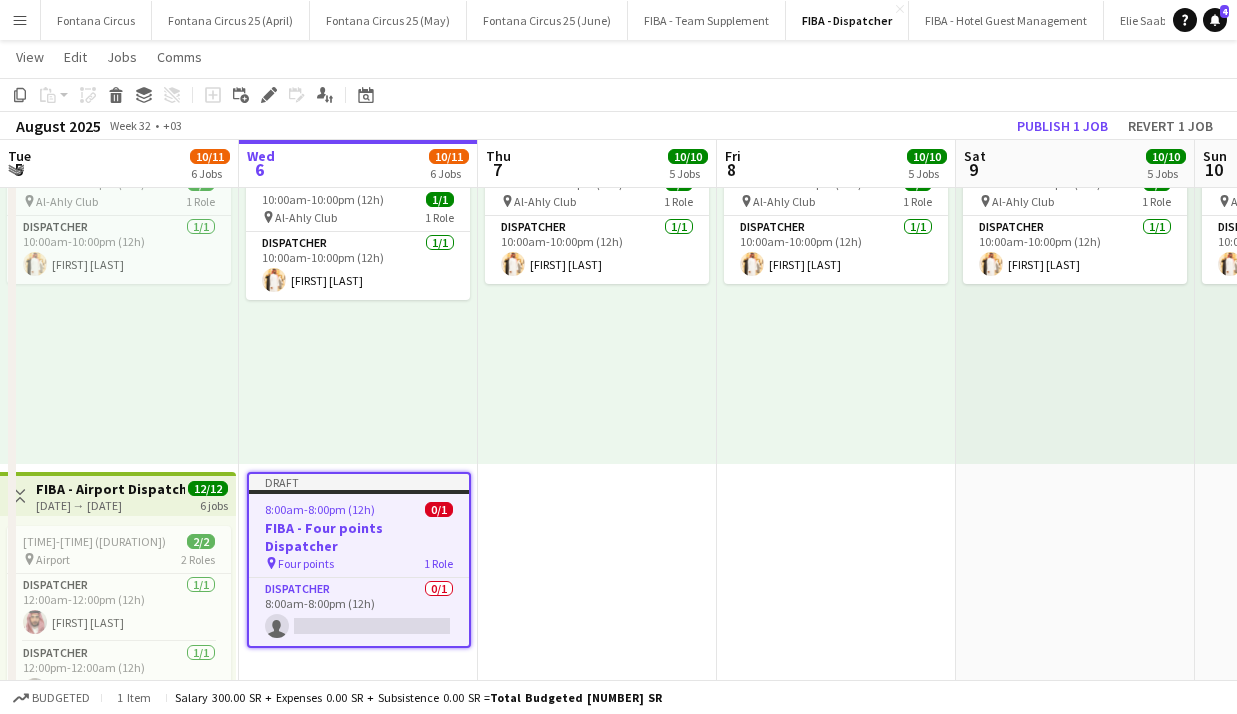 click on "Hani [LAST]     12:00am-12:00am (24h) (Fri)   2/2
pin
[BRAND] Hotel   2 Roles   Dispatcher   1/1   12:00am-12:00pm (12h)
Basel alfarra Basel  Dispatcher   1/1   12:00pm-12:00am (12h)
Walid Al-[LAST]     8:00am-12:00am (16h) (Fri)   4/4
pin
[BRAND] Stadium   2 Roles   Dispatcher   2/2   8:00am-8:00pm (12h)
Waleed Al-[LAST] Abdulkarim [LAST]  Dispatcher   2/2   12:00pm-12:00am (12h)
Sari [LAST] Badi Al[LAST]     12:00am-12:00am (24h) (Fri)   2/2
pin
[BRAND] Hotel   2 Roles   Dispatcher   1/1   12:00am-12:00pm (12h)
Sulaiman Al[LAST]  Dispatcher   1/1   12:00pm-12:00am (12h)
Feras al[LAST]     10:00am-10:00pm (12h)    1/1
pin
[BRAND] Club   1 Role   Dispatcher   1/1   10:00am-10:00pm (12h)
Hamad Al[LAST]" at bounding box center (597, -248) 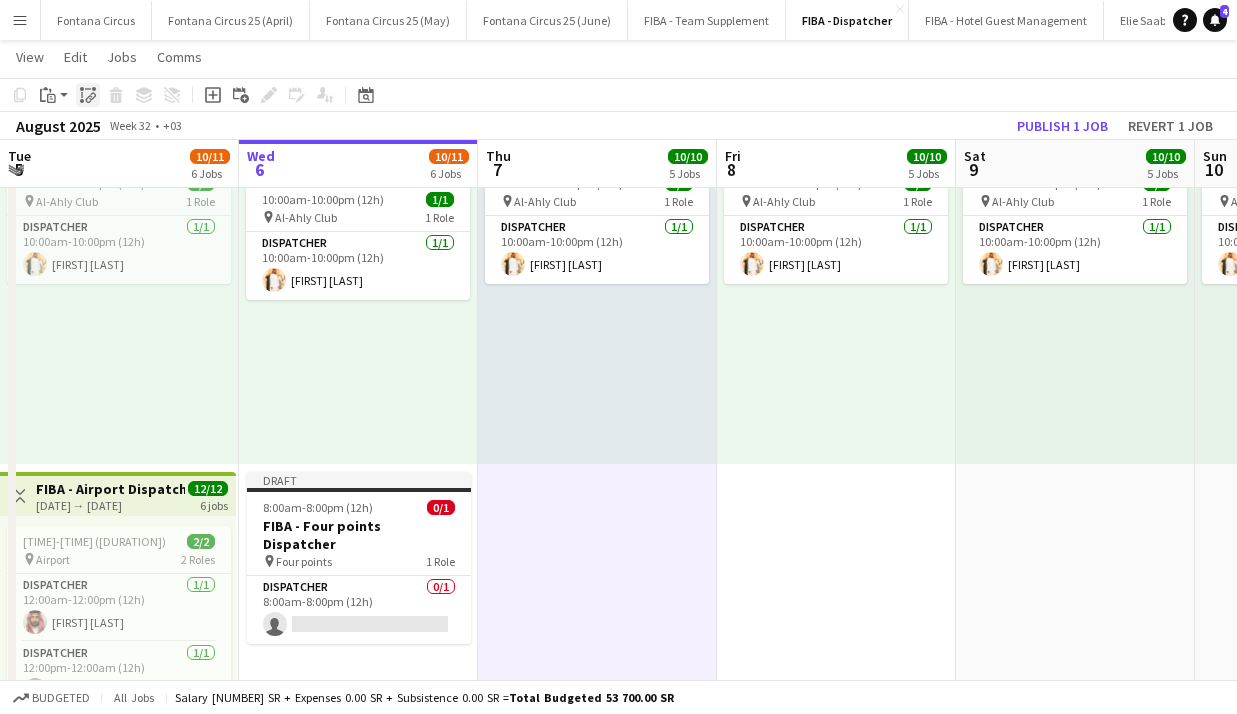 click on "Paste linked Job" 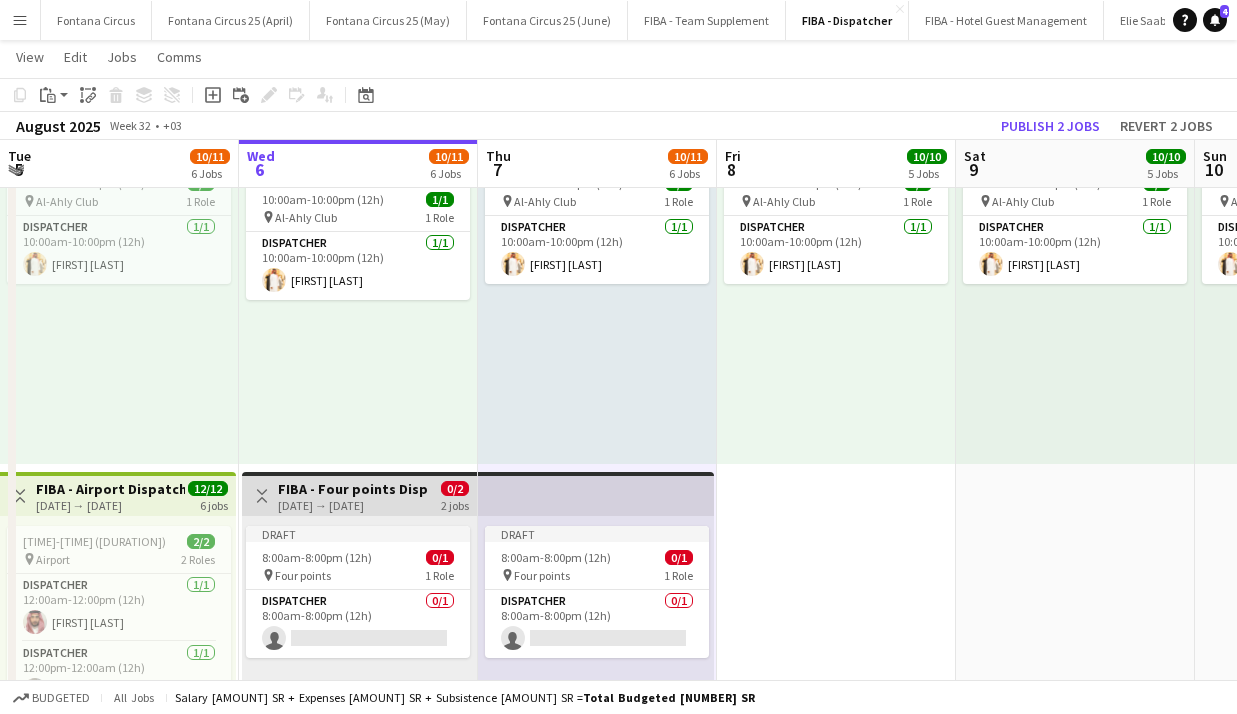 click on "10:00am-10:00pm (12h)    1/1
pin
Al-Ittihad Club   1 Role   Dispatcher   1/1   10:00am-10:00pm (12h)
[FIRST] [LAST]     12:00am-12:00am (24h) (Sat)   2/2
pin
Hilton Hotel   2 Roles   Dispatcher   1/1   12:00am-12:00pm (12h)
[FIRST] [LAST] [FIRST]  Dispatcher   1/1   12:00pm-12:00am (12h)
[FIRST] [LAST]     8:00am-12:00am (16h) (Sat)   4/4
pin
Al-Jawhara Stadium   2 Roles   Dispatcher   2/2   8:00am-8:00pm (12h)
[FIRST] [LAST] [FIRST] [LAST]  Dispatcher   2/2   12:00pm-12:00am (12h)
[FIRST] [LAST] [FIRST] [LAST]     12:00am-12:00am (24h) (Sat)   2/2
pin
Crowne Plaza Hotel   2 Roles   Dispatcher   1/1   12:00am-12:00pm (12h)
[FIRST] [LAST]  Dispatcher   1/1   12:00pm-12:00am (12h)
[FIRST] [LAST]     10:00am-10:00pm (12h)    1/1
pin
Al-Ahly Club   1 Role   Dispatcher   1/1   10:00am-10:00pm (12h)
[FIRST] [LAST]" at bounding box center (836, -248) 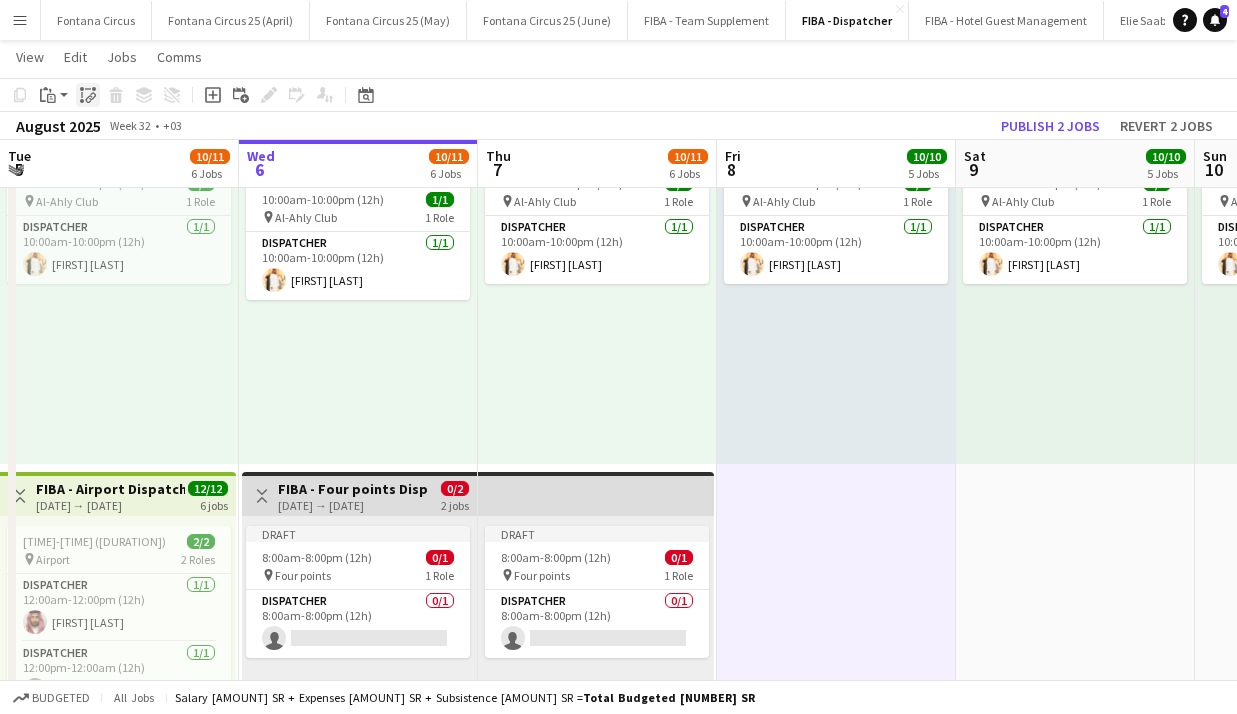 click on "Paste linked Job" 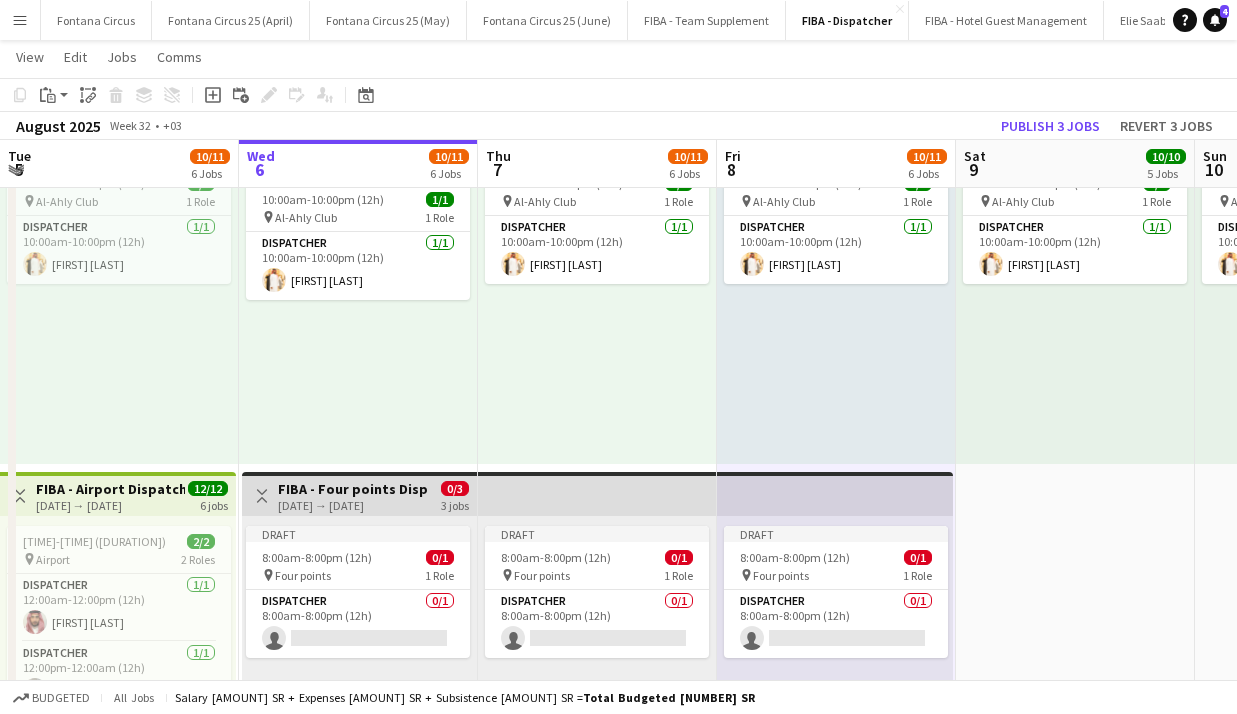 scroll, scrollTop: 0, scrollLeft: 732, axis: horizontal 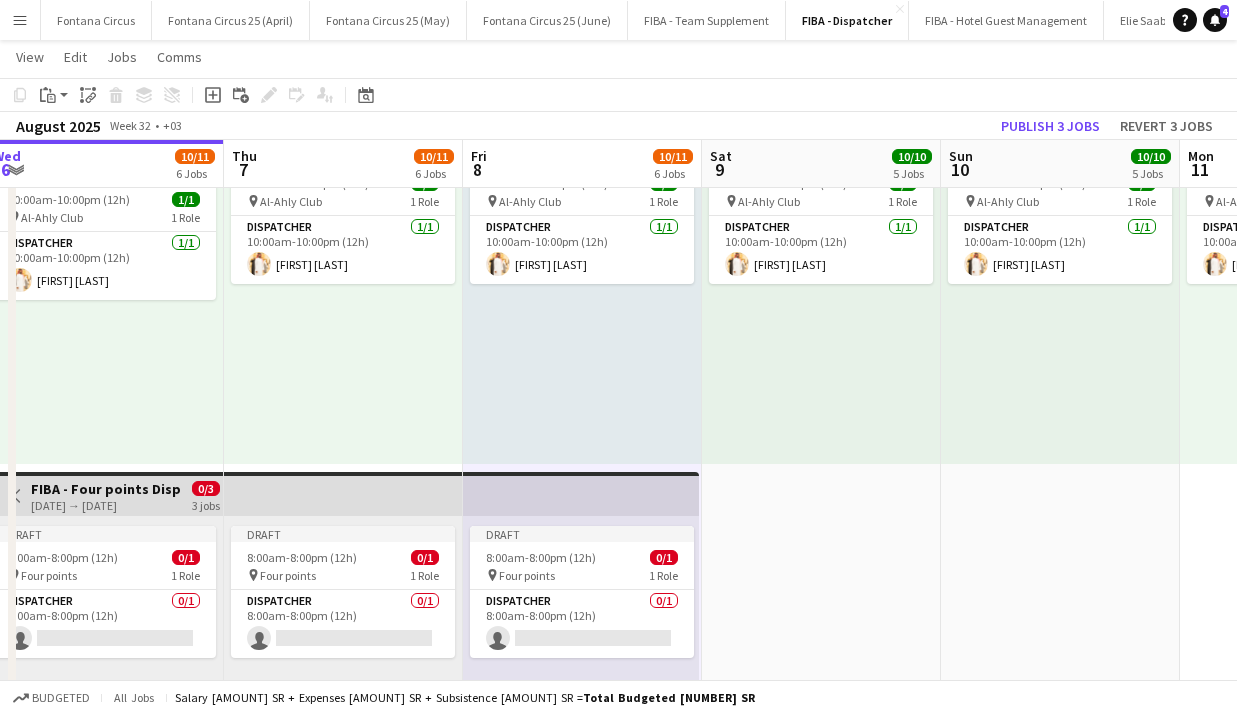 click on "10:00am-10:00pm (12h)    1/1
pin
Al-Ittihad Club   1 Role   Dispatcher   1/1   10:00am-10:00pm (12h)
[FIRST] [LAST]     12:00am-12:00am (24h) (Sun)   2/2
pin
Hilton Hotel   2 Roles   Dispatcher   1/1   12:00am-12:00pm (12h)
[FIRST] [LAST] [FIRST]  Dispatcher   1/1   12:00pm-12:00am (12h)
[FIRST] [LAST]     8:00am-12:00am (16h) (Sun)   4/4
pin
Al-Jawhara Stadium   2 Roles   Dispatcher   2/2   8:00am-8:00pm (12h)
[FIRST] [LAST] [FIRST] [LAST]  Dispatcher   2/2   12:00pm-12:00am (12h)
[FIRST] [LAST] [FIRST] [LAST]     12:00am-12:00am (24h) (Sun)   2/2
pin
Crowne Plaza Hotel   2 Roles   Dispatcher   1/1   12:00am-12:00pm (12h)
[FIRST] [LAST]  Dispatcher   1/1   12:00pm-12:00am (12h)
[FIRST] [LAST]     10:00am-10:00pm (12h)    1/1
pin
Al-Ahly Club   1 Role   Dispatcher   1/1   10:00am-10:00pm (12h)
[FIRST] [LAST]" at bounding box center [821, -248] 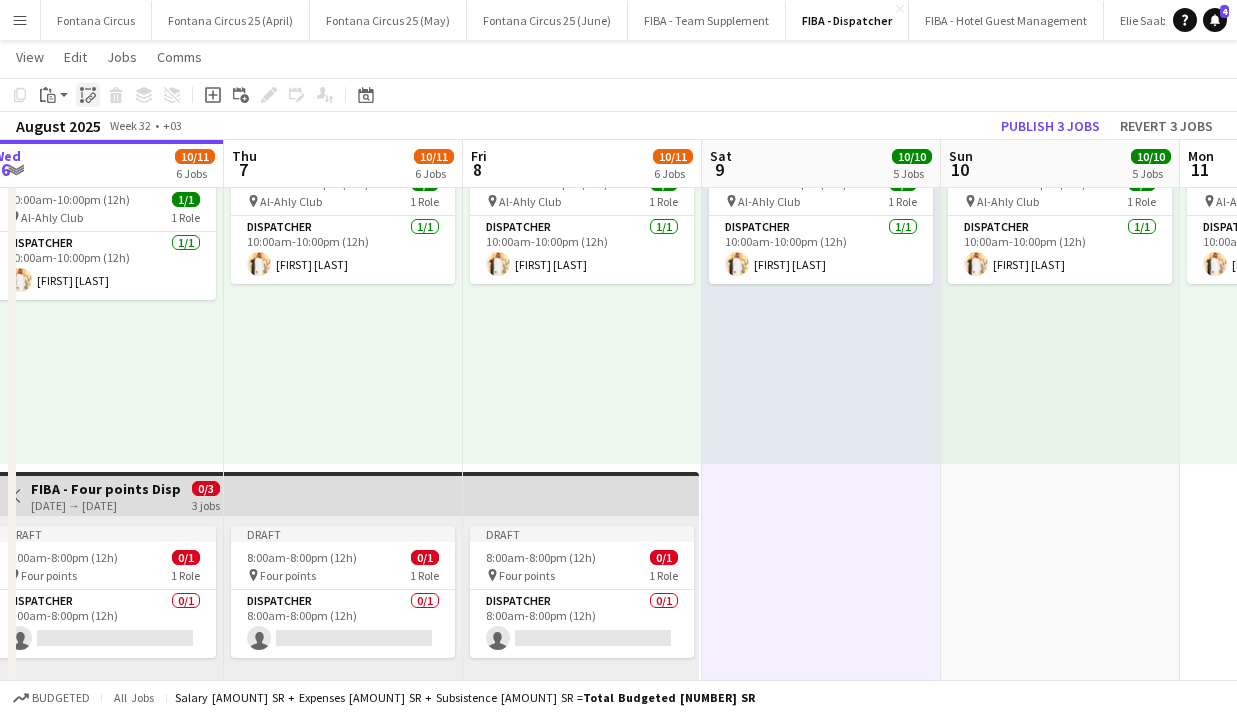 click 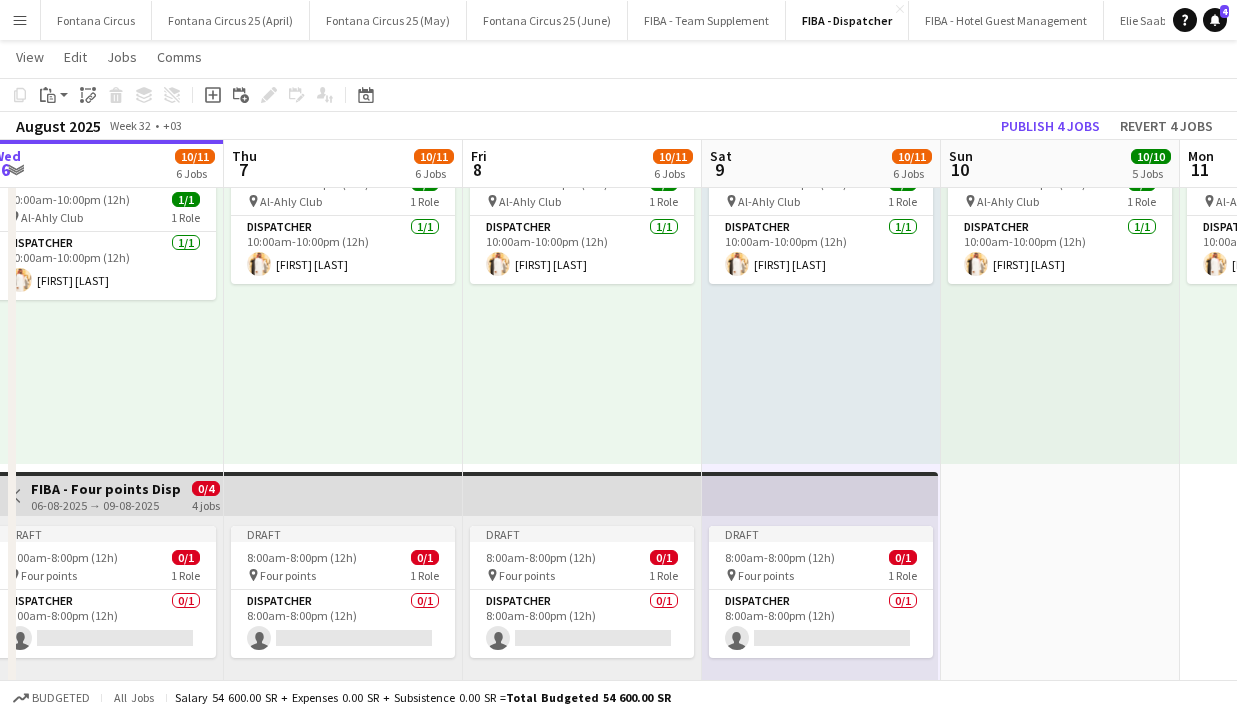 click on "10:00am-10:00pm (12h)    1/1
pin
Al-Ittihad Club   1 Role   Dispatcher   1/1   10:00am-10:00pm (12h)
[FIRST] [LAST]     12:00am-12:00am (24h) (Mon)   2/2
pin
Hilton Hotel   2 Roles   Dispatcher   1/1   12:00am-12:00pm (12h)
[FIRST] [LAST] [FIRST]  Dispatcher   1/1   12:00pm-12:00am (12h)
[FIRST] [LAST]     8:00am-12:00am (16h) (Mon)   4/4
pin
Al-Jawhara Stadium   2 Roles   Dispatcher   2/2   8:00am-8:00pm (12h)
[FIRST] [LAST] [FIRST] [LAST]  Dispatcher   2/2   12:00pm-12:00am (12h)
[FIRST] [LAST] [FIRST] [LAST]     12:00am-12:00am (24h) (Mon)   2/2
pin
Crowne Plaza Hotel   2 Roles   Dispatcher   1/1   12:00am-12:00pm (12h)
[FIRST] [LAST]  Dispatcher   1/1   12:00pm-12:00am (12h)
[FIRST] [LAST]     10:00am-10:00pm (12h)    1/1
pin
Al-Ahly Club   1 Role   Dispatcher   1/1   10:00am-10:00pm (12h)
[FIRST] [LAST]" at bounding box center (1060, -248) 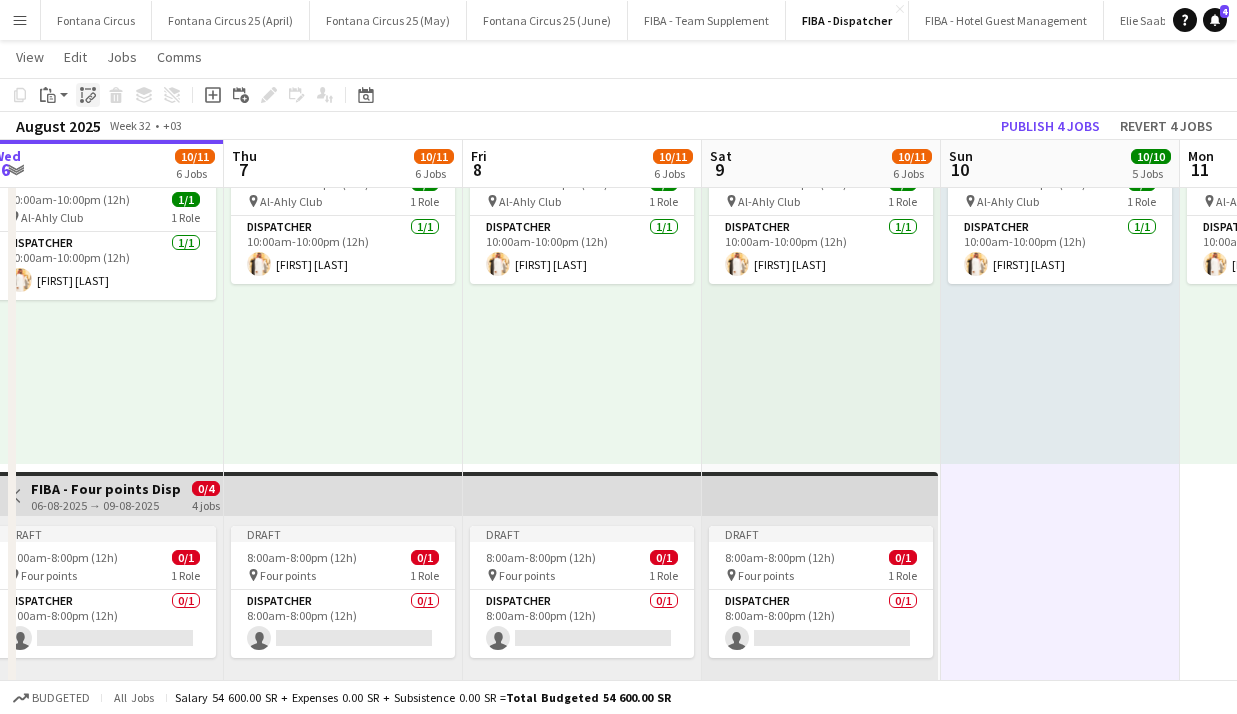 click on "Paste linked Job" 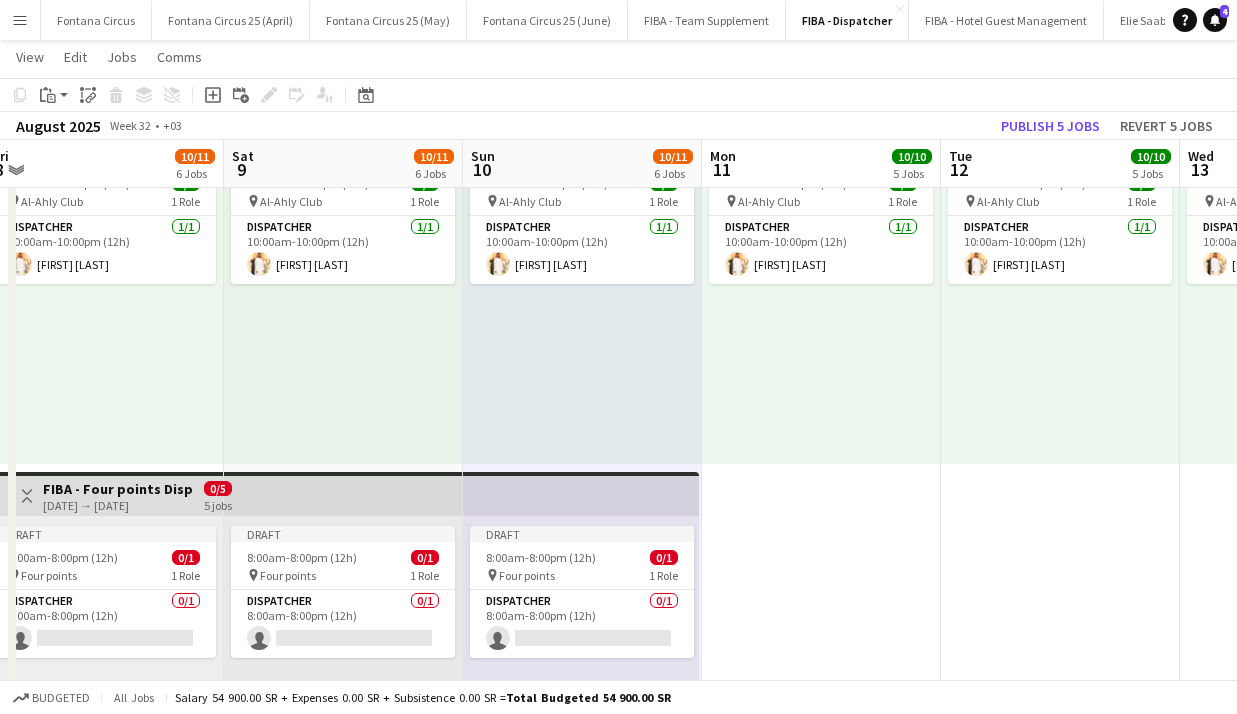 scroll, scrollTop: 0, scrollLeft: 724, axis: horizontal 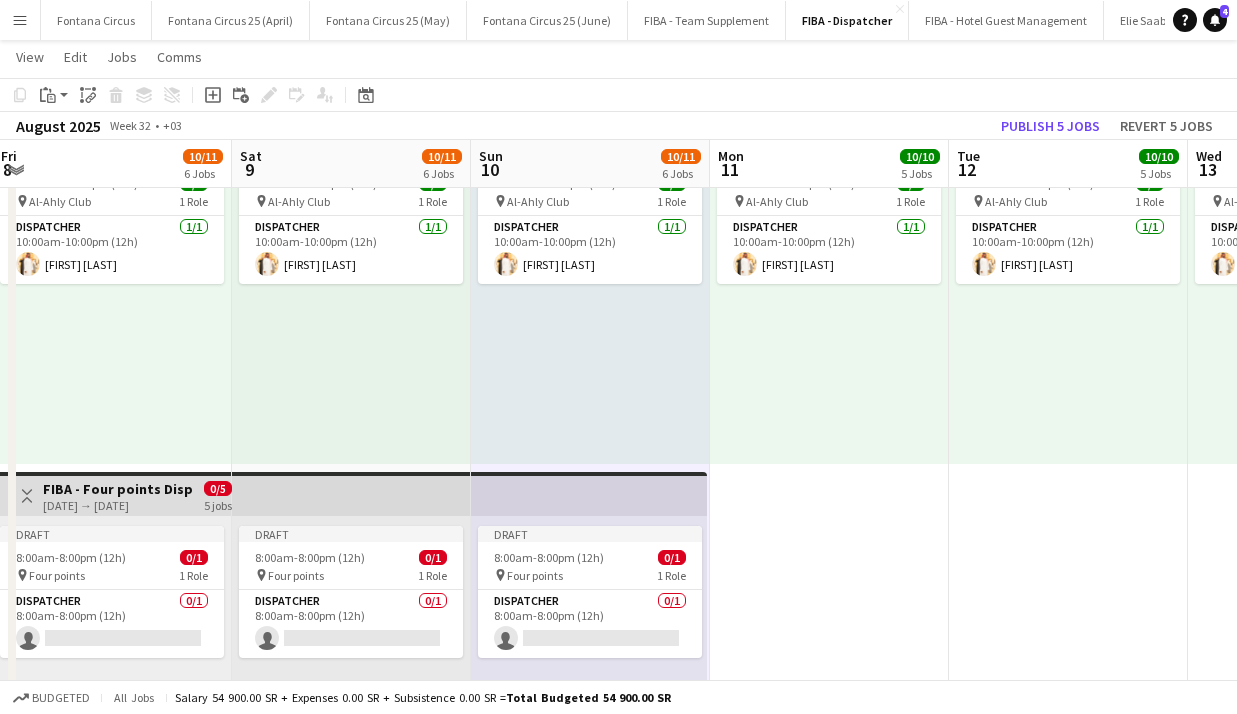 click on "Hani [LAST]     12:00am-12:00am (24h) (Tue)   2/2
pin
[BRAND] Hotel   2 Roles   Dispatcher   1/1   12:00am-12:00pm (12h)
Basel alfarra Basel  Dispatcher   1/1   12:00pm-12:00am (12h)
Walid Al-[LAST]     8:00am-12:00am (16h) (Tue)   4/4
pin
[BRAND] Stadium   2 Roles   Dispatcher   2/2   8:00am-8:00pm (12h)
Waleed Al-[LAST] Abdulkarim [LAST]  Dispatcher   2/2   12:00pm-12:00am (12h)
Sari [LAST] Badi Al[LAST]     12:00am-12:00am (24h) (Tue)   2/2
pin
[BRAND] Hotel   2 Roles   Dispatcher   1/1   12:00am-12:00pm (12h)
Sulaiman Al[LAST]  Dispatcher   1/1   12:00pm-12:00am (12h)
Feras al[LAST]     10:00am-10:00pm (12h)    1/1
pin
[BRAND] Club   1 Role   Dispatcher   1/1   10:00am-10:00pm (12h)
Hamad Al[LAST]" at bounding box center [829, -248] 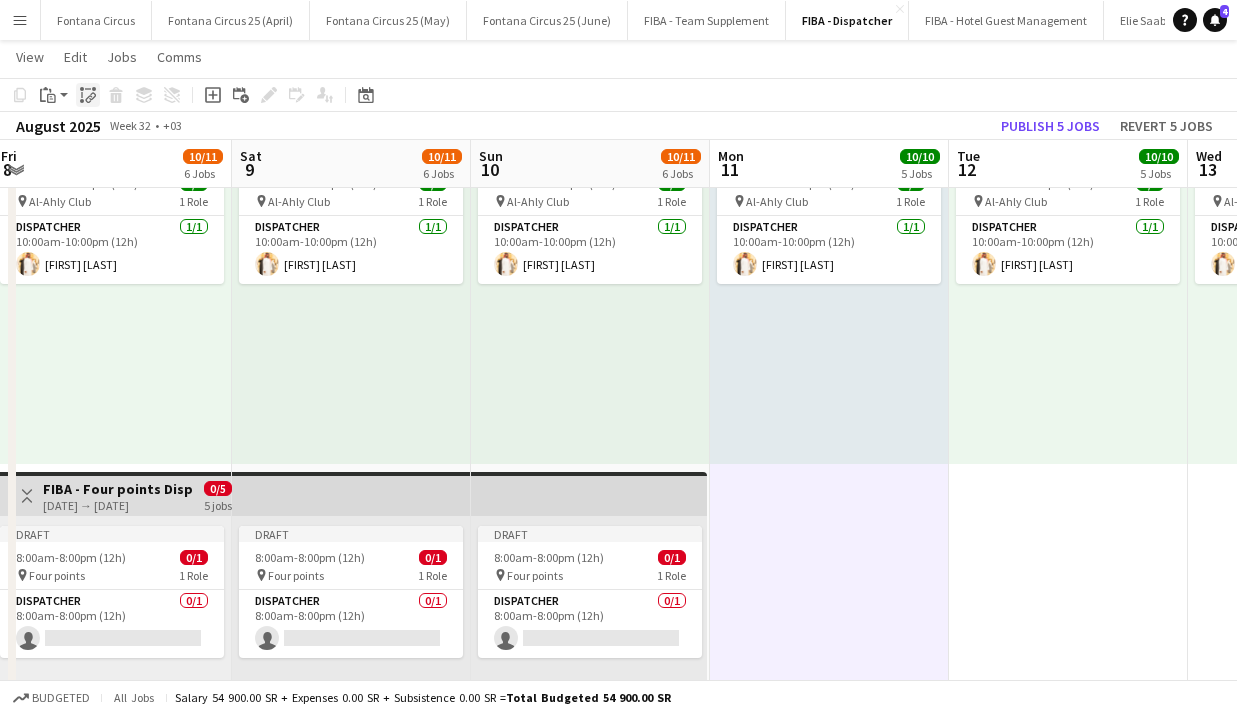 click on "Paste linked Job" at bounding box center [88, 95] 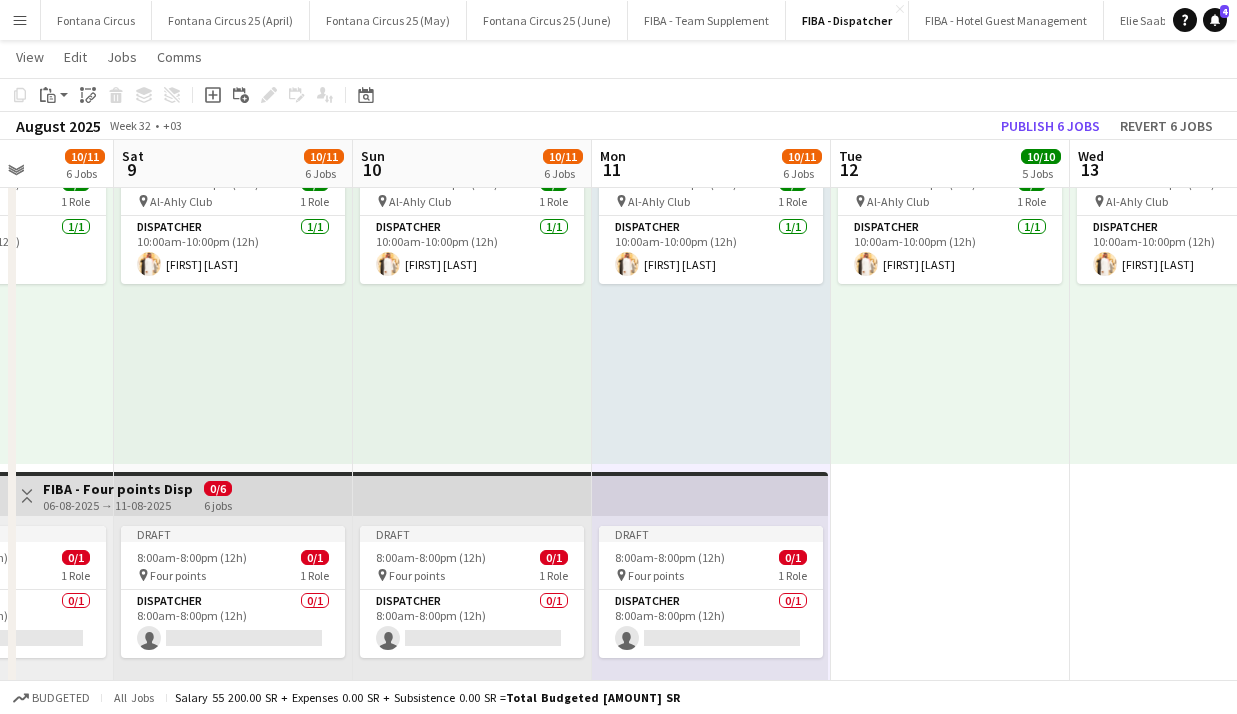 scroll, scrollTop: 0, scrollLeft: 849, axis: horizontal 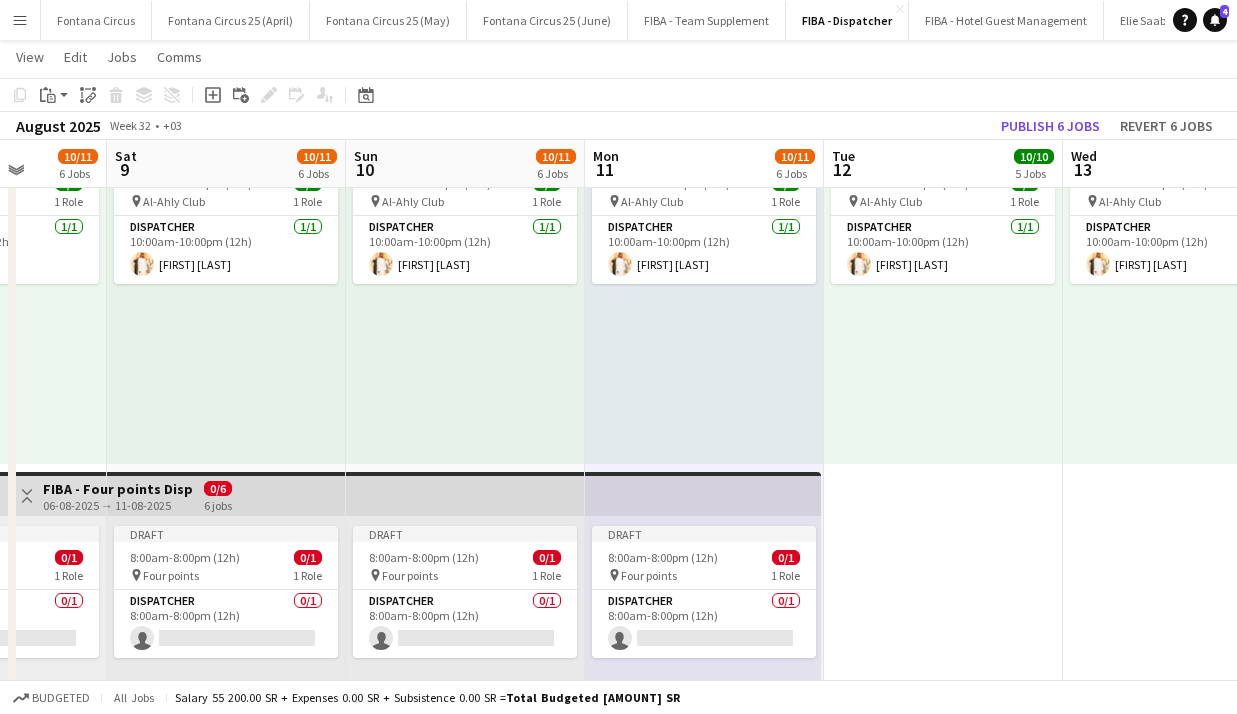 click on "10:00am-10:00pm (12h)    1/1
pin
Al-Ittihad Club   1 Role   Dispatcher   1/1   10:00am-10:00pm (12h)
[FIRST] [LAST]     12:00am-12:00am (24h) (Wed)   2/2
pin
Hilton Hotel   2 Roles   Dispatcher   1/1   12:00am-12:00pm (12h)
[FIRST] [LAST] [FIRST]  Dispatcher   1/1   12:00pm-12:00am (12h)
[FIRST] [LAST]     8:00am-12:00am (16h) (Wed)   4/4
pin
Al-Jawhara Stadium   2 Roles   Dispatcher   2/2   8:00am-8:00pm (12h)
[FIRST] [LAST] [FIRST] [LAST]  Dispatcher   2/2   12:00pm-12:00am (12h)
[FIRST] [LAST] [FIRST] [LAST]     12:00am-12:00am (24h) (Wed)   2/2
pin
Crowne Plaza Hotel   2 Roles   Dispatcher   1/1   12:00am-12:00pm (12h)
[FIRST] [LAST]  Dispatcher   1/1   12:00pm-12:00am (12h)
[FIRST] [LAST]     10:00am-10:00pm (12h)    1/1
pin
Al-Ahly Club   1 Role   Dispatcher   1/1   10:00am-10:00pm (12h)
[FIRST] [LAST]" at bounding box center [943, -248] 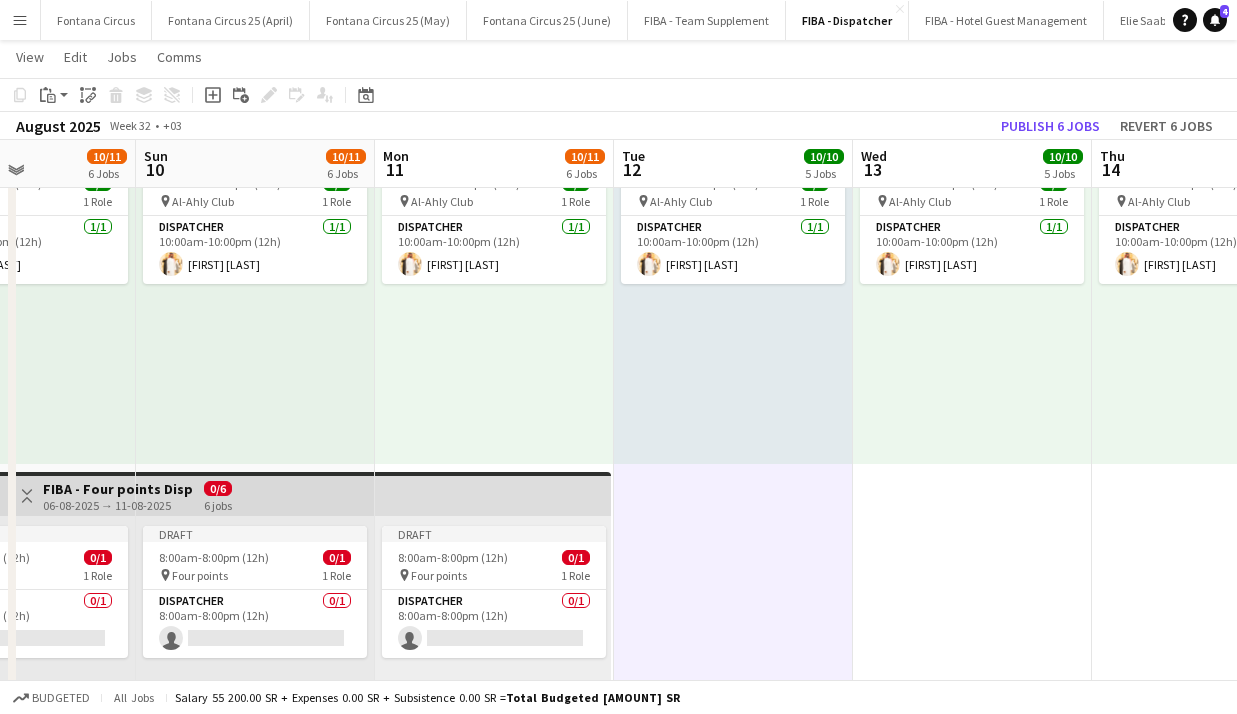 scroll, scrollTop: 0, scrollLeft: 582, axis: horizontal 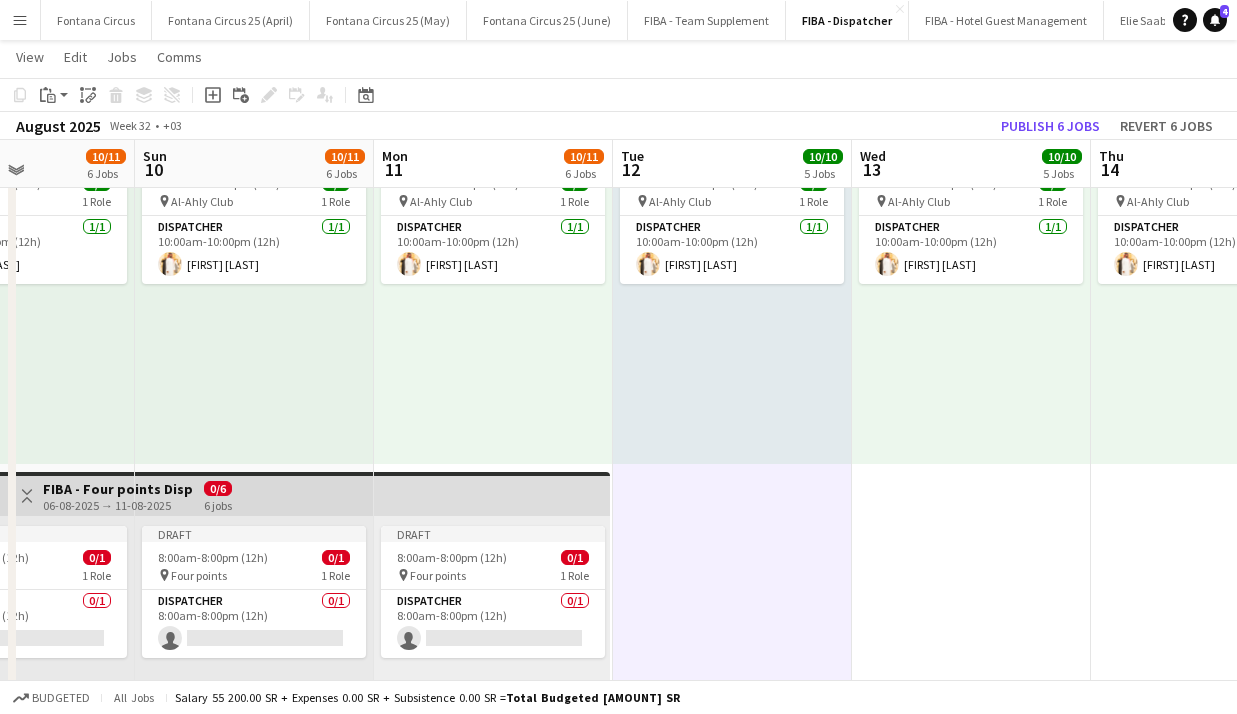 click on "10:00am-10:00pm (12h)    1/1
pin
Al-Ittihad Club   1 Role   Dispatcher   1/1   10:00am-10:00pm (12h)
[FIRST] [LAST]     12:00am-12:00am (24h) (Thu)   2/2
pin
Hilton Hotel   2 Roles   Dispatcher   1/1   12:00am-12:00pm (12h)
[FIRST] [LAST] [FIRST]  Dispatcher   1/1   12:00pm-12:00am (12h)
[FIRST] [LAST]     8:00am-12:00am (16h) (Thu)   4/4
pin
Al-Jawhara Stadium   2 Roles   Dispatcher   2/2   8:00am-8:00pm (12h)
[FIRST] [LAST] [FIRST] [LAST]  Dispatcher   2/2   12:00pm-12:00am (12h)
[FIRST] [LAST] [FIRST] [LAST]     12:00am-12:00am (24h) (Thu)   2/2
pin
Crowne Plaza Hotel   2 Roles   Dispatcher   1/1   12:00am-12:00pm (12h)
[FIRST] [LAST]  Dispatcher   1/1   12:00pm-12:00am (12h)
[FIRST] [LAST]     10:00am-10:00pm (12h)    1/1
pin
Al-Ahly Club   1 Role   Dispatcher   1/1   10:00am-10:00pm (12h)
[FIRST] [LAST]" at bounding box center [971, -248] 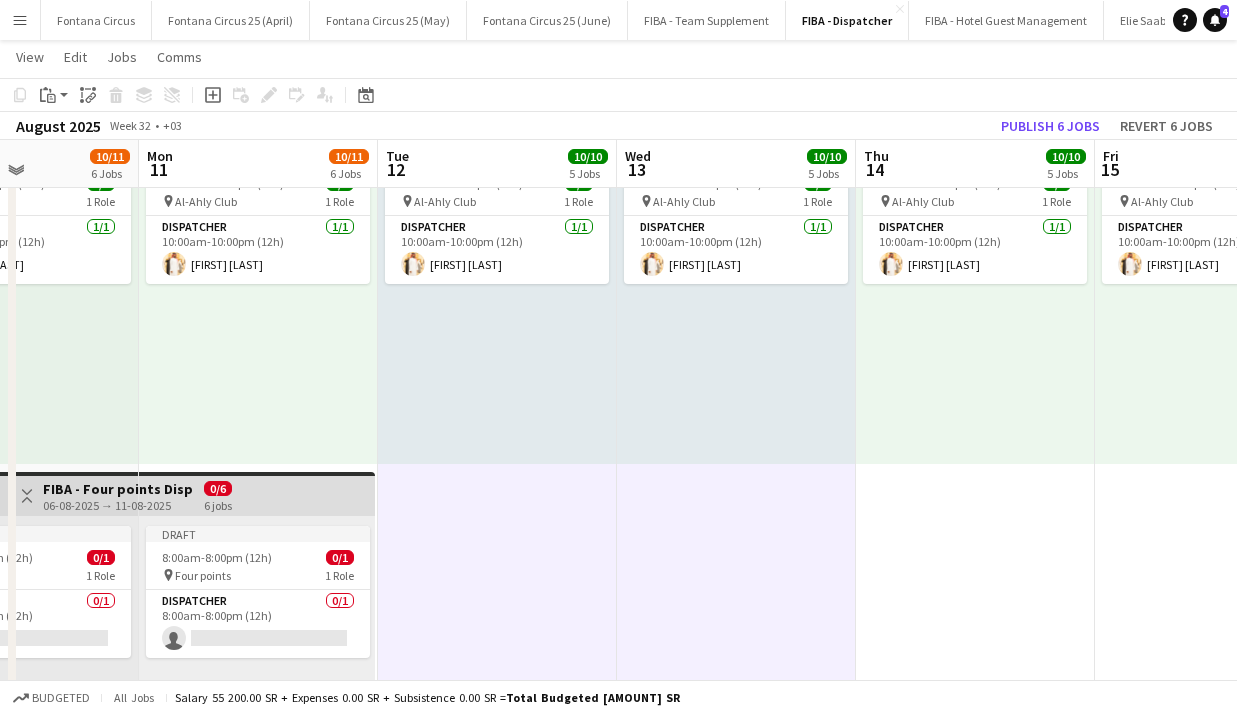 click on "Hani [LAST]     12:00am-12:00am (24h) (Fri)   2/2
pin
[BRAND] Hotel   2 Roles   Dispatcher   1/1   12:00am-12:00pm (12h)
Basel alfarra Basel  Dispatcher   1/1   12:00pm-12:00am (12h)
Walid Al-[LAST]     8:00am-12:00am (16h) (Fri)   4/4
pin
[BRAND] Stadium   2 Roles   Dispatcher   2/2   8:00am-8:00pm (12h)
Waleed Al-[LAST] Abdulkarim [LAST]  Dispatcher   2/2   12:00pm-12:00am (12h)
Sari [LAST] Badi Al[LAST]     12:00am-12:00am (24h) (Fri)   2/2
pin
[BRAND] Hotel   2 Roles   Dispatcher   1/1   12:00am-12:00pm (12h)
Sulaiman Al[LAST]  Dispatcher   1/1   12:00pm-12:00am (12h)
Feras al[LAST]     10:00am-10:00pm (12h)    1/1
pin
[BRAND] Club   1 Role   Dispatcher   1/1   10:00am-10:00pm (12h)
Hamad Al[LAST]" at bounding box center (975, -248) 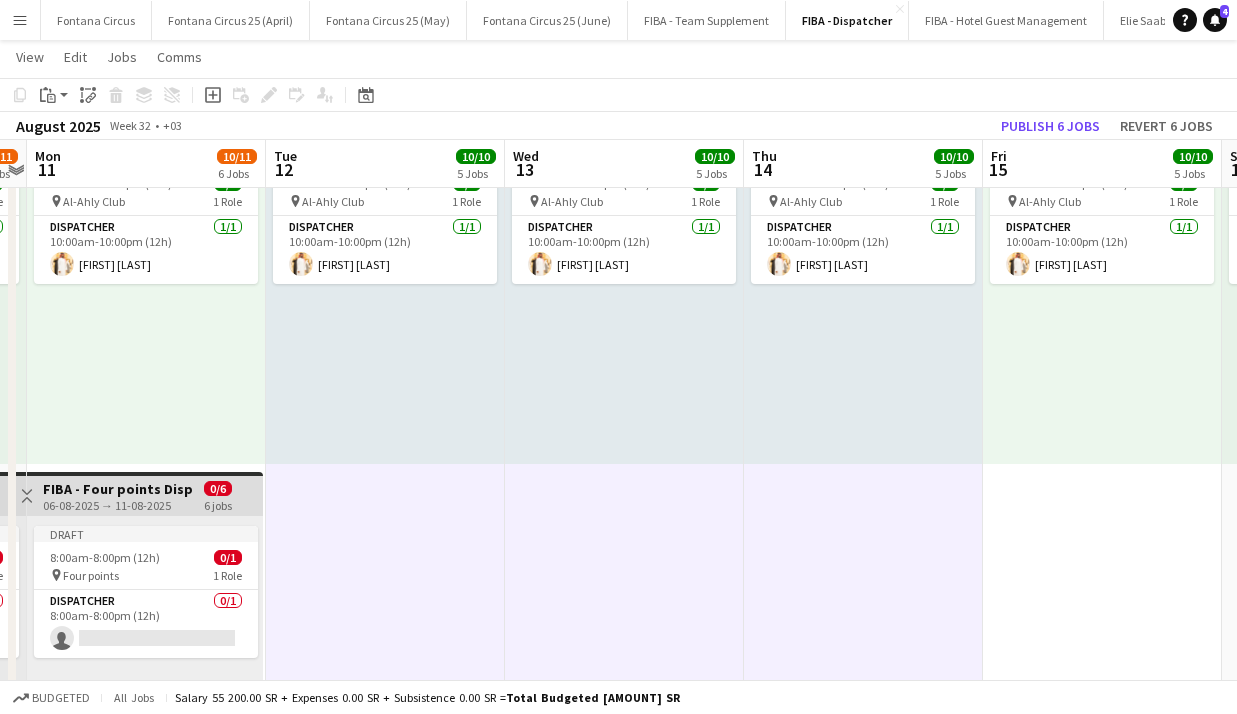scroll, scrollTop: 0, scrollLeft: 929, axis: horizontal 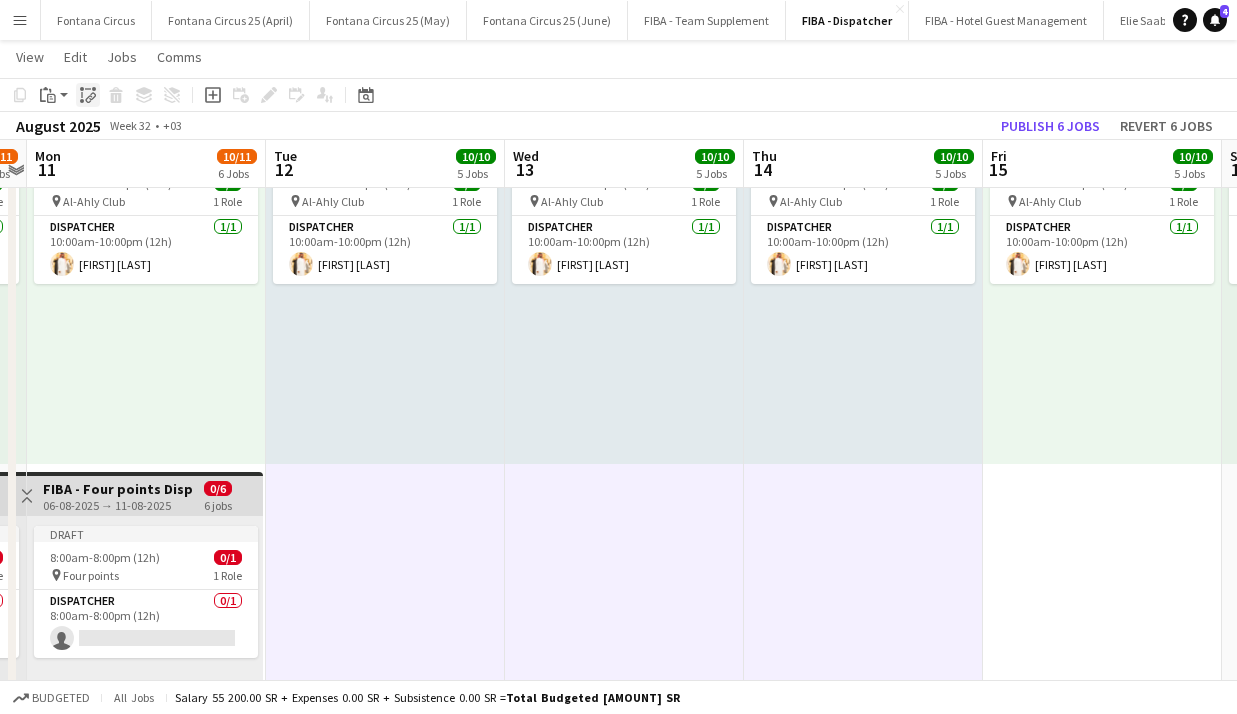 click on "Paste linked Job" 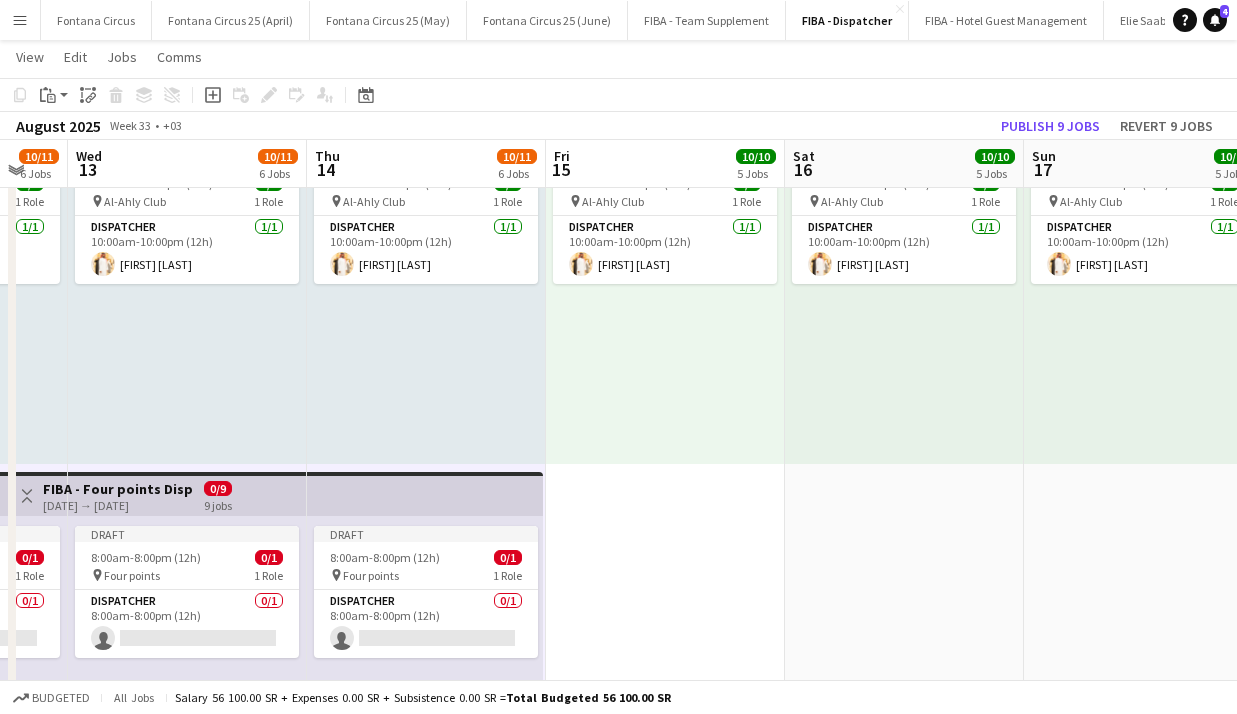 scroll, scrollTop: 0, scrollLeft: 890, axis: horizontal 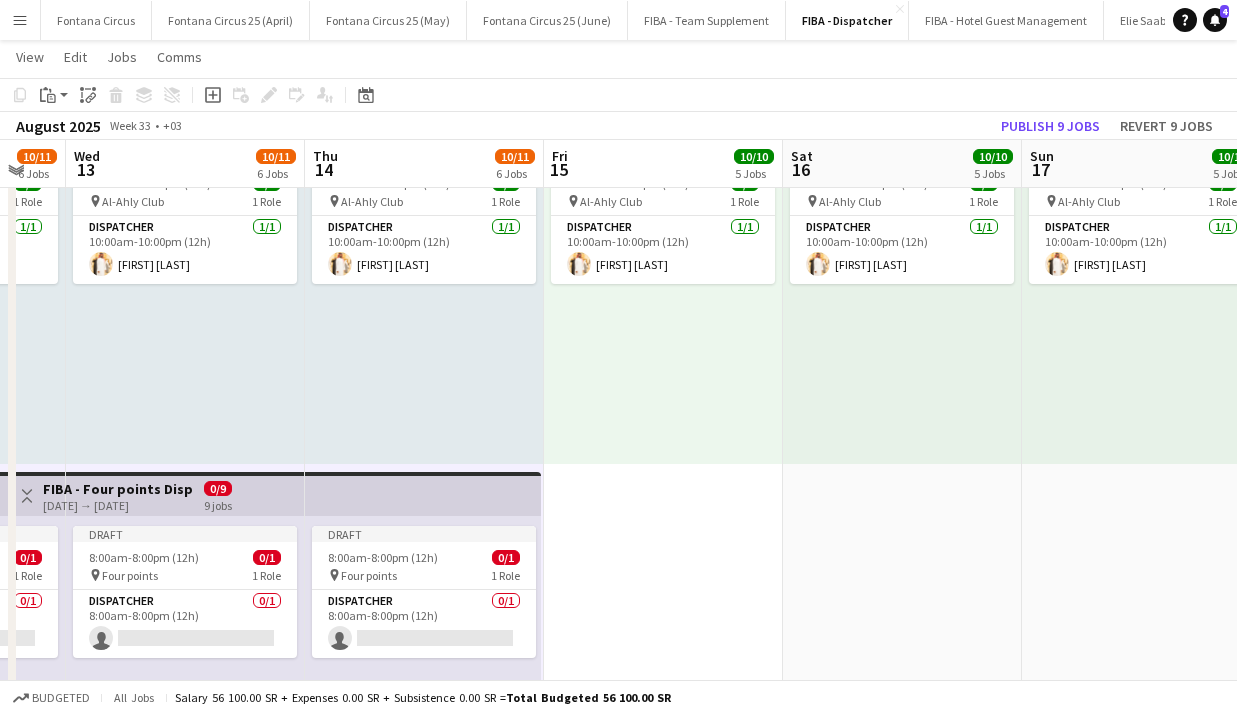 click on "10:00am-10:00pm (12h)    1/1
pin
Al-Ittihad Club   1 Role   Dispatcher   1/1   10:00am-10:00pm (12h)
[FIRST] [LAST]     12:00am-12:00am (24h) (Sat)   2/2
pin
Hilton Hotel   2 Roles   Dispatcher   1/1   12:00am-12:00pm (12h)
[FIRST] [LAST] [FIRST]  Dispatcher   1/1   12:00pm-12:00am (12h)
[FIRST] [LAST]     8:00am-12:00am (16h) (Sat)   4/4
pin
Al-Jawhara Stadium   2 Roles   Dispatcher   2/2   8:00am-8:00pm (12h)
[FIRST] [LAST] [FIRST] [LAST]  Dispatcher   2/2   12:00pm-12:00am (12h)
[FIRST] [LAST] [FIRST] [LAST]     12:00am-12:00am (24h) (Sat)   2/2
pin
Crowne Plaza Hotel   2 Roles   Dispatcher   1/1   12:00am-12:00pm (12h)
[FIRST] [LAST]  Dispatcher   1/1   12:00pm-12:00am (12h)
[FIRST] [LAST]     10:00am-10:00pm (12h)    1/1
pin
Al-Ahly Club   1 Role   Dispatcher   1/1   10:00am-10:00pm (12h)
[FIRST] [LAST]" at bounding box center (663, -248) 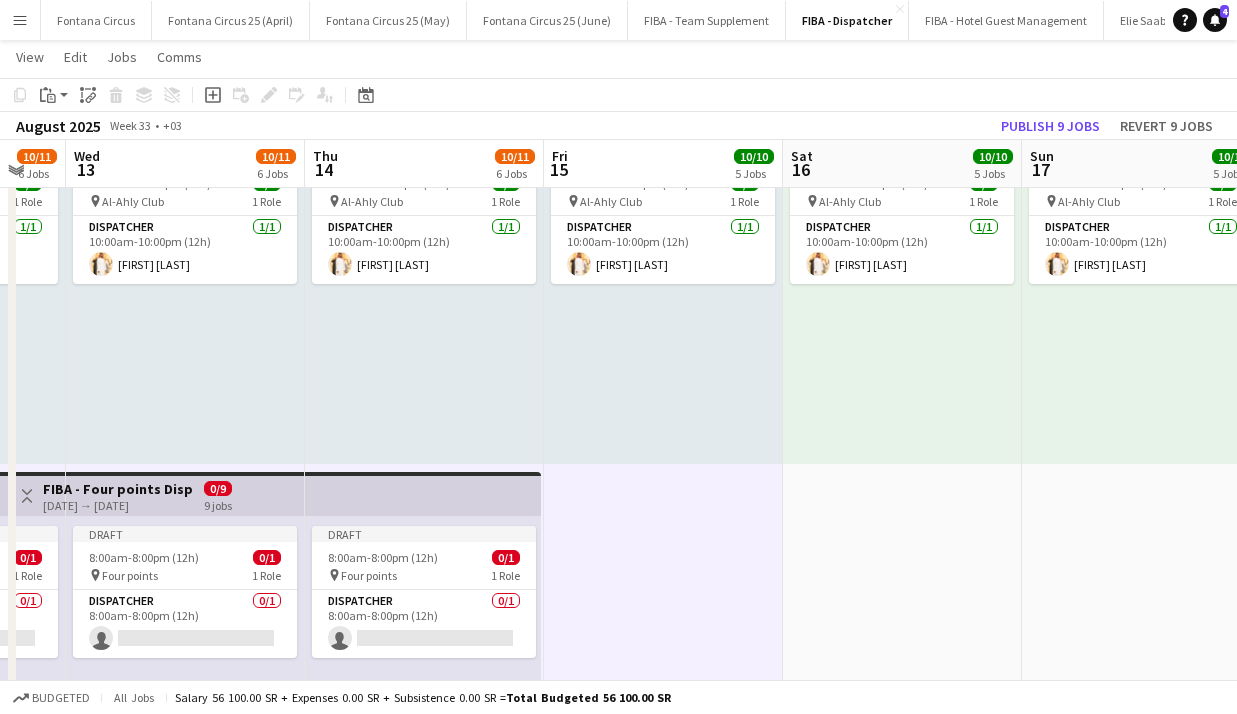 click on "10:00am-10:00pm (12h)    1/1
pin
Al-Ittihad Club   1 Role   Dispatcher   1/1   10:00am-10:00pm (12h)
[FIRST] [LAST]     12:00am-12:00am (24h) (Sun)   2/2
pin
Hilton Hotel   2 Roles   Dispatcher   1/1   12:00am-12:00pm (12h)
[FIRST] [LAST] [FIRST]  Dispatcher   1/1   12:00pm-12:00am (12h)
[FIRST] [LAST]     8:00am-12:00am (16h) (Sun)   4/4
pin
Al-Jawhara Stadium   2 Roles   Dispatcher   2/2   8:00am-8:00pm (12h)
[FIRST] [LAST] [FIRST] [LAST]  Dispatcher   2/2   12:00pm-12:00am (12h)
[FIRST] [LAST] [FIRST] [LAST]     12:00am-12:00am (24h) (Sun)   2/2
pin
Crowne Plaza Hotel   2 Roles   Dispatcher   1/1   12:00am-12:00pm (12h)
[FIRST] [LAST]  Dispatcher   1/1   12:00pm-12:00am (12h)
[FIRST] [LAST]     10:00am-10:00pm (12h)    1/1
pin
Al-Ahly Club   1 Role   Dispatcher   1/1   10:00am-10:00pm (12h)
[FIRST] [LAST]" at bounding box center (902, -248) 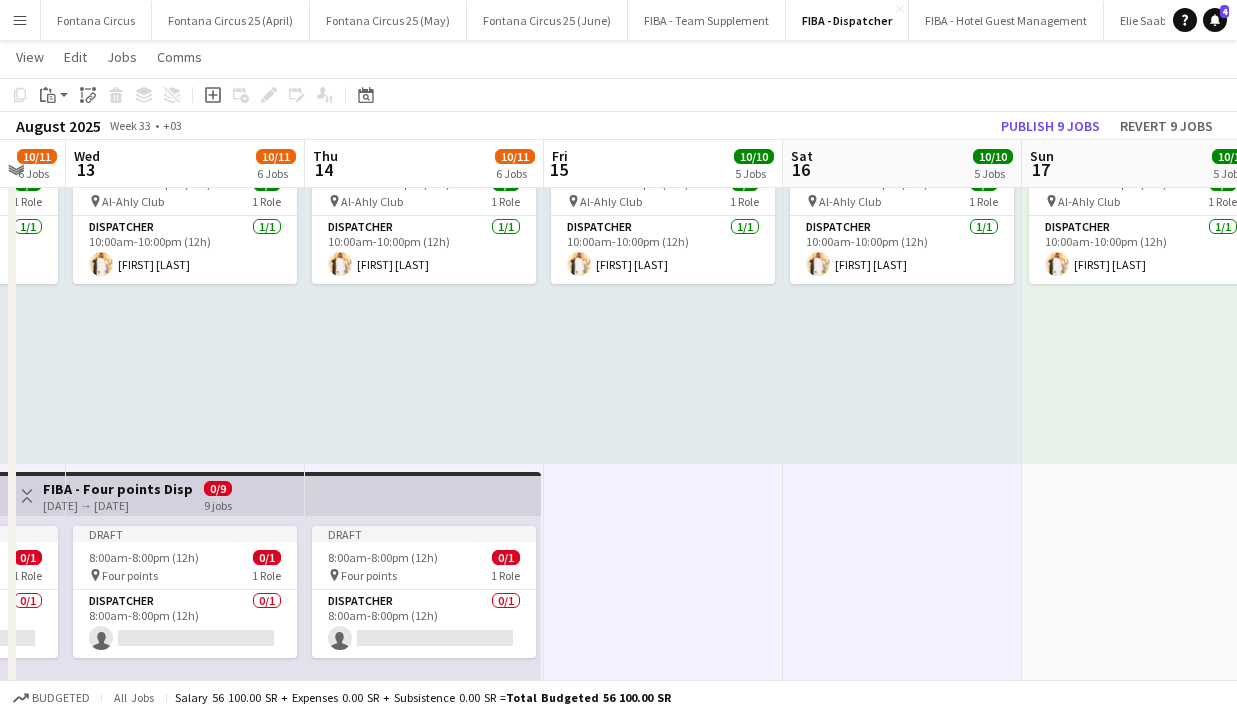 click on "10:00am-10:00pm (12h)    1/1
pin
Al-Ittihad Club   1 Role   Dispatcher   1/1   10:00am-10:00pm (12h)
[FIRST] [LAST]     12:00am-12:00am (24h) (Mon)   2/2
pin
Hilton Hotel   2 Roles   Dispatcher   1/1   12:00am-12:00pm (12h)
[FIRST] [LAST] [FIRST]  Dispatcher   1/1   12:00pm-12:00am (12h)
[FIRST] [LAST]     8:00am-12:00am (16h) (Mon)   4/4
pin
Al-Jawhara Stadium   2 Roles   Dispatcher   2/2   8:00am-8:00pm (12h)
[FIRST] [LAST] [FIRST] [LAST]  Dispatcher   2/2   12:00pm-12:00am (12h)
[FIRST] [LAST] [FIRST] [LAST]     12:00am-12:00am (24h) (Mon)   2/2
pin
Crowne Plaza Hotel   2 Roles   Dispatcher   1/1   12:00am-12:00pm (12h)
[FIRST] [LAST]  Dispatcher   1/1   12:00pm-12:00am (12h)
[FIRST] [LAST]     10:00am-10:00pm (12h)    1/1
pin
Al-Ahly Club   1 Role   Dispatcher   1/1   10:00am-10:00pm (12h)
[FIRST] [LAST]" at bounding box center [1141, -248] 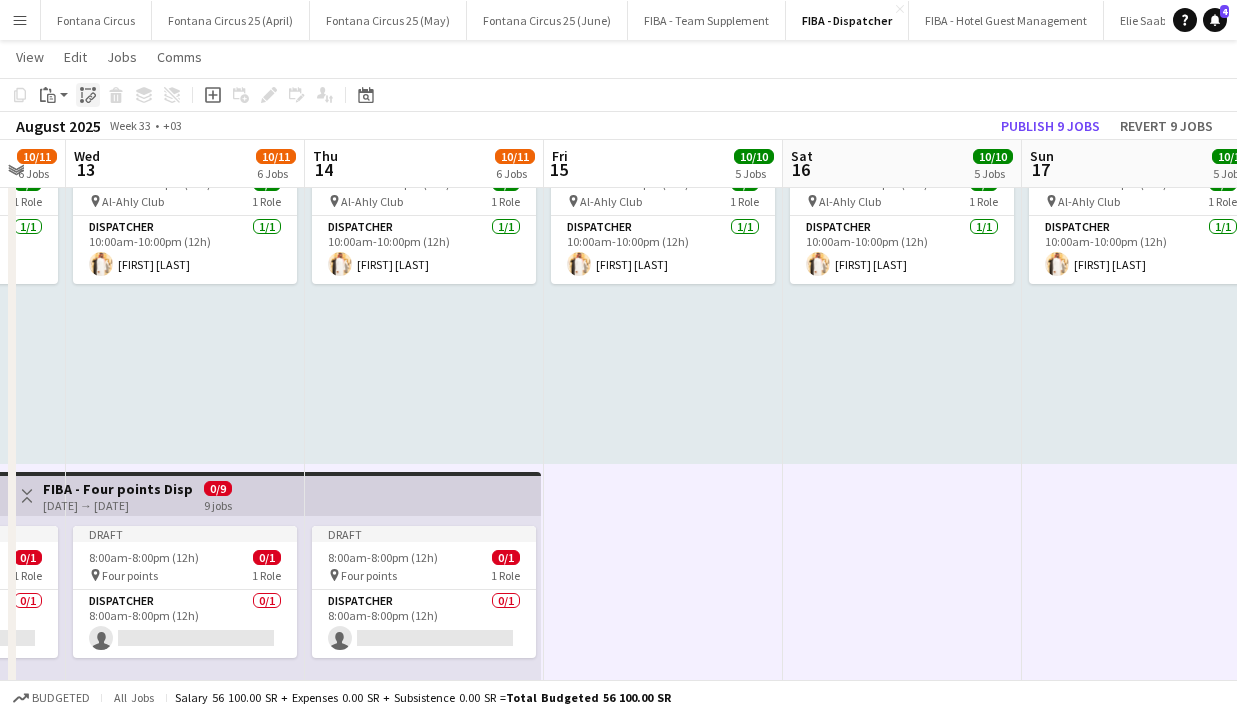 click on "Paste linked Job" 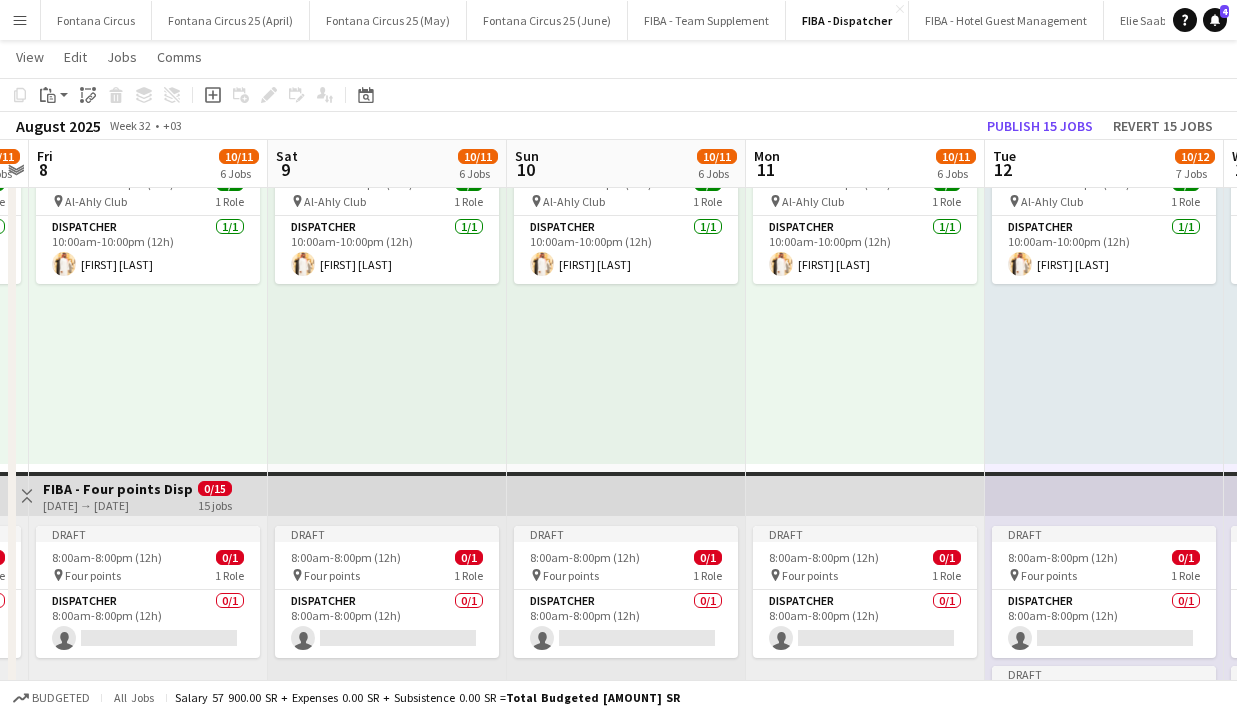 scroll, scrollTop: 0, scrollLeft: 493, axis: horizontal 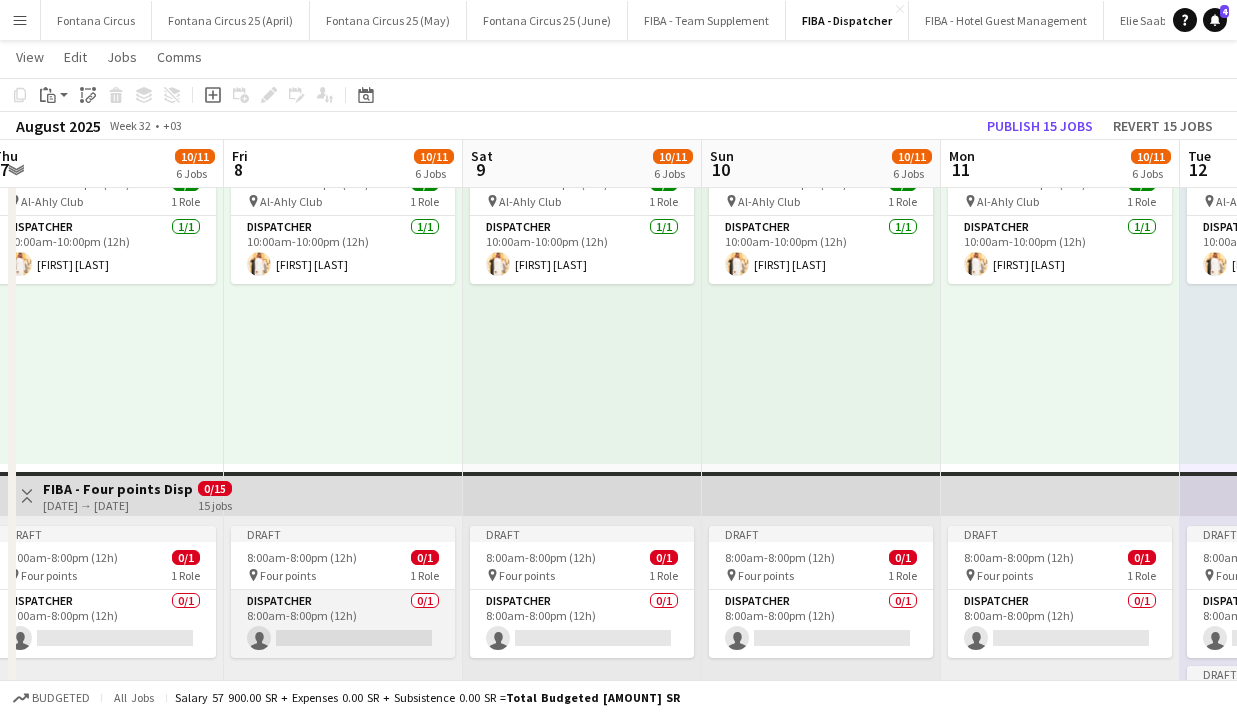 click on "Dispatcher   0/1   8:00am-8:00pm (12h)
single-neutral-actions" at bounding box center [343, 624] 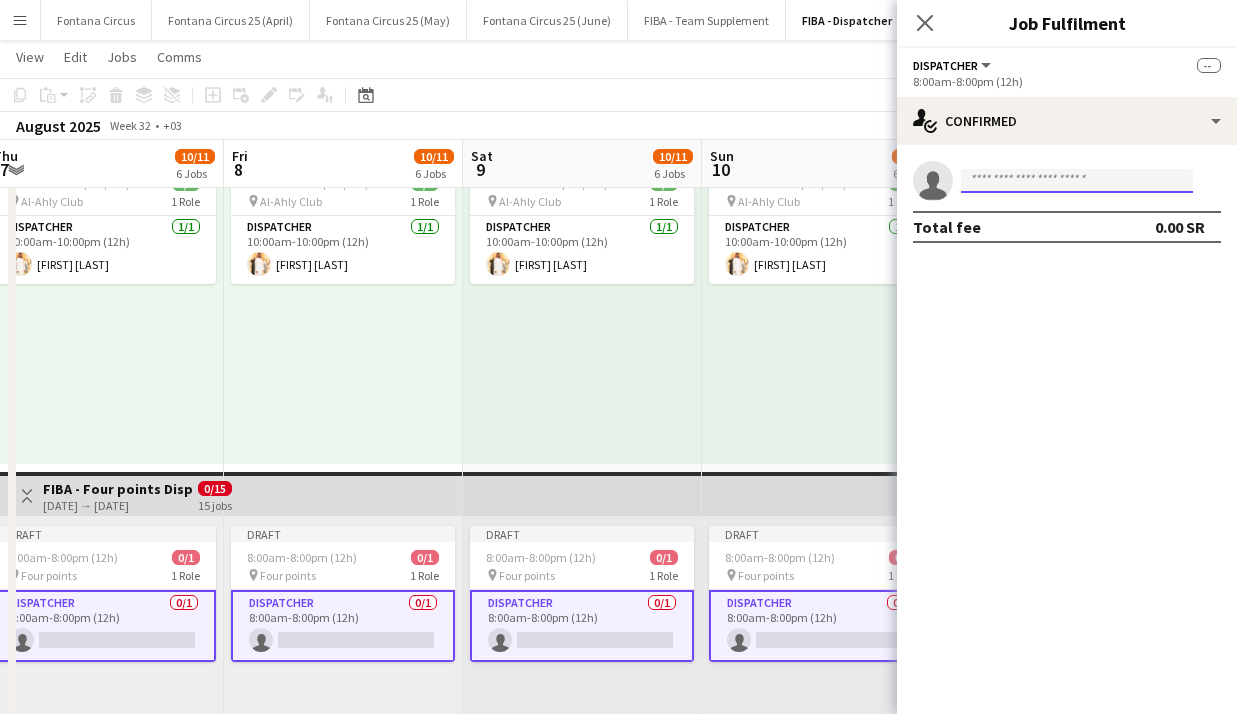 click at bounding box center [1077, 181] 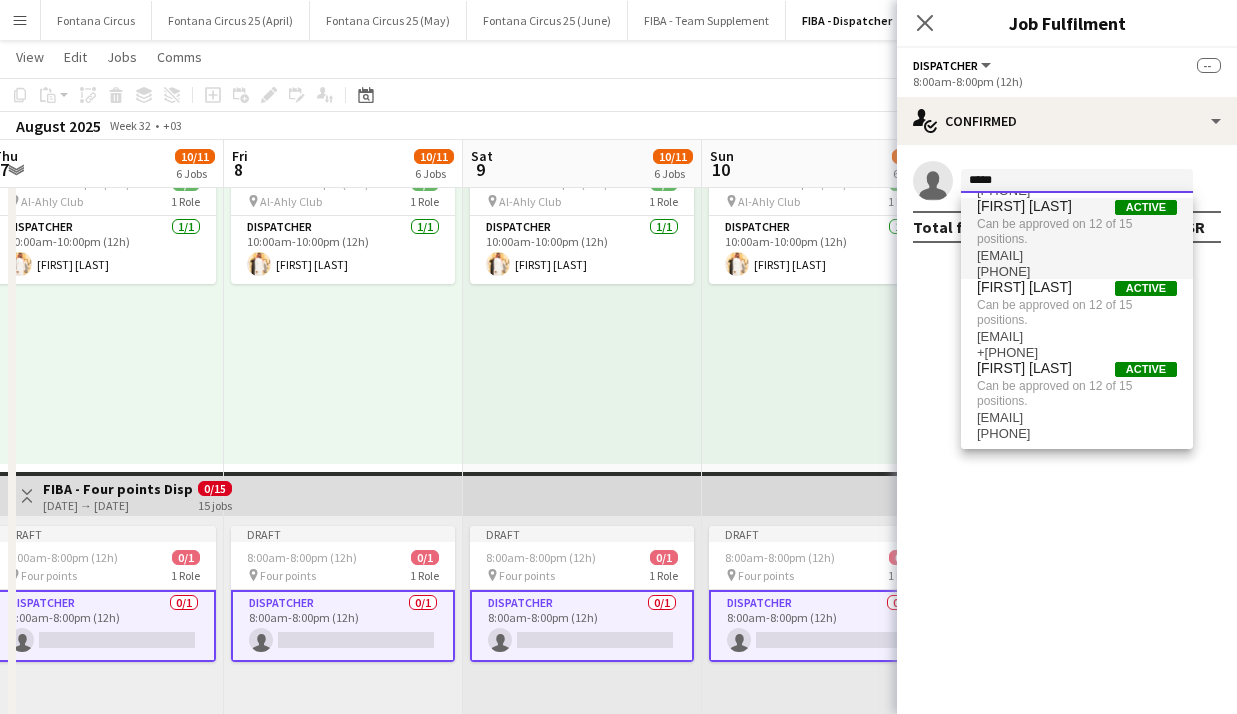 scroll, scrollTop: 83, scrollLeft: 0, axis: vertical 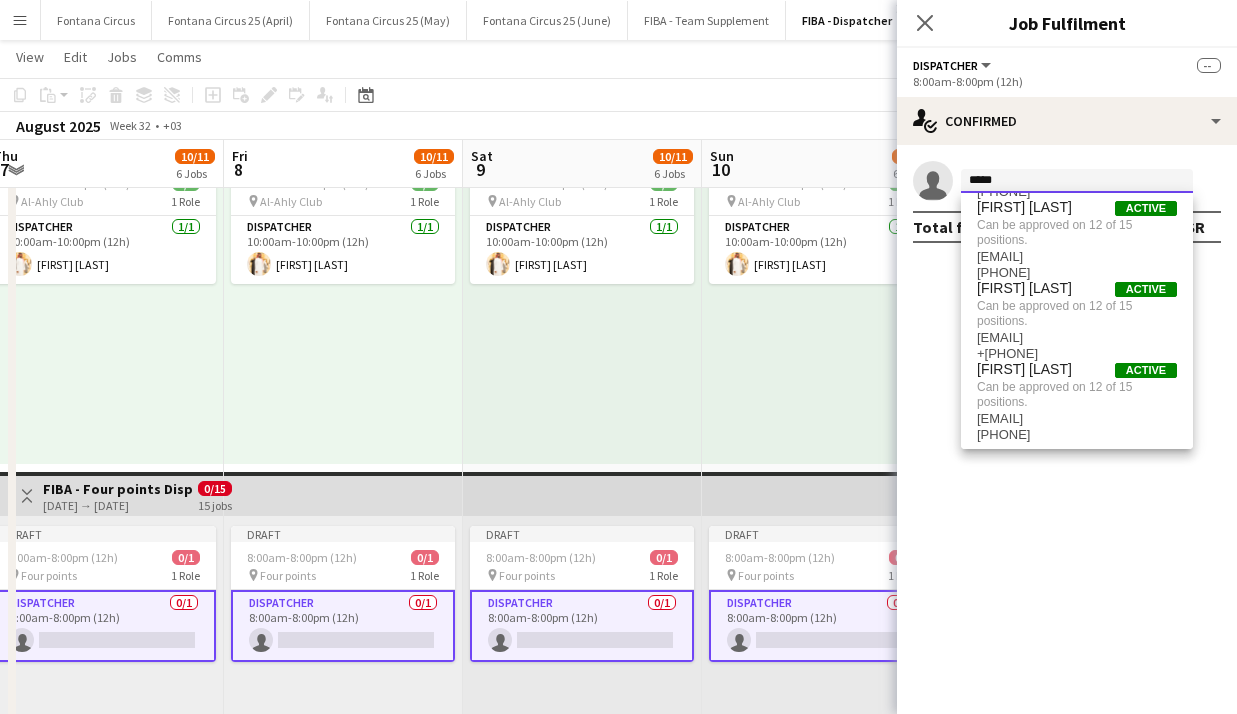 type on "*****" 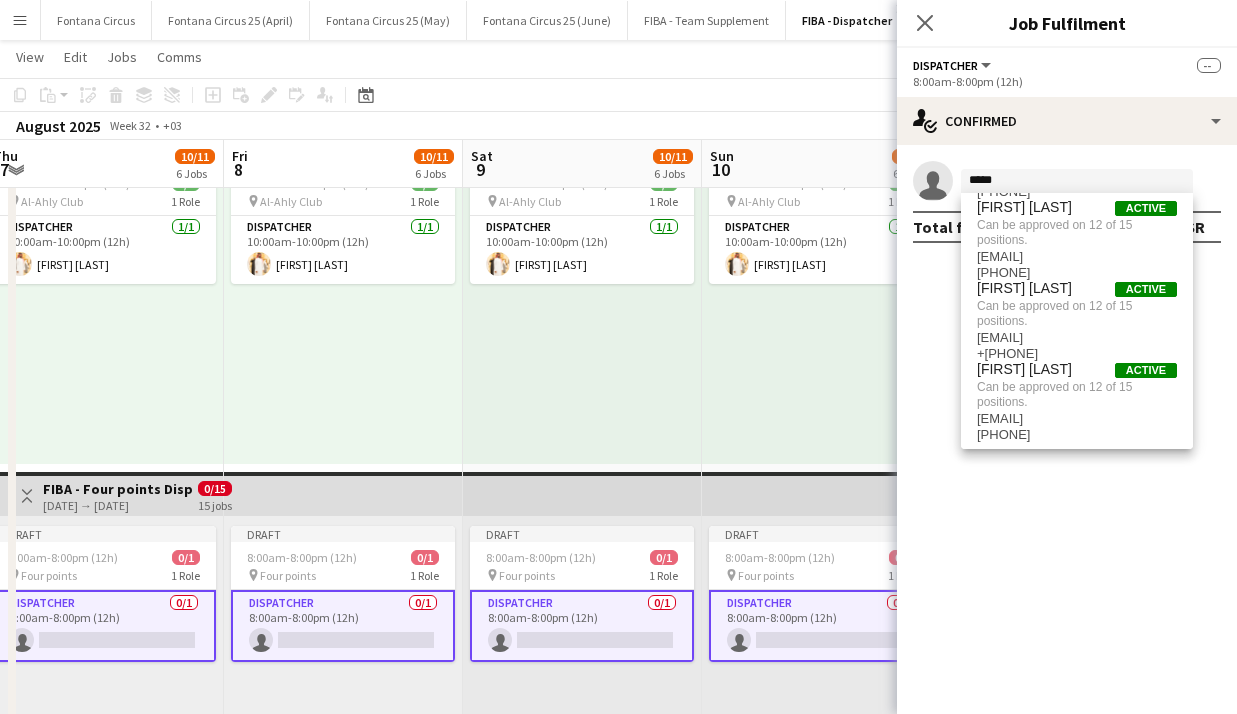 click on "[TIME]-[TIME] ([DURATION])    [COUNT]/[TOTAL]
pin
[COMPANY]   1 Role   Dispatcher   1/1   [TIME]-[TIME] ([DURATION])
[FIRST] [LAST]" at bounding box center [821, 311] 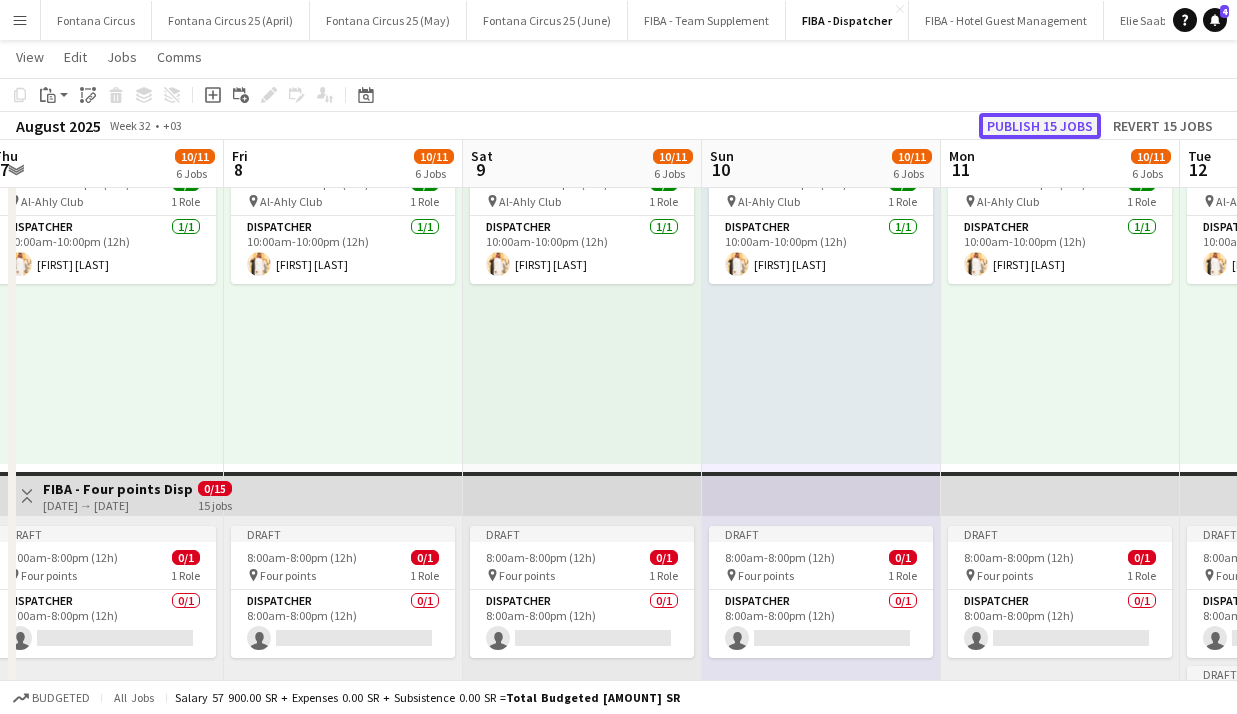 click on "Publish 15 jobs" 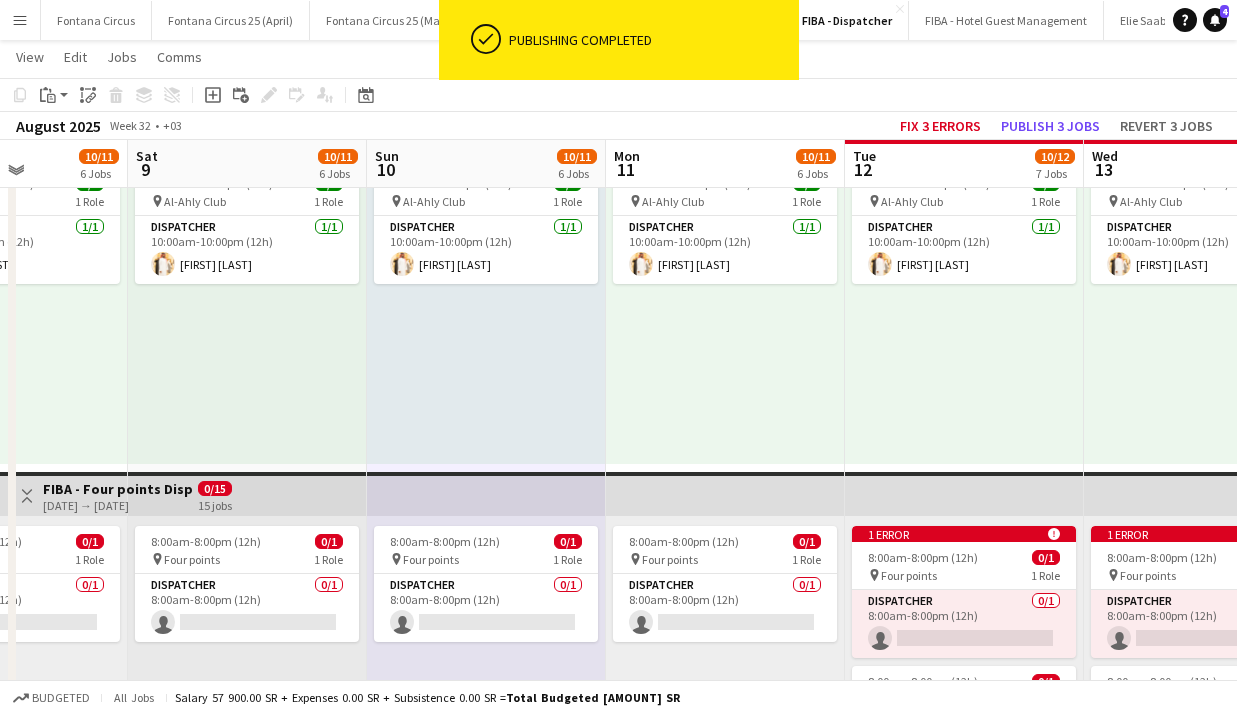 scroll, scrollTop: 0, scrollLeft: 751, axis: horizontal 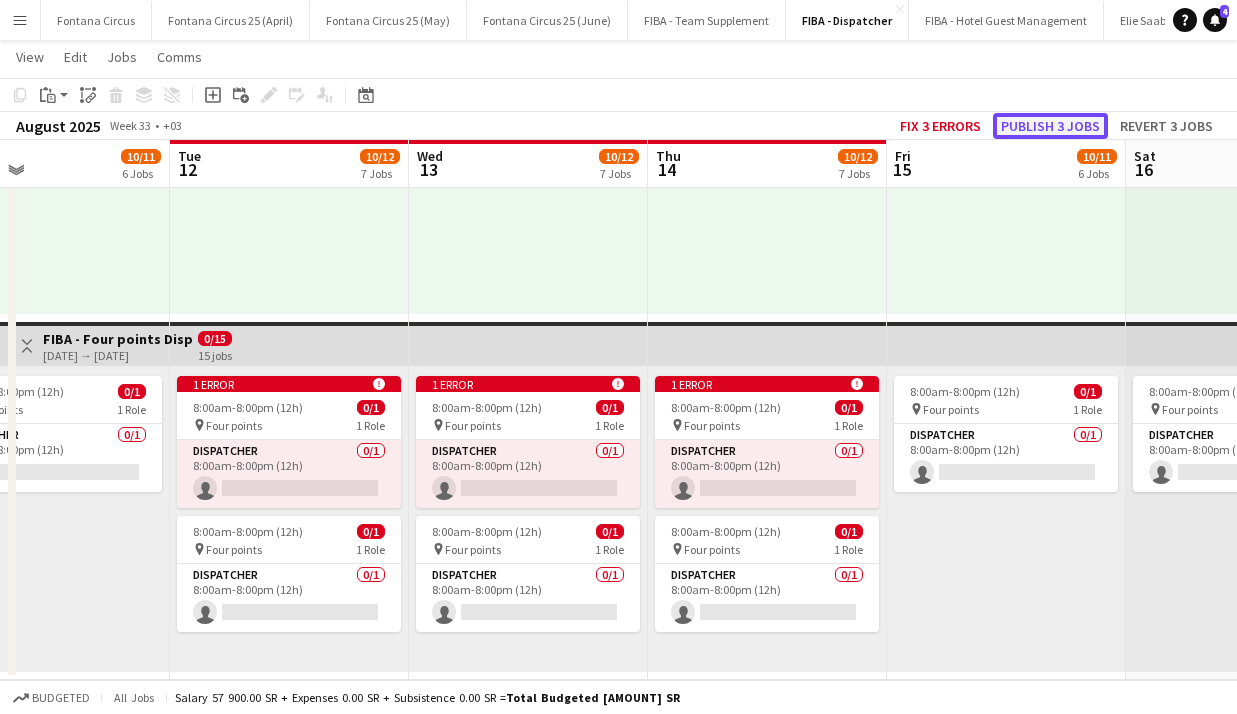click on "Publish 3 jobs" 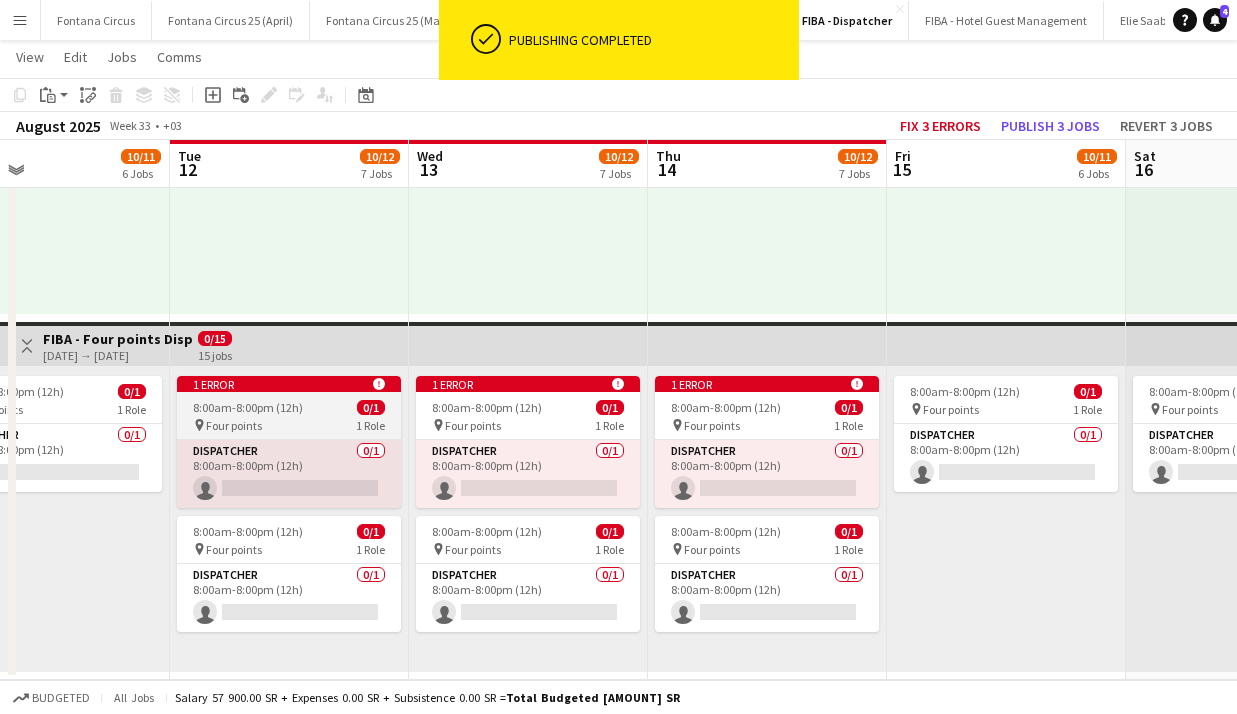 click on "pin
Four points    1 Role" at bounding box center [289, 425] 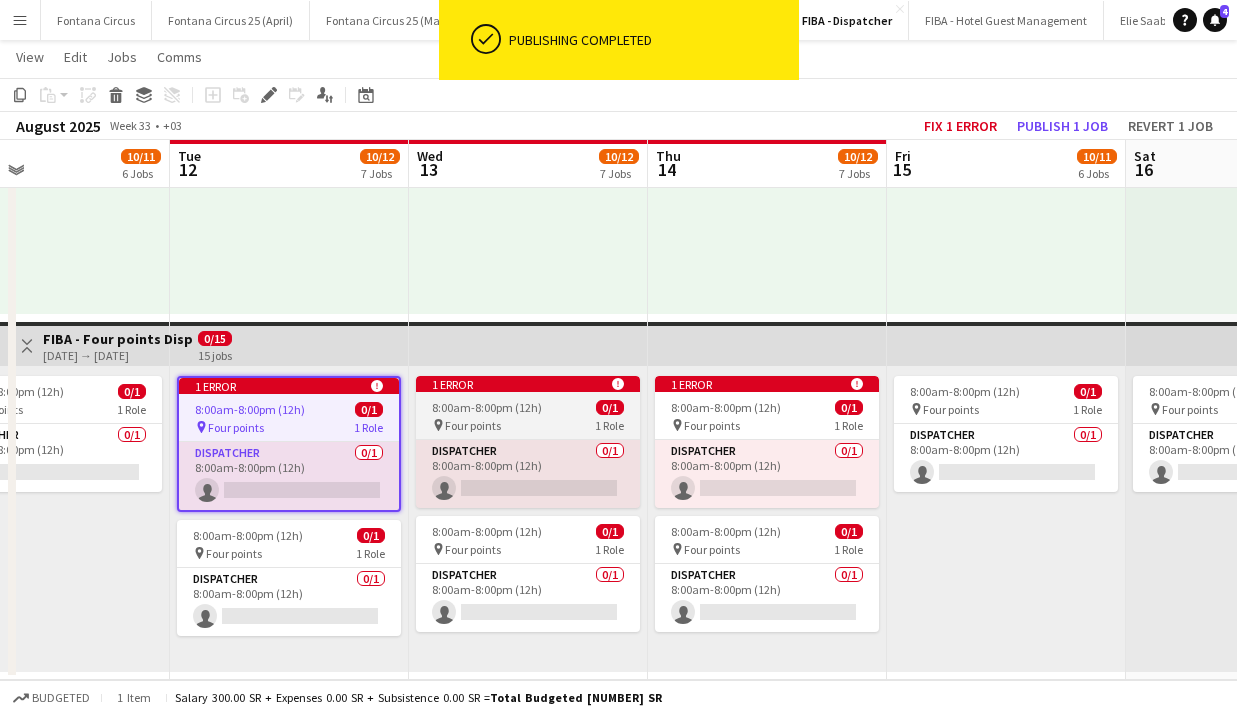 click on "8:00am-8:00pm (12h)" at bounding box center (487, 407) 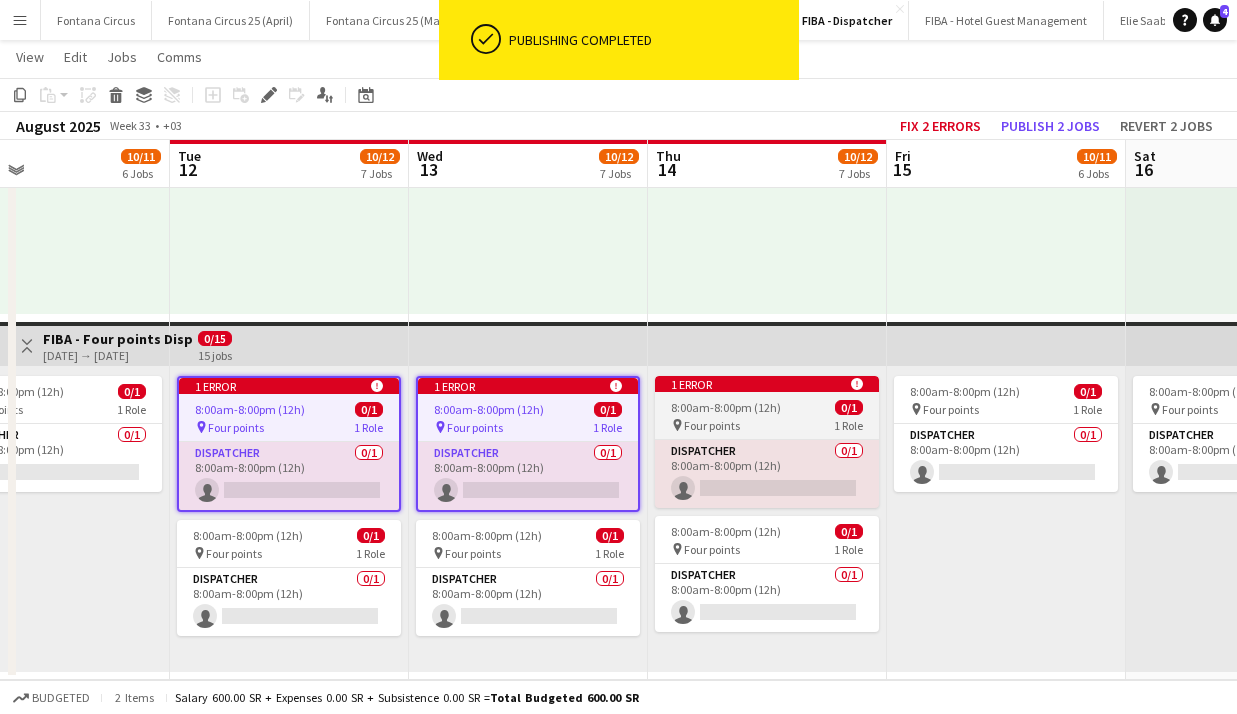 click on "[TIME]-[TIME] ([DURATION])    [COUNT]/[TOTAL]
pin
Four points    1 Role   Dispatcher   0/1   [TIME]-[TIME] ([DURATION])
single-neutral-actions" at bounding box center [767, 442] 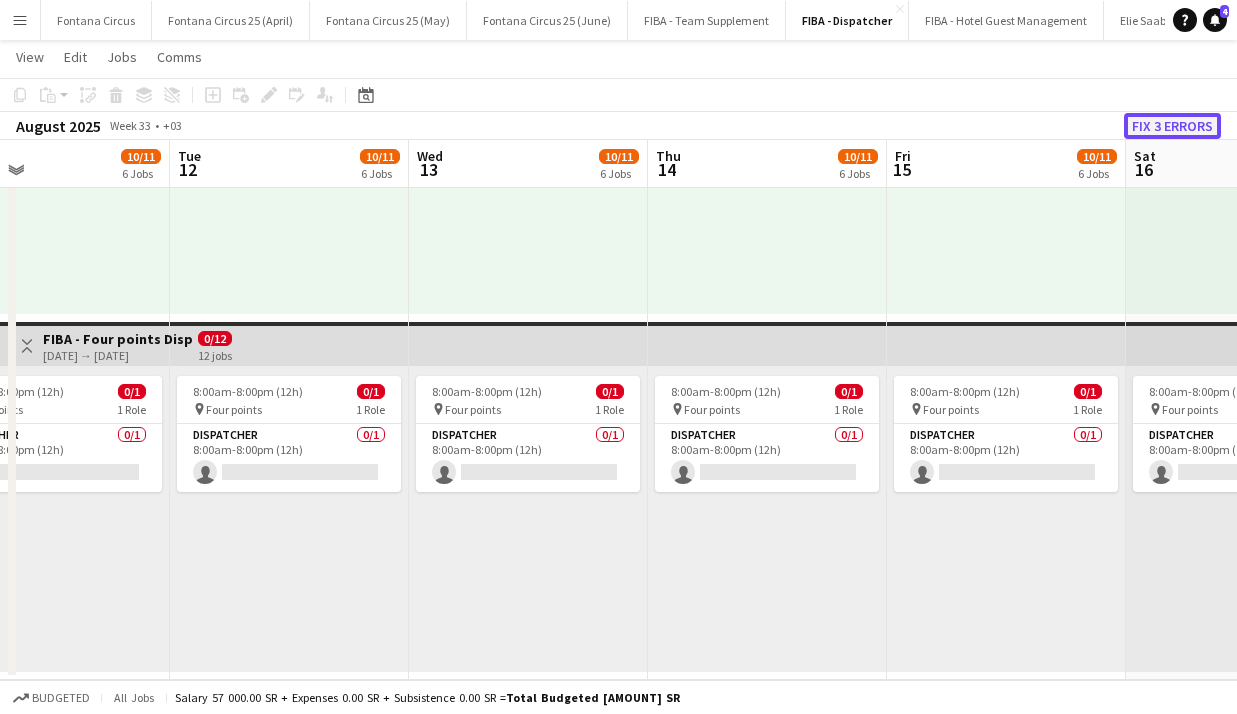 click on "Fix 3 errors" 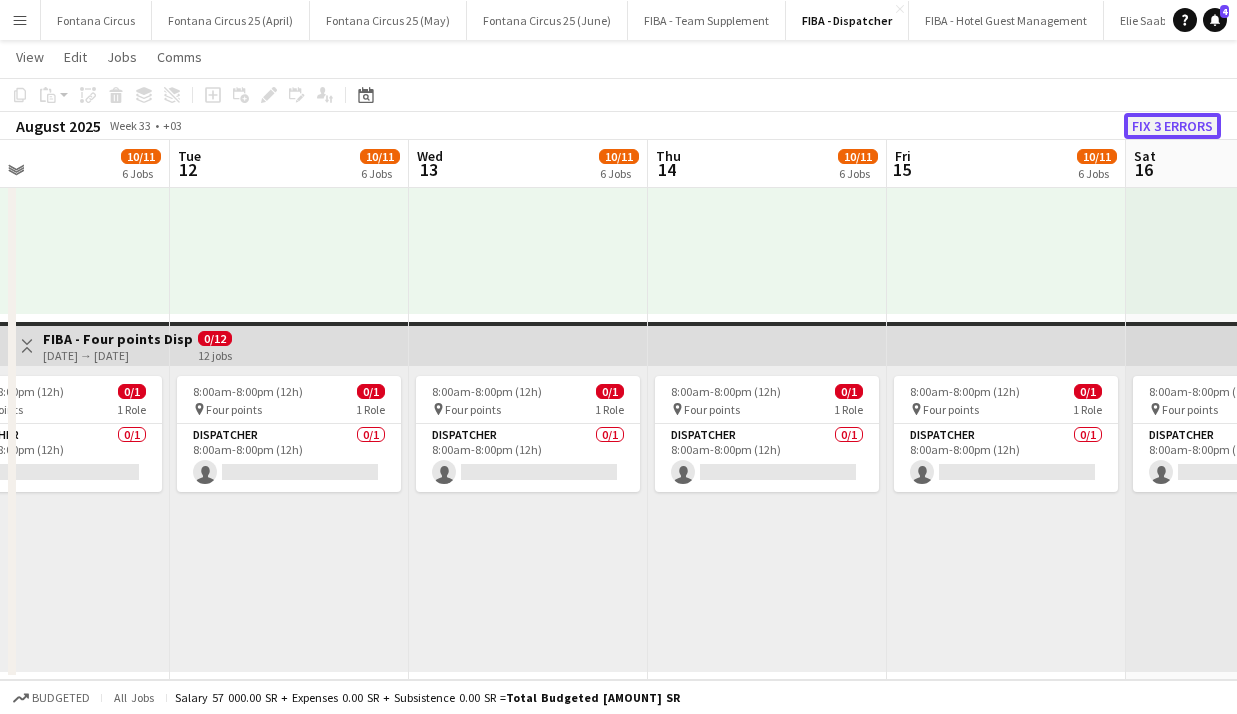 click on "Fix 3 errors" 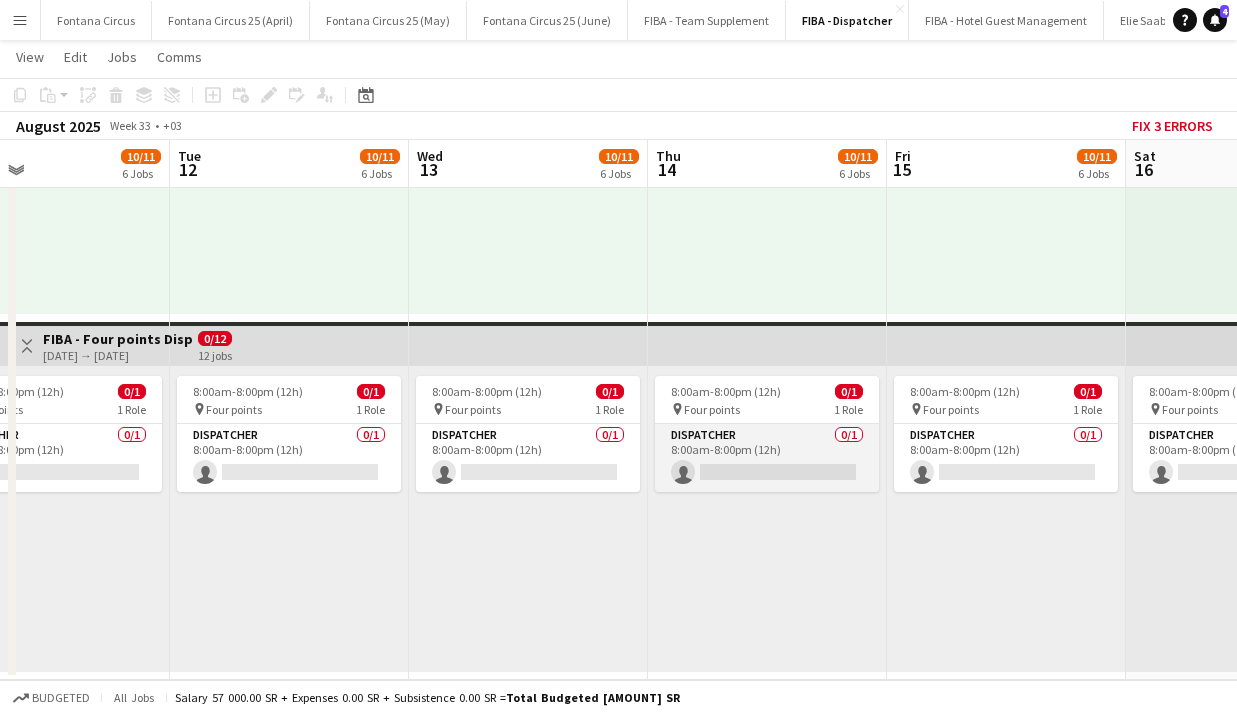 click on "Dispatcher   0/1   8:00am-8:00pm (12h)
single-neutral-actions" at bounding box center (767, 458) 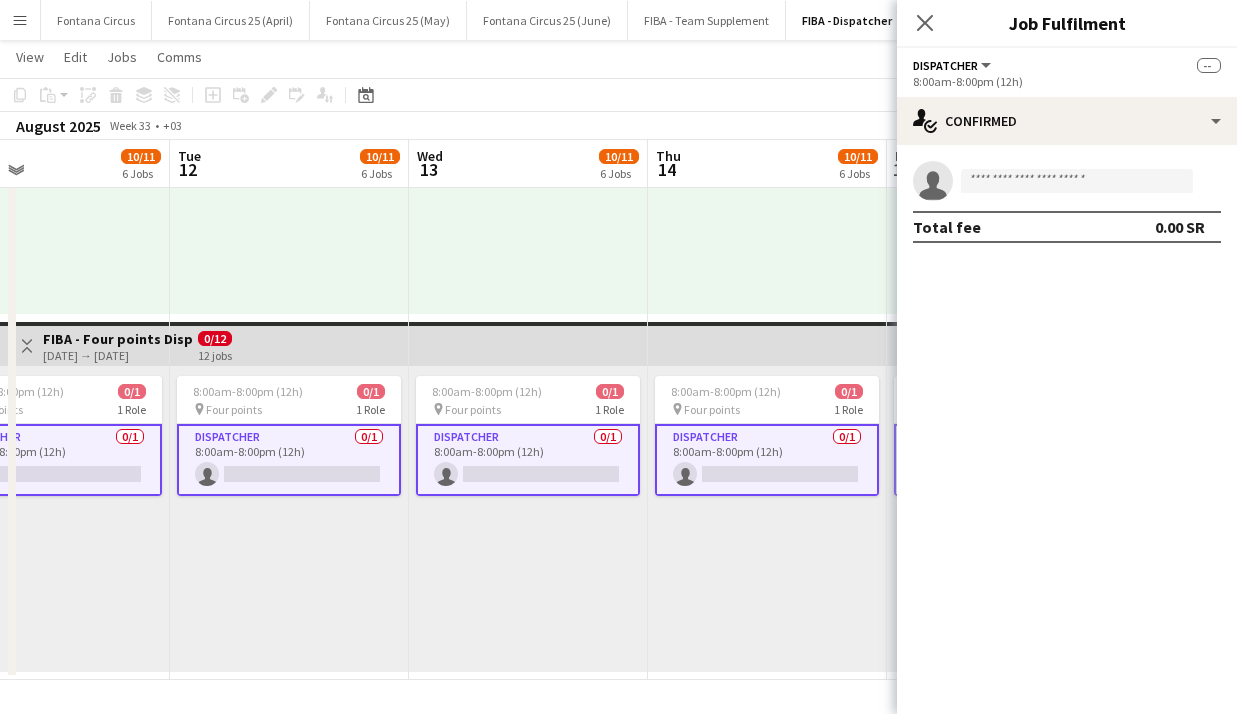 click on "8:00am-8:00pm (12h)    0/1
pin
[BRAND]    1 Role   Dispatcher   0/1   8:00am-8:00pm (12h)
single-neutral-actions" at bounding box center [767, 519] 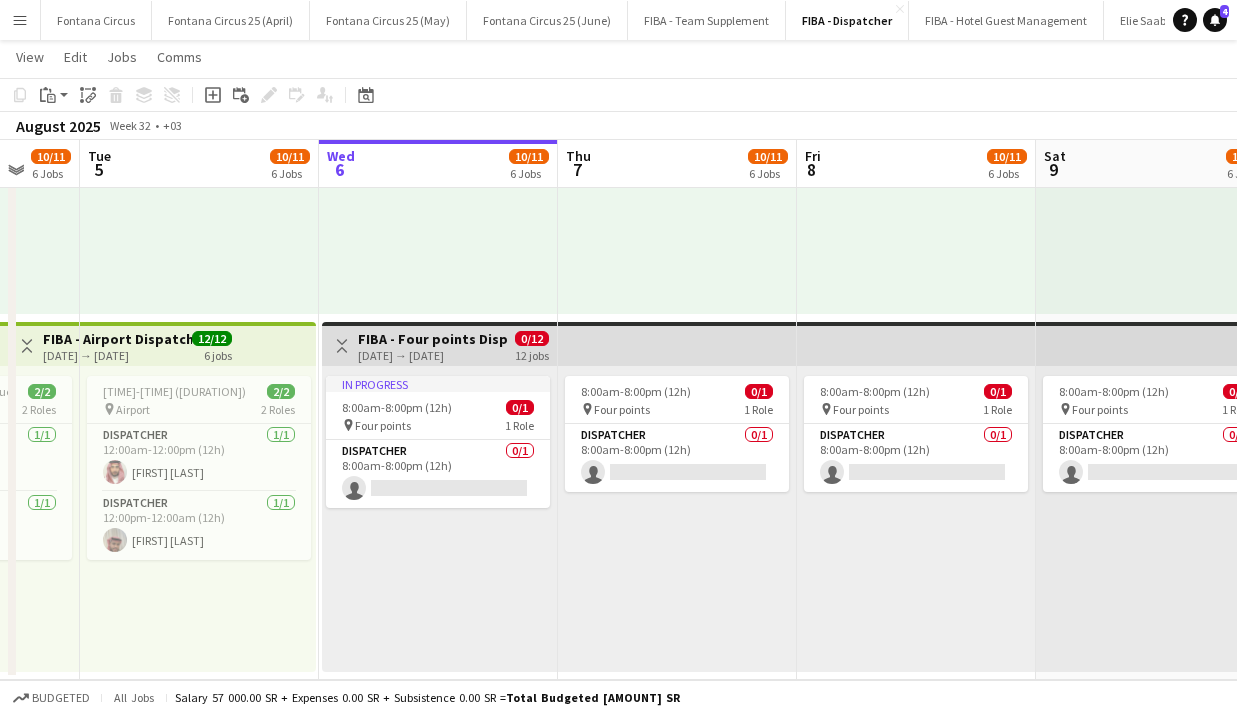 scroll, scrollTop: 0, scrollLeft: 636, axis: horizontal 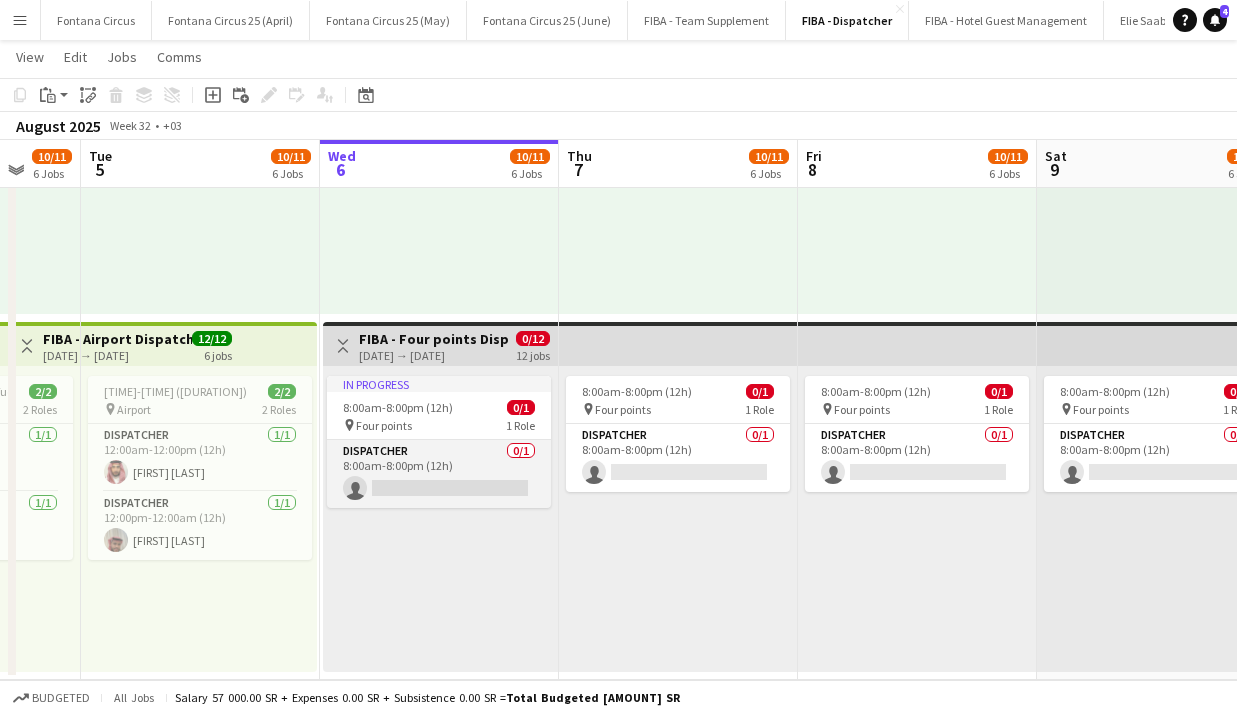 click on "Dispatcher   0/1   8:00am-8:00pm (12h)
single-neutral-actions" at bounding box center [439, 474] 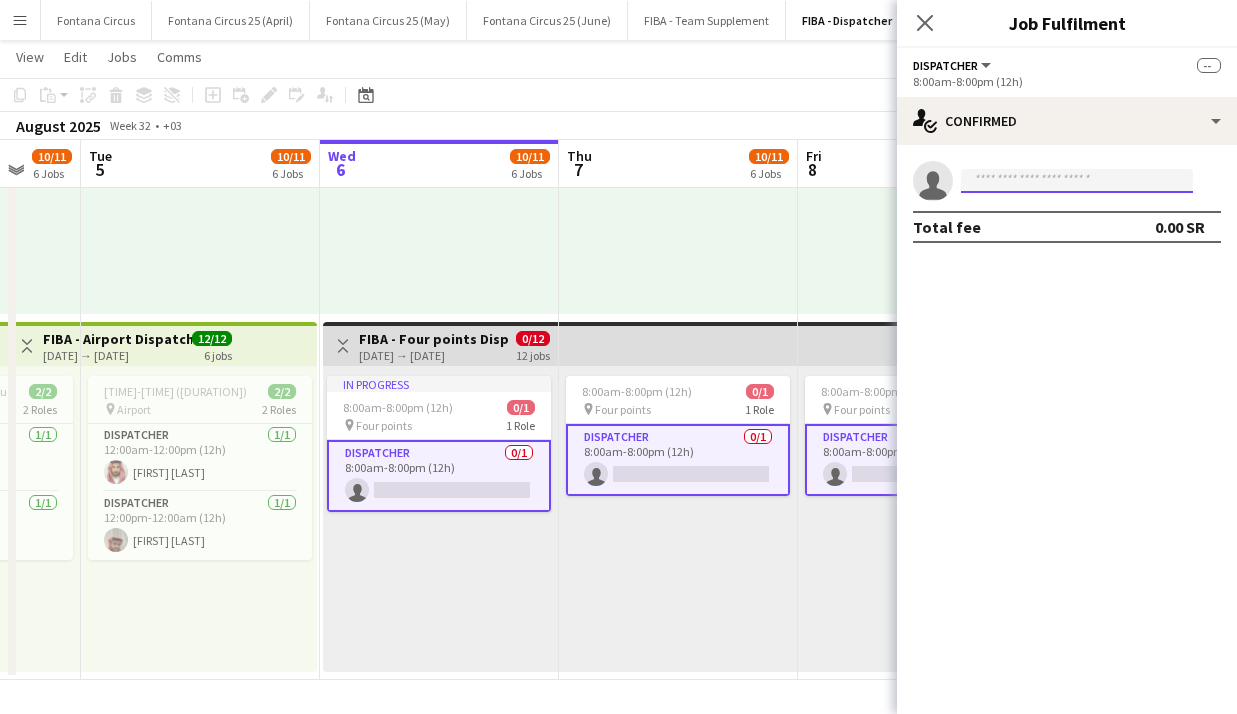 click at bounding box center (1077, 181) 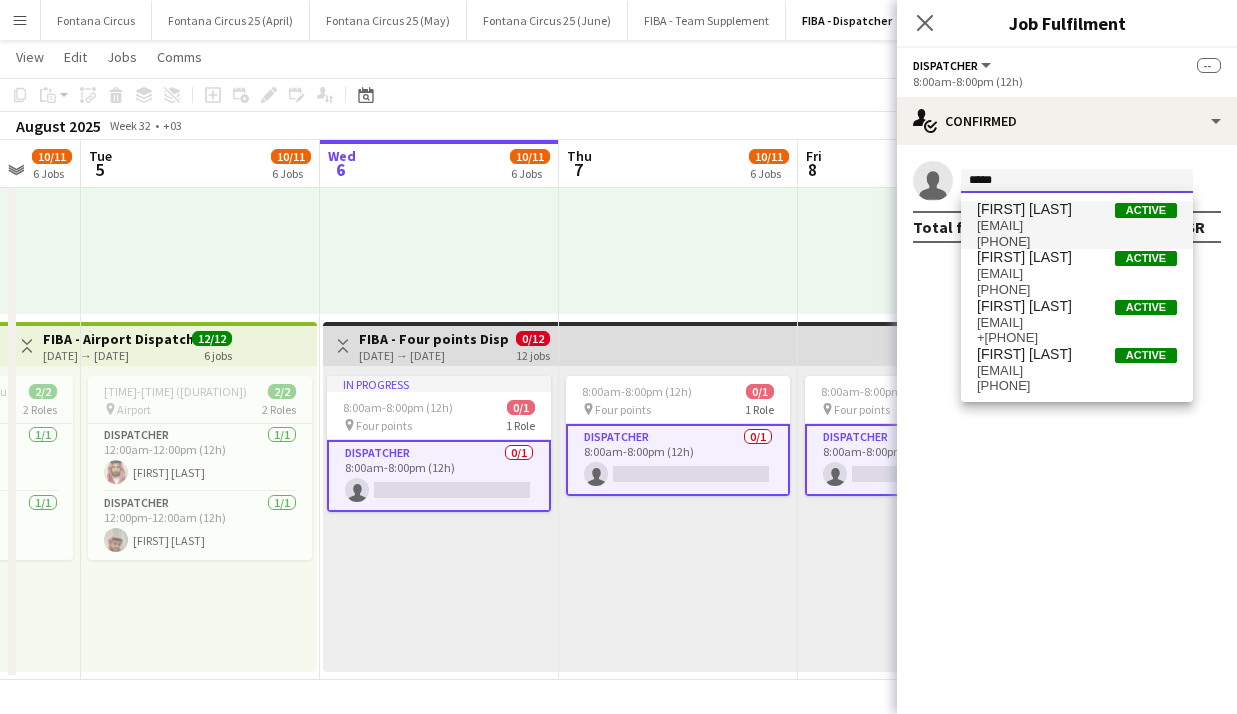 type on "*****" 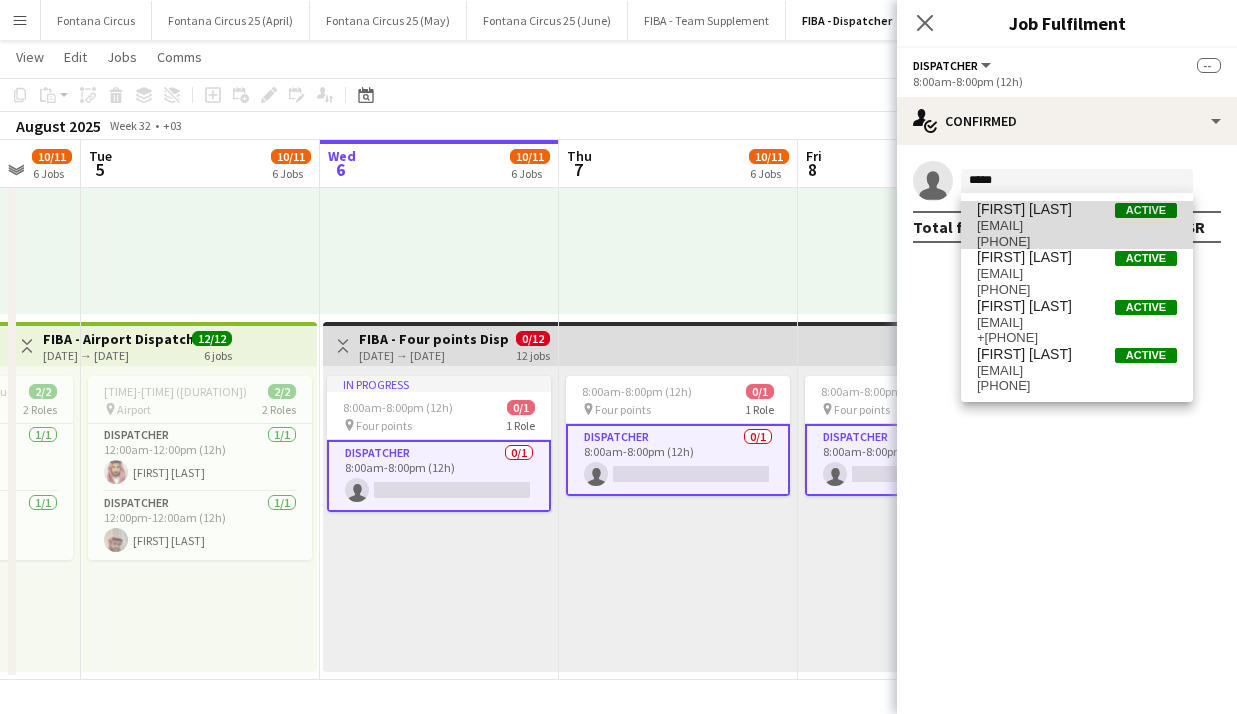click on "[EMAIL]" at bounding box center [1077, 226] 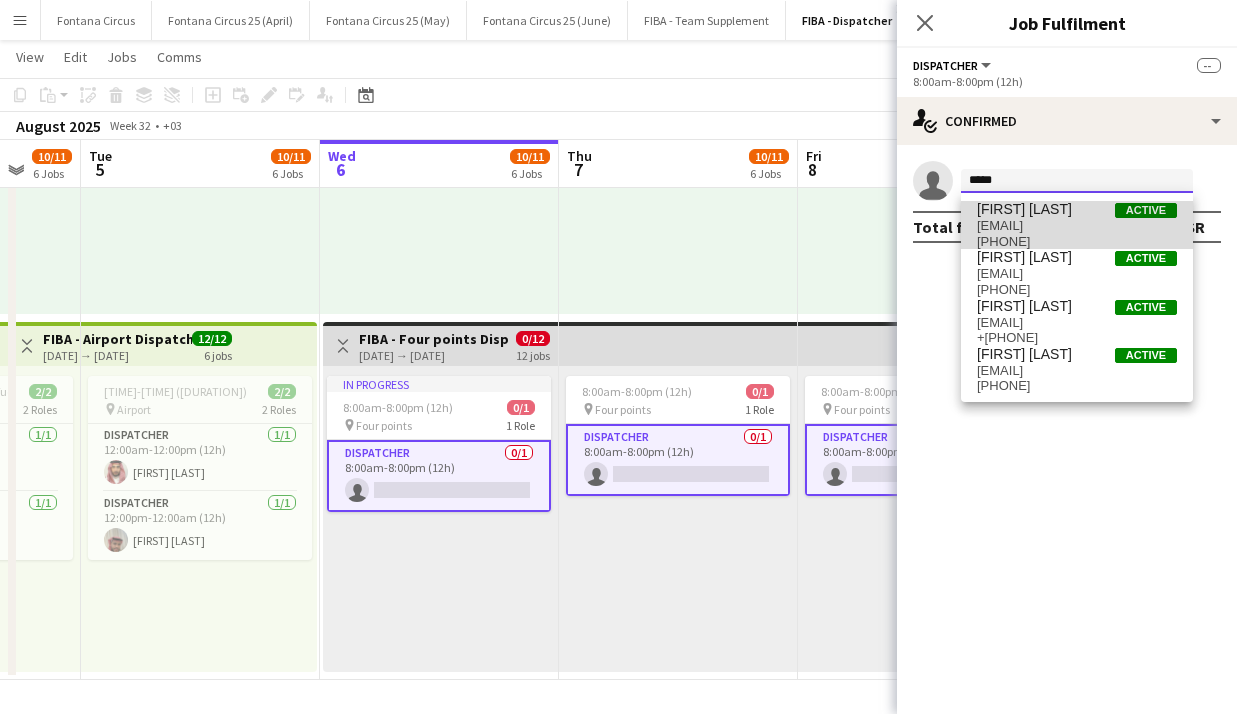 type 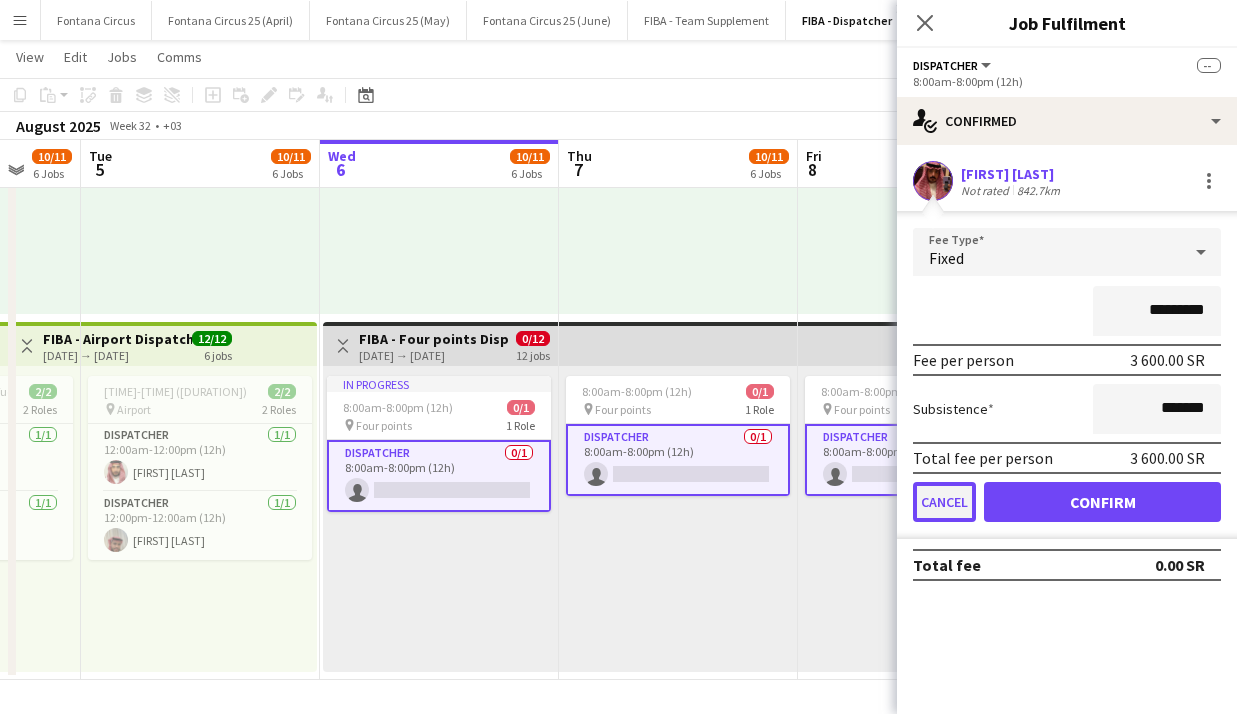 click on "Cancel" at bounding box center (944, 502) 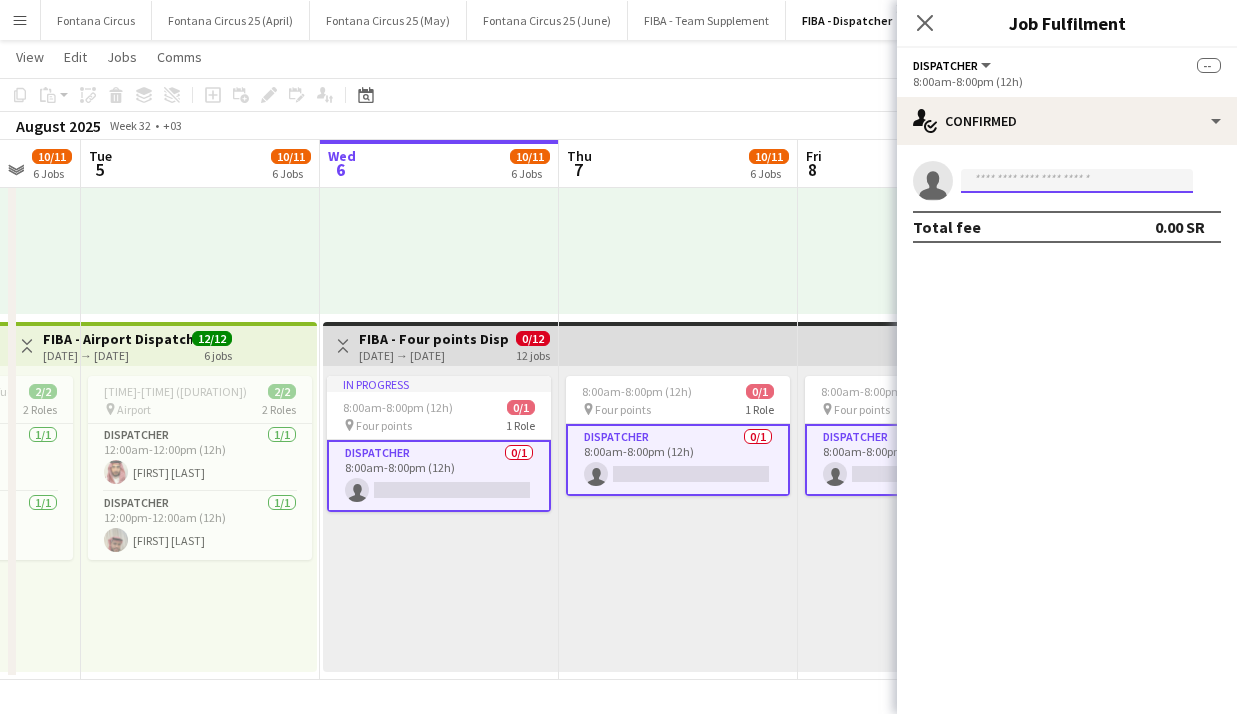 click at bounding box center (1077, 181) 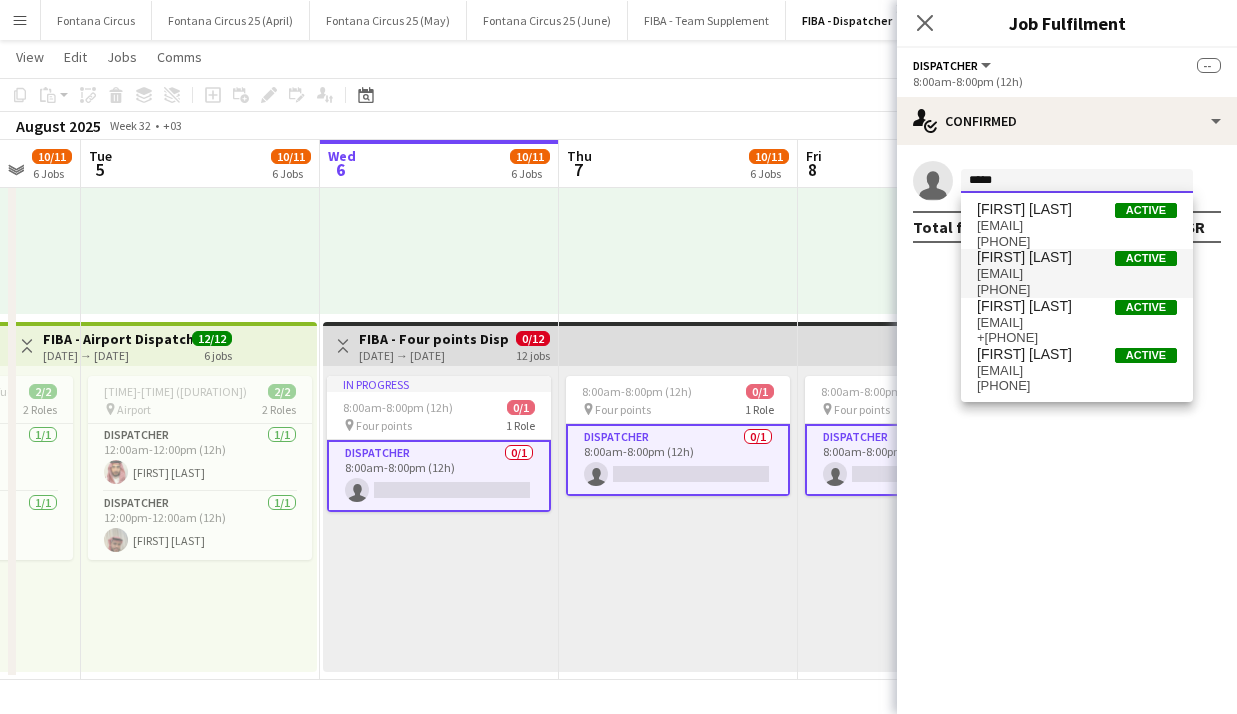 type on "*****" 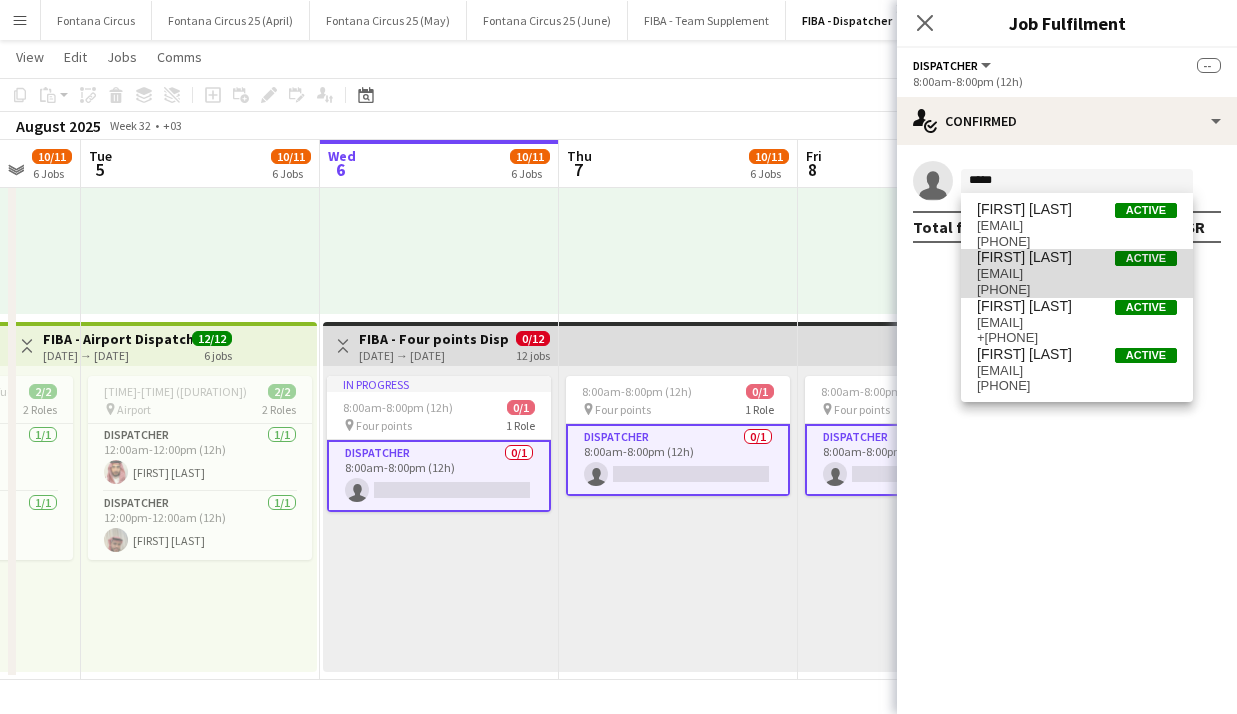 click on "[EMAIL]" at bounding box center (1077, 274) 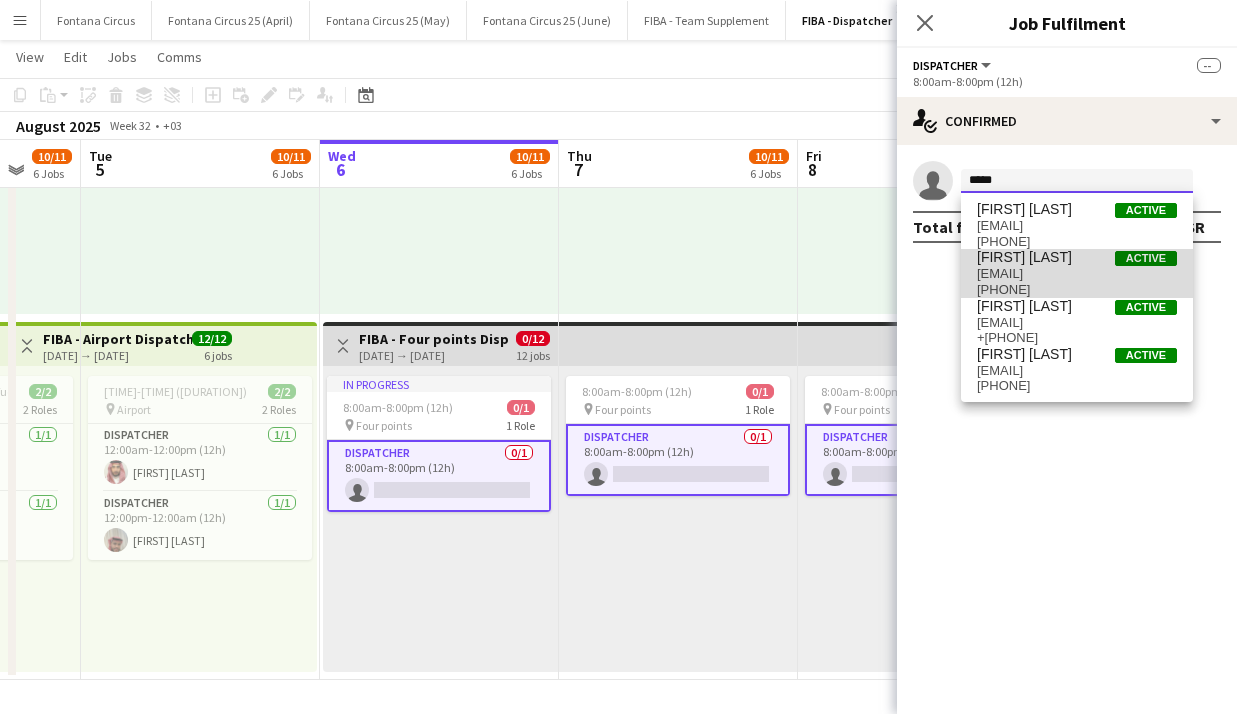type 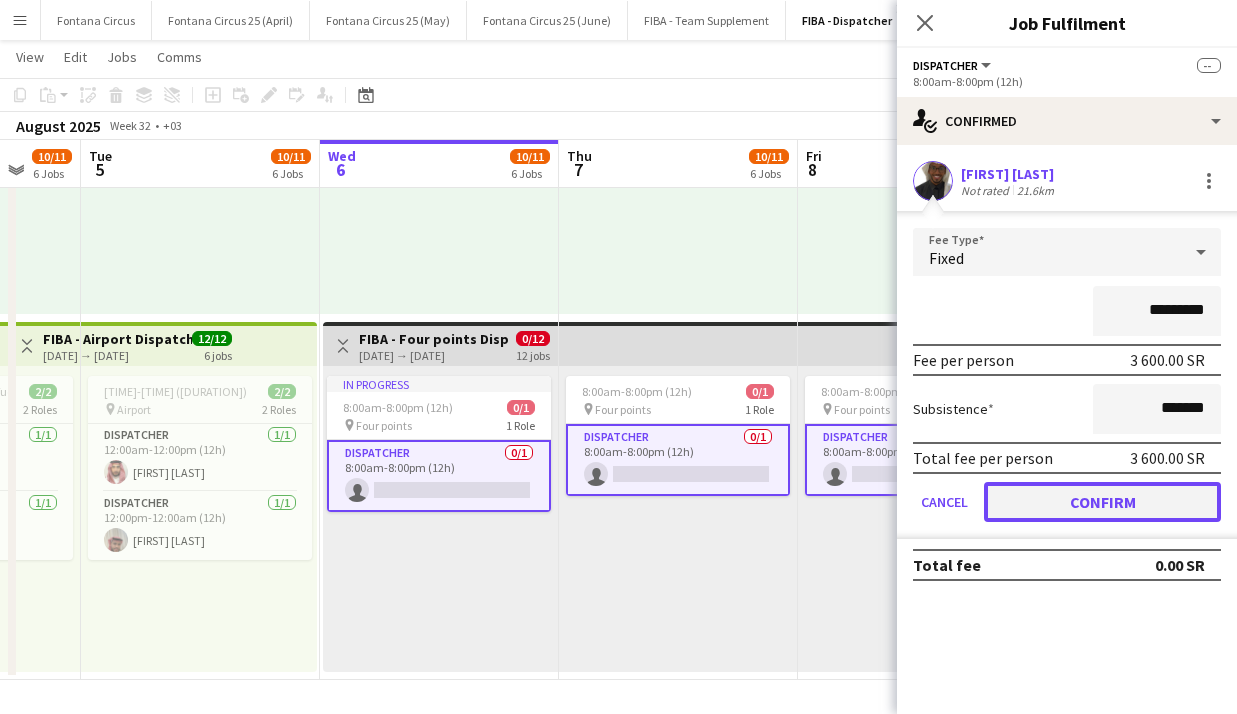 click on "Confirm" at bounding box center [1102, 502] 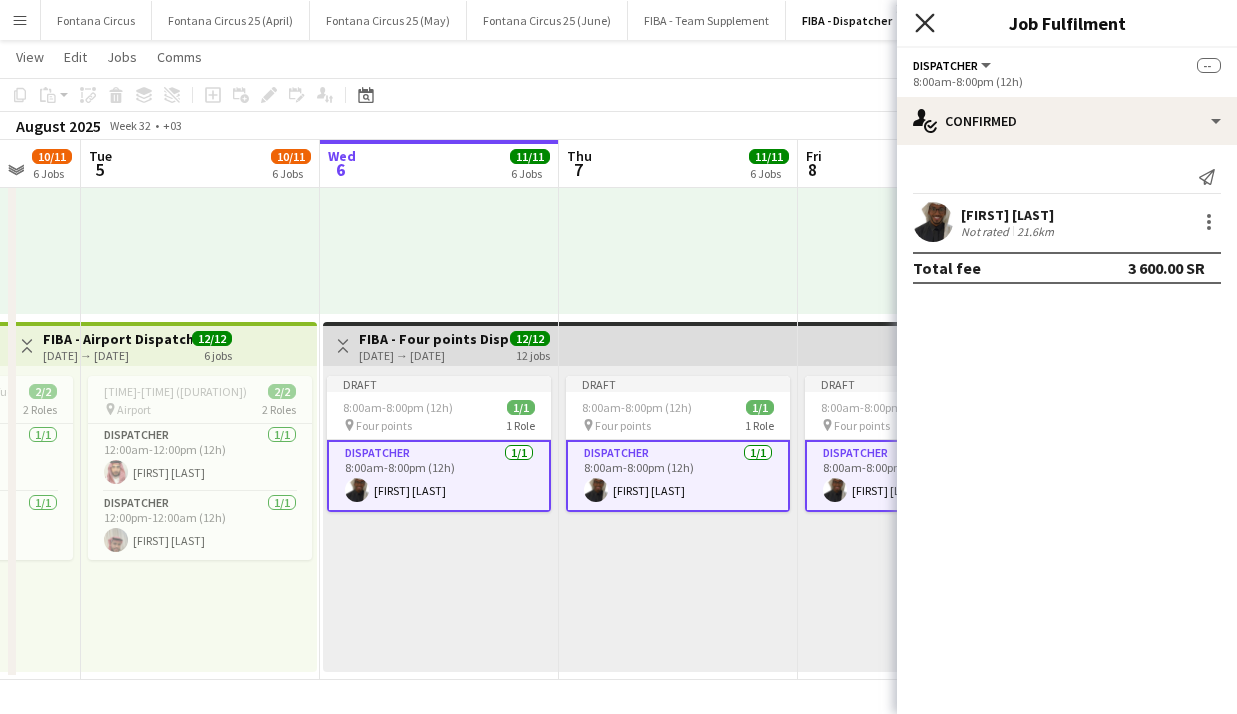 click 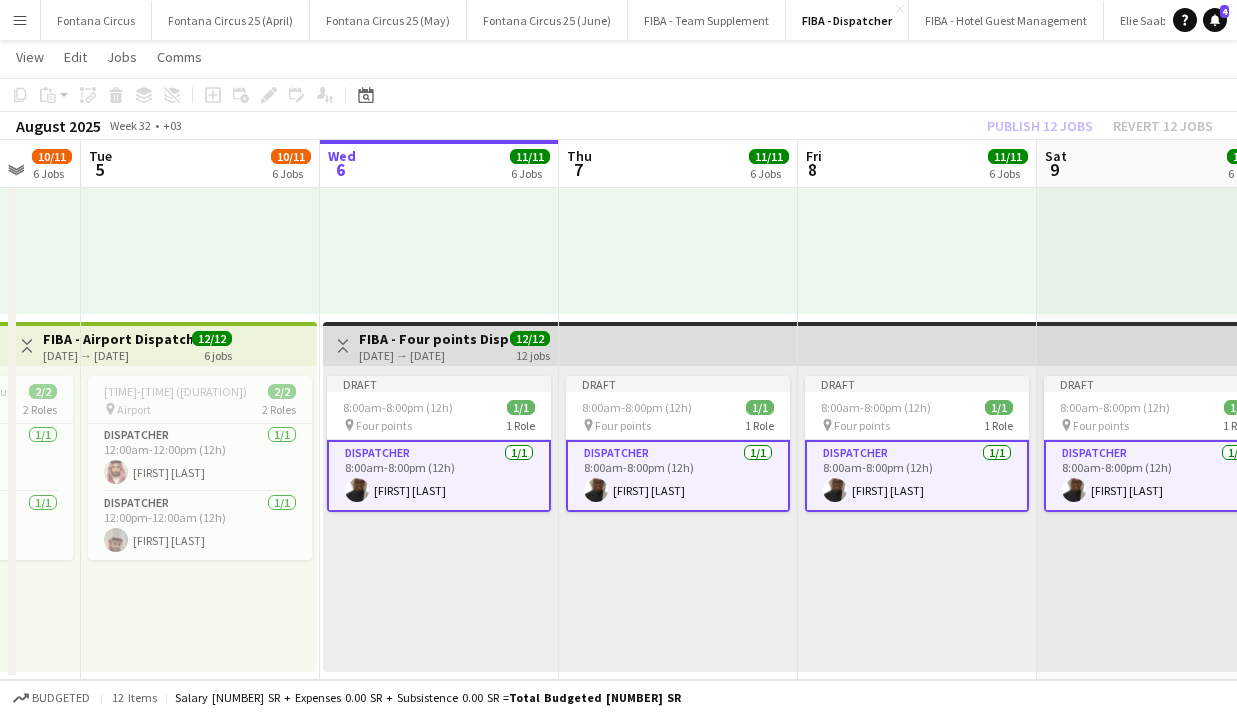 click on "Publish 12 jobs   Revert 12 jobs" 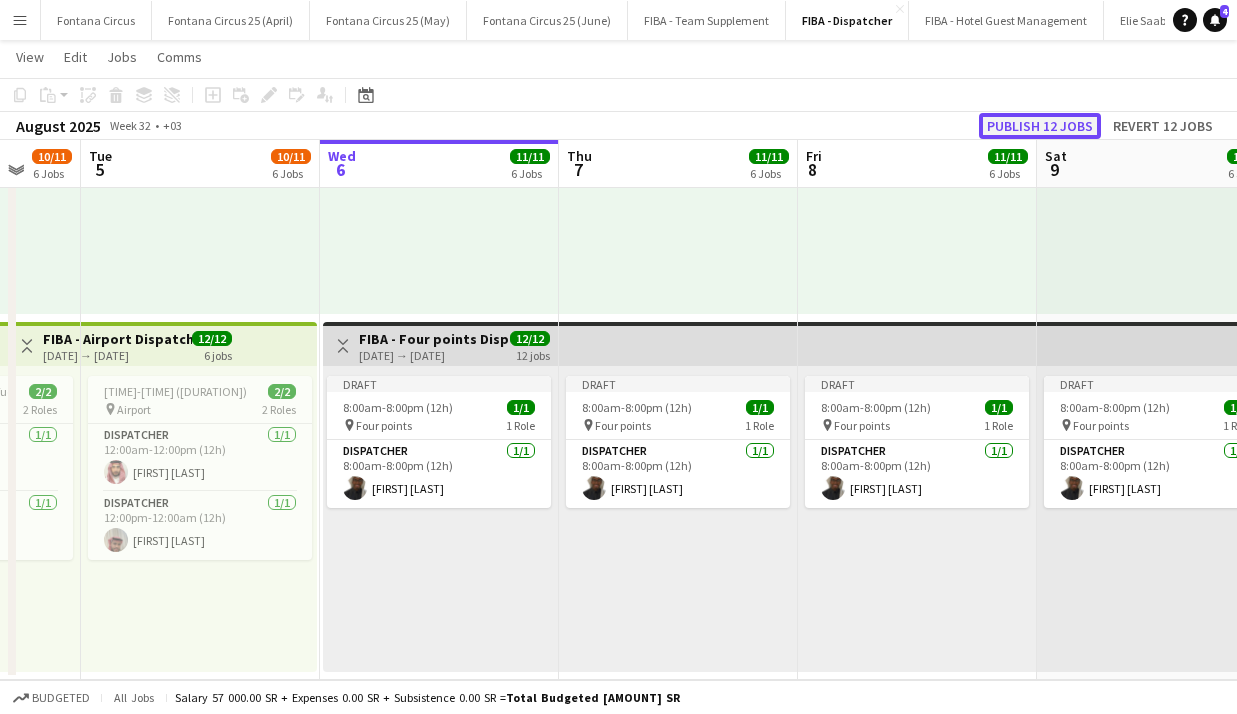 click on "Publish 12 jobs" 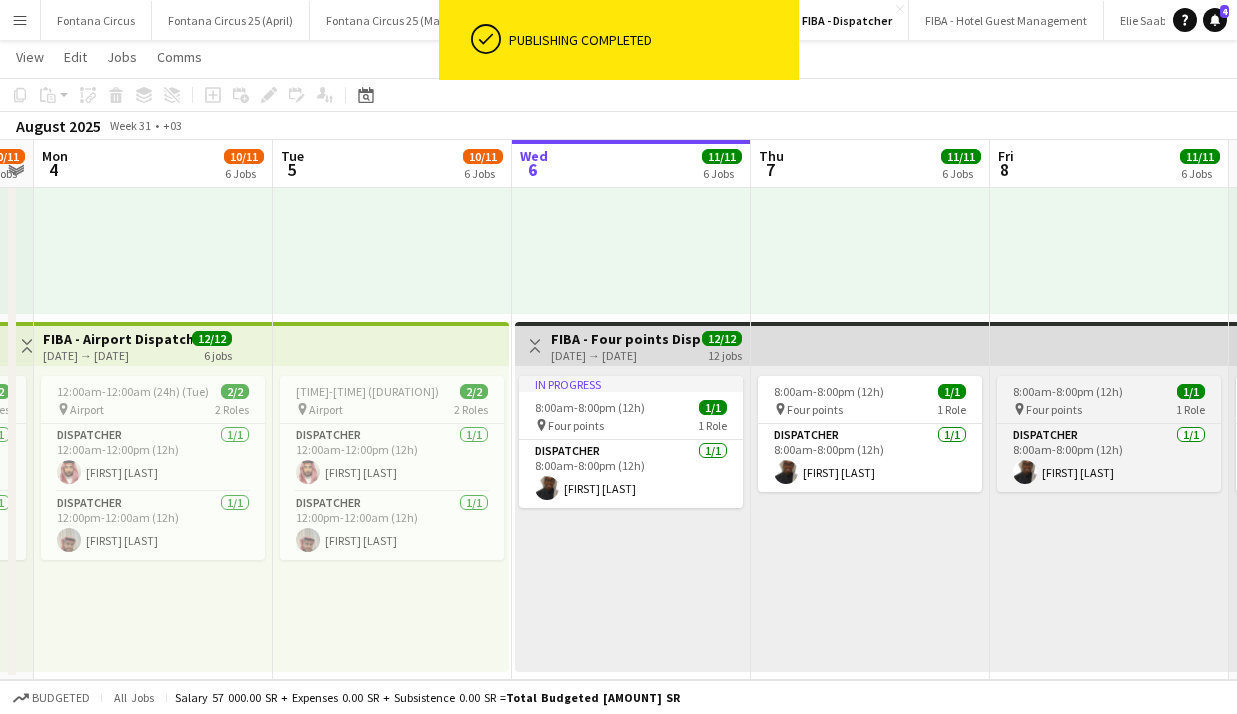 scroll, scrollTop: 0, scrollLeft: 682, axis: horizontal 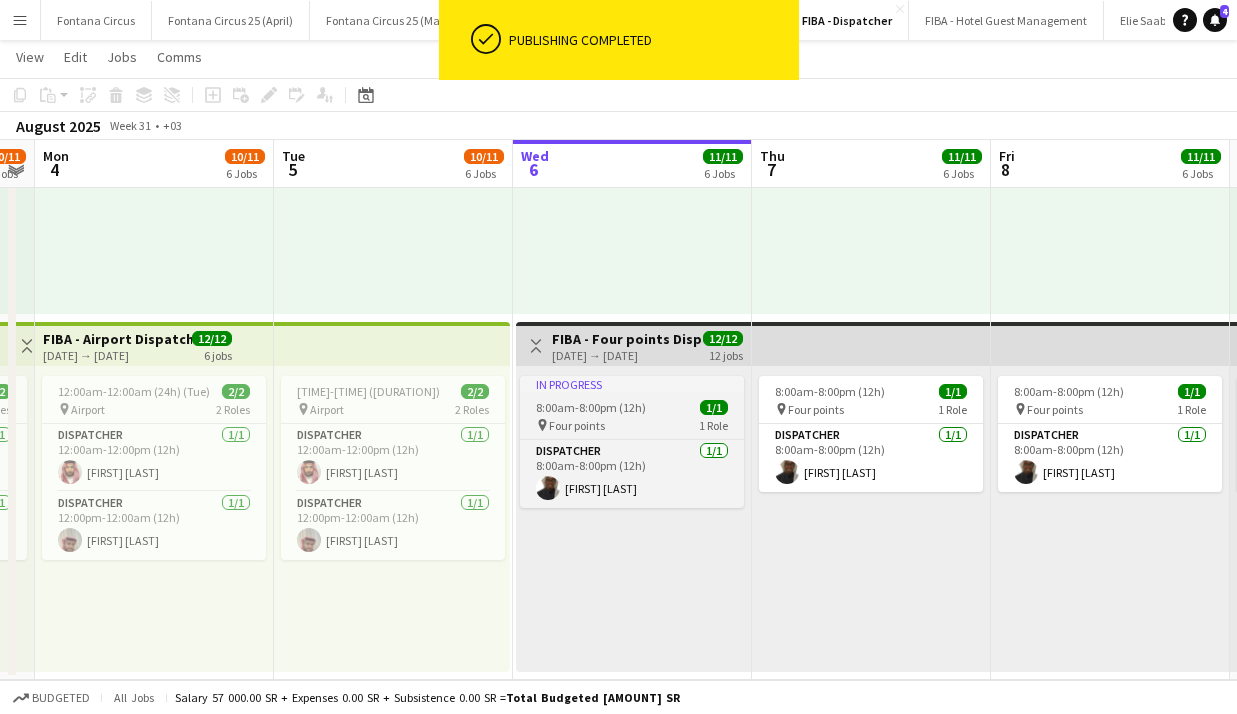 click on "In progress" at bounding box center [632, 384] 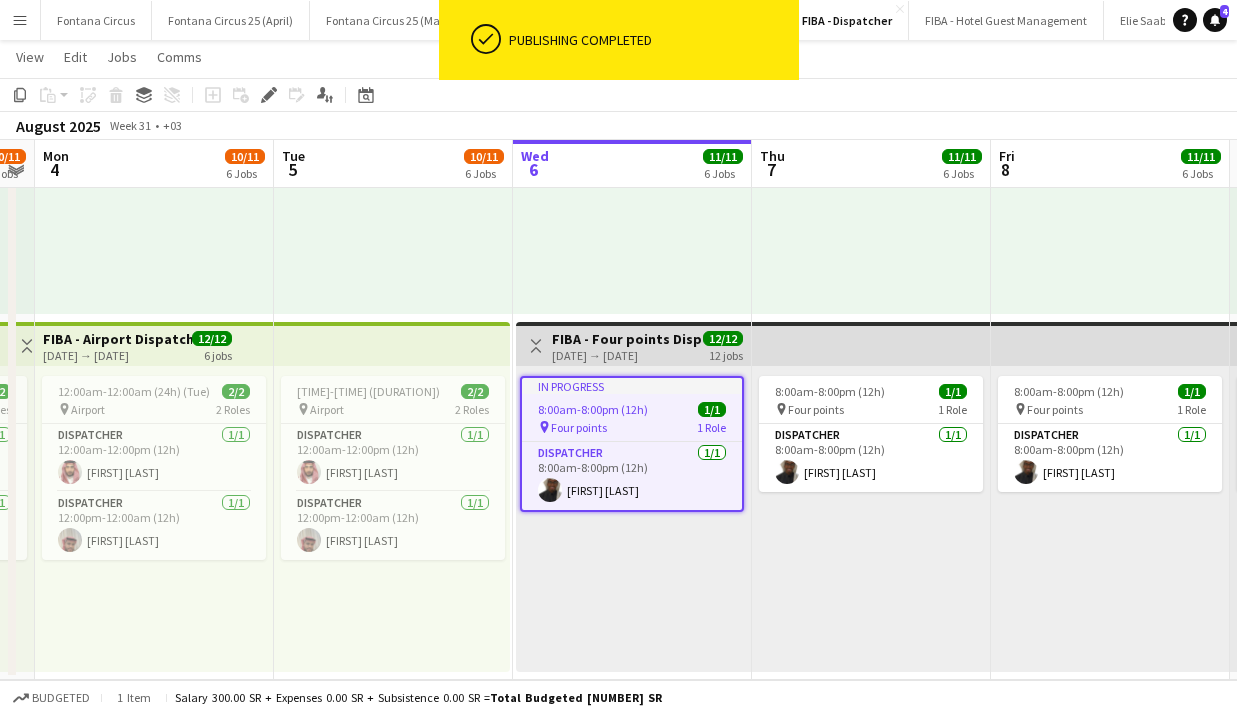 click on "[DATE] → [DATE]" at bounding box center [626, 355] 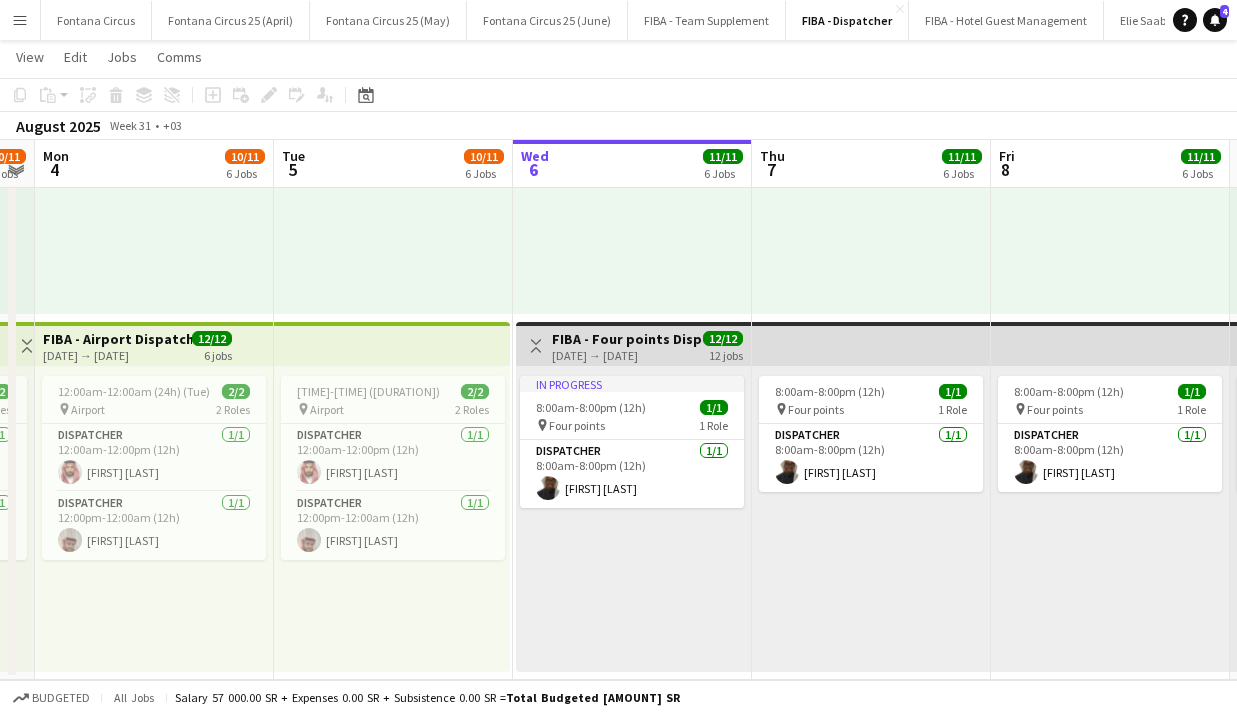 click on "FIBA - Four points Dispatcher" at bounding box center (626, 339) 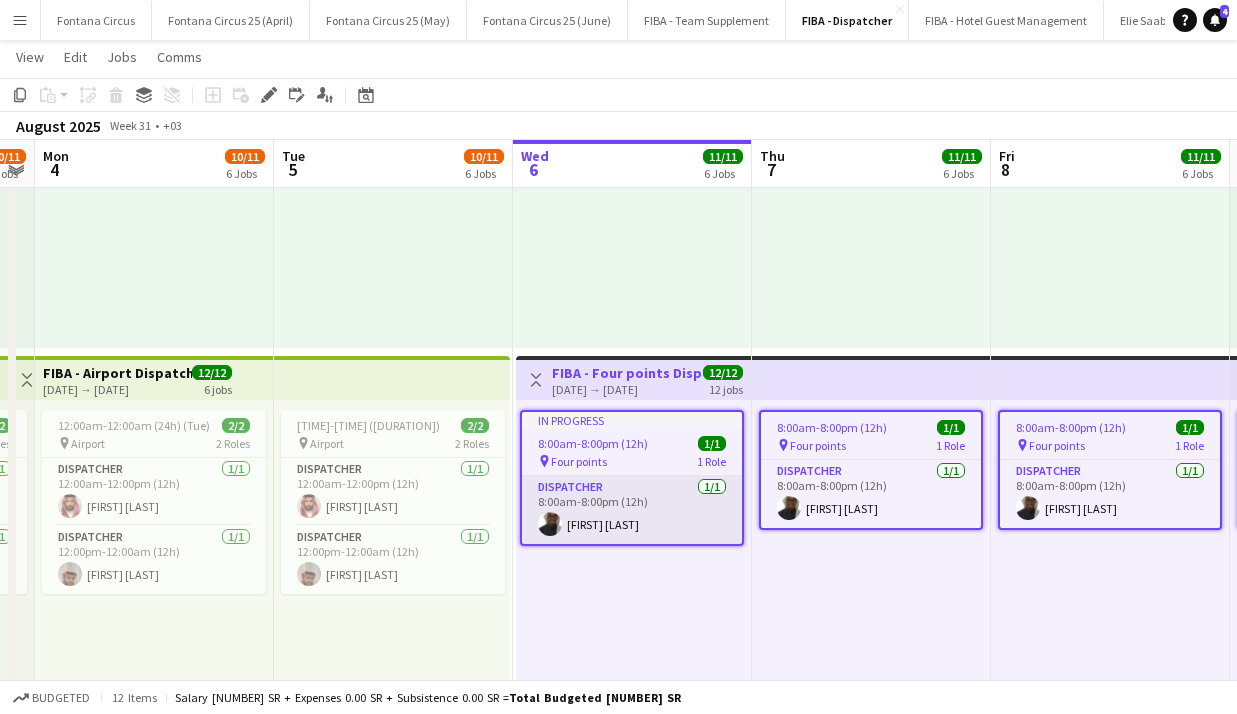 scroll, scrollTop: 1664, scrollLeft: 0, axis: vertical 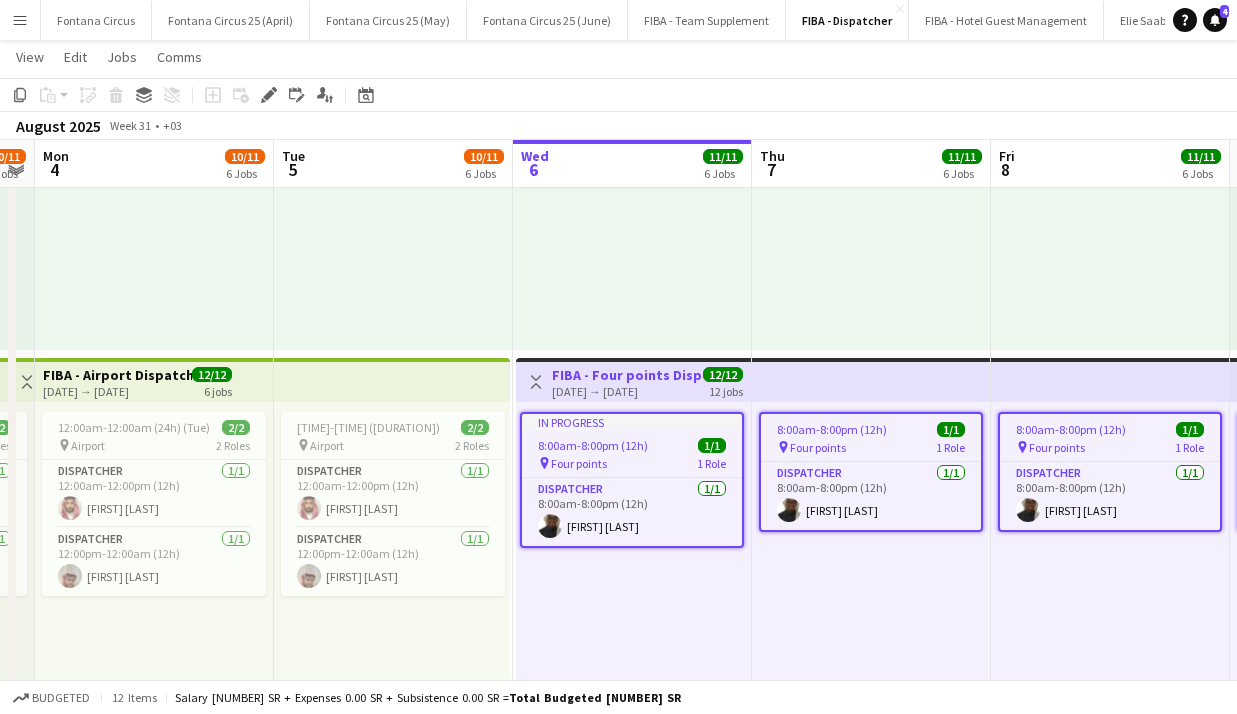 click on "In progress   8:00am-8:00pm (12h)    1/1
pin
Four points    1 Role   Dispatcher   1/1   8:00am-8:00pm (12h)
[FIRST] [LAST]" at bounding box center (633, 555) 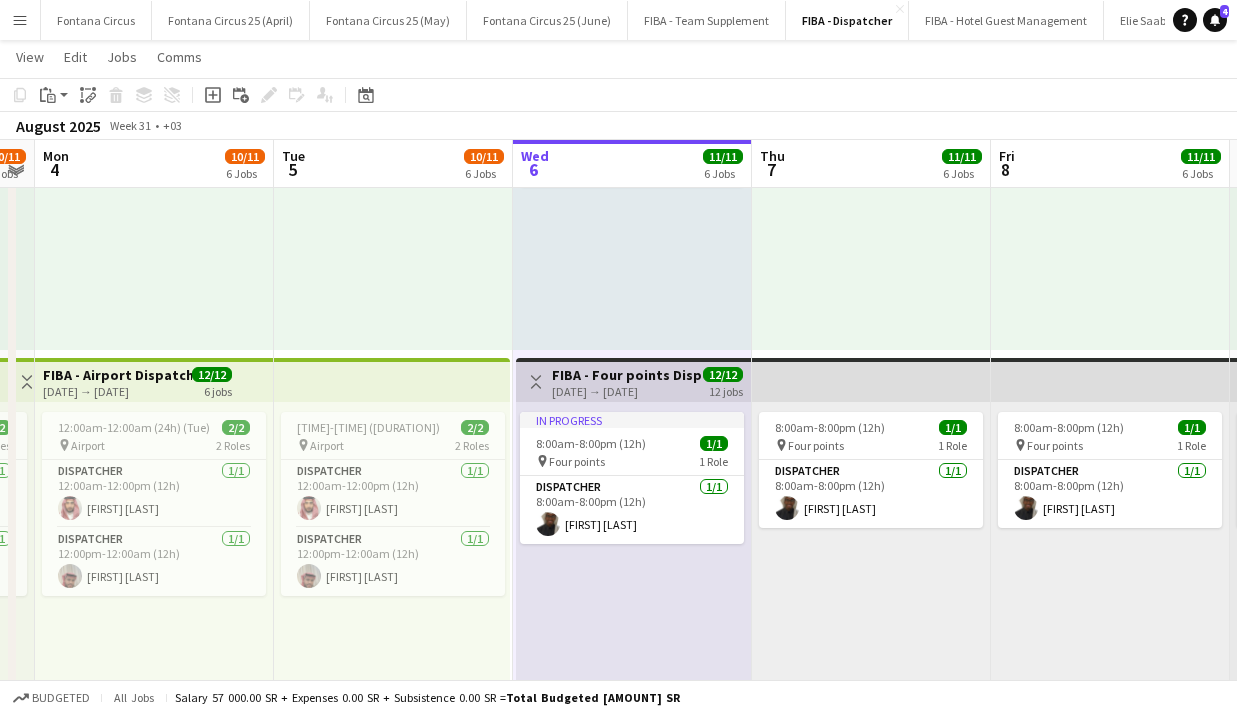 click on "FIBA - Four points Dispatcher" at bounding box center (626, 375) 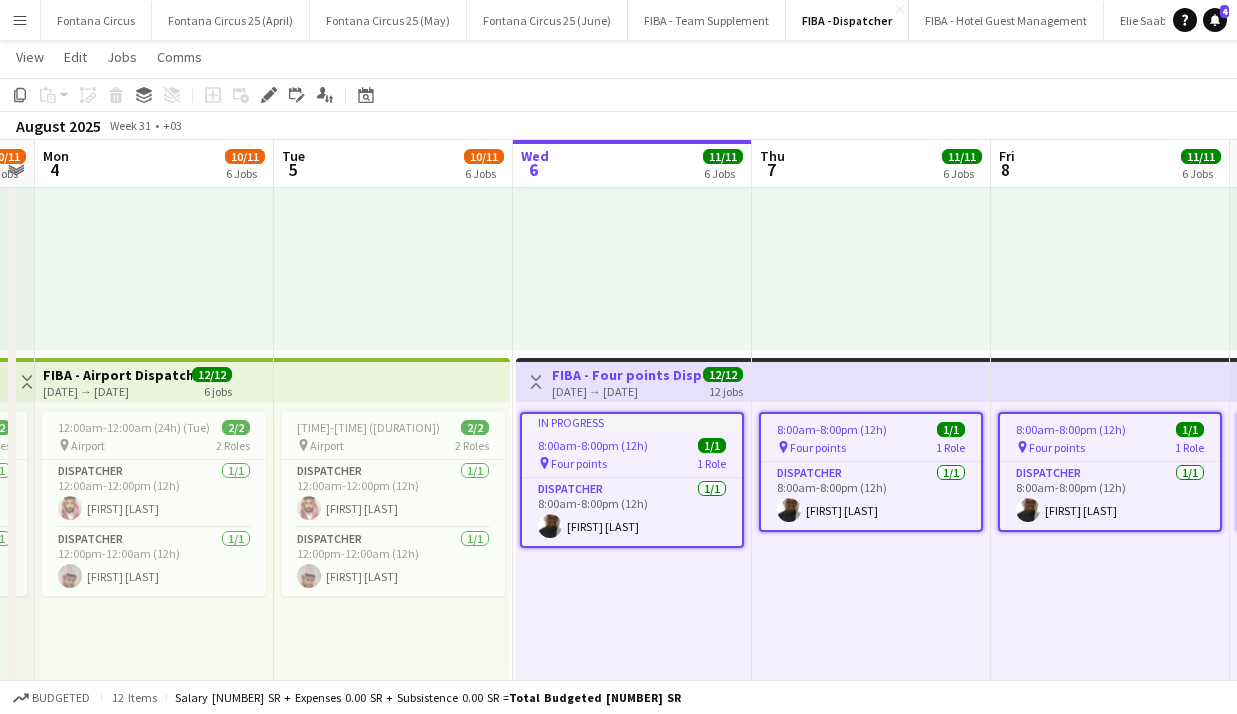 click on "In progress   8:00am-8:00pm (12h)    1/1
pin
Four points    1 Role   Dispatcher   1/1   8:00am-8:00pm (12h)
[FIRST] [LAST]" at bounding box center (633, 555) 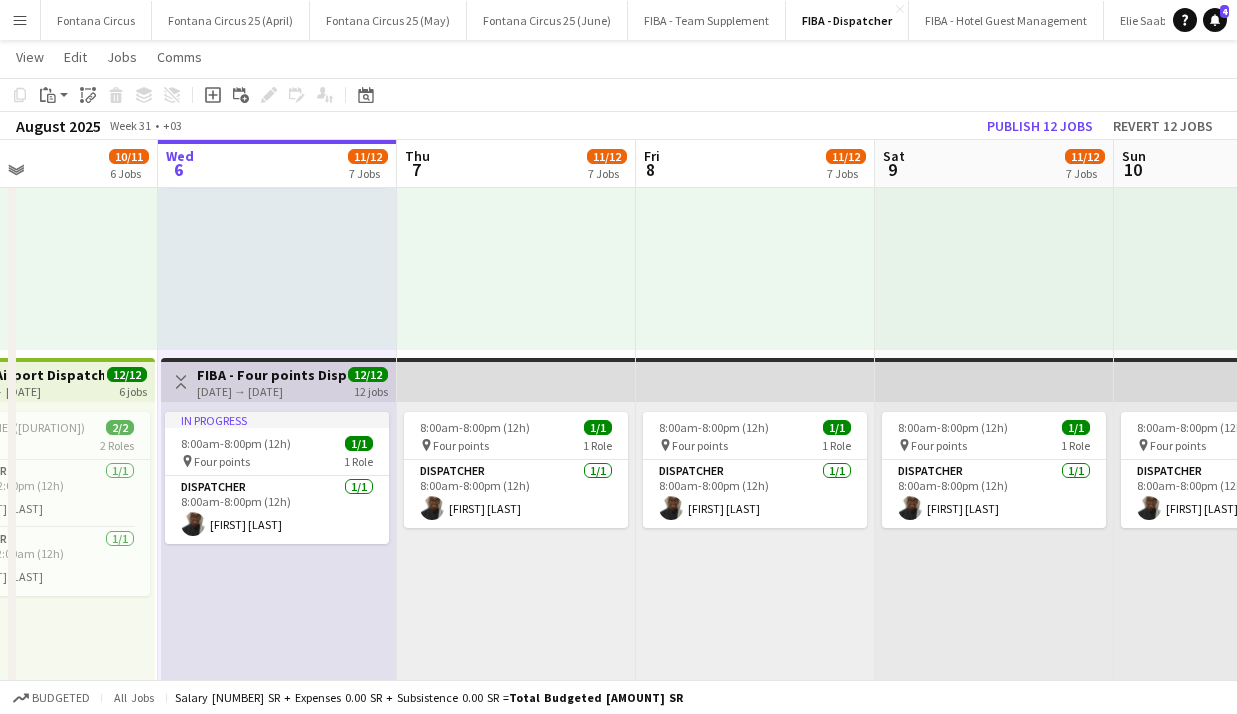 scroll, scrollTop: 0, scrollLeft: 560, axis: horizontal 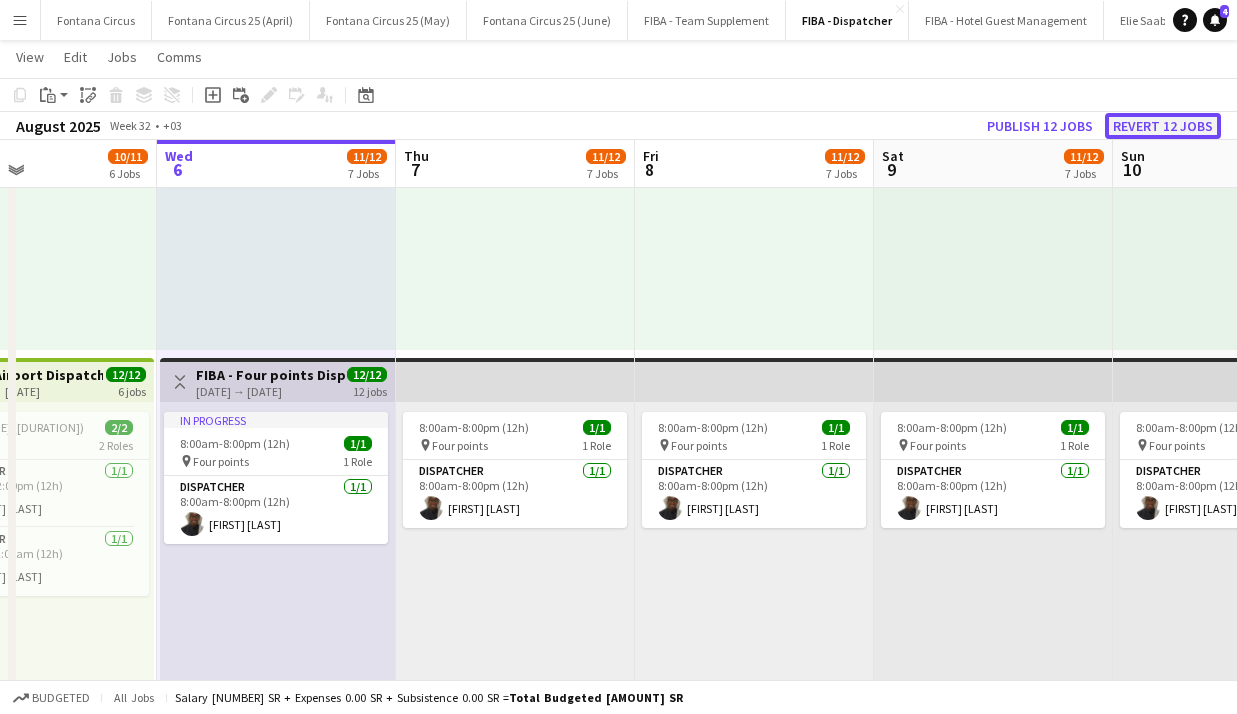 click on "Revert 12 jobs" 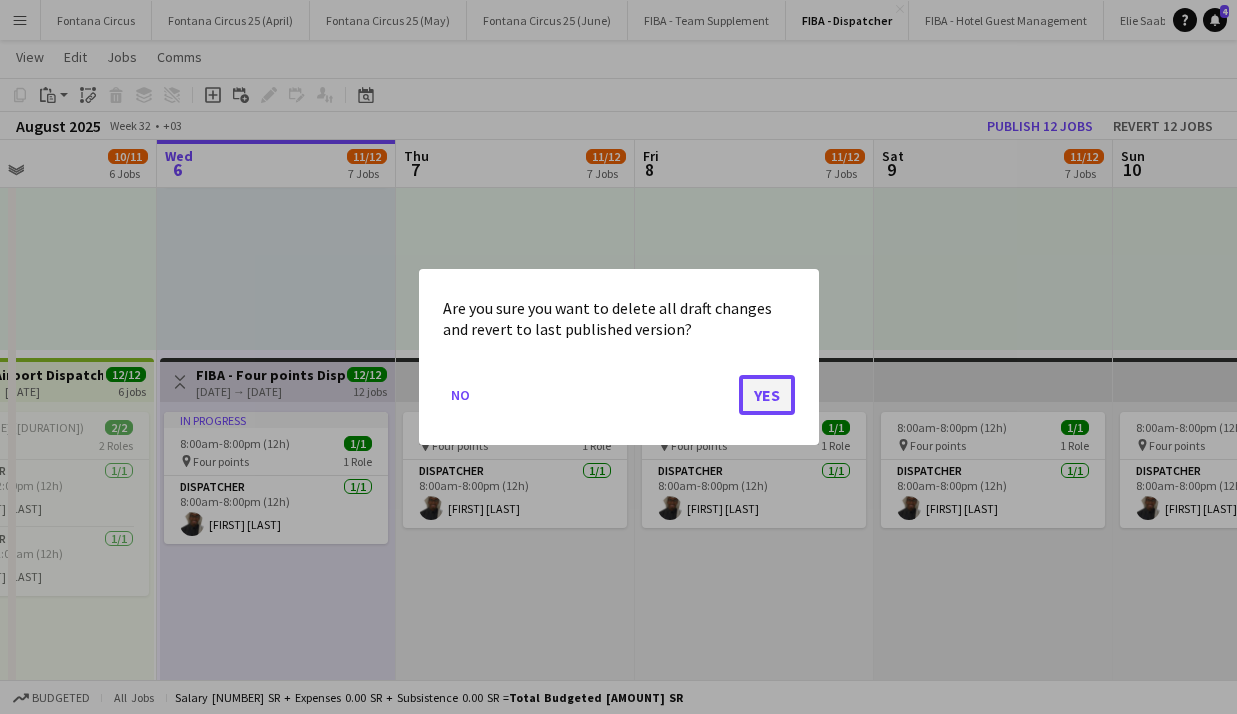 click on "Yes" 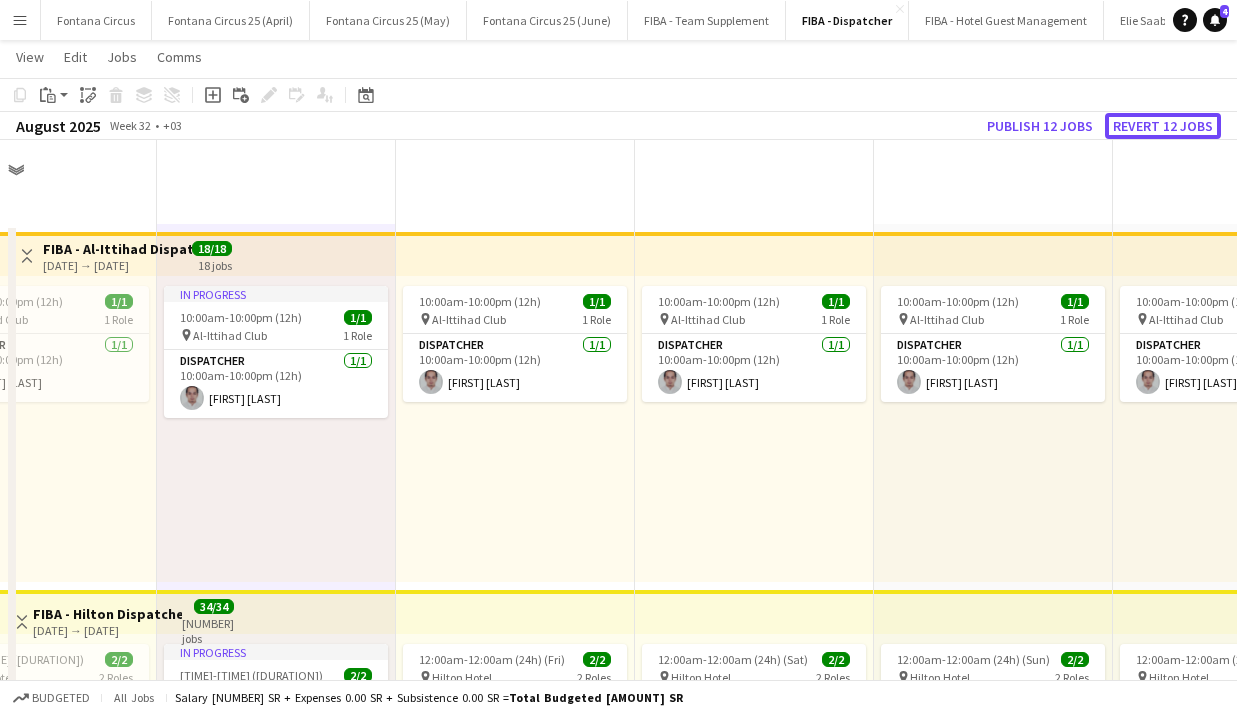 scroll, scrollTop: 1664, scrollLeft: 0, axis: vertical 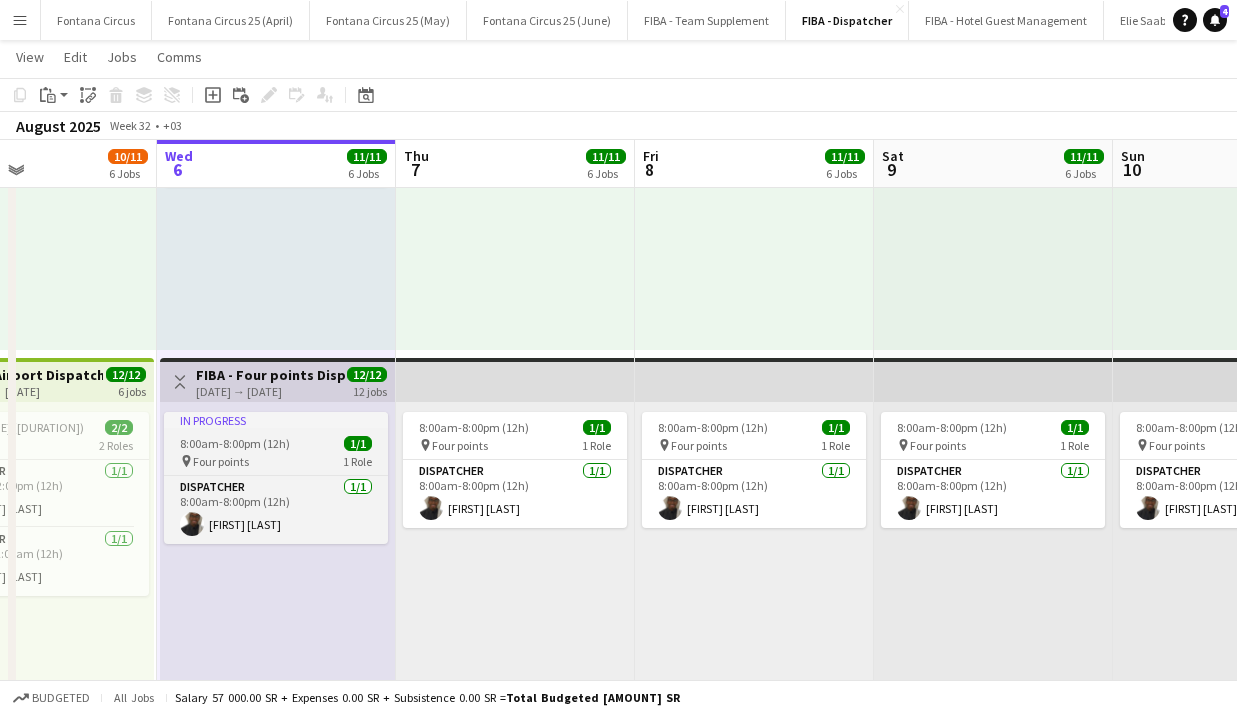 click on "In progress   8:00am-8:00pm (12h)    1/1
pin
Four points    1 Role   Dispatcher   1/1   8:00am-8:00pm (12h)
[FIRST] [LAST]" at bounding box center [276, 478] 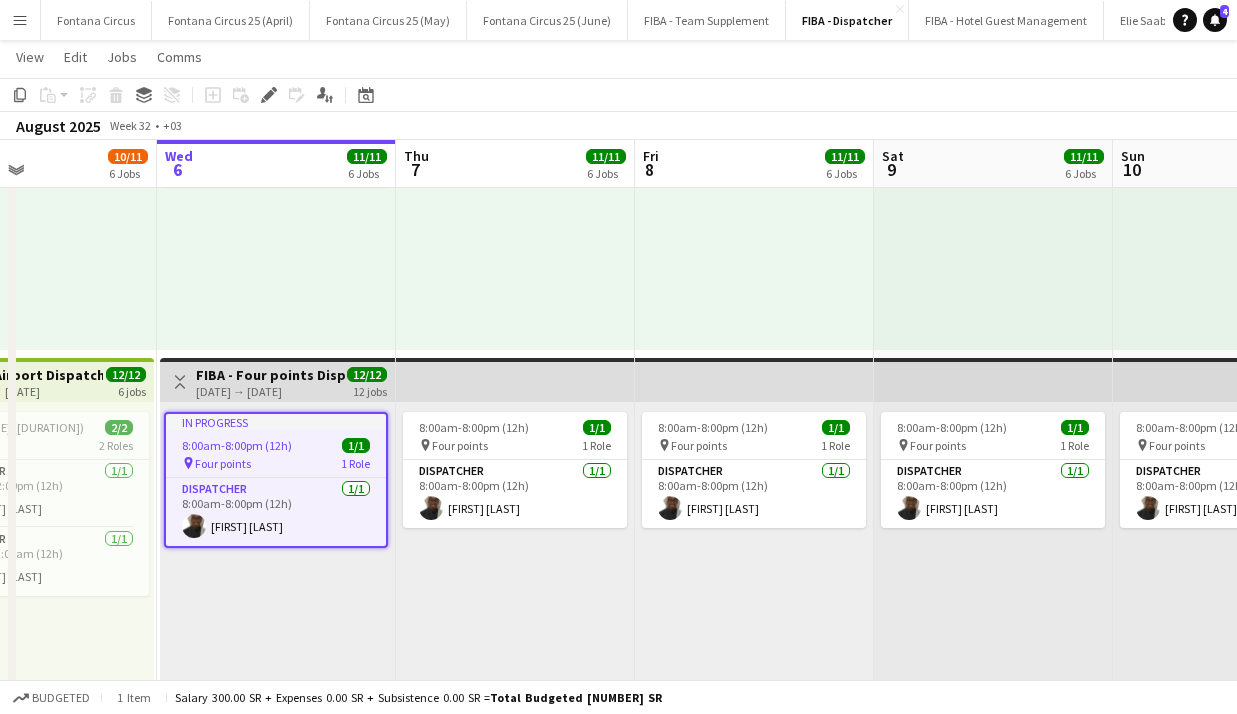 click on "In progress   8:00am-8:00pm (12h)    1/1
pin
Four points    1 Role   Dispatcher   1/1   8:00am-8:00pm (12h)
[FIRST] [LAST]" at bounding box center [277, 555] 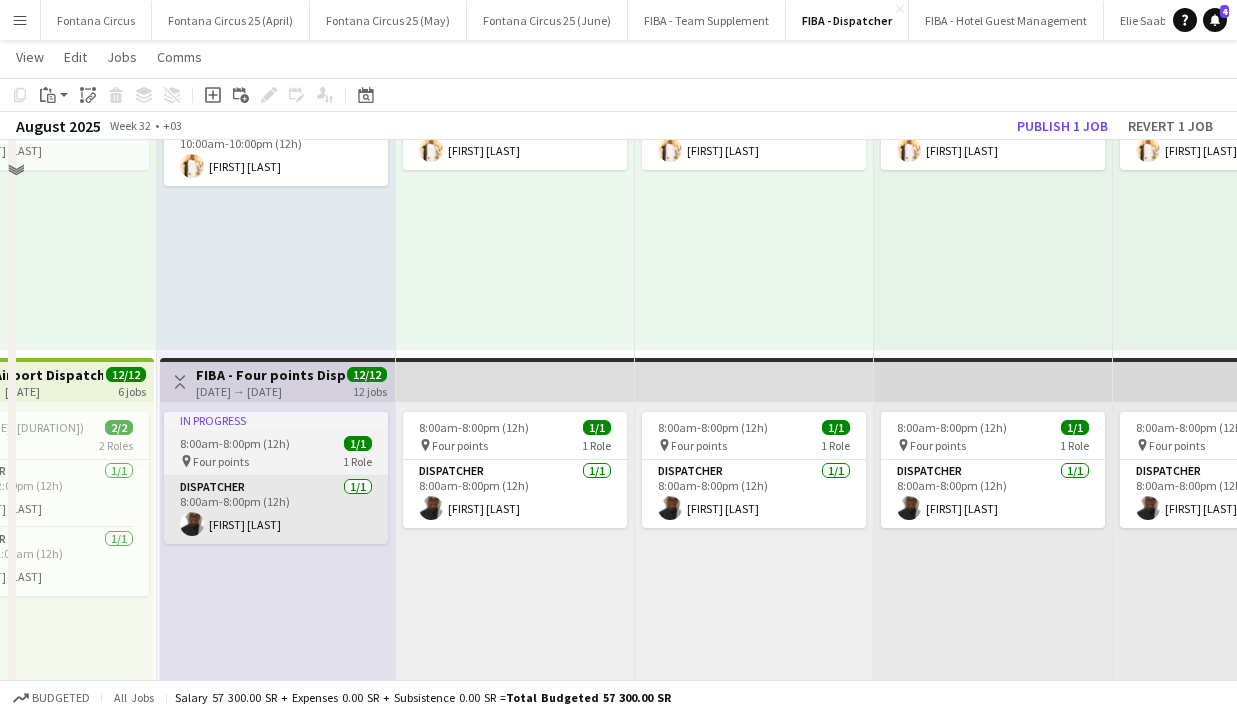 scroll, scrollTop: 1467, scrollLeft: 0, axis: vertical 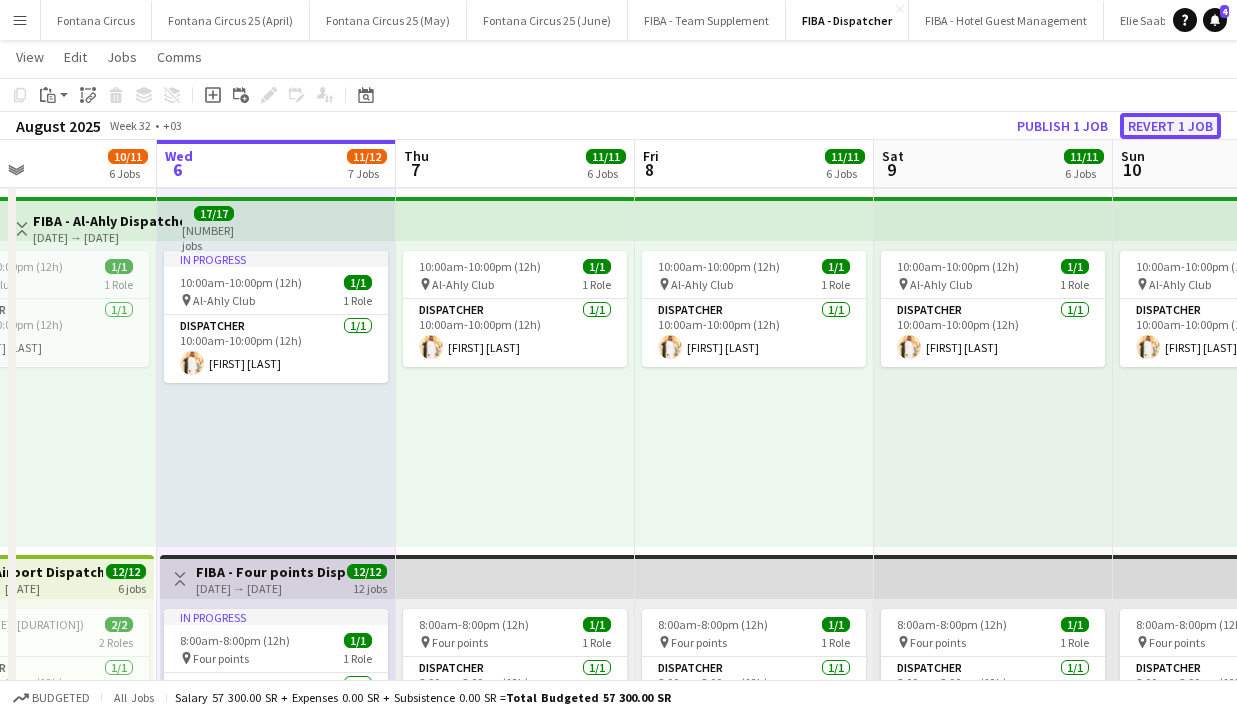 click on "Revert 1 job" 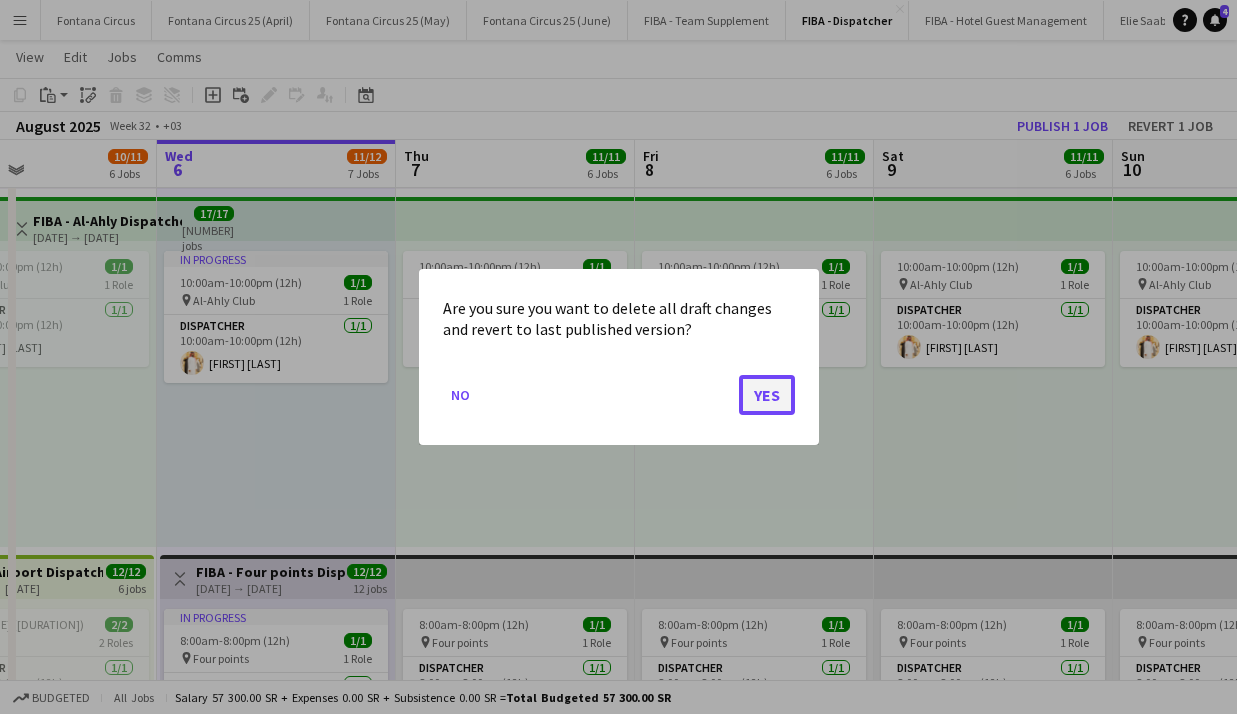 click on "Yes" 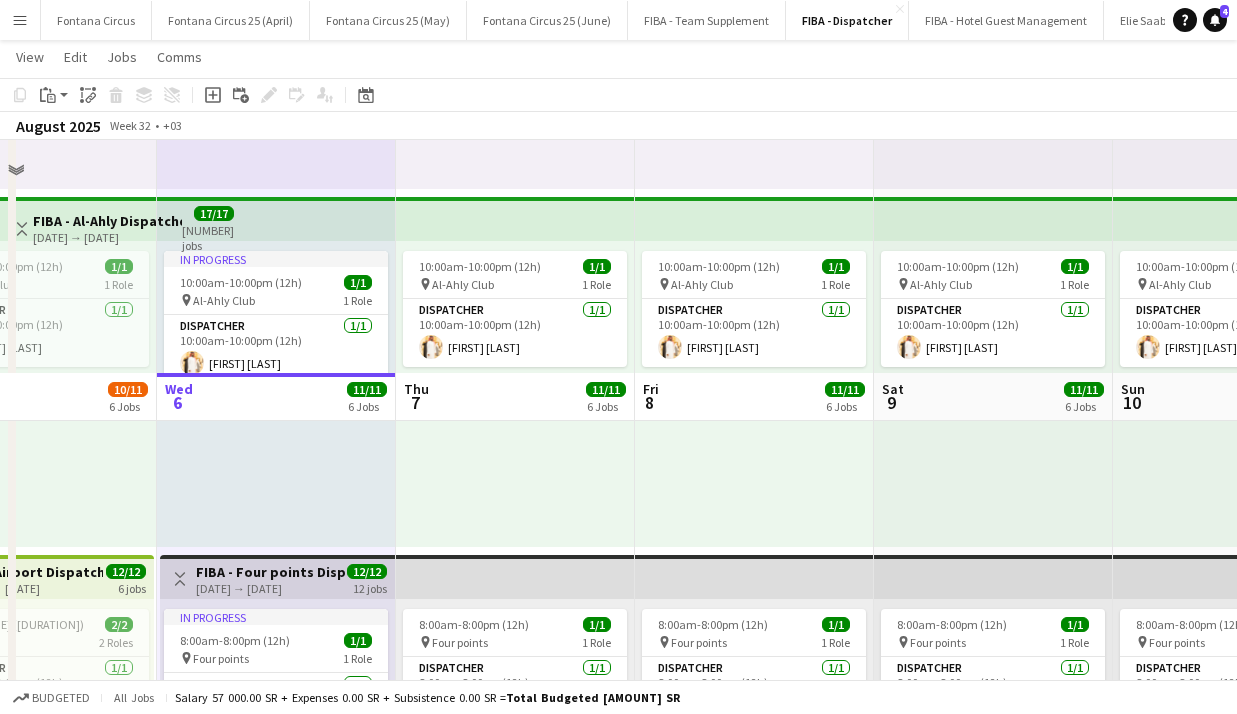 scroll, scrollTop: 1700, scrollLeft: 0, axis: vertical 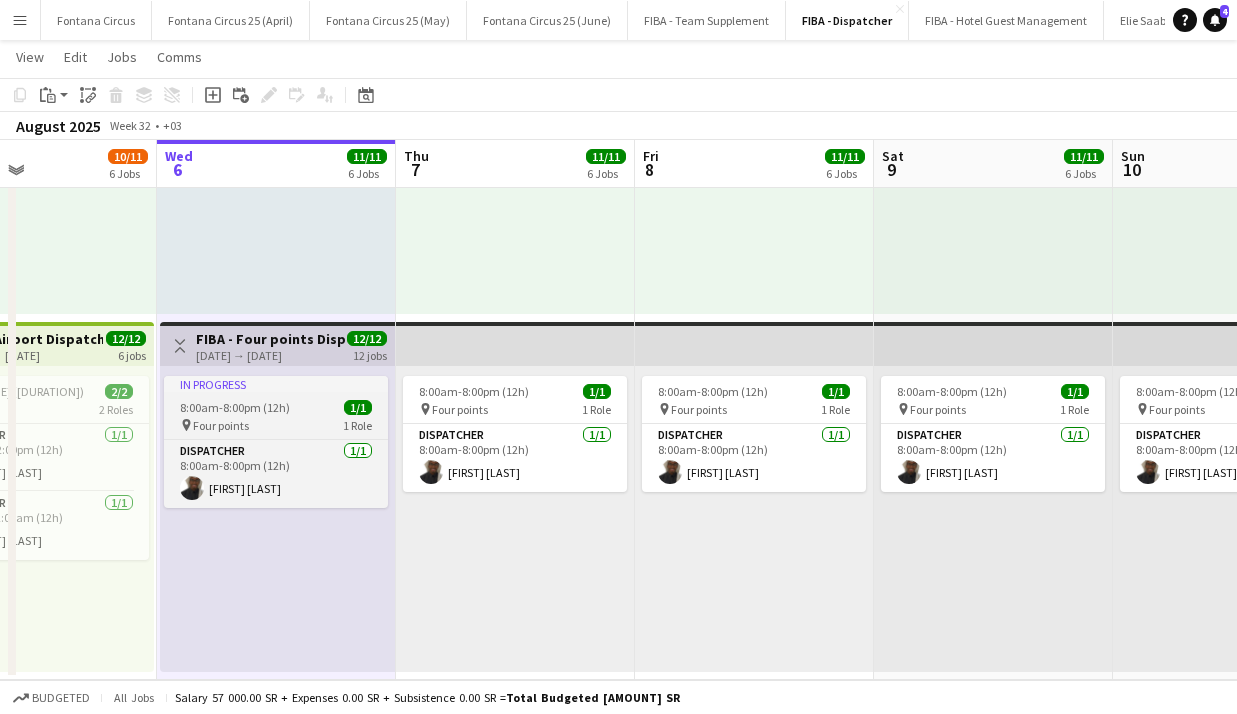 click on "In progress" at bounding box center [276, 384] 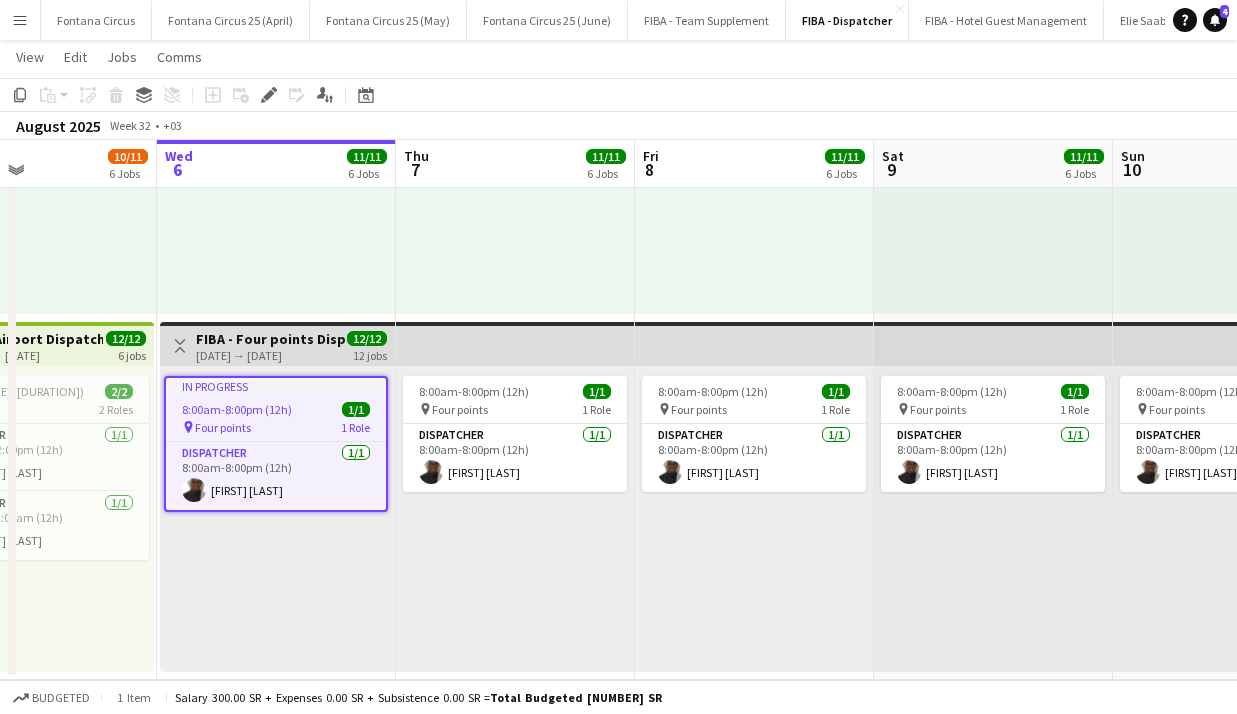 click on "In progress   [TIME]-[TIME] ([DURATION])    [COUNT]/[TOTAL]
pin
[COMPANY]   1 Role   Dispatcher   1/1   [TIME]-[TIME] ([DURATION])
[FIRST] [LAST]  In progress   [TIME]-[TIME] ([DURATION]) (Thu)   [COUNT]/[TOTAL]
pin
[COMPANY]   2 Roles   Dispatcher   1/1   [TIME]-[TIME] ([DURATION])
[FIRST] [LAST]  Dispatcher   1/1   [TIME]-[TIME] ([DURATION])
[FIRST] [LAST]  In progress   [TIME]-[TIME] ([DURATION]) (Thu)   [COUNT]/[TOTAL]
pin
[COMPANY]   2 Roles   Dispatcher   2/2   [TIME]-[TIME] ([DURATION])
[FIRST] [LAST] [FIRST] [LAST]  Dispatcher   2/2   [TIME]-[TIME] ([DURATION])
[FIRST] [LAST] [FIRST] [LAST]  In progress   [TIME]-[TIME] ([DURATION]) (Thu)   [COUNT]/[TOTAL]
pin
[COMPANY]   2 Roles   Dispatcher   1/1   [TIME]-[TIME] ([DURATION])
[LAST] [LAST]  Dispatcher   1/1   [TIME]-[TIME] ([DURATION])
[FIRST] [LAST]  In progress   [TIME]-[TIME] ([DURATION]) (Thu)   [COUNT]/[TOTAL]
pin
[COMPANY]   1 Role   Dispatcher" at bounding box center (276, -398) 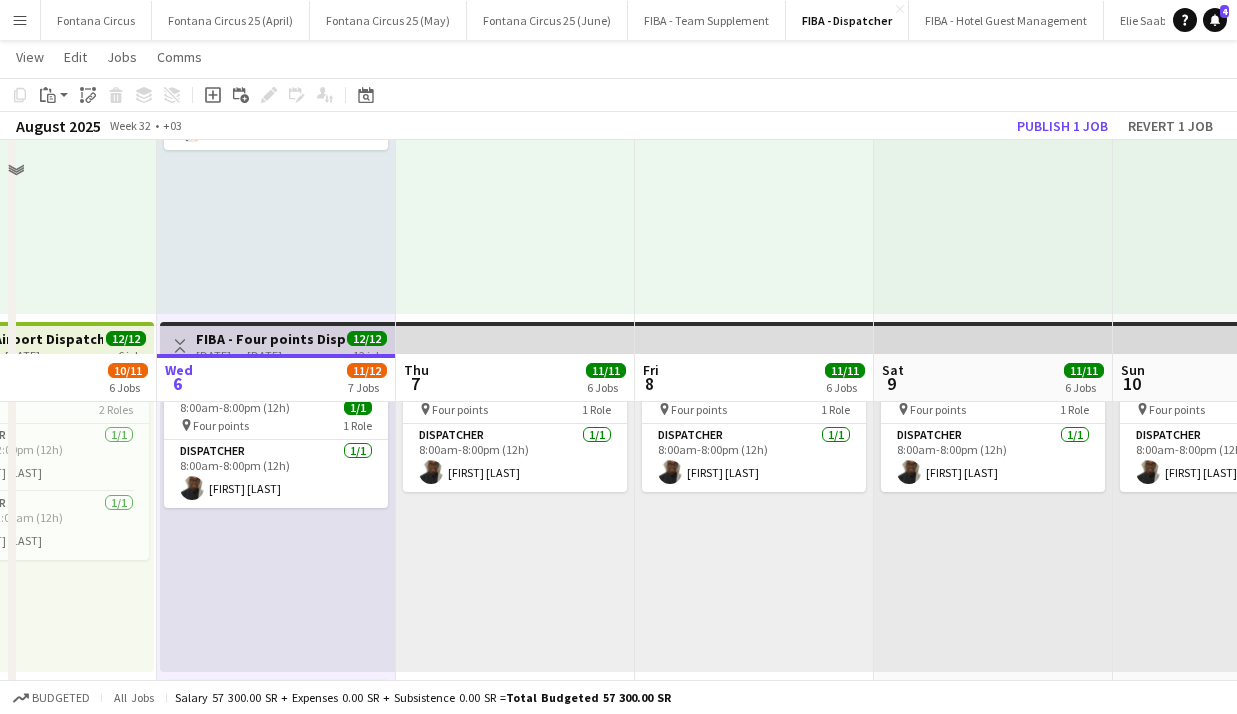 scroll, scrollTop: 1913, scrollLeft: 0, axis: vertical 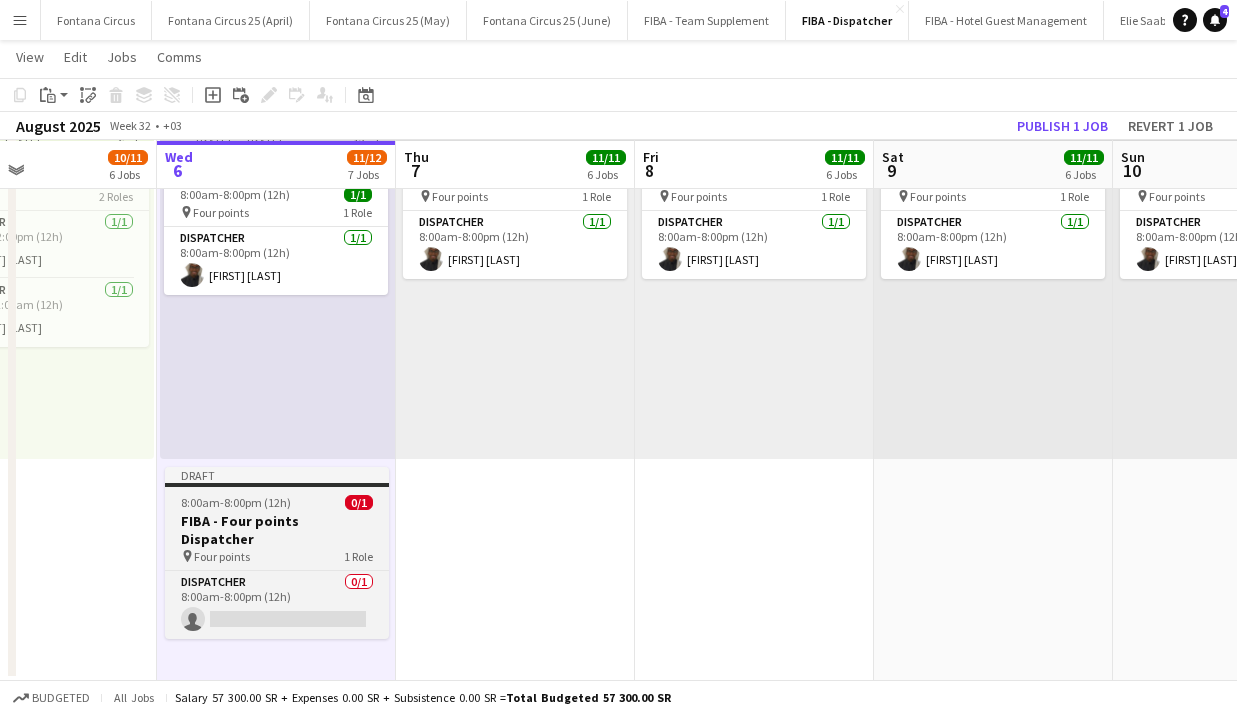 click on "pin
Four points    1 Role" at bounding box center (277, 556) 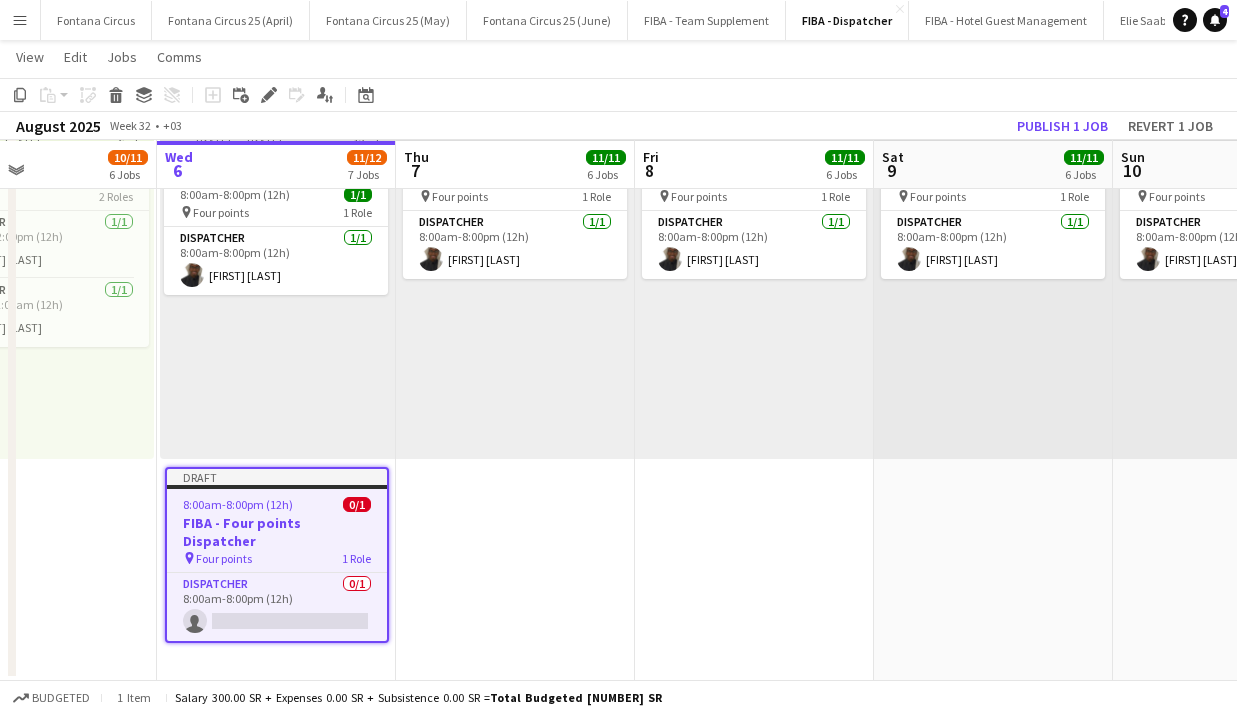 click on "Hani [LAST]     12:00am-12:00am (24h) (Fri)   2/2
pin
[BRAND] Hotel   2 Roles   Dispatcher   1/1   12:00am-12:00pm (12h)
Basel alfarra Basel  Dispatcher   1/1   12:00pm-12:00am (12h)
Walid Al-[LAST]     8:00am-12:00am (16h) (Fri)   4/4
pin
[BRAND] Stadium   2 Roles   Dispatcher   2/2   8:00am-8:00pm (12h)
Waleed Al-[LAST] Abdulkarim [LAST]  Dispatcher   2/2   12:00pm-12:00am (12h)
Sari [LAST] Badi Al[LAST]     12:00am-12:00am (24h) (Fri)   2/2
pin
[BRAND] Hotel   2 Roles   Dispatcher   1/1   12:00am-12:00pm (12h)
Sulaiman Al[LAST]  Dispatcher   1/1   12:00pm-12:00am (12h)
Feras al[LAST]     10:00am-10:00pm (12h)    1/1
pin
[BRAND] Club   1 Role   Dispatcher   1/1   10:00am-10:00pm (12h)
Hamad Al[LAST]     1/1  pin" at bounding box center [515, -504] 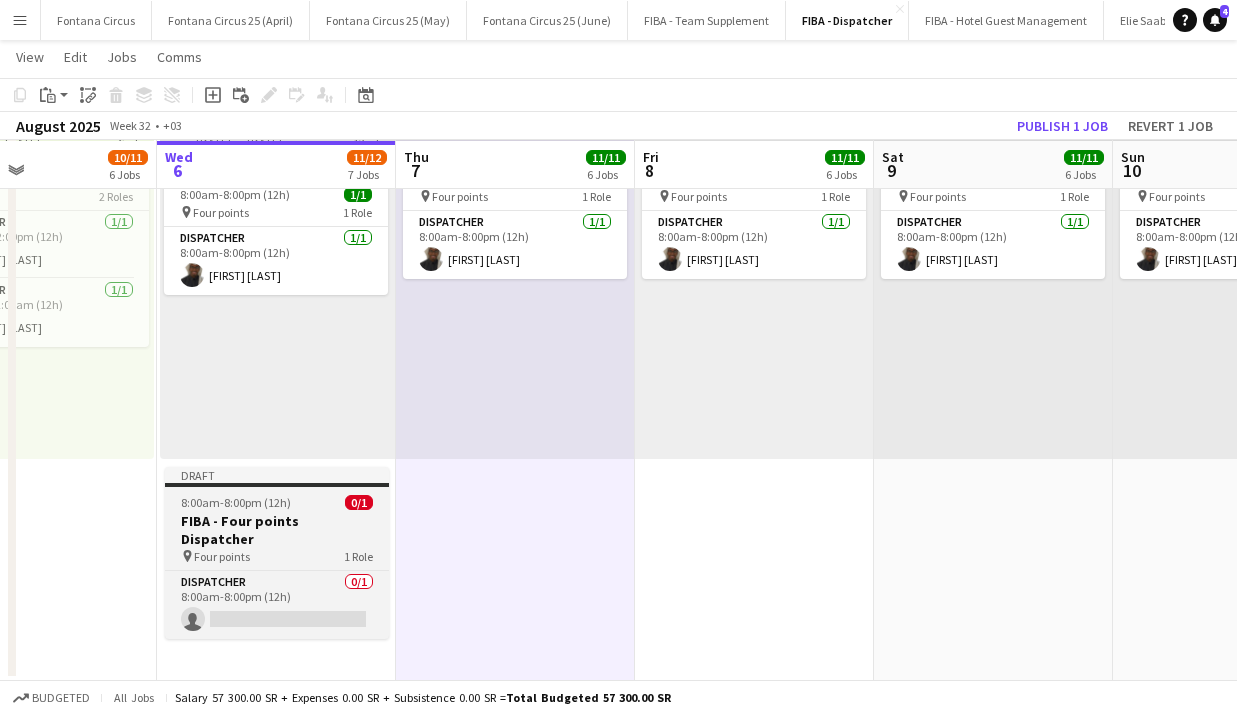 click on "8:00am-8:00pm (12h)" at bounding box center [236, 502] 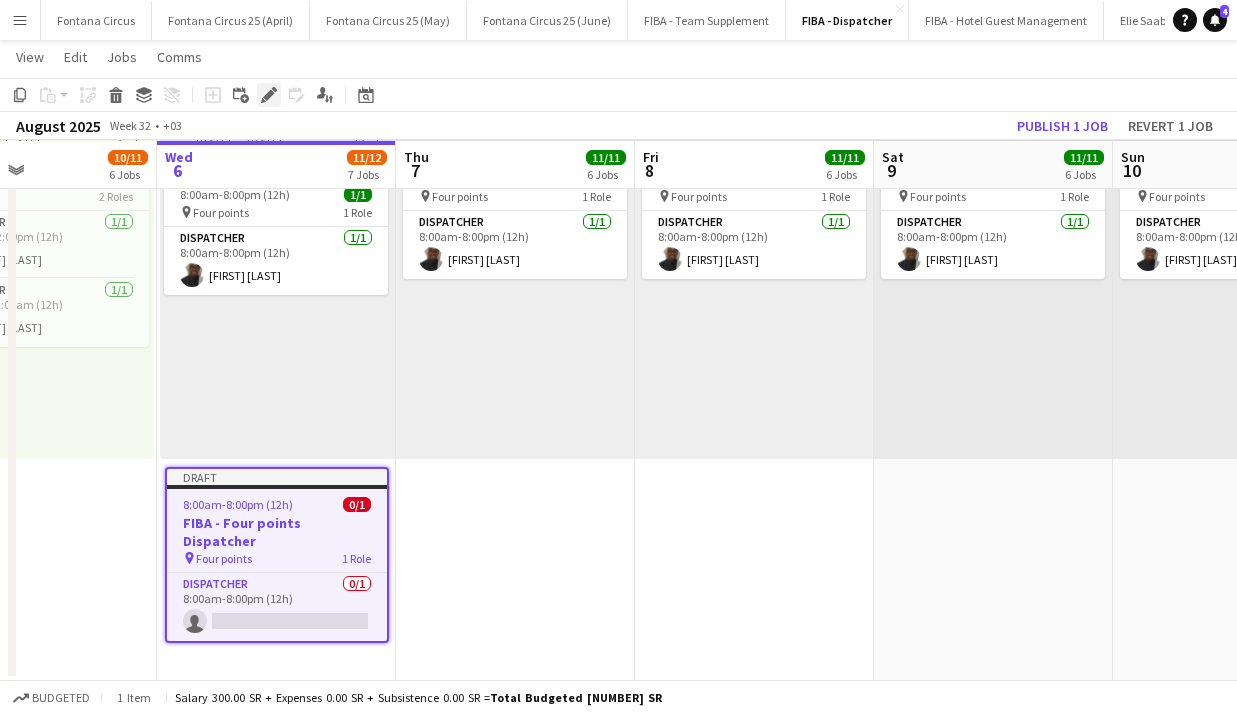 click 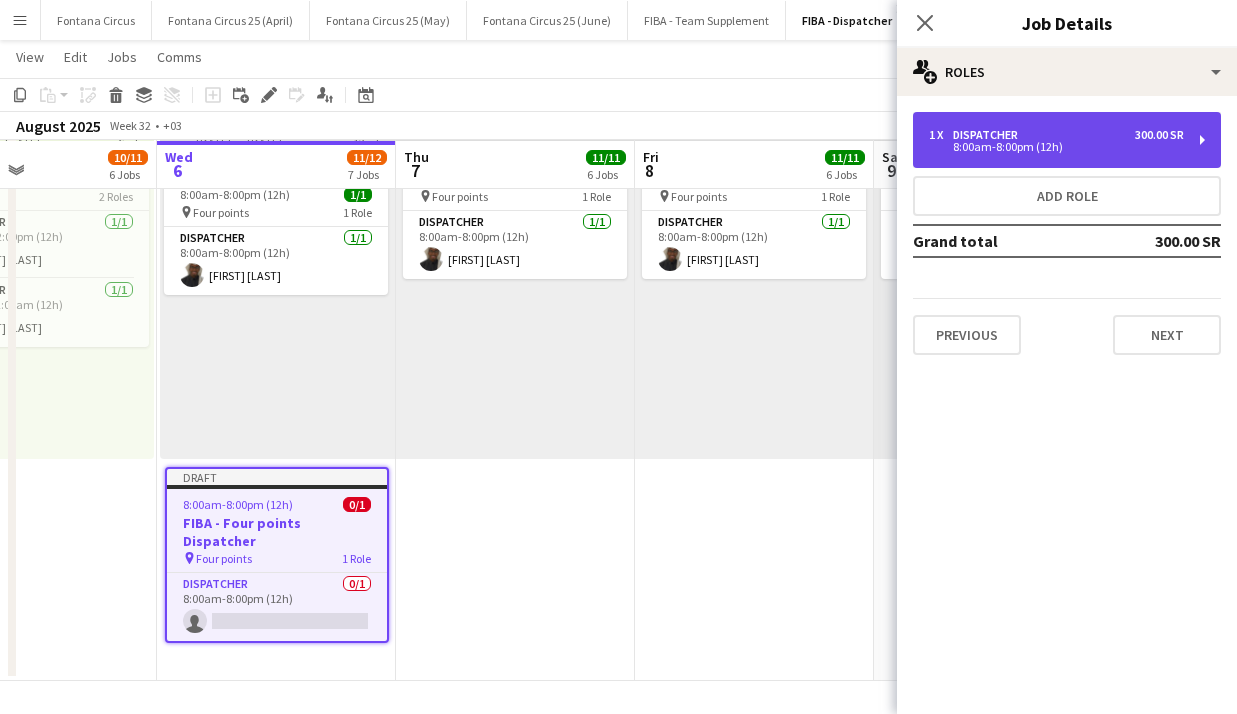click on "1 x   Dispatcher   [AMOUNT] SR   [TIME]-[TIME] ([DURATION])" at bounding box center [1067, 140] 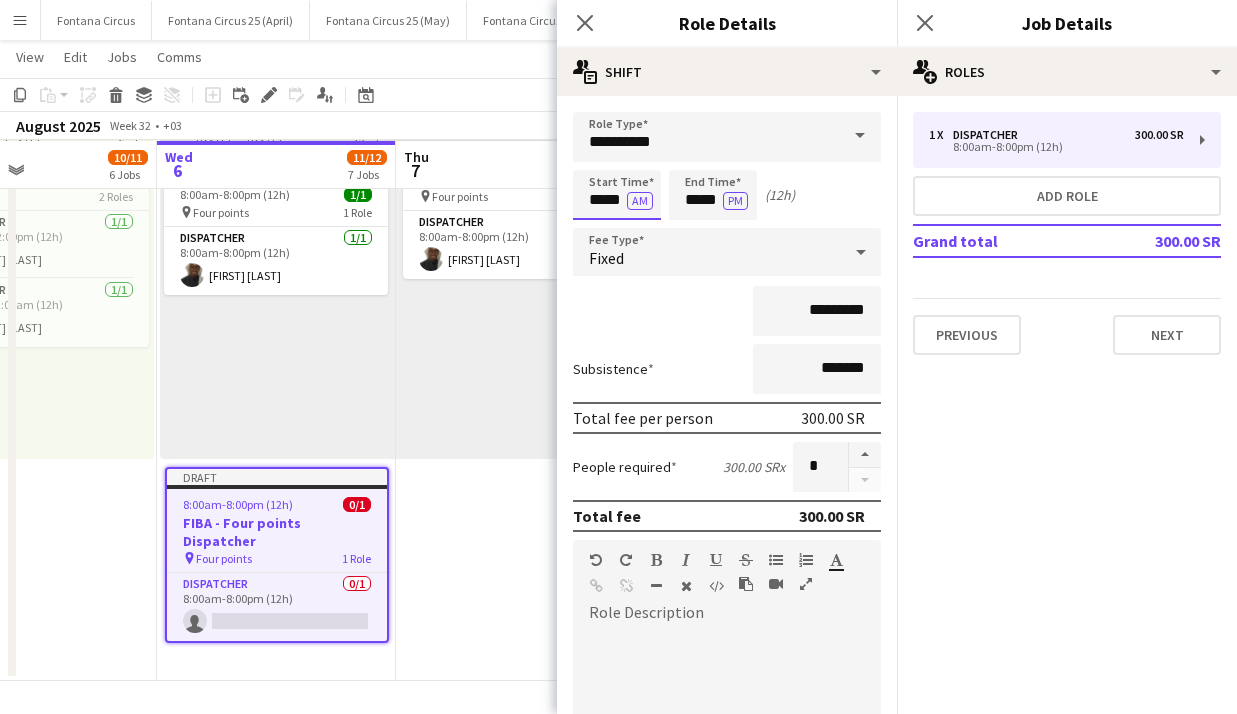 click on "*****" at bounding box center [617, 195] 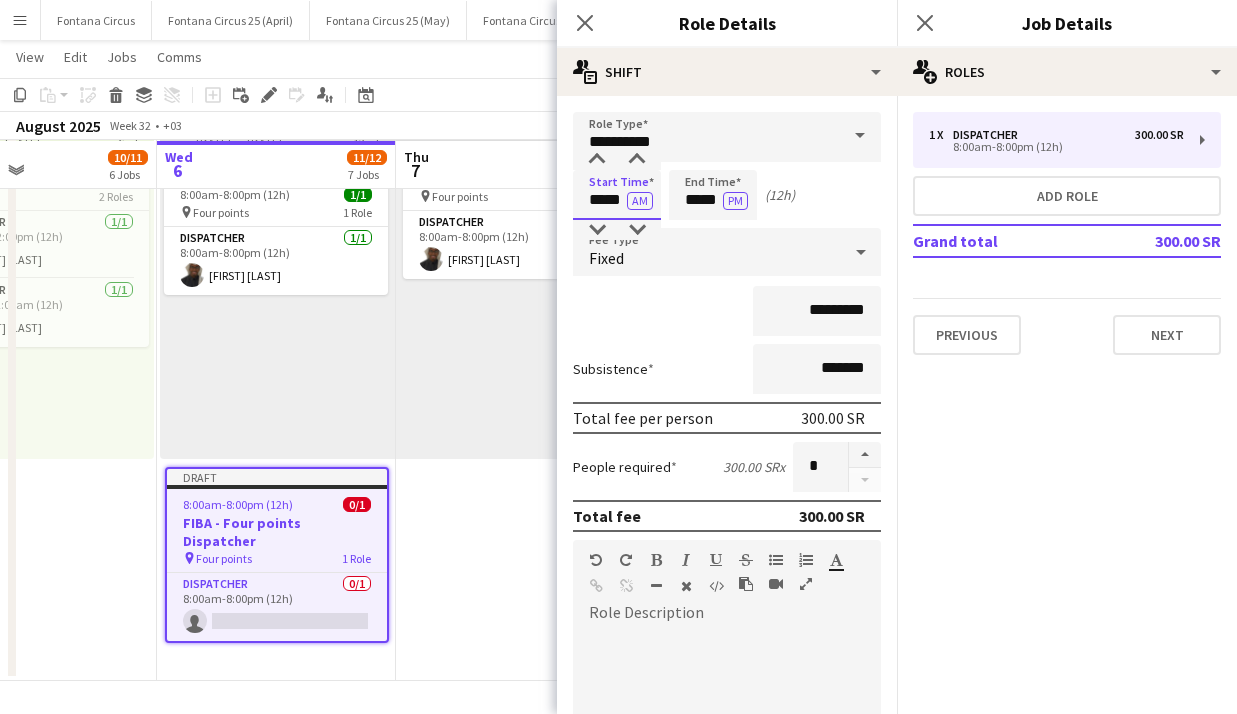 click on "*****" at bounding box center (617, 195) 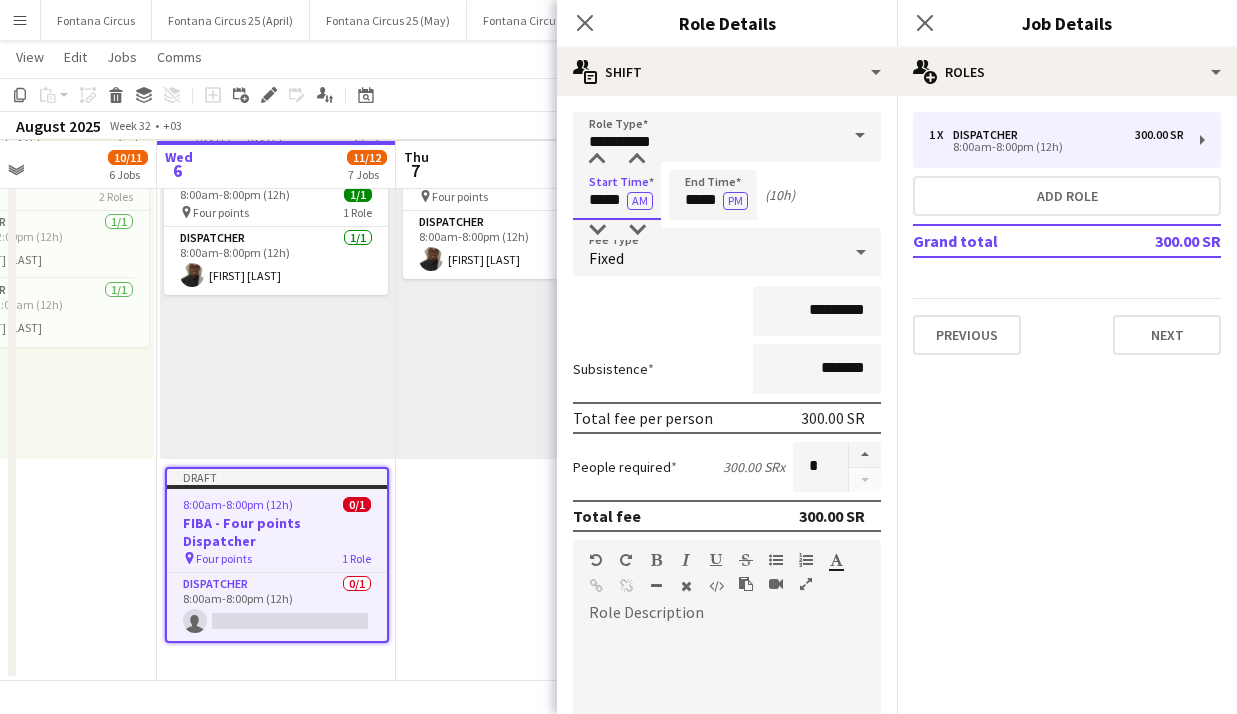 type on "*****" 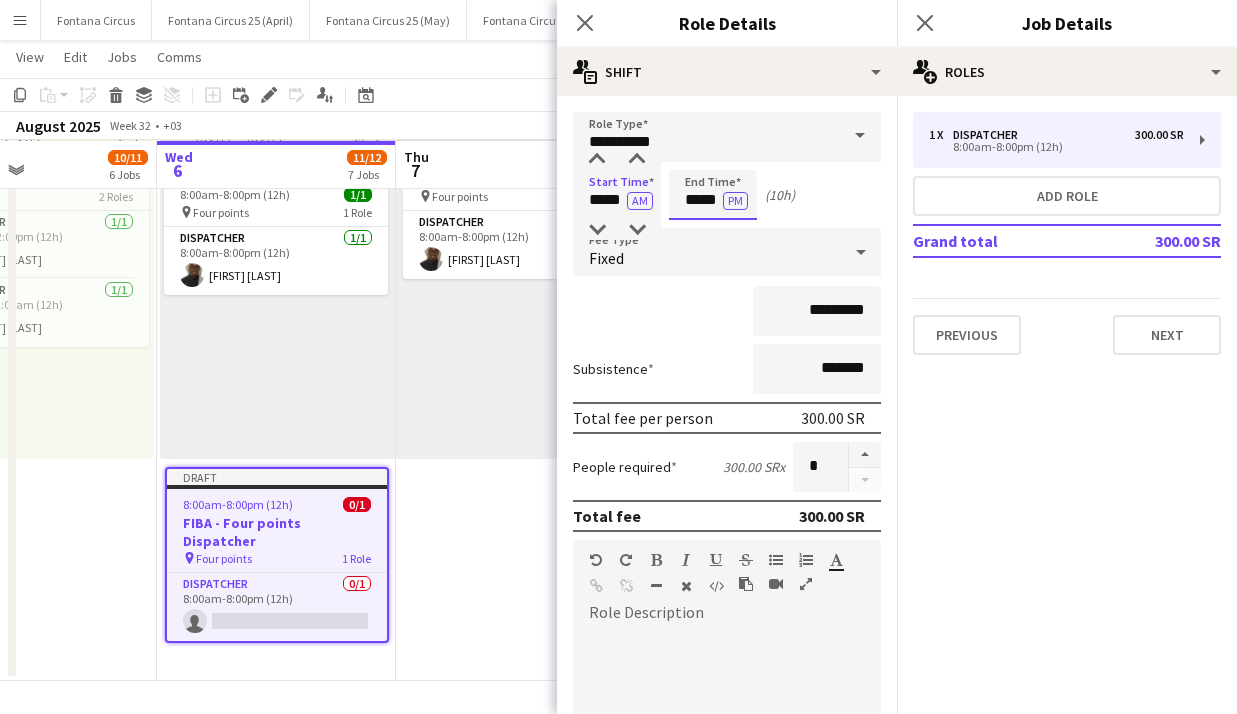 click on "*****" at bounding box center [713, 195] 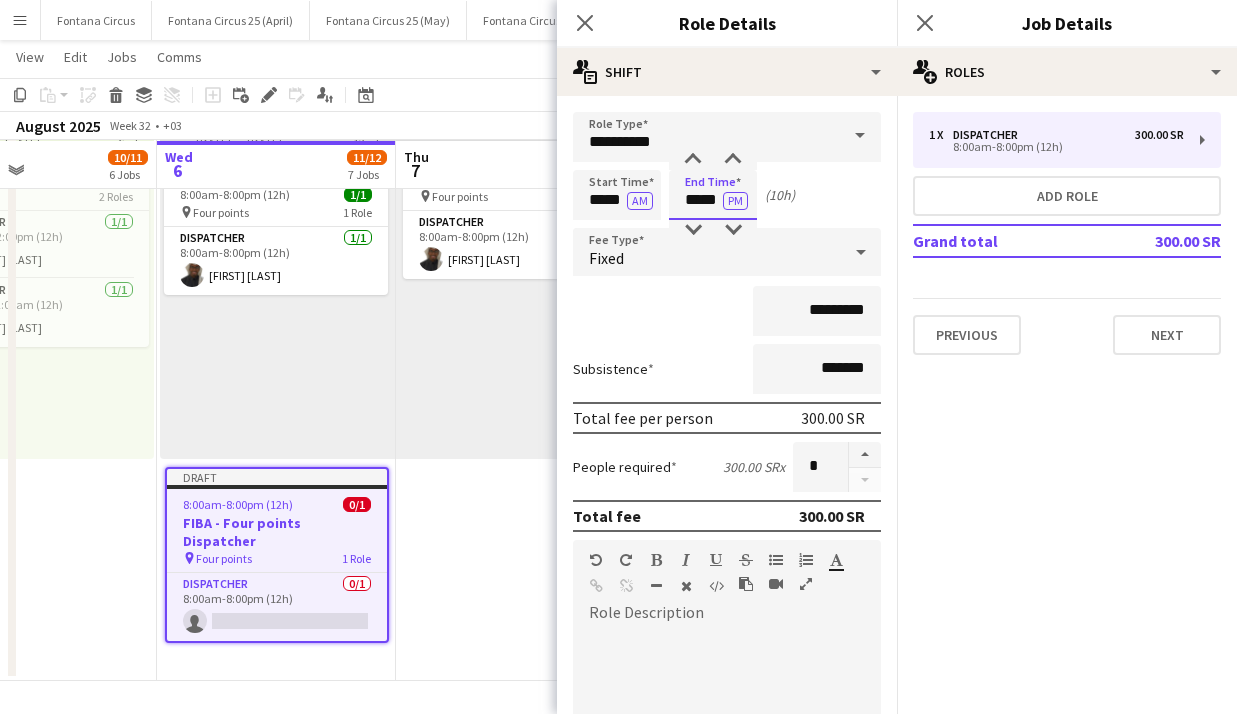 click on "*****" at bounding box center (713, 195) 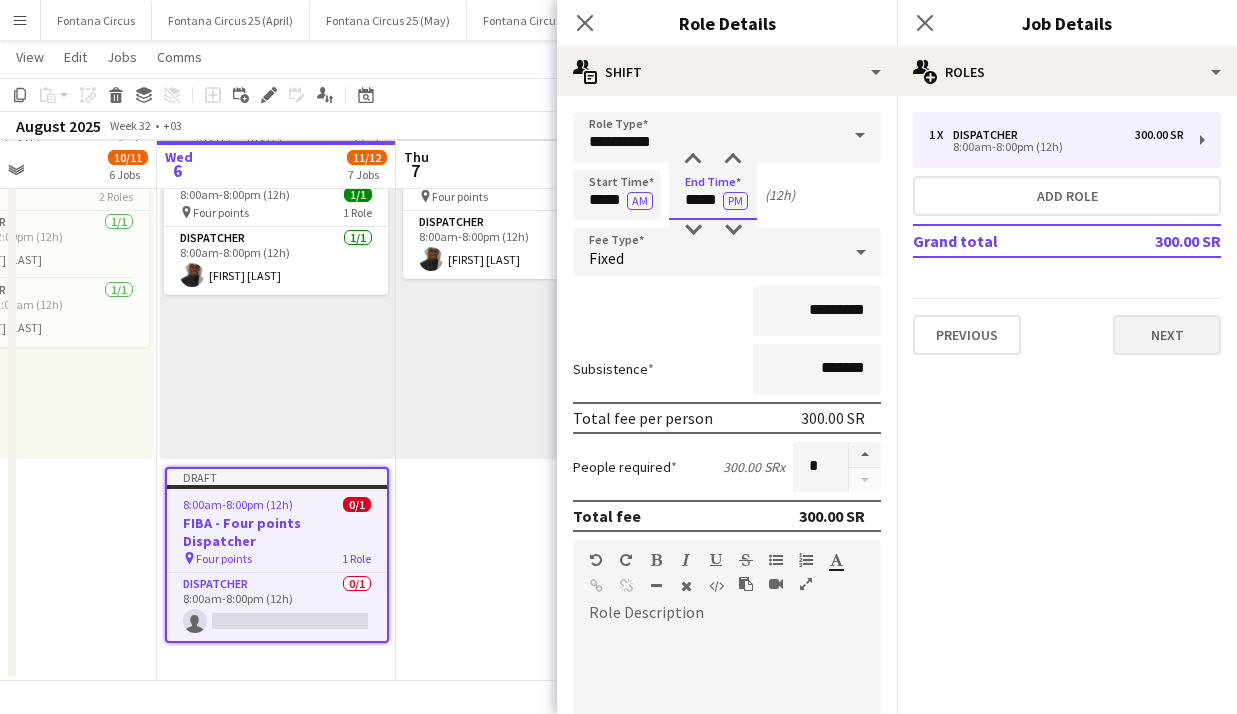 type on "*****" 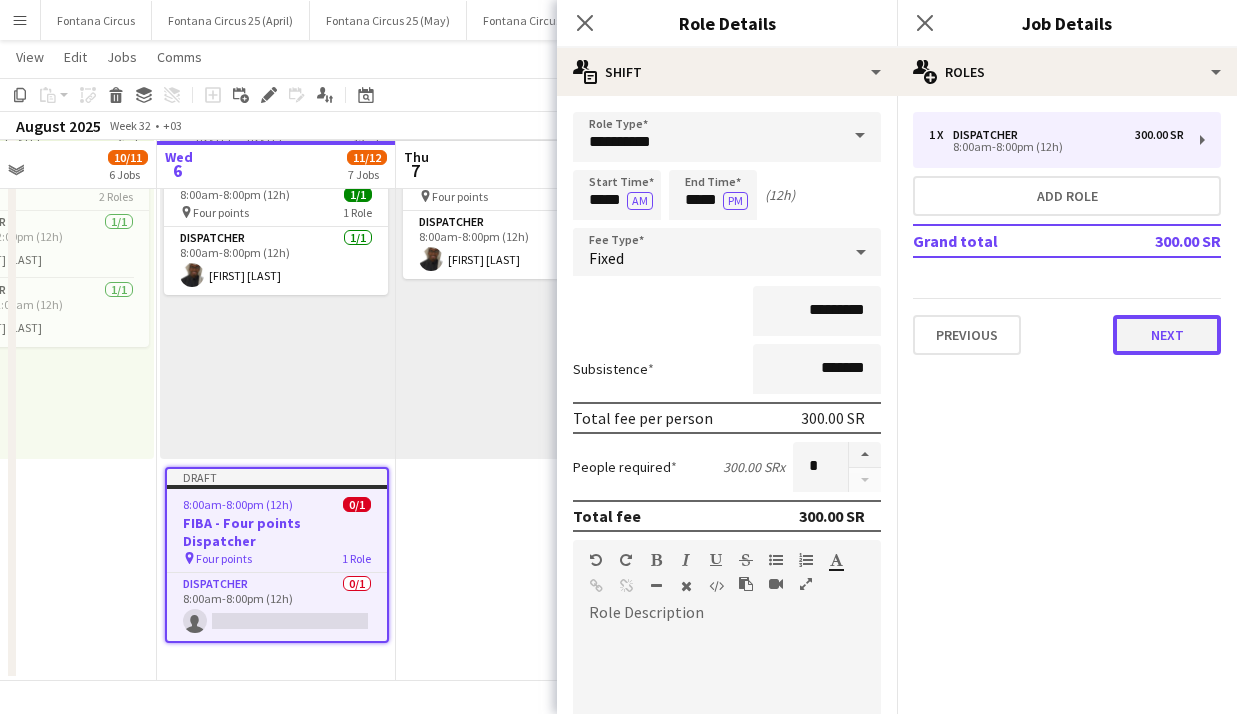 click on "Next" at bounding box center (1167, 335) 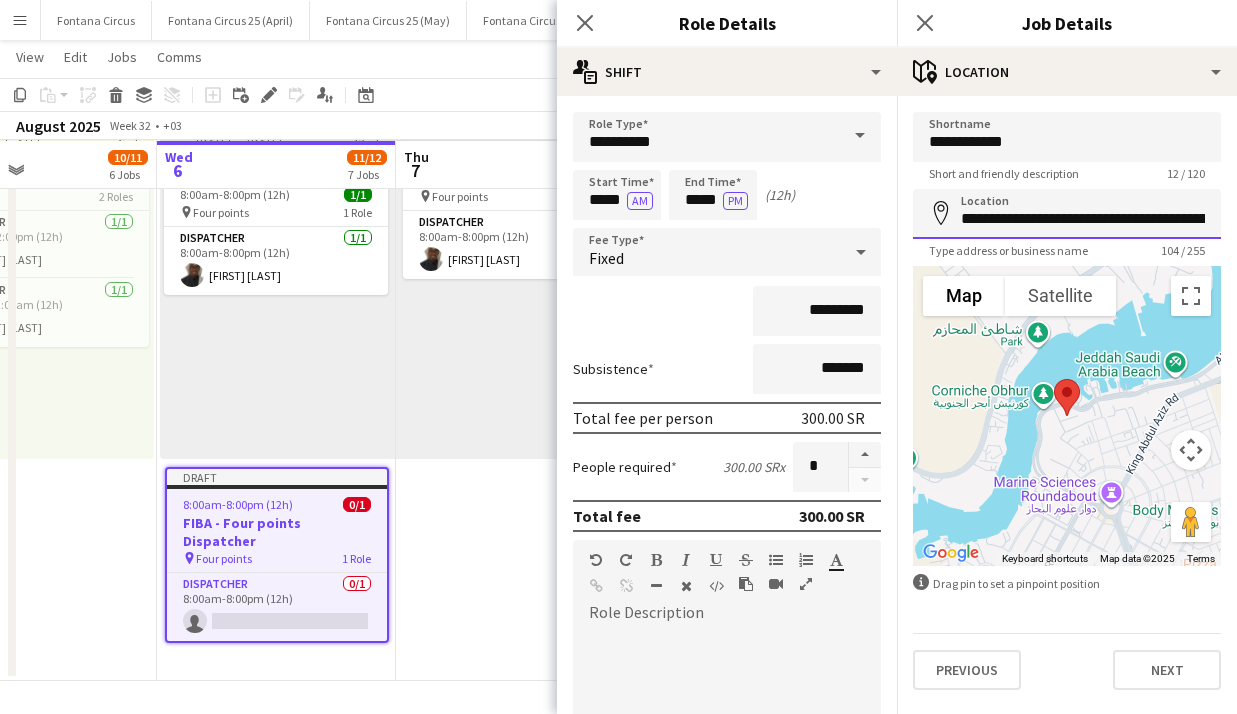 click on "**********" at bounding box center (1067, 214) 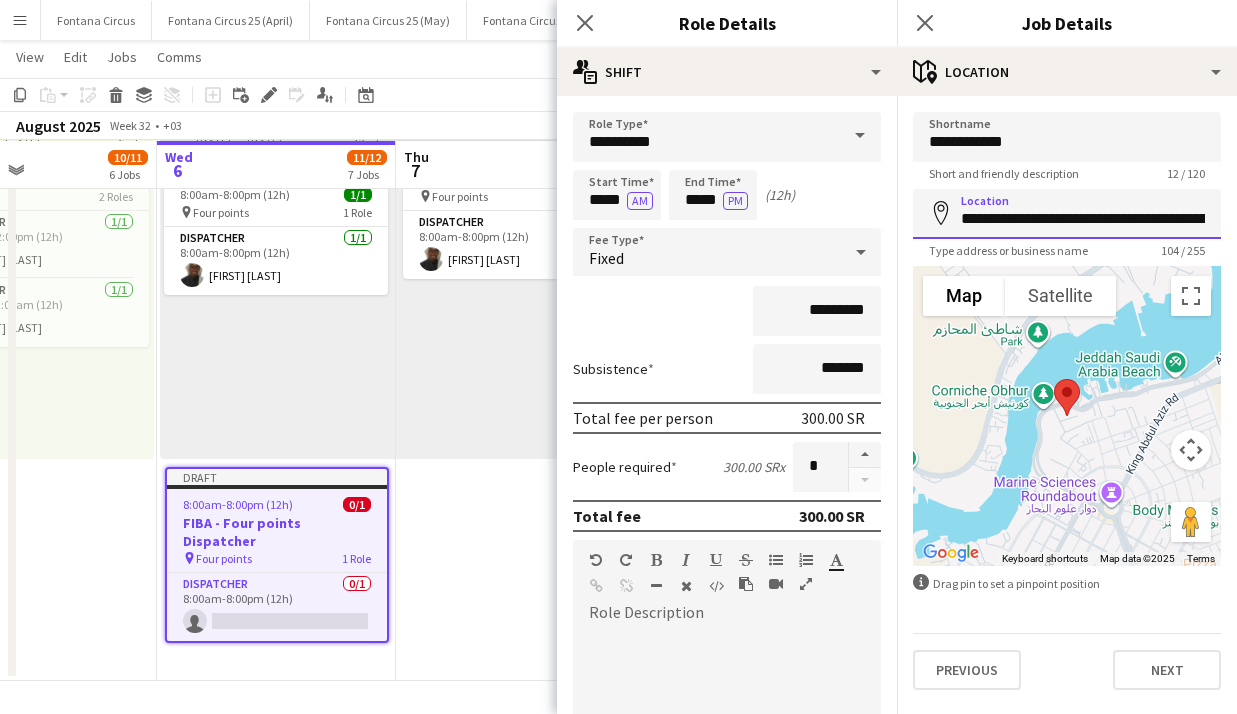 click on "**********" at bounding box center [1067, 214] 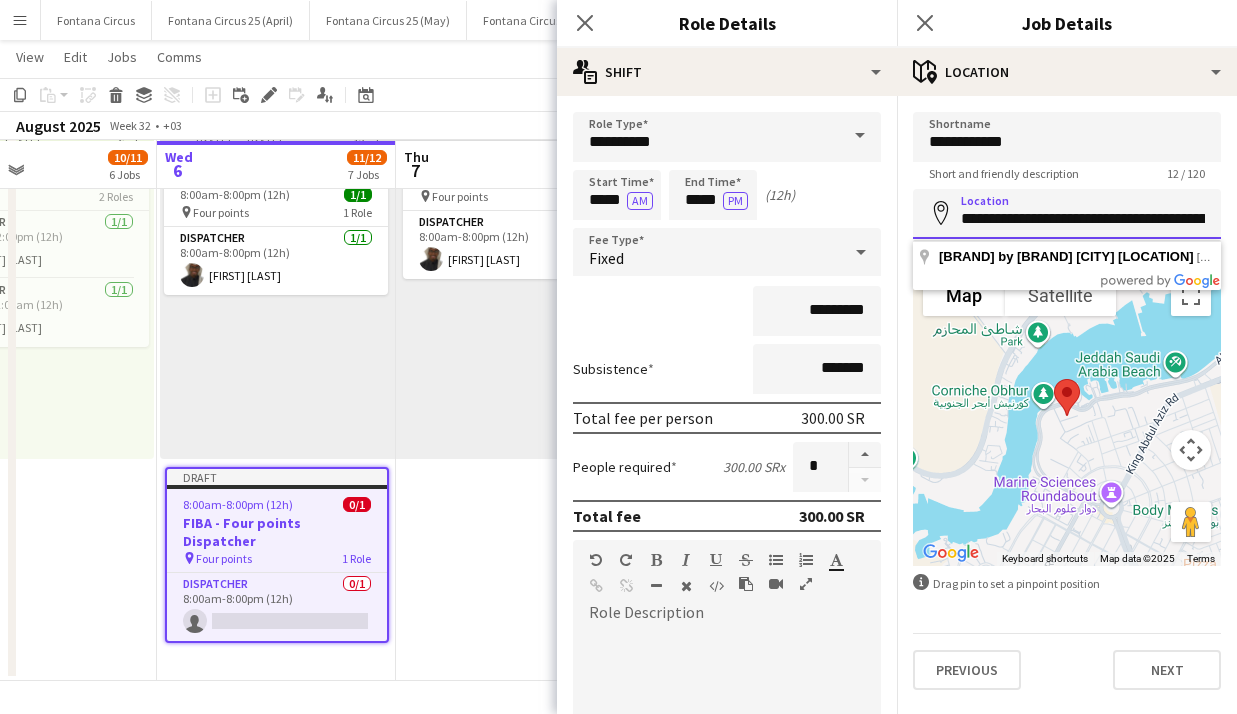 click on "**********" at bounding box center (1067, 214) 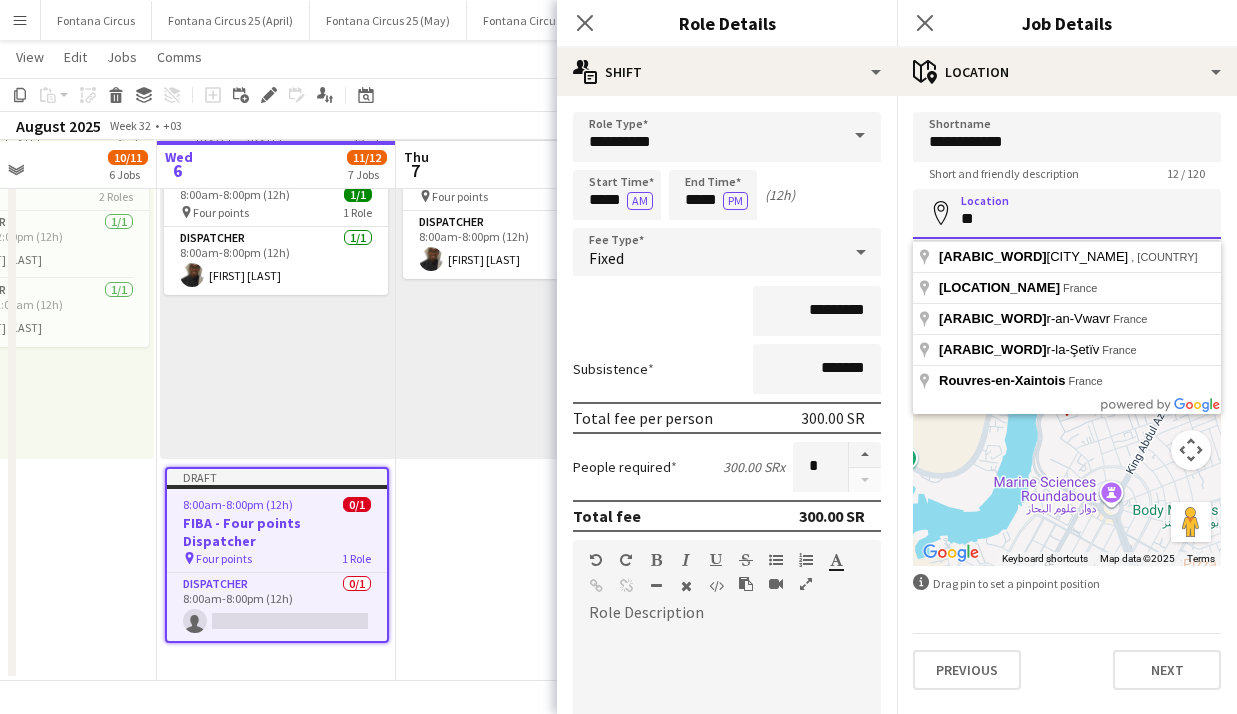 type on "*" 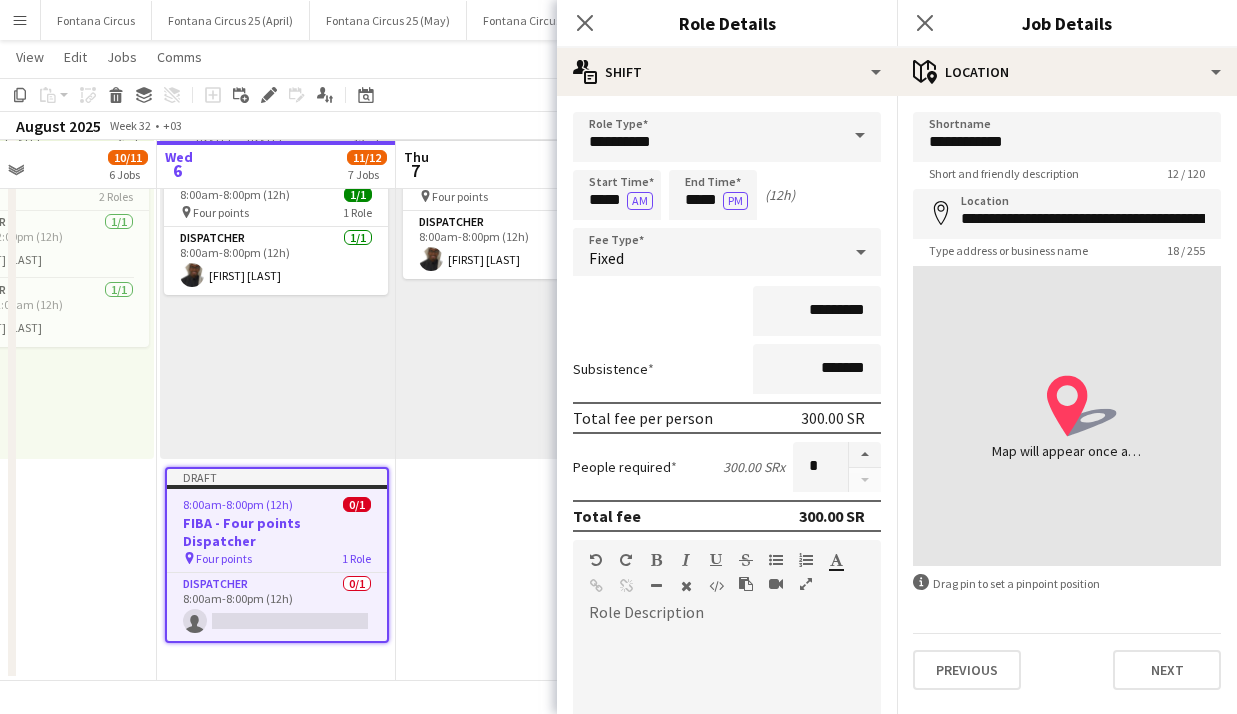 type on "**********" 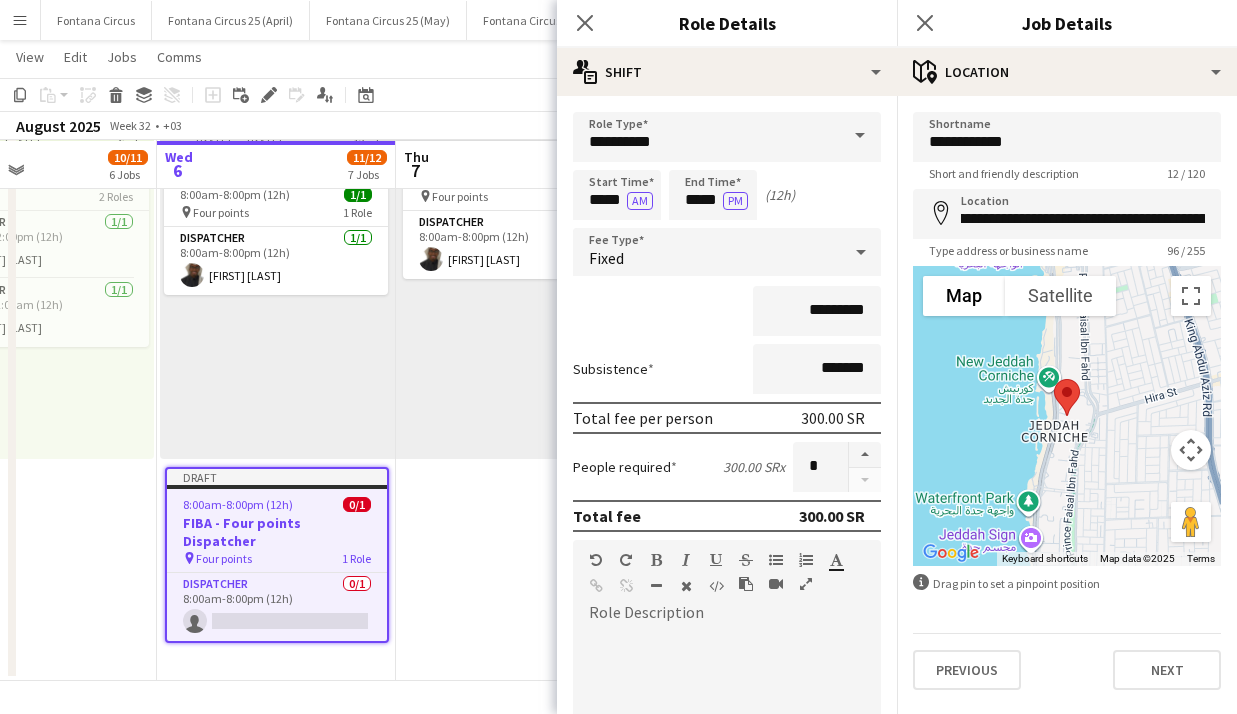 scroll, scrollTop: 0, scrollLeft: 98, axis: horizontal 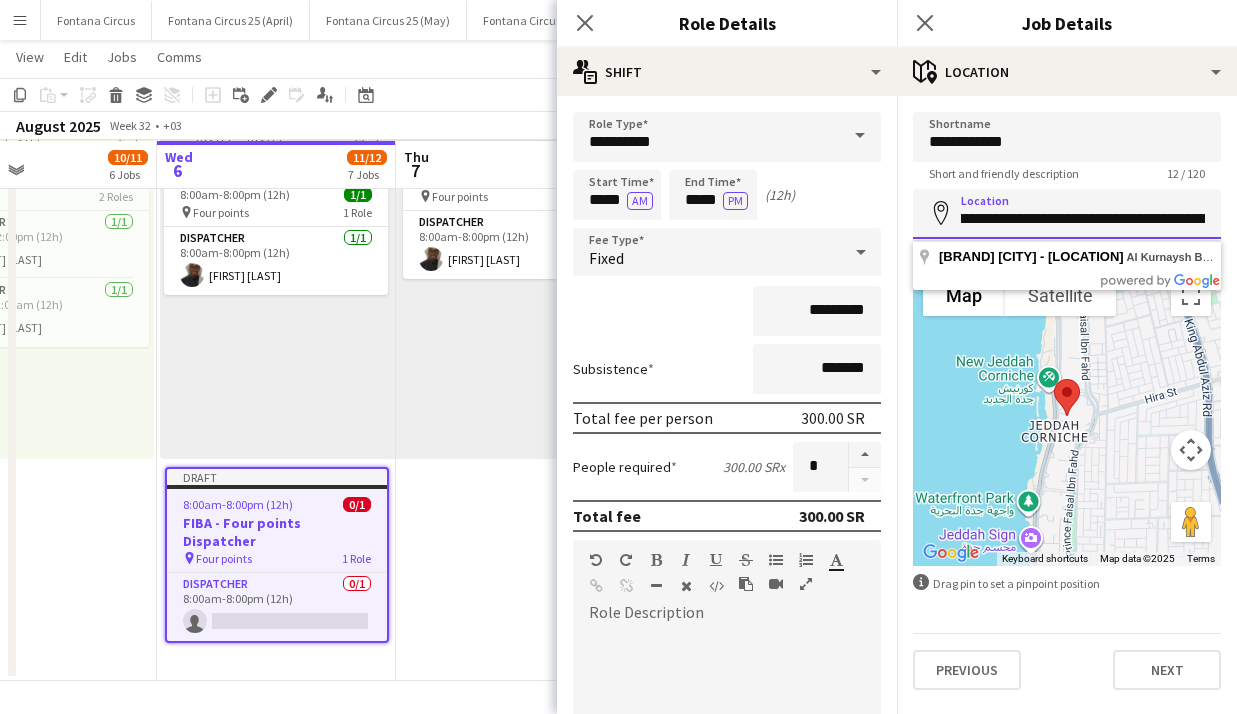 drag, startPoint x: 1033, startPoint y: 218, endPoint x: 1116, endPoint y: 218, distance: 83 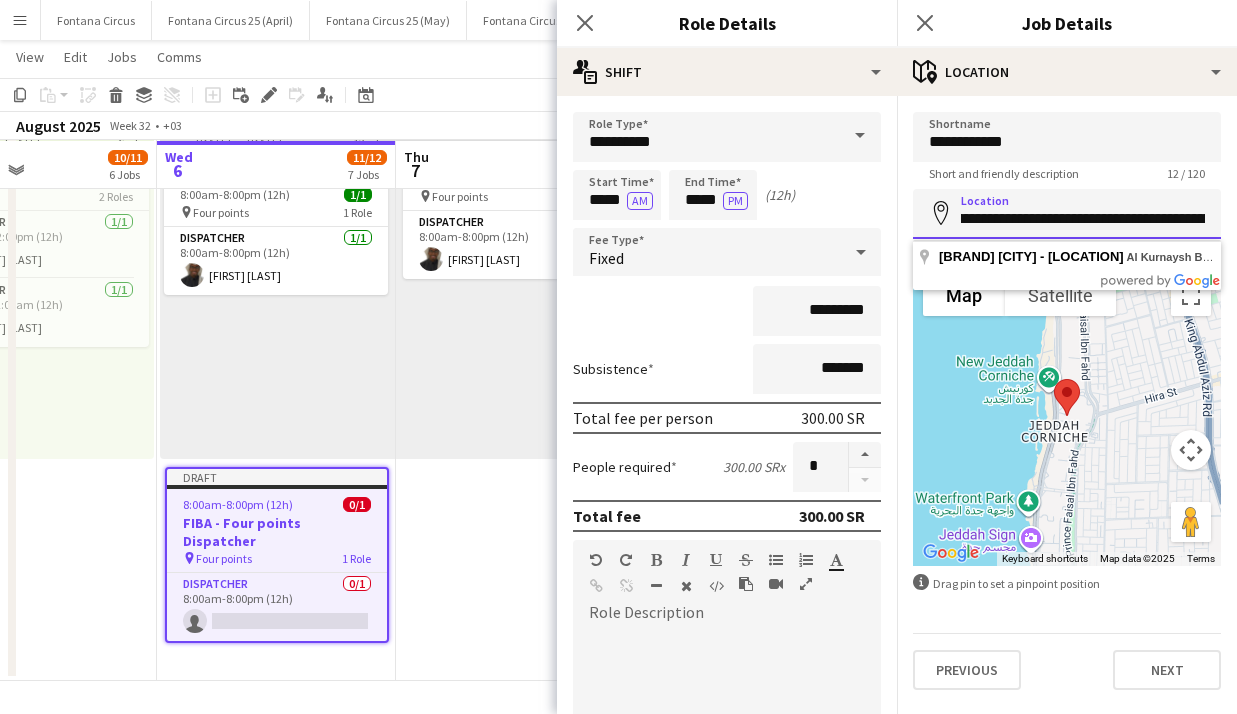 click on "**********" at bounding box center (1067, 214) 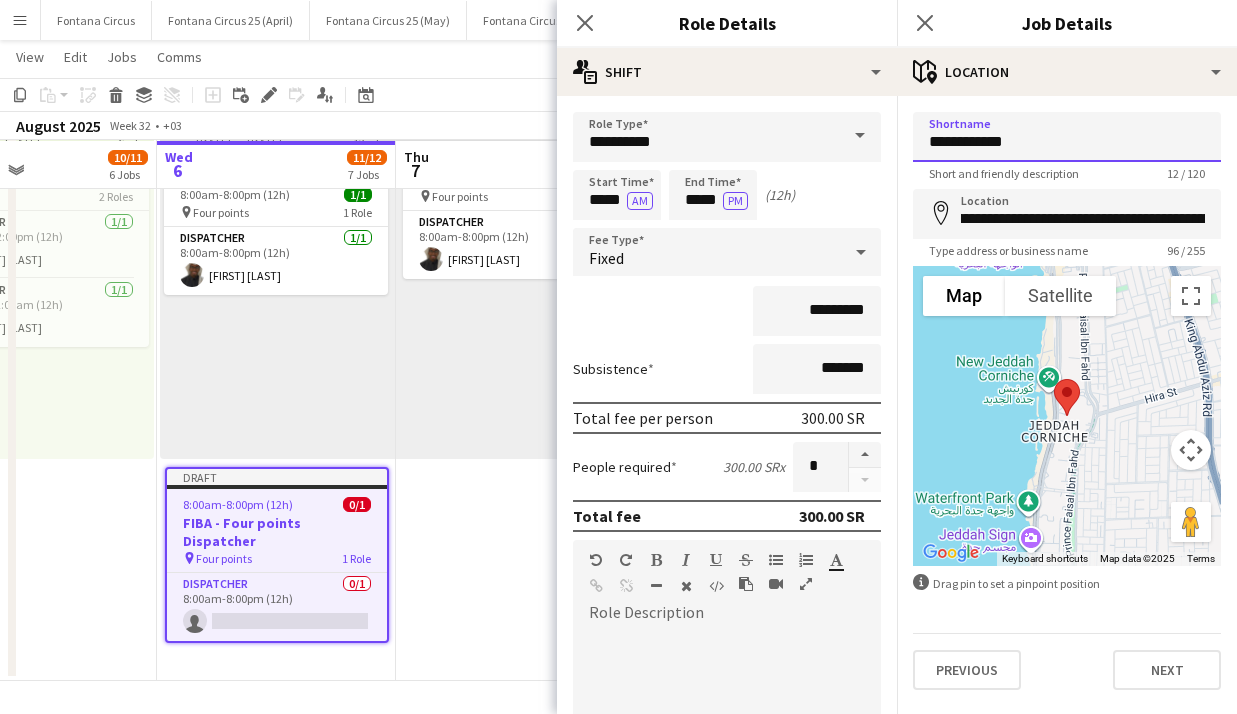 click on "**********" at bounding box center (1067, 137) 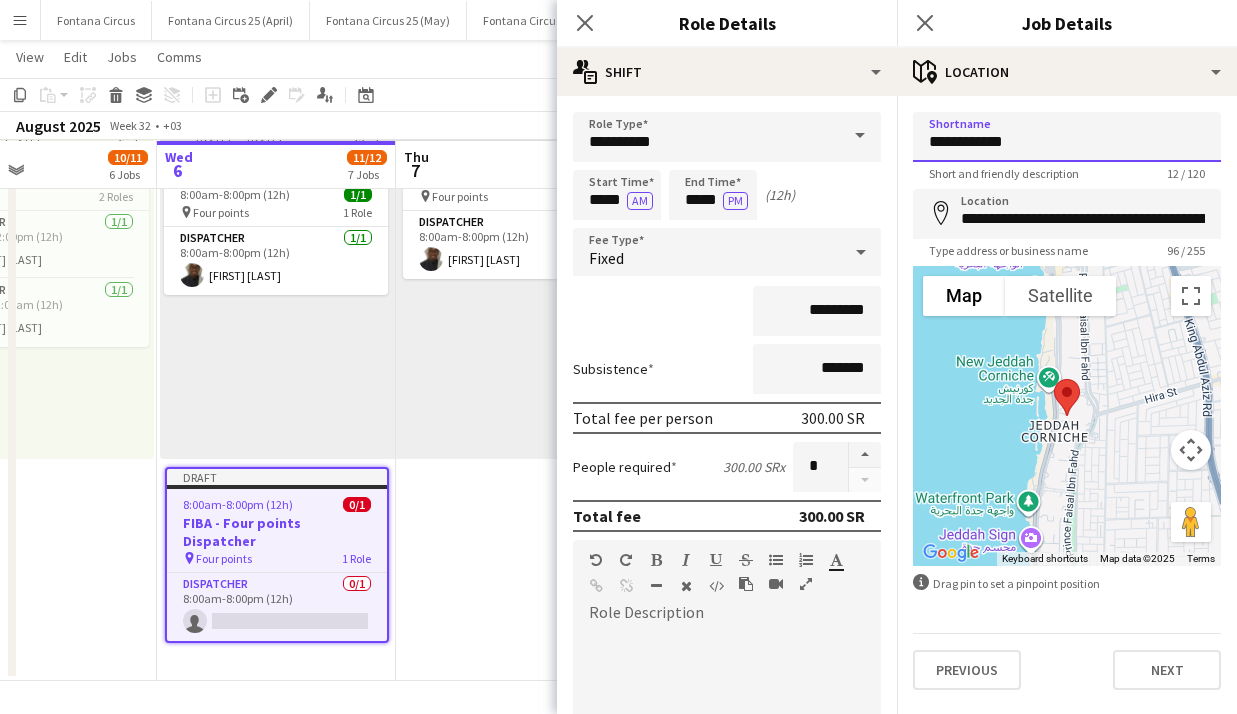 click on "**********" at bounding box center [1067, 137] 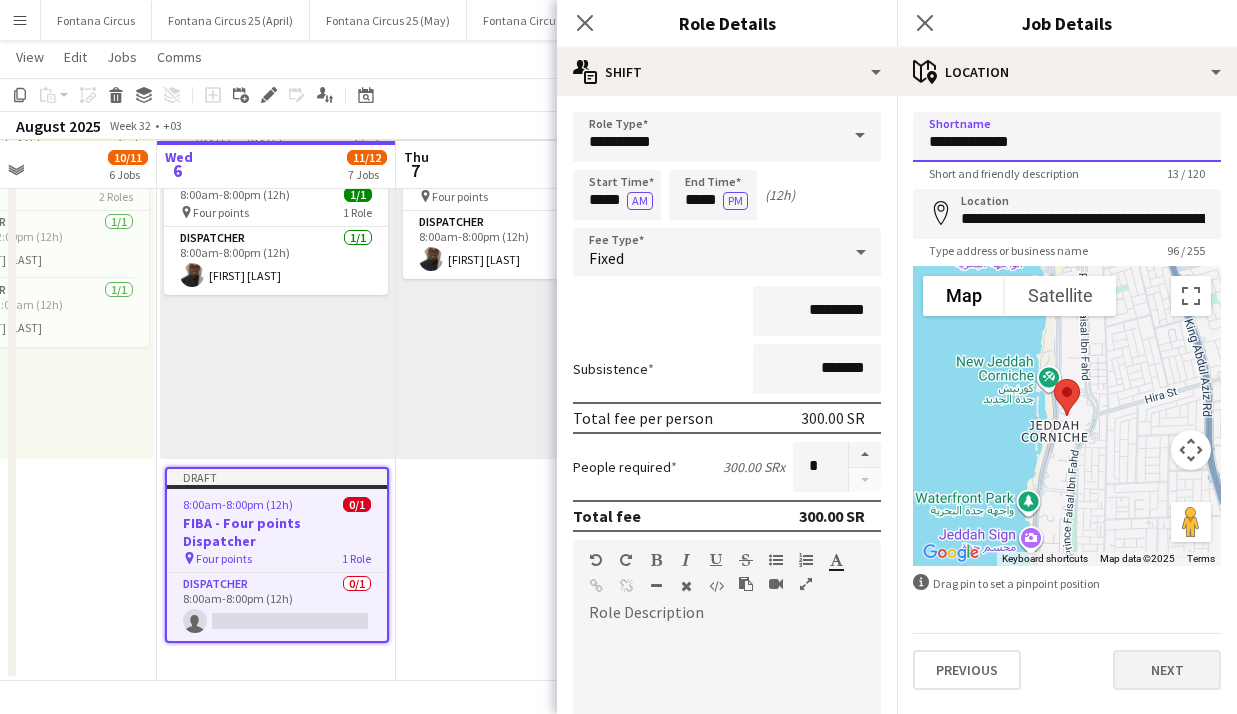 type on "**********" 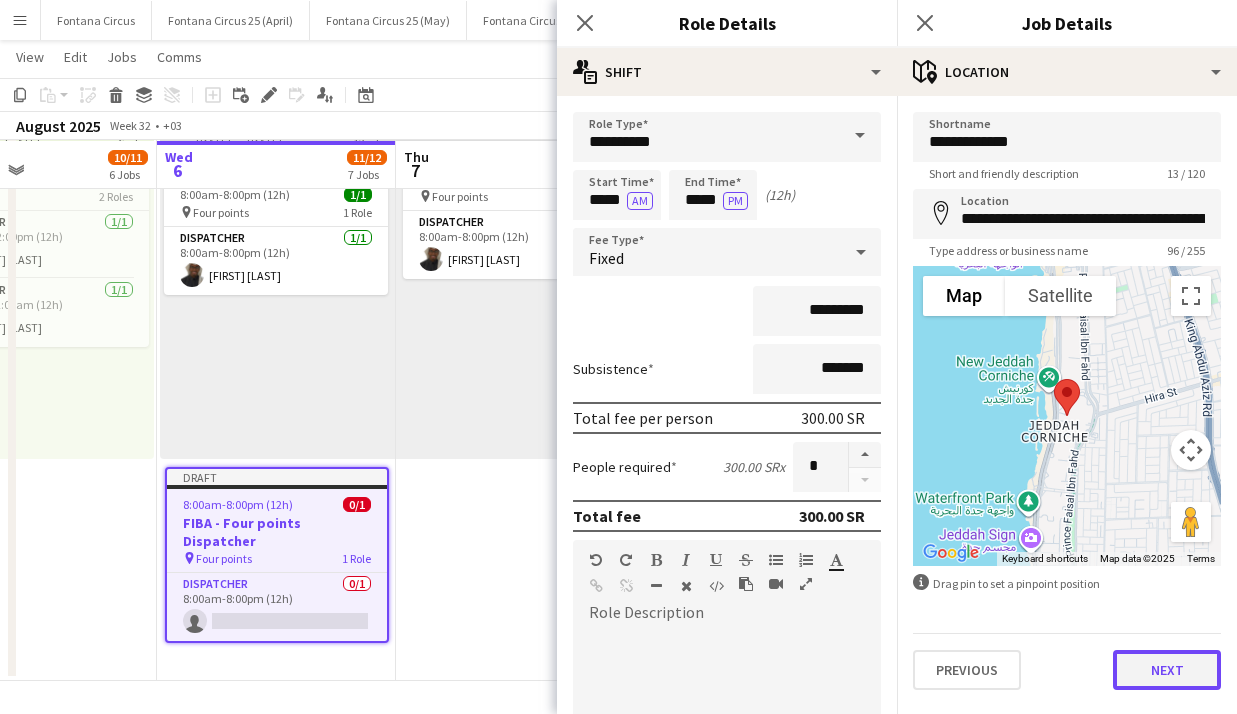 click on "Next" at bounding box center (1167, 670) 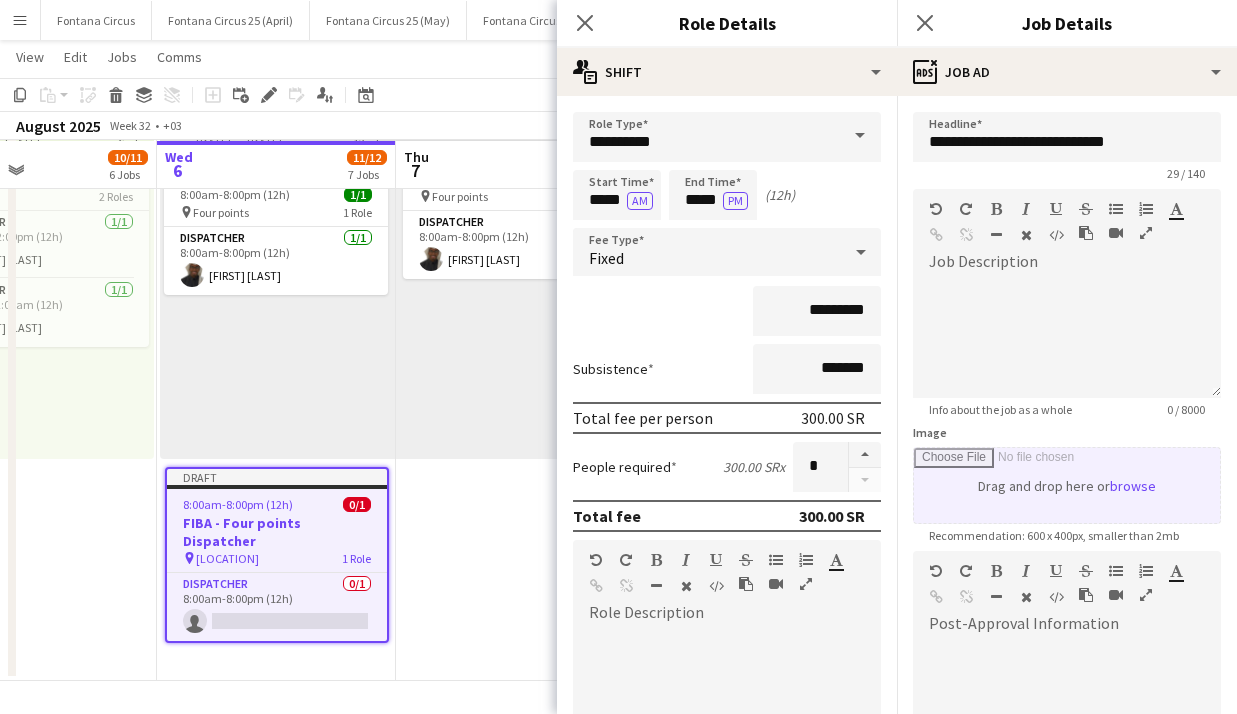 scroll, scrollTop: 337, scrollLeft: 0, axis: vertical 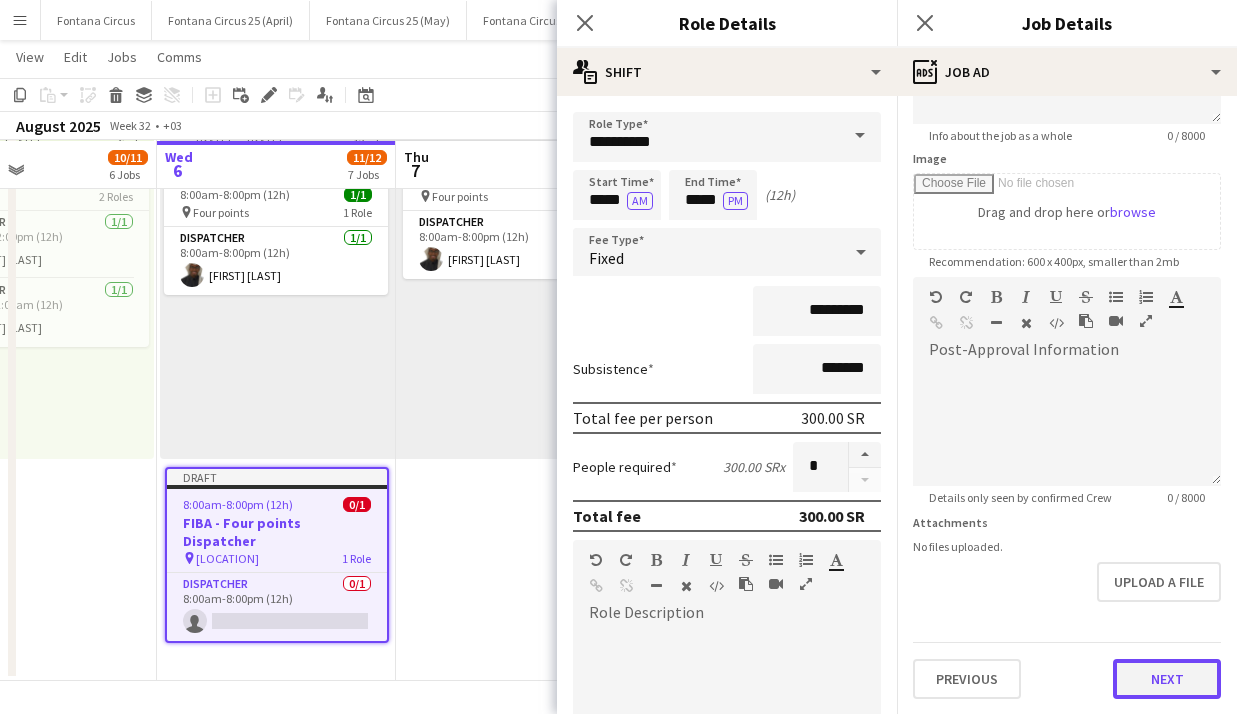 click on "**********" at bounding box center (1067, 268) 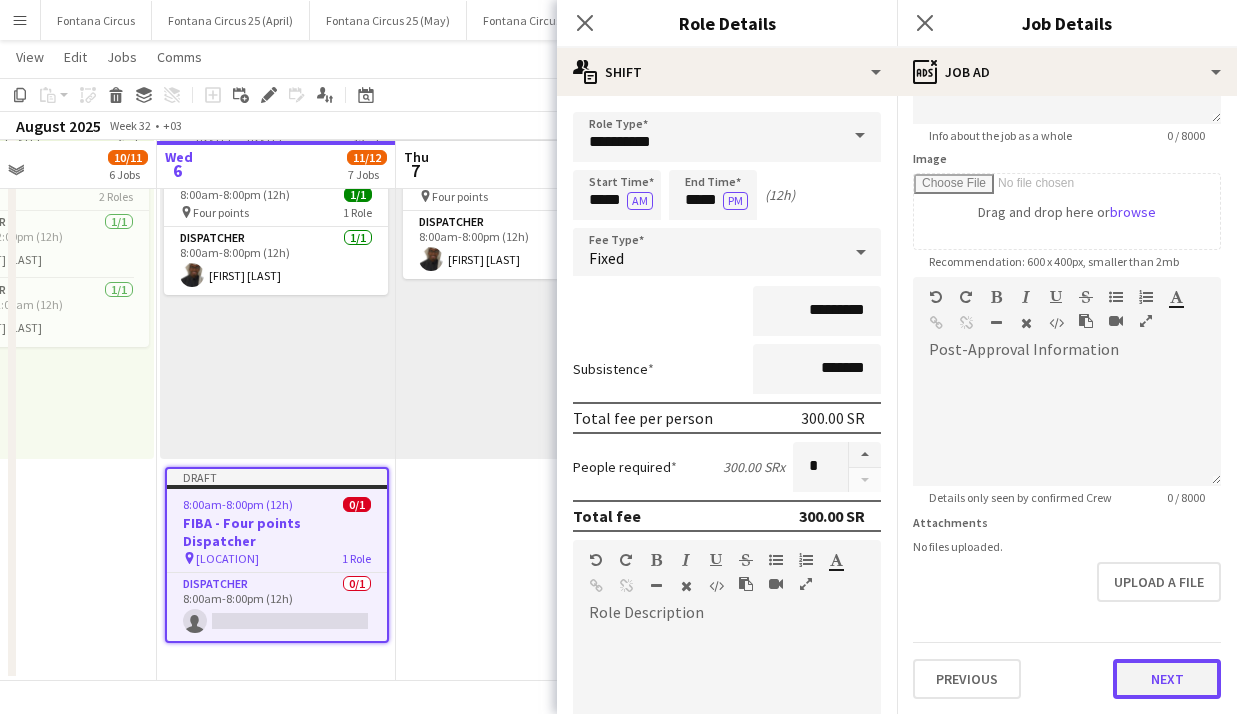 click on "Next" at bounding box center (1167, 679) 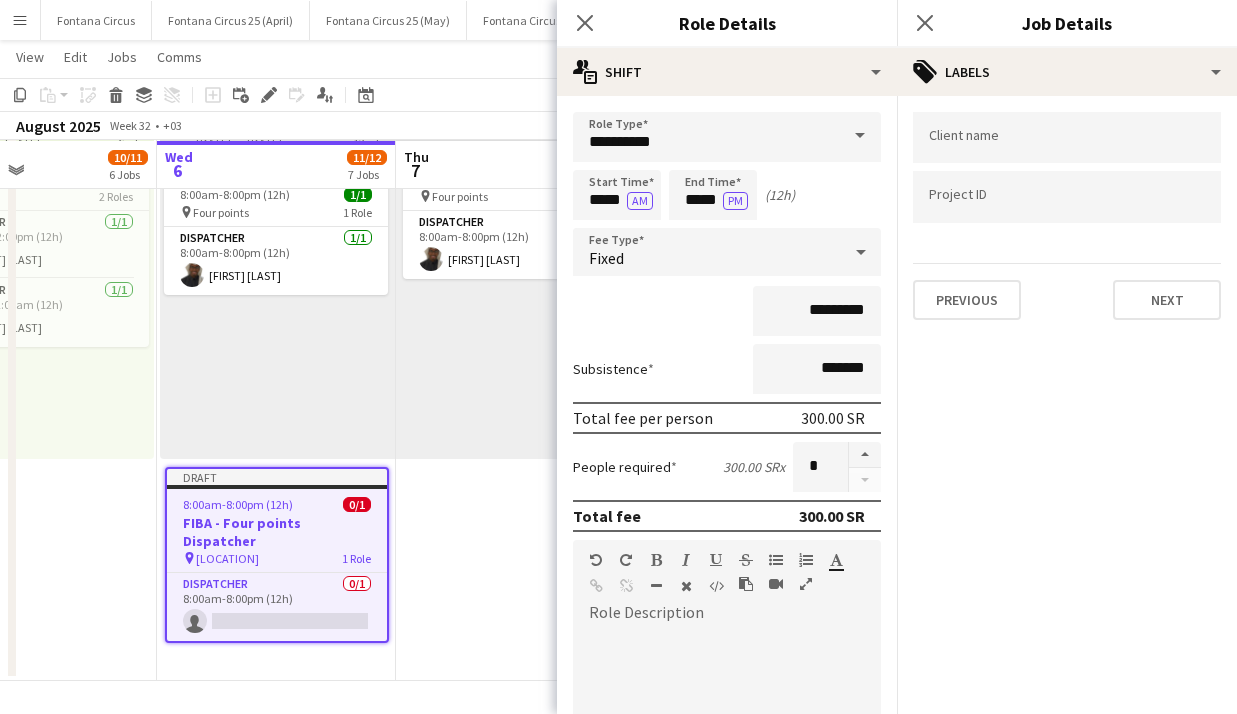 scroll, scrollTop: 0, scrollLeft: 0, axis: both 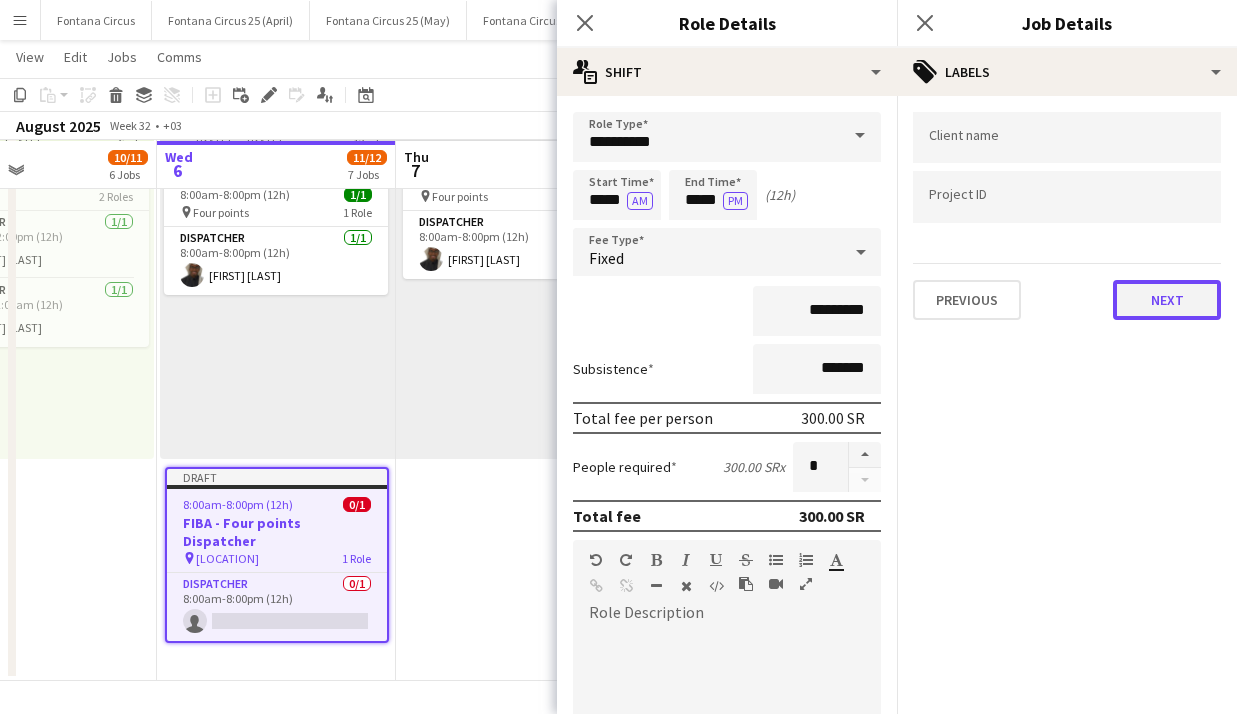 click on "Next" at bounding box center (1167, 300) 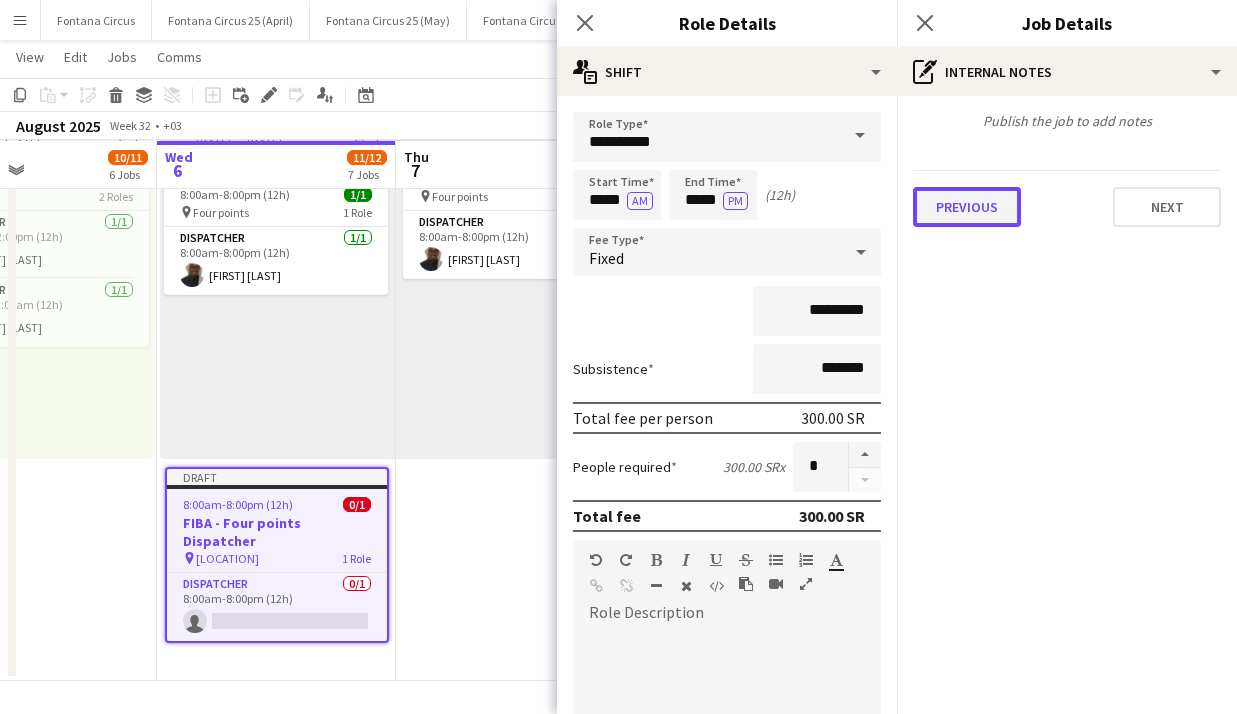 click on "Previous" at bounding box center [967, 207] 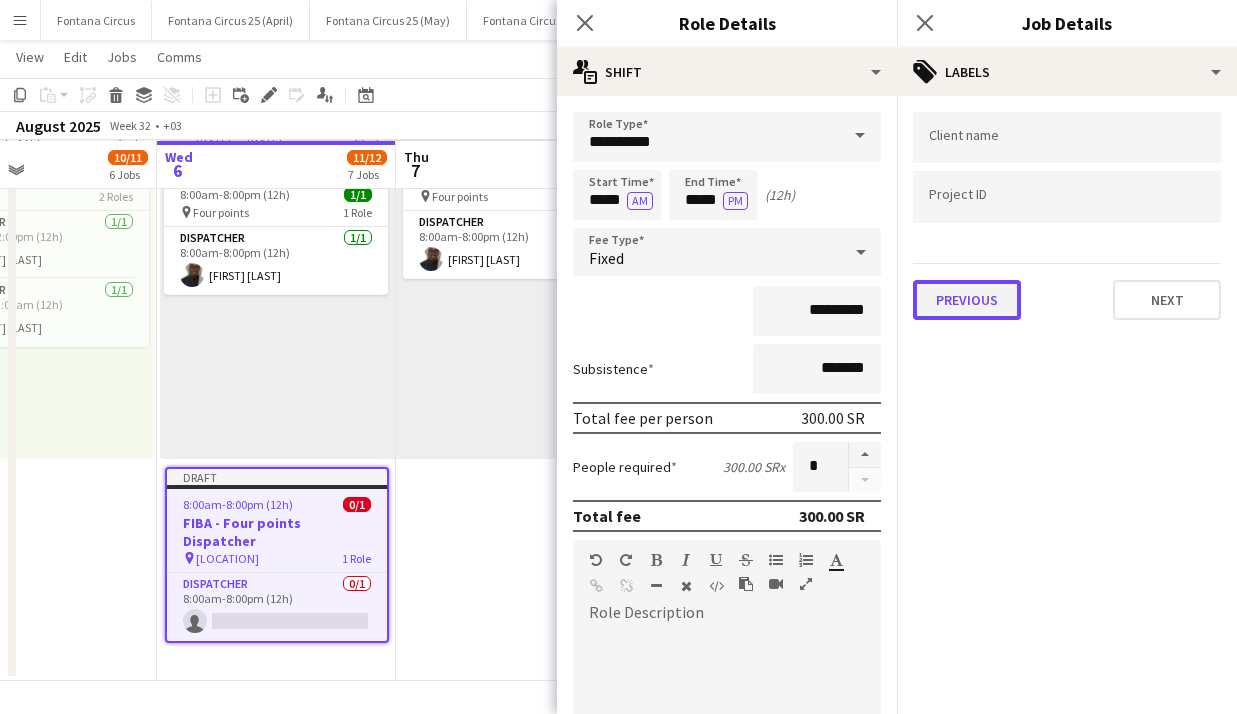 click on "Previous" at bounding box center (967, 300) 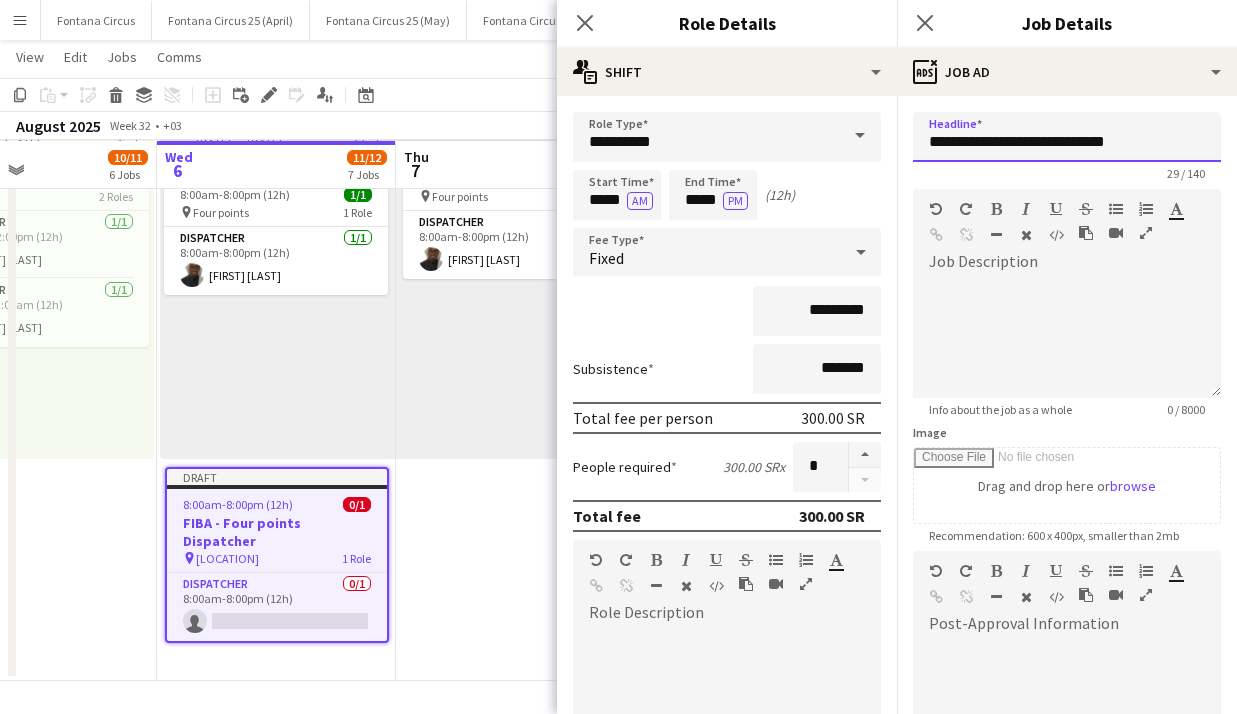 drag, startPoint x: 970, startPoint y: 138, endPoint x: 1048, endPoint y: 137, distance: 78.00641 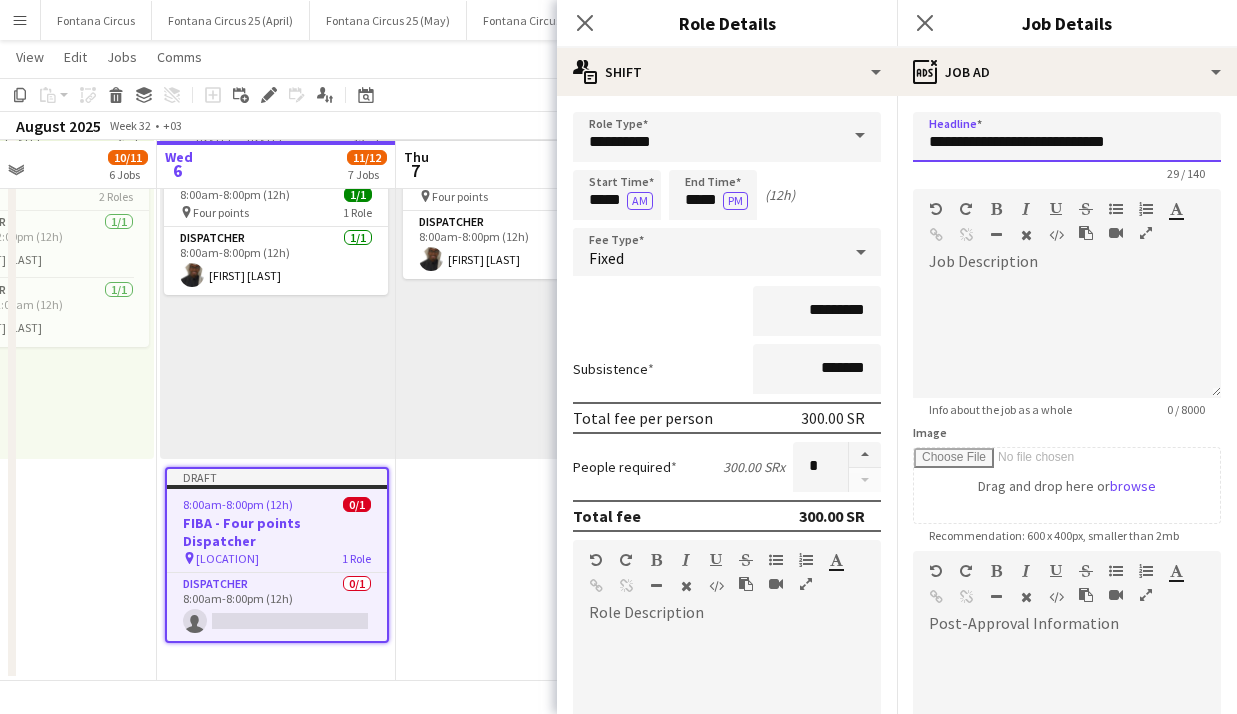 click on "**********" at bounding box center (1067, 137) 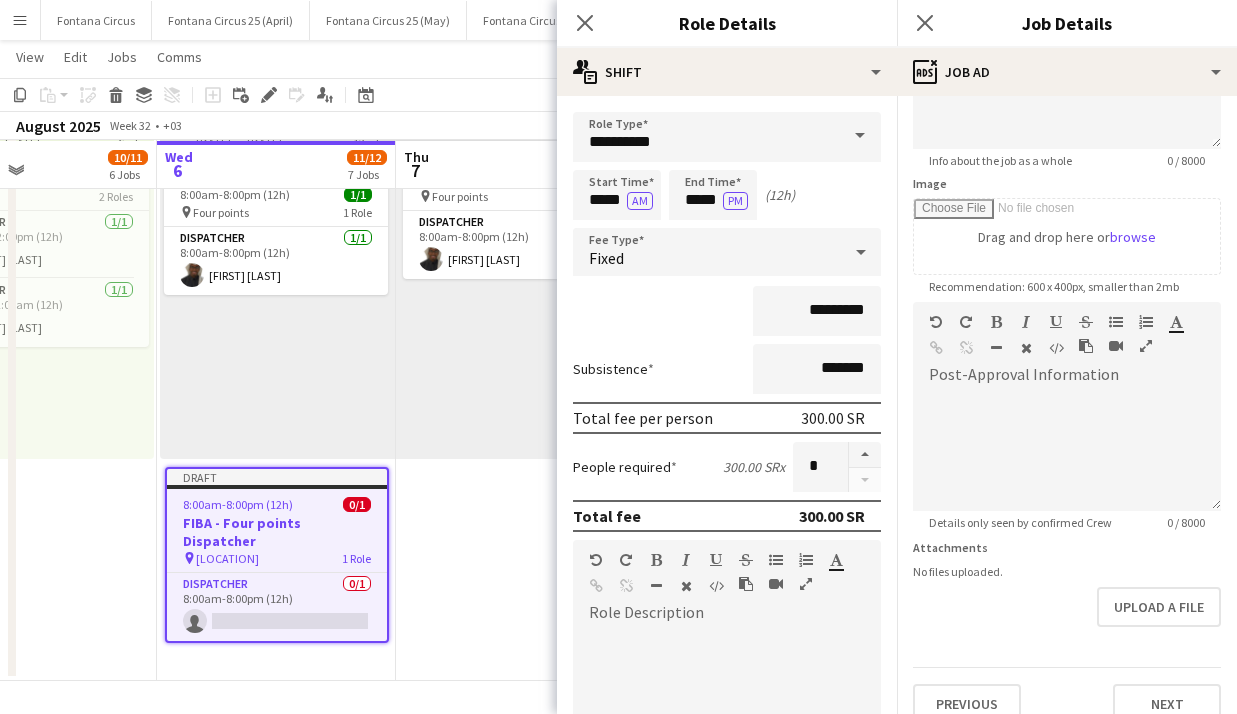 scroll, scrollTop: 274, scrollLeft: 0, axis: vertical 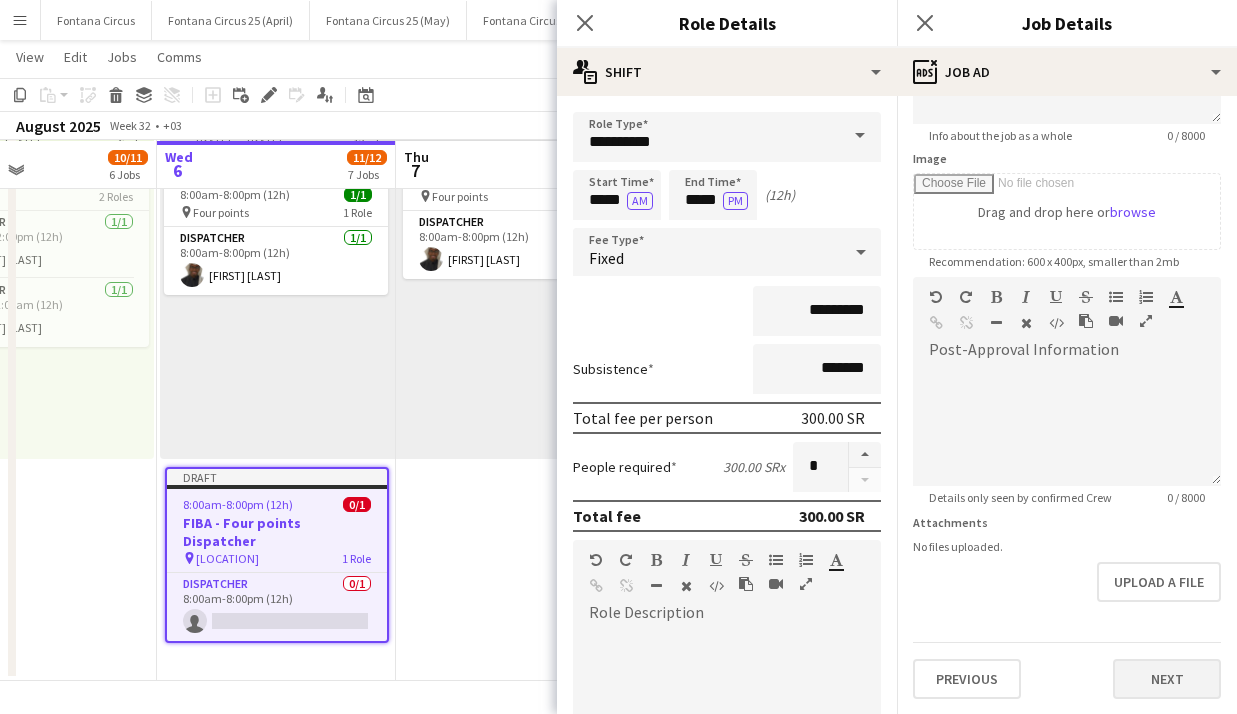 type on "**********" 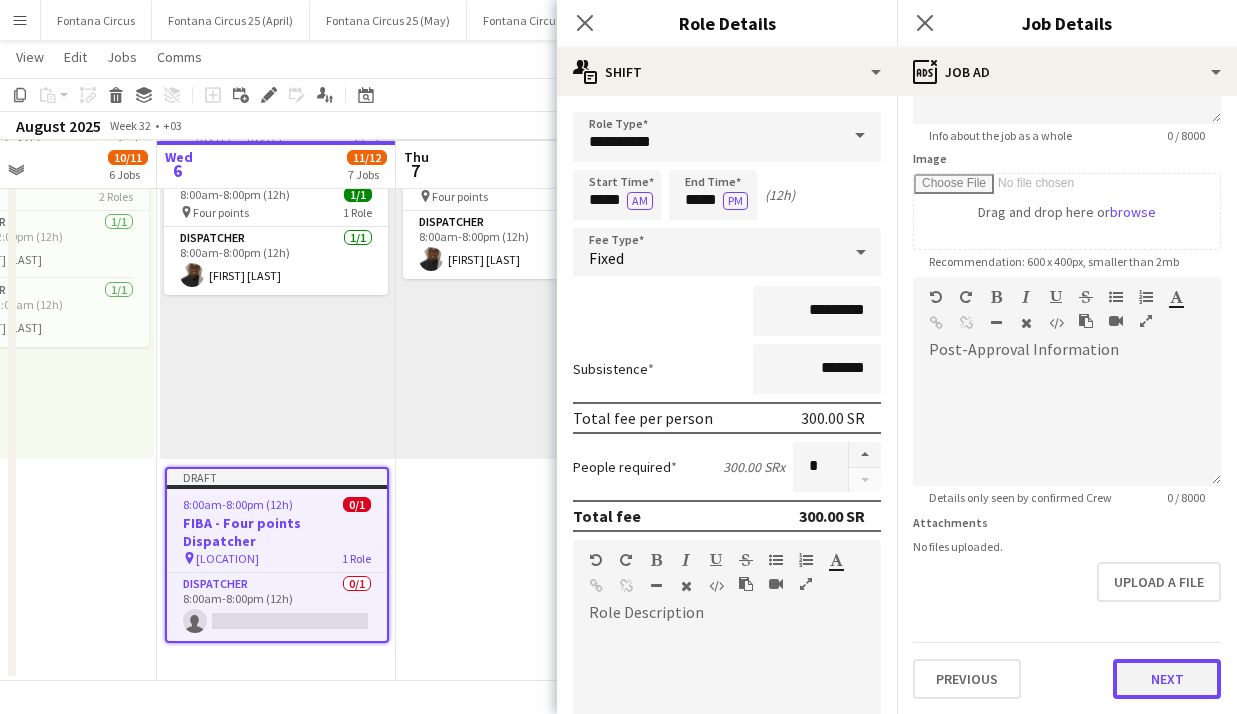 click on "Next" at bounding box center [1167, 679] 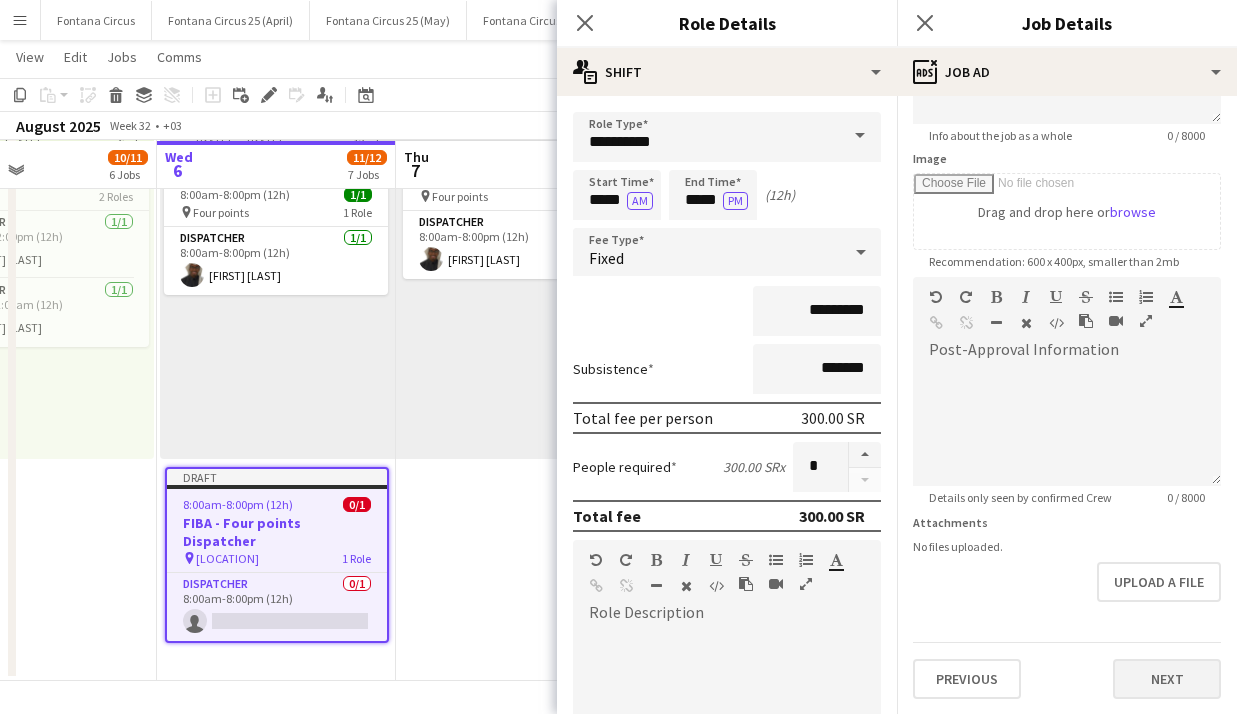 scroll, scrollTop: 0, scrollLeft: 0, axis: both 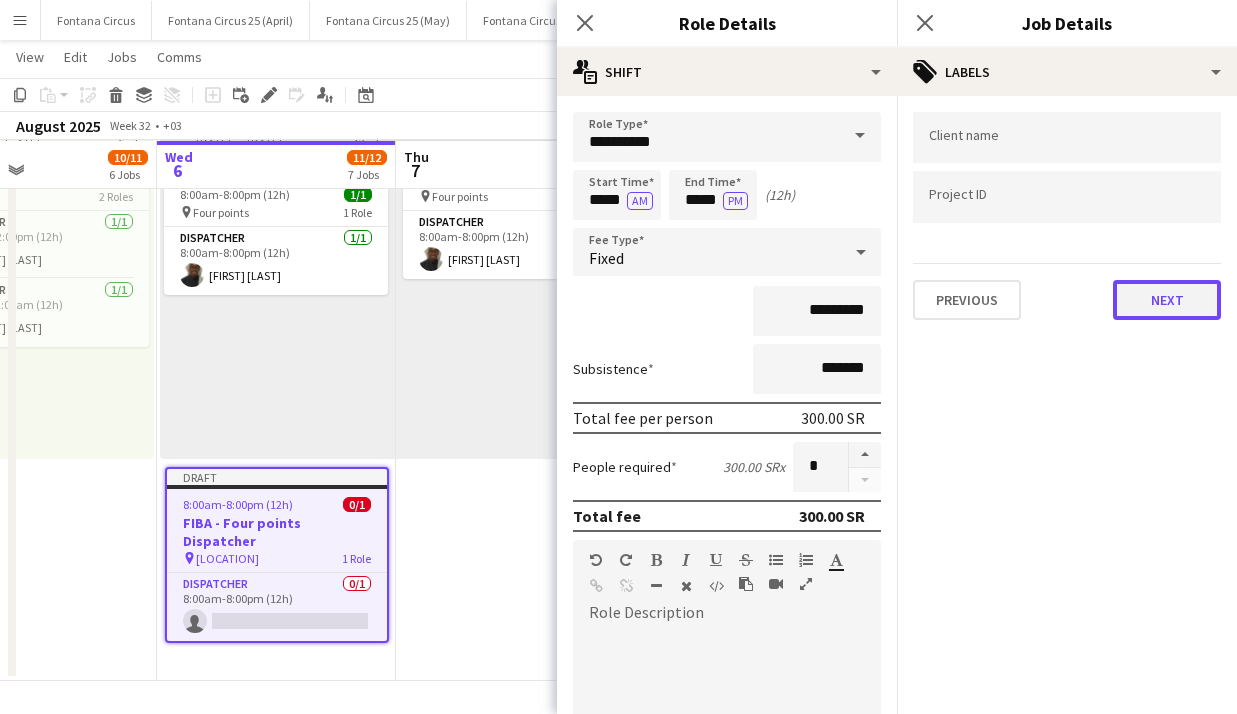 click on "Next" at bounding box center (1167, 300) 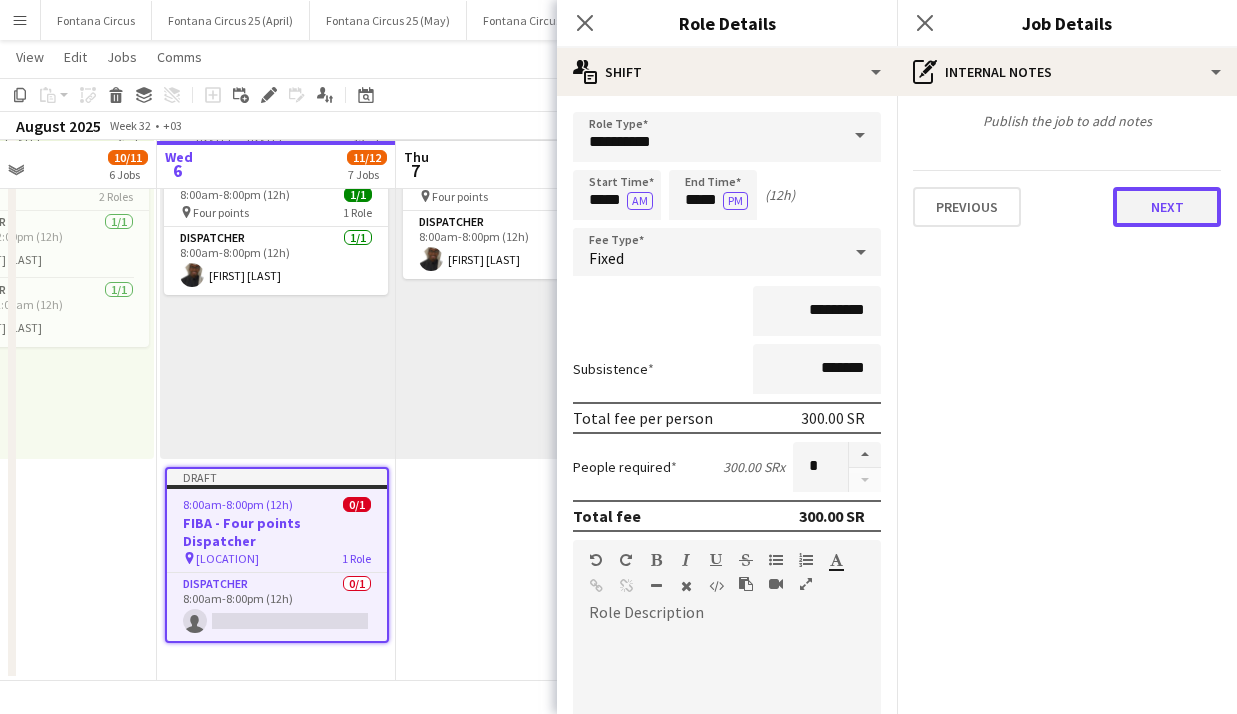 click on "Next" at bounding box center [1167, 207] 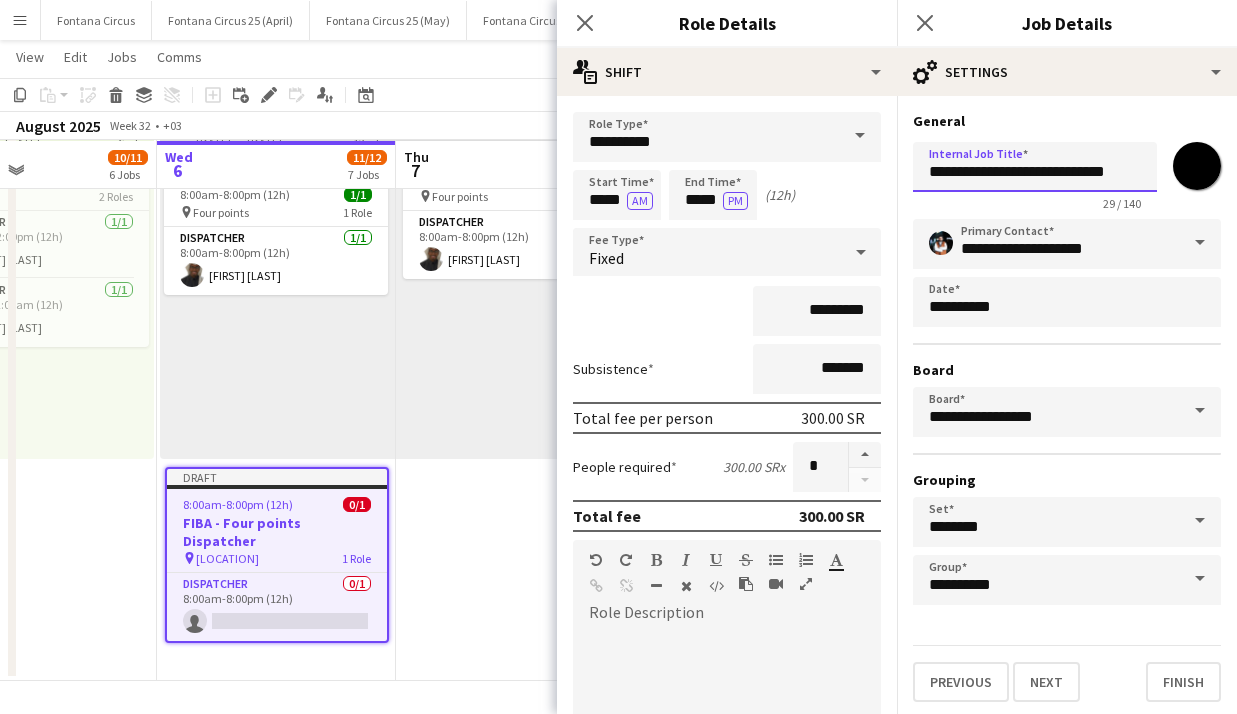 drag, startPoint x: 975, startPoint y: 166, endPoint x: 986, endPoint y: 169, distance: 11.401754 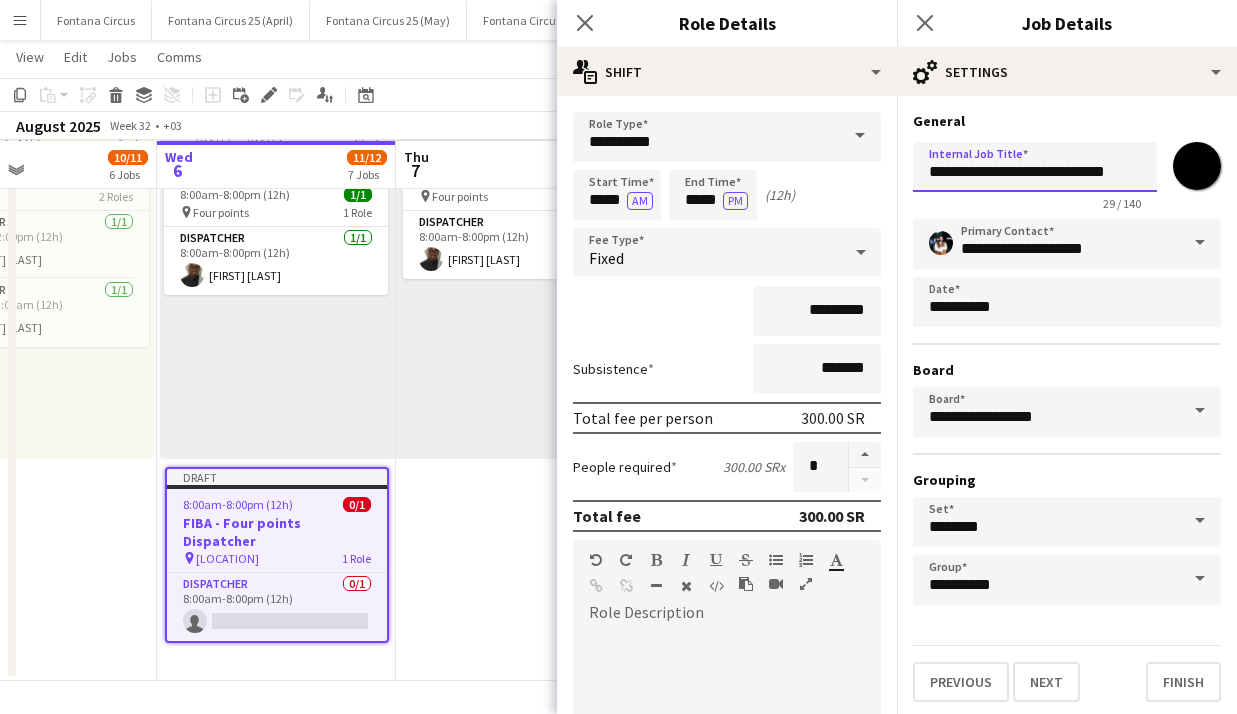 drag, startPoint x: 970, startPoint y: 168, endPoint x: 1045, endPoint y: 179, distance: 75.802376 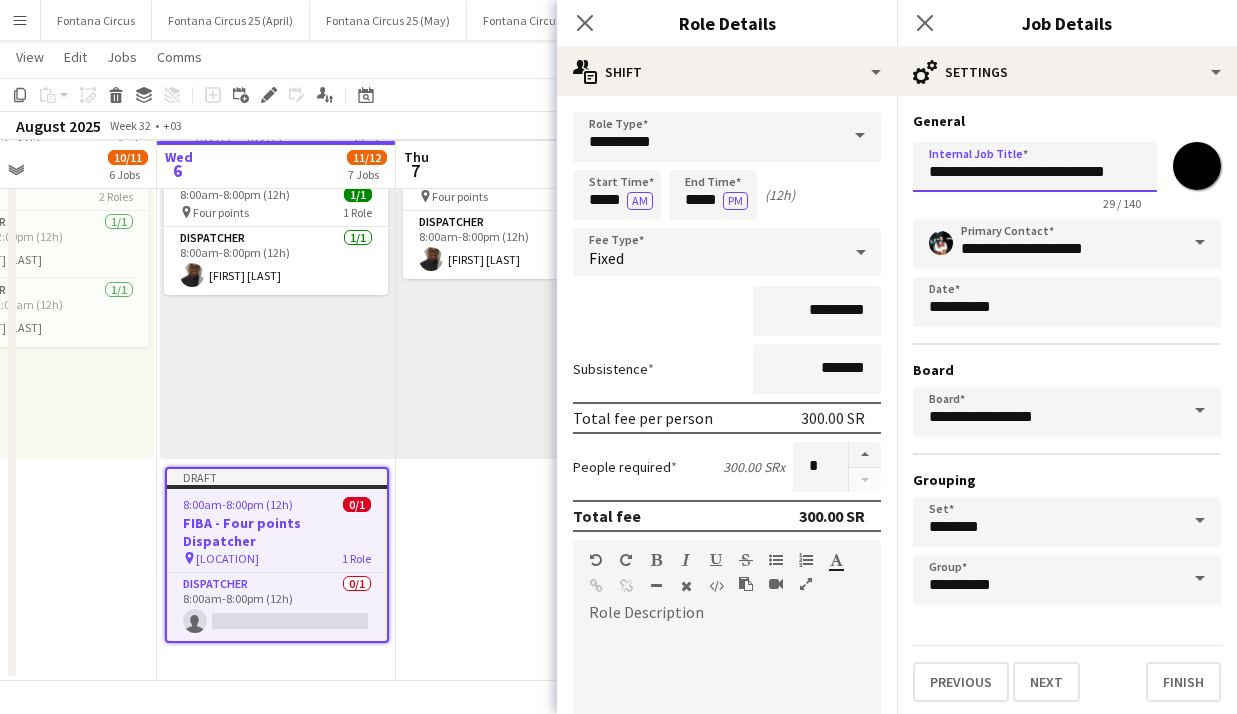 click on "**********" at bounding box center [1035, 167] 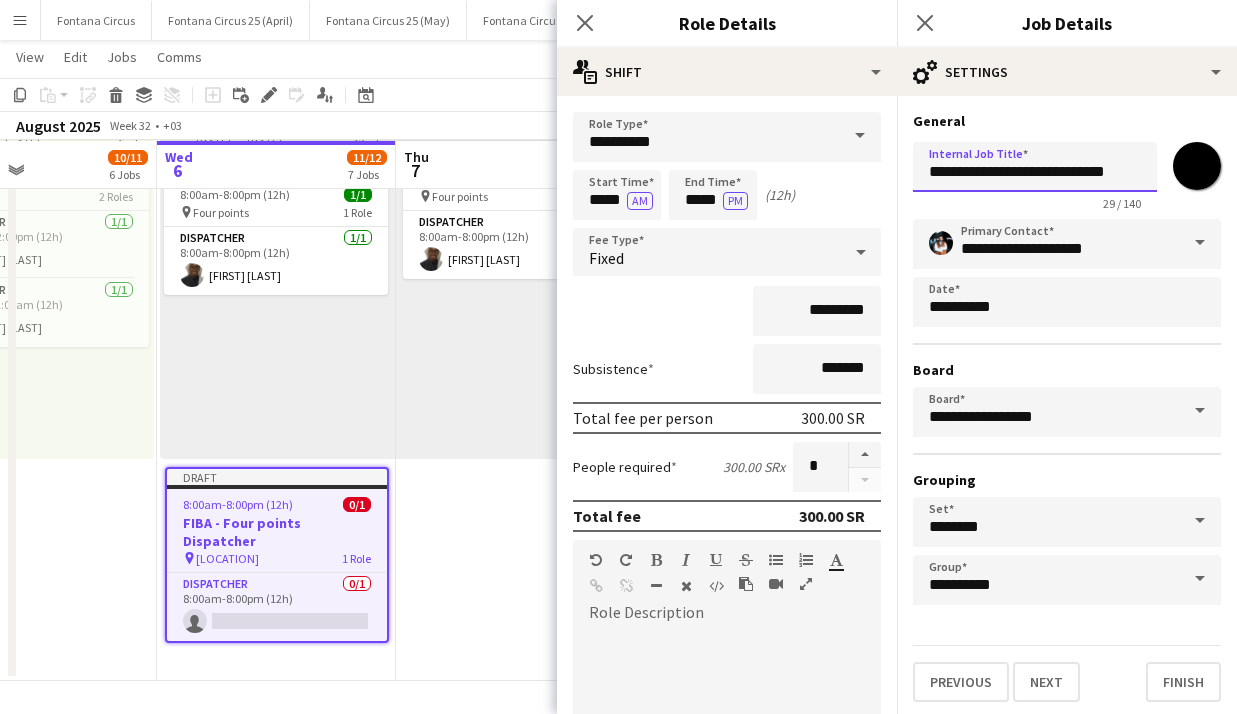 paste on "**" 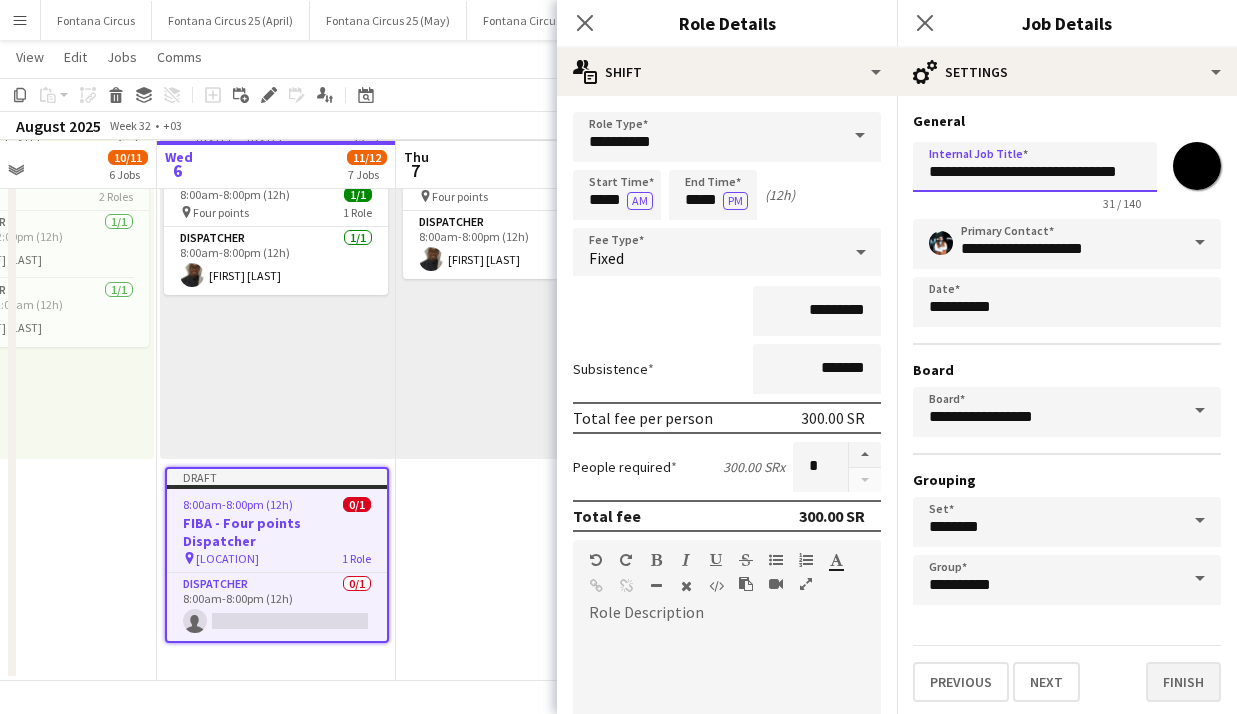 type on "**********" 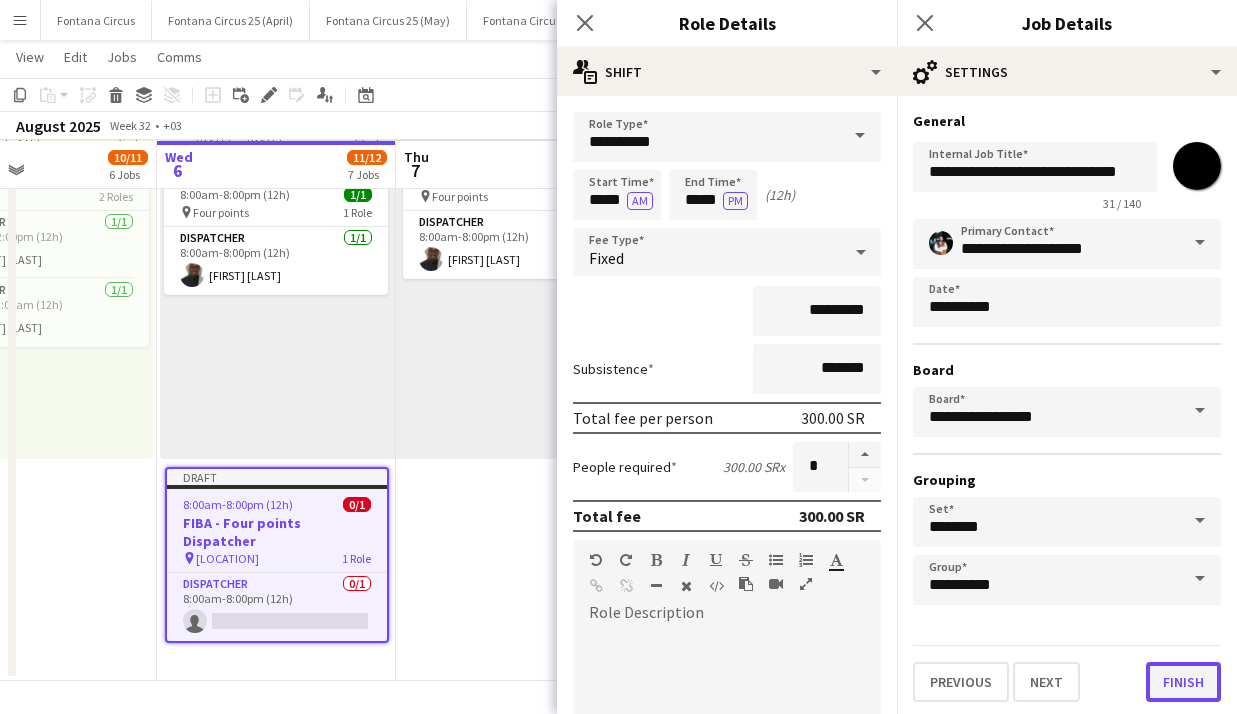 click on "Finish" at bounding box center [1183, 682] 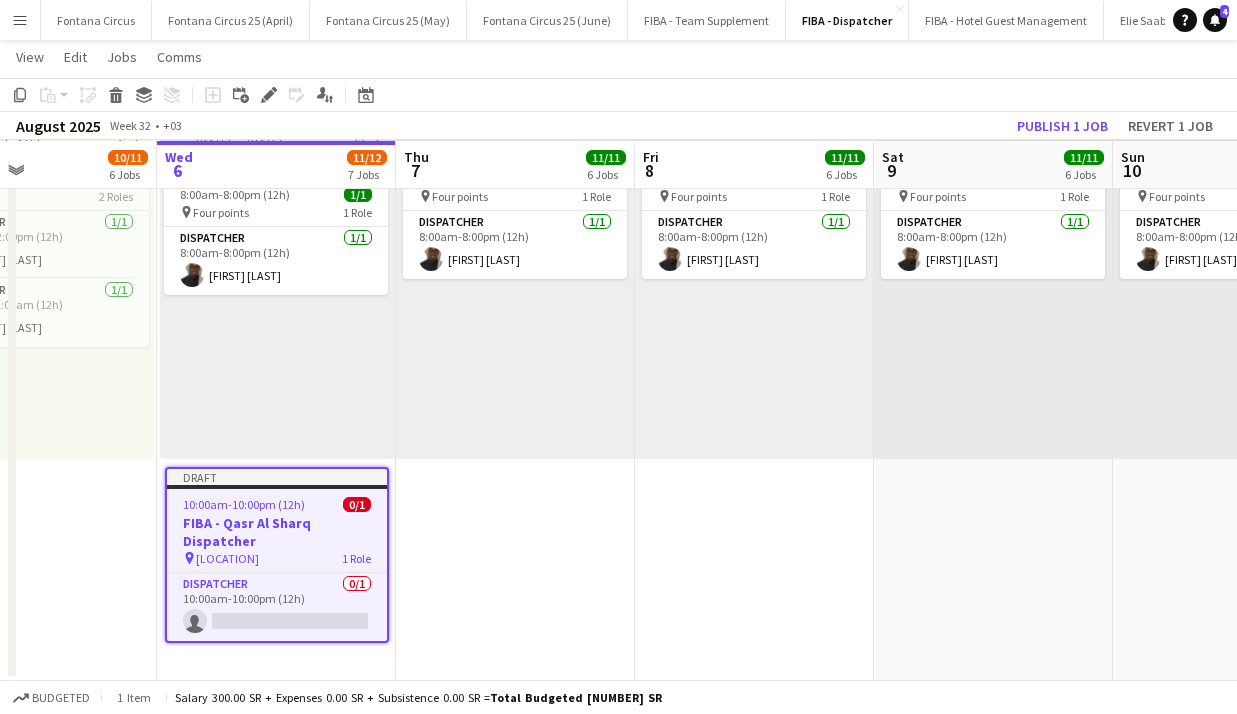 click on "Draft   10:00am-10:00pm (12h)    0/1   FIBA - Qasr Al Sharq Dispatcher
pin
Qasr Al Sharq   1 Role   Dispatcher   0/1   10:00am-10:00pm (12h)
single-neutral-actions" at bounding box center (277, 555) 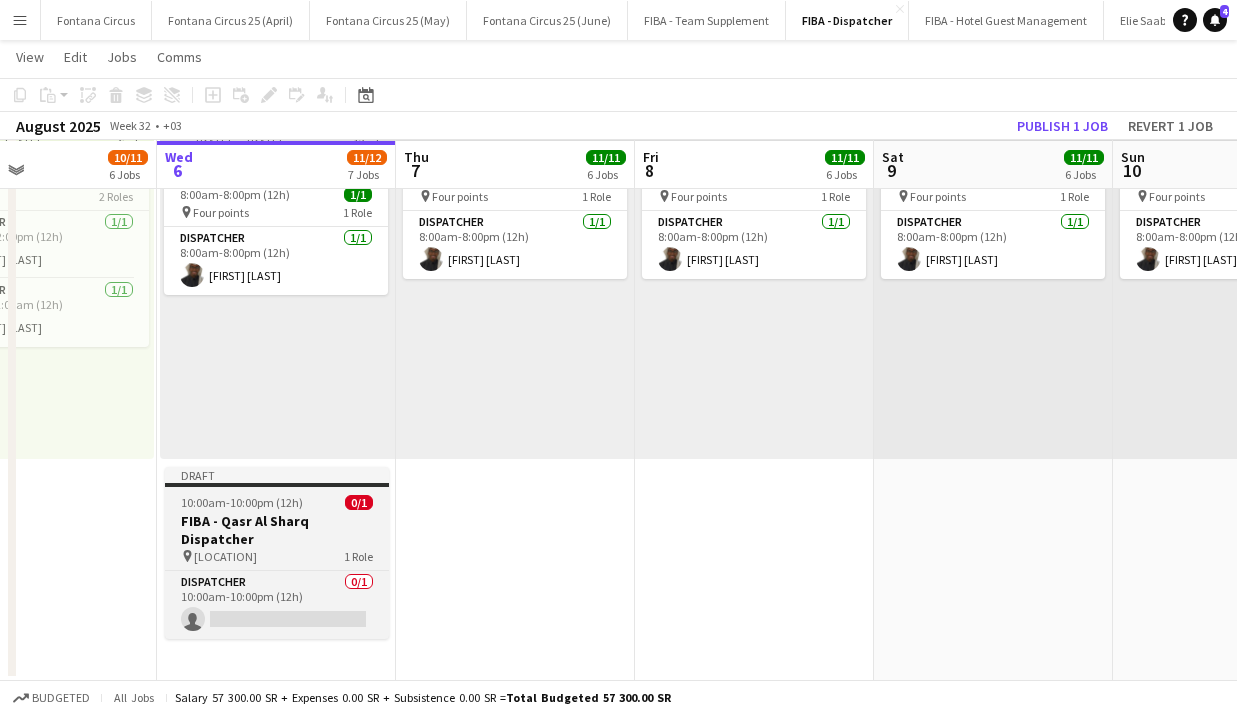 click on "FIBA - Qasr Al Sharq Dispatcher" at bounding box center (277, 530) 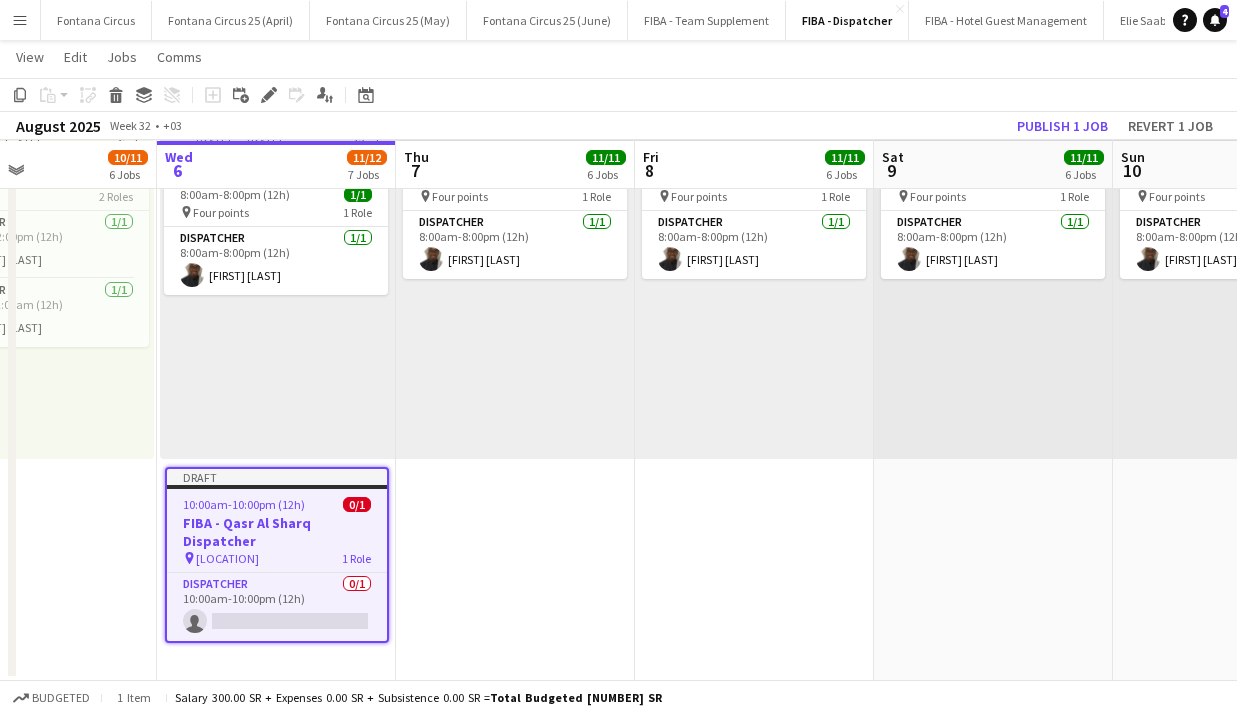 scroll, scrollTop: 0, scrollLeft: 565, axis: horizontal 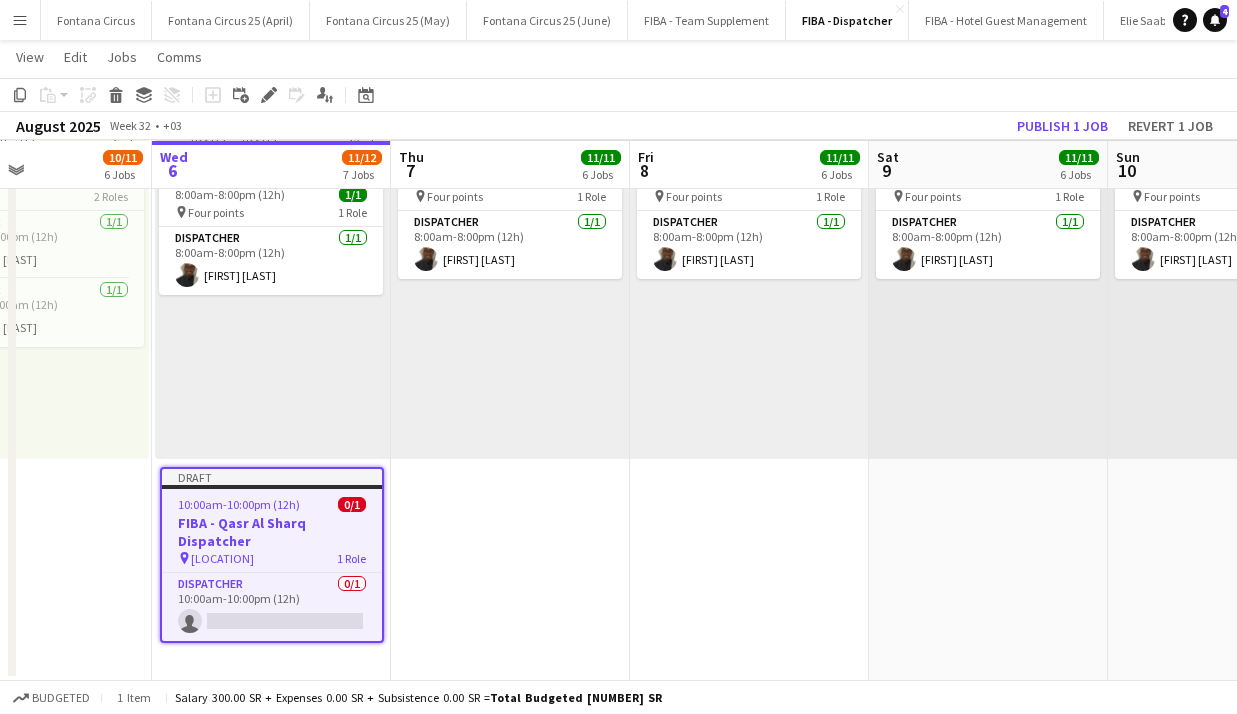 drag, startPoint x: 289, startPoint y: 514, endPoint x: 213, endPoint y: 511, distance: 76.05919 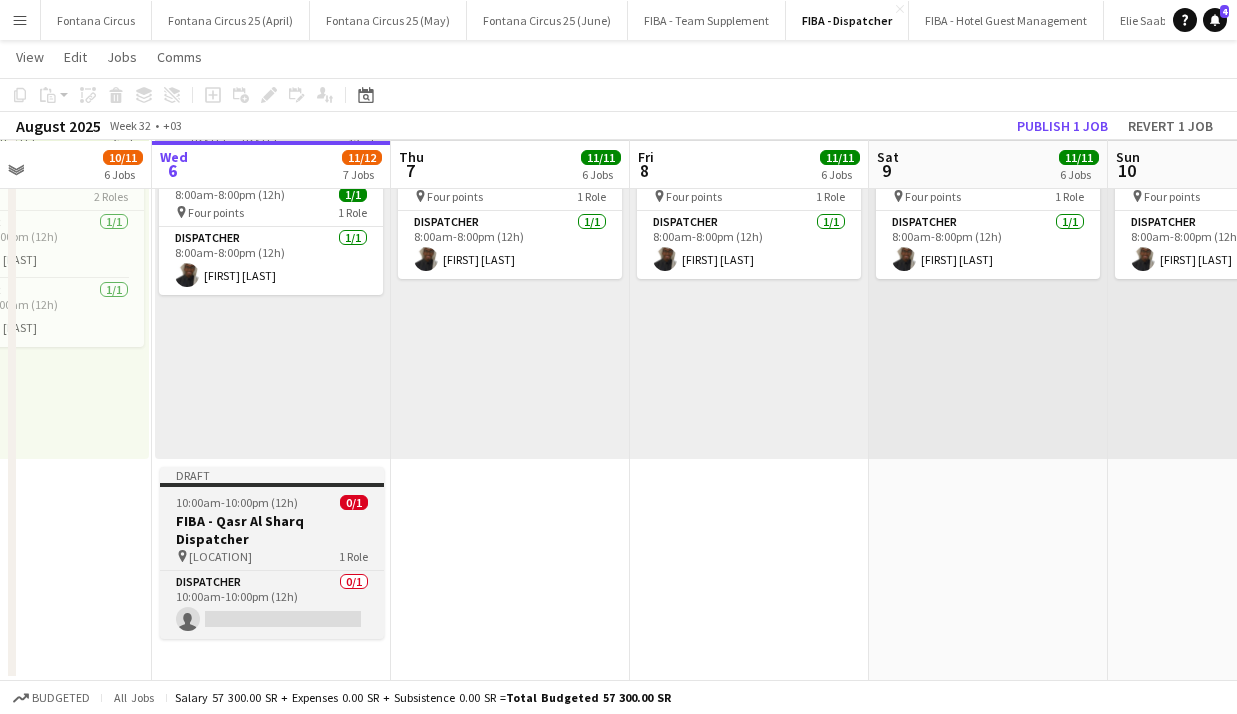 click on "FIBA - Qasr Al Sharq Dispatcher" at bounding box center (272, 530) 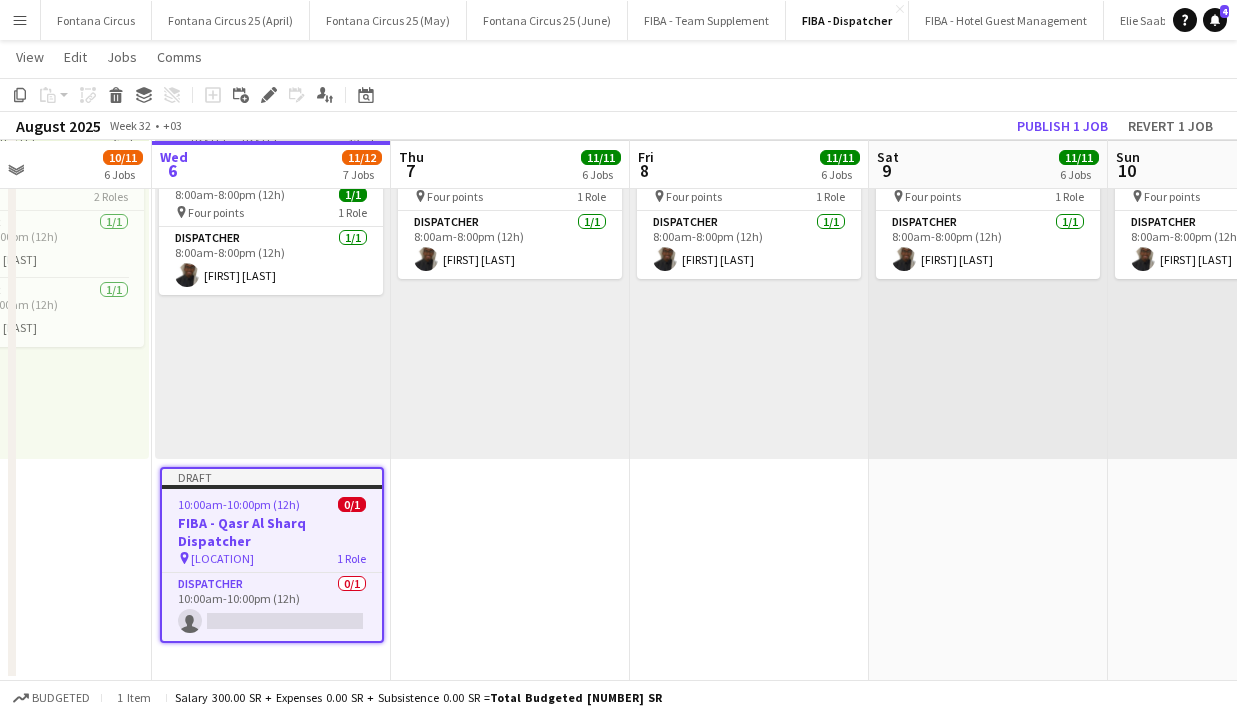 click on "Hani [LAST]     12:00am-12:00am (24h) (Fri)   2/2
pin
[BRAND] Hotel   2 Roles   Dispatcher   1/1   12:00am-12:00pm (12h)
Basel alfarra Basel  Dispatcher   1/1   12:00pm-12:00am (12h)
Walid Al-[LAST]     8:00am-12:00am (16h) (Fri)   4/4
pin
[BRAND] Stadium   2 Roles   Dispatcher   2/2   8:00am-8:00pm (12h)
Waleed Al-[LAST] Abdulkarim [LAST]  Dispatcher   2/2   12:00pm-12:00am (12h)
Sari [LAST] Badi Al[LAST]     12:00am-12:00am (24h) (Fri)   2/2
pin
[BRAND] Hotel   2 Roles   Dispatcher   1/1   12:00am-12:00pm (12h)
Sulaiman Al[LAST]  Dispatcher   1/1   12:00pm-12:00am (12h)
Feras al[LAST]     10:00am-10:00pm (12h)    1/1
pin
[BRAND] Club   1 Role   Dispatcher   1/1   10:00am-10:00pm (12h)
Hamad Al[LAST]     1/1  pin" at bounding box center (510, -504) 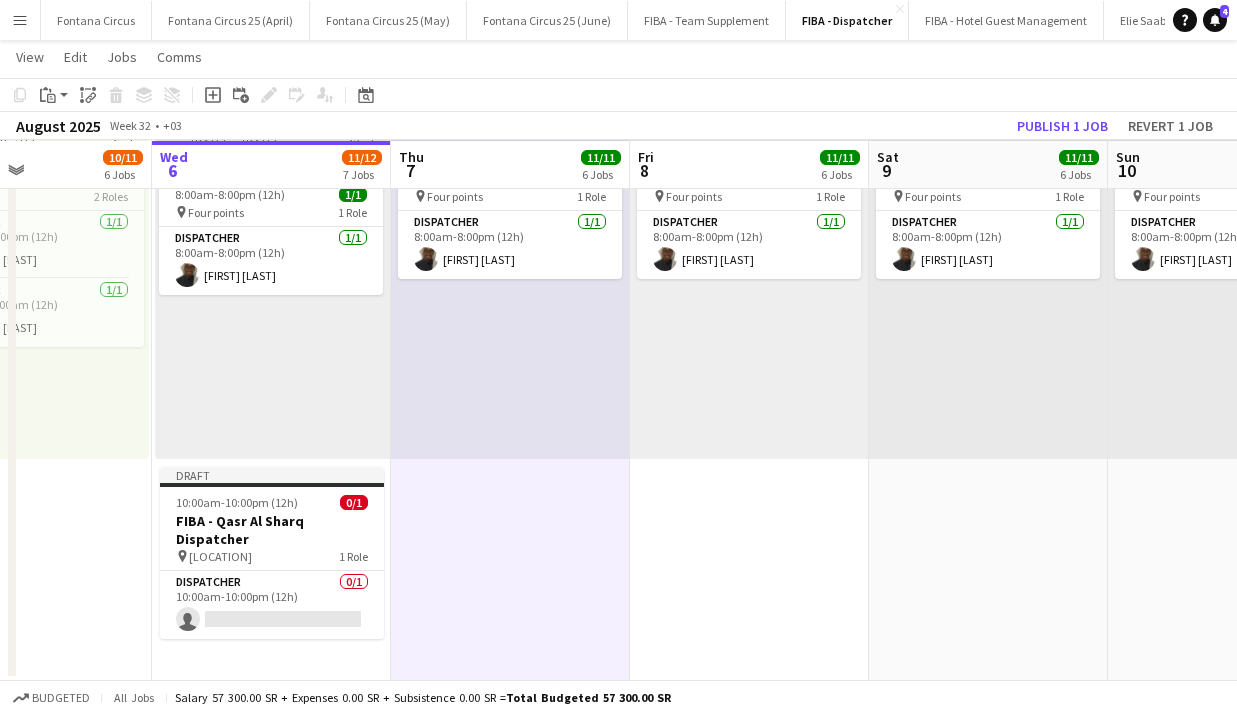 click on "10:00am-10:00pm (12h)    1/1
pin
Al-Ittihad Club   1 Role   Dispatcher   1/1   10:00am-10:00pm (12h)
[FIRST] [LAST]     12:00am-12:00am (24h) (Sat)   2/2
pin
Hilton Hotel   2 Roles   Dispatcher   1/1   12:00am-12:00pm (12h)
[FIRST] [LAST] [FIRST]  Dispatcher   1/1   12:00pm-12:00am (12h)
[FIRST] [LAST]     8:00am-12:00am (16h) (Sat)   4/4
pin
Al-Jawhara Stadium   2 Roles   Dispatcher   2/2   8:00am-8:00pm (12h)
[FIRST] [LAST] [FIRST] [LAST]  Dispatcher   2/2   12:00pm-12:00am (12h)
[FIRST] [LAST] [FIRST] [LAST]     12:00am-12:00am (24h) (Sat)   2/2
pin
Crowne Plaza Hotel   2 Roles   Dispatcher   1/1   12:00am-12:00pm (12h)
[FIRST] [LAST]  Dispatcher   1/1   12:00pm-12:00am (12h)
[FIRST] [LAST]     10:00am-10:00pm (12h)    1/1
pin
Al-Ahly Club   1 Role   Dispatcher   1/1   10:00am-10:00pm (12h)
[FIRST] [LAST]" at bounding box center (749, -504) 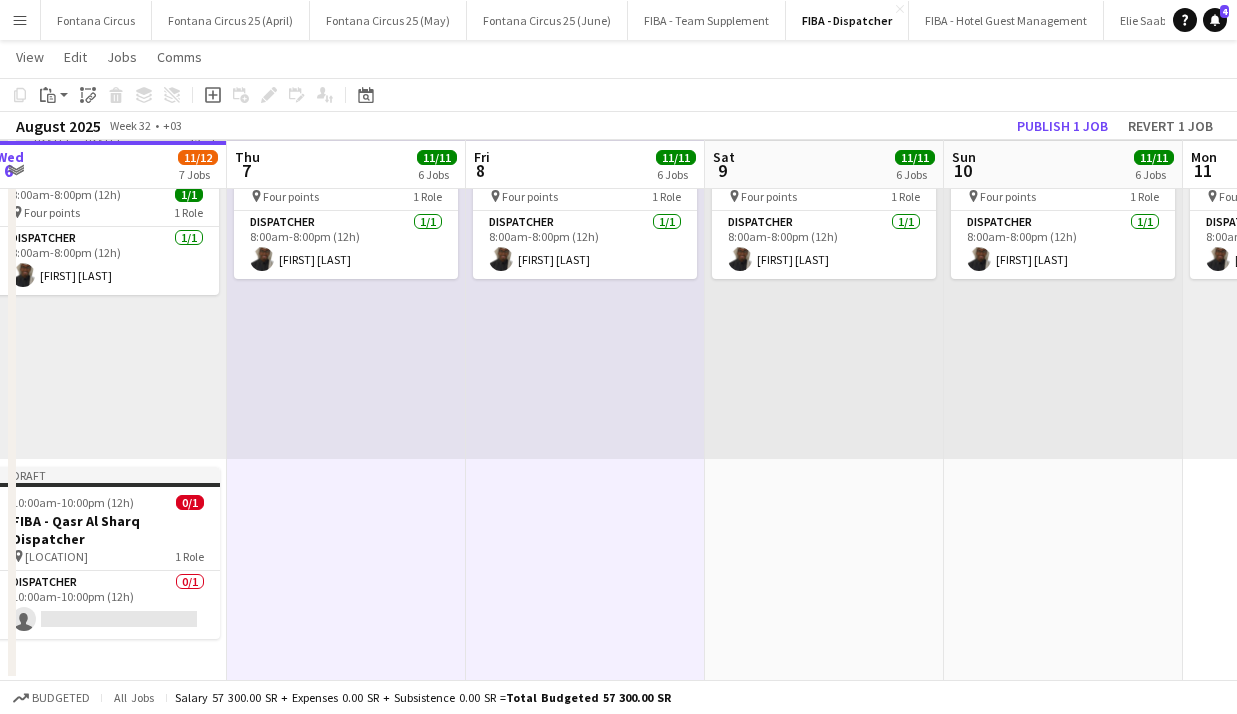 scroll, scrollTop: 0, scrollLeft: 730, axis: horizontal 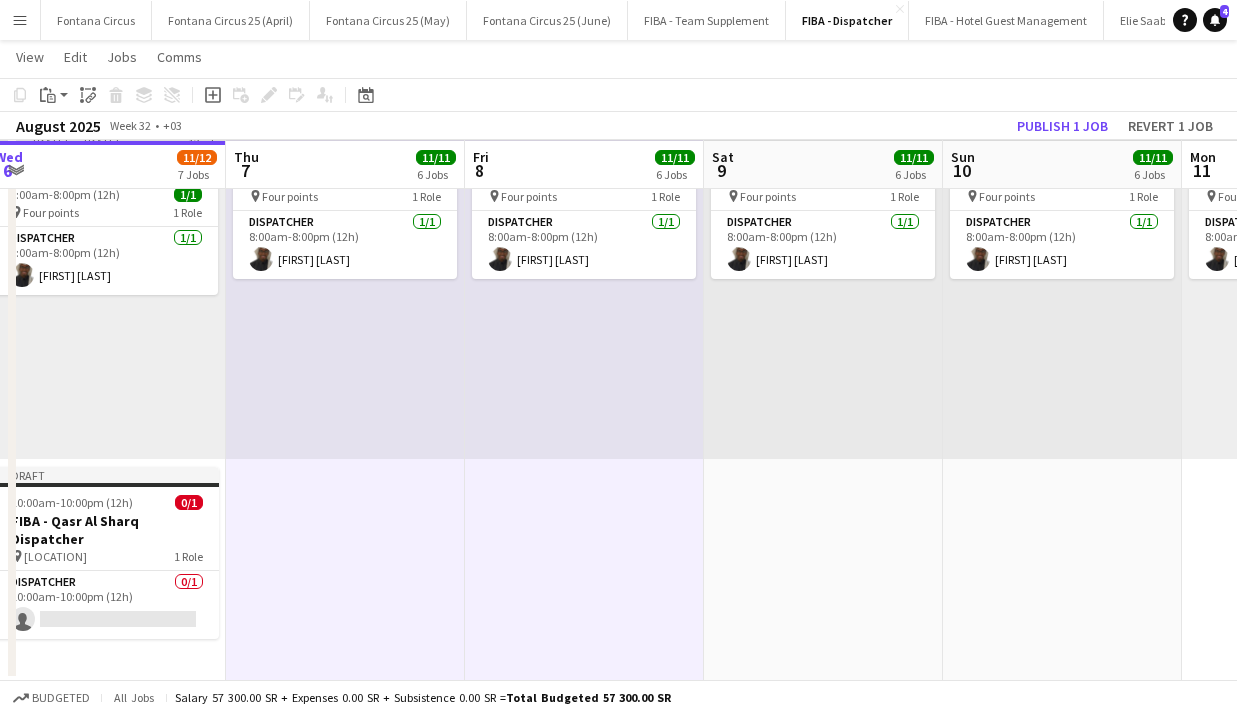 click on "10:00am-10:00pm (12h)    1/1
pin
Al-Ittihad Club   1 Role   Dispatcher   1/1   10:00am-10:00pm (12h)
[FIRST] [LAST]     12:00am-12:00am (24h) (Sun)   2/2
pin
Hilton Hotel   2 Roles   Dispatcher   1/1   12:00am-12:00pm (12h)
[FIRST] [LAST] [FIRST]  Dispatcher   1/1   12:00pm-12:00am (12h)
[FIRST] [LAST]     8:00am-12:00am (16h) (Sun)   4/4
pin
Al-Jawhara Stadium   2 Roles   Dispatcher   2/2   8:00am-8:00pm (12h)
[FIRST] [LAST] [FIRST] [LAST]  Dispatcher   2/2   12:00pm-12:00am (12h)
[FIRST] [LAST] [FIRST] [LAST]     12:00am-12:00am (24h) (Sun)   2/2
pin
Crowne Plaza Hotel   2 Roles   Dispatcher   1/1   12:00am-12:00pm (12h)
[FIRST] [LAST]  Dispatcher   1/1   12:00pm-12:00am (12h)
[FIRST] [LAST]     10:00am-10:00pm (12h)    1/1
pin
Al-Ahly Club   1 Role   Dispatcher   1/1   10:00am-10:00pm (12h)
[FIRST] [LAST]     1/1  pin" at bounding box center [823, -504] 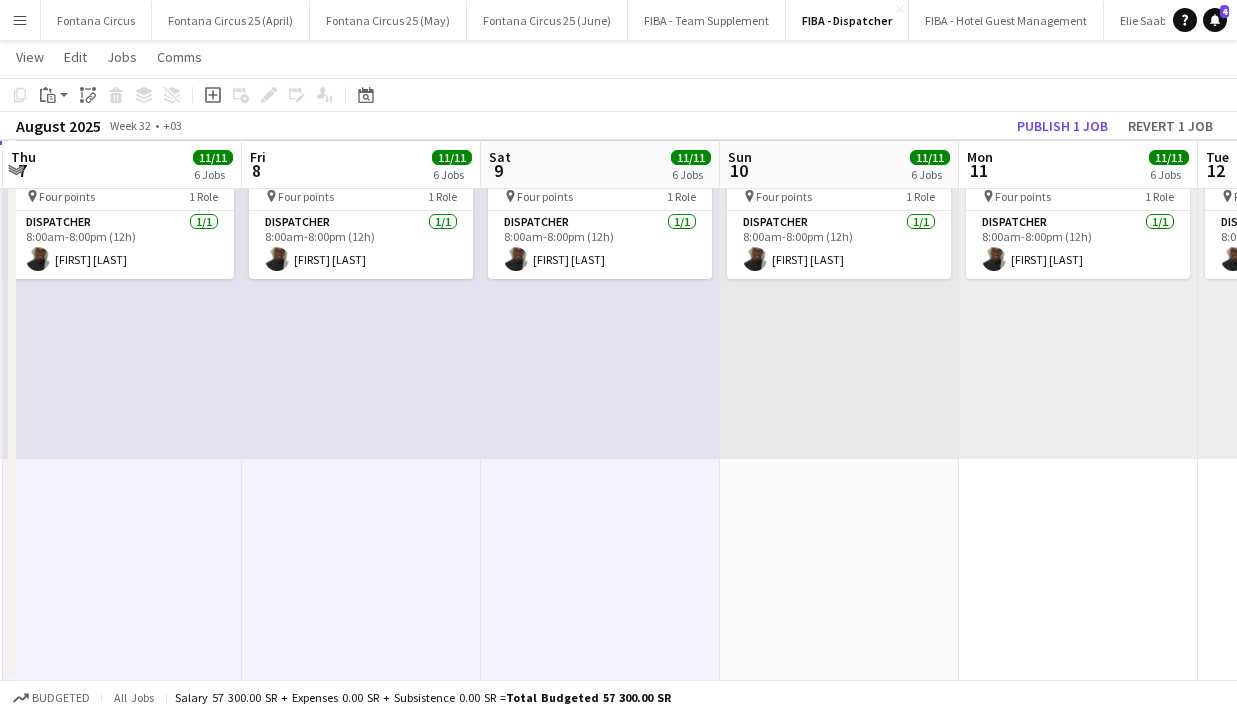 scroll, scrollTop: 0, scrollLeft: 591, axis: horizontal 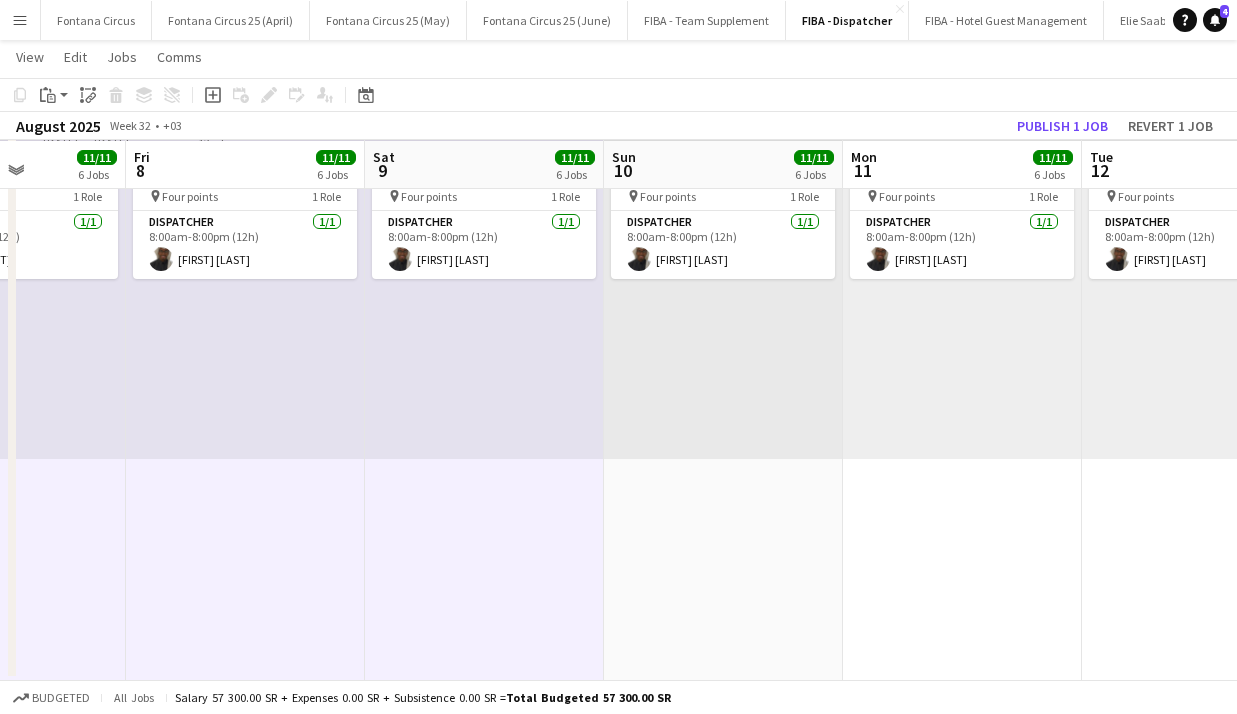click on "Hani [LAST]     12:00am-12:00am (24h) (Mon)   2/2
pin
[BRAND] Hotel   2 Roles   Dispatcher   1/1   12:00am-12:00pm (12h)
Basel alfarra Basel  Dispatcher   1/1   12:00pm-12:00am (12h)
Walid Al-[LAST]     8:00am-12:00am (16h) (Mon)   4/4
pin
[BRAND] Stadium   2 Roles   Dispatcher   2/2   8:00am-8:00pm (12h)
Waleed Al-[LAST] Abdulkarim [LAST]  Dispatcher   2/2   12:00pm-12:00am (12h)
Sari [LAST] Badi Al[LAST]     12:00am-12:00am (24h) (Mon)   2/2
pin
[BRAND] Hotel   2 Roles   Dispatcher   1/1   12:00am-12:00pm (12h)
Sulaiman Al[LAST]  Dispatcher   1/1   12:00pm-12:00am (12h)
Feras al[LAST]     10:00am-10:00pm (12h)    1/1
pin
[BRAND] Club   1 Role   Dispatcher   1/1   10:00am-10:00pm (12h)
Hamad Al[LAST]     1/1  pin" at bounding box center (723, -504) 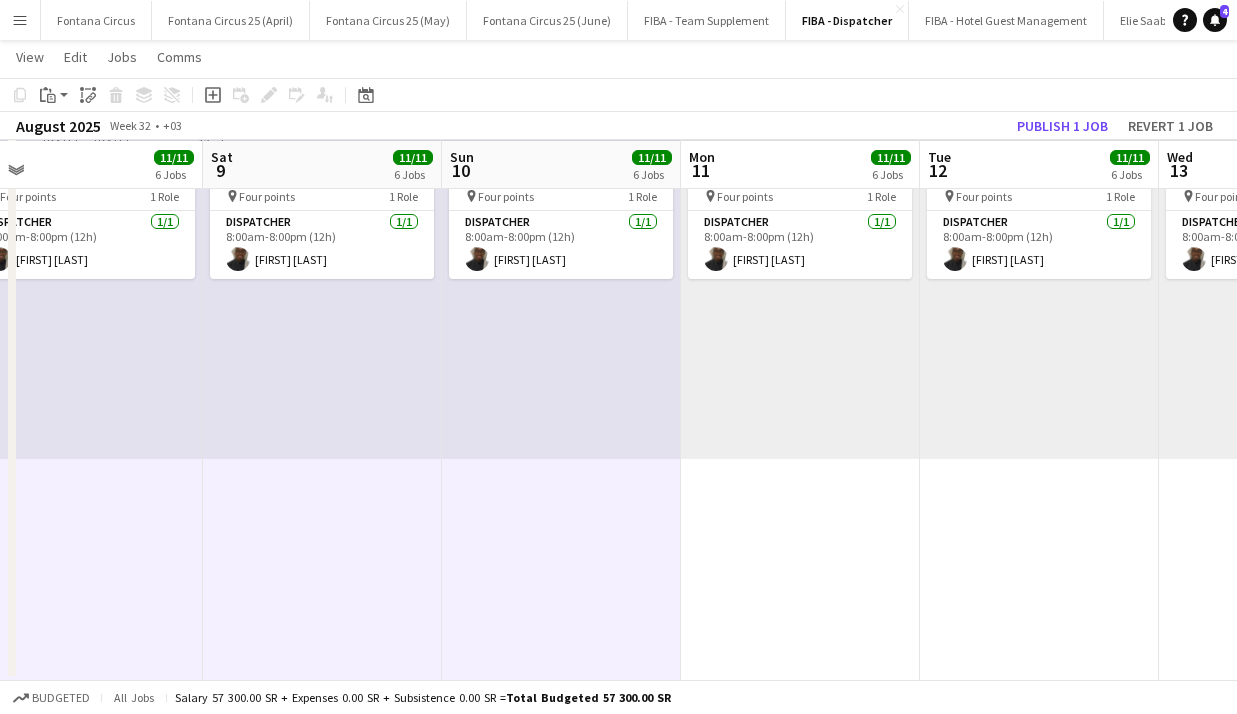 click on "[TIME]-[TIME] ([DURATION])    [COUNT]/[TOTAL]
pin
[COMPANY]   1 Role   Dispatcher   1/1   [TIME]-[TIME] ([DURATION])
[FIRST] [LAST]     [TIME]-[TIME] ([DURATION]) (Tue)   [COUNT]/[TOTAL]
pin
[COMPANY]   2 Roles   Dispatcher   1/1   [TIME]-[TIME] ([DURATION])
[FIRST] [LAST]  Dispatcher   1/1   [TIME]-[TIME] ([DURATION])
[FIRST] [LAST]     [TIME]-[TIME] ([DURATION]) (Tue)   [COUNT]/[TOTAL]
pin
[COMPANY]   2 Roles   Dispatcher   2/2   [TIME]-[TIME] ([DURATION])
[FIRST] [LAST] [FIRST] [LAST]  Dispatcher   2/2   [TIME]-[TIME] ([DURATION])
[FIRST] [LAST] [FIRST] [LAST]     [TIME]-[TIME] ([DURATION]) (Tue)   [COUNT]/[TOTAL]
pin
[COMPANY]   2 Roles   Dispatcher   1/1   [TIME]-[TIME] ([DURATION])
[LAST] [LAST]  Dispatcher   1/1   [TIME]-[TIME] ([DURATION])
[FIRST] [LAST]     [TIME]-[TIME] ([DURATION])    [COUNT]/[TOTAL]
pin
[COMPANY]   1 Role   Dispatcher   1/1   [TIME]-[TIME] ([DURATION])
[FIRST] [LAST]" at bounding box center [800, -504] 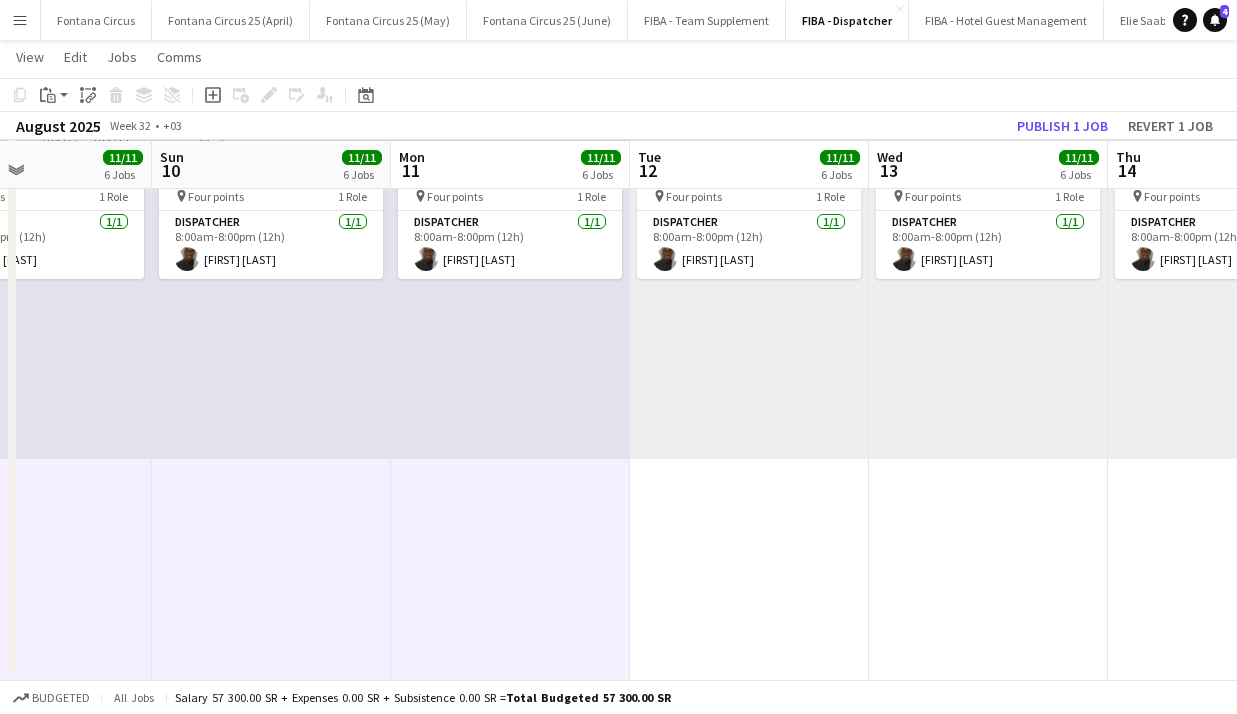 click on "Hani [LAST]     12:00am-12:00am (24h) (Mon)   2/2
pin
[BRAND] Hotel   2 Roles   Dispatcher   1/1   12:00am-12:00pm (12h)
Basel alfarra Basel  Dispatcher   1/1   12:00pm-12:00am (12h)
Walid Al-[LAST]     8:00am-12:00am (16h) (Mon)   4/4
pin
[BRAND] Stadium   2 Roles   Dispatcher   2/2   8:00am-8:00pm (12h)
Waleed Al-[LAST] Abdulkarim [LAST]  Dispatcher   2/2   12:00pm-12:00am (12h)
Sari [LAST] Badi Al[LAST]     12:00am-12:00am (24h) (Mon)   2/2
pin
[BRAND] Hotel   2 Roles   Dispatcher   1/1   12:00am-12:00pm (12h)
Sulaiman Al[LAST]  Dispatcher   1/1   12:00pm-12:00am (12h)
Feras al[LAST]     10:00am-10:00pm (12h)    1/1
pin
[BRAND] Club   1 Role   Dispatcher   1/1   10:00am-10:00pm (12h)
Hamad Al[LAST]     1/1  pin" at bounding box center (749, -504) 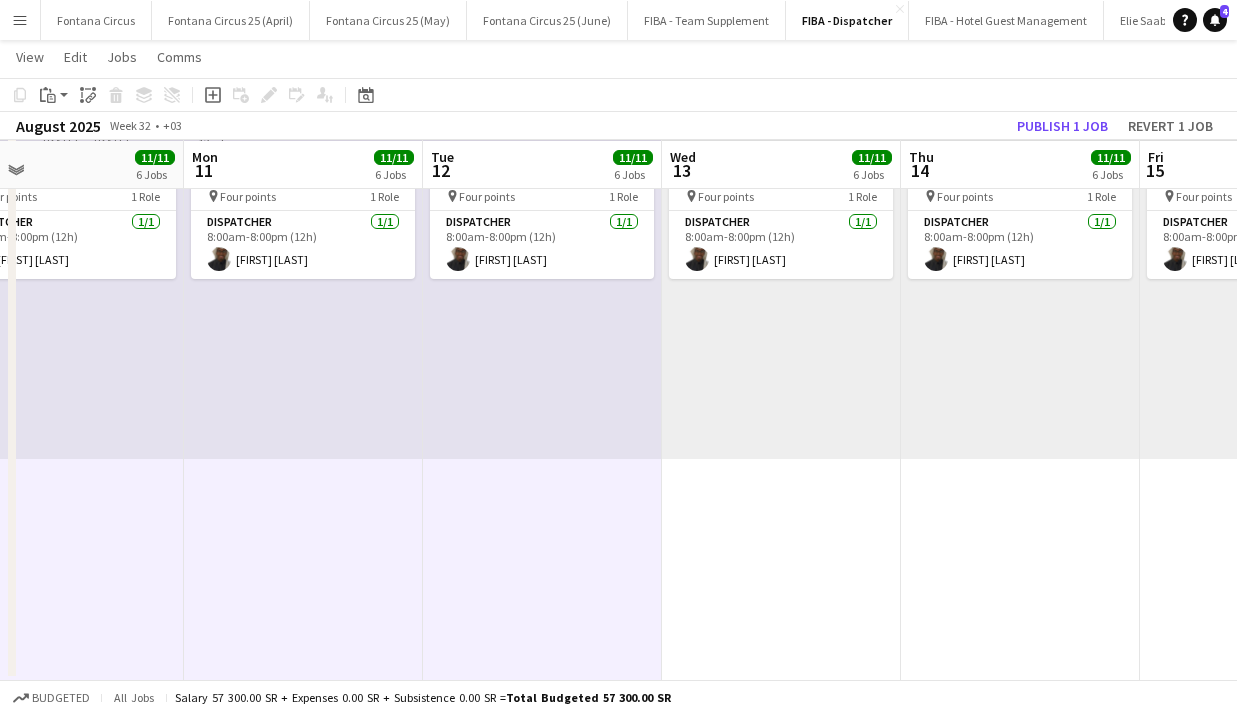 scroll, scrollTop: 0, scrollLeft: 779, axis: horizontal 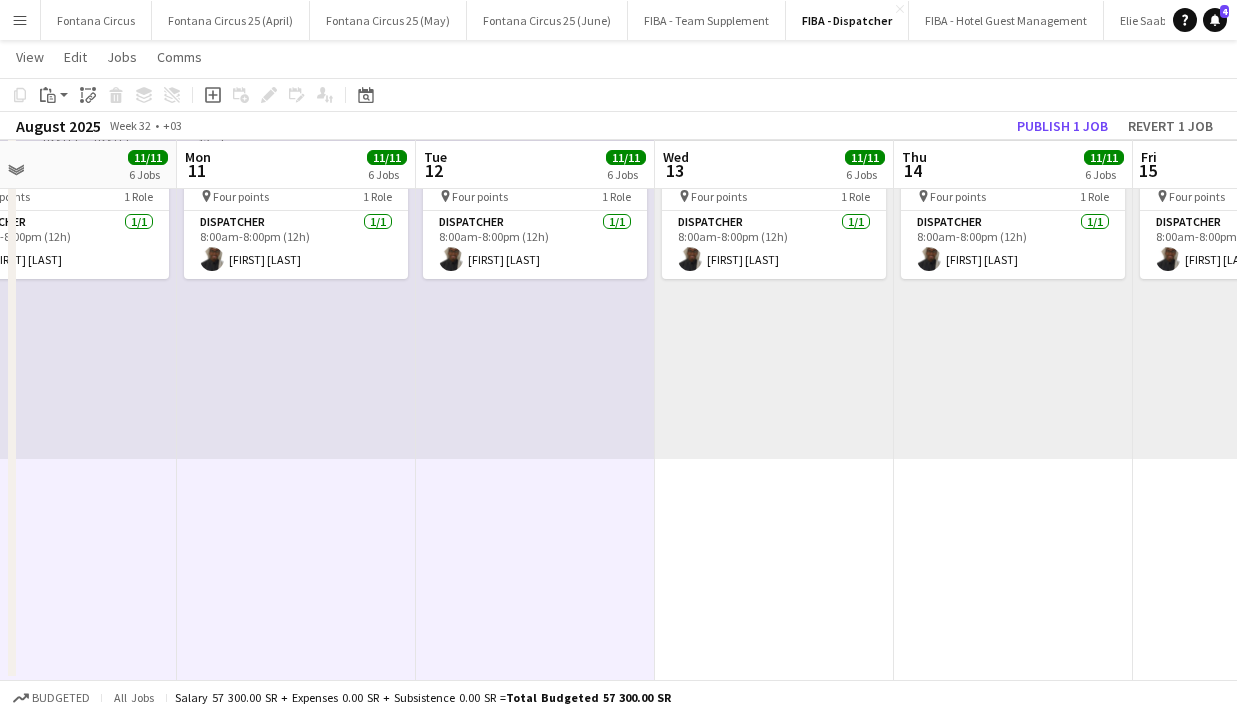 click on "[TIME]-[TIME] ([DURATION])    1/1
pin
[BRAND] [BRAND]   1 Role   [ROLE]   1/1   [TIME]-[TIME] ([DURATION])
[FIRST] [LAST]     [TIME]-[TIME] ([DURATION]) ([DAY])   2/2
pin
[BRAND] [BRAND]   2 Roles   [ROLE]   1/1   [TIME]-[TIME] ([DURATION])
[FIRST] [LAST] [ROLE]   1/1   [TIME]-[TIME] ([DURATION])
[FIRST] [LAST]     [TIME]-[TIME] ([DURATION]) ([DAY])   4/4
pin
[BRAND] [BRAND]   2 Roles   [ROLE]   2/2   [TIME]-[TIME] ([DURATION])
[FIRST] [LAST] [FIRST] [LAST] [ROLE]   2/2   [TIME]-[TIME] ([DURATION])
[FIRST] [LAST] [FIRST] [LAST]     [TIME]-[TIME] ([DURATION]) ([DAY])   2/2
pin
[BRAND] [BRAND]   2 Roles   [ROLE]   1/1   [TIME]-[TIME] ([DURATION])
[FIRST] [LAST] [ROLE]   1/1   [TIME]-[TIME] ([DURATION])
[FIRST] [LAST]     [TIME]-[TIME] ([DURATION])    1/1
pin
[BRAND] [BRAND]   1 Role   [ROLE]   1/1   [TIME]-[TIME] ([DURATION])
[FIRST] [LAST]     1/1" at bounding box center (774, -504) 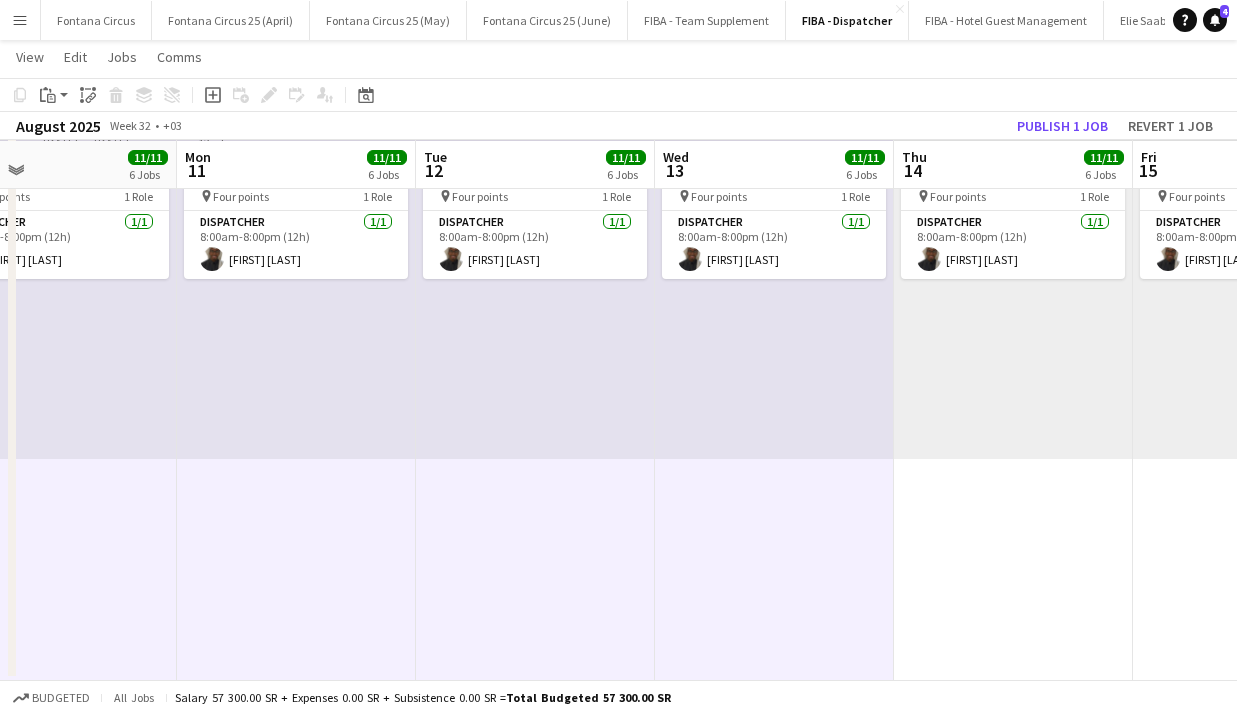 scroll, scrollTop: 0, scrollLeft: 931, axis: horizontal 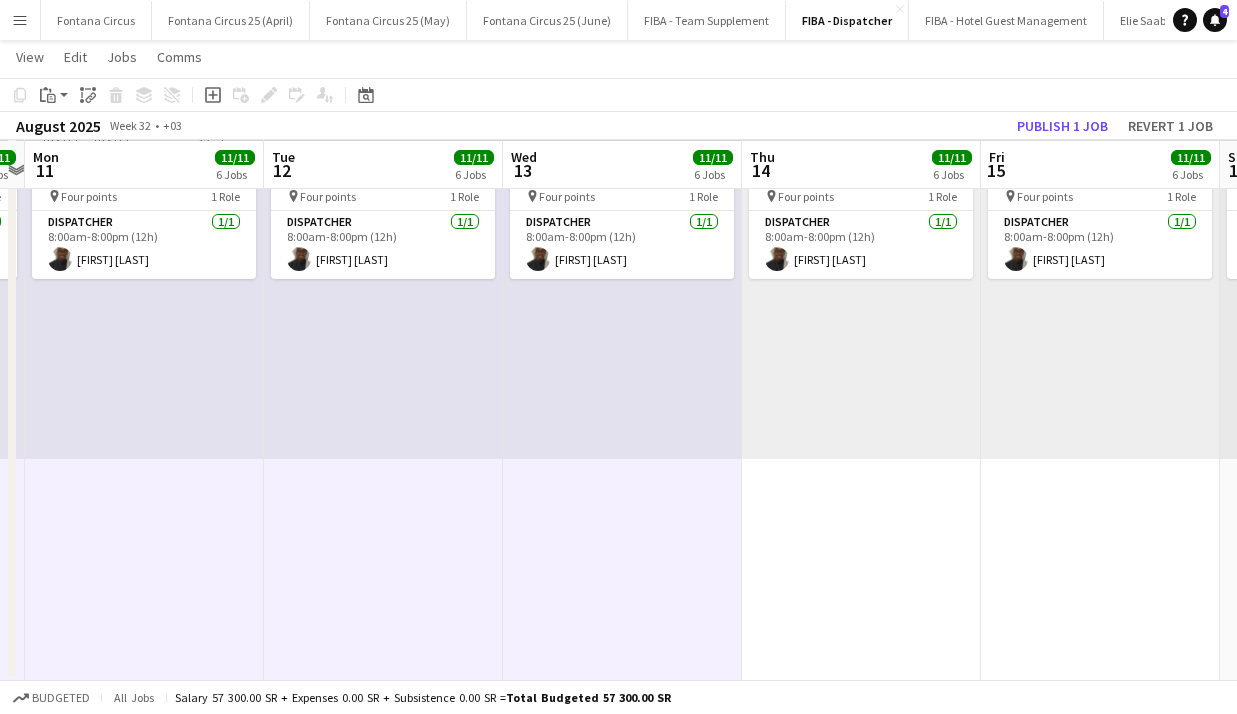 click on "Hani [LAST]     12:00am-12:00am (24h) (Fri)   2/2
pin
[BRAND] Hotel   2 Roles   Dispatcher   1/1   12:00am-12:00pm (12h)
Basel alfarra Basel  Dispatcher   1/1   12:00pm-12:00am (12h)
Walid Al-[LAST]     8:00am-12:00am (16h) (Fri)   4/4
pin
[BRAND] Stadium   2 Roles   Dispatcher   2/2   8:00am-8:00pm (12h)
Waleed Al-[LAST] Abdulkarim [LAST]  Dispatcher   2/2   12:00pm-12:00am (12h)
Sari [LAST] Badi Al[LAST]     12:00am-12:00am (24h) (Fri)   2/2
pin
[BRAND] Hotel   2 Roles   Dispatcher   1/1   12:00am-12:00pm (12h)
Sulaiman Al[LAST]  Dispatcher   1/1   12:00pm-12:00am (12h)
Feras al[LAST]     10:00am-10:00pm (12h)    1/1
pin
[BRAND] Club   1 Role   Dispatcher   1/1   10:00am-10:00pm (12h)
Hamad Al[LAST]     1/1  pin" at bounding box center (861, -504) 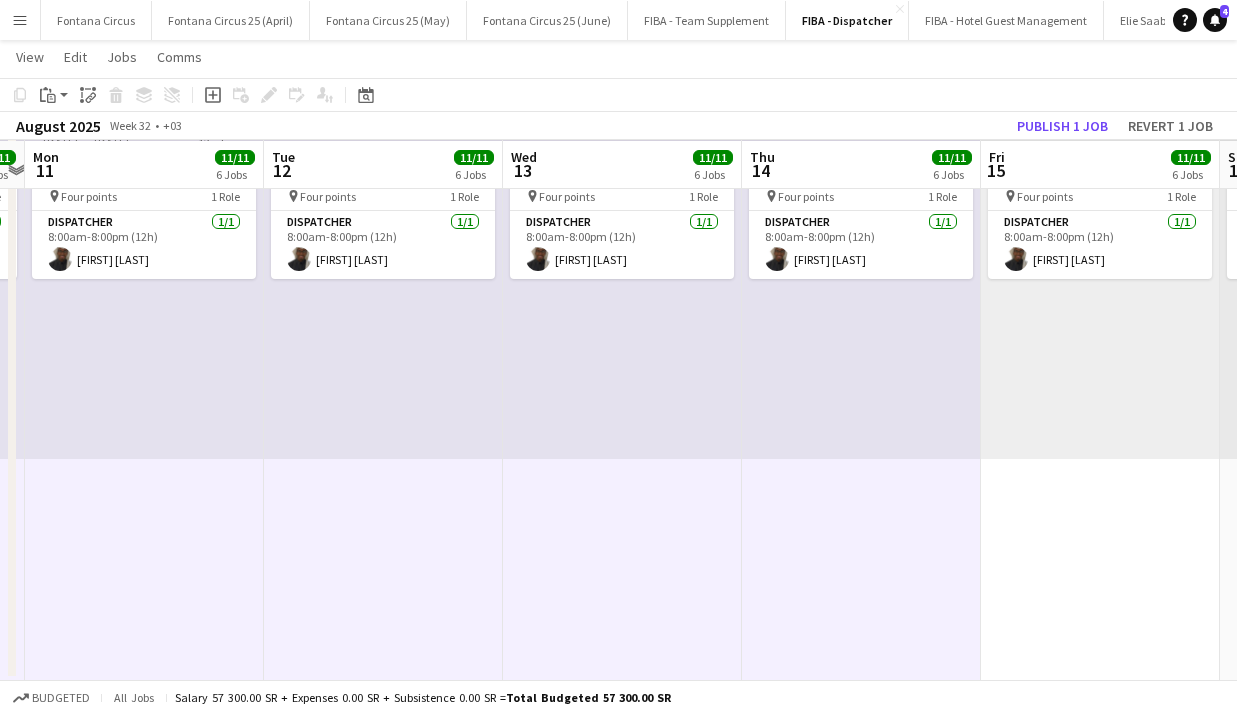 click on "10:00am-10:00pm (12h)    1/1
pin
Al-Ittihad Club   1 Role   Dispatcher   1/1   10:00am-10:00pm (12h)
[FIRST] [LAST]     12:00am-12:00am (24h) (Sat)   2/2
pin
Hilton Hotel   2 Roles   Dispatcher   1/1   12:00am-12:00pm (12h)
[FIRST] [LAST] [FIRST]  Dispatcher   1/1   12:00pm-12:00am (12h)
[FIRST] [LAST]     8:00am-12:00am (16h) (Sat)   4/4
pin
Al-Jawhara Stadium   2 Roles   Dispatcher   2/2   8:00am-8:00pm (12h)
[FIRST] [LAST] [FIRST] [LAST]  Dispatcher   2/2   12:00pm-12:00am (12h)
[FIRST] [LAST] [FIRST] [LAST]     12:00am-12:00am (24h) (Sat)   2/2
pin
Crowne Plaza Hotel   2 Roles   Dispatcher   1/1   12:00am-12:00pm (12h)
[FIRST] [LAST]  Dispatcher   1/1   12:00pm-12:00am (12h)
[FIRST] [LAST]     10:00am-10:00pm (12h)    1/1
pin
Al-Ahly Club   1 Role   Dispatcher   1/1   10:00am-10:00pm (12h)
[FIRST] [LAST]" at bounding box center [1100, -504] 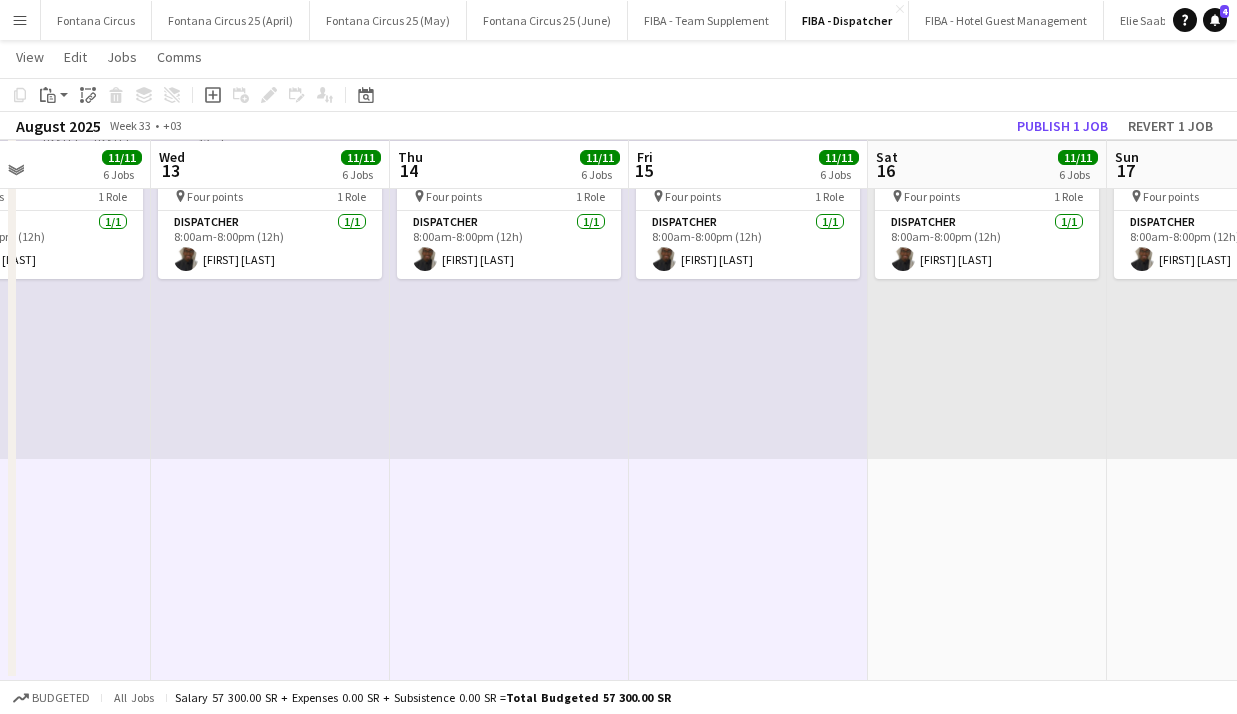 click on "10:00am-10:00pm (12h)    1/1
pin
Al-Ittihad Club   1 Role   Dispatcher   1/1   10:00am-10:00pm (12h)
[FIRST] [LAST]     12:00am-12:00am (24h) (Sun)   2/2
pin
Hilton Hotel   2 Roles   Dispatcher   1/1   12:00am-12:00pm (12h)
[FIRST] [LAST] [FIRST]  Dispatcher   1/1   12:00pm-12:00am (12h)
[FIRST] [LAST]     8:00am-12:00am (16h) (Sun)   4/4
pin
Al-Jawhara Stadium   2 Roles   Dispatcher   2/2   8:00am-8:00pm (12h)
[FIRST] [LAST] [FIRST] [LAST]  Dispatcher   2/2   12:00pm-12:00am (12h)
[FIRST] [LAST] [FIRST] [LAST]     12:00am-12:00am (24h) (Sun)   2/2
pin
Crowne Plaza Hotel   2 Roles   Dispatcher   1/1   12:00am-12:00pm (12h)
[FIRST] [LAST]  Dispatcher   1/1   12:00pm-12:00am (12h)
[FIRST] [LAST]     10:00am-10:00pm (12h)    1/1
pin
Al-Ahly Club   1 Role   Dispatcher   1/1   10:00am-10:00pm (12h)
[FIRST] [LAST]     1/1  pin" at bounding box center (987, -504) 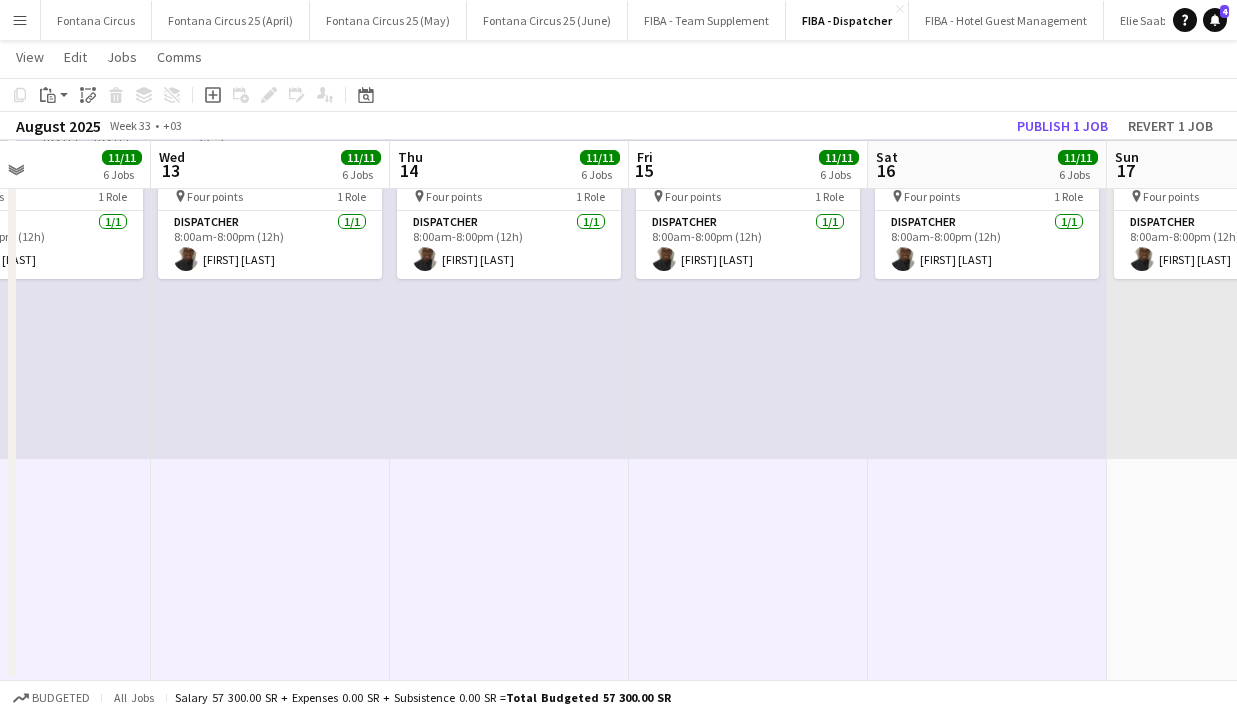 scroll, scrollTop: 0, scrollLeft: 953, axis: horizontal 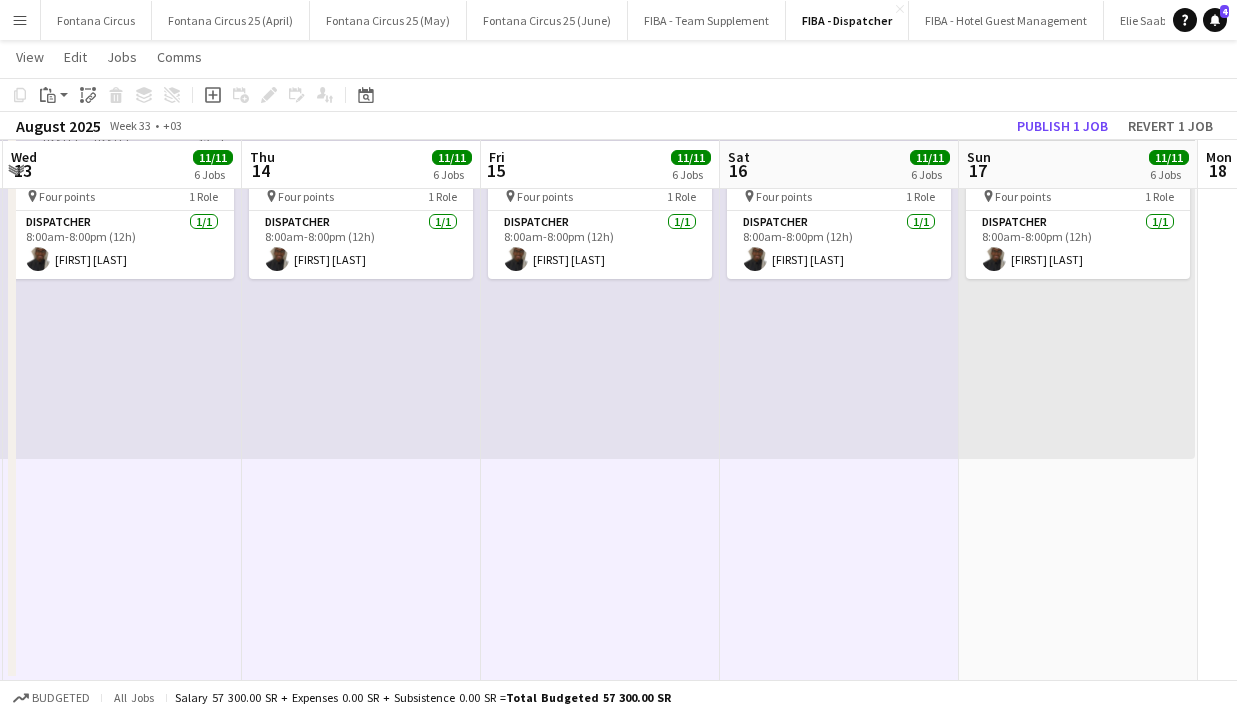 click on "Hani [LAST]     12:00am-12:00am (24h) (Mon)   2/2
pin
[BRAND] Hotel   2 Roles   Dispatcher   1/1   12:00am-12:00pm (12h)
Basel alfarra Basel  Dispatcher   1/1   12:00pm-12:00am (12h)
Walid Al-[LAST]     8:00am-12:00am (16h) (Mon)   4/4
pin
[BRAND] Stadium   2 Roles   Dispatcher   2/2   8:00am-8:00pm (12h)
Waleed Al-[LAST] Abdulkarim [LAST]  Dispatcher   2/2   12:00pm-12:00am (12h)
Sari [LAST] Badi Al[LAST]     12:00am-12:00am (24h) (Mon)   2/2
pin
[BRAND] Hotel   2 Roles   Dispatcher   1/1   12:00am-12:00pm (12h)
Sulaiman Al[LAST]  Dispatcher   1/1   12:00pm-12:00am (12h)
Feras al[LAST]     10:00am-10:00pm (12h)    1/1
pin
[BRAND] Club   1 Role   Dispatcher   1/1   10:00am-10:00pm (12h)
Hamad Al[LAST]     1/1  pin" at bounding box center (1078, -504) 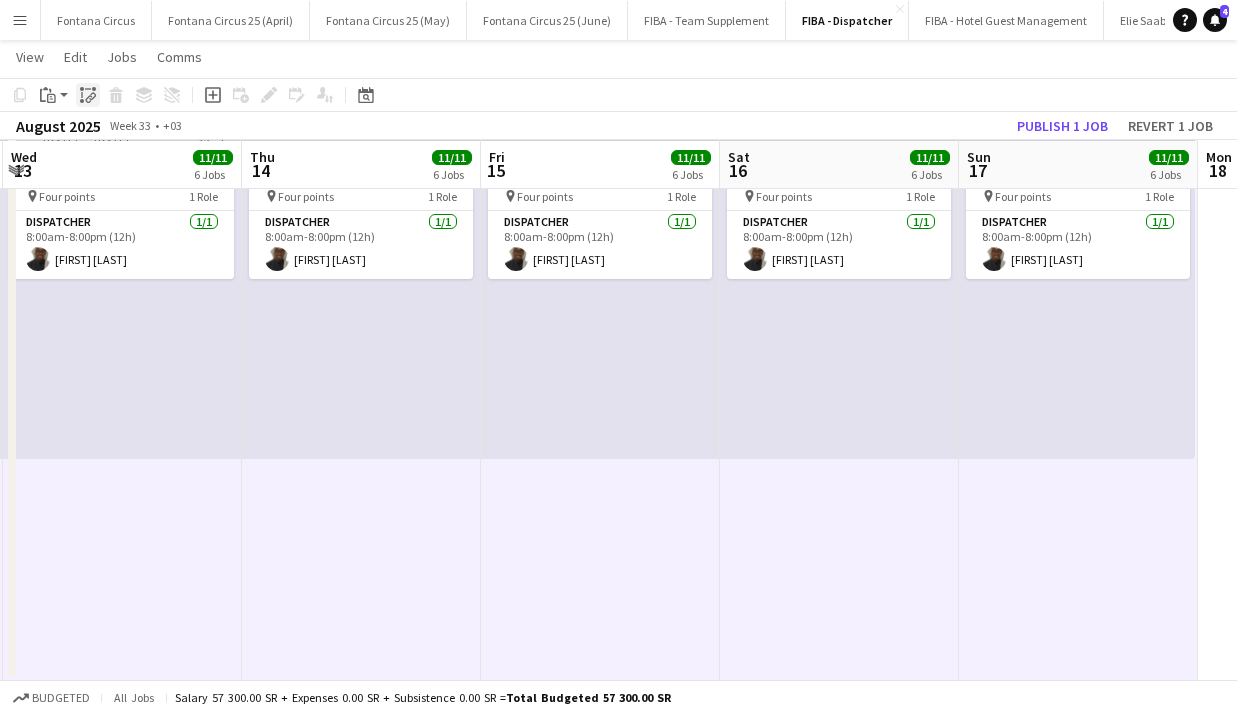 click 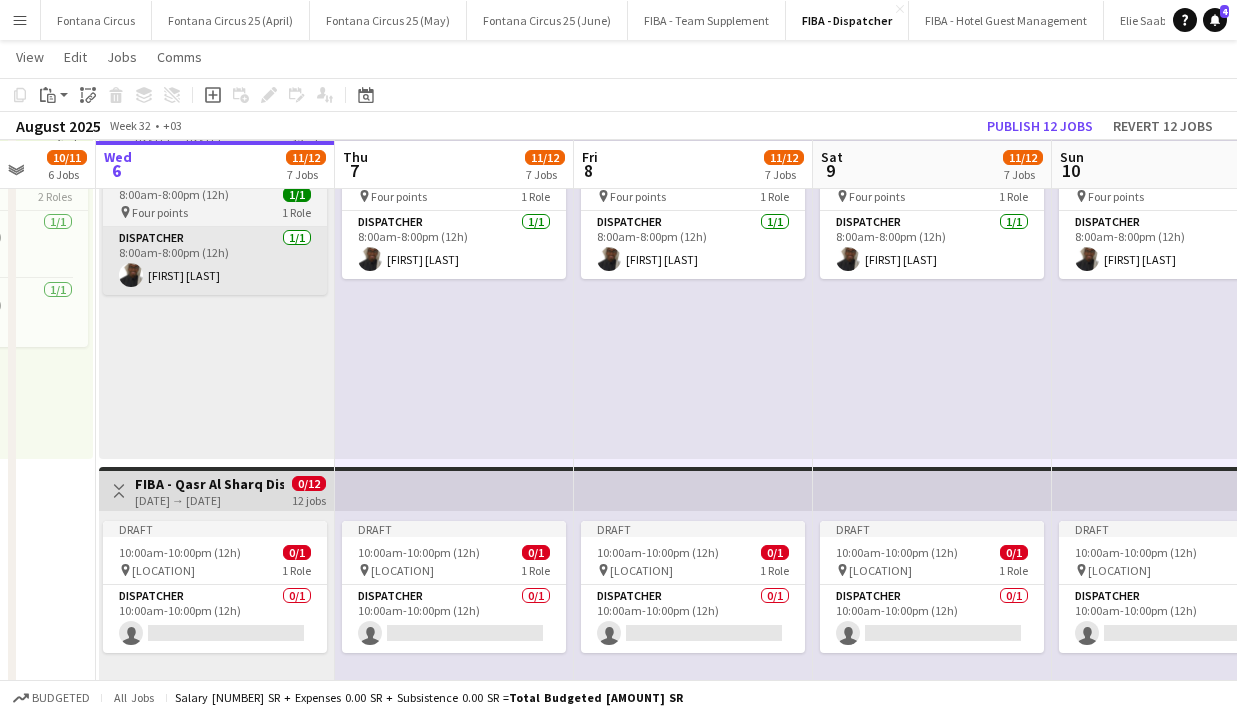 scroll, scrollTop: 0, scrollLeft: 619, axis: horizontal 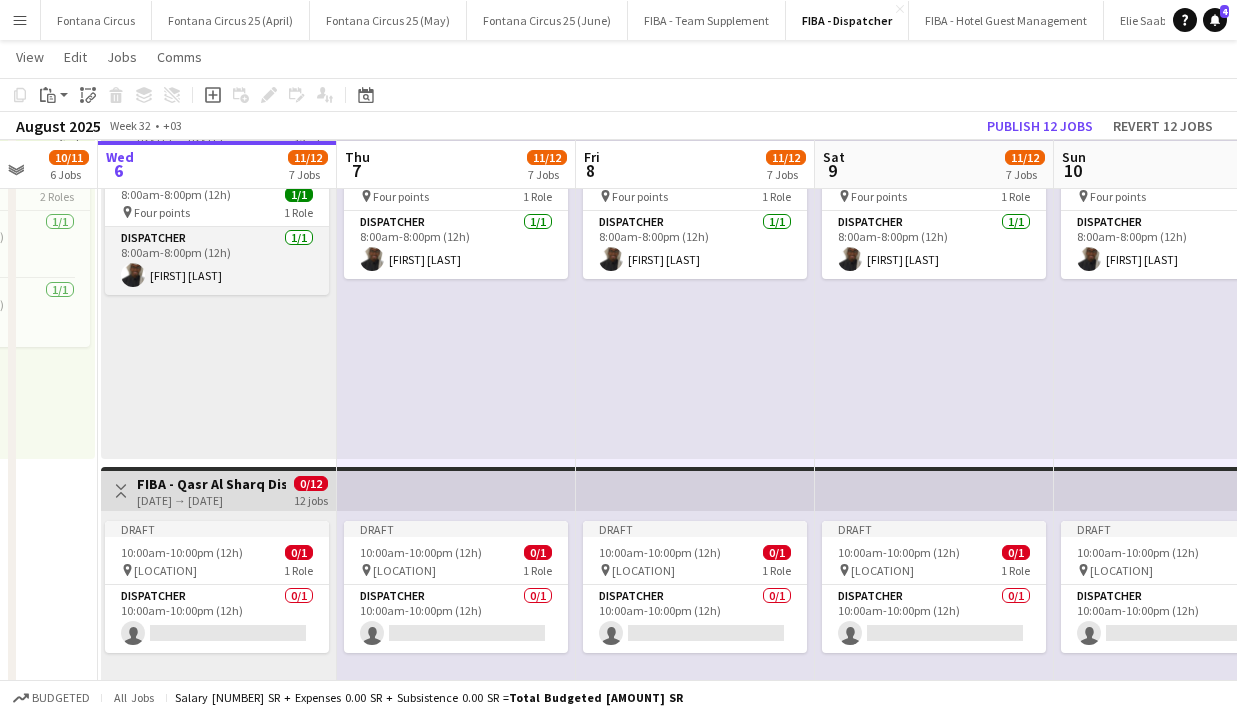 click on "Dispatcher   1/1   8:00am-8:00pm (12h)
[FIRST] [LAST]" at bounding box center (217, 261) 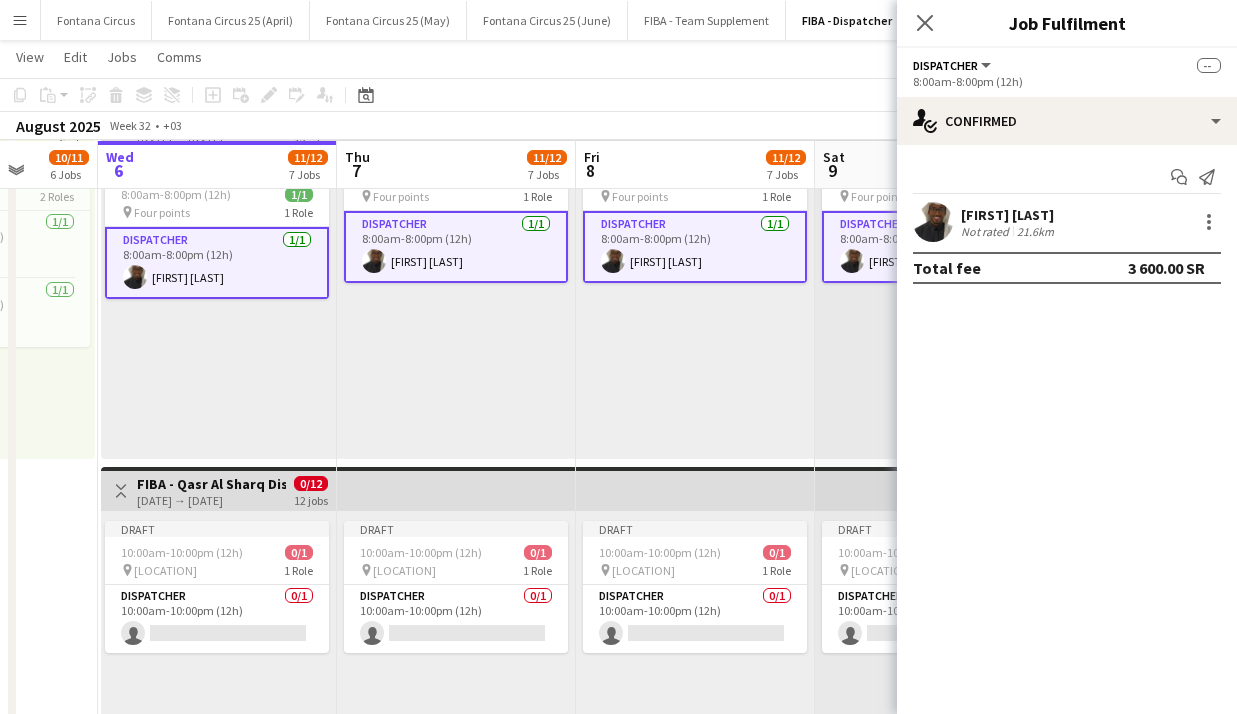 click on "[FIRST] [LAST]" at bounding box center (1009, 215) 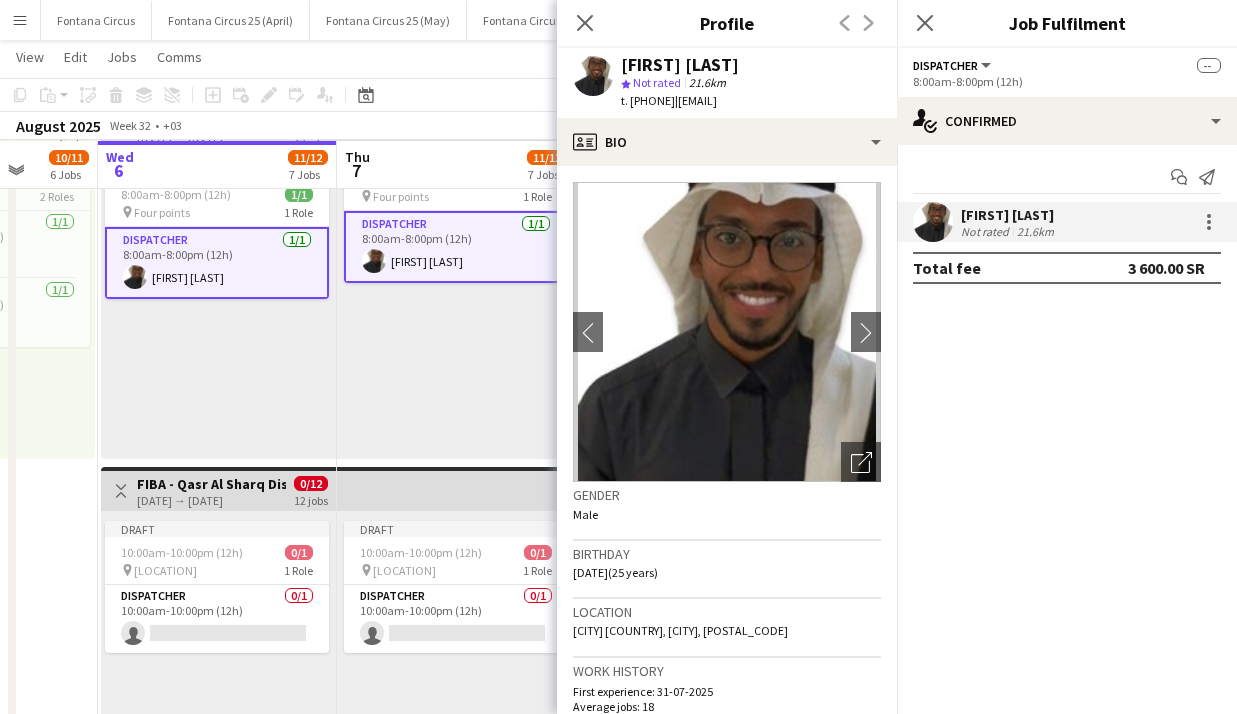 drag, startPoint x: 717, startPoint y: 101, endPoint x: 782, endPoint y: 95, distance: 65.27634 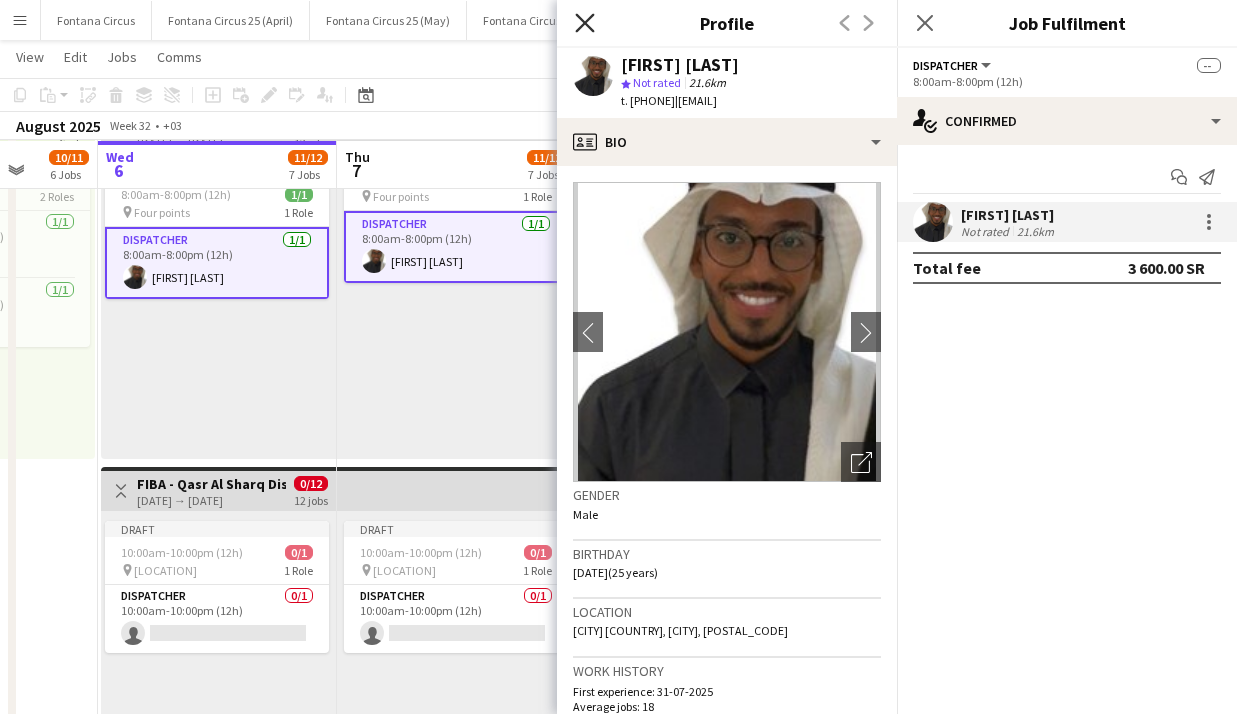 click on "Close pop-in" 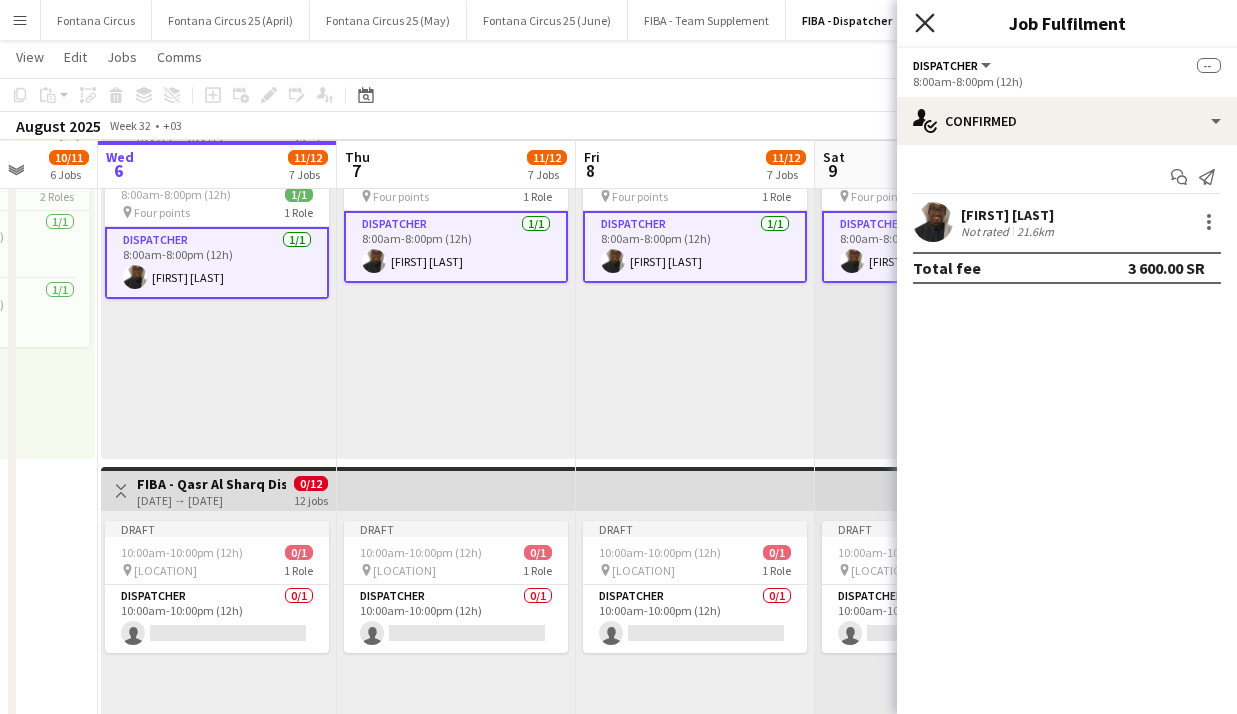 click on "Close pop-in" 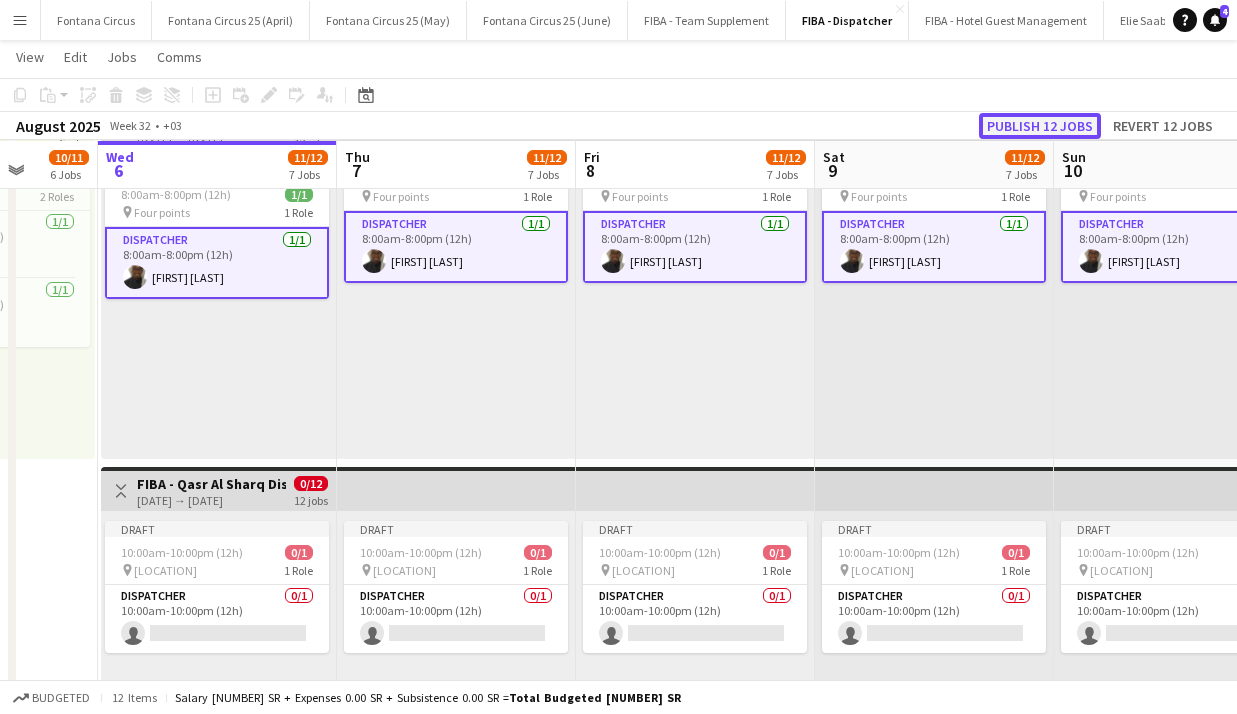 click on "Publish 12 jobs" 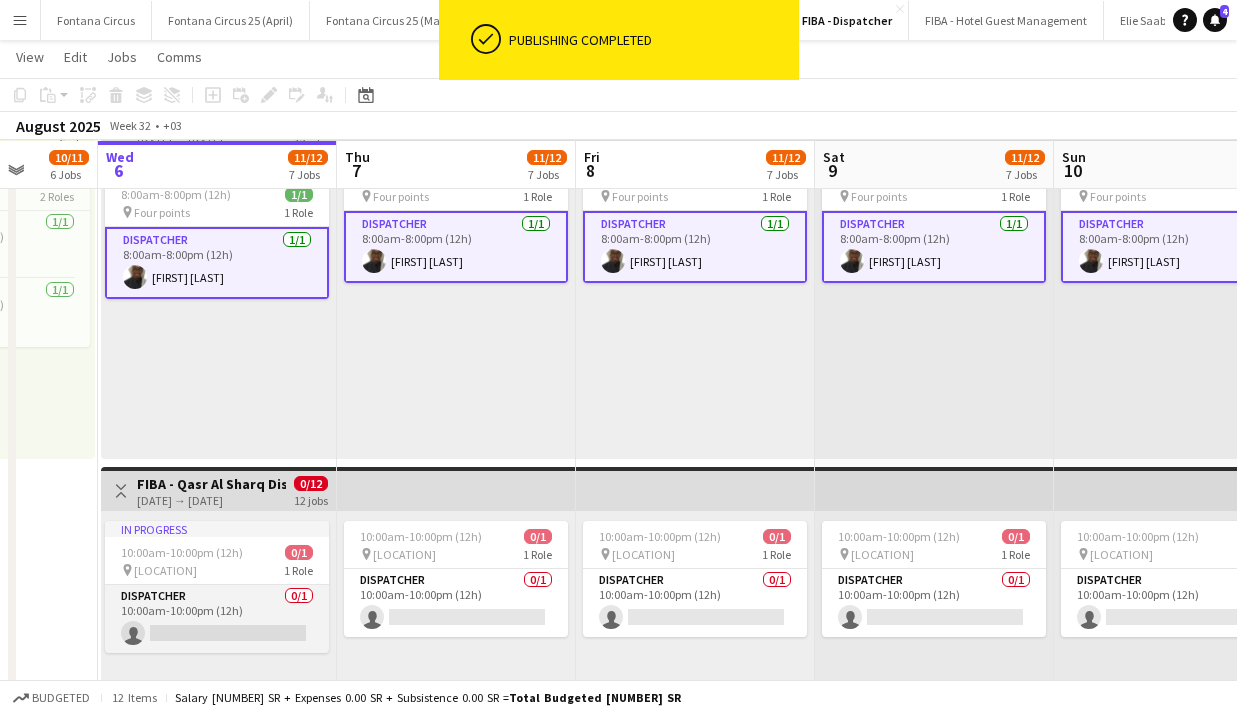 click on "Dispatcher   0/1   10:00am-10:00pm (12h)
single-neutral-actions" at bounding box center [217, 619] 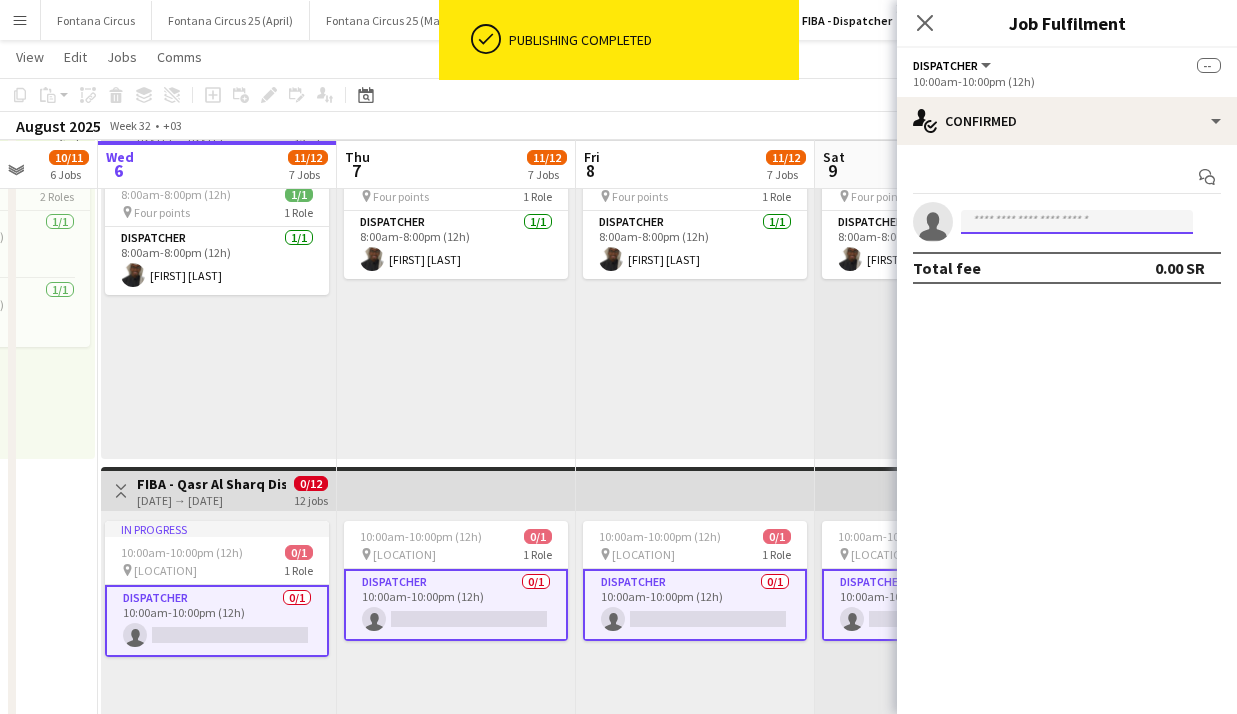click at bounding box center (1077, 222) 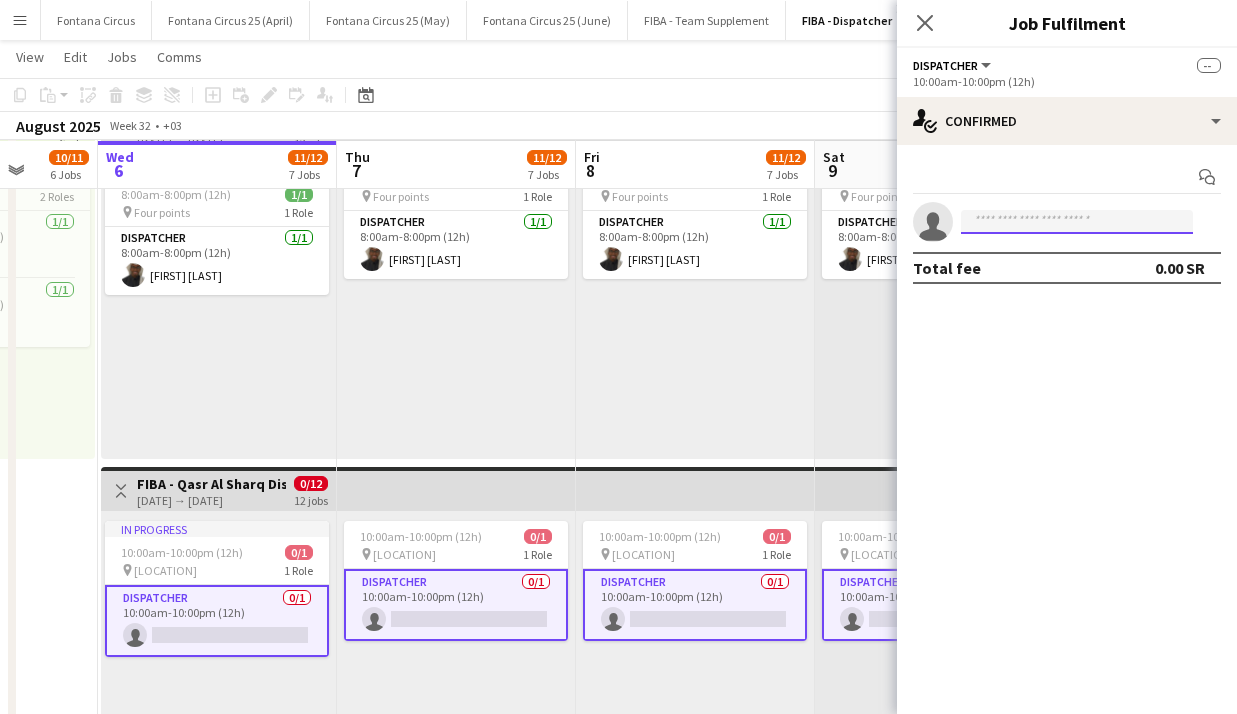 paste on "**********" 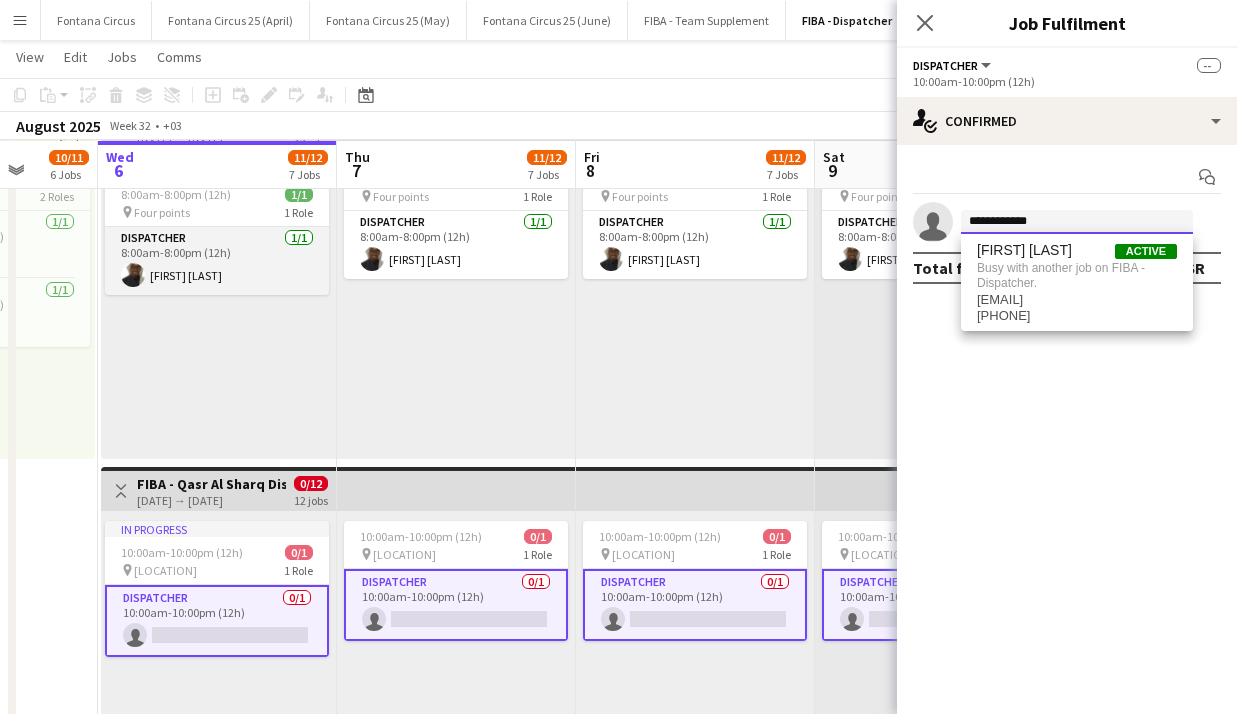 type on "**********" 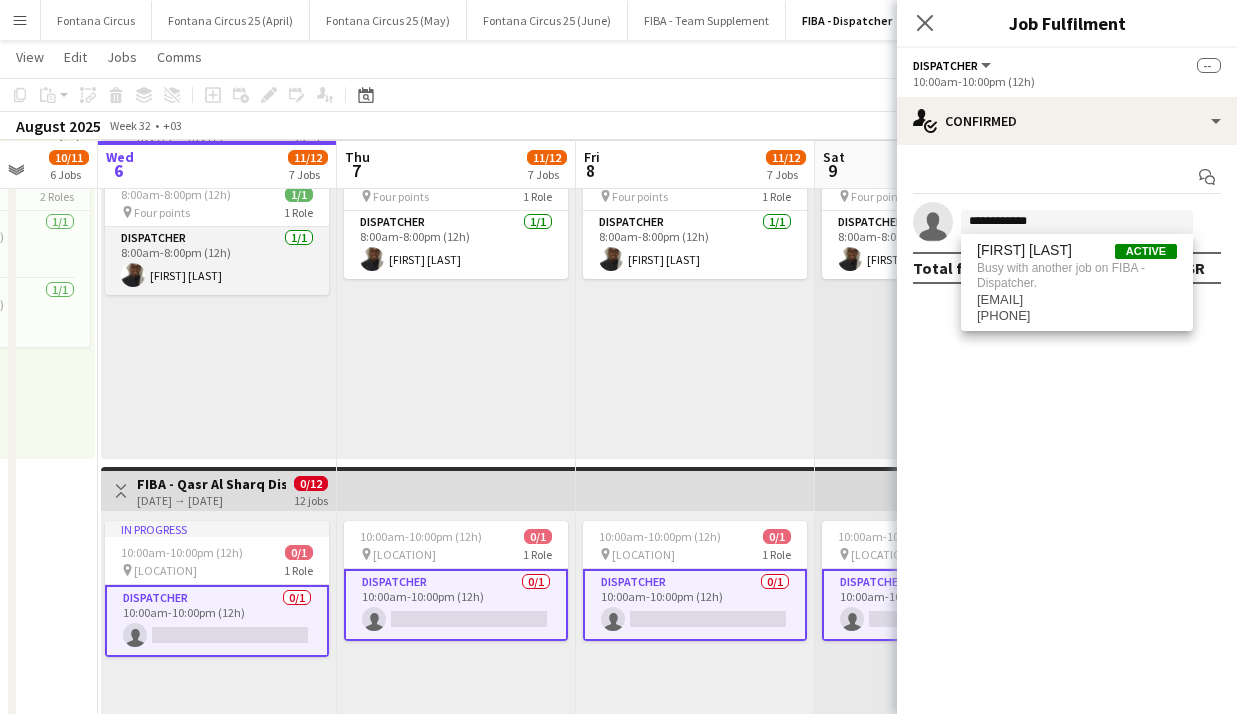 click on "Dispatcher   1/1   8:00am-8:00pm (12h)
[FIRST] [LAST]" at bounding box center [217, 261] 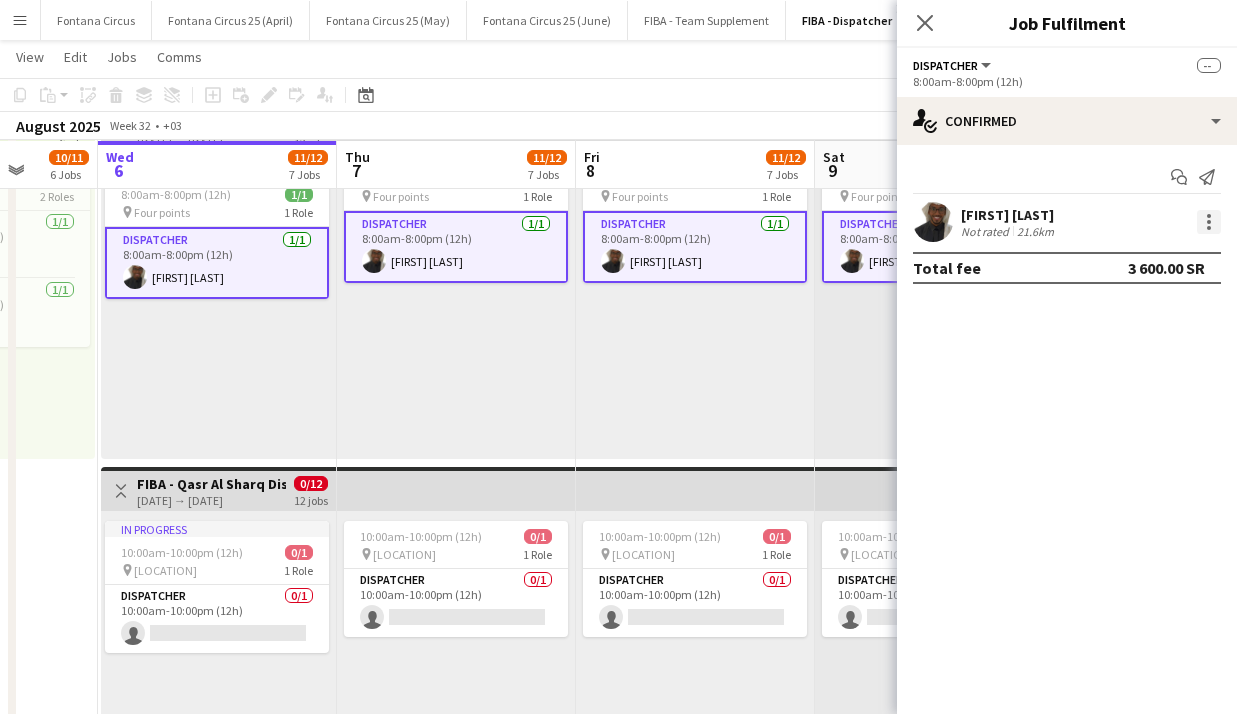 click at bounding box center [1209, 216] 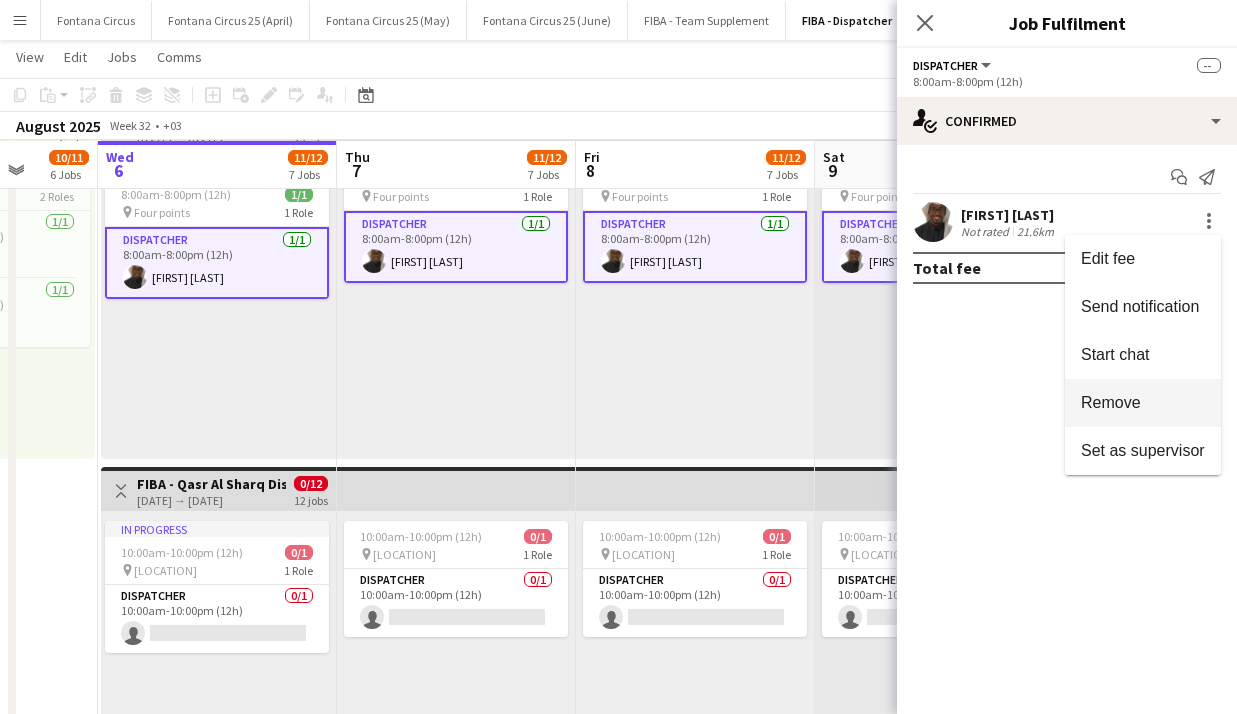 click on "Remove" at bounding box center (1111, 402) 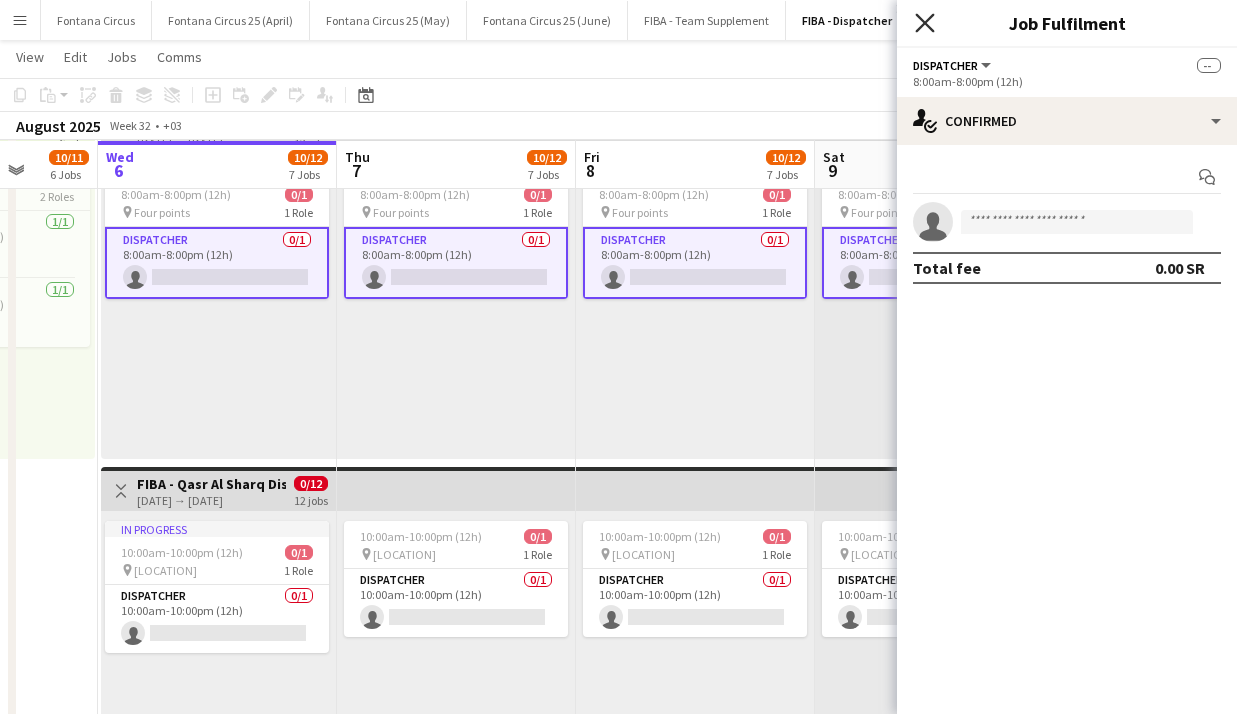 click 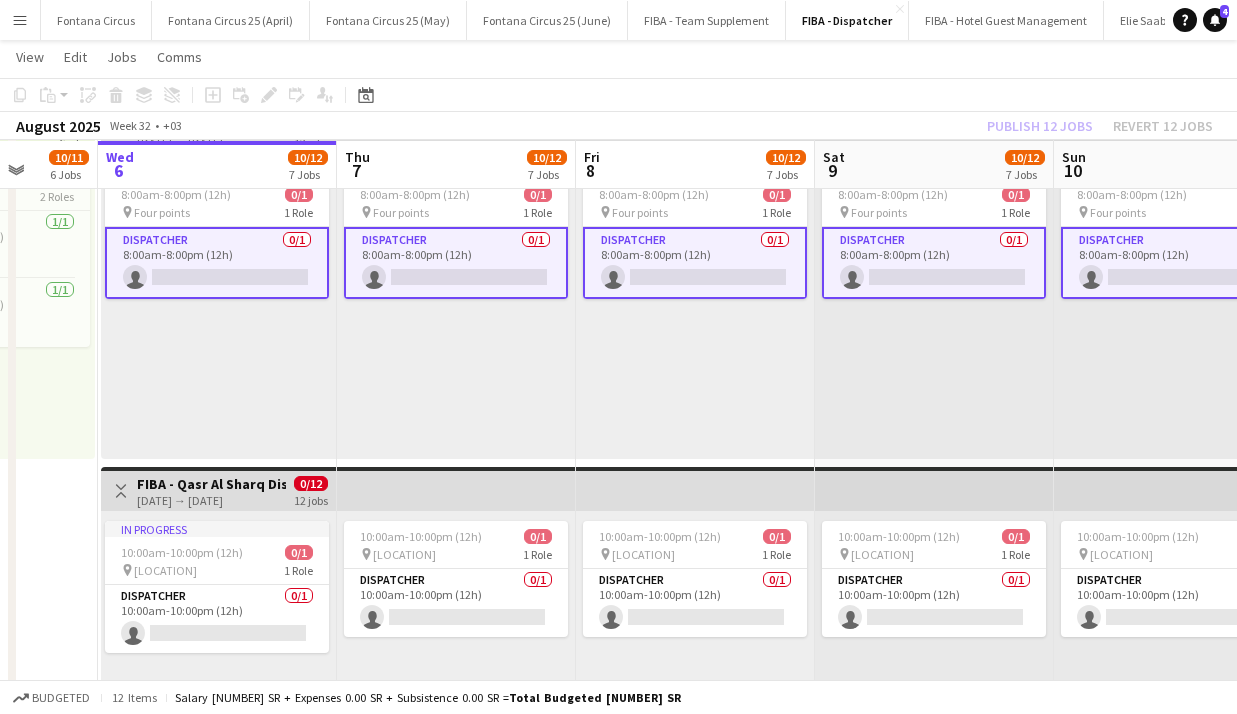 click on "Publish 12 jobs   Revert 12 jobs" 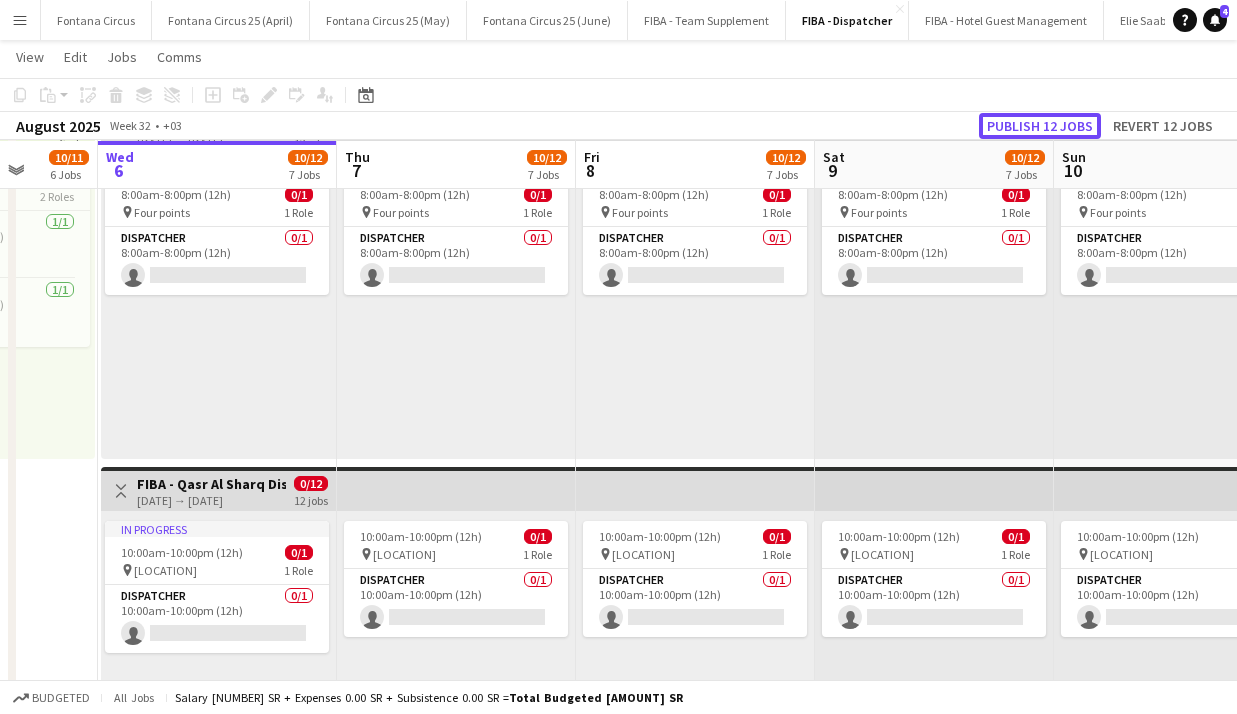 click on "Publish 12 jobs" 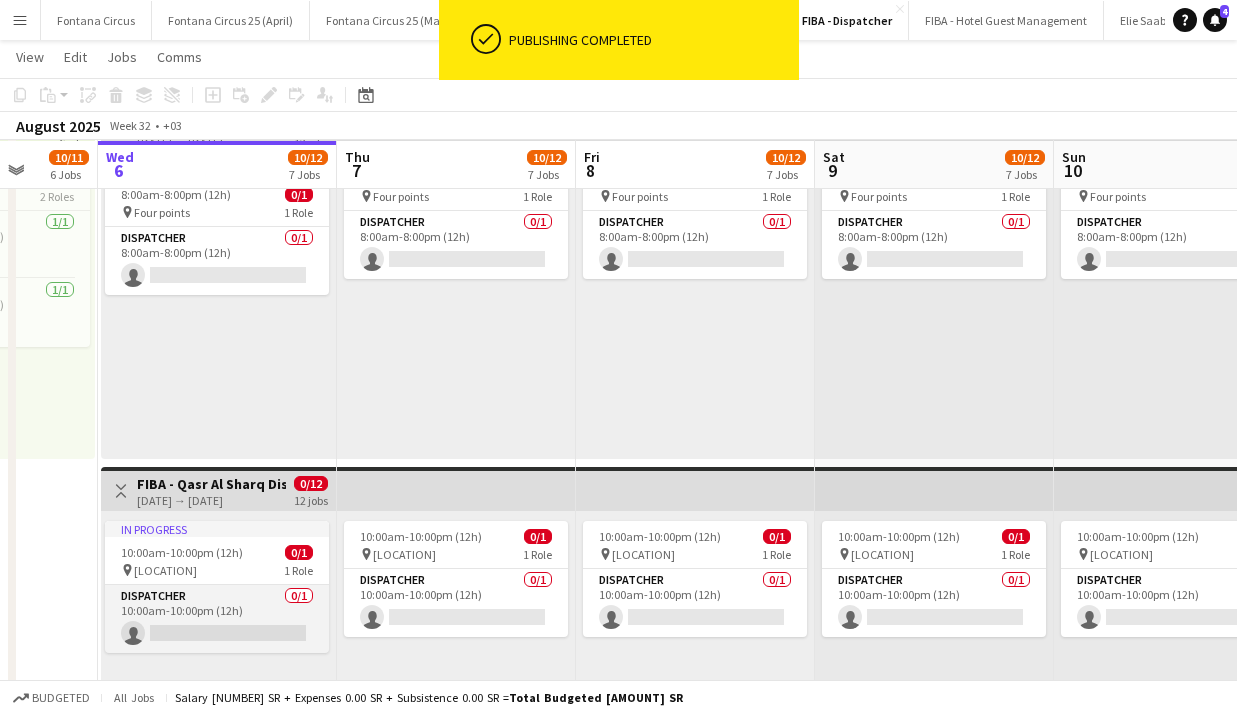 click on "Dispatcher   0/1   10:00am-10:00pm (12h)
single-neutral-actions" at bounding box center [217, 619] 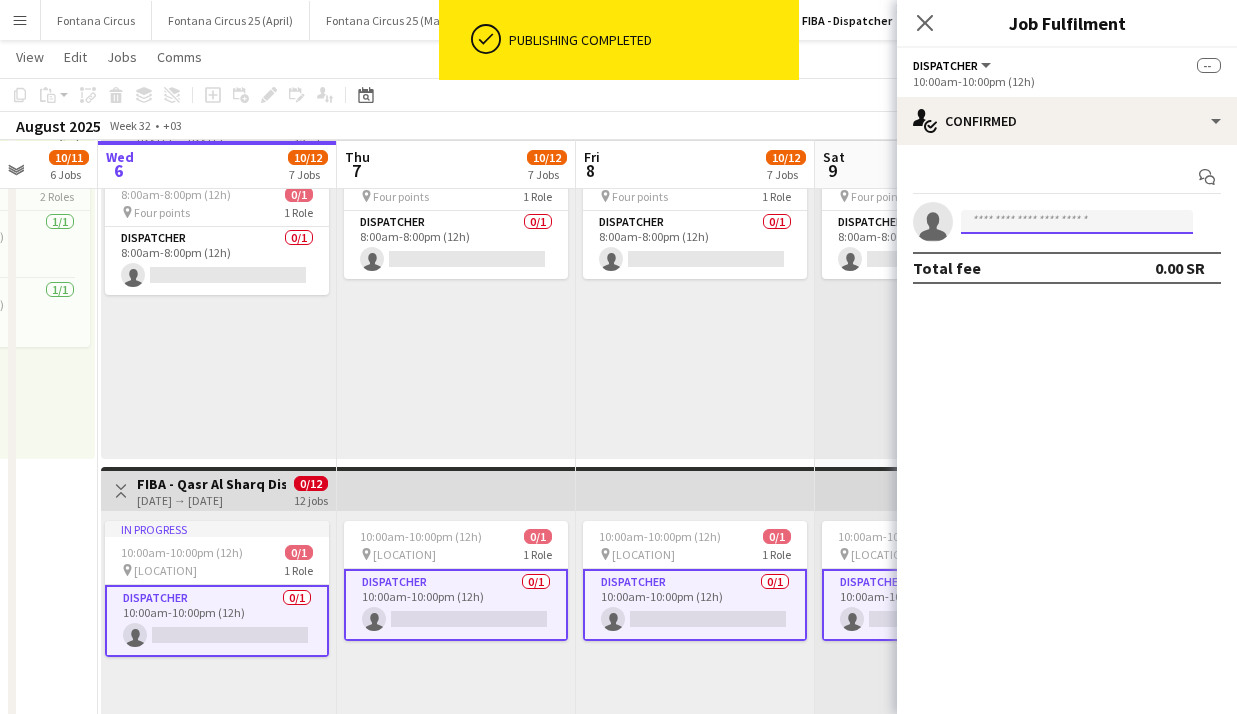 click at bounding box center [1077, 222] 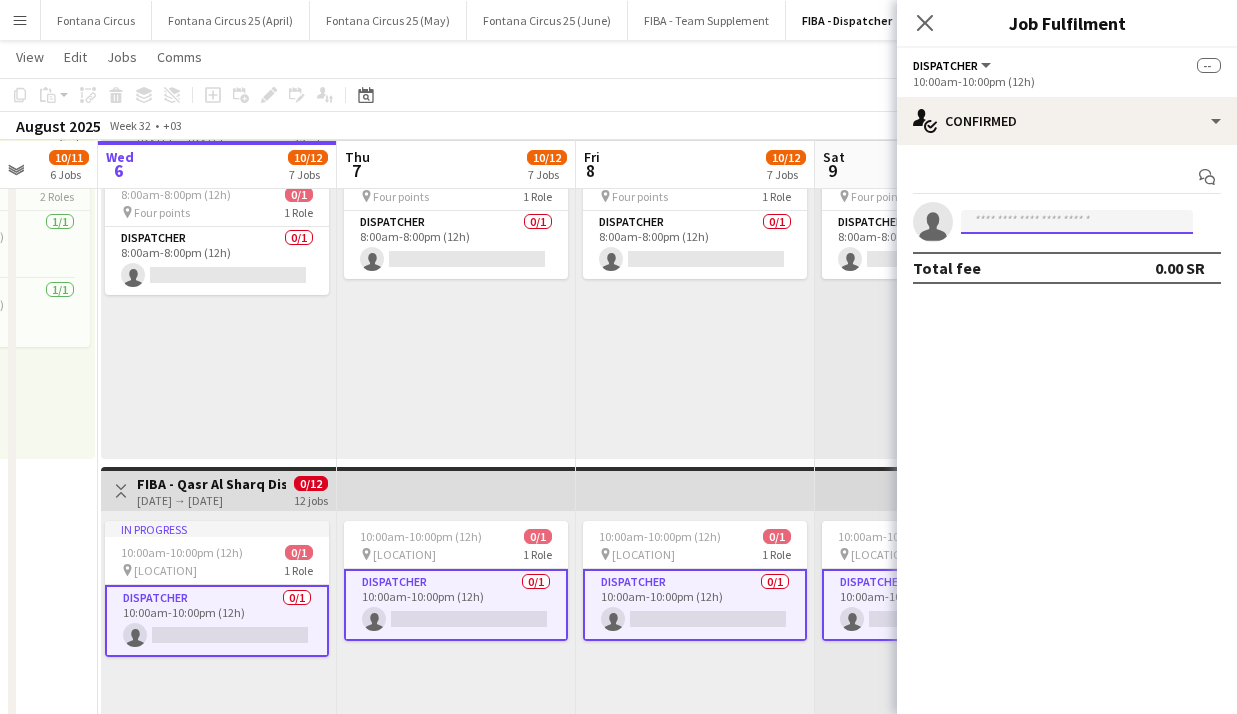 paste on "**********" 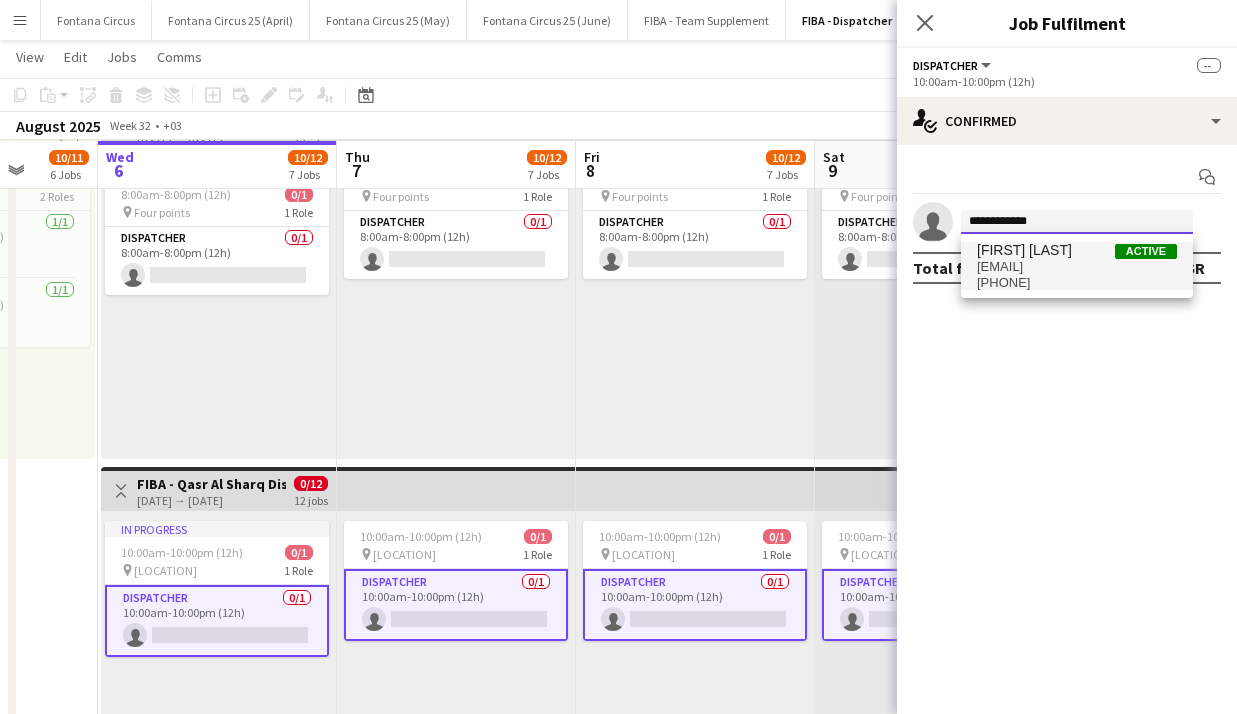 type on "**********" 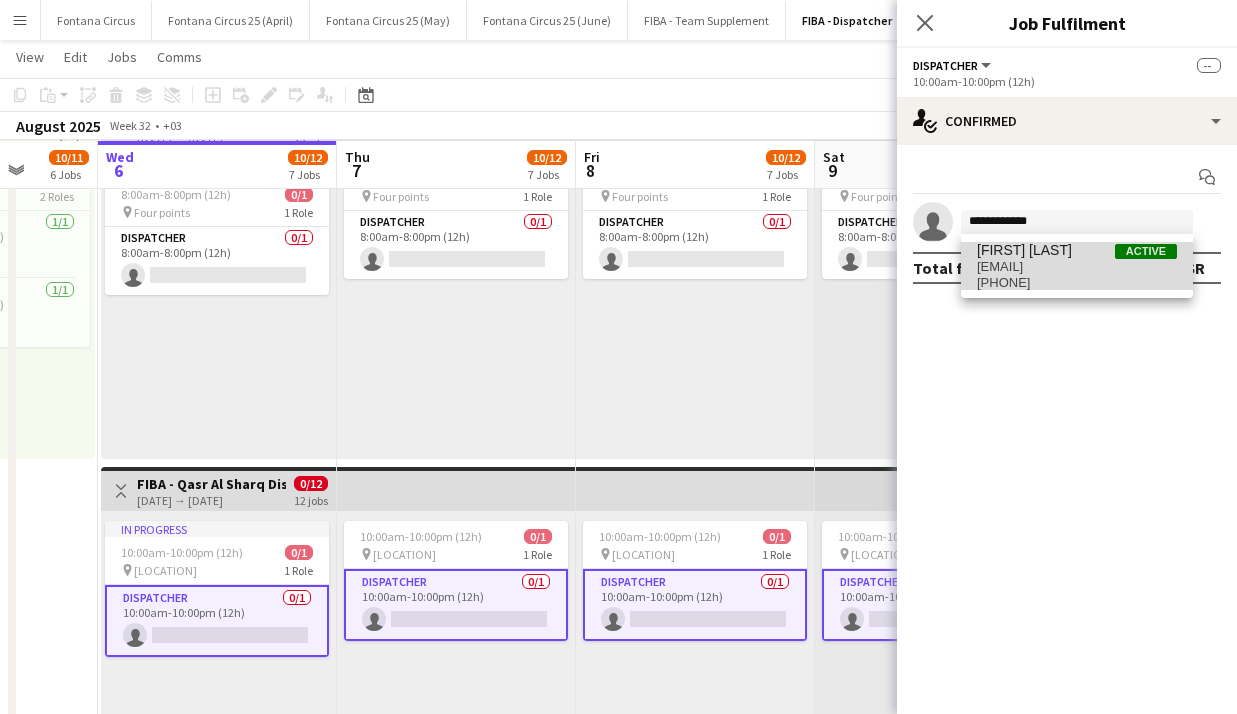 click on "[PHONE]" at bounding box center [1077, 283] 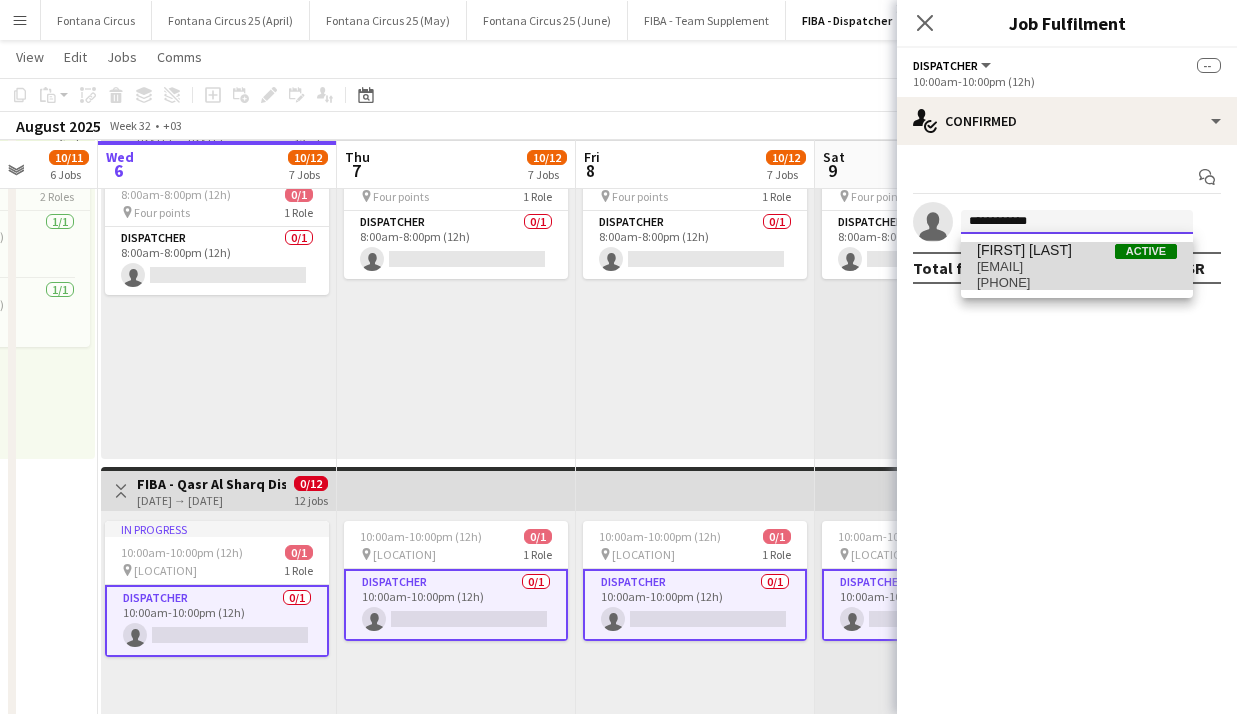 type 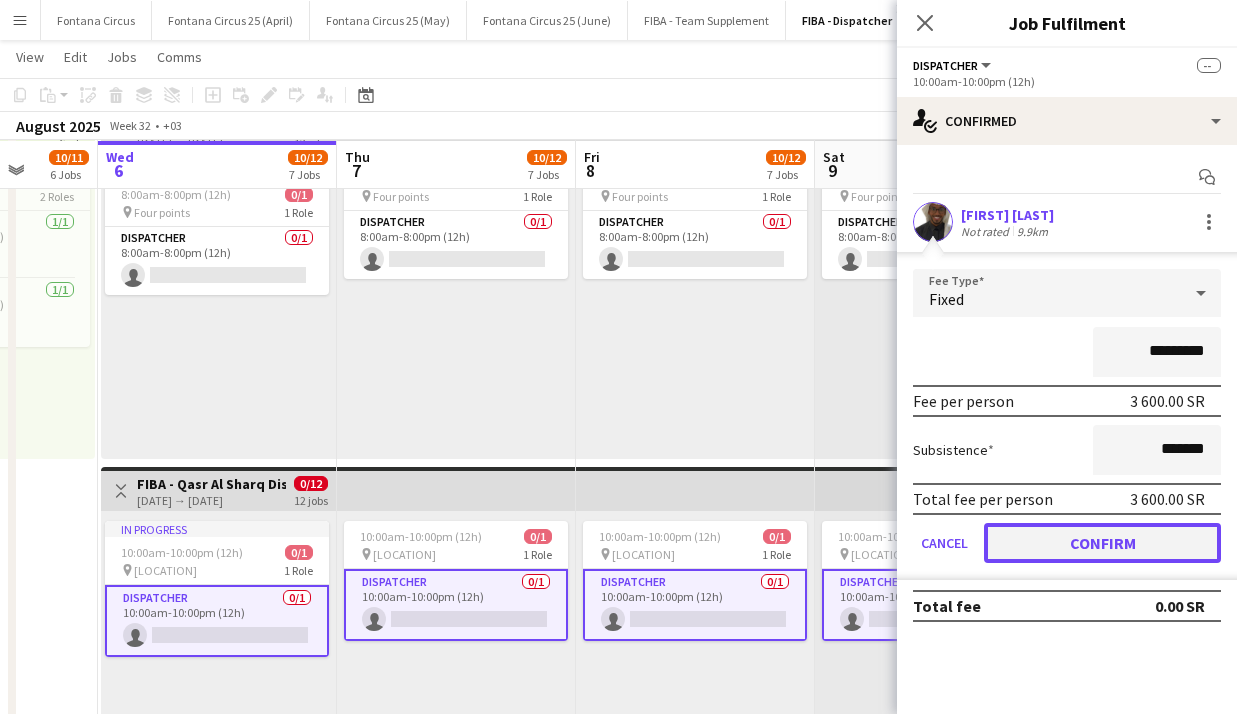 click on "Confirm" at bounding box center [1102, 543] 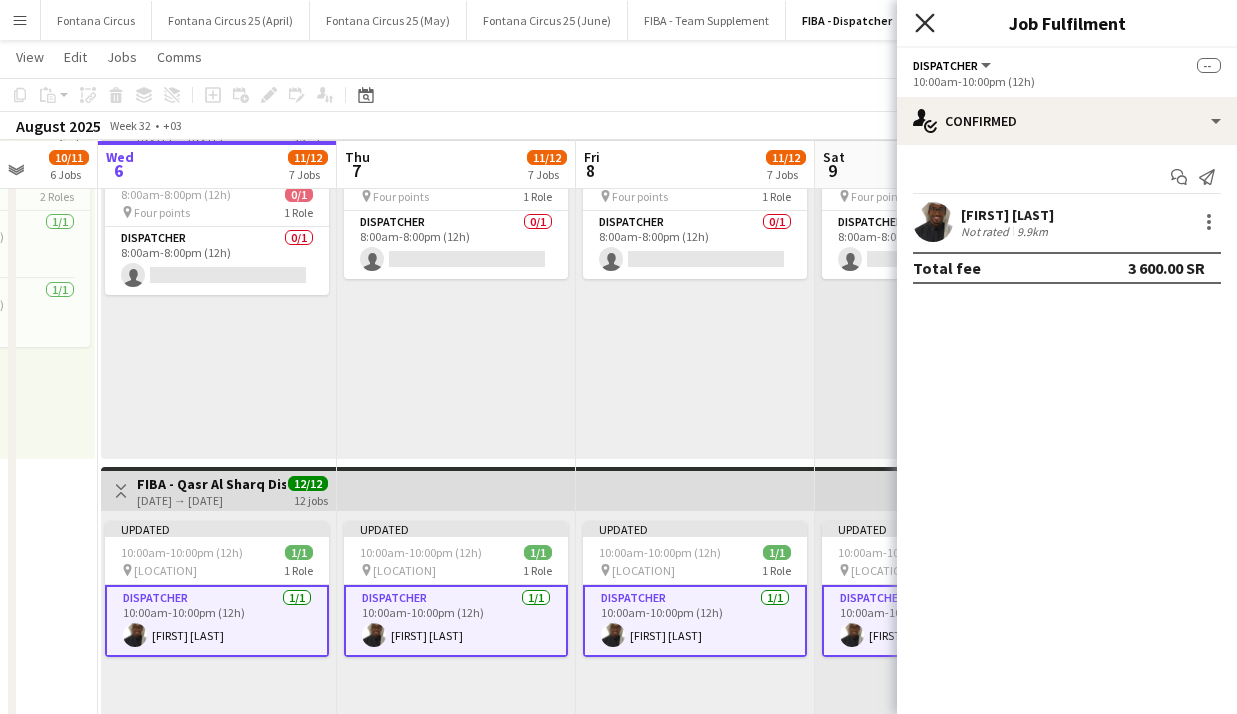 click 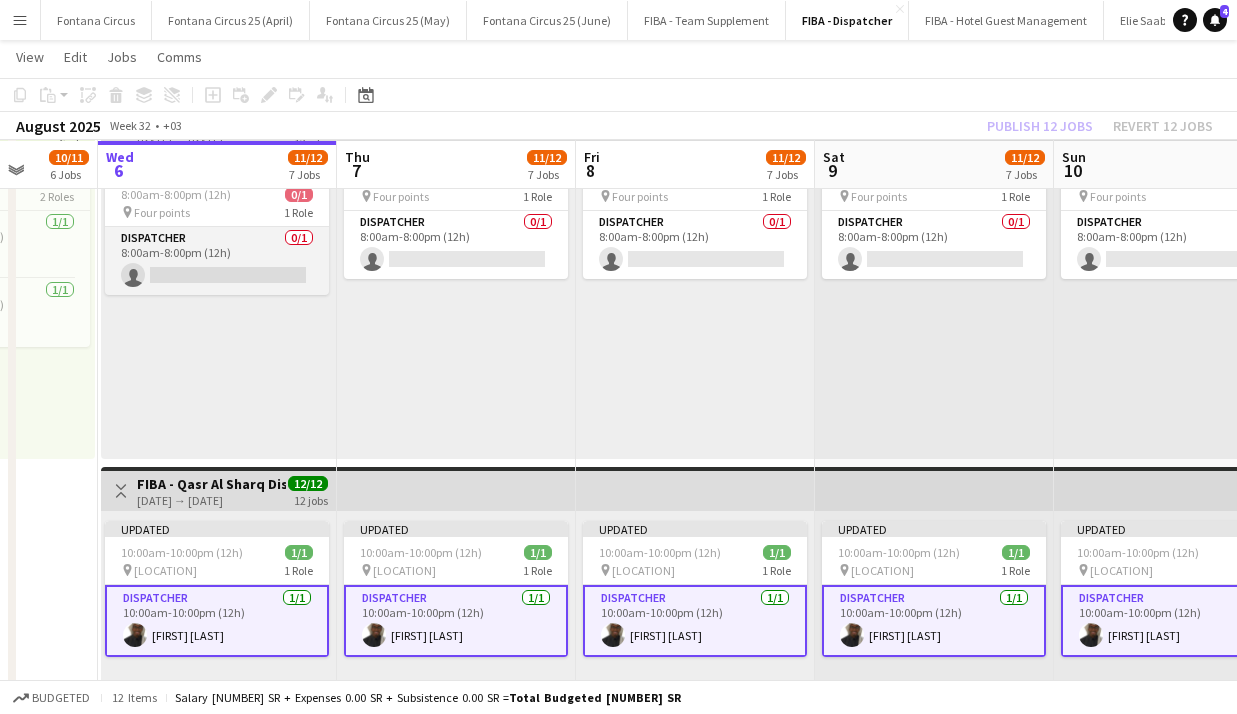 click on "Dispatcher   0/1   8:00am-8:00pm (12h)
single-neutral-actions" at bounding box center (217, 261) 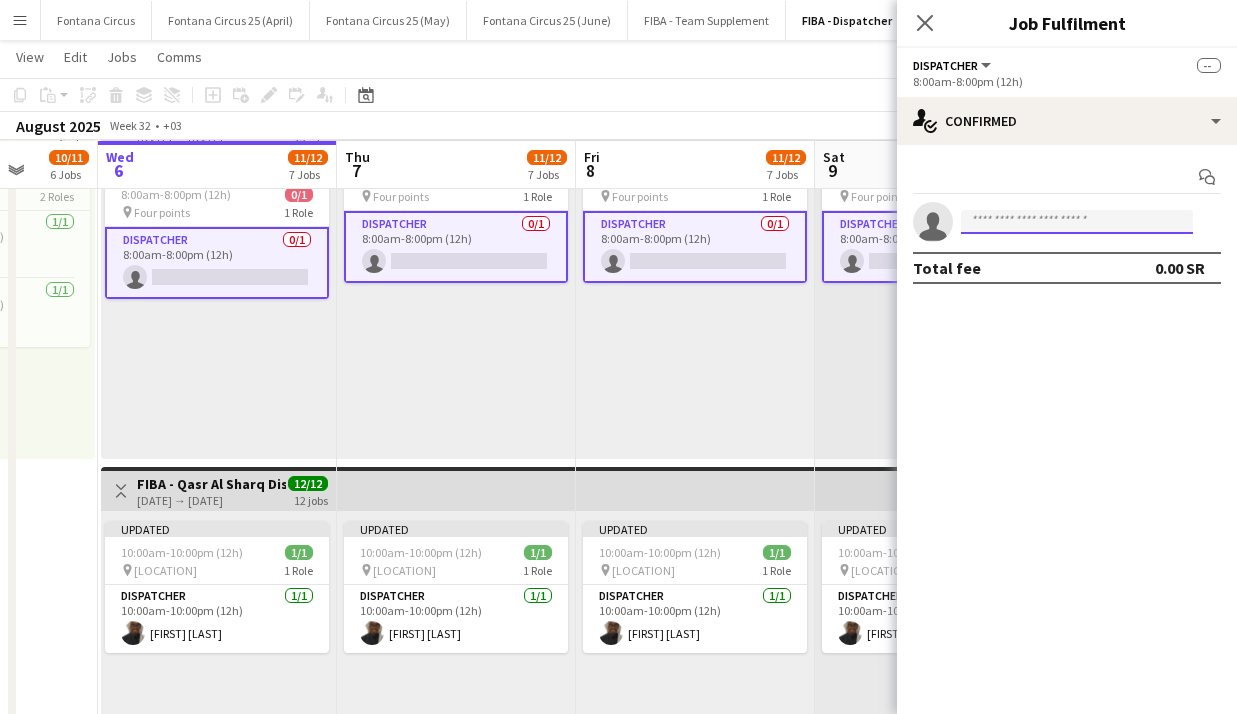 click at bounding box center [1077, 222] 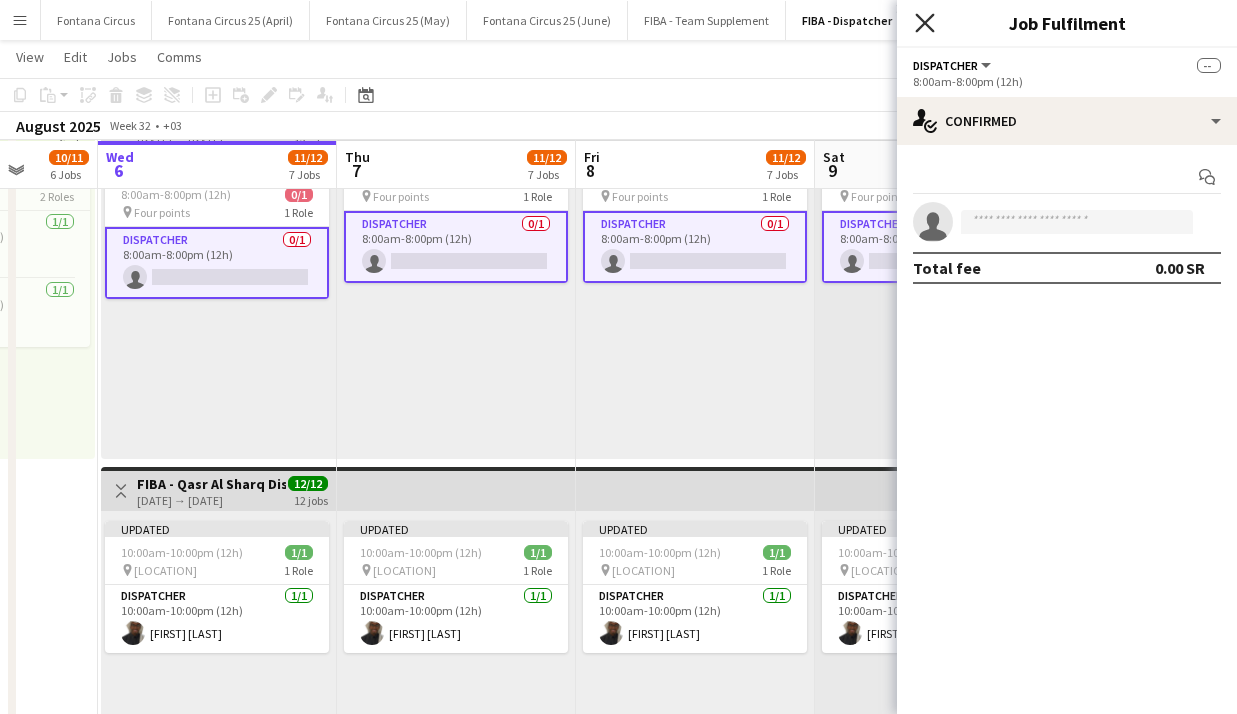 click 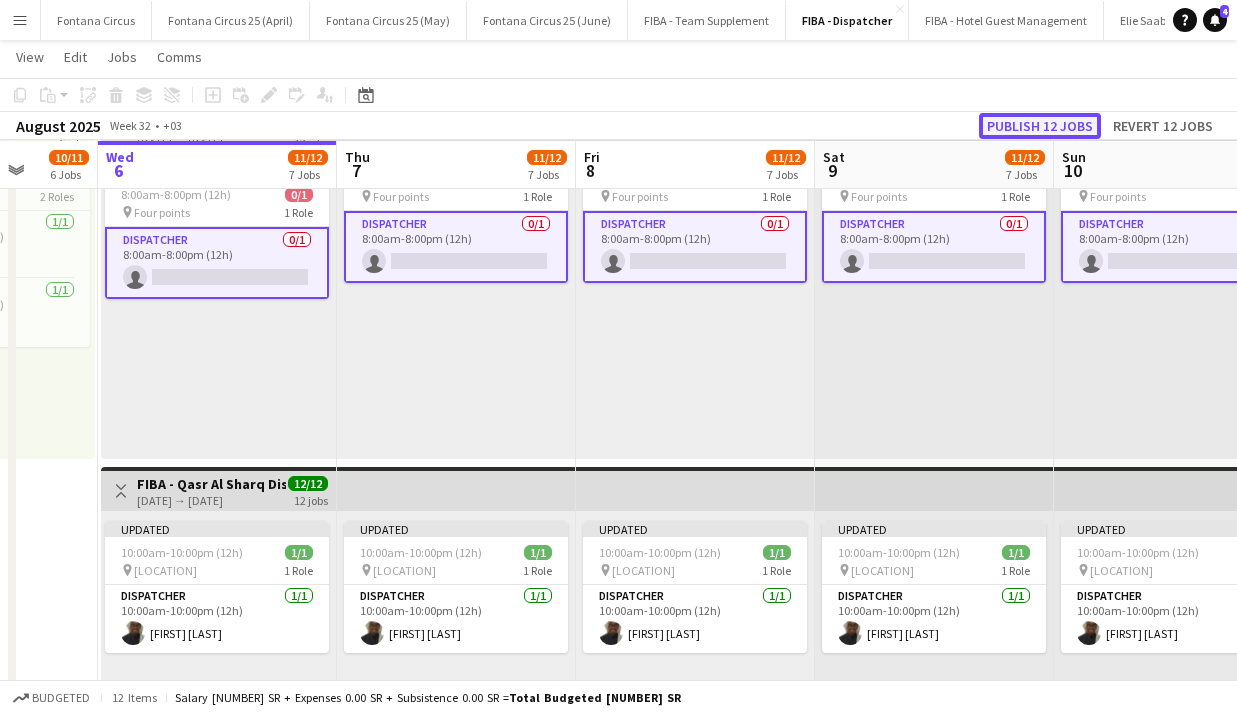 click on "Publish 12 jobs" 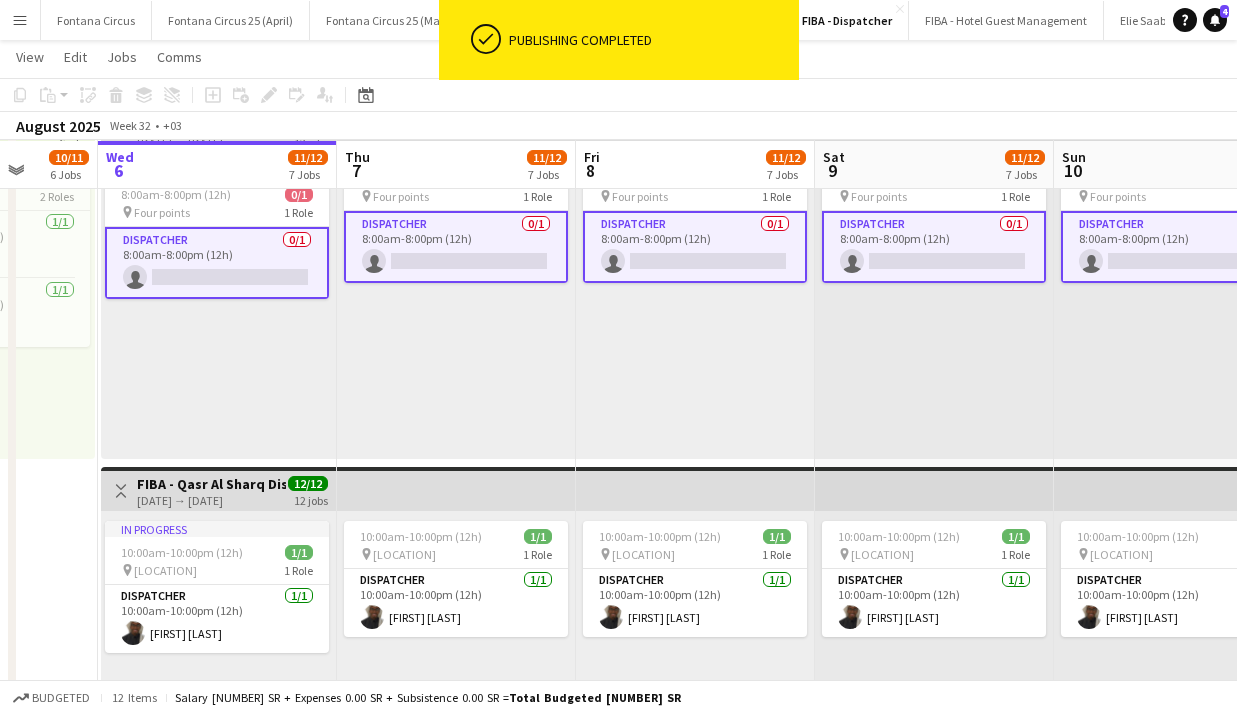 click on "Dispatcher   0/1   8:00am-8:00pm (12h)
single-neutral-actions" at bounding box center (217, 263) 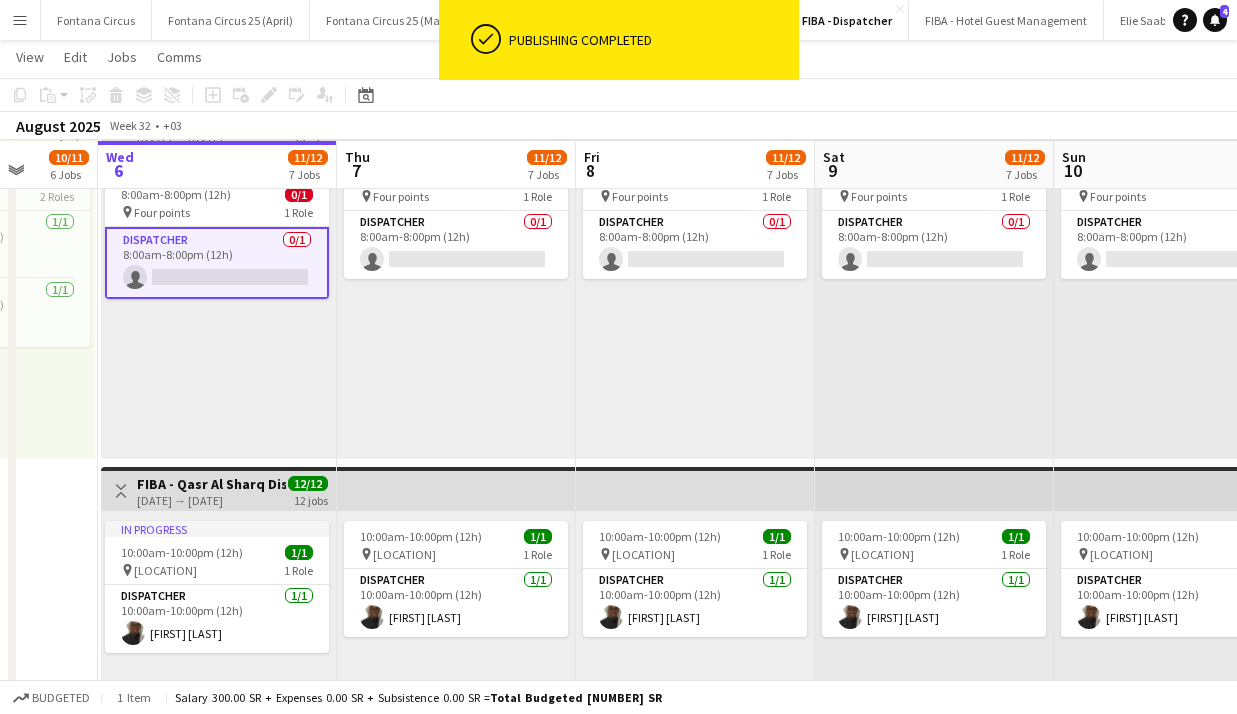 click on "Dispatcher   0/1   8:00am-8:00pm (12h)
single-neutral-actions" at bounding box center [217, 263] 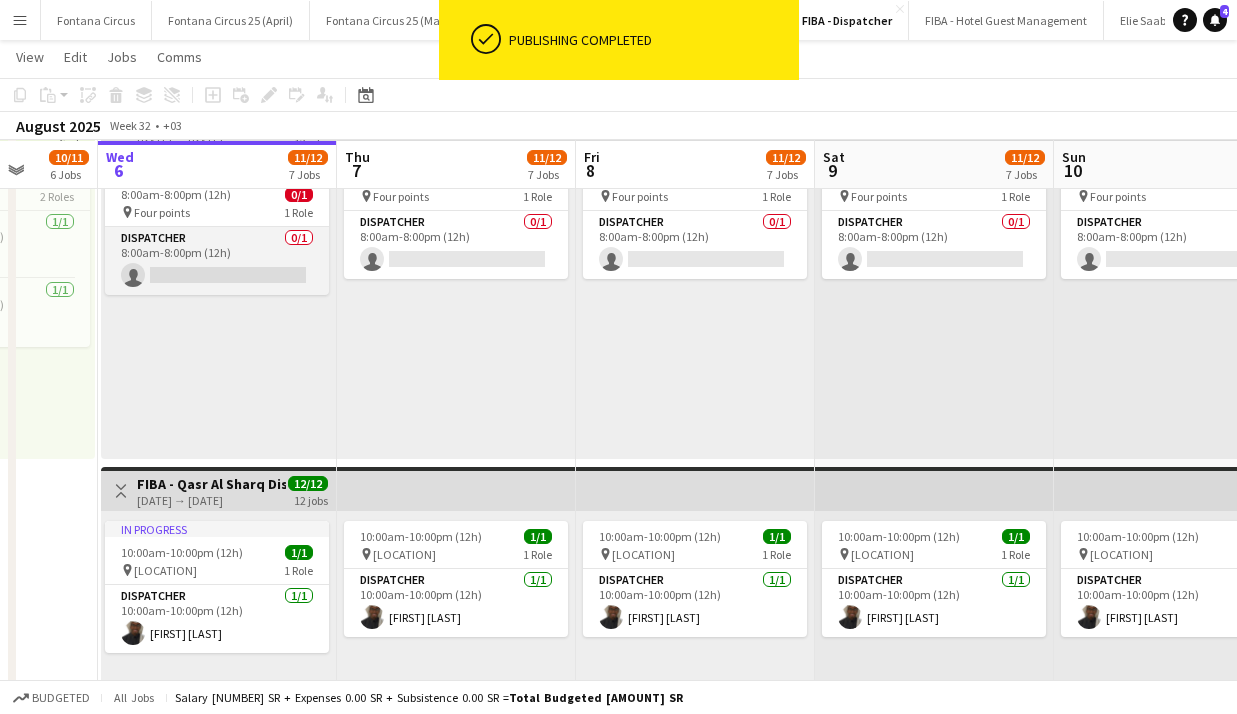 click on "Dispatcher   0/1   8:00am-8:00pm (12h)
single-neutral-actions" at bounding box center (217, 261) 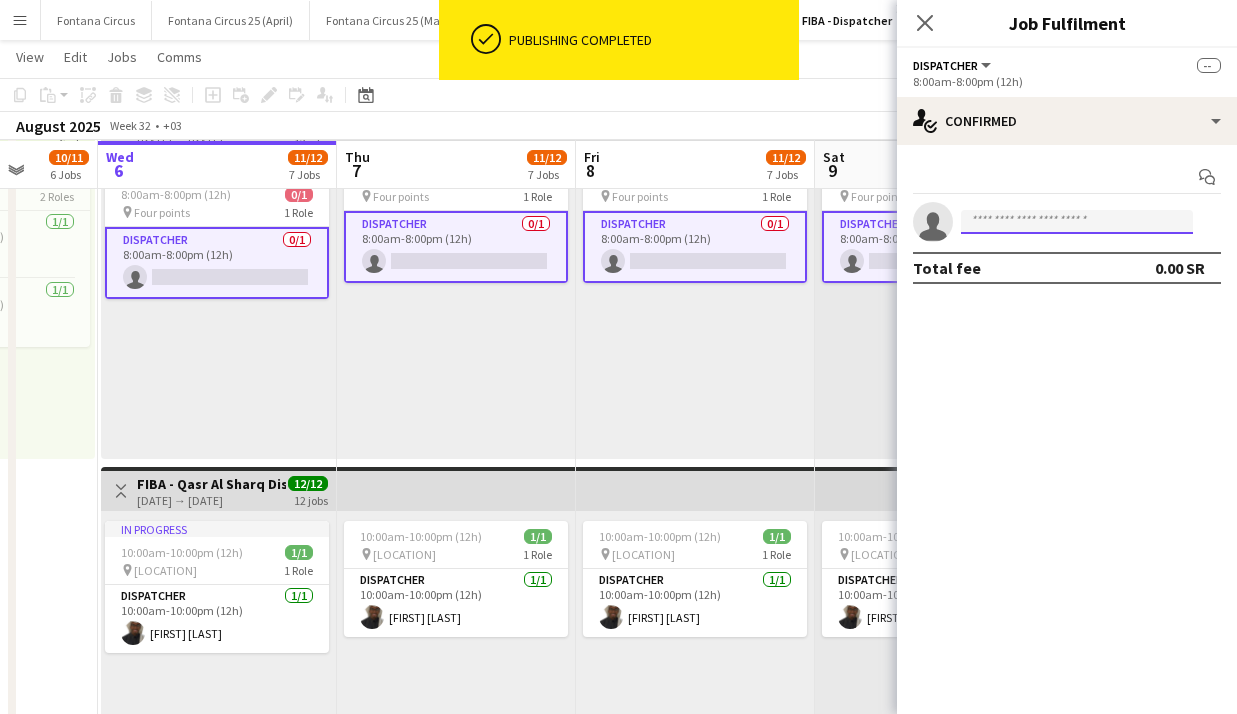 click at bounding box center [1077, 222] 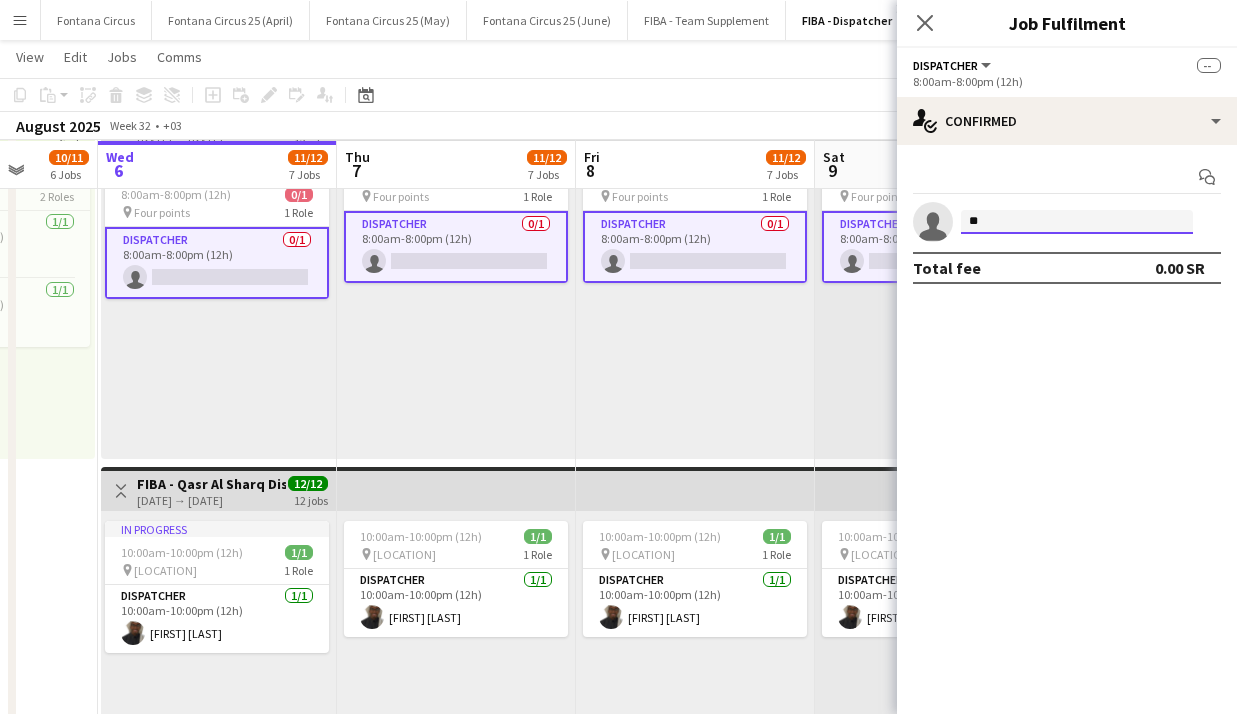 type on "*" 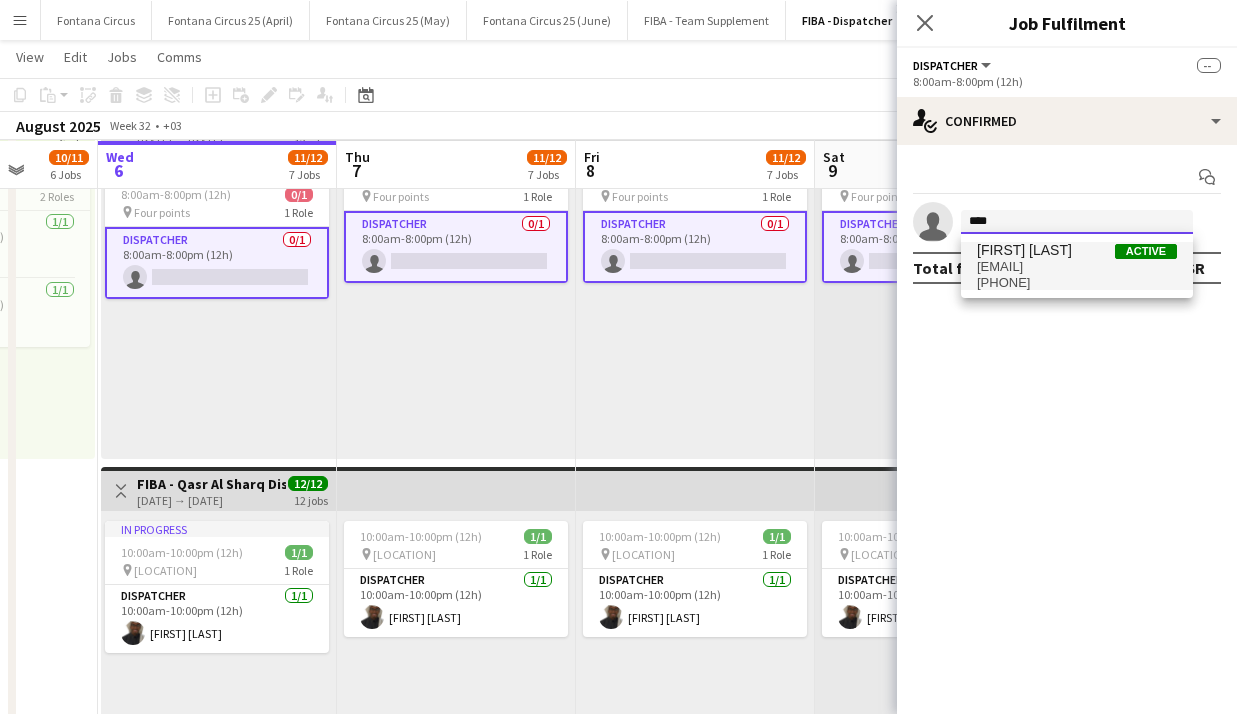 type on "****" 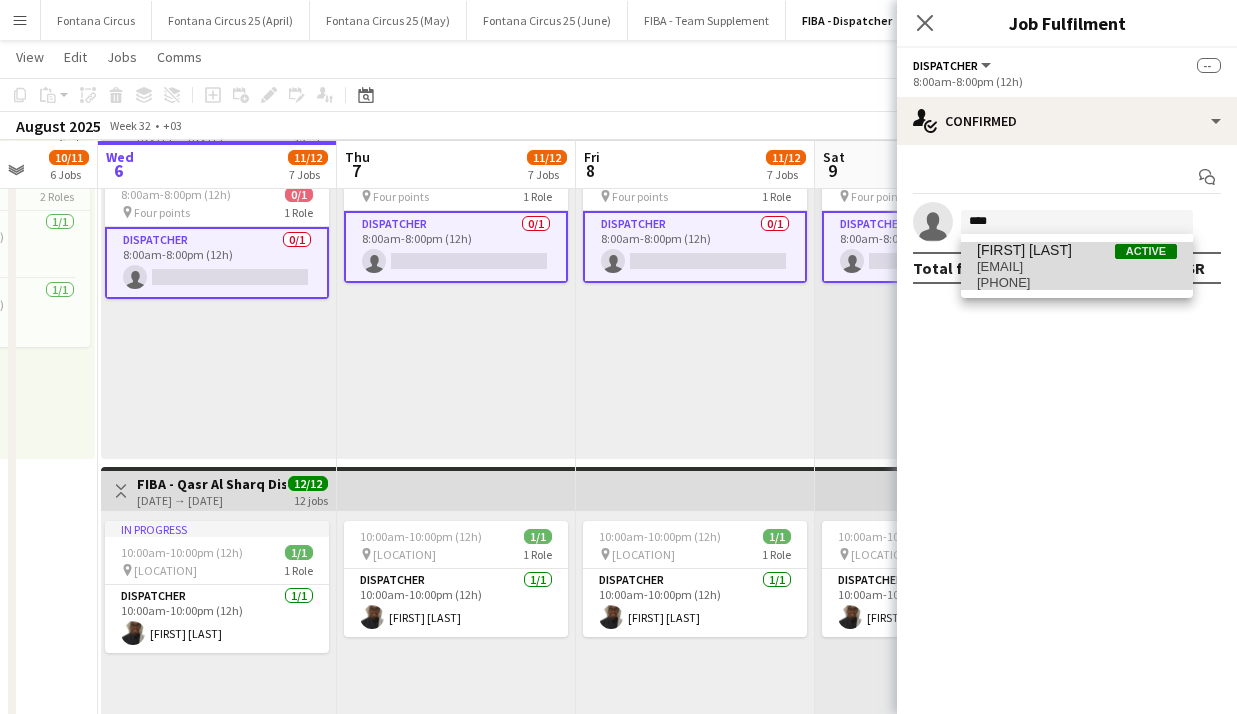 click on "[EMAIL]" at bounding box center (1077, 267) 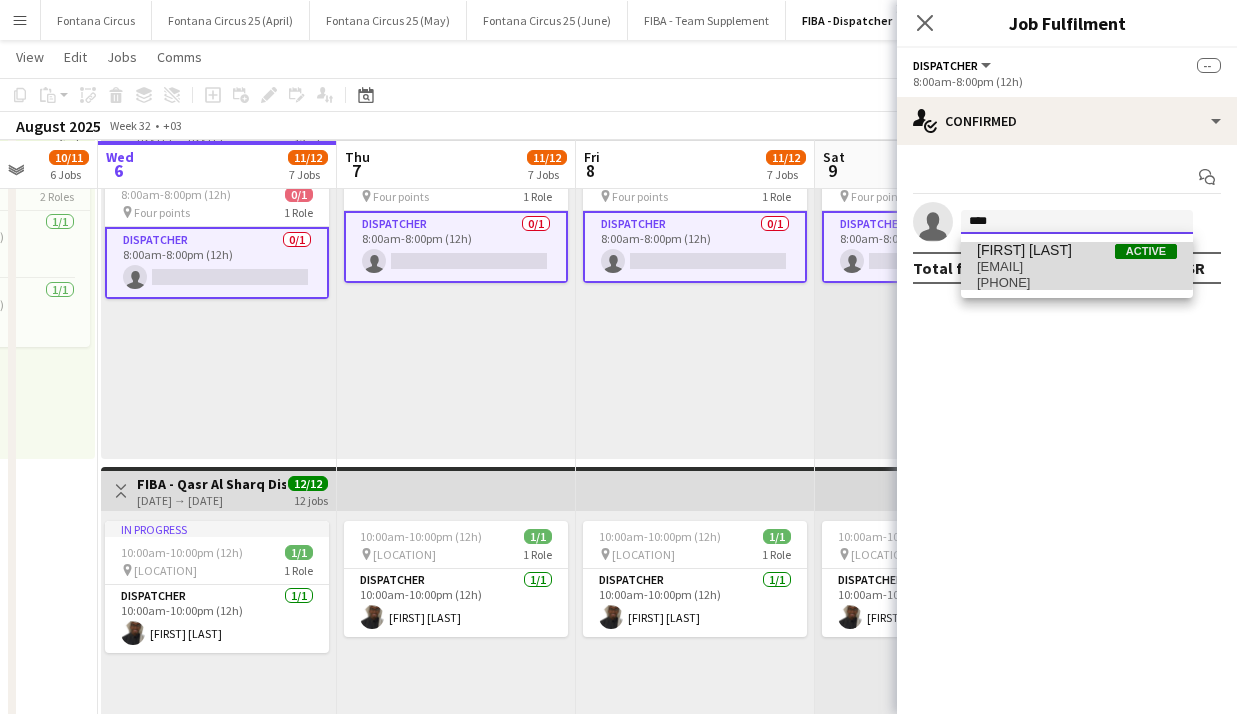 type 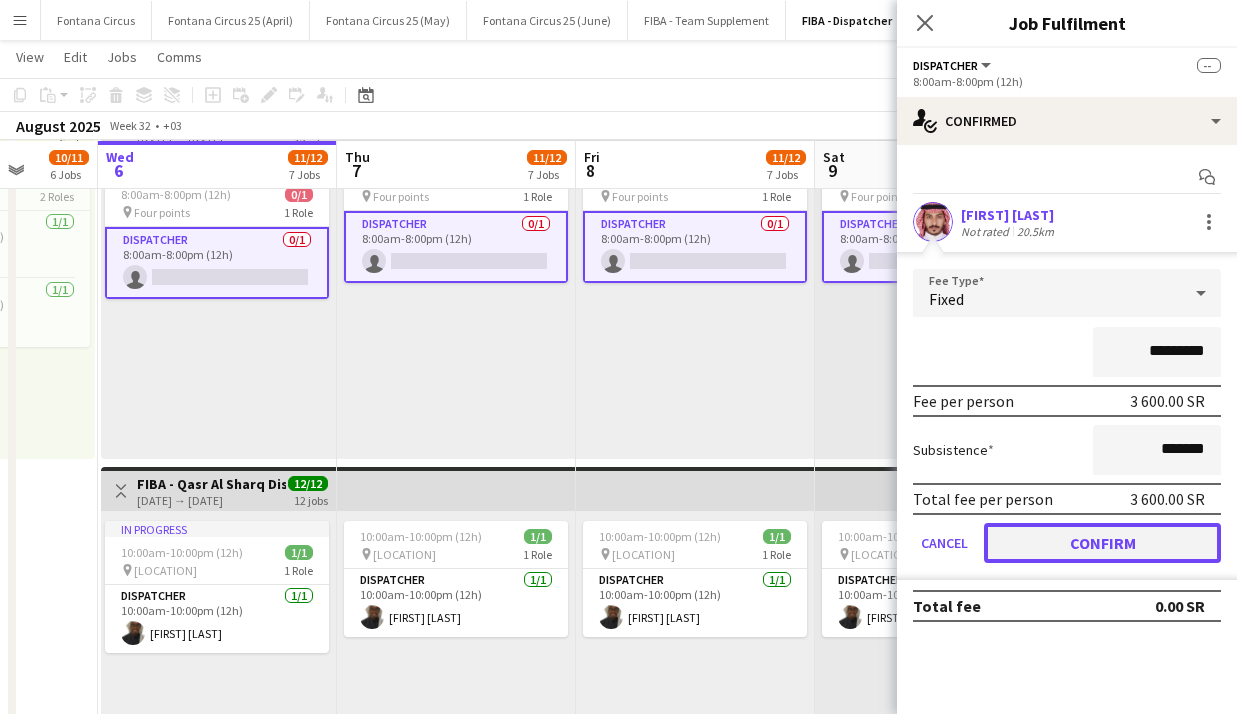 click on "Confirm" at bounding box center [1102, 543] 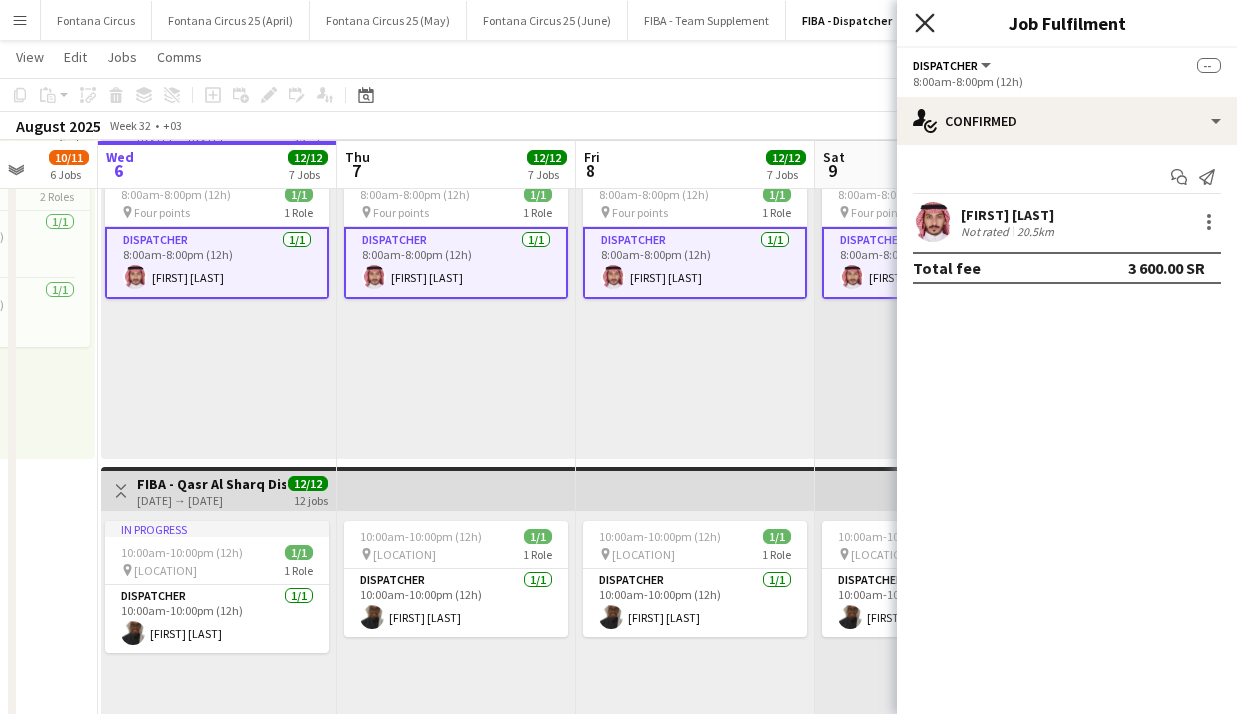 click on "Close pop-in" 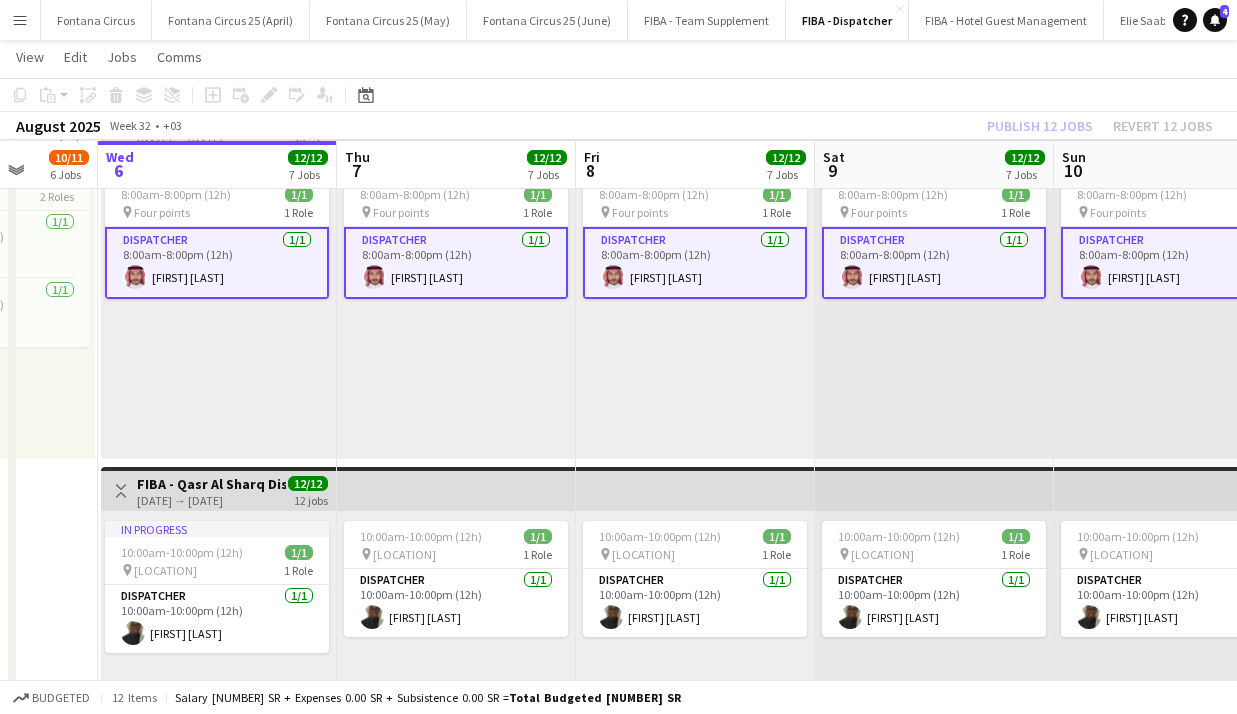 click on "Publish 12 jobs   Revert 12 jobs" 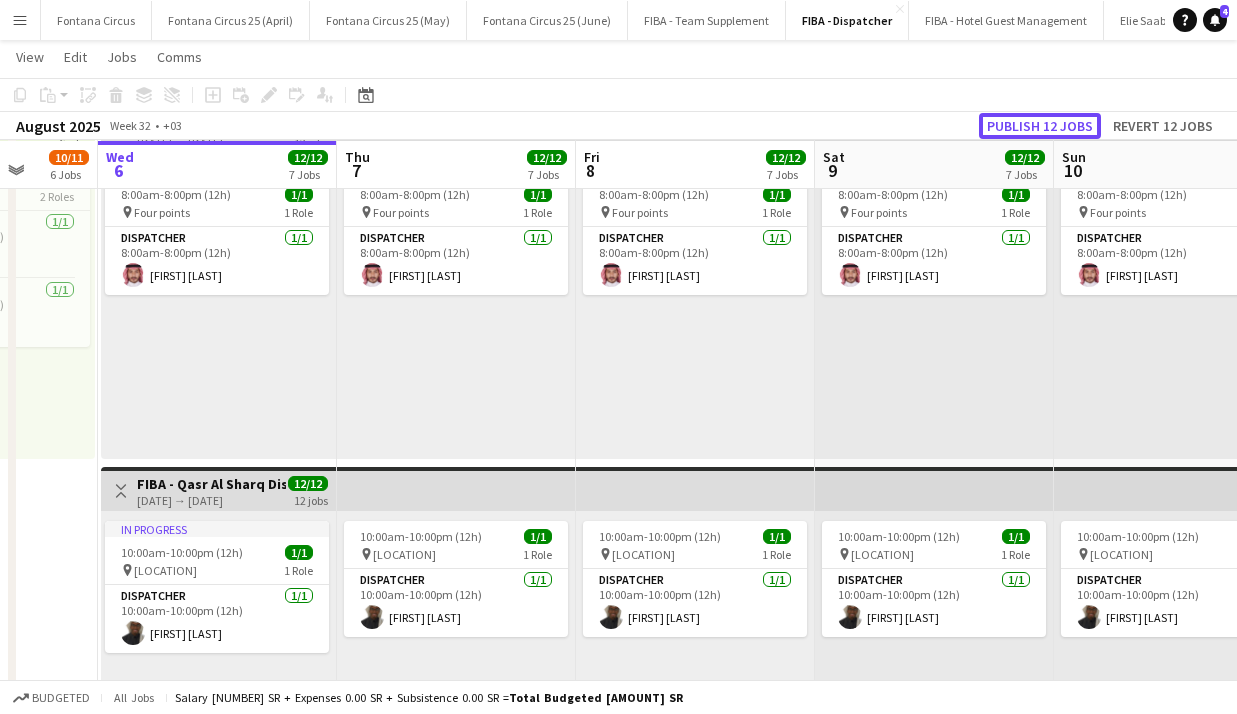 click on "Publish 12 jobs" 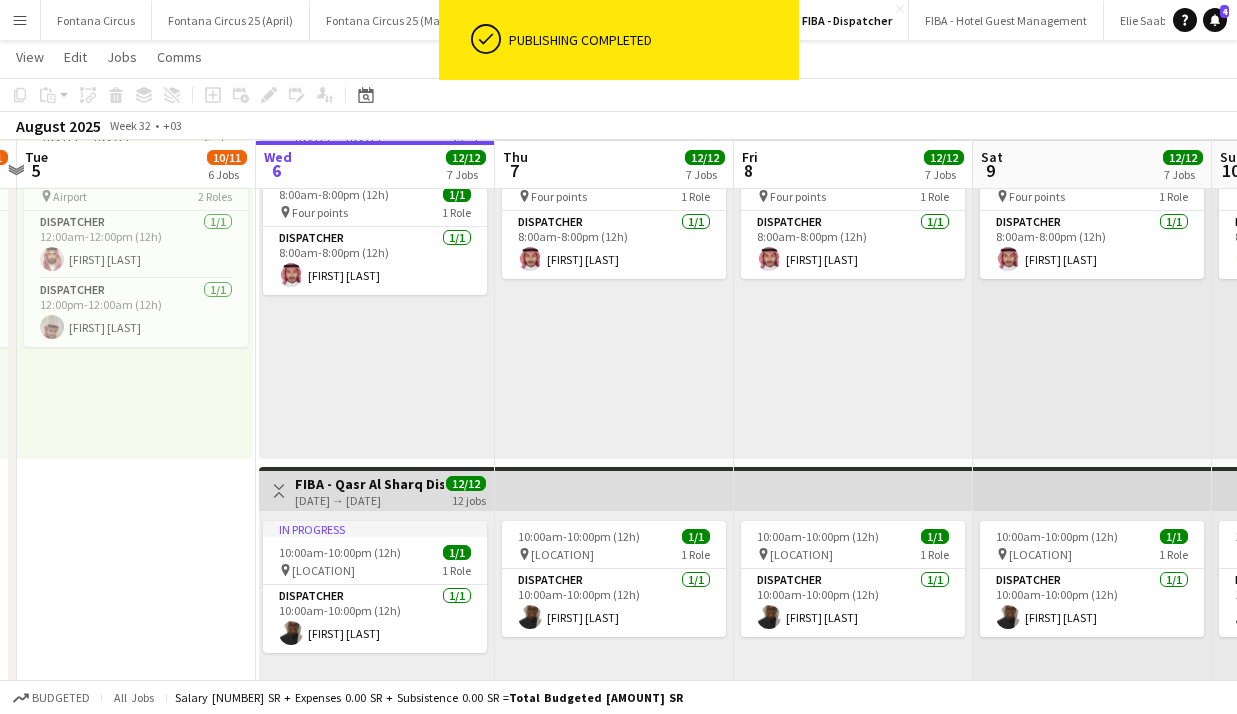 scroll, scrollTop: 0, scrollLeft: 699, axis: horizontal 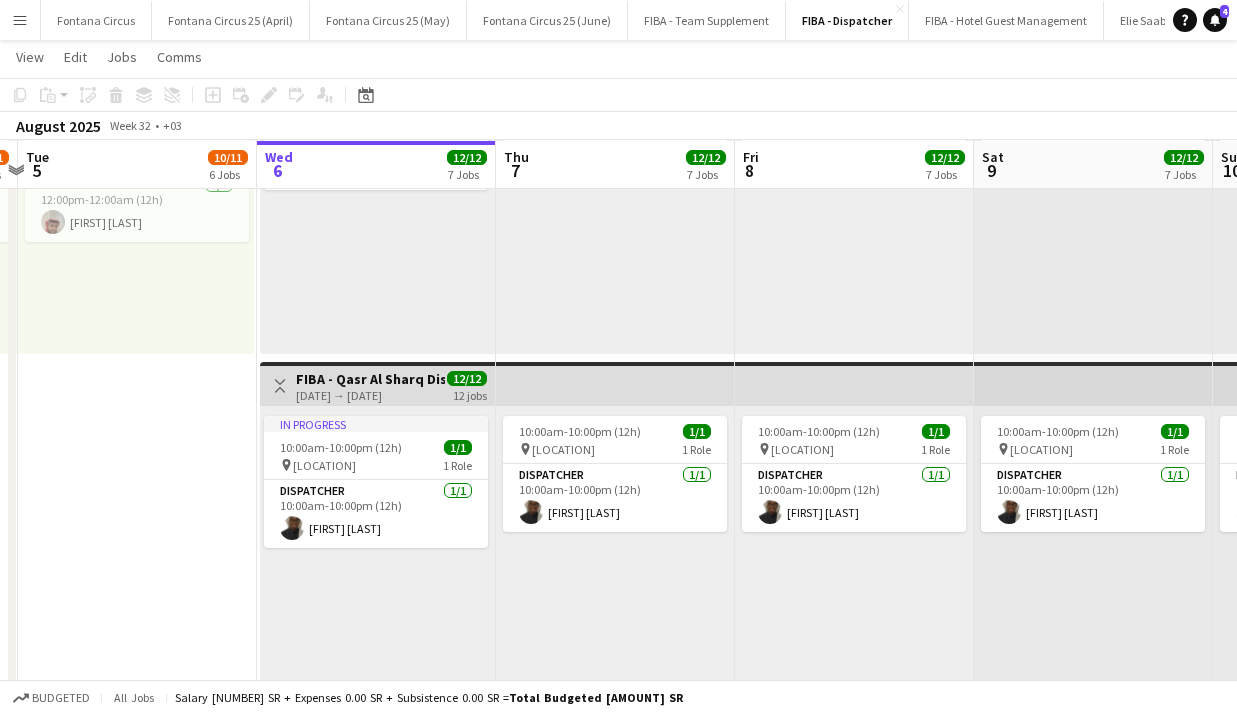 click on "10:00am-10:00pm (12h)    1/1
pin
Al-Ittihad Club   1 Role   Dispatcher   1/1   10:00am-10:00pm (12h)
[FIRST] [LAST]     12:00am-12:00am (24h) (Wed)   2/2
pin
Hilton Hotel   2 Roles   Dispatcher   1/1   12:00am-12:00pm (12h)
[FIRST] [LAST] [FIRST]  Dispatcher   1/1   12:00pm-12:00am (12h)
[FIRST] [LAST]     10:00am-12:00am (14h) (Wed)   2/3
pin
Al-Jawhara Stadium   2 Roles   Dispatcher   1/1   10:00am-10:00pm (12h)
[FIRST] [LAST]  Dispatcher   1/2   12:00pm-12:00am (12h)
[FIRST] [LAST]
single-neutral-actions
12:00am-12:00am (24h) (Wed)   2/2
pin
Crowne Plaza Hotel   2 Roles   Dispatcher   1/1   12:00am-12:00pm (12h)
[FIRST] [LAST]  Dispatcher   1/1   12:00pm-12:00am (12h)
[FIRST] [LAST]     10:00am-10:00pm (12h)    1/1
pin
Al-Ahly Club   1 Role   Dispatcher   1/1   10:00am-10:00pm (12h)
[FIRST] [LAST]" at bounding box center (137, -537) 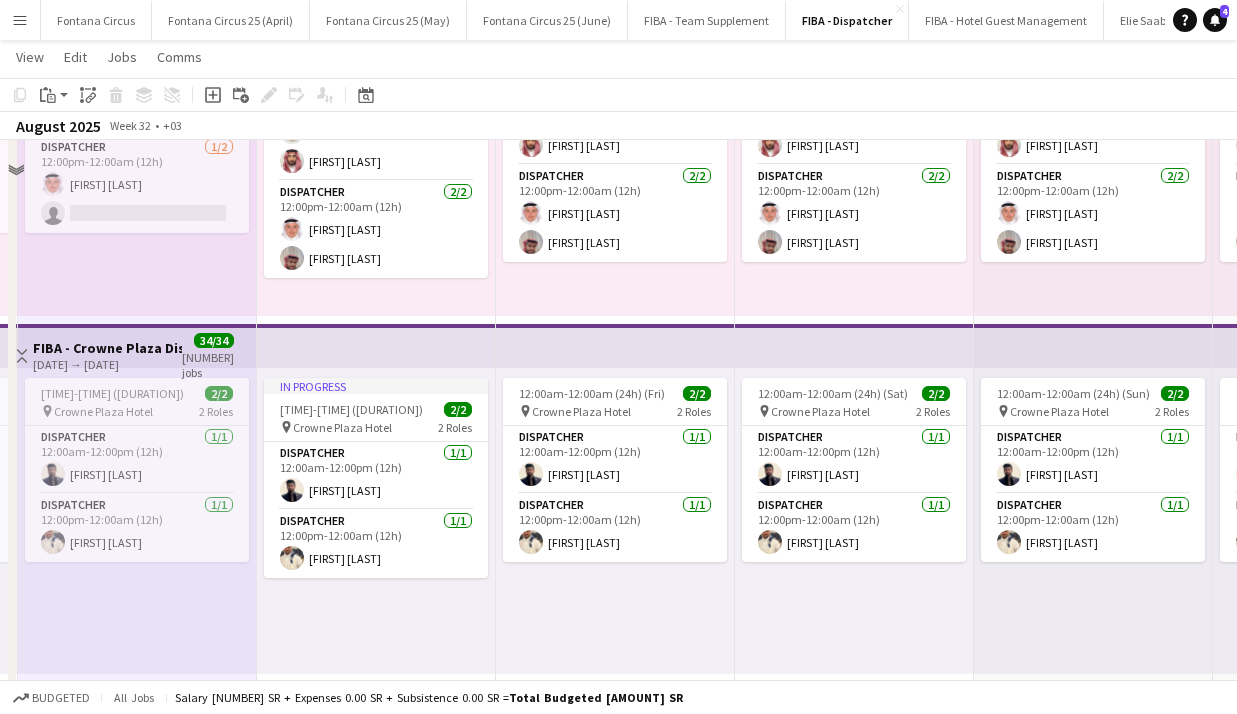 scroll, scrollTop: 920, scrollLeft: 0, axis: vertical 